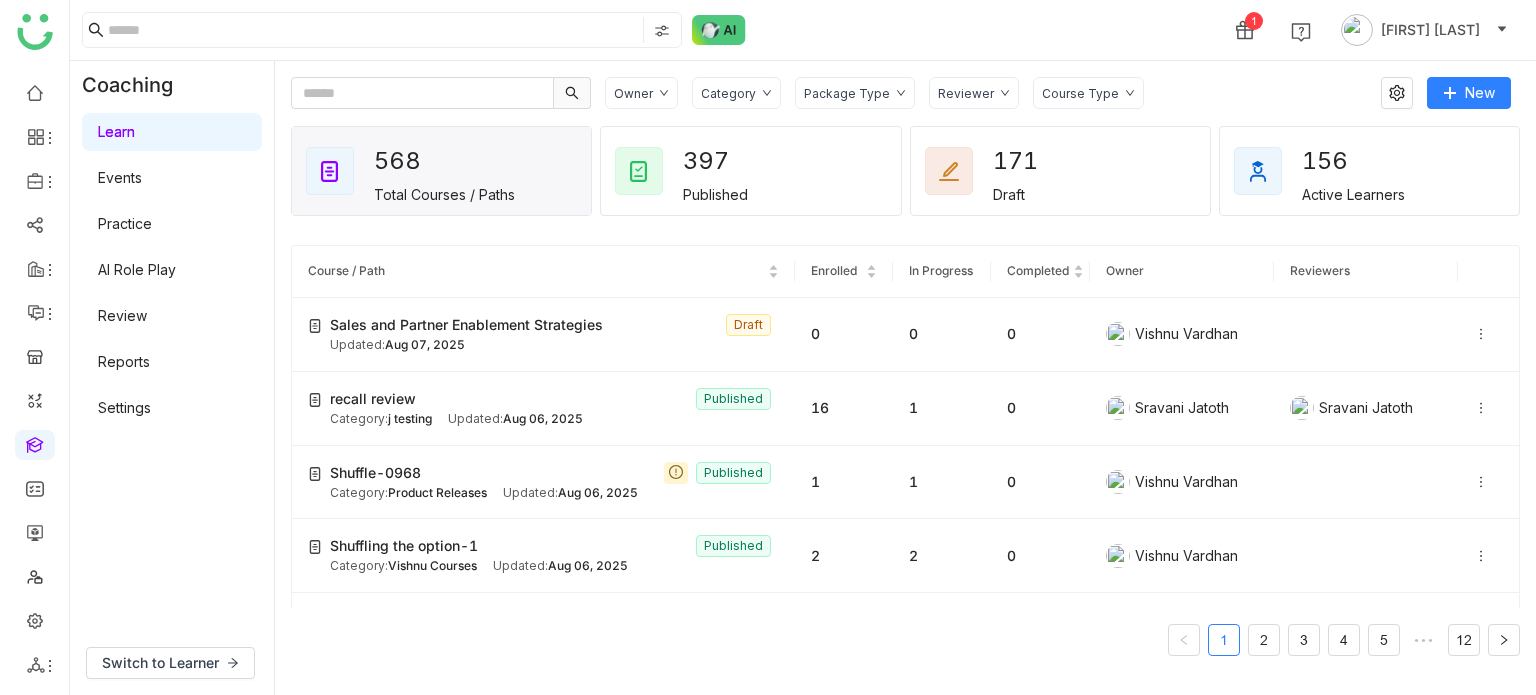 scroll, scrollTop: 0, scrollLeft: 0, axis: both 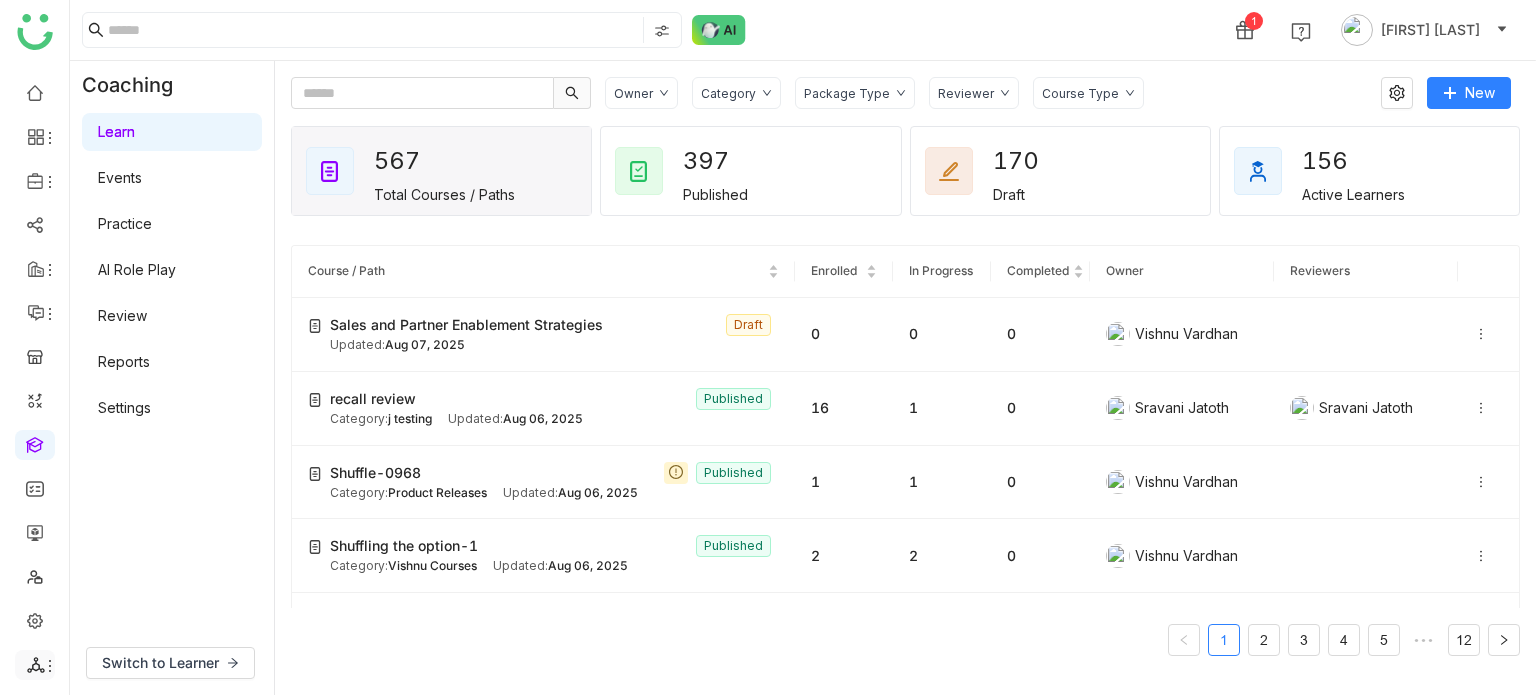 click 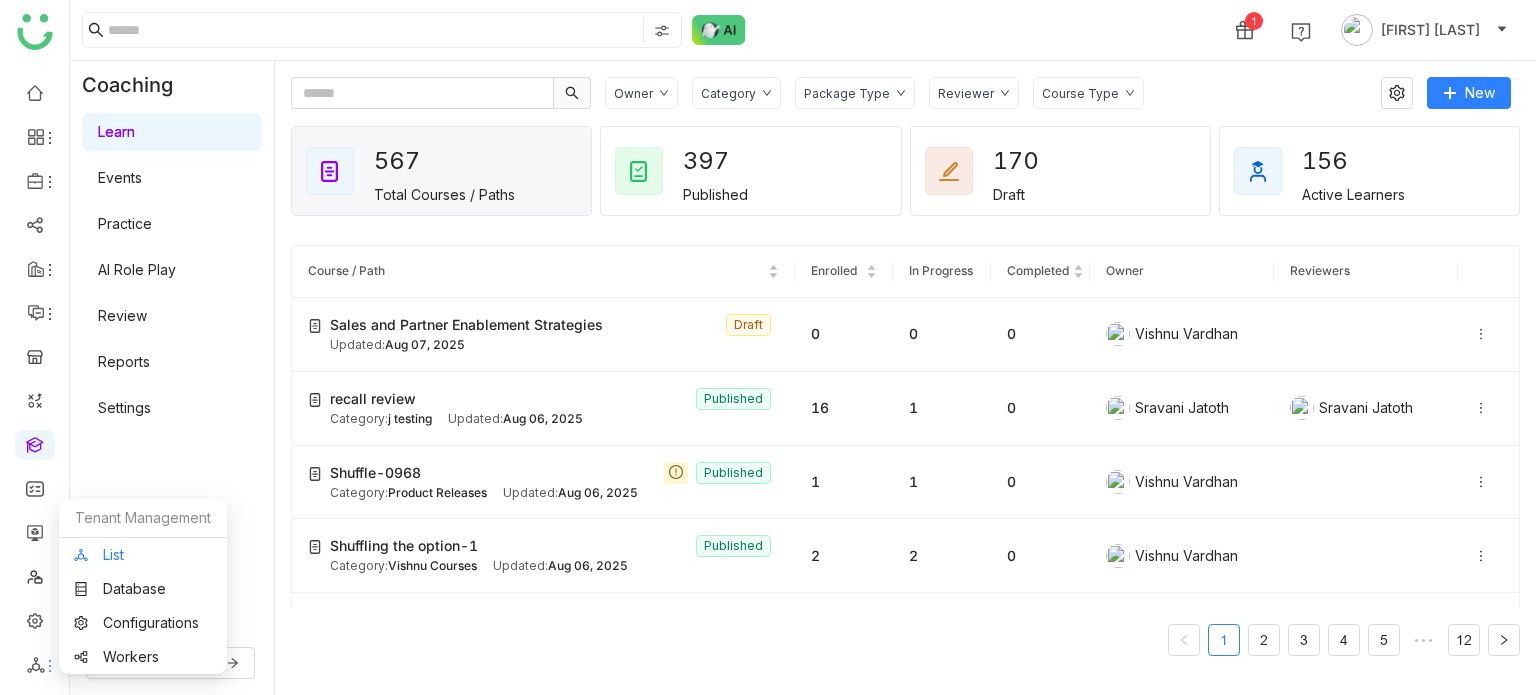 click on "List" at bounding box center (143, 555) 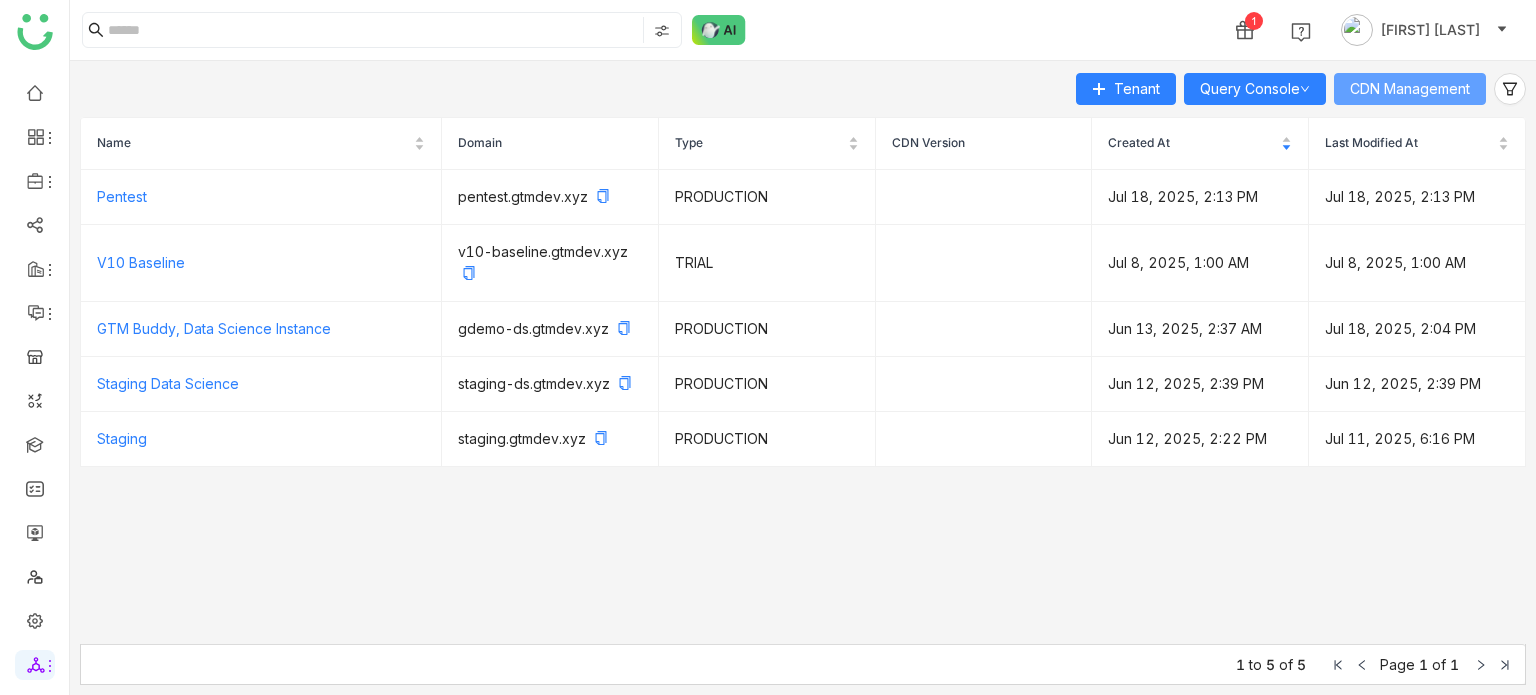 click on "CDN Management" 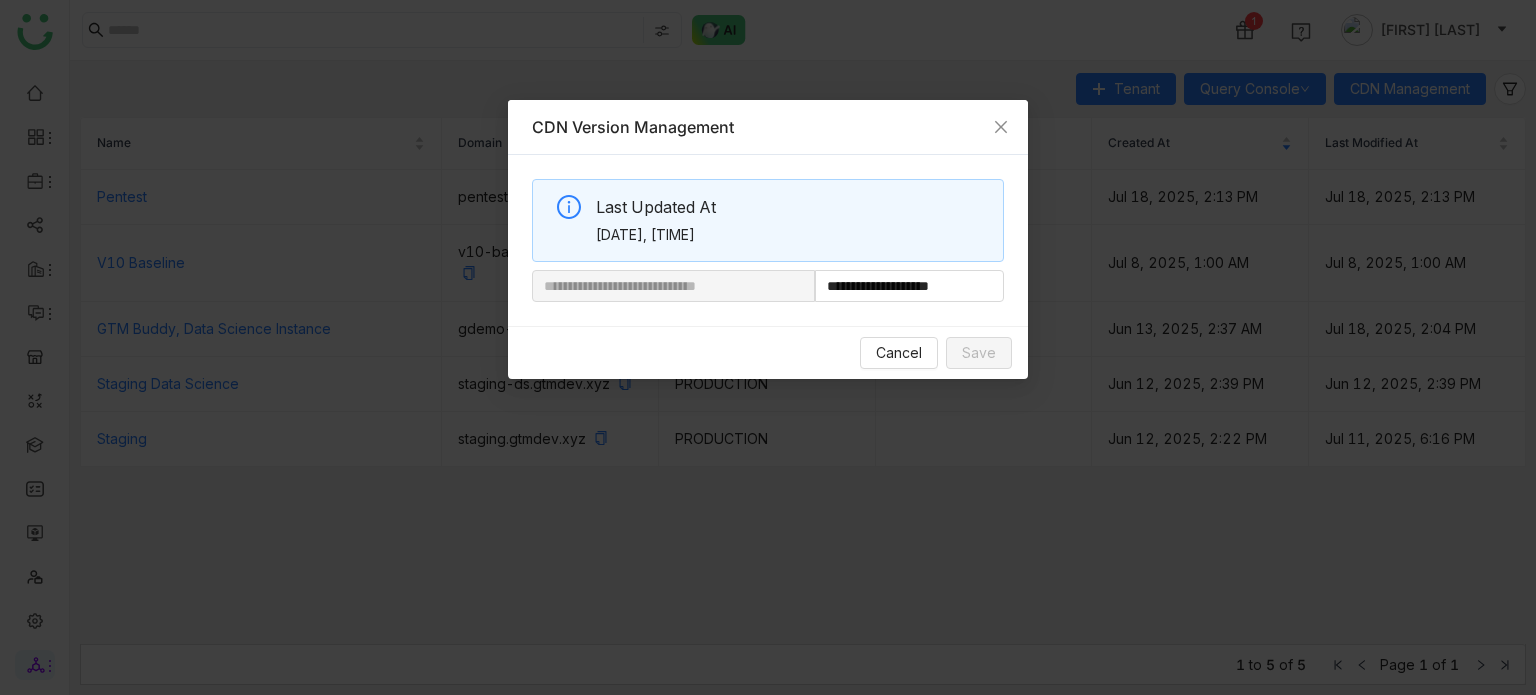 click on "**********" at bounding box center [768, 347] 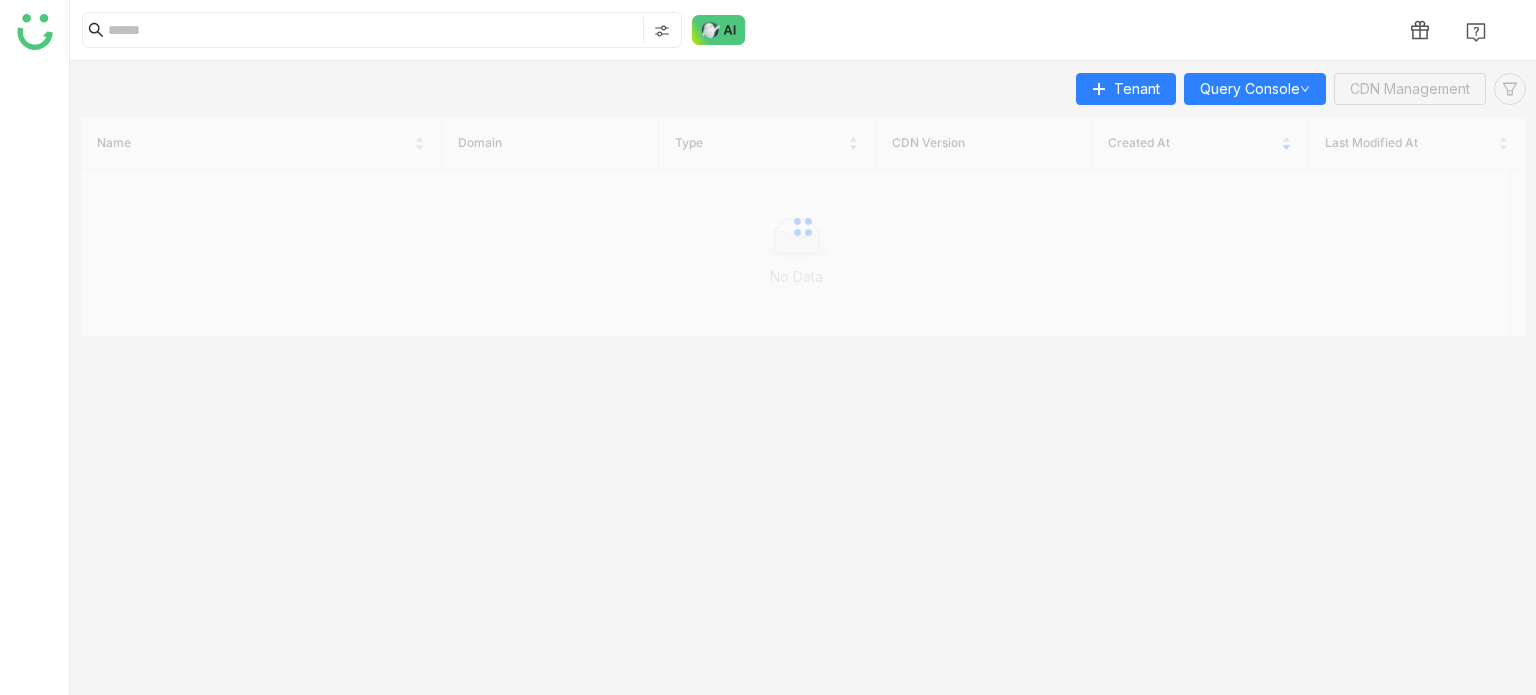 scroll, scrollTop: 0, scrollLeft: 0, axis: both 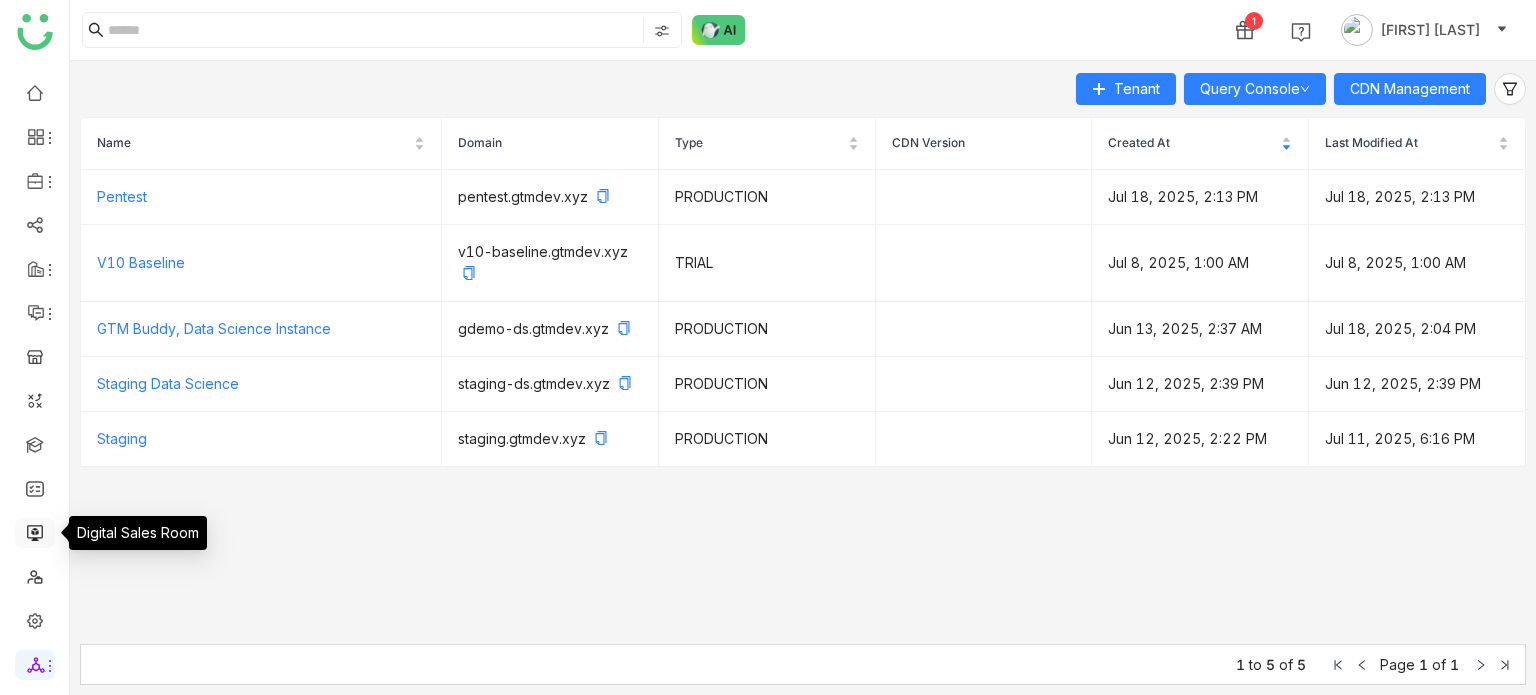 click at bounding box center (35, 531) 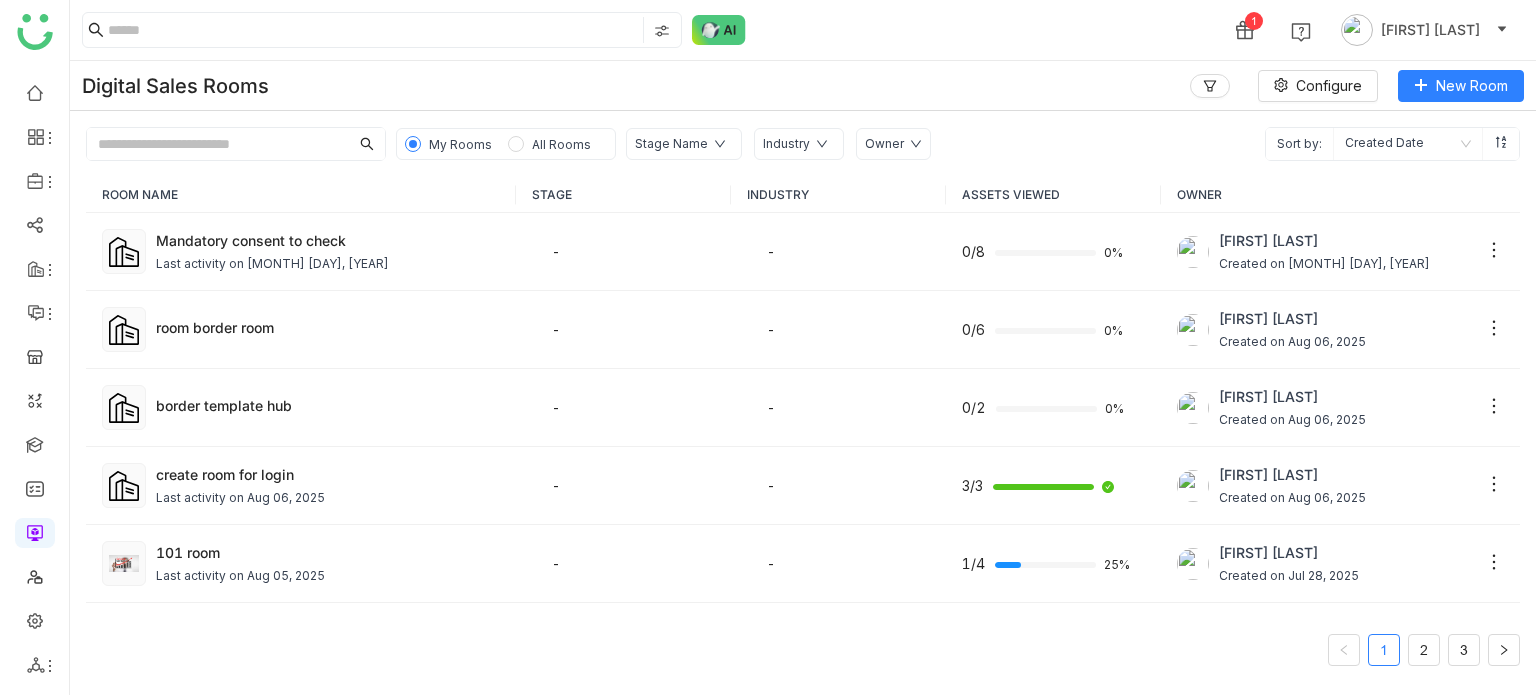 click 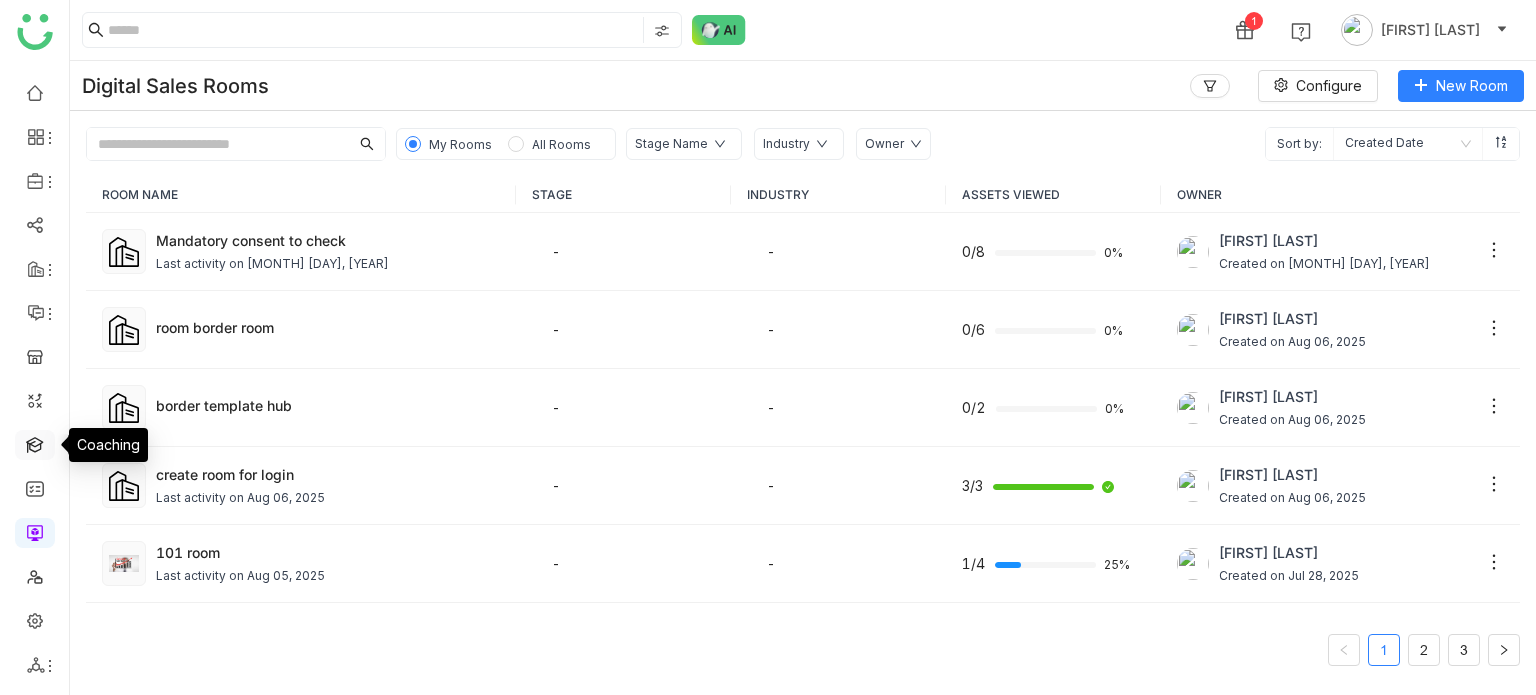 click at bounding box center (35, 443) 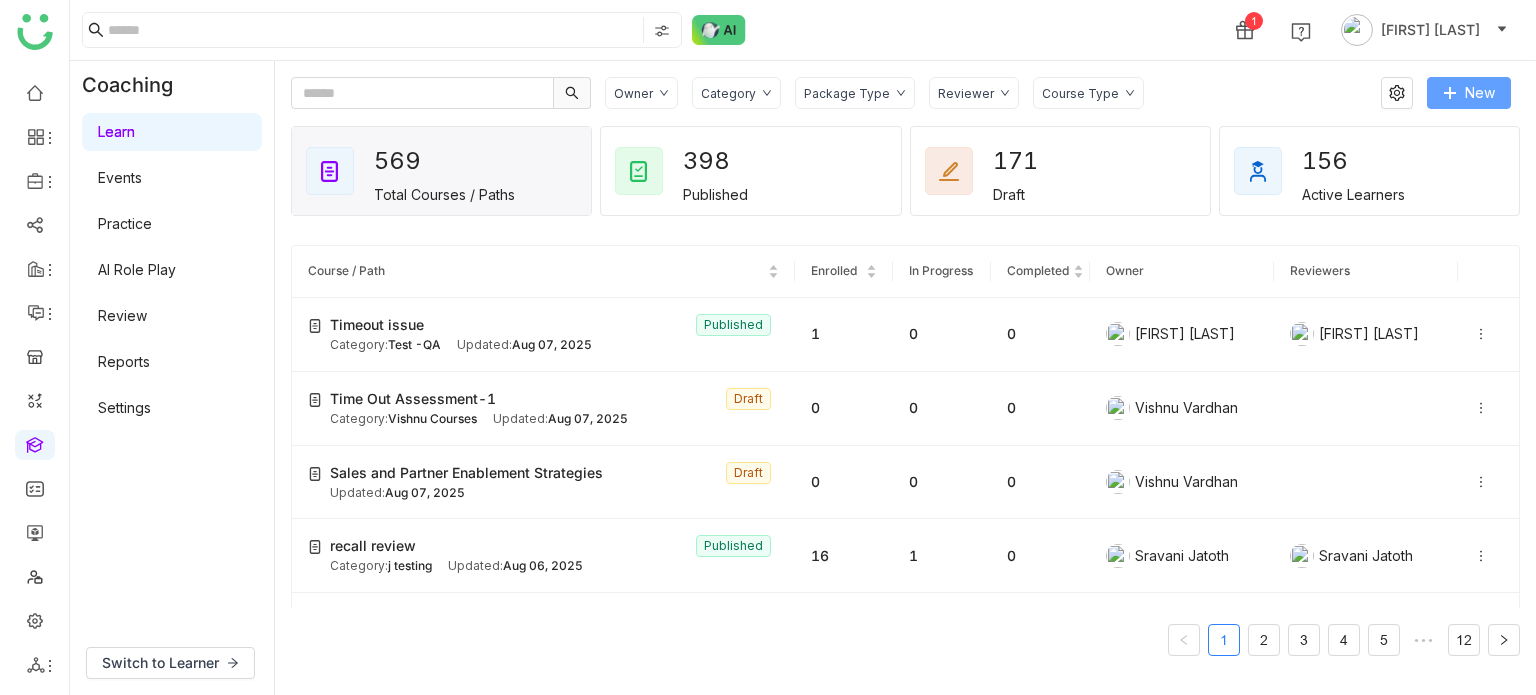 click on "New" 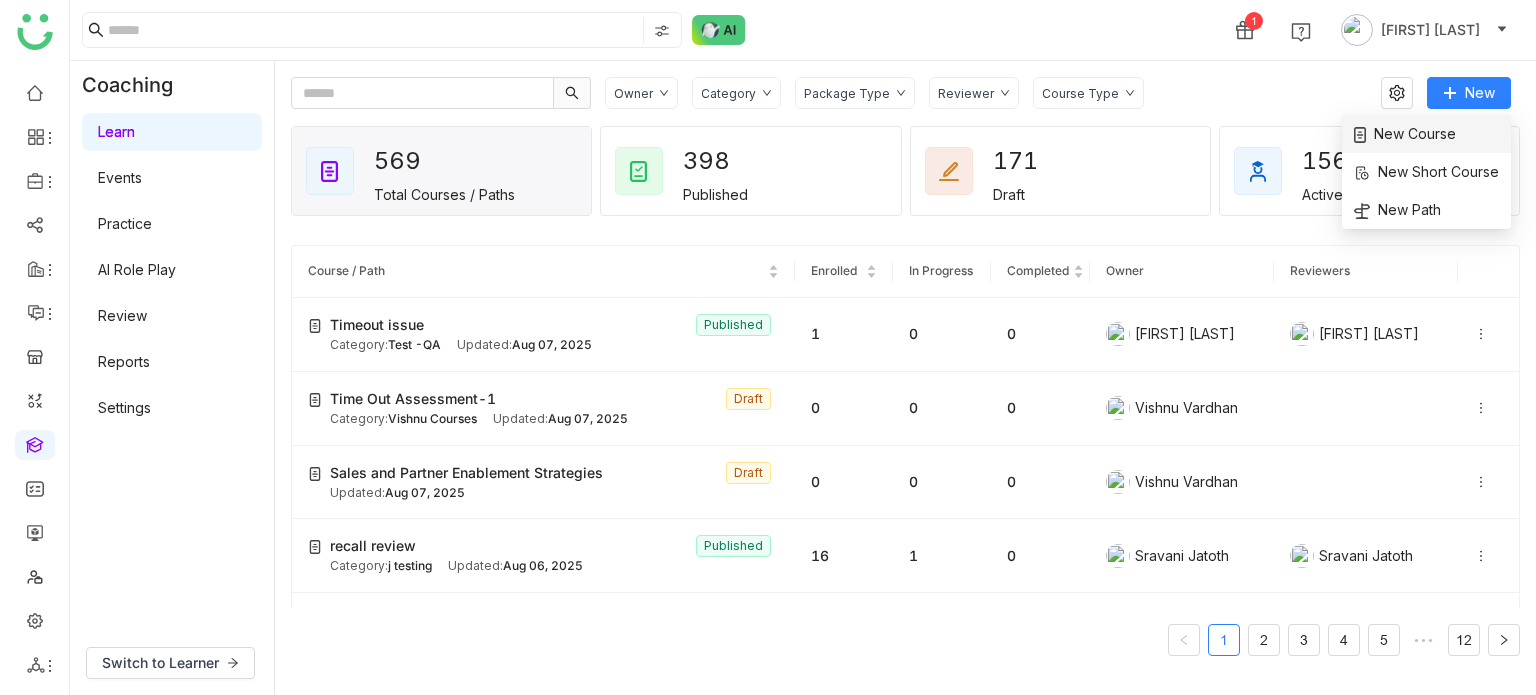 click on "New Course" at bounding box center (1426, 134) 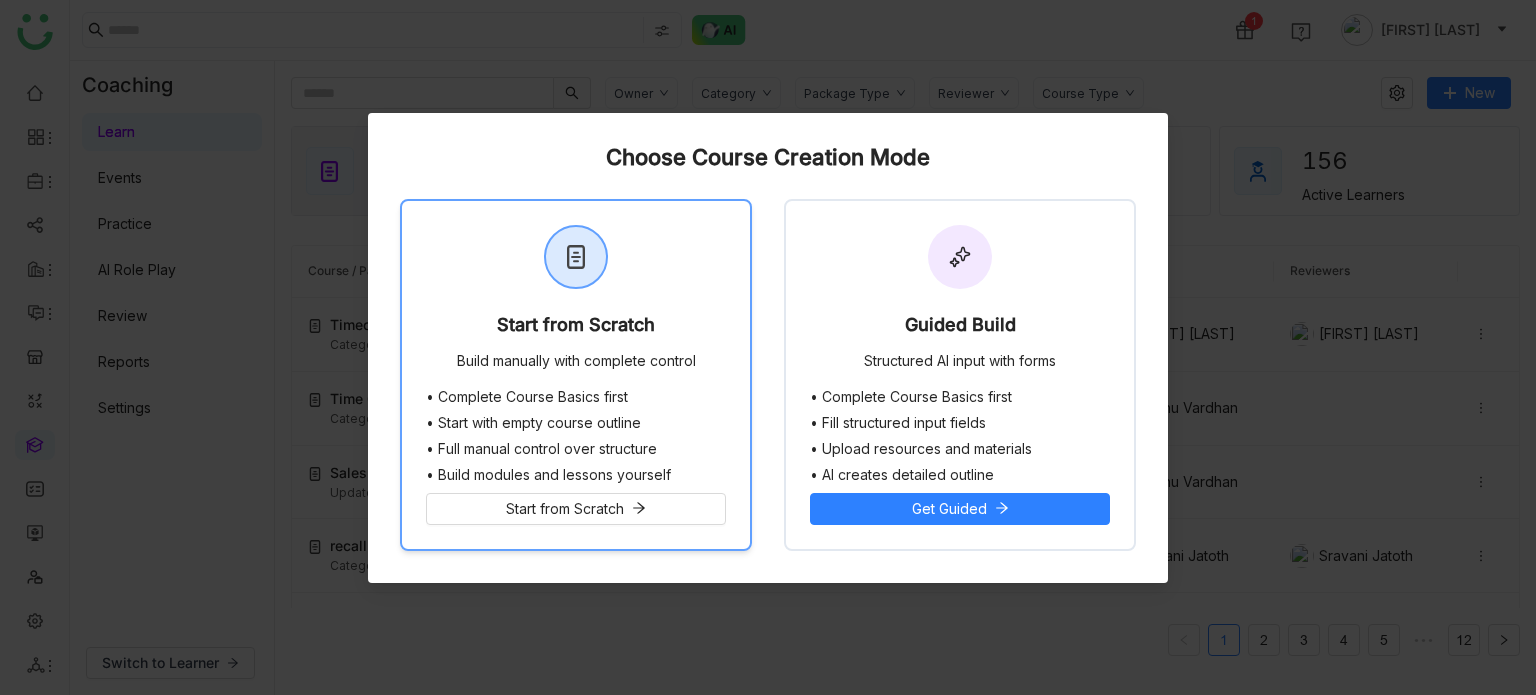 click on "Start from Scratch" at bounding box center (576, 329) 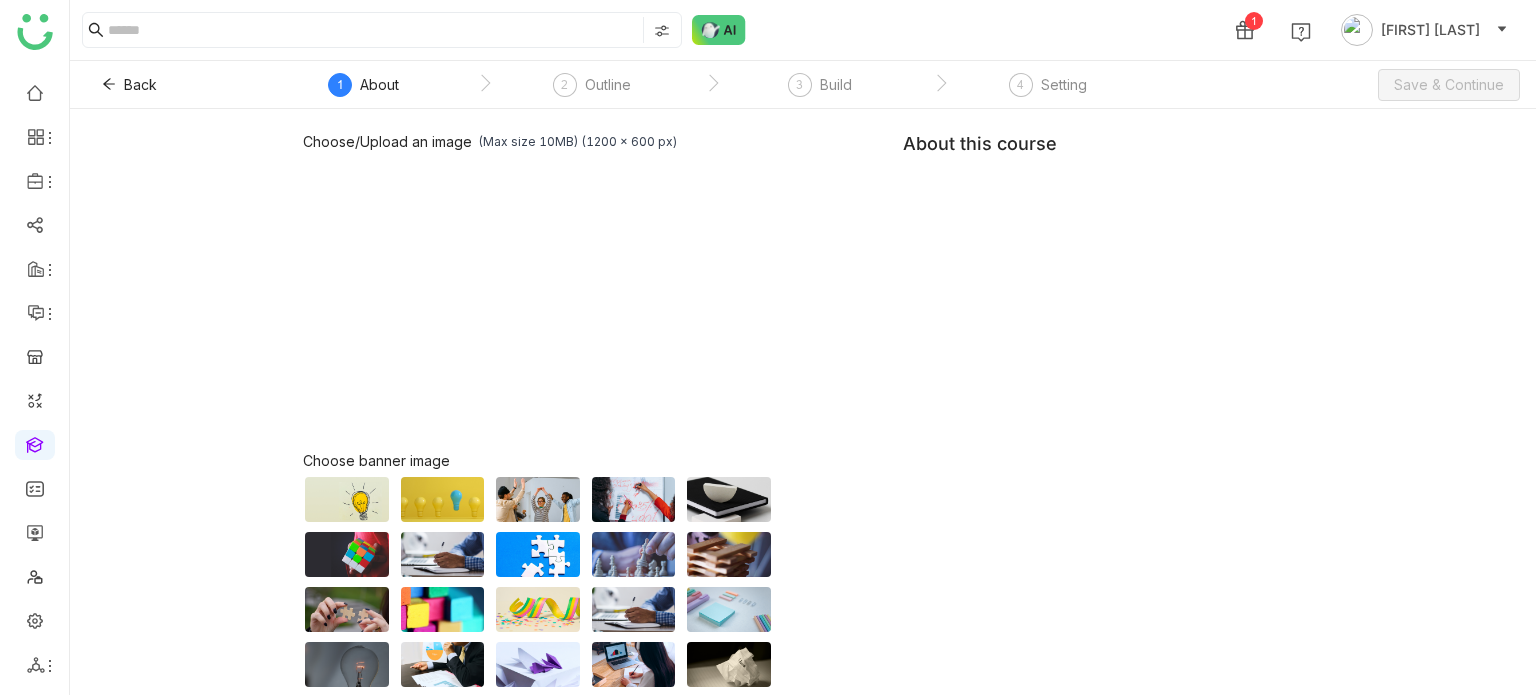 click on "Choose/Upload an image   (Max size 10MB) (1200 x 600 px)  Browse Image  Choose banner image   My Uploads   About this course" 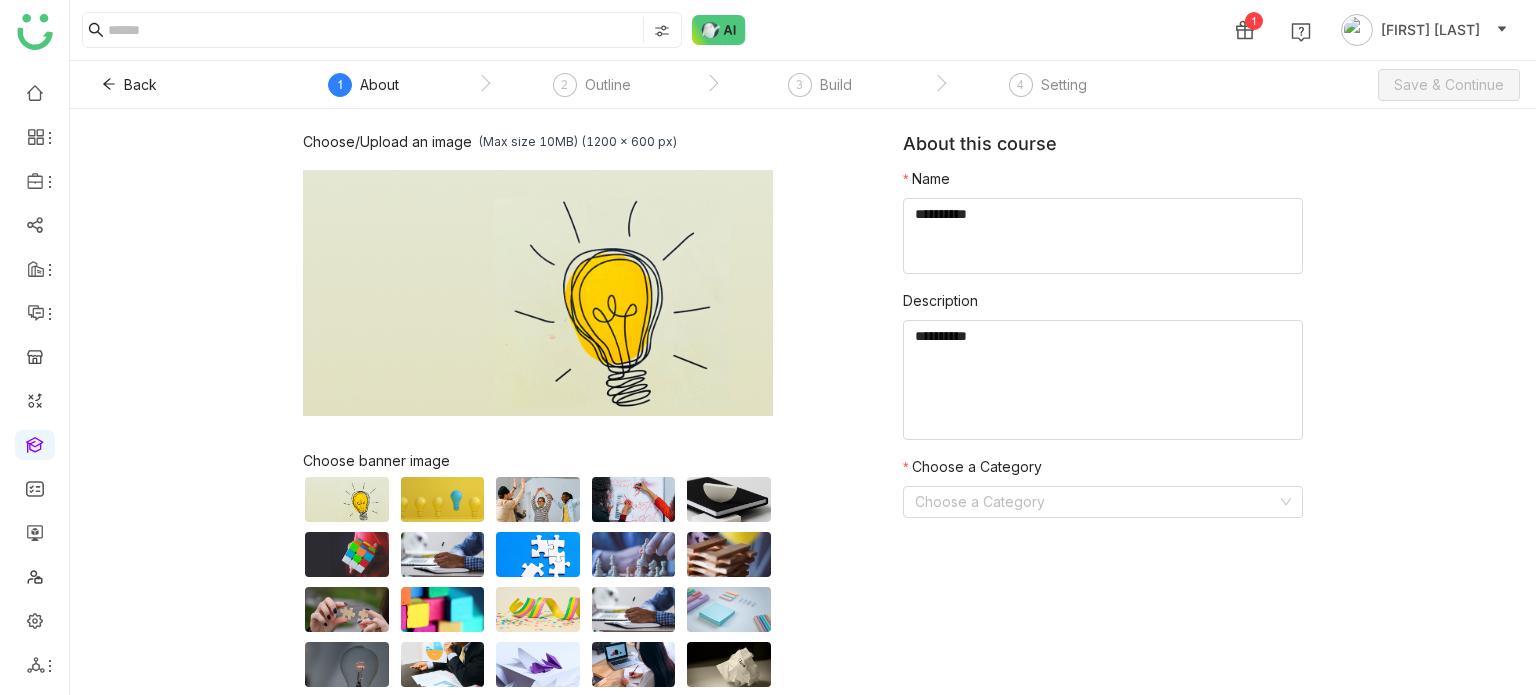 click 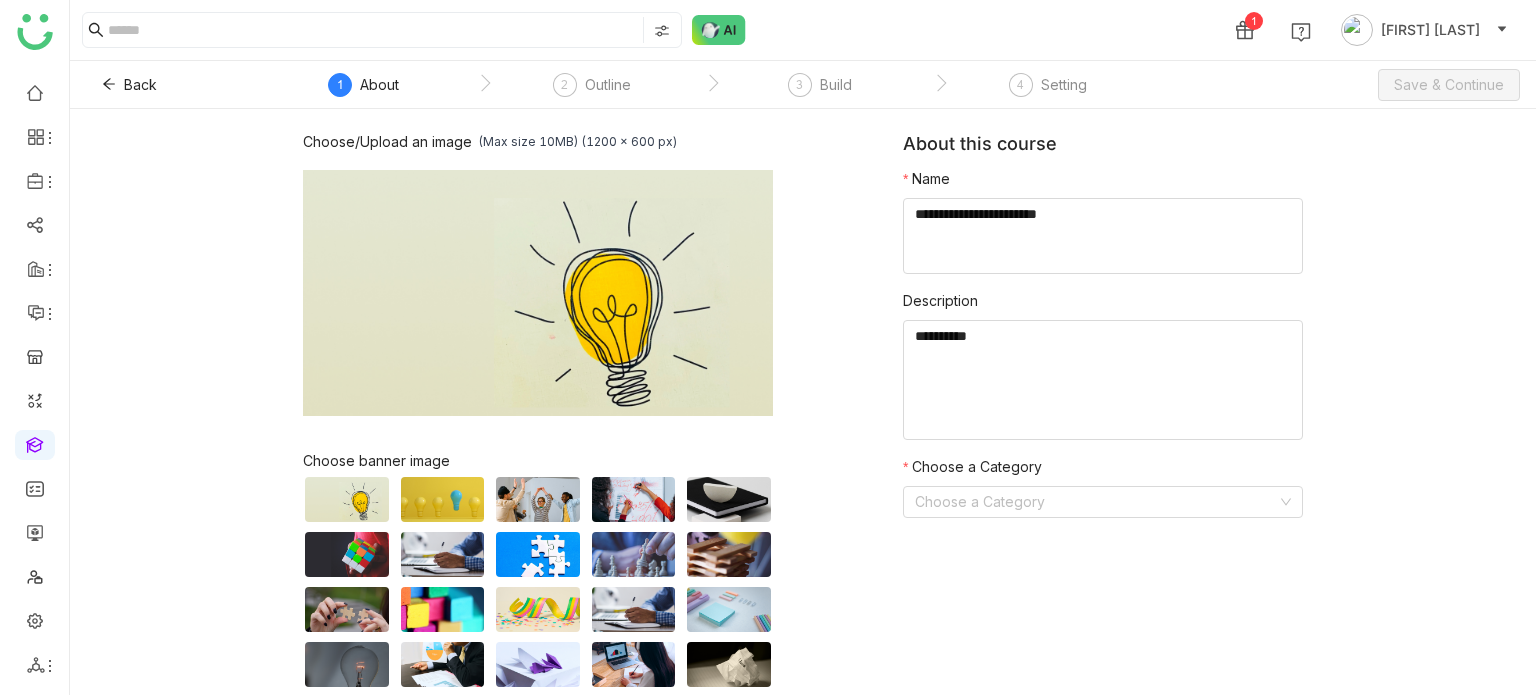 type on "**********" 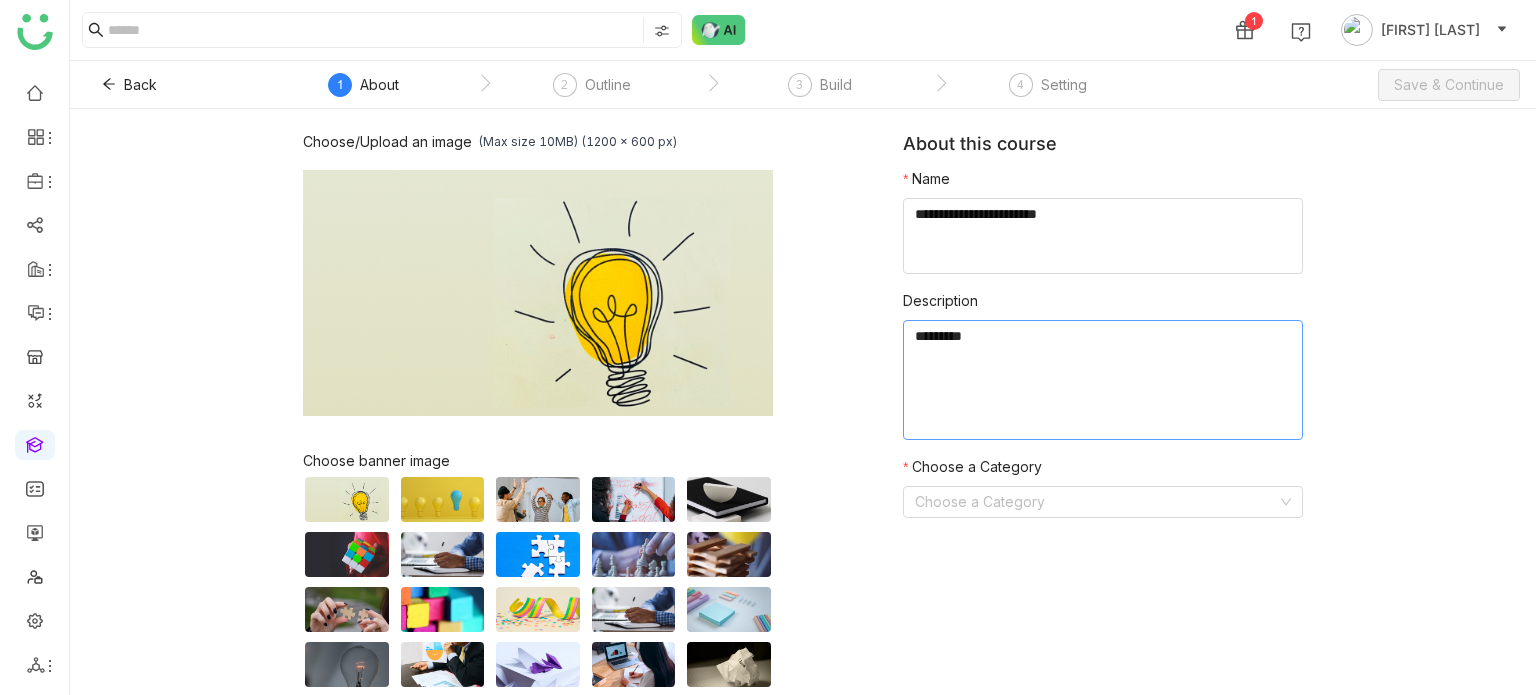 type on "********" 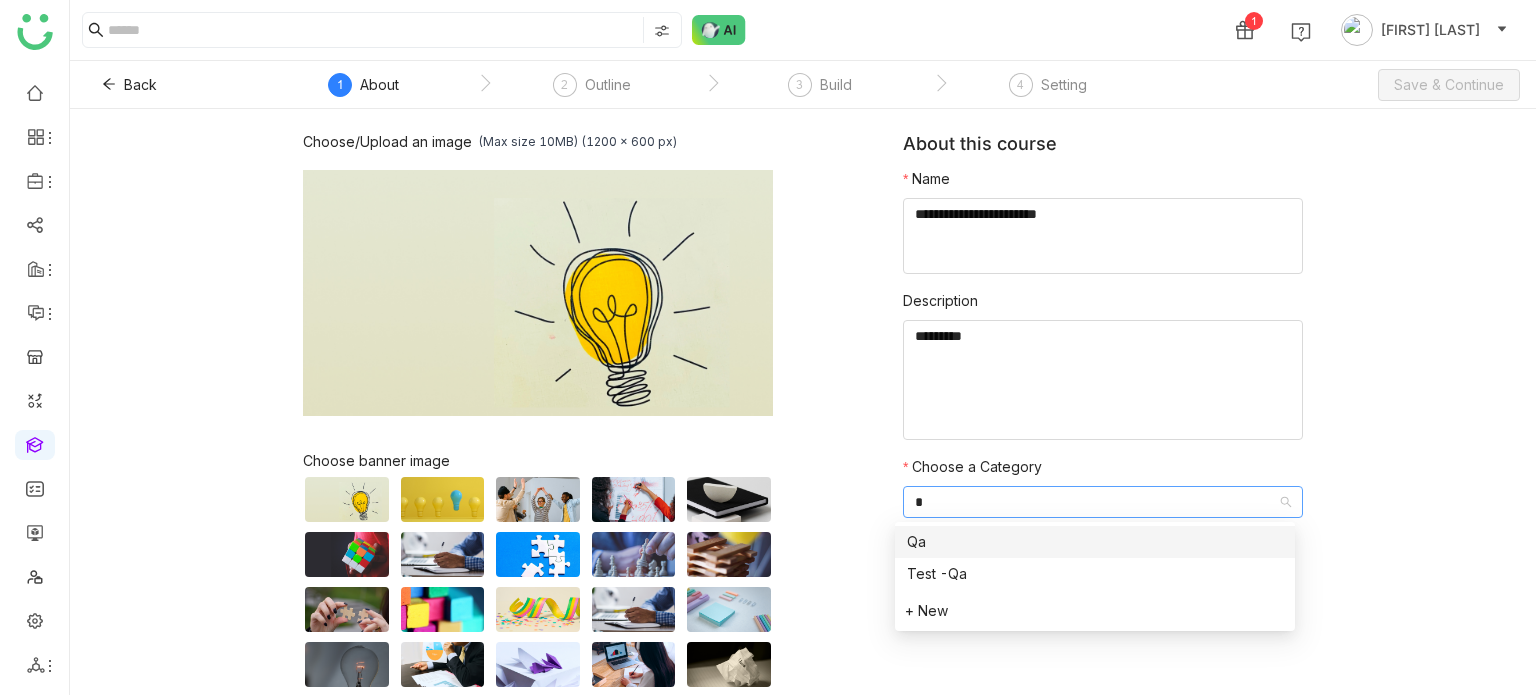 type on "**" 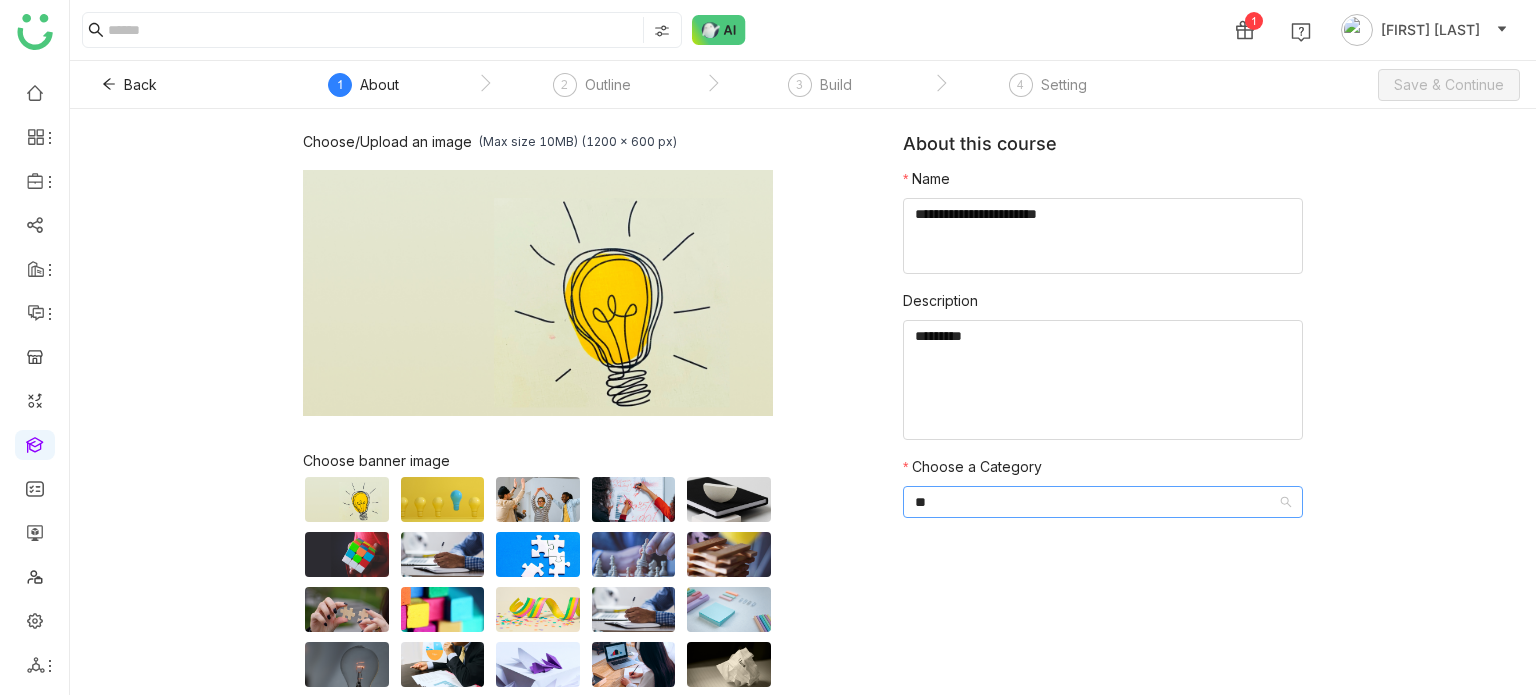 type 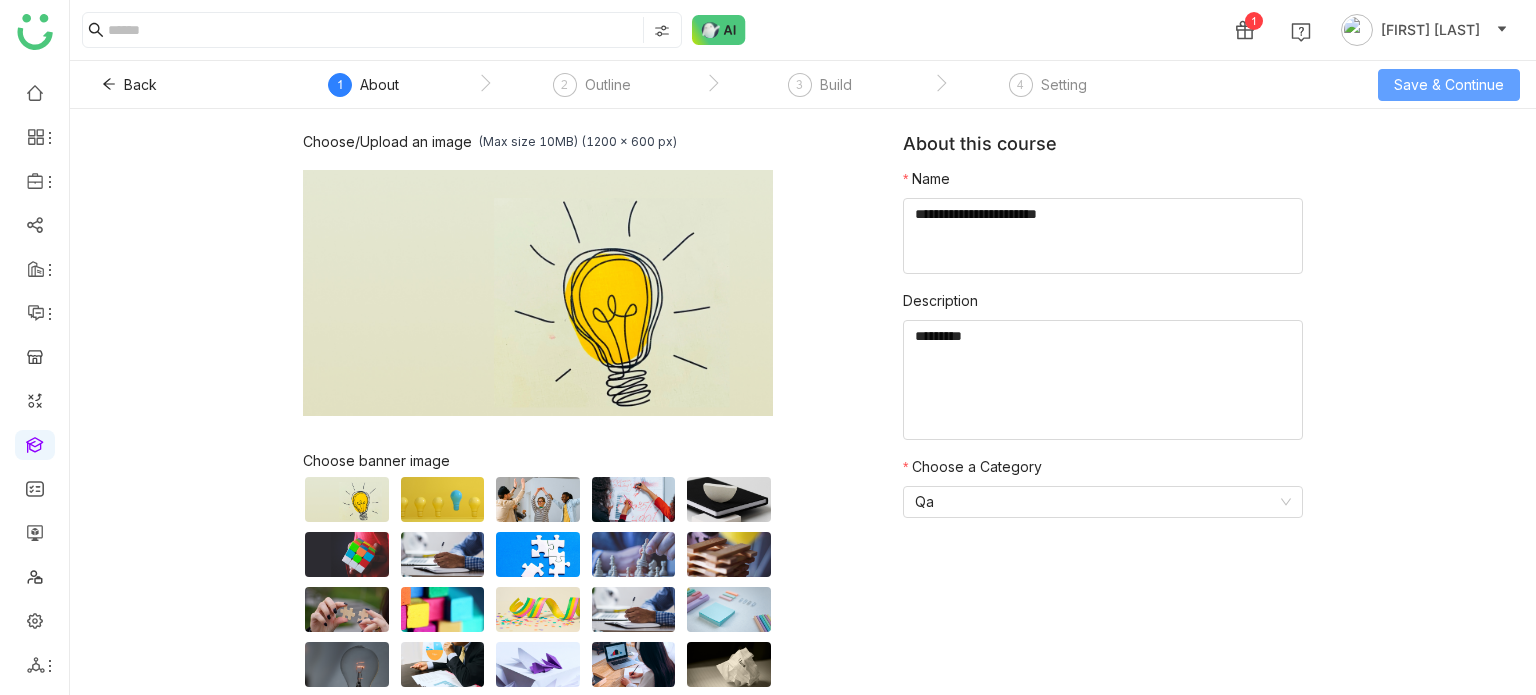 click on "Save & Continue" at bounding box center (1449, 85) 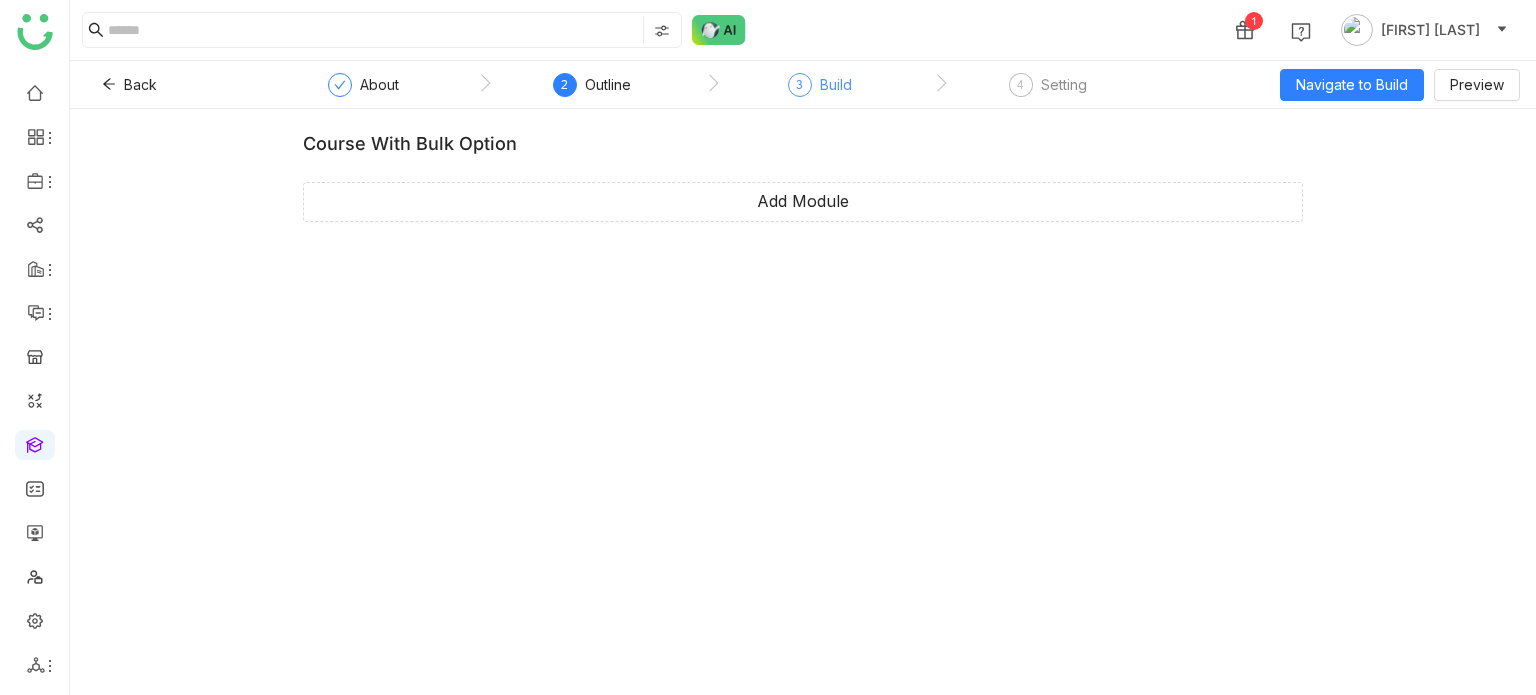 click on "Build" 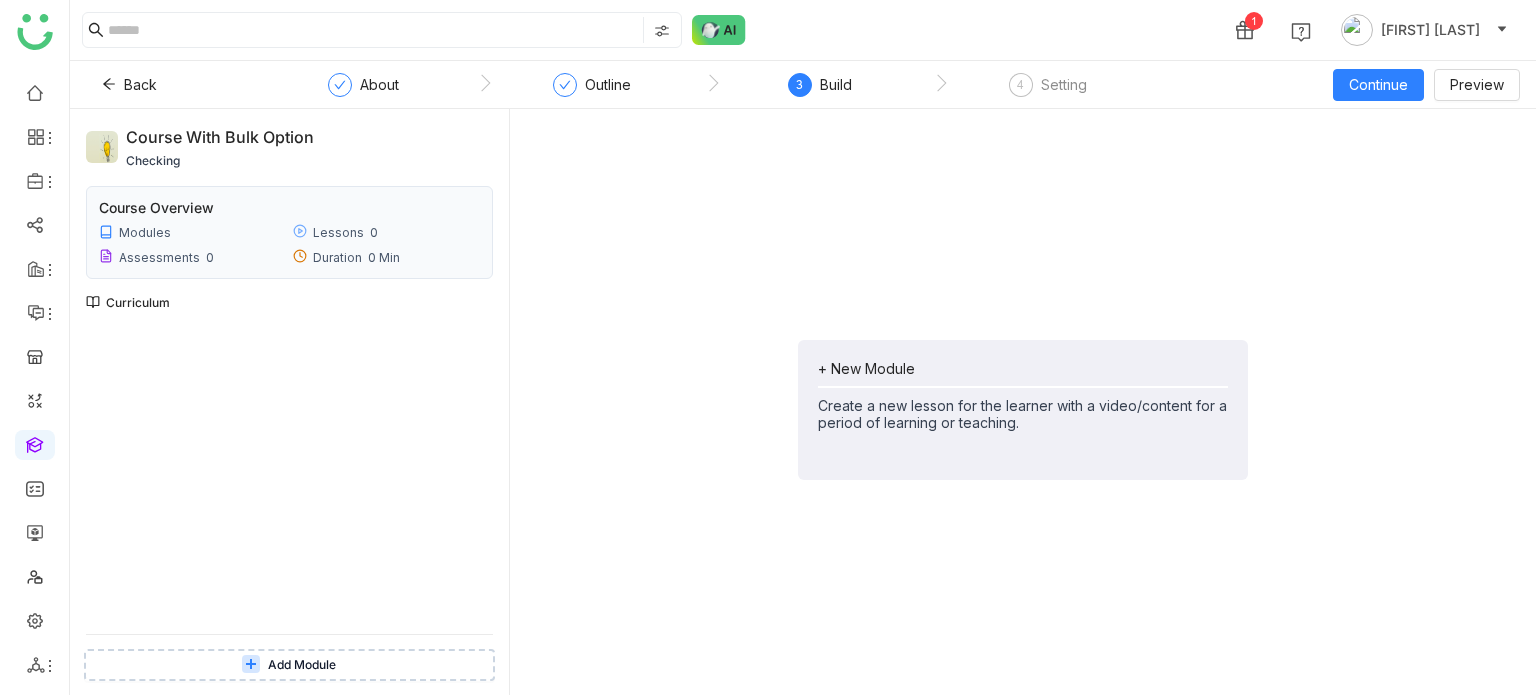 click on "+ New Module   Create a new lesson for the learner with a video/content for a period of learning or teaching." 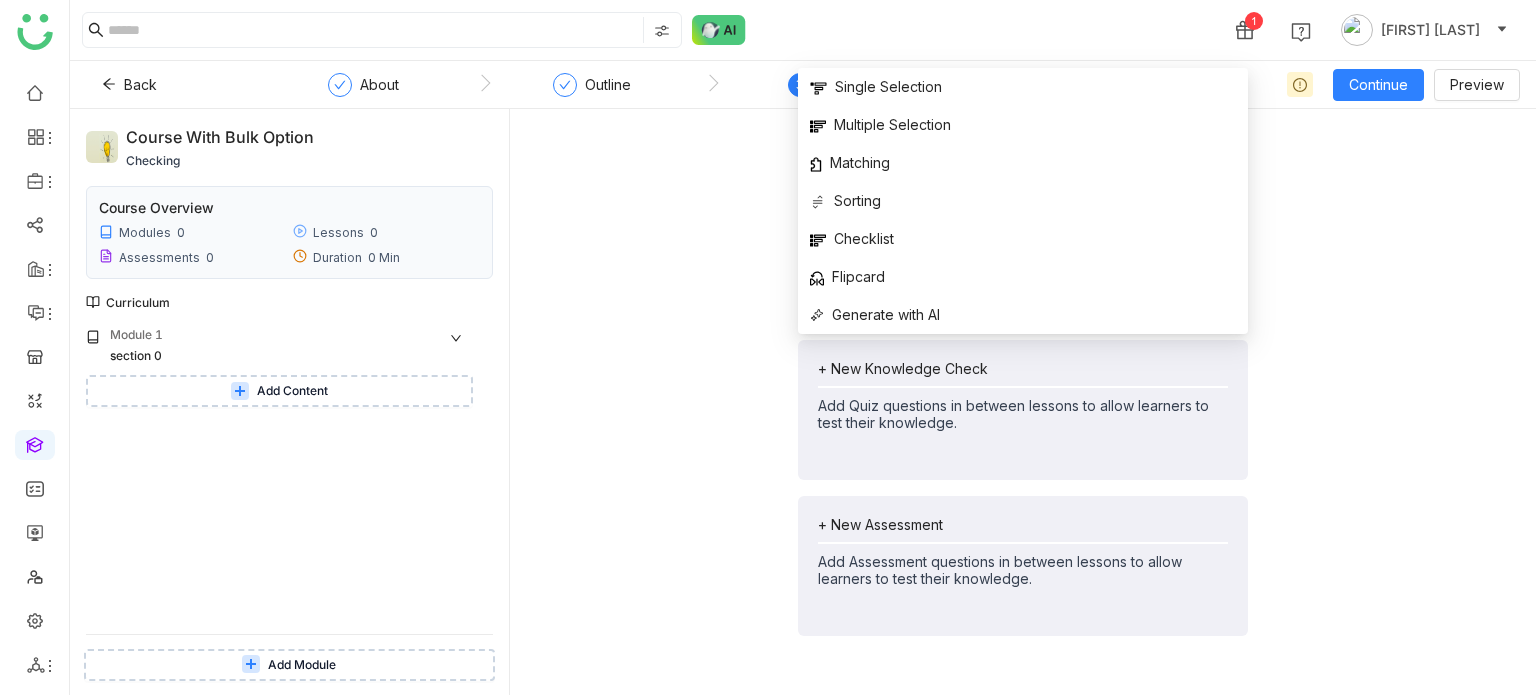 click on "+ New Lesson   Create a new lesson for the learner with a video/content for a period of learning or teaching.   + New Knowledge Check   Add Quiz questions in between lessons to allow learners to test their knowledge.   + New Assessment   Add Assessment questions in between lessons to allow learners to test their knowledge." 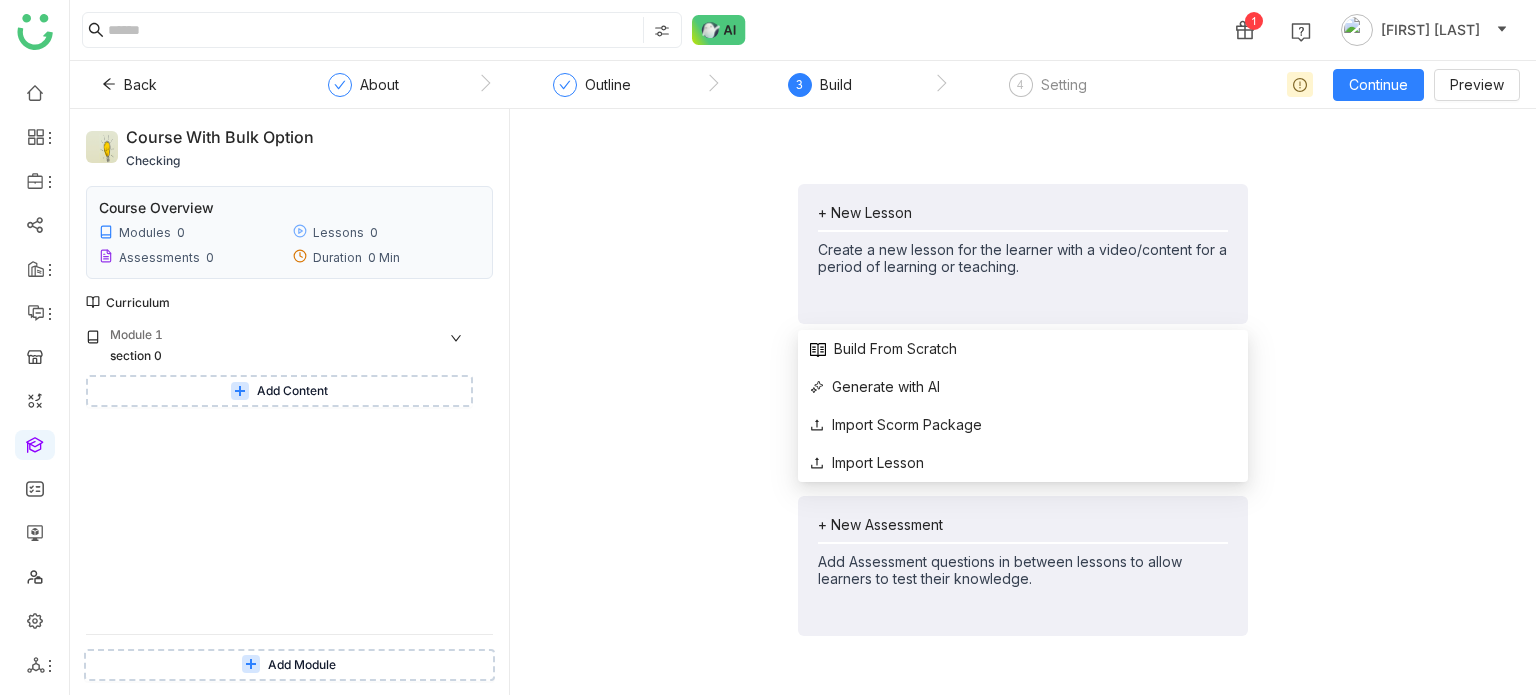 click on "+ New Lesson   Create a new lesson for the learner with a video/content for a period of learning or teaching." 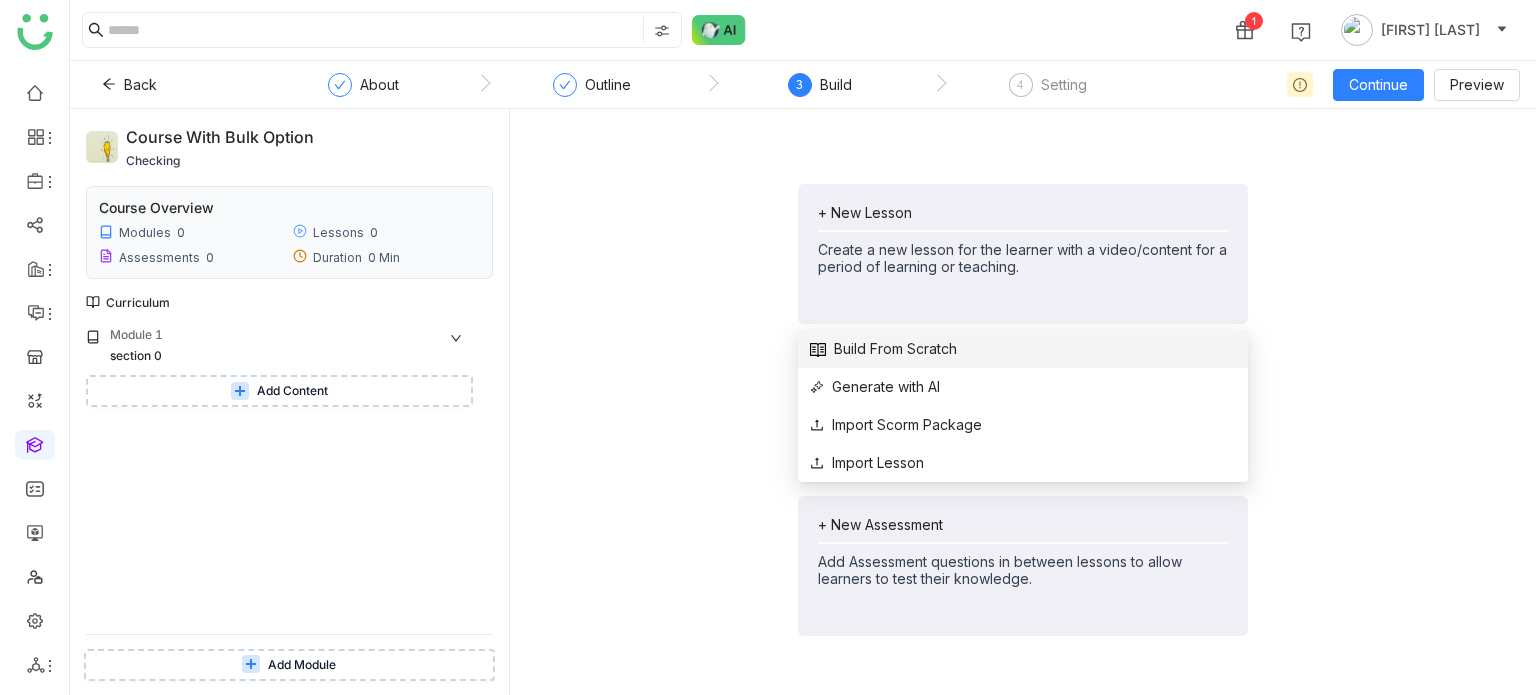 click on "Build From Scratch" at bounding box center (883, 349) 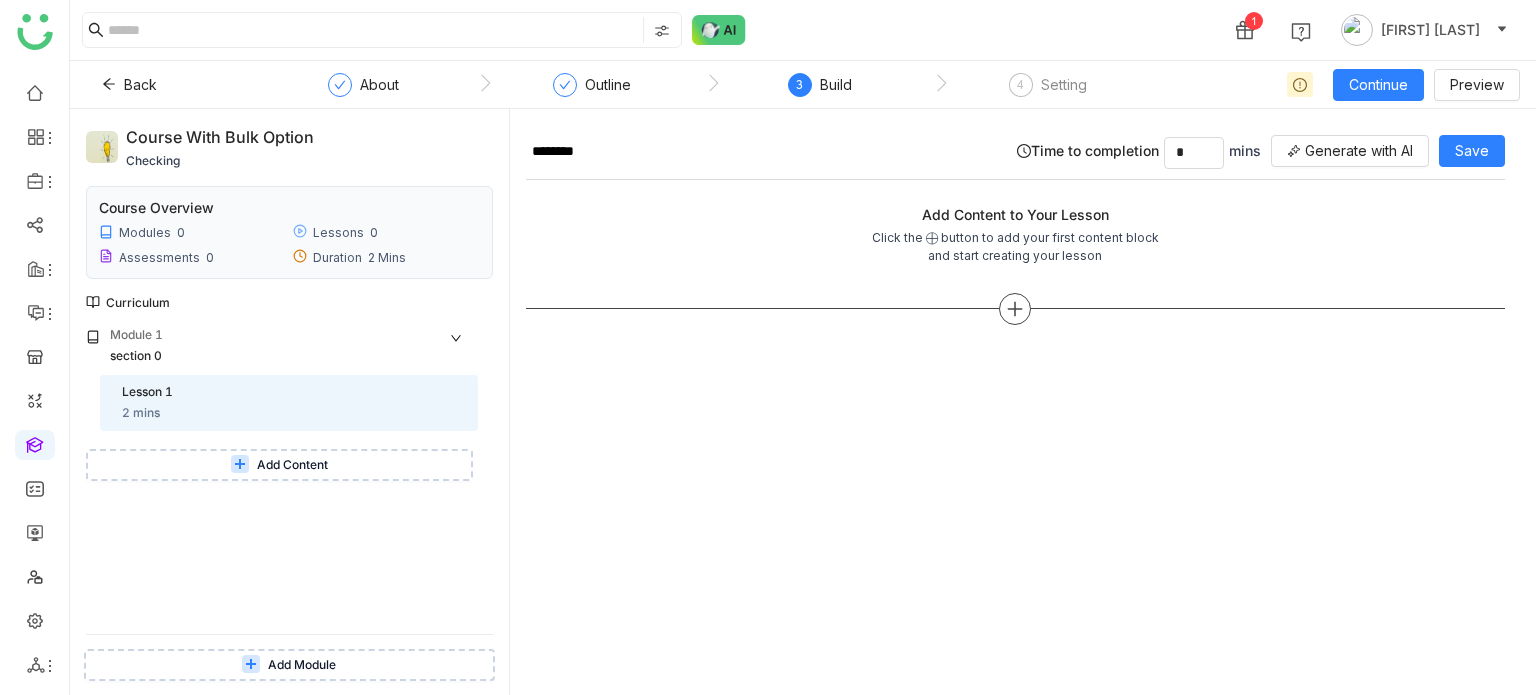 click 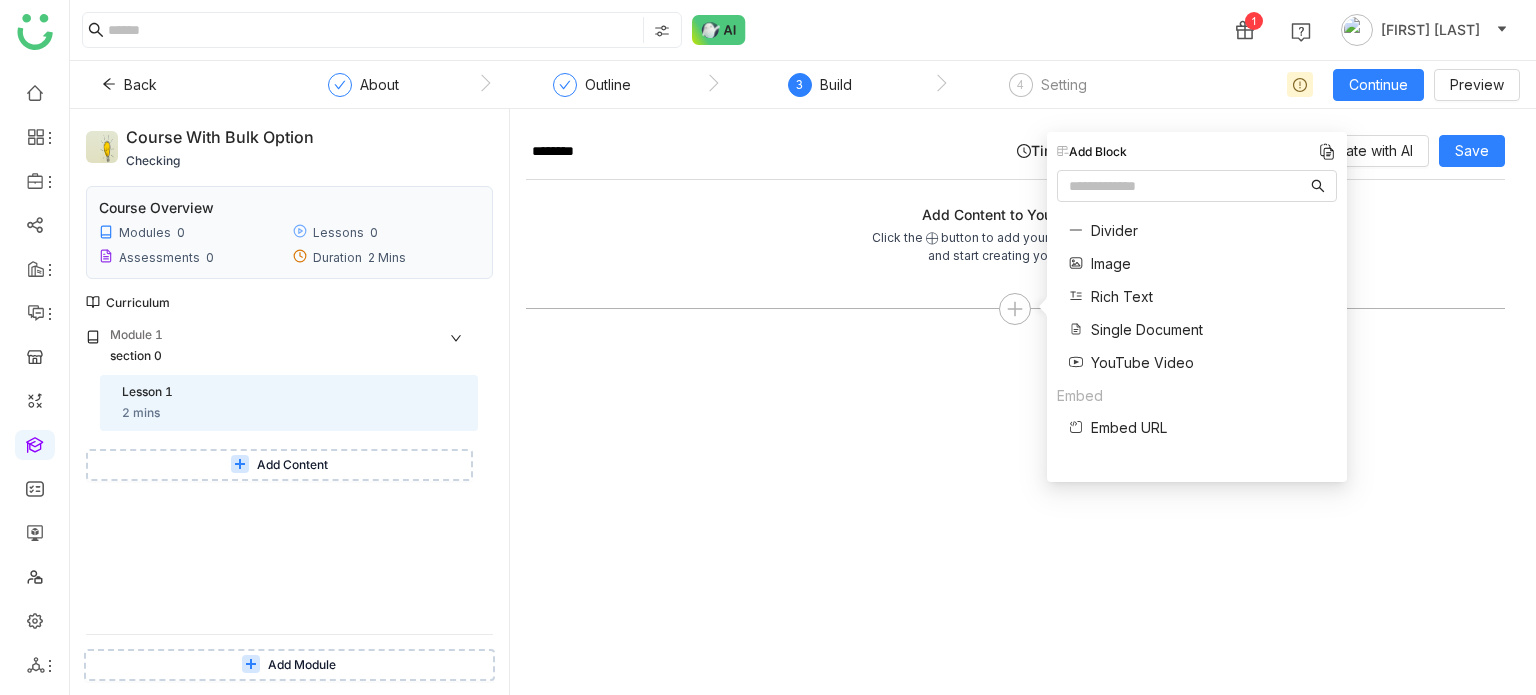 click on "Click the ⨁ button to add your first content block and start creating your lesson" 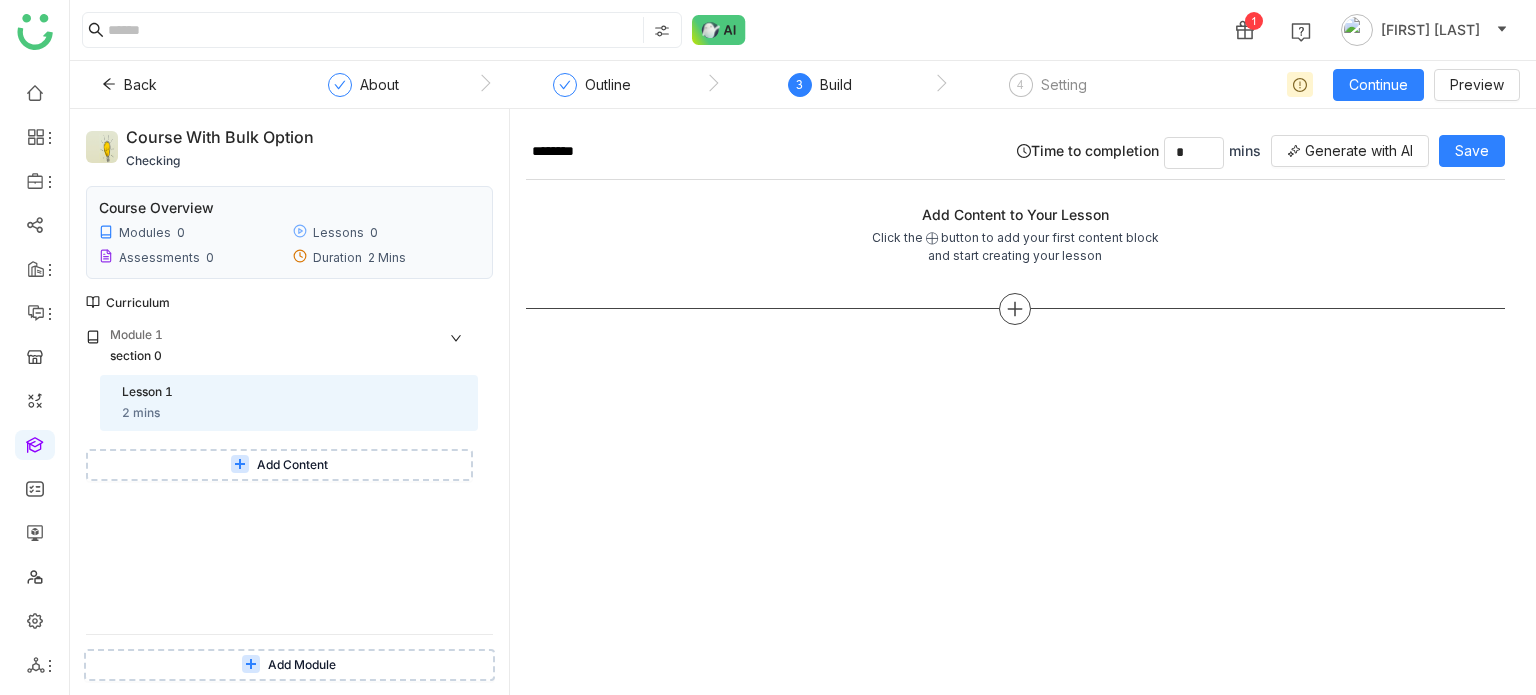 click 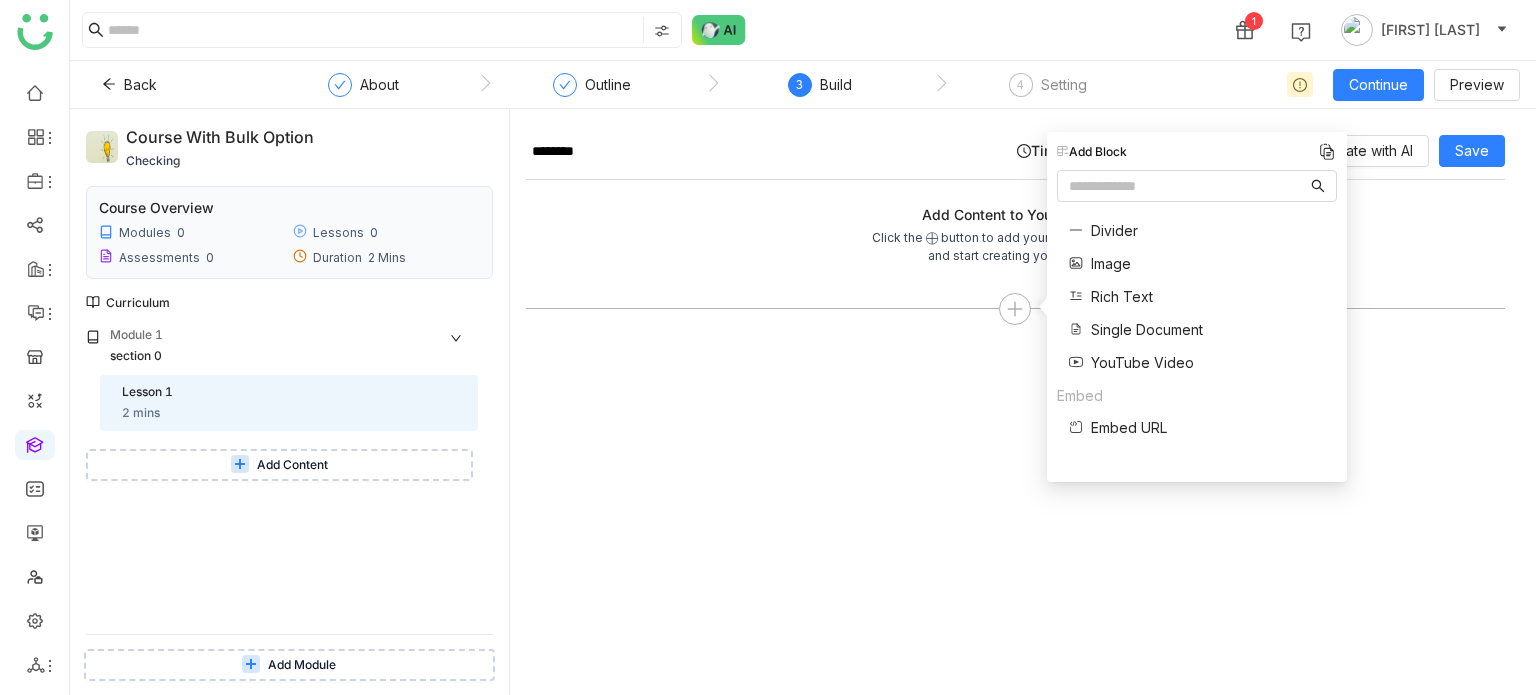 click on "Add Content" at bounding box center [279, 465] 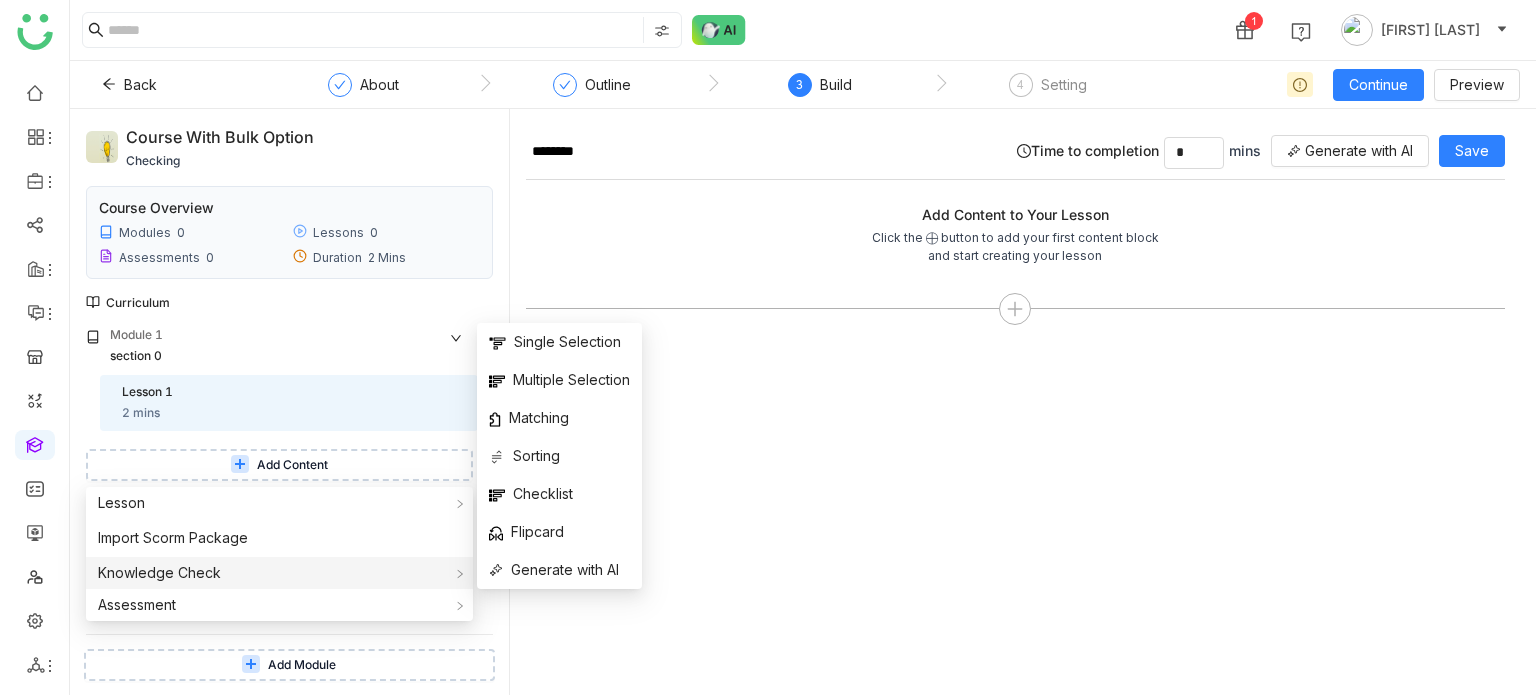 click on "Knowledge Check" at bounding box center [279, 573] 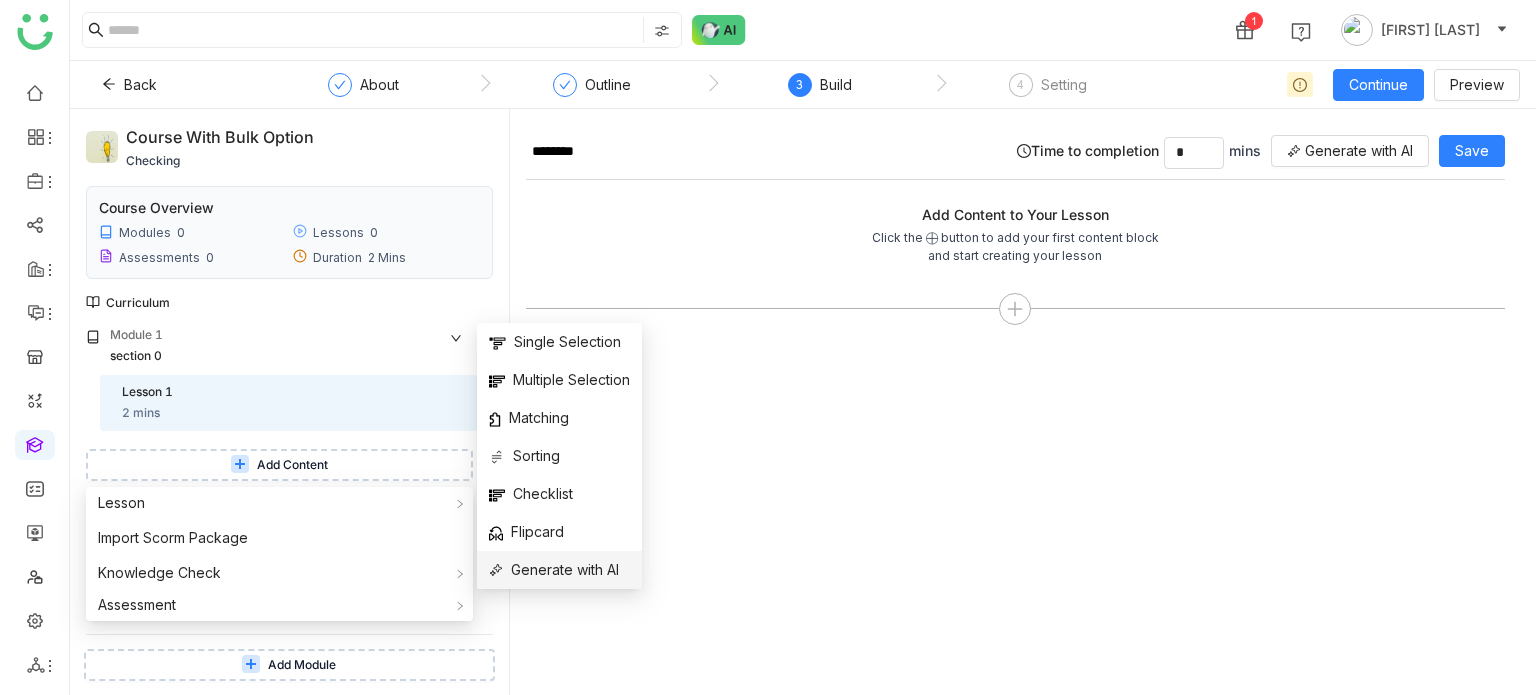 click on "Generate with AI" at bounding box center (554, 570) 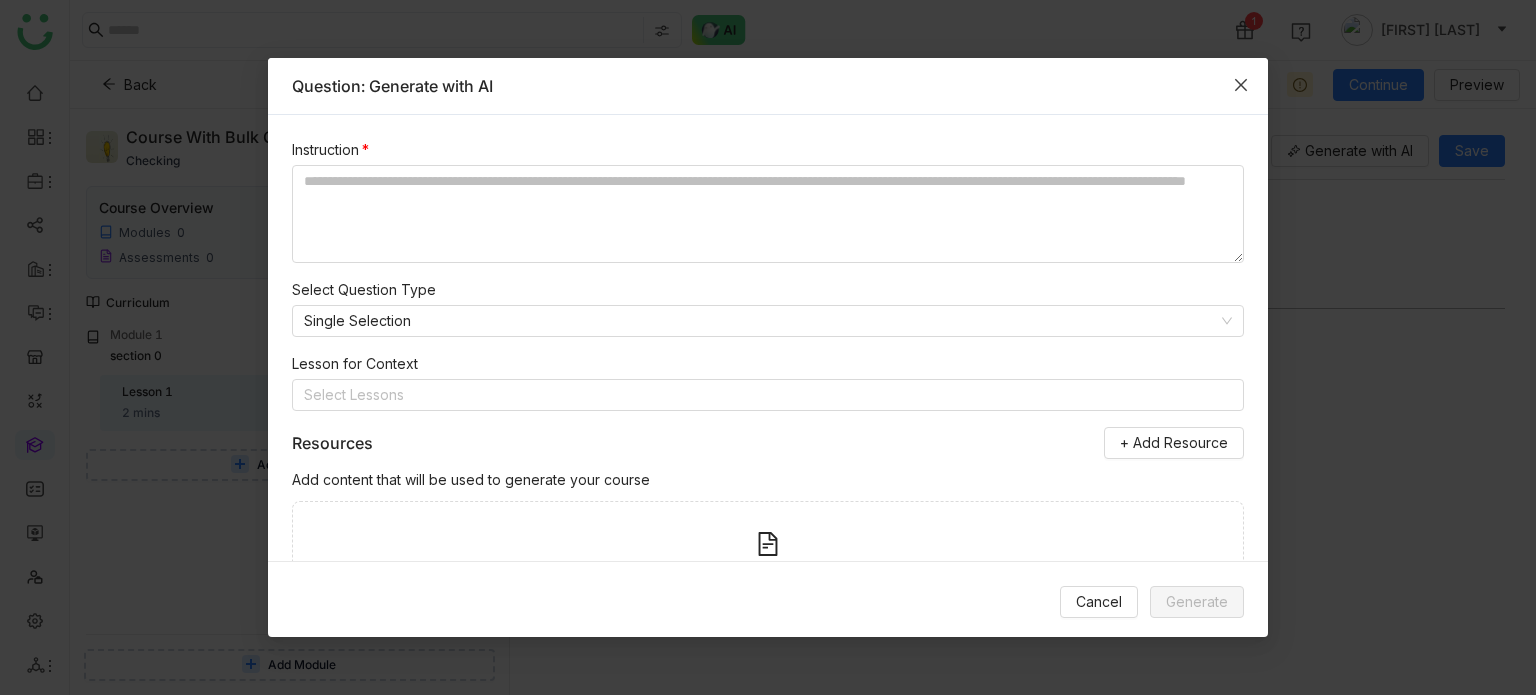 click at bounding box center [1241, 85] 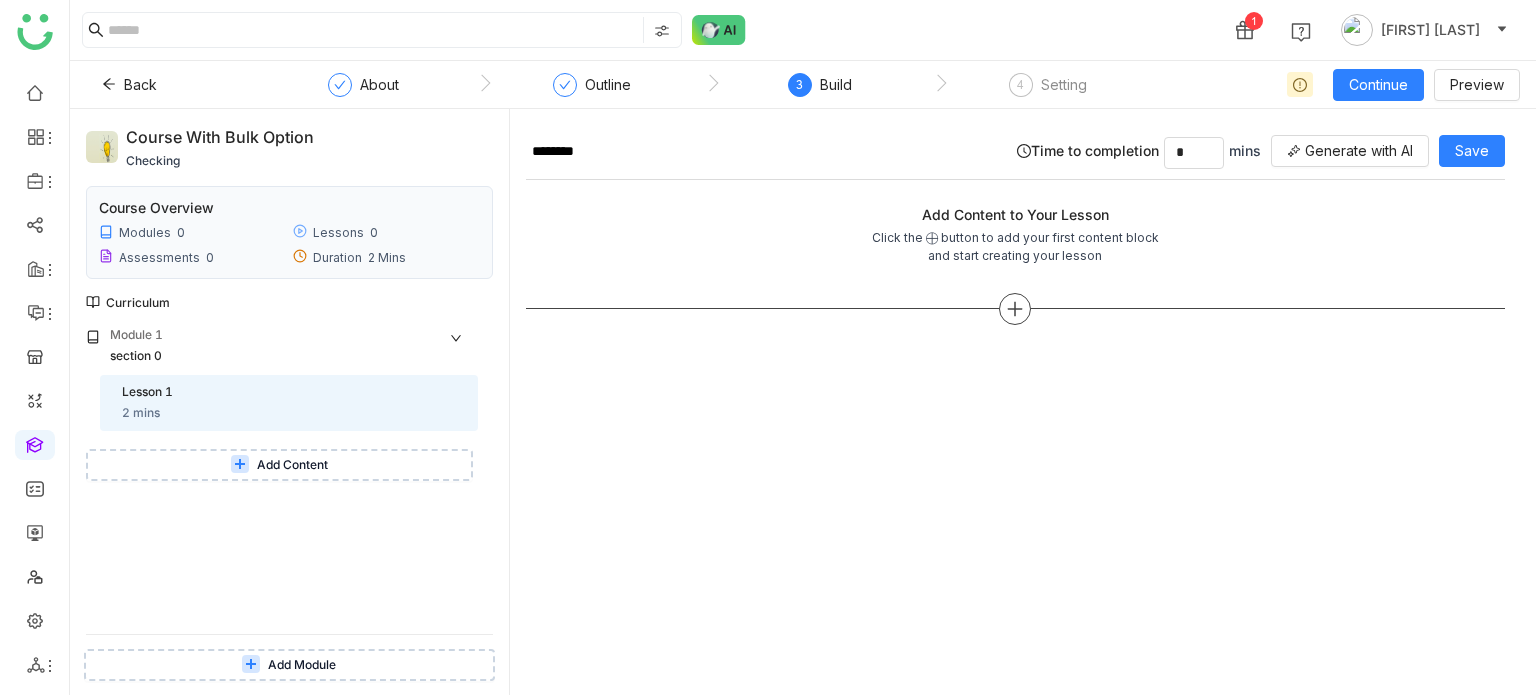 click 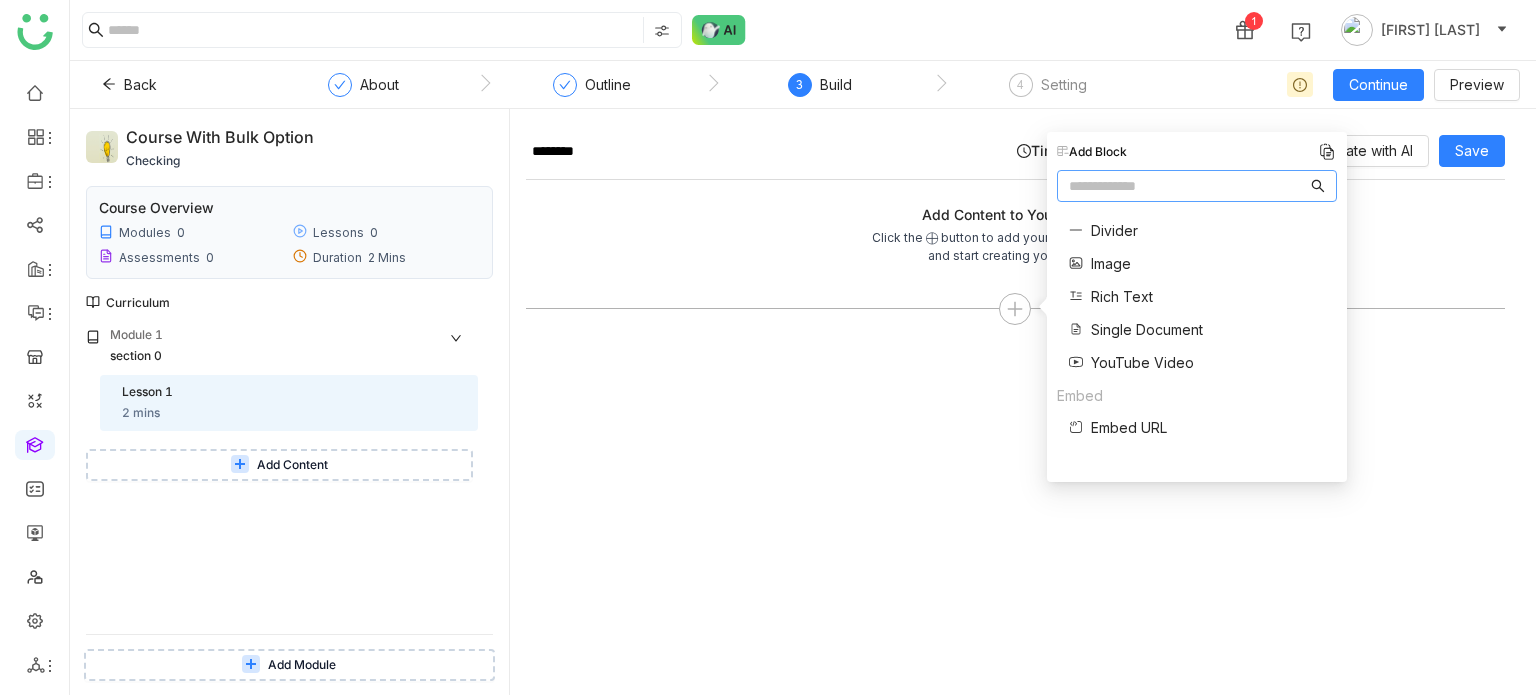 click on "Single Document" at bounding box center [1147, 329] 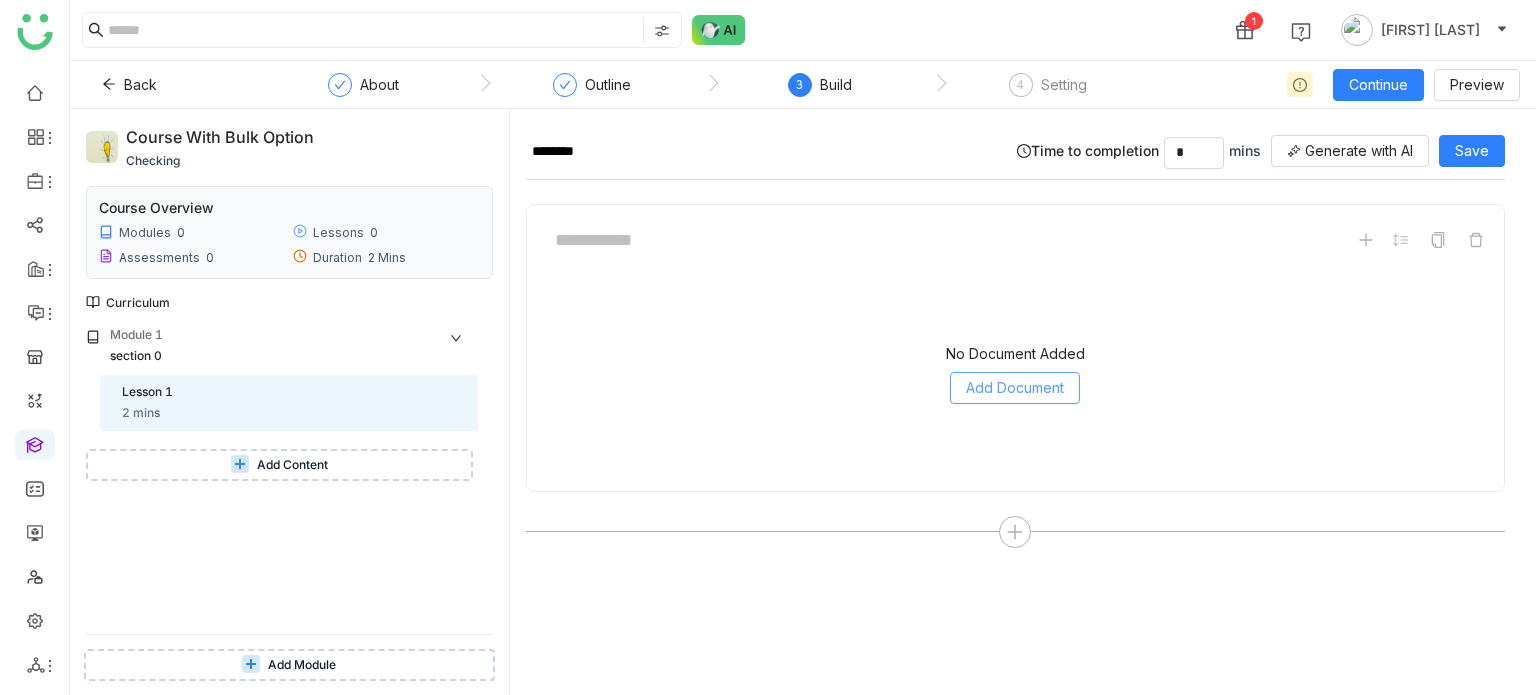 click on "Add Document" 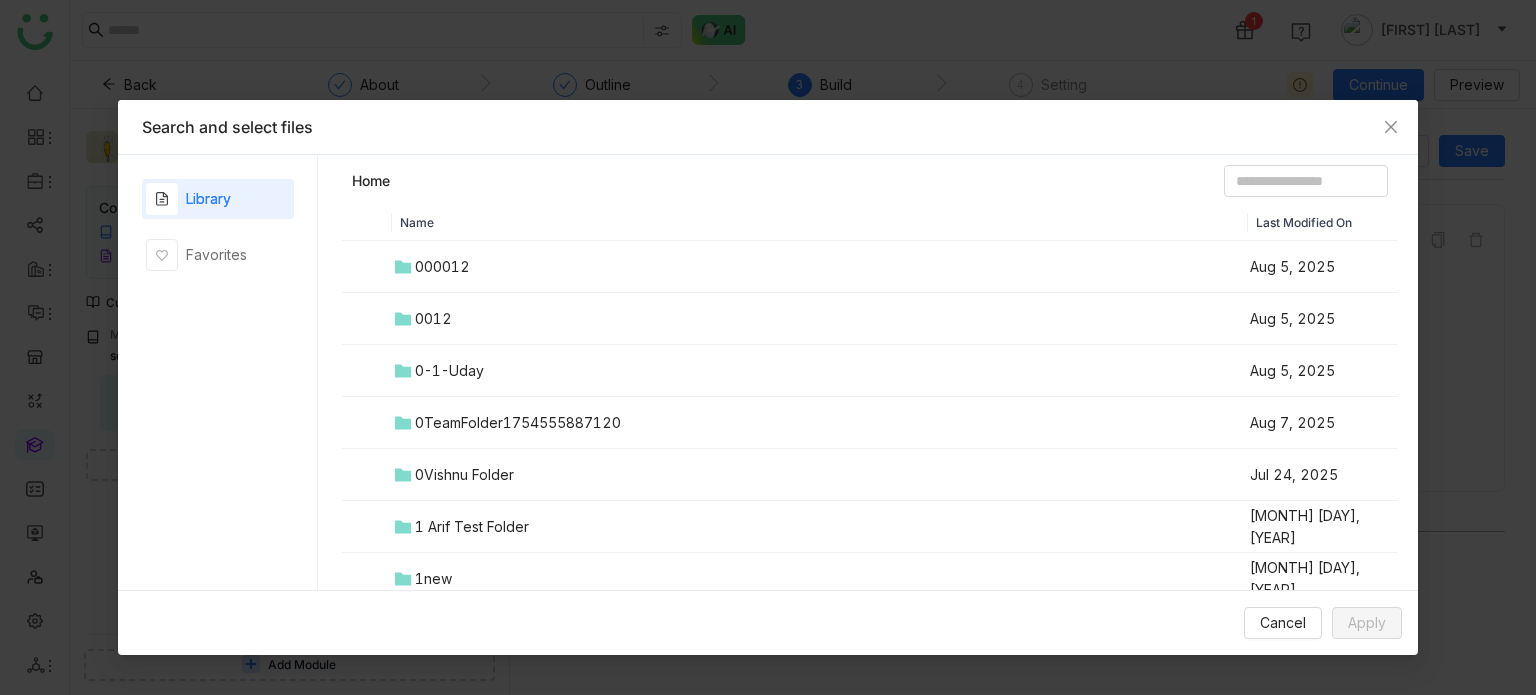 click on "1 Arif Test Folder" at bounding box center (820, 527) 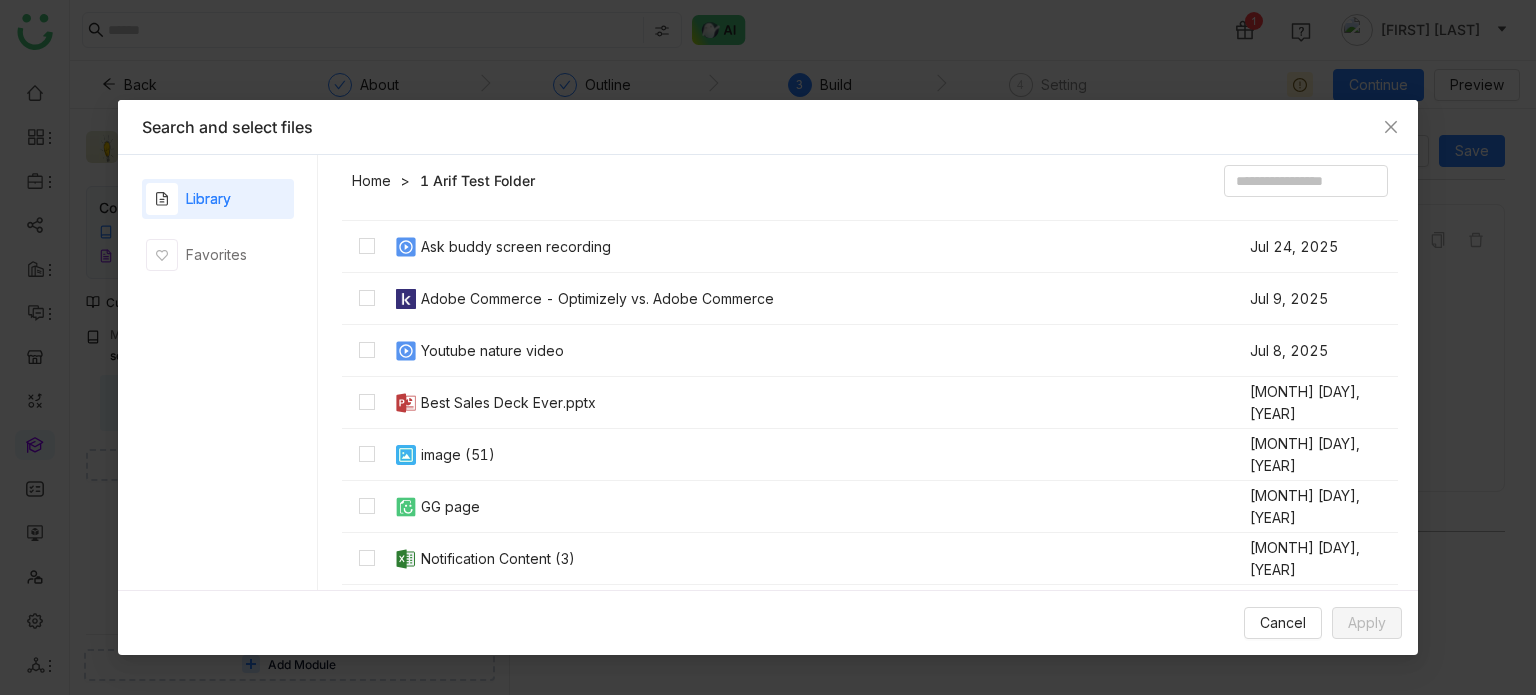 scroll, scrollTop: 438, scrollLeft: 0, axis: vertical 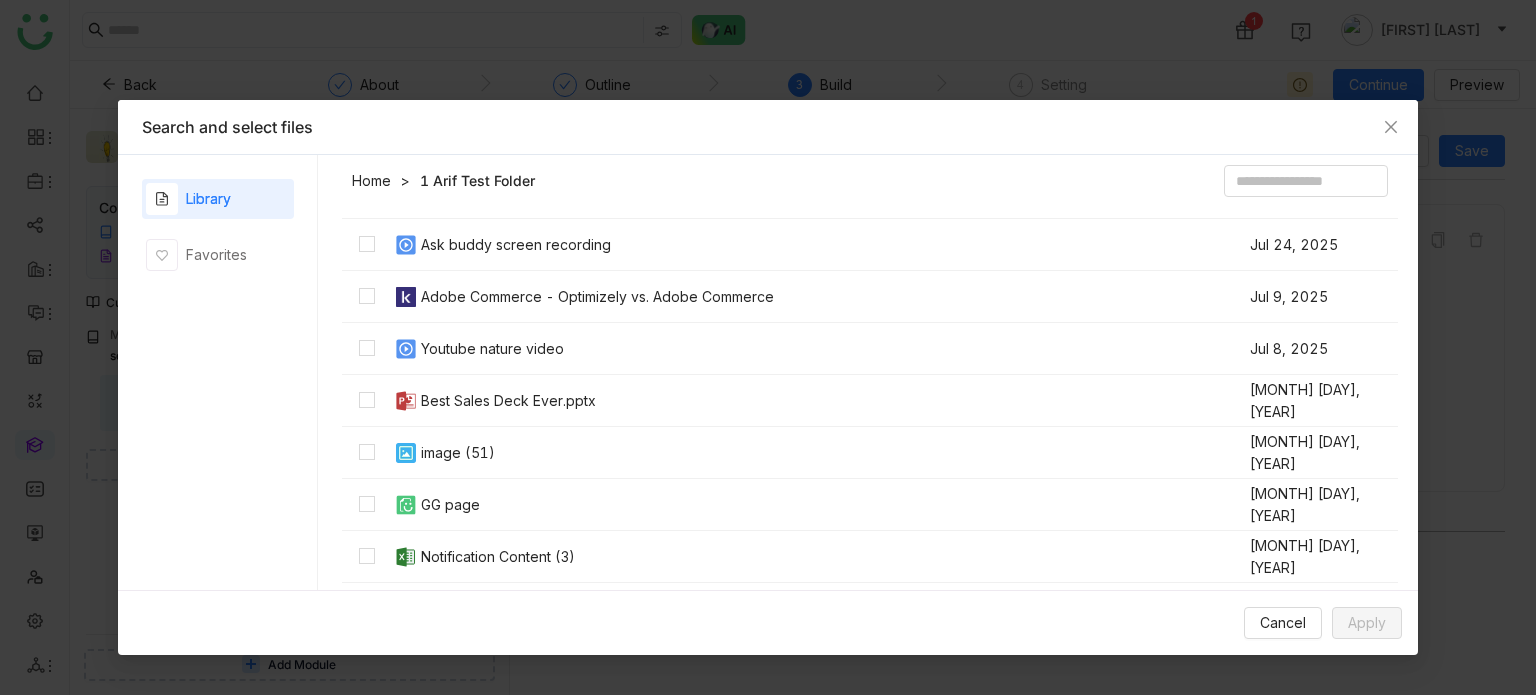 click on "Youtube nature video" at bounding box center [820, 349] 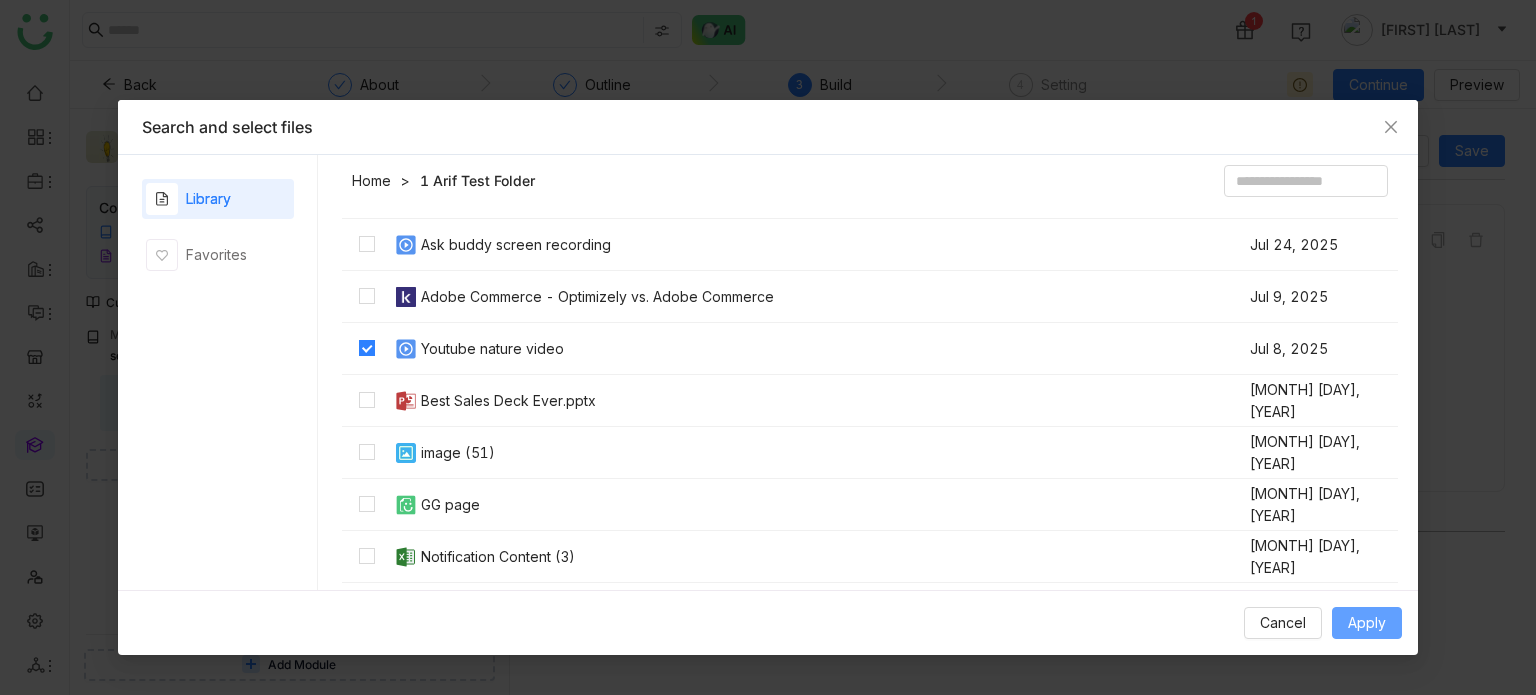 click on "Apply" at bounding box center [1367, 623] 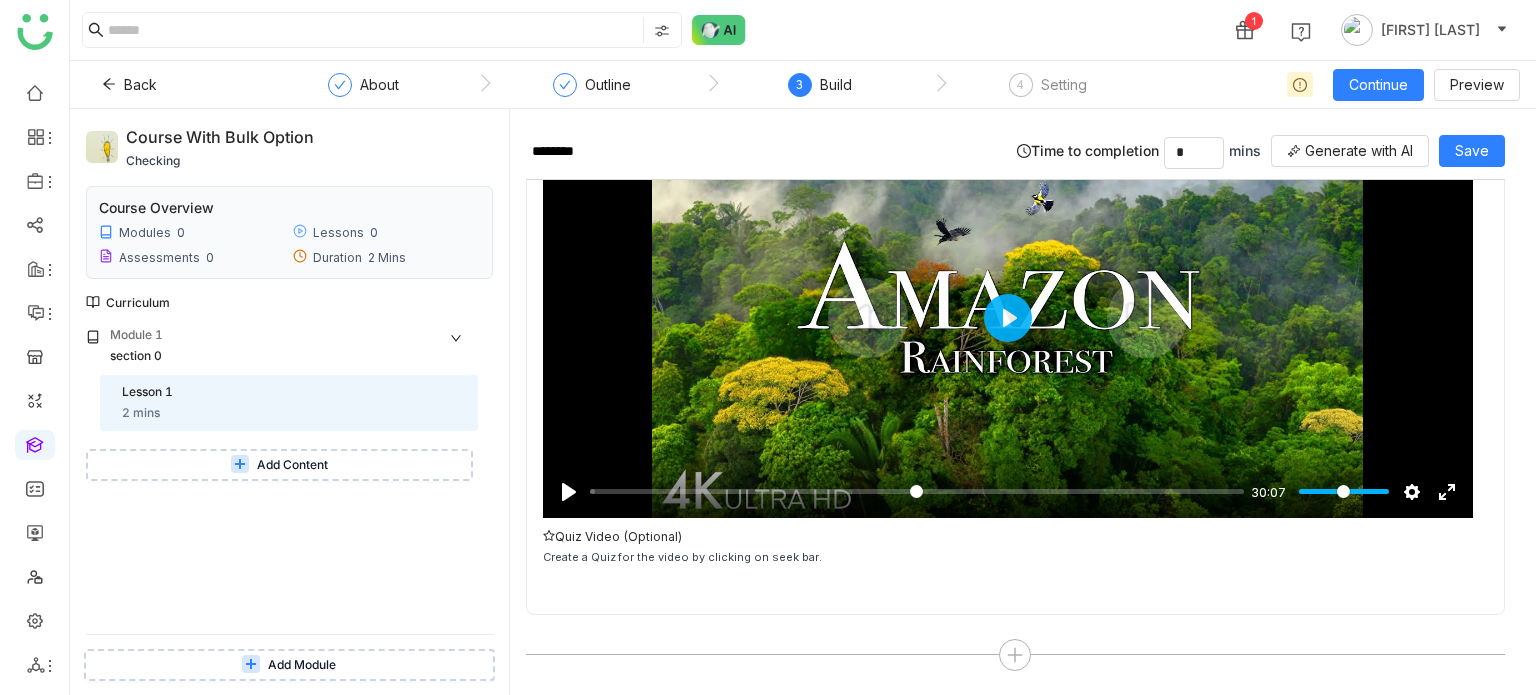 scroll, scrollTop: 0, scrollLeft: 0, axis: both 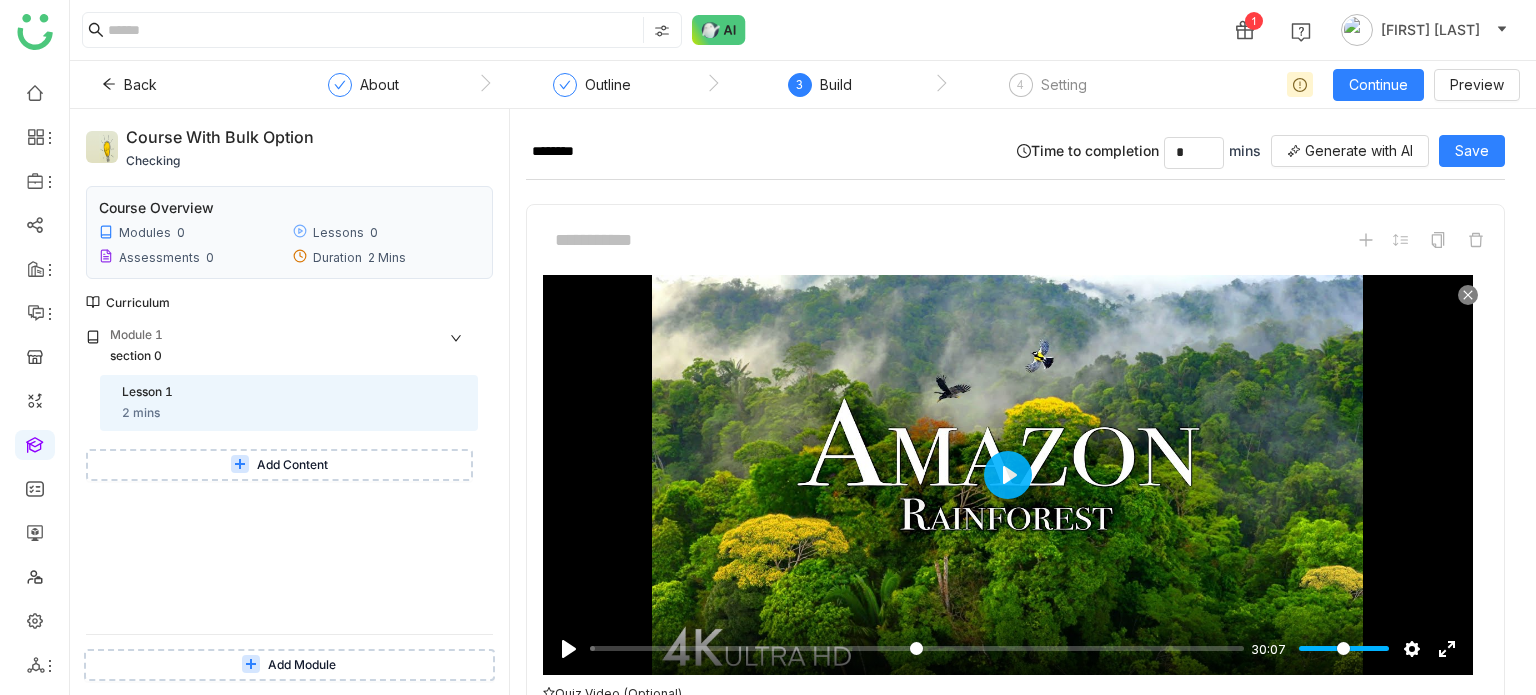 click at bounding box center (1468, 295) 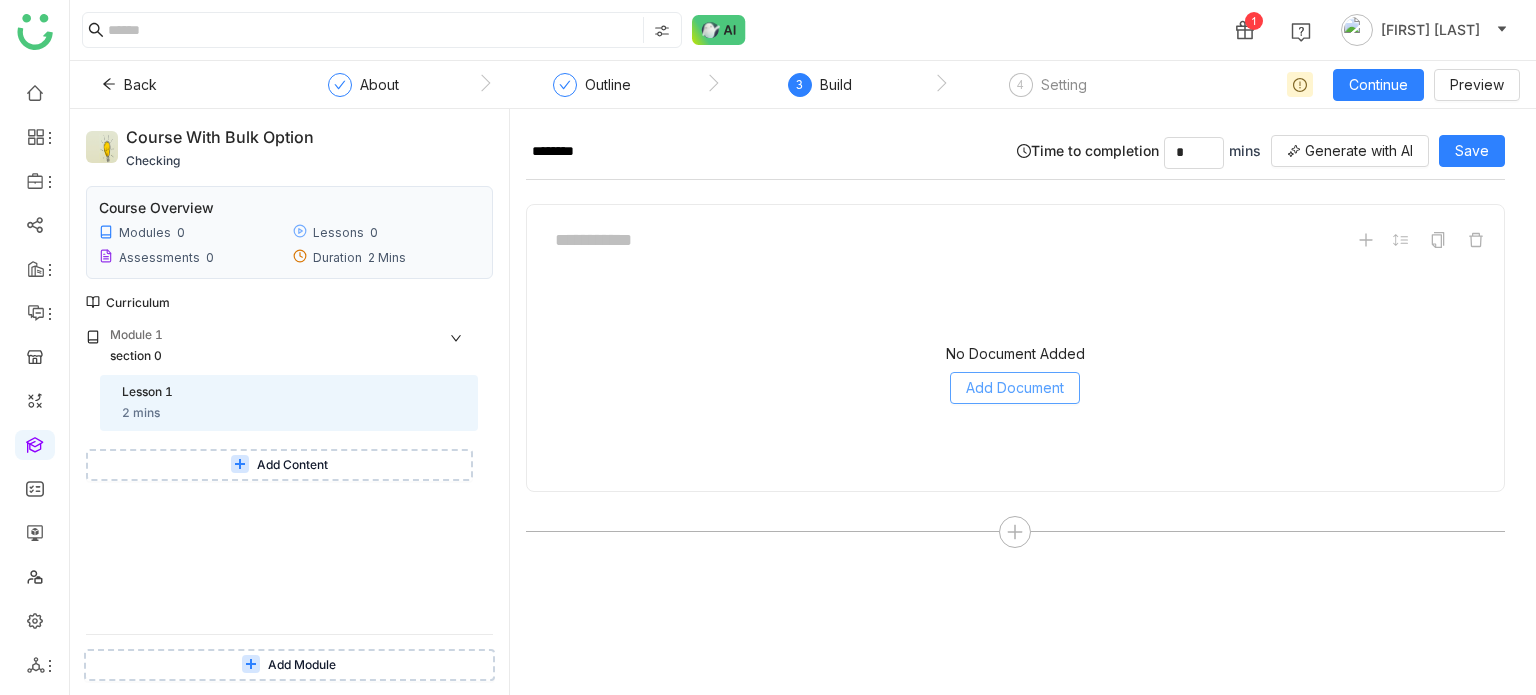 click on "Add Document" 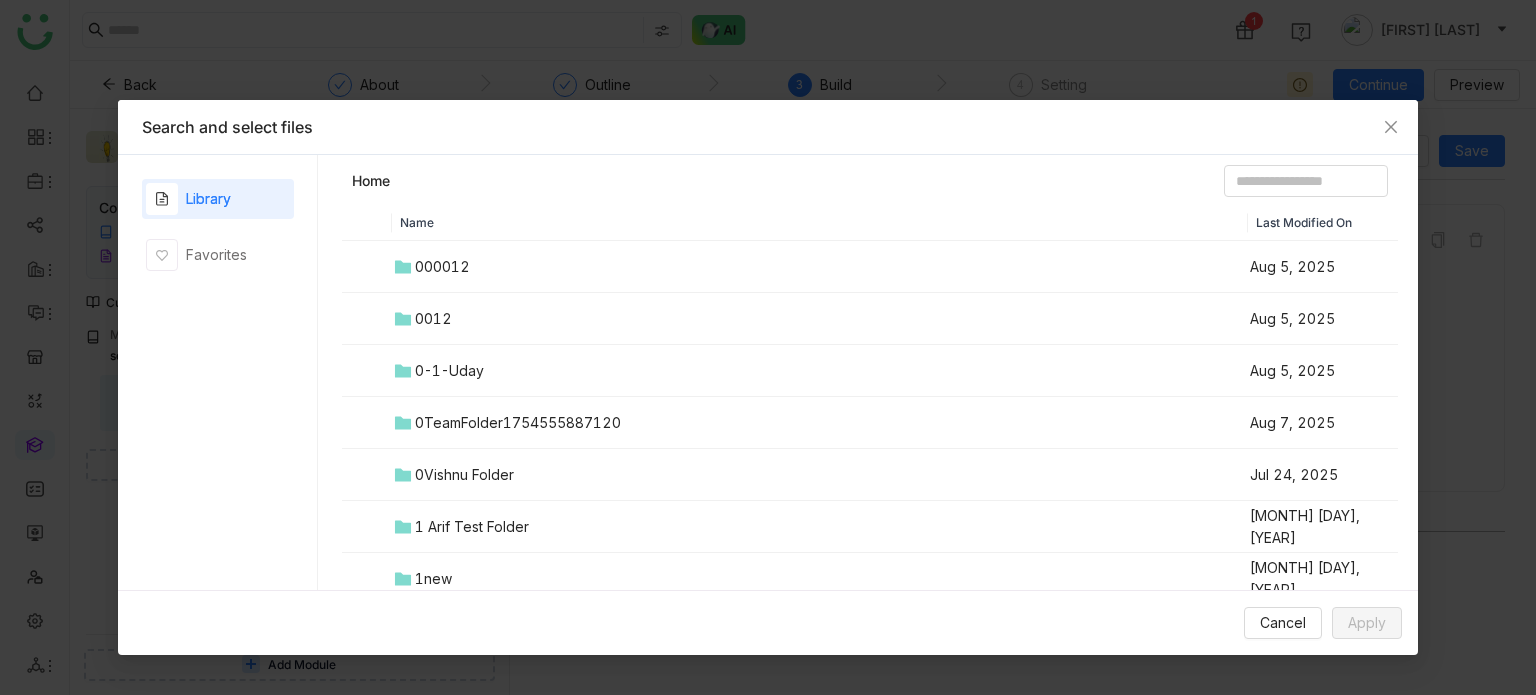 click on "1 Arif Test Folder" at bounding box center [820, 527] 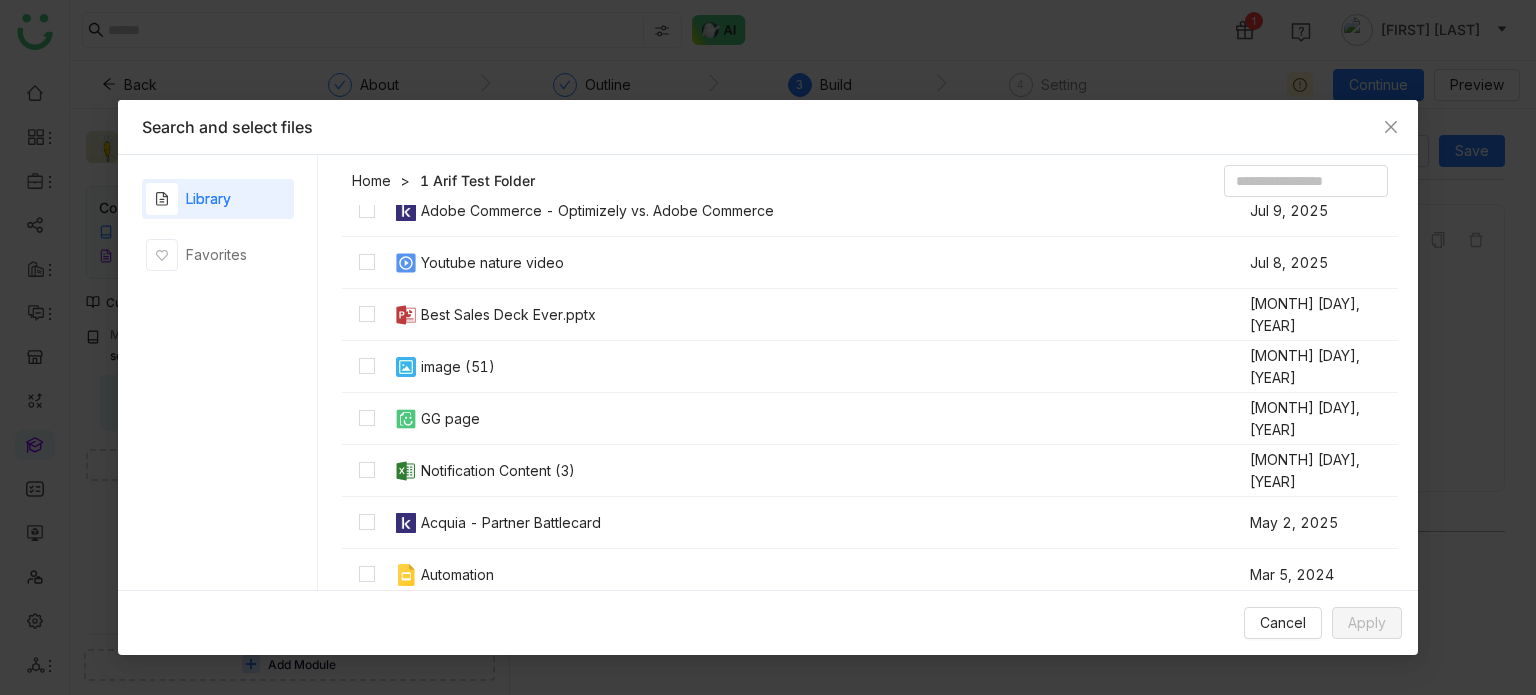 scroll, scrollTop: 0, scrollLeft: 0, axis: both 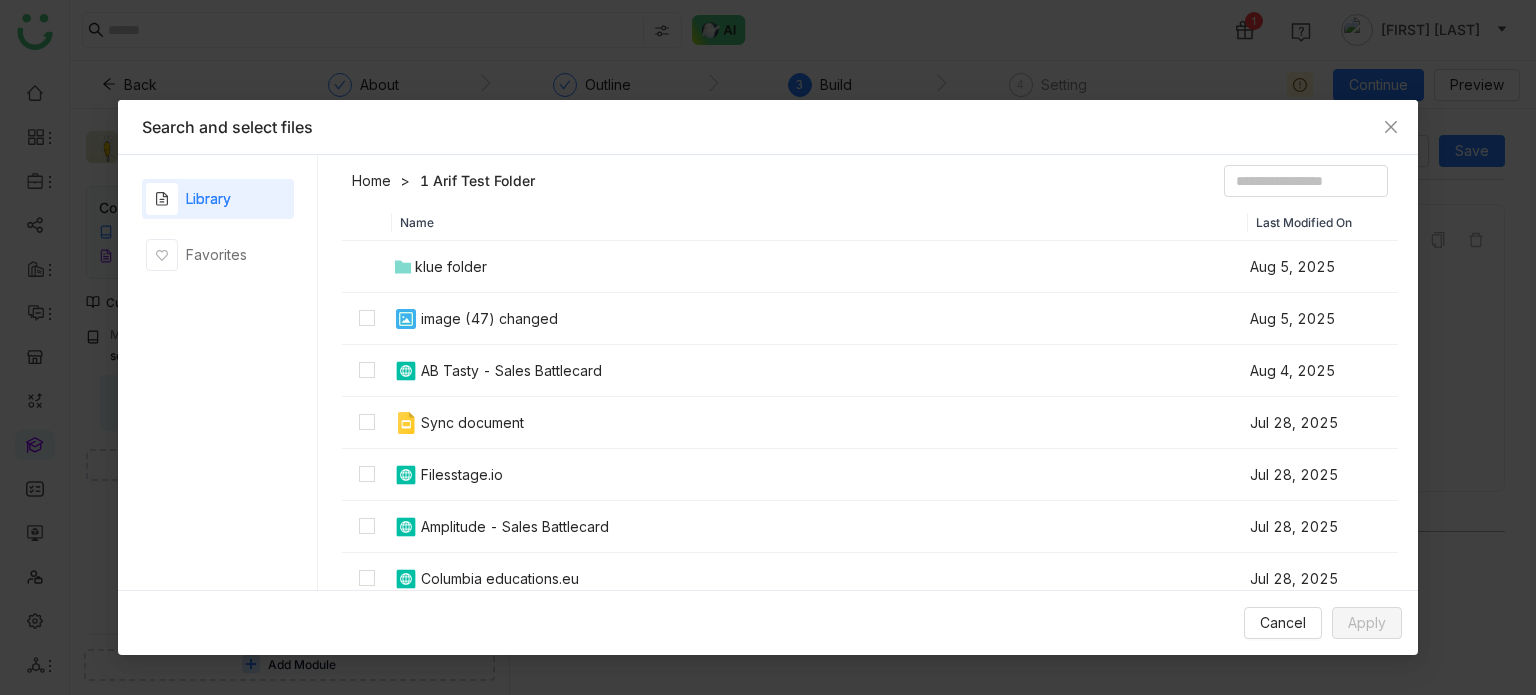 click on "Library" at bounding box center [218, 199] 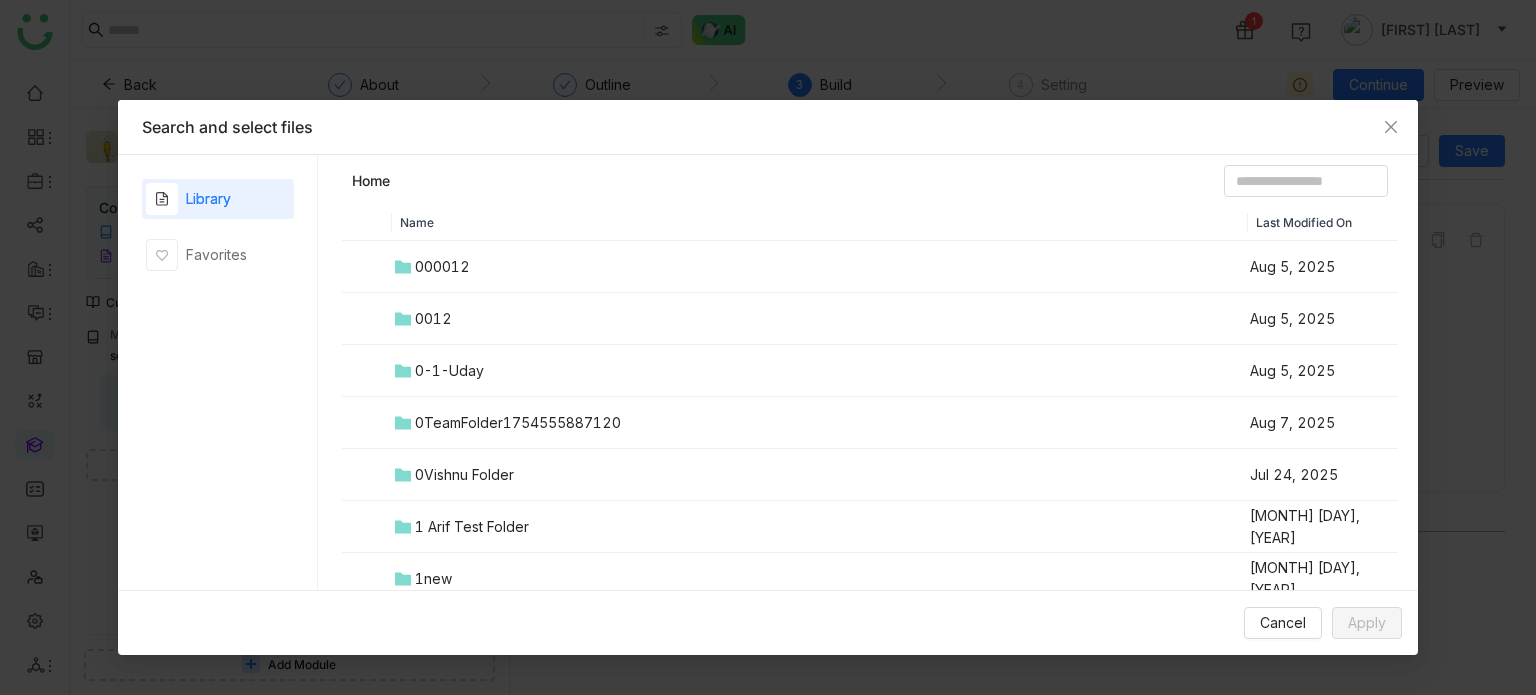 click on "1 Arif Test Folder" at bounding box center [472, 527] 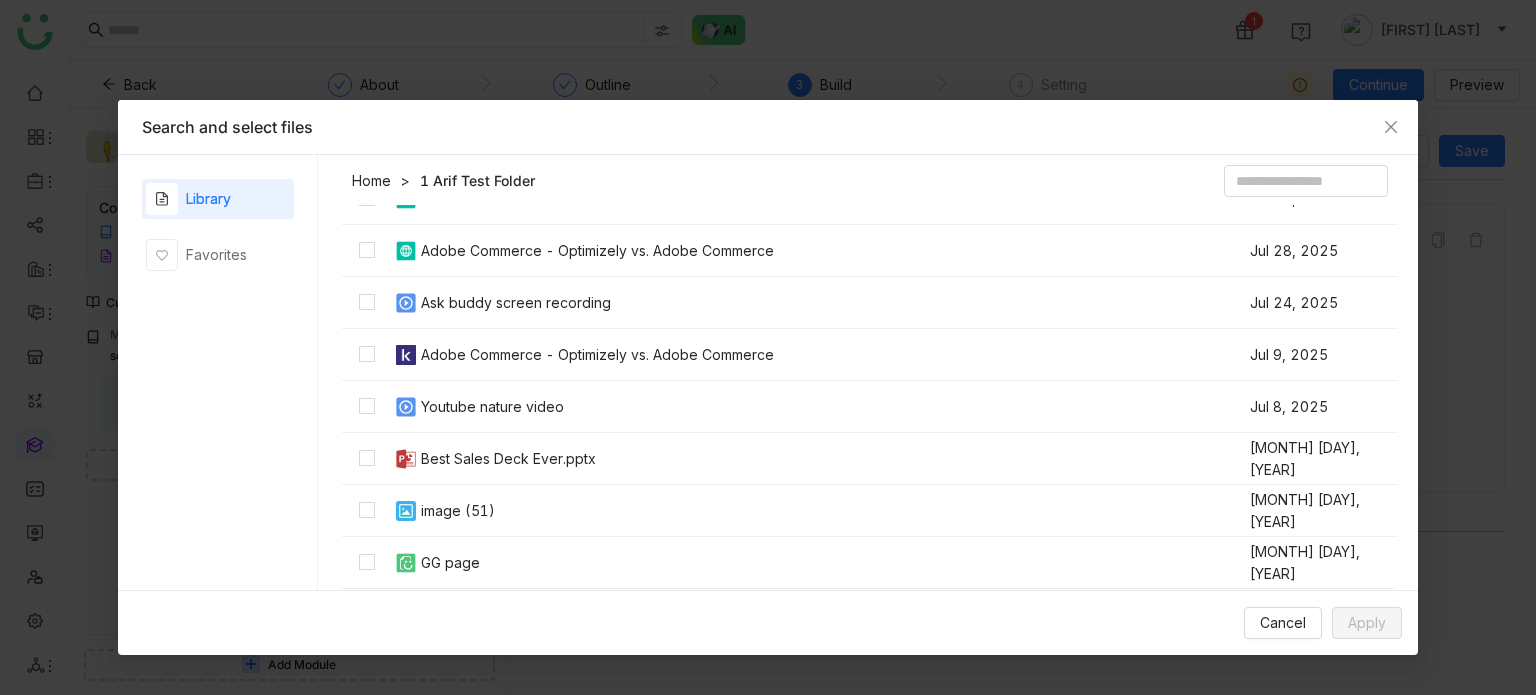 scroll, scrollTop: 524, scrollLeft: 0, axis: vertical 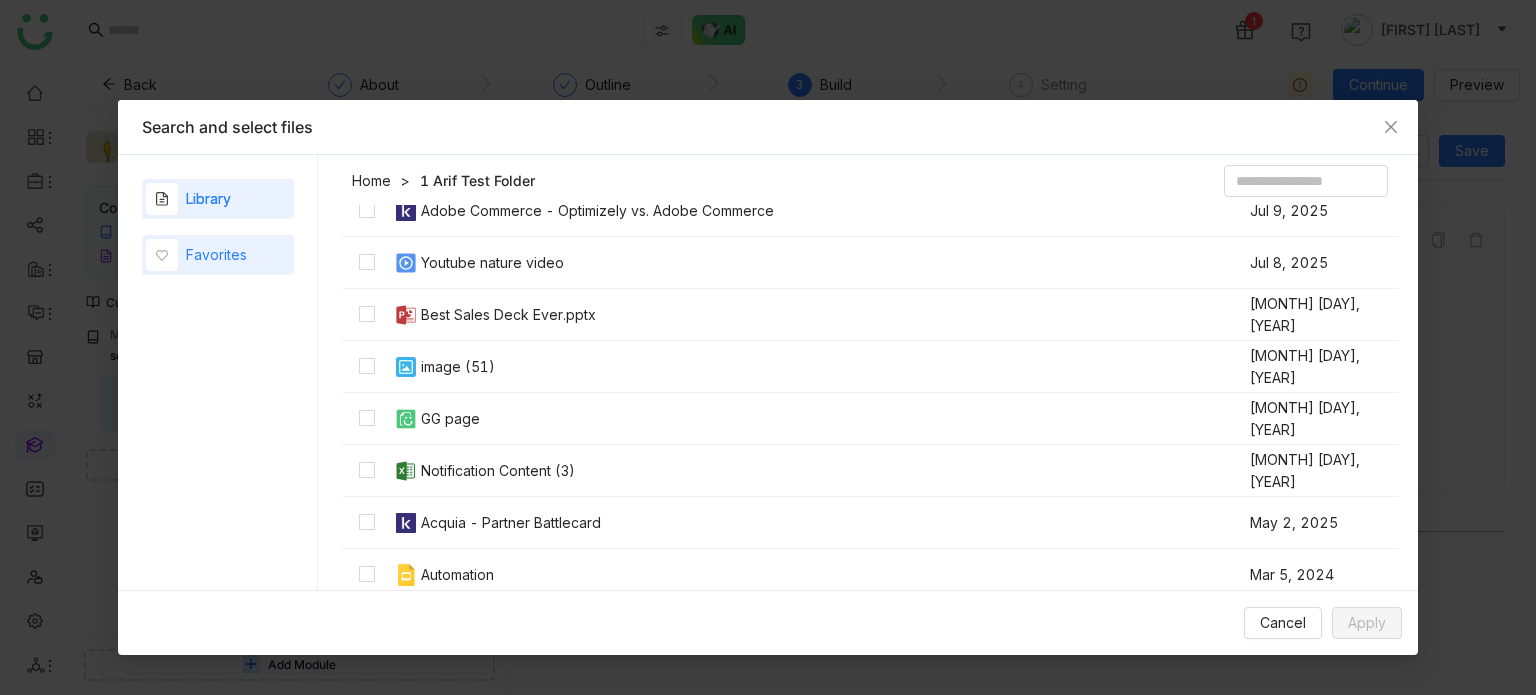 click on "Favorites" at bounding box center [218, 255] 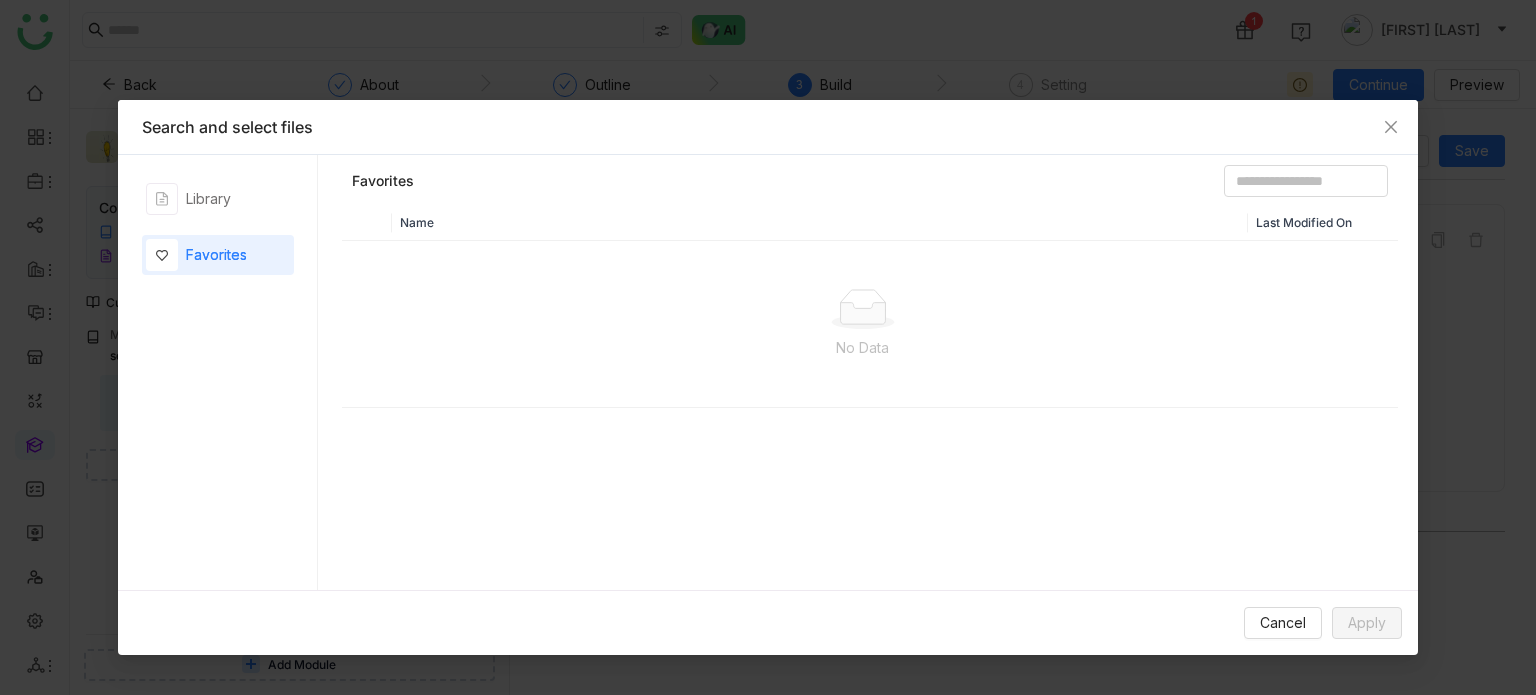 scroll, scrollTop: 0, scrollLeft: 0, axis: both 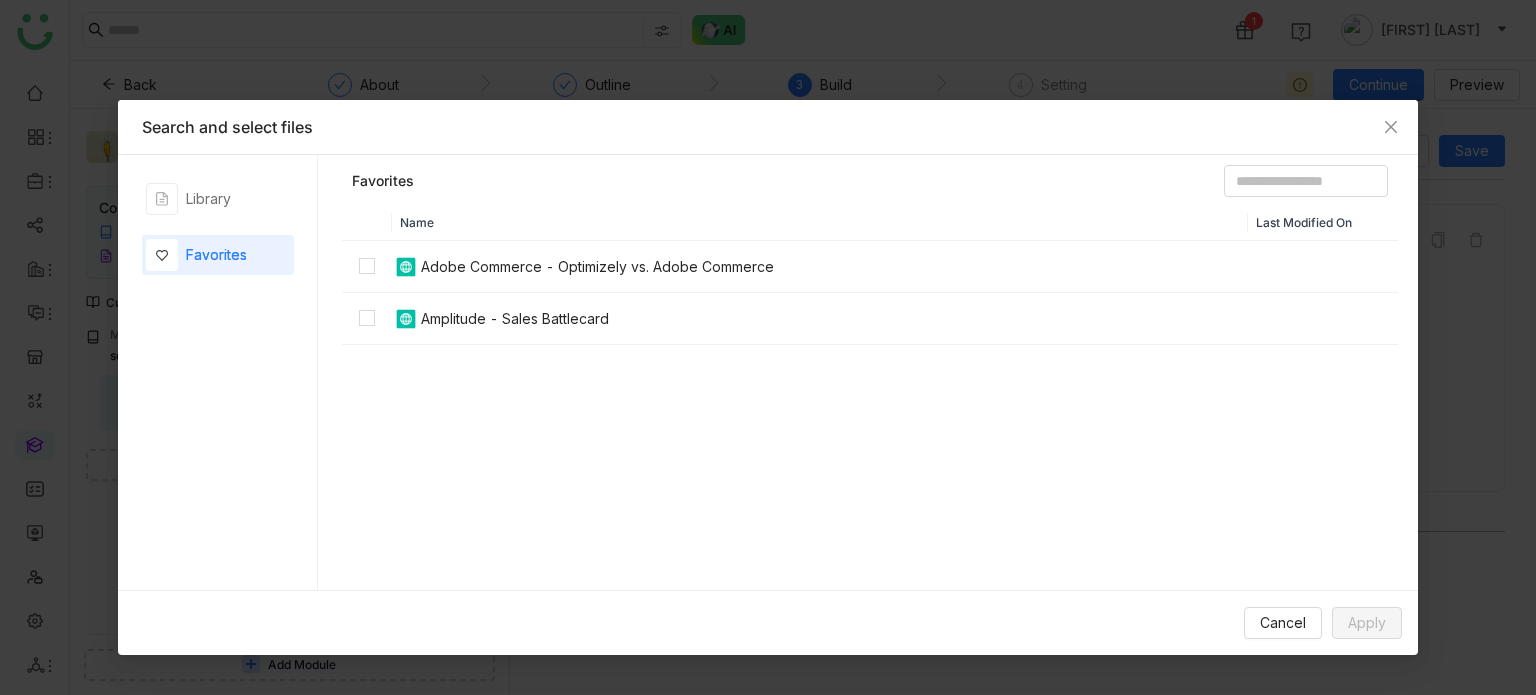 click on "Library
Favorites" at bounding box center (218, 372) 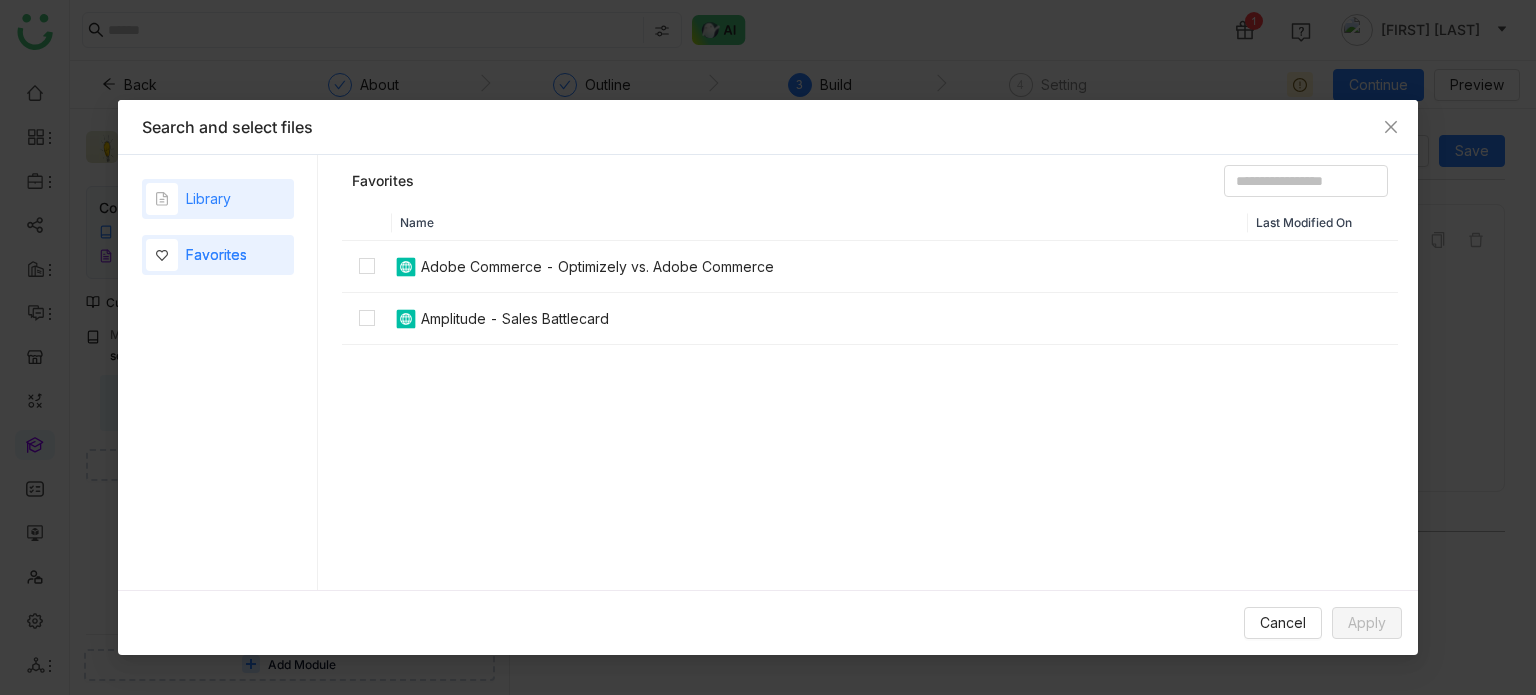 click on "Library" at bounding box center (218, 199) 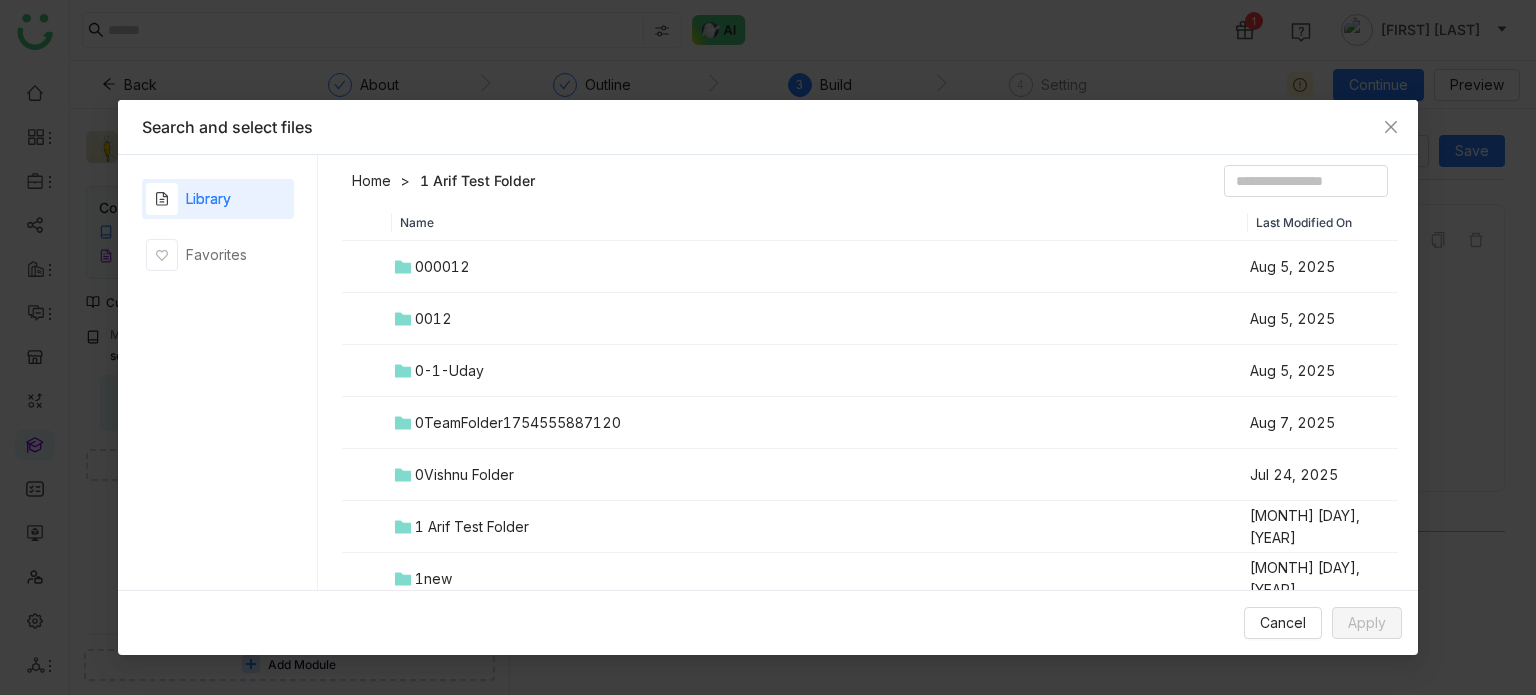 click on "1 Arif Test Folder" at bounding box center [477, 181] 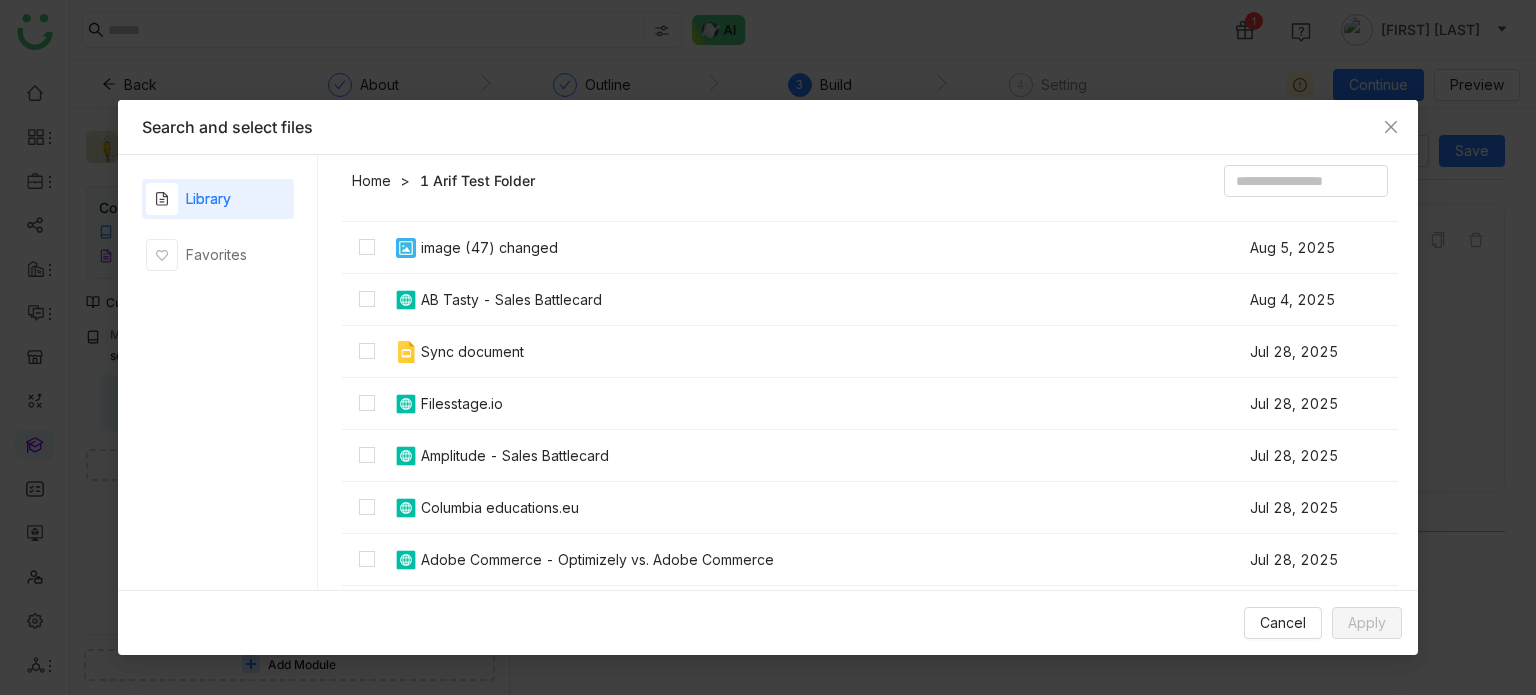 scroll, scrollTop: 0, scrollLeft: 0, axis: both 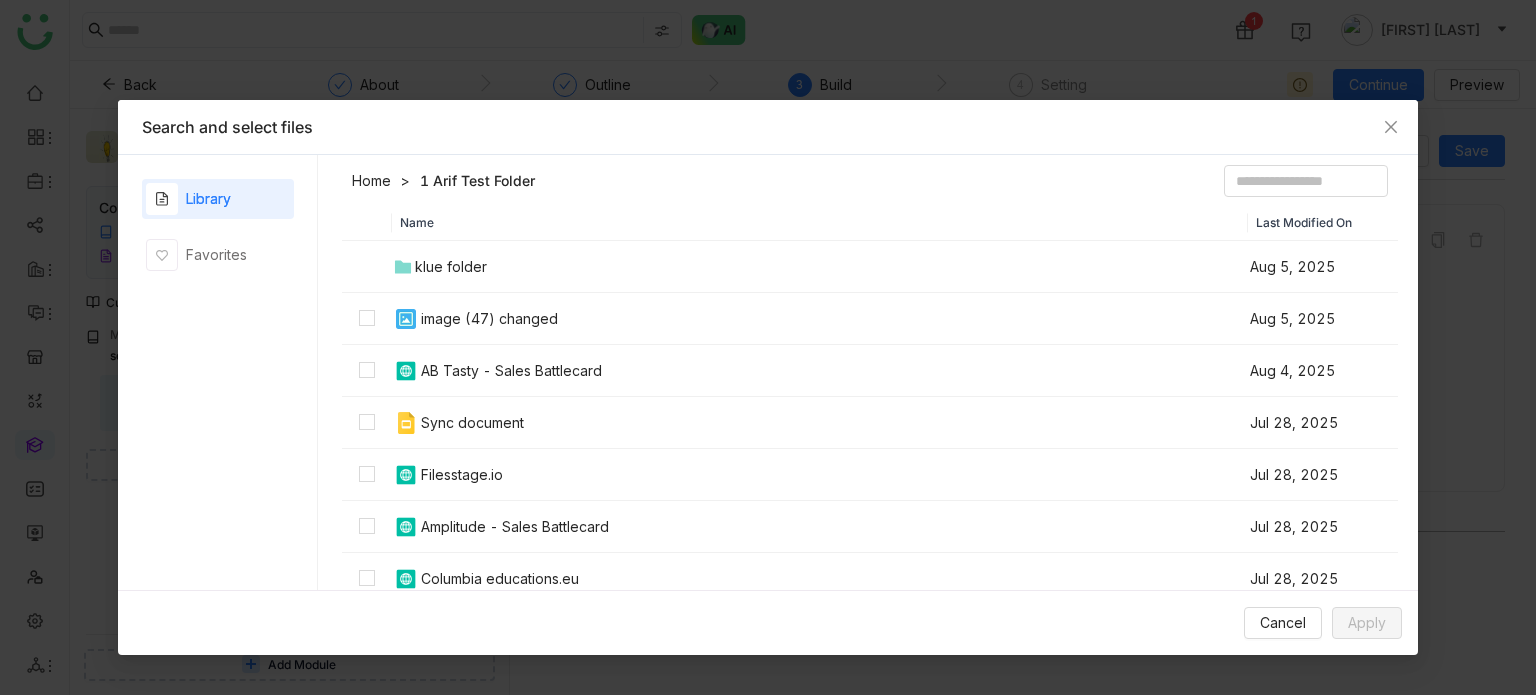 click on "Home" at bounding box center [371, 181] 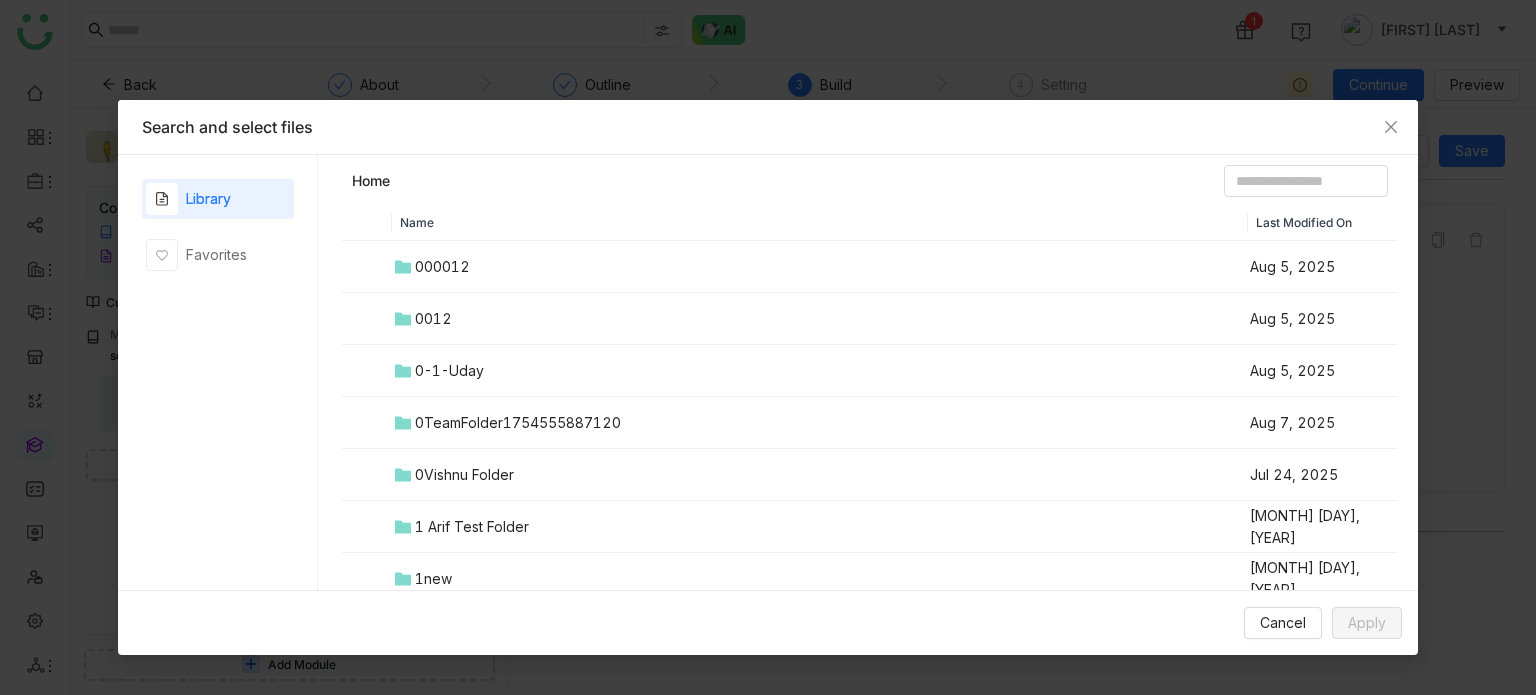 click on "0Vishnu Folder" at bounding box center (464, 475) 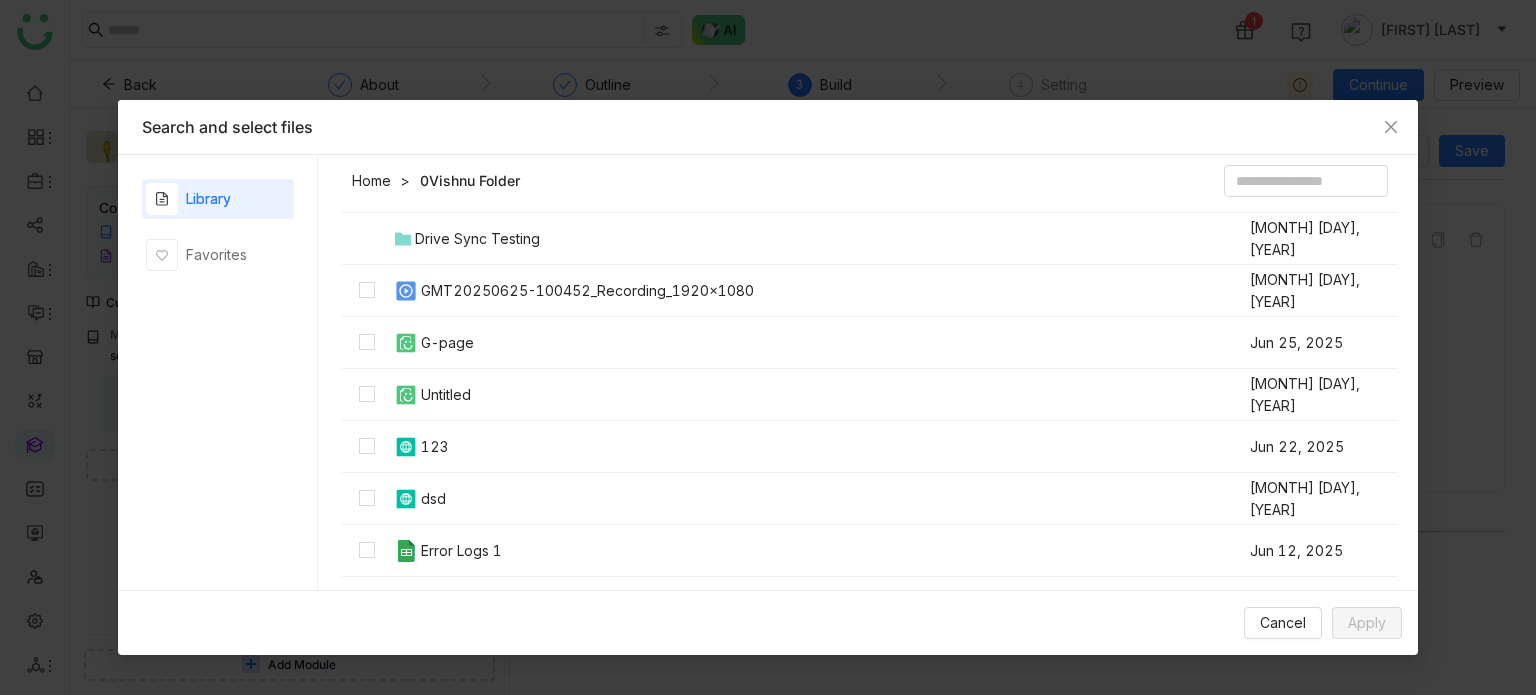 scroll, scrollTop: 460, scrollLeft: 0, axis: vertical 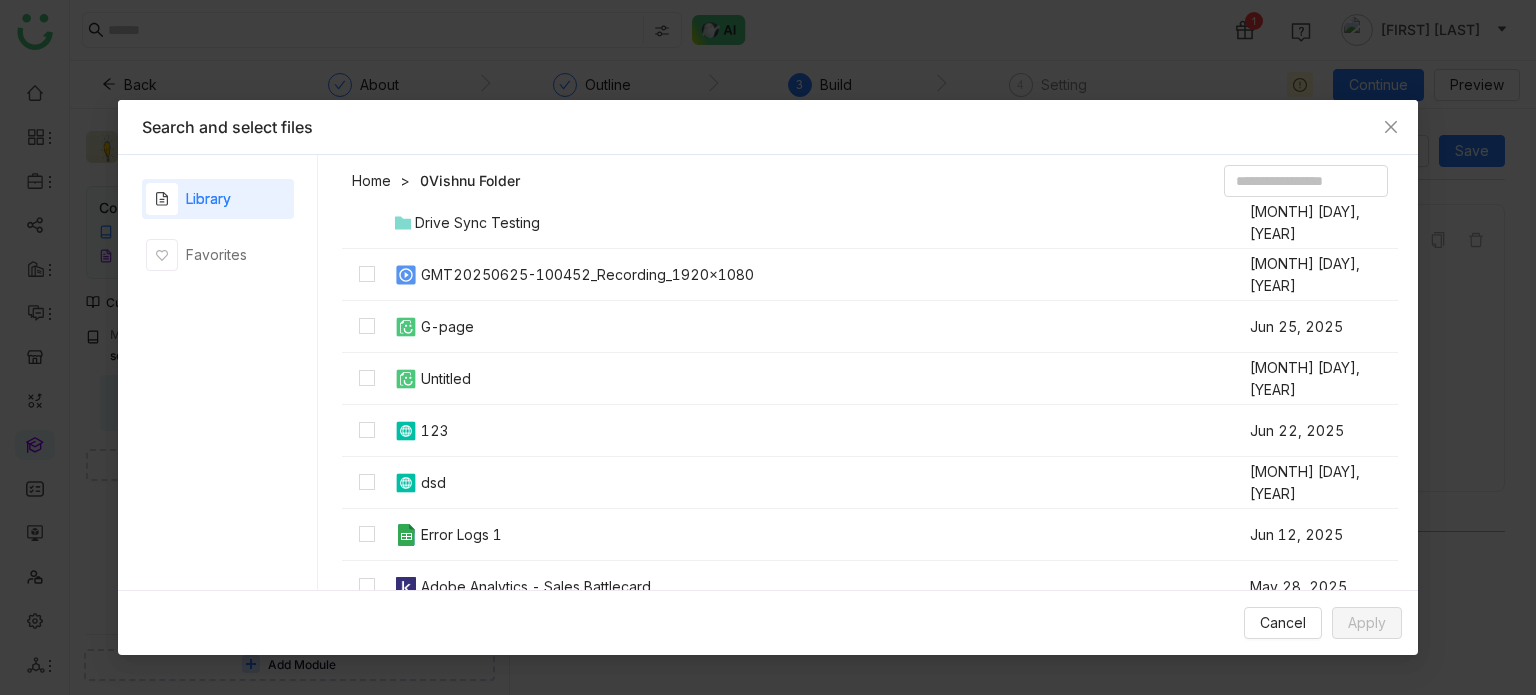 click on "GMT20250625-100452_Recording_1920x1080" at bounding box center (587, 275) 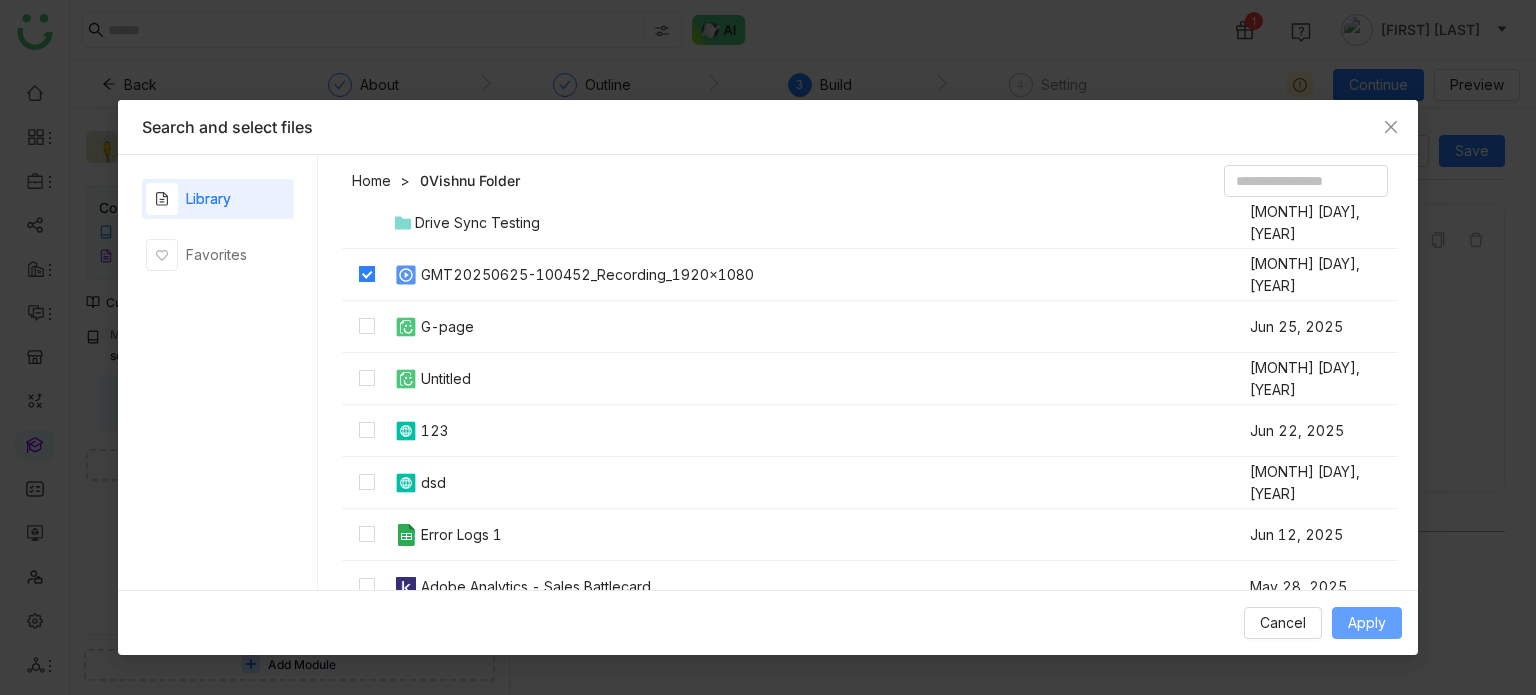 click on "Apply" at bounding box center [1367, 623] 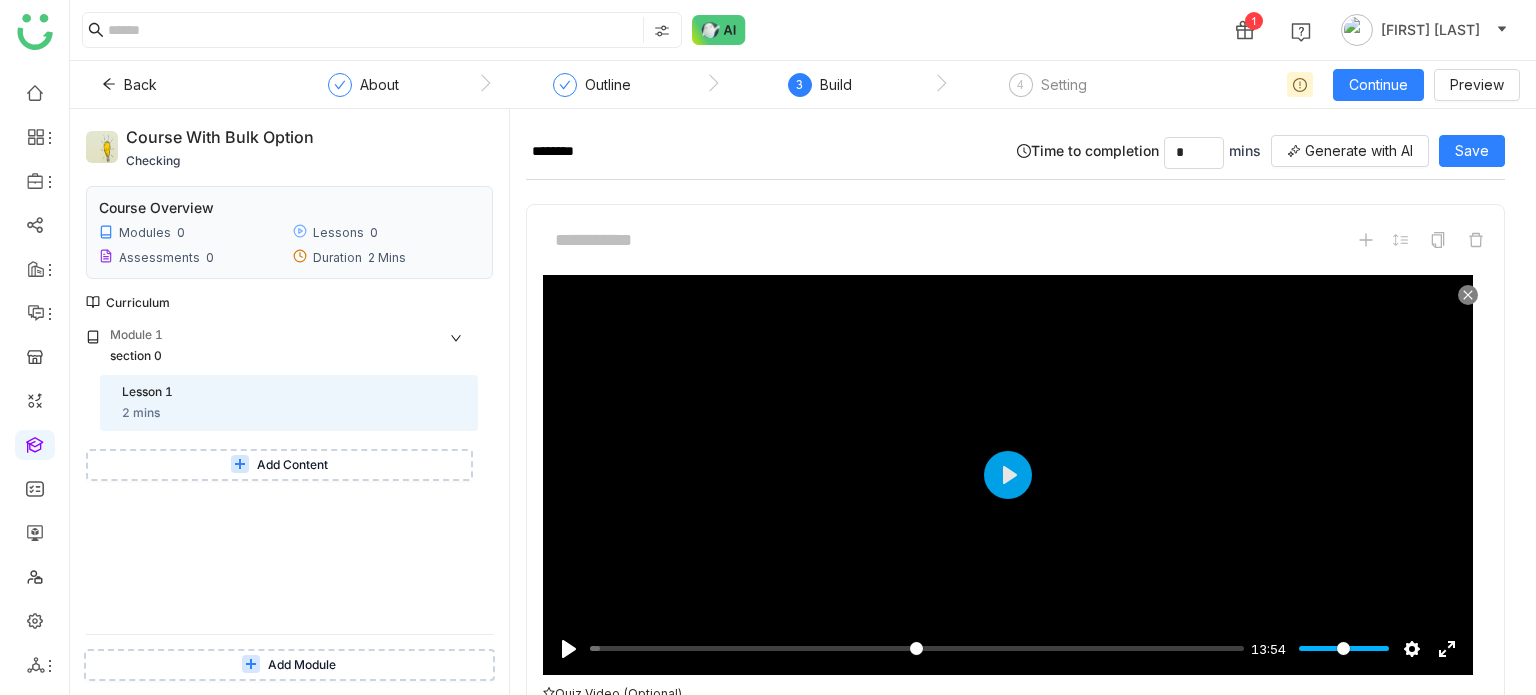 click 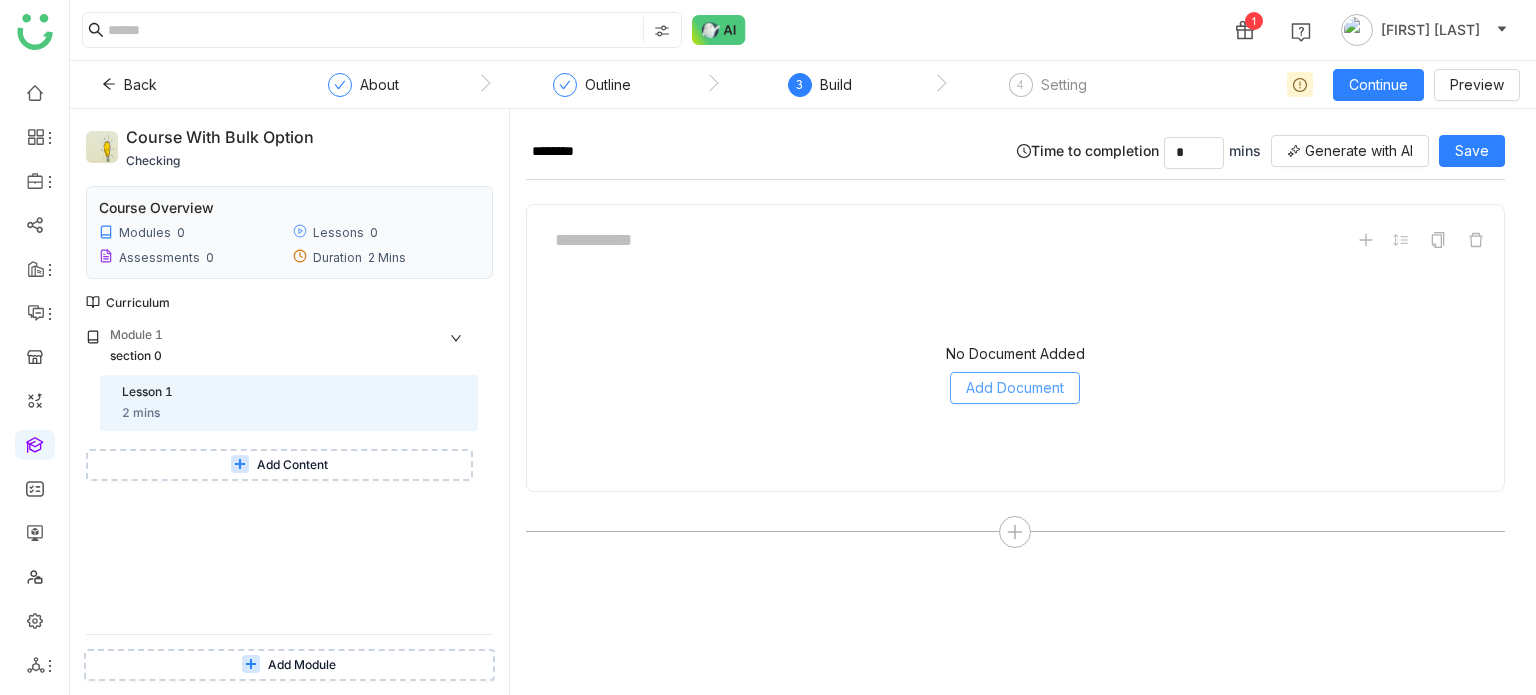 click on "Add Document" 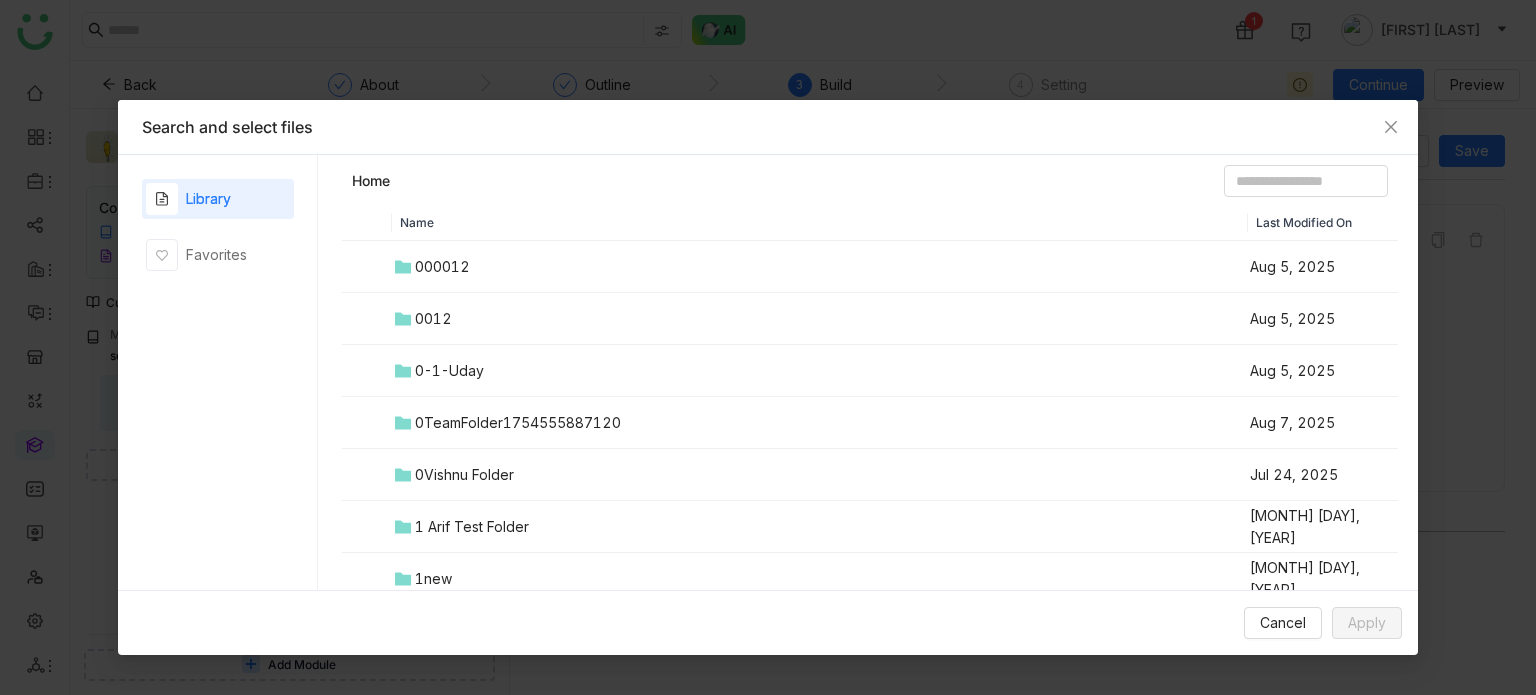 click on "1 Arif Test Folder" at bounding box center [472, 527] 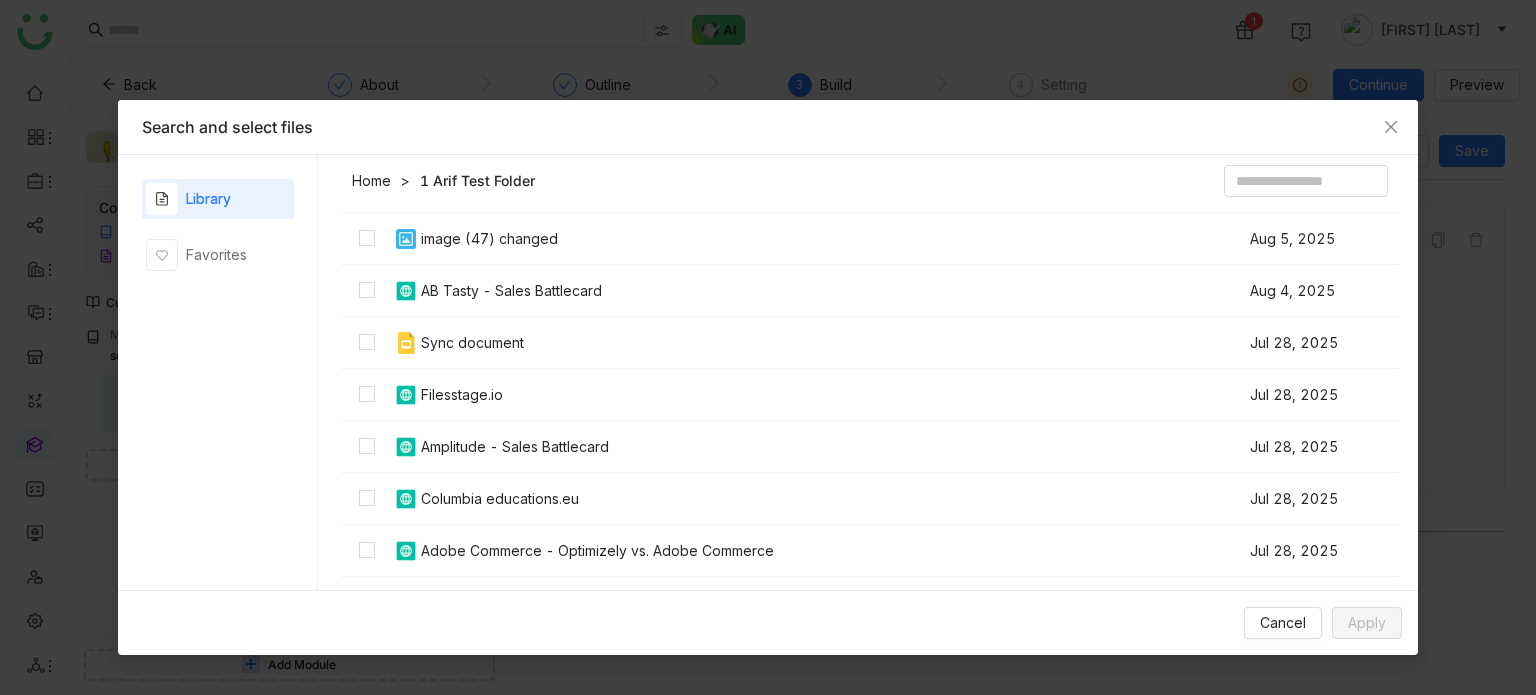 scroll, scrollTop: 0, scrollLeft: 0, axis: both 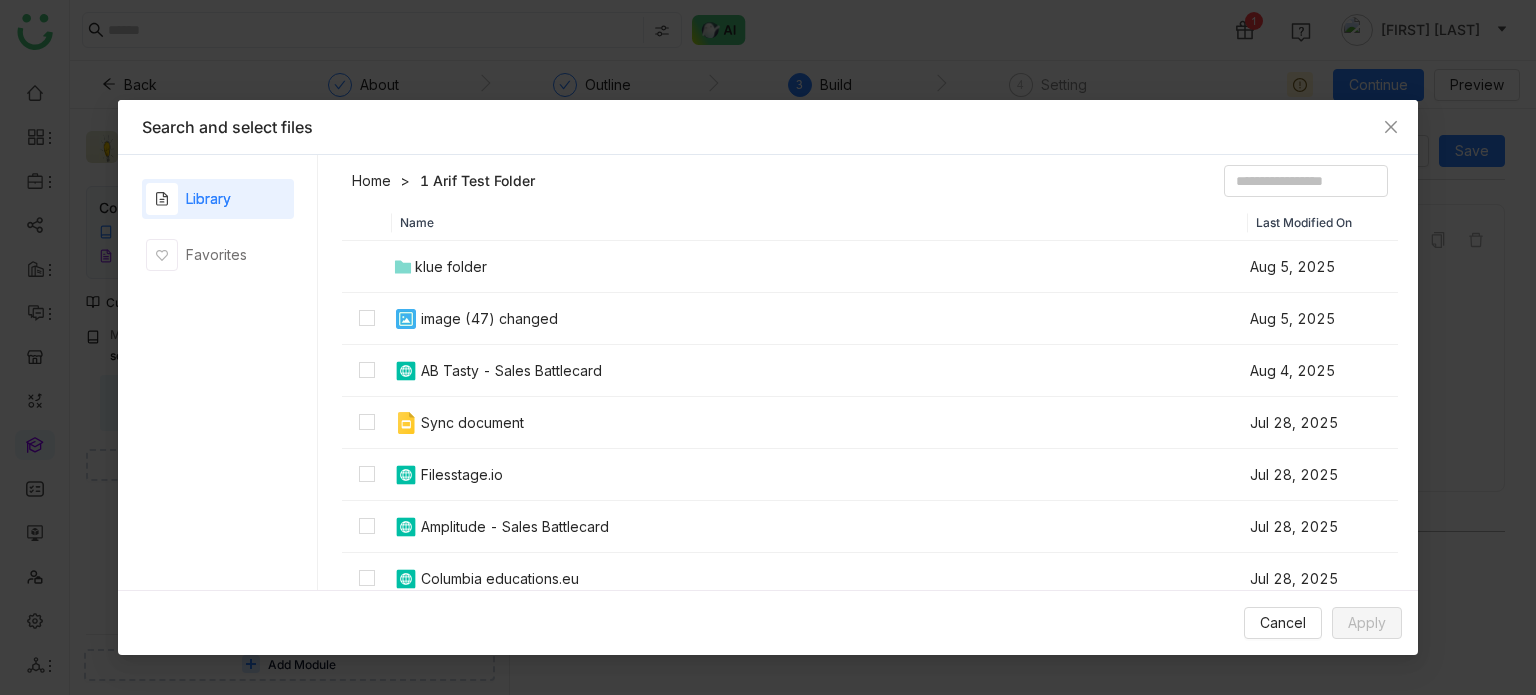 click on "Library" at bounding box center (218, 199) 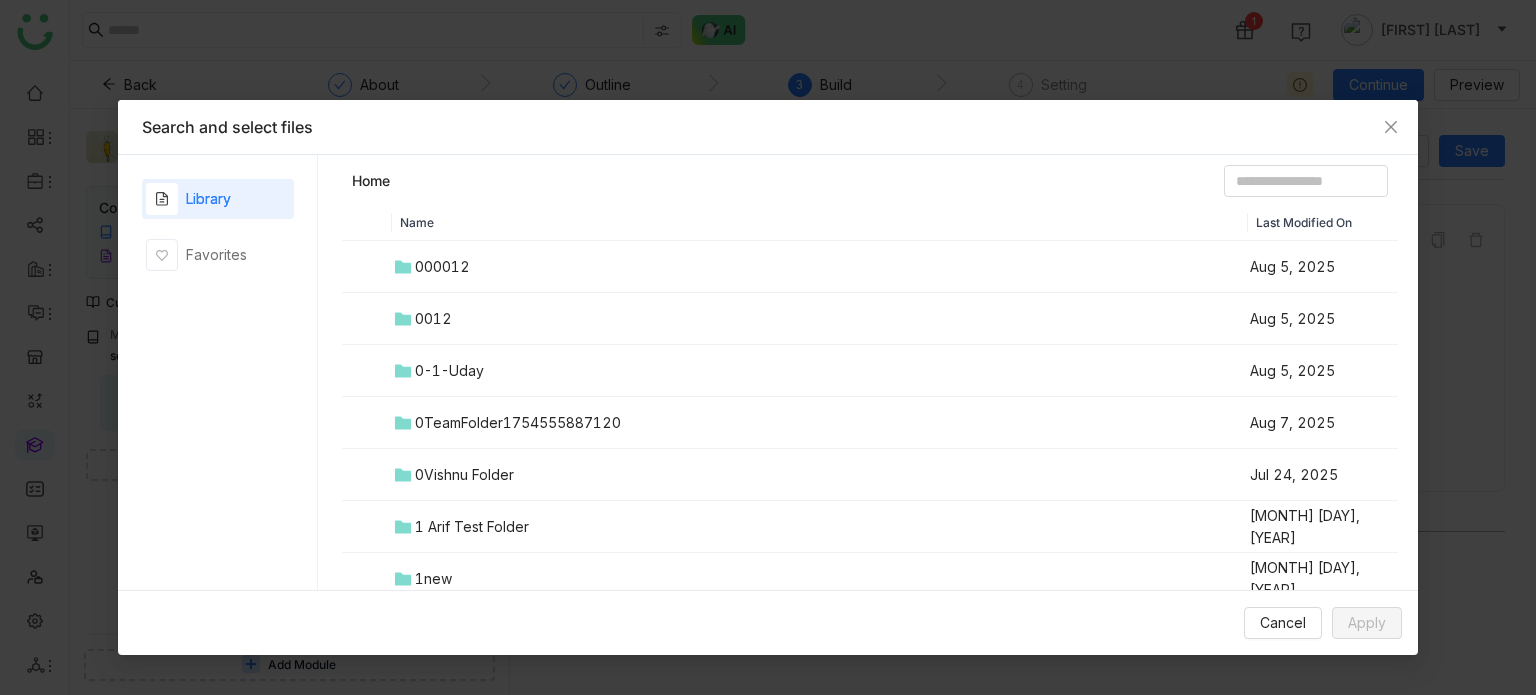 click on "1 Arif Test Folder" at bounding box center (472, 527) 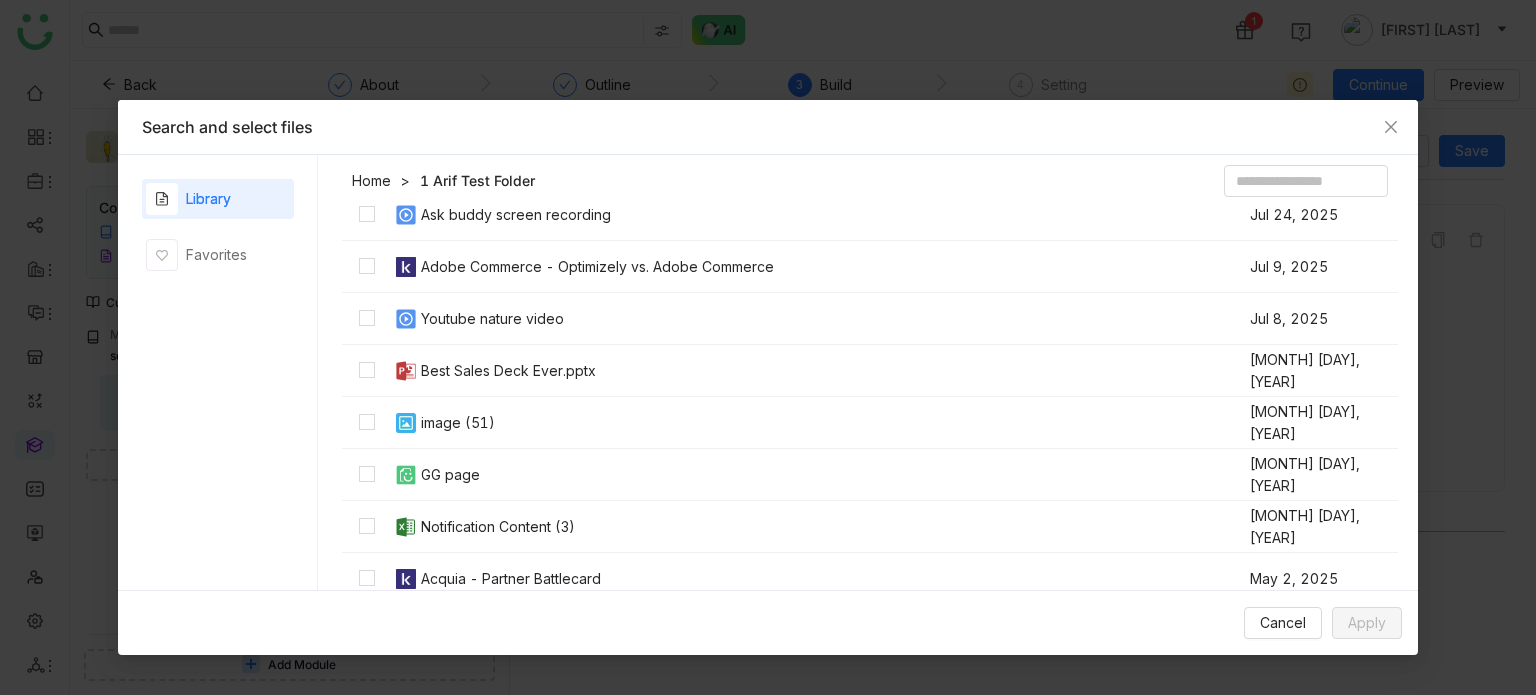 scroll, scrollTop: 524, scrollLeft: 0, axis: vertical 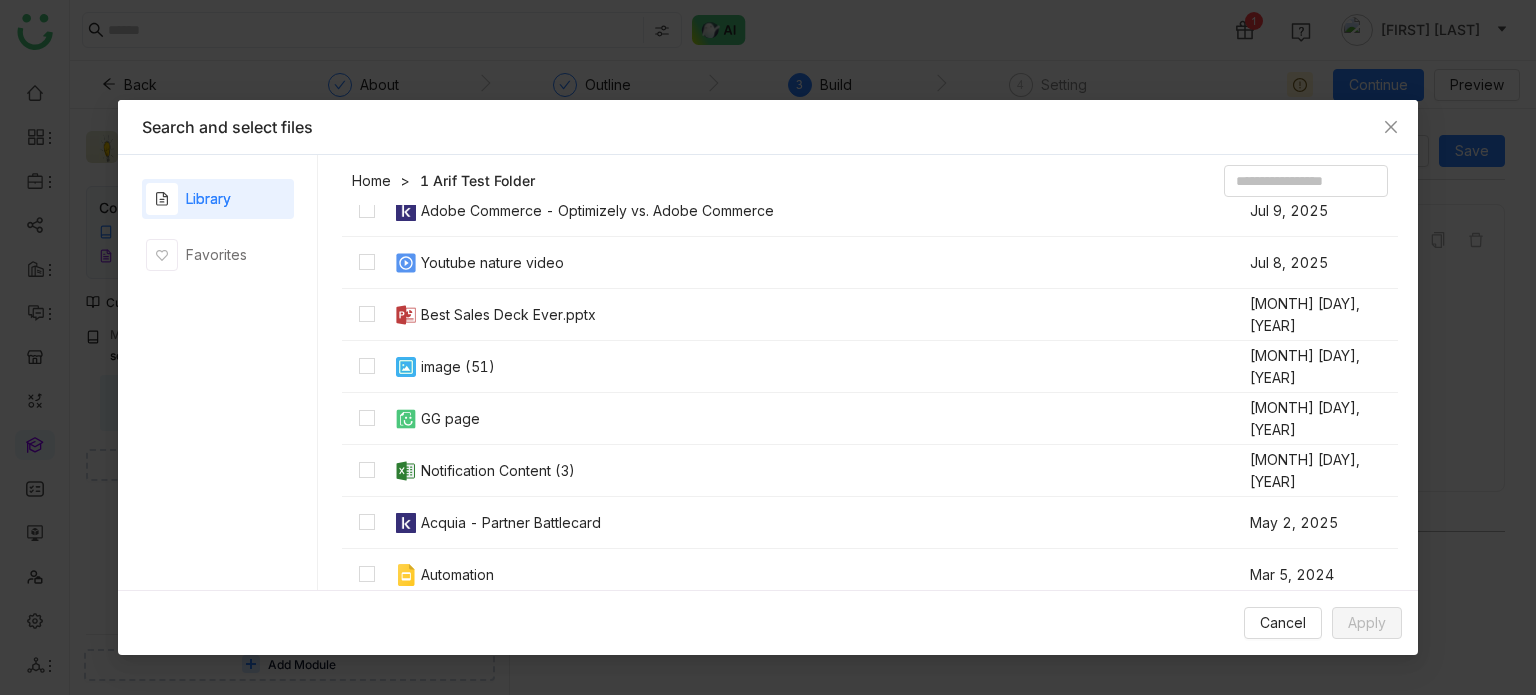 click on "Library" at bounding box center [218, 199] 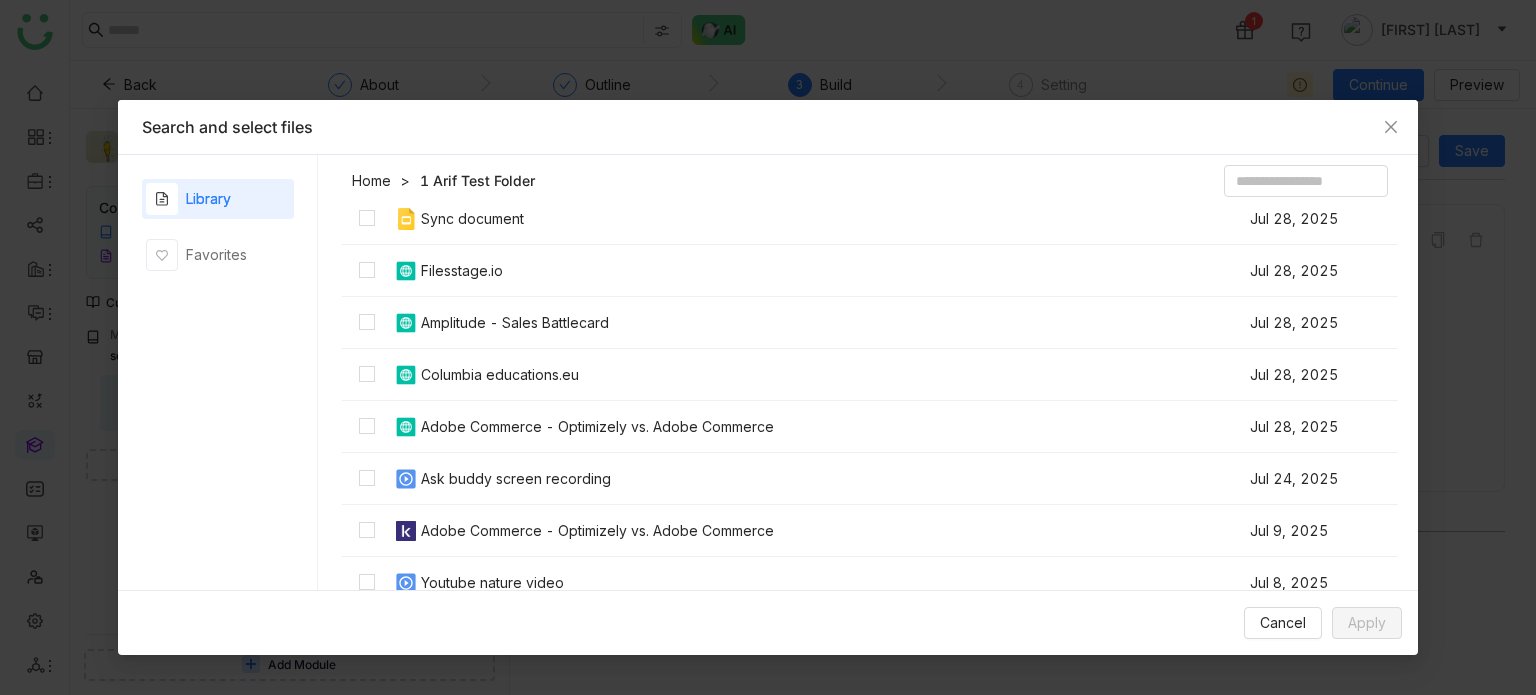 scroll, scrollTop: 176, scrollLeft: 0, axis: vertical 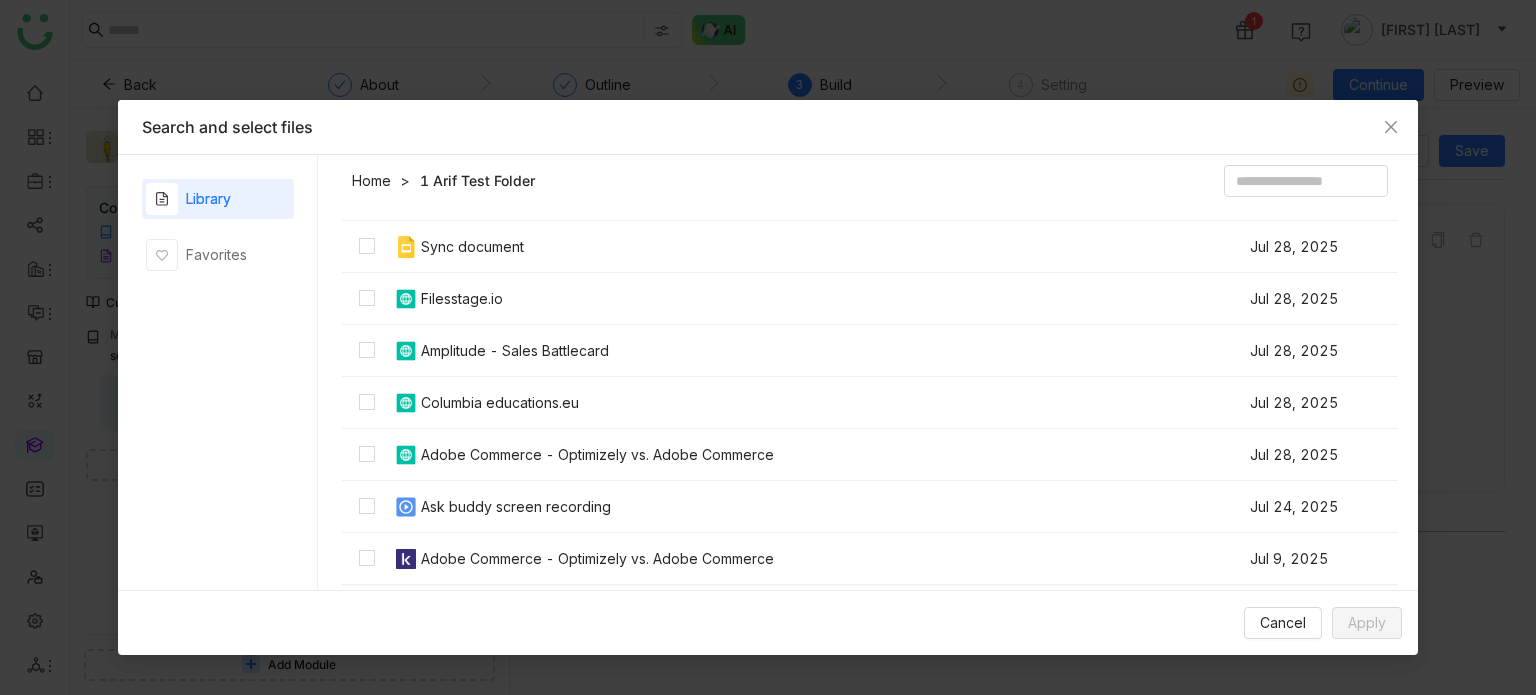 click on "Library" at bounding box center [218, 199] 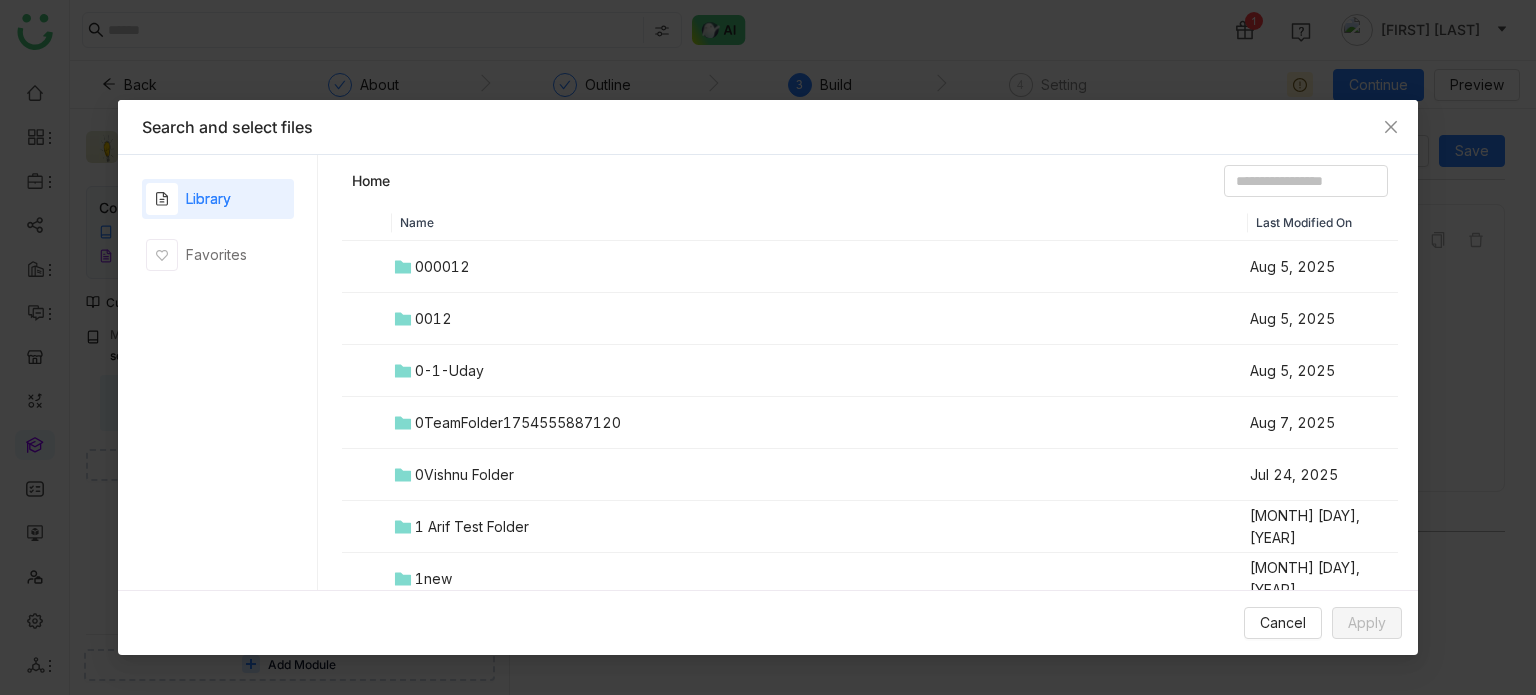 click on "0-1-Uday" at bounding box center [449, 371] 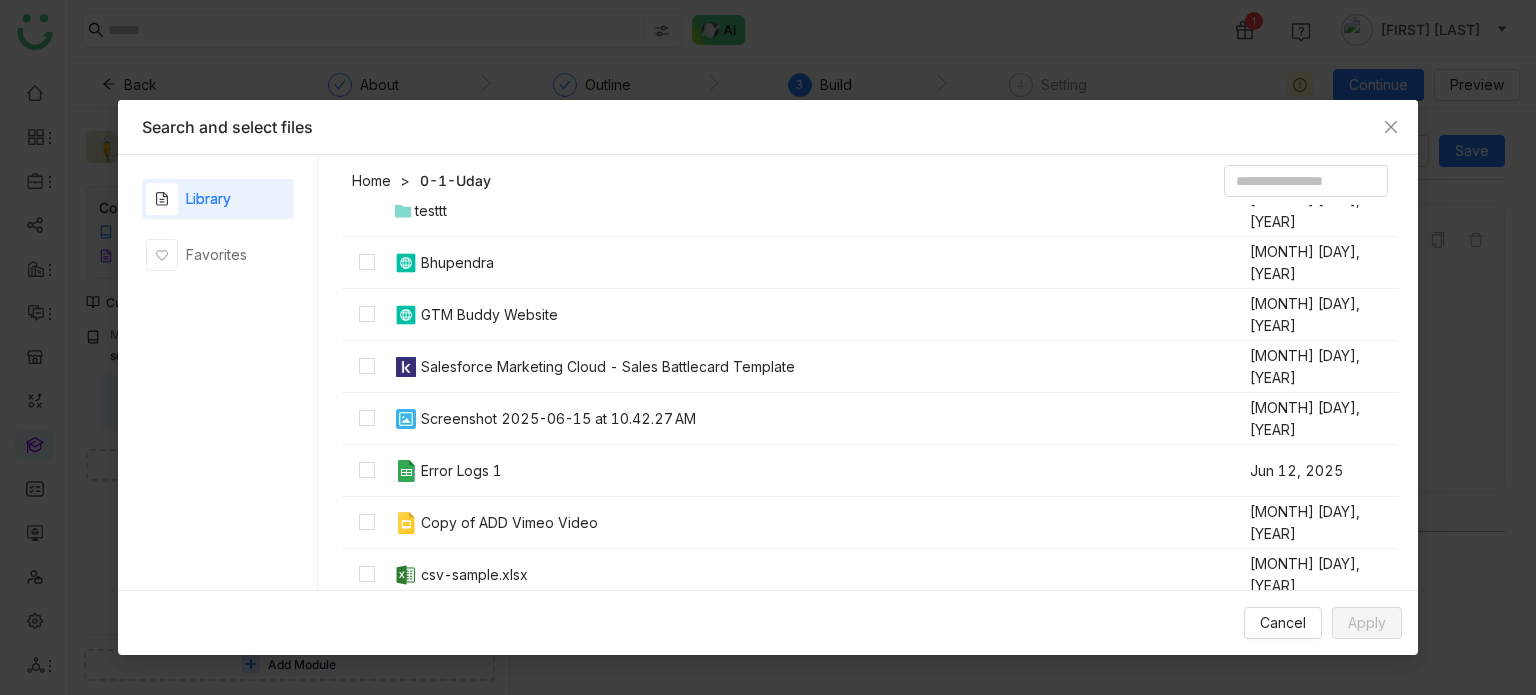 scroll, scrollTop: 0, scrollLeft: 0, axis: both 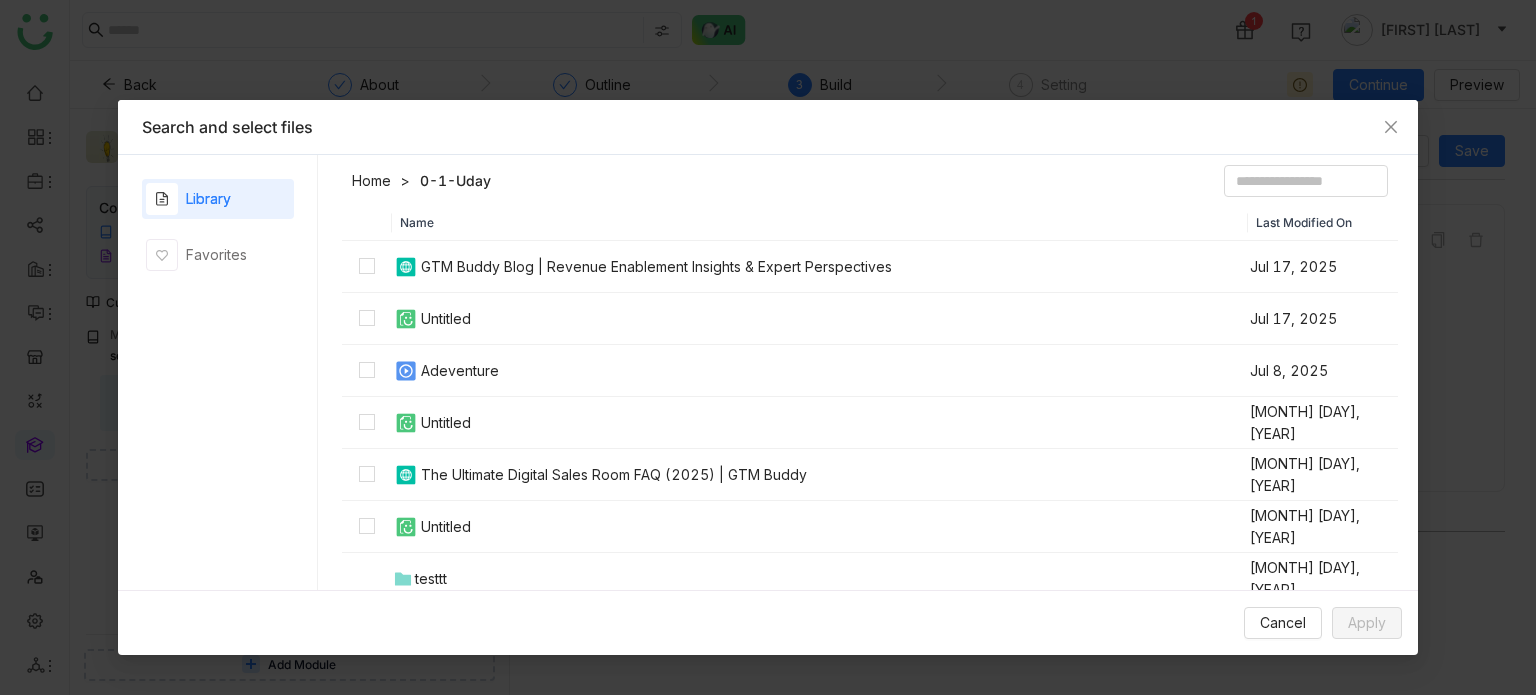click on "Home" at bounding box center (371, 181) 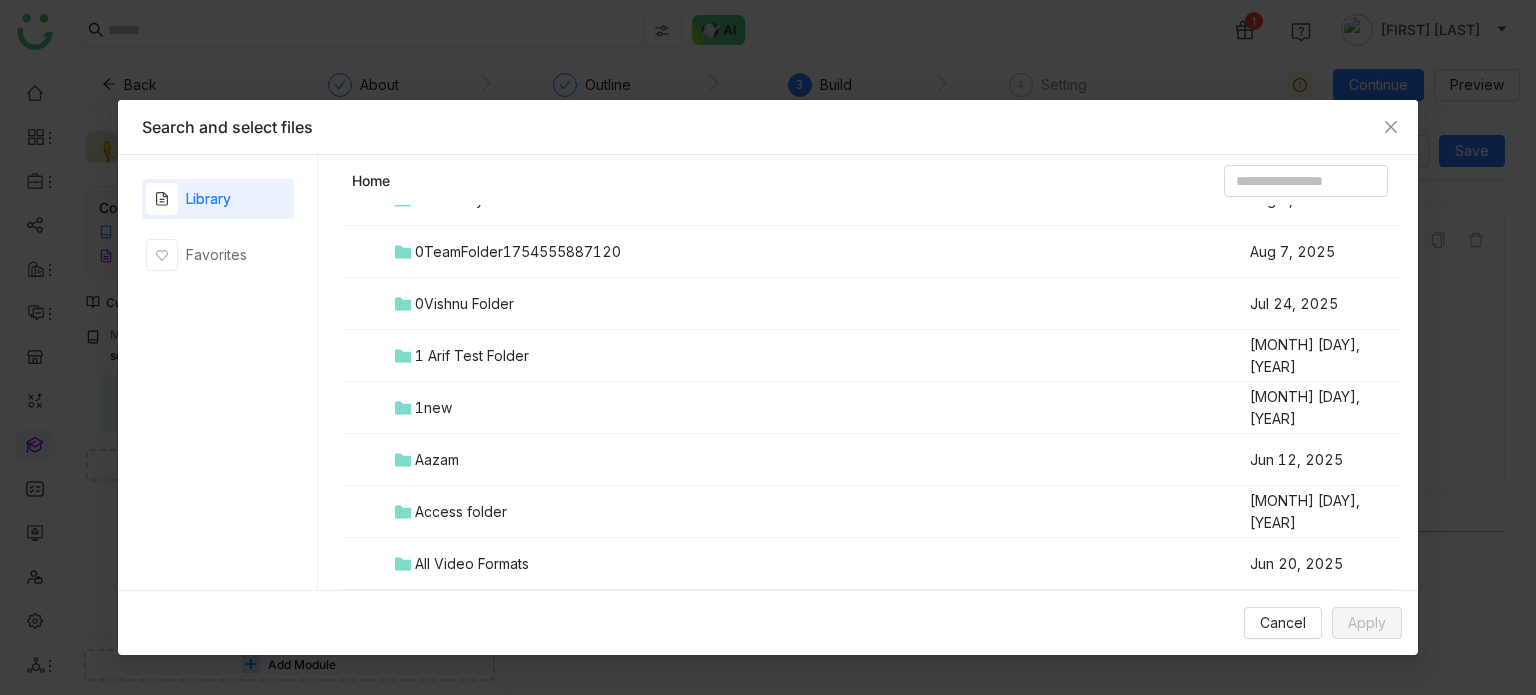 scroll, scrollTop: 220, scrollLeft: 0, axis: vertical 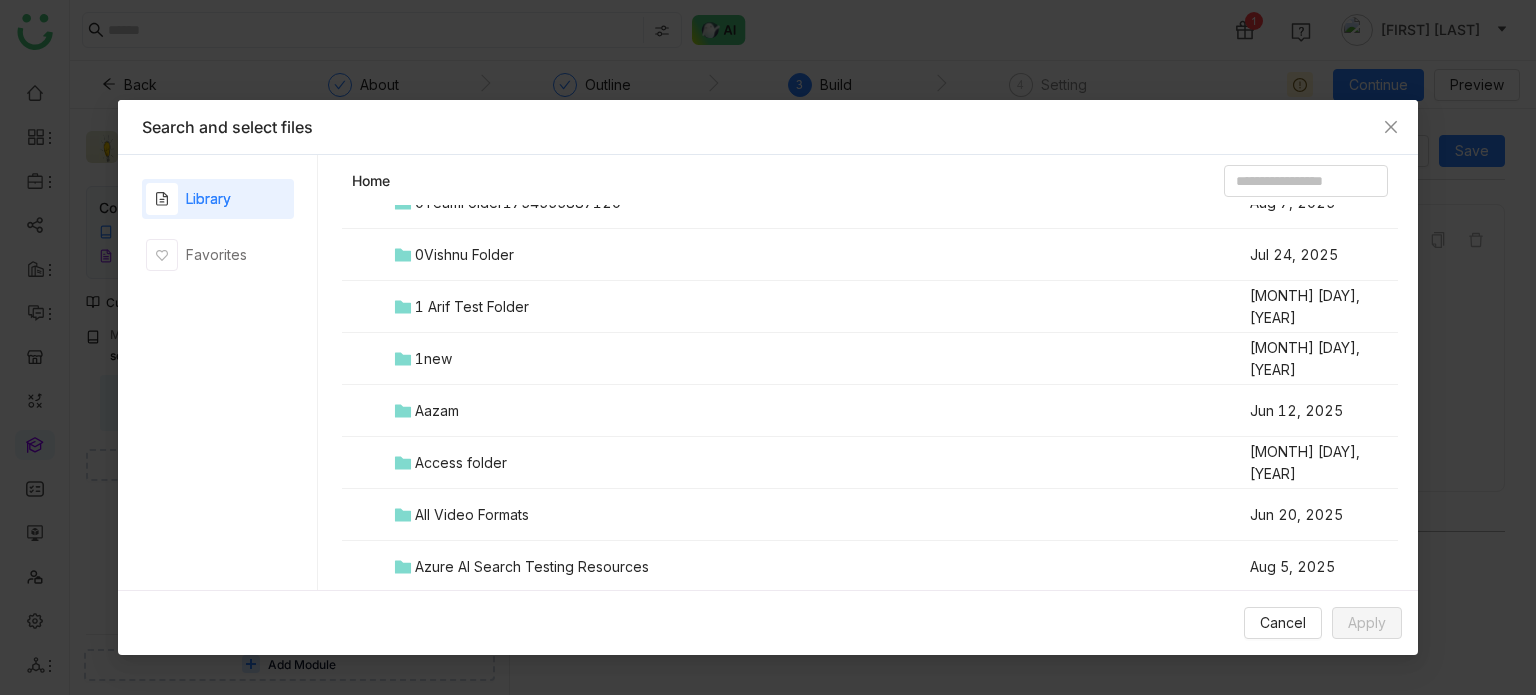 click on "All Video Formats" at bounding box center (472, 515) 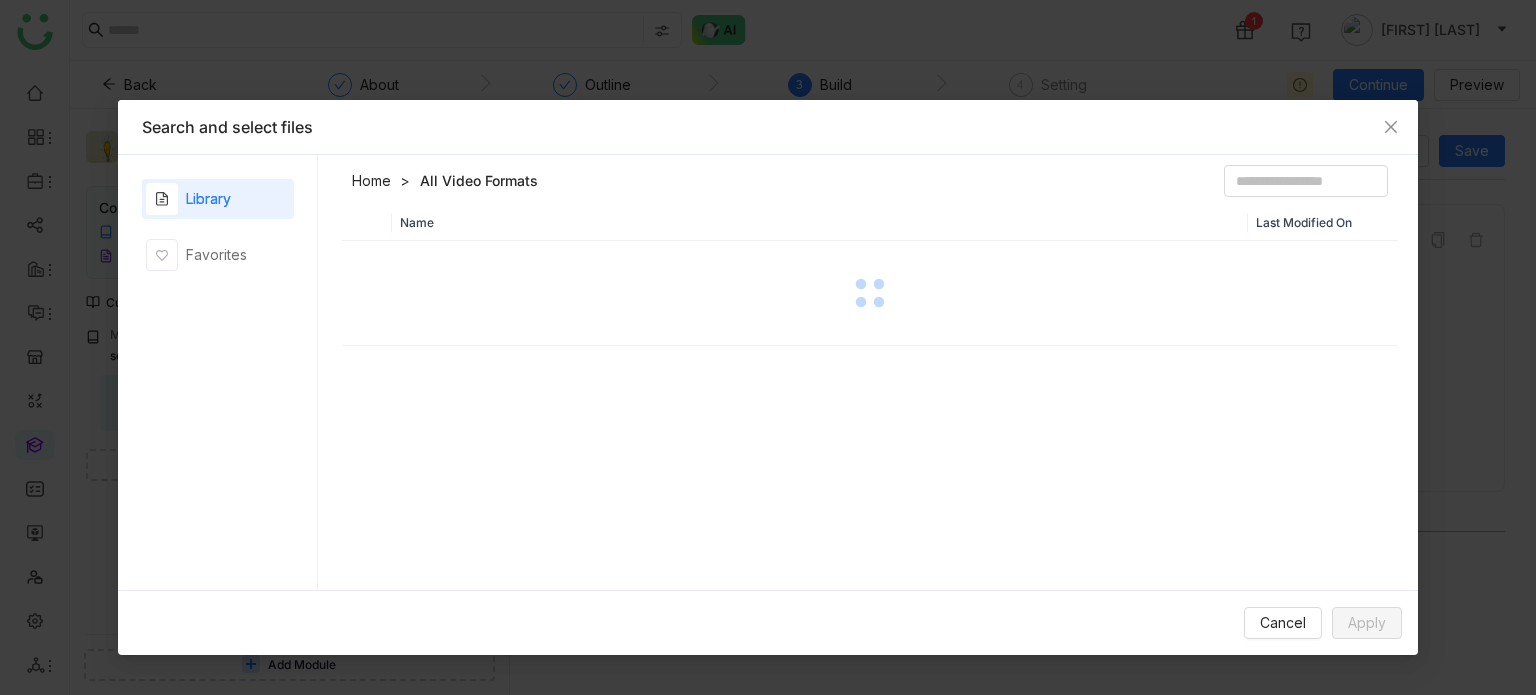 scroll, scrollTop: 0, scrollLeft: 0, axis: both 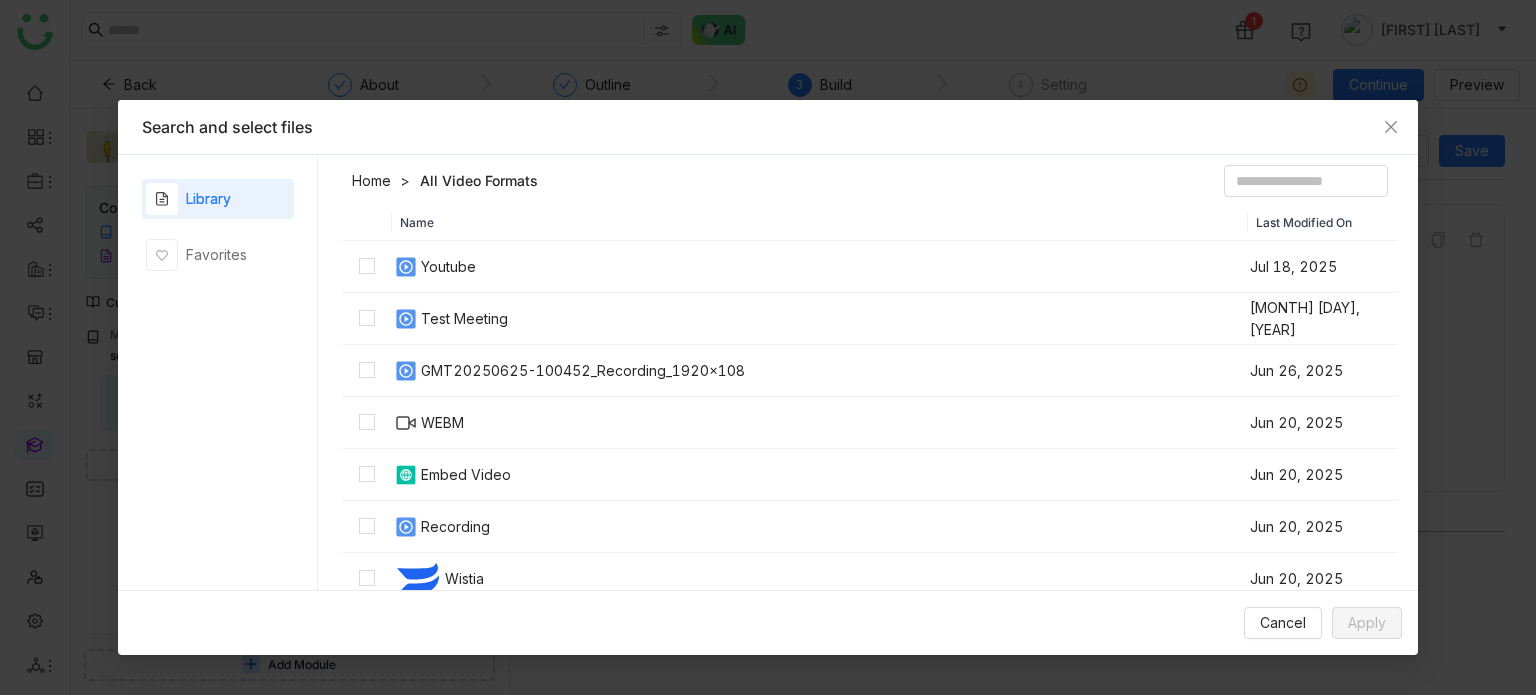 click on "Test Meeting" at bounding box center [464, 319] 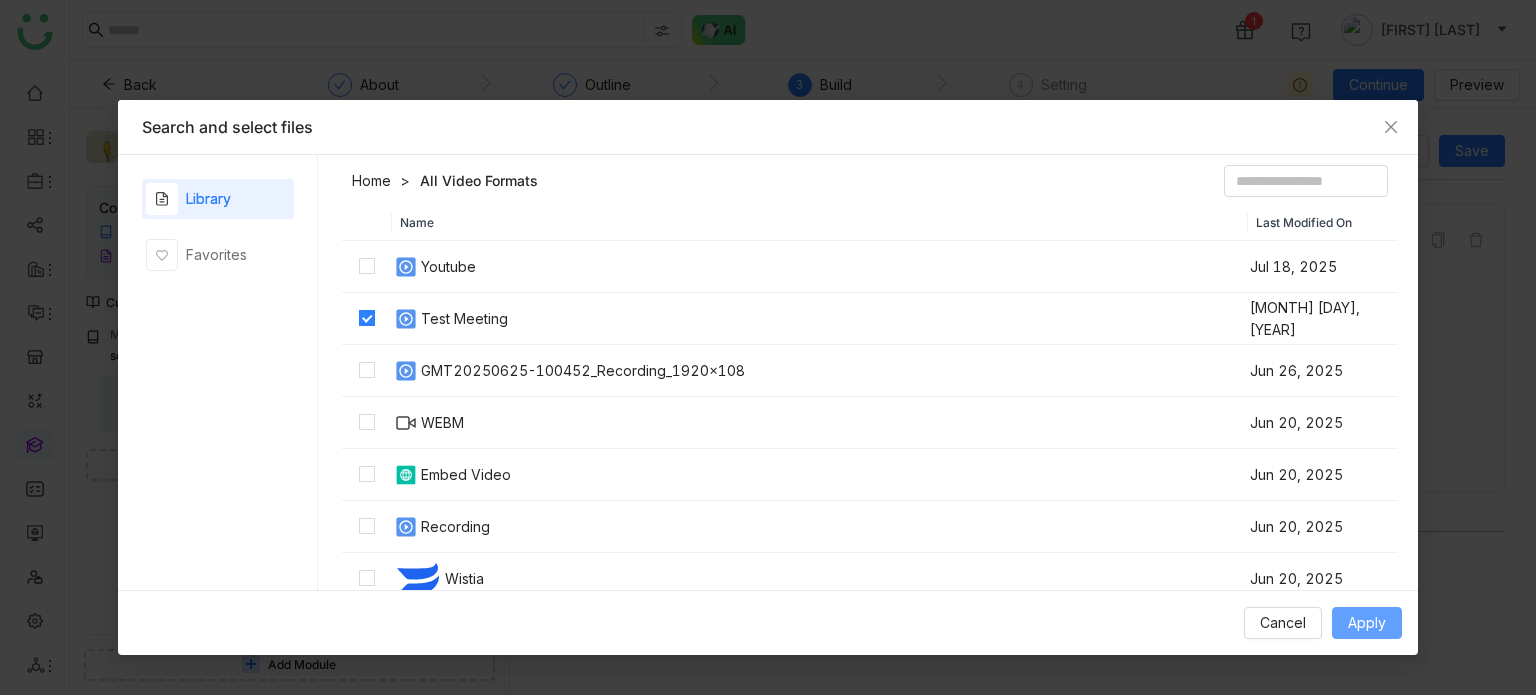 click on "Apply" at bounding box center [1367, 623] 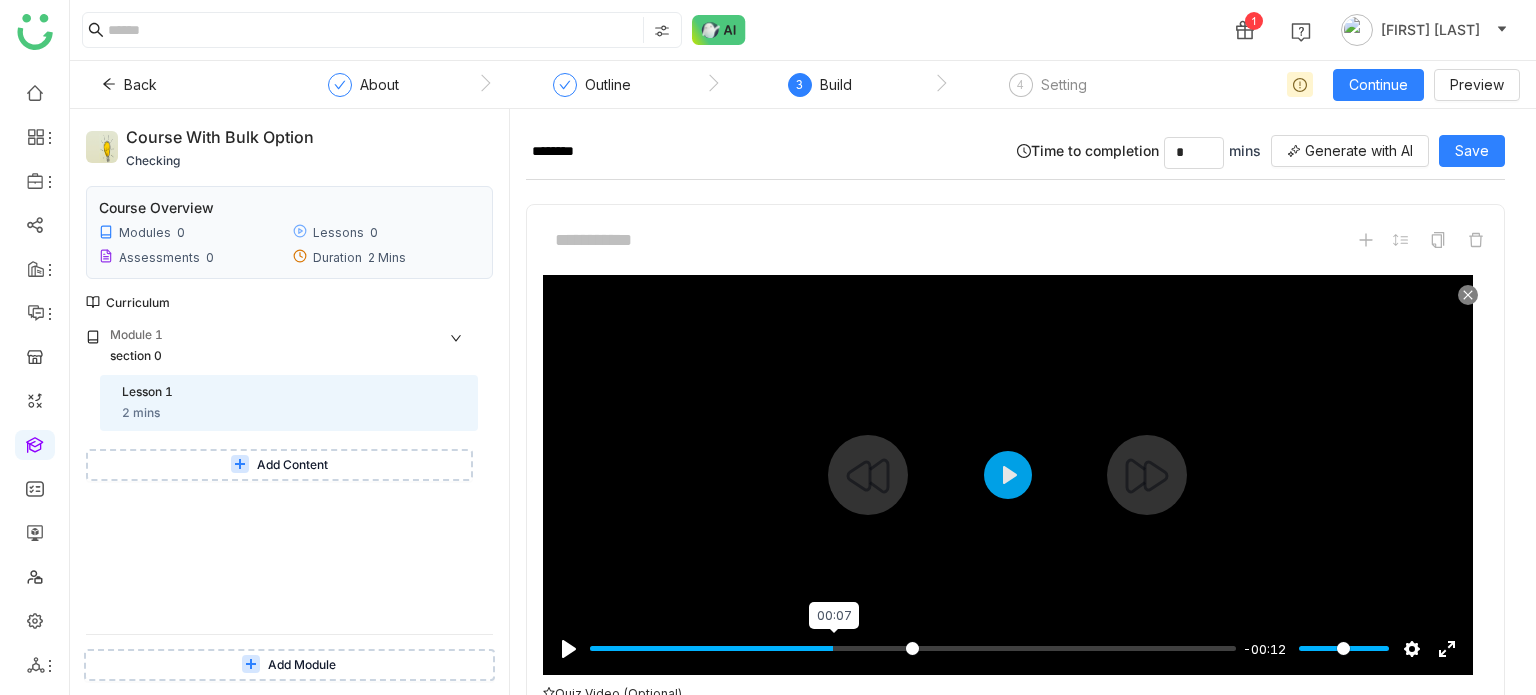 click at bounding box center (913, 648) 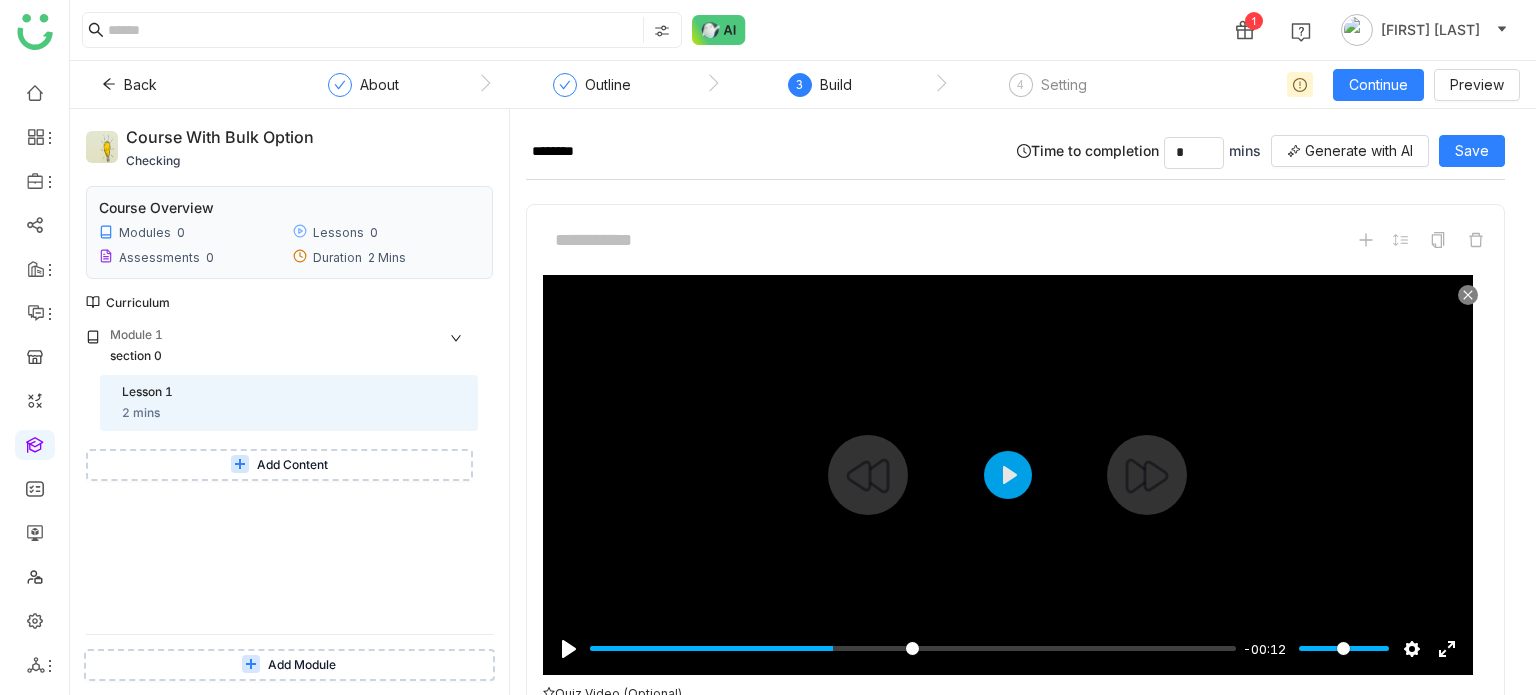 scroll, scrollTop: 157, scrollLeft: 0, axis: vertical 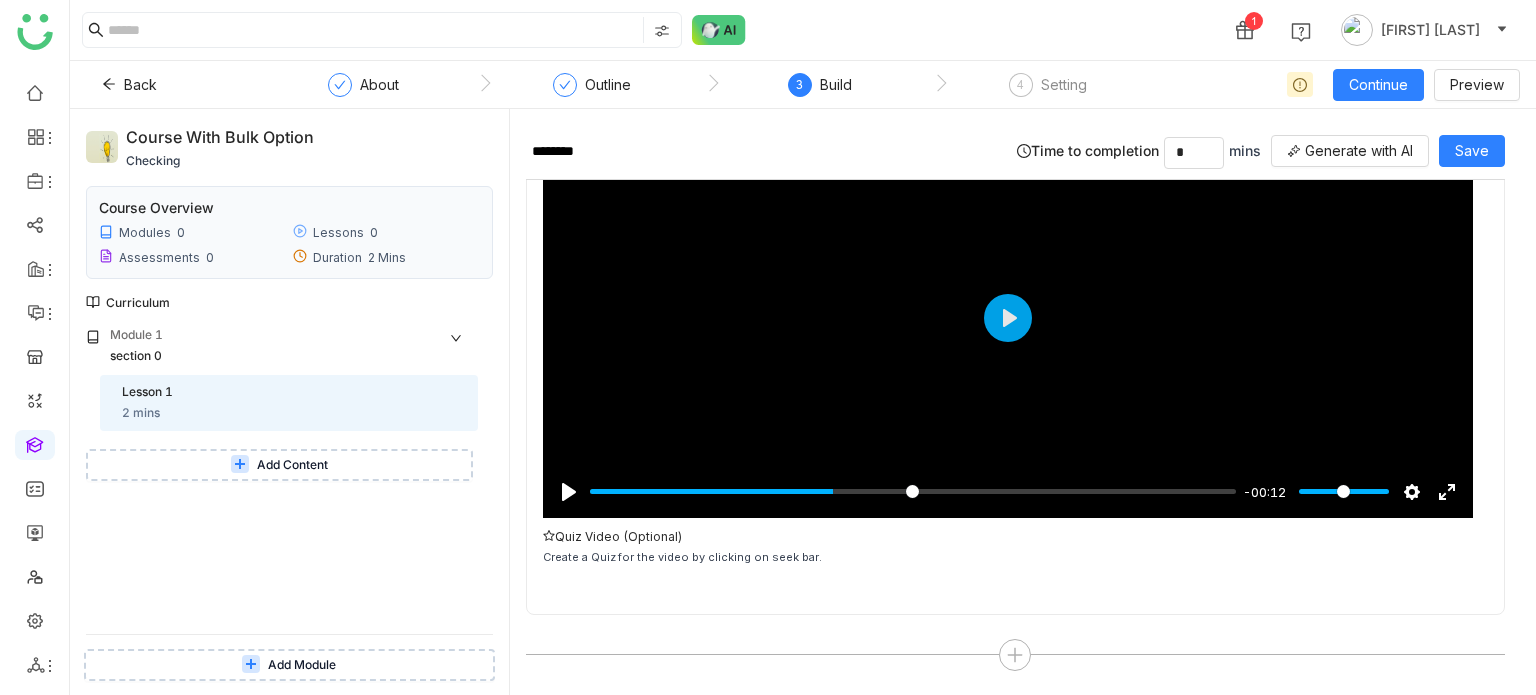 type on "*****" 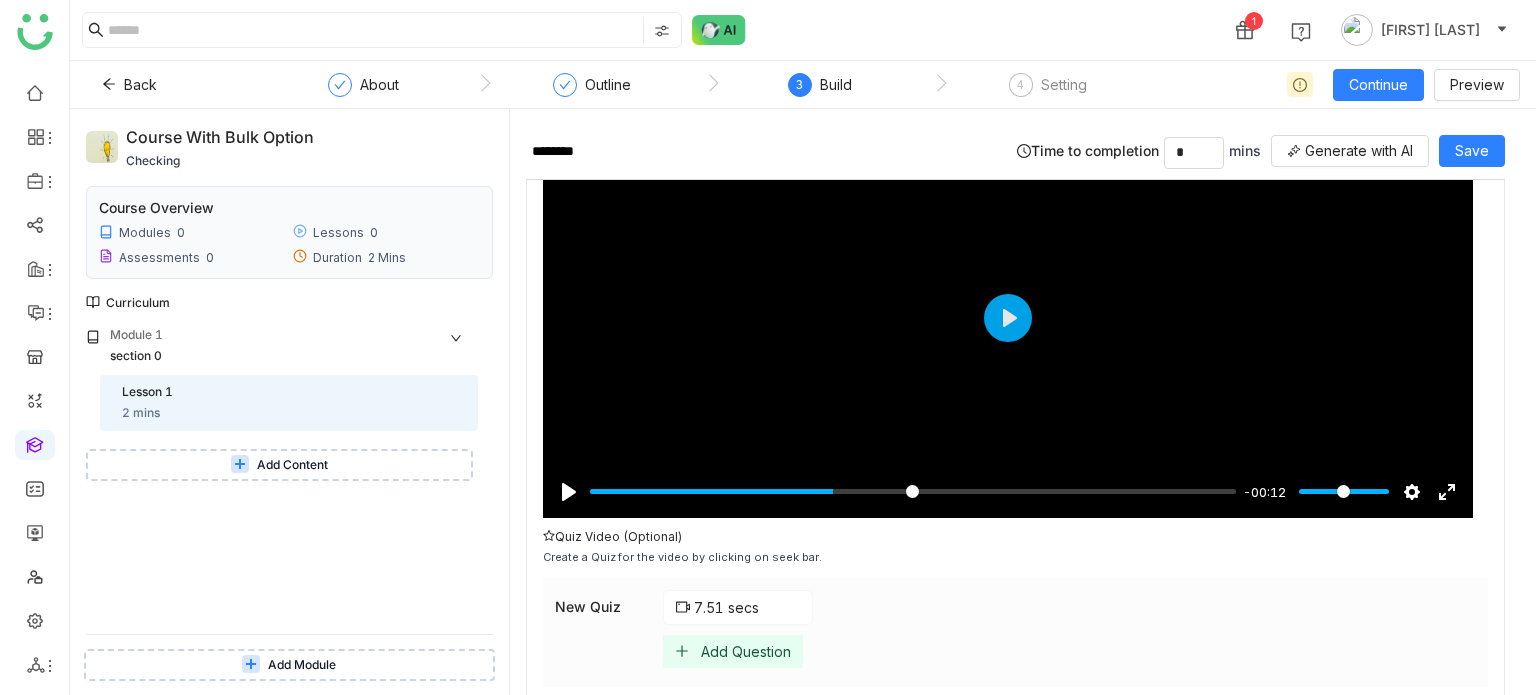 scroll, scrollTop: 266, scrollLeft: 0, axis: vertical 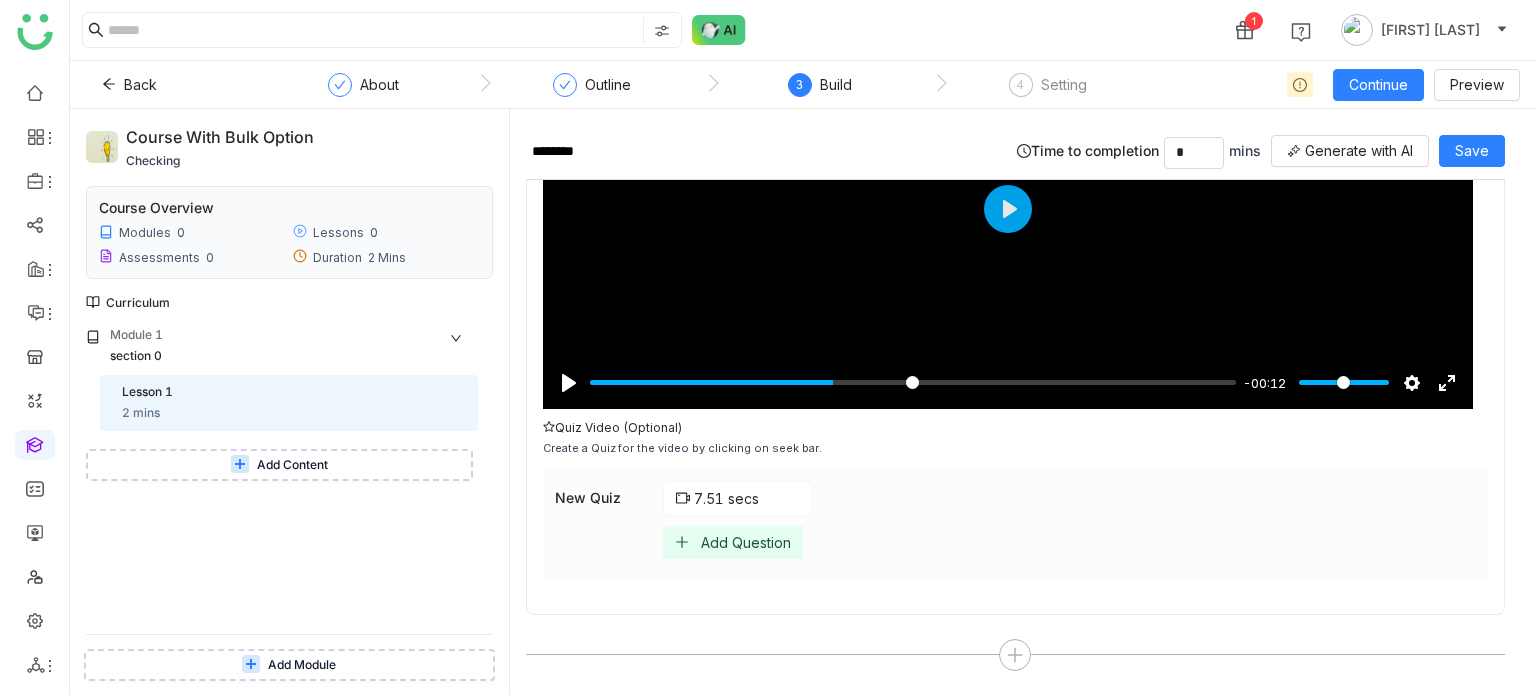click on "Add Question" at bounding box center (746, 542) 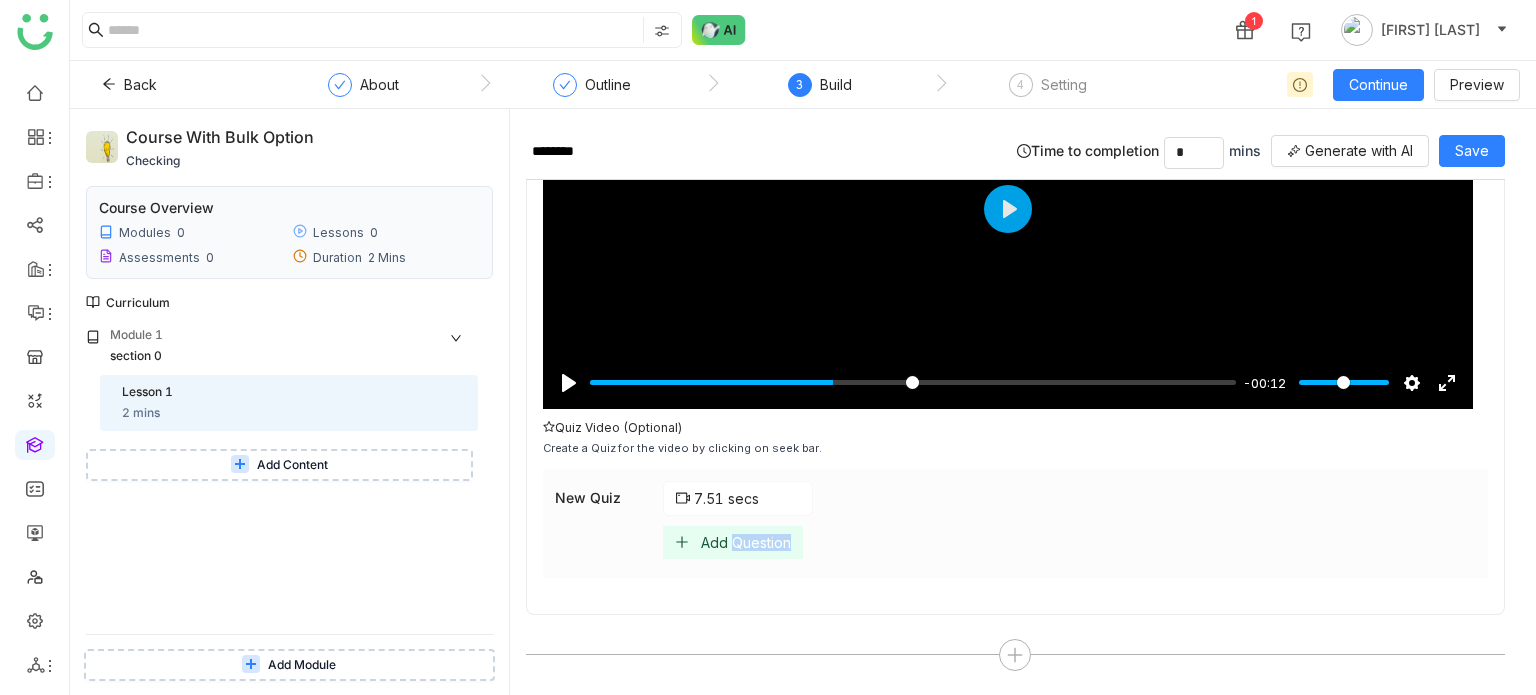 click on "Add Question" at bounding box center (746, 542) 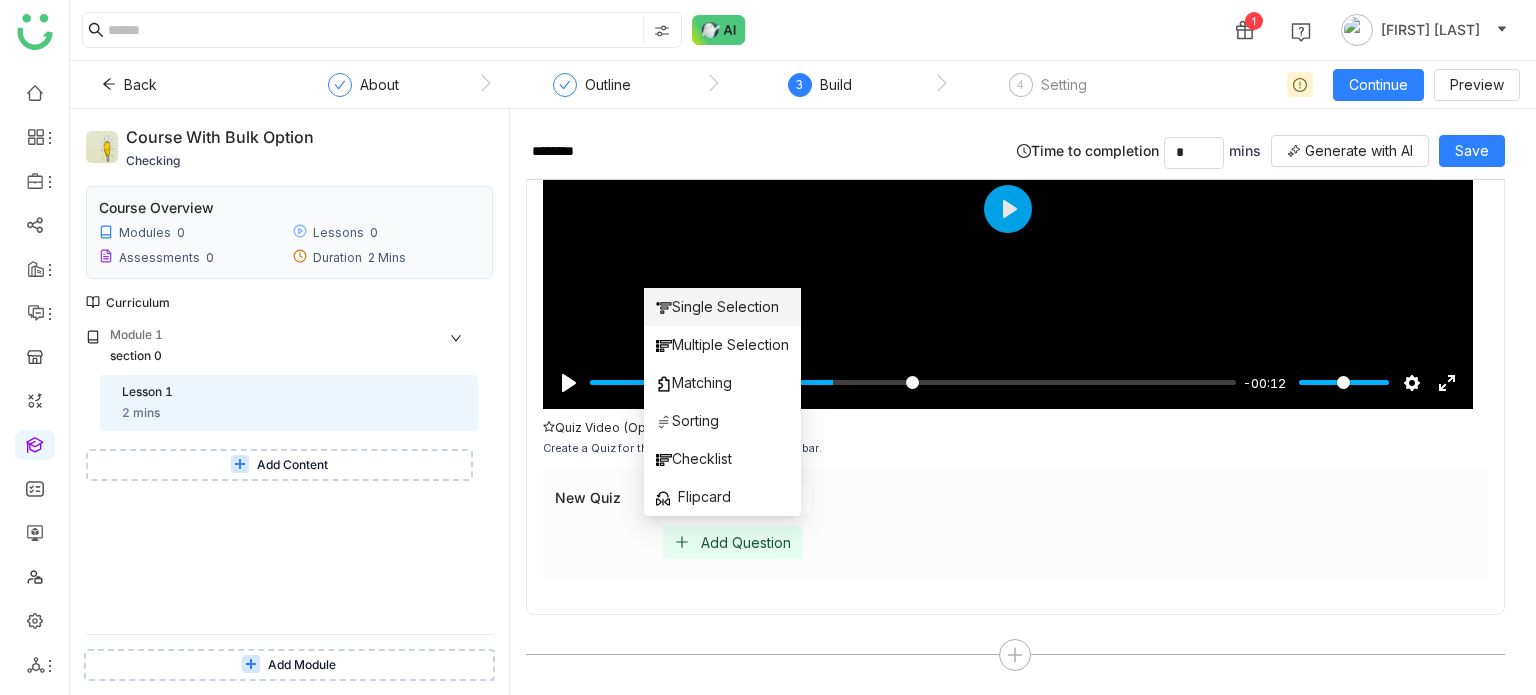 click on "Single Selection" at bounding box center [717, 307] 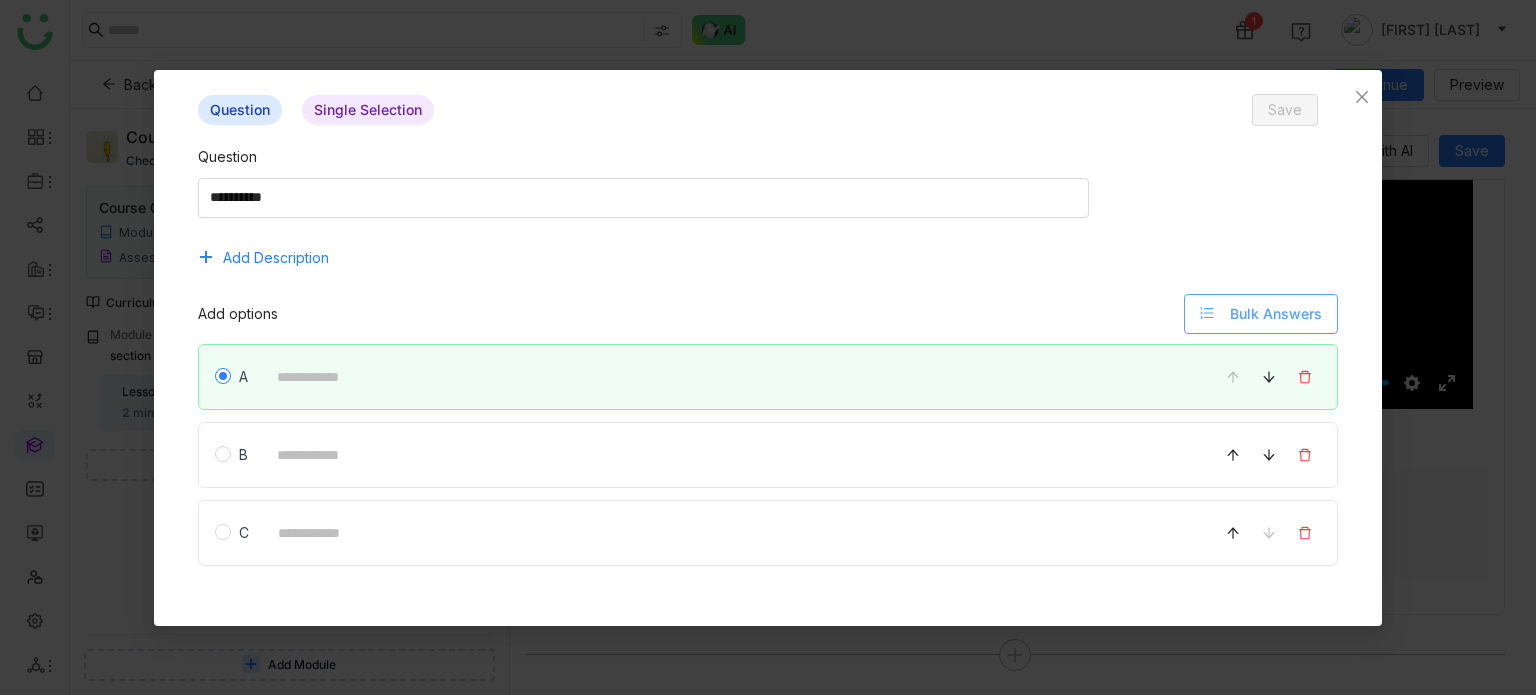 click on "Bulk Answers" at bounding box center (1261, 314) 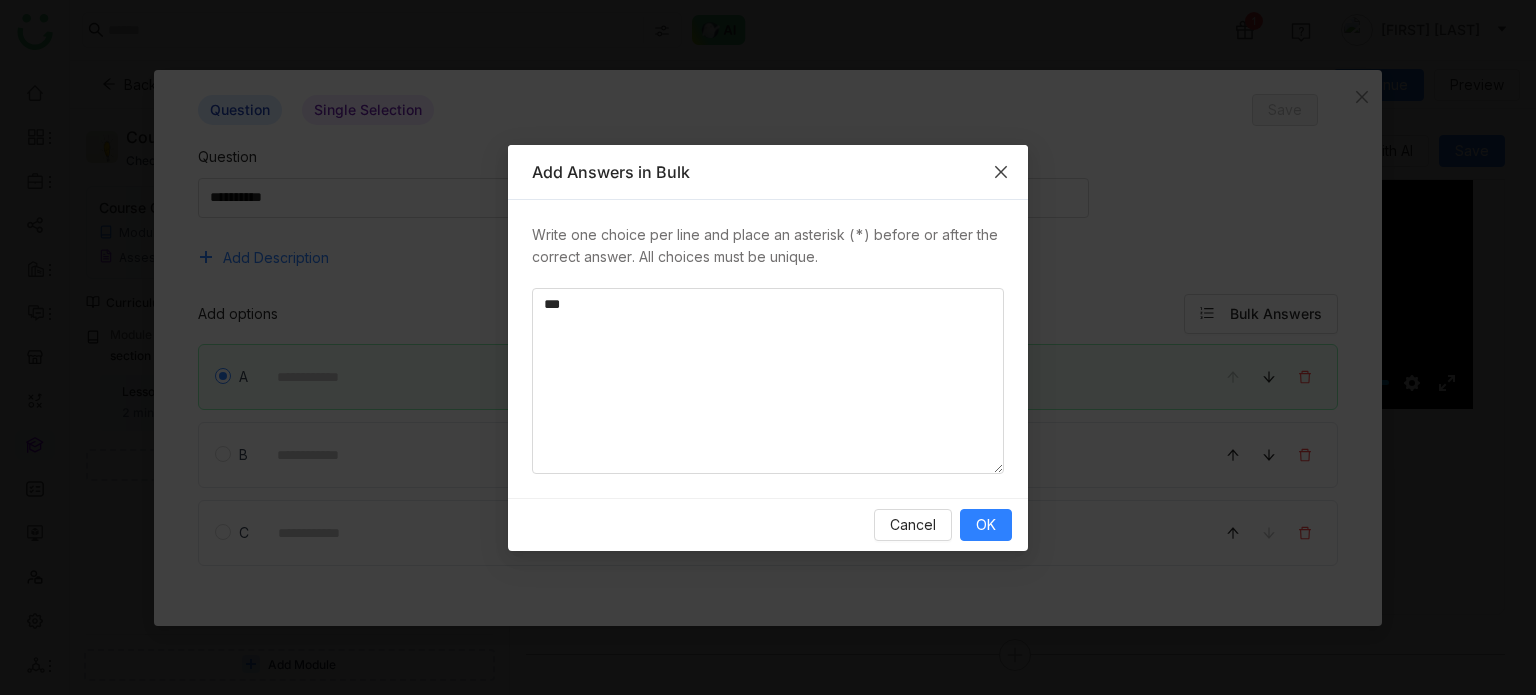 click at bounding box center (1001, 172) 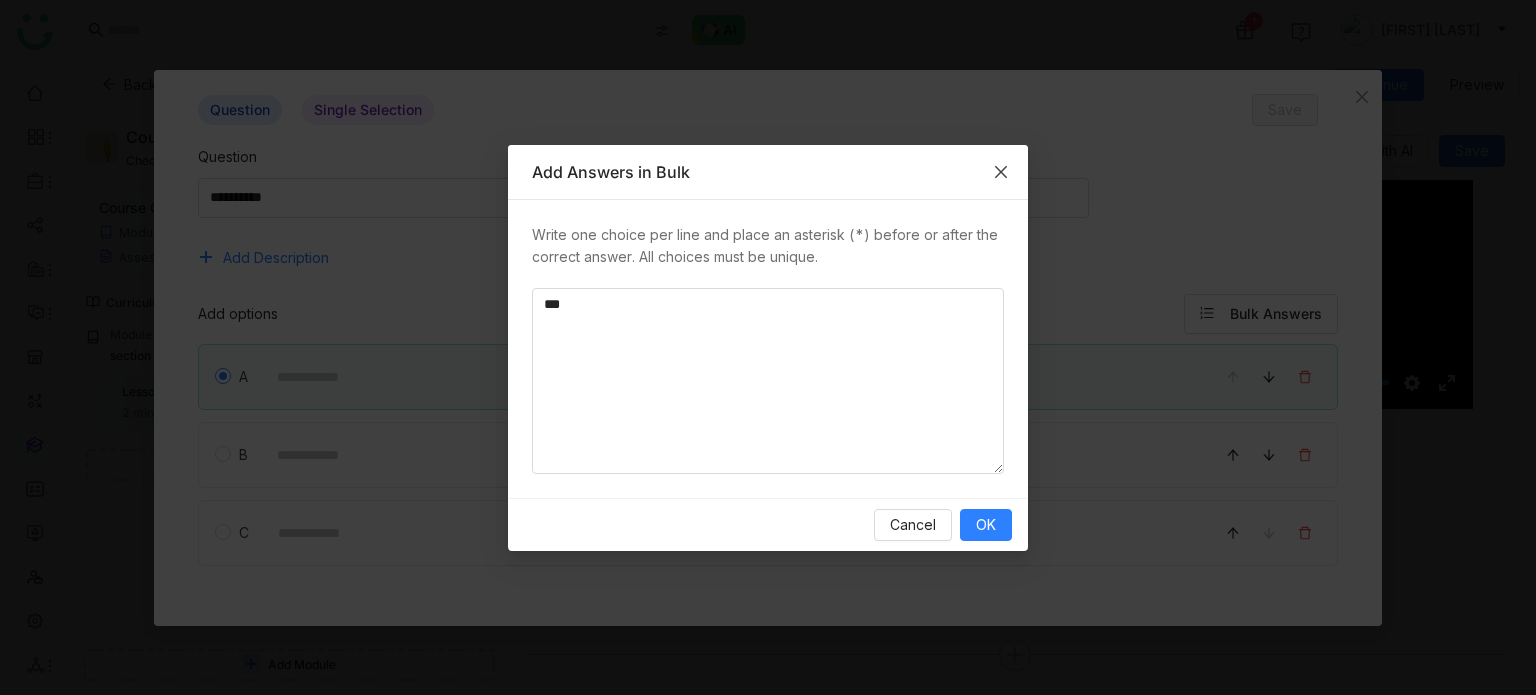type 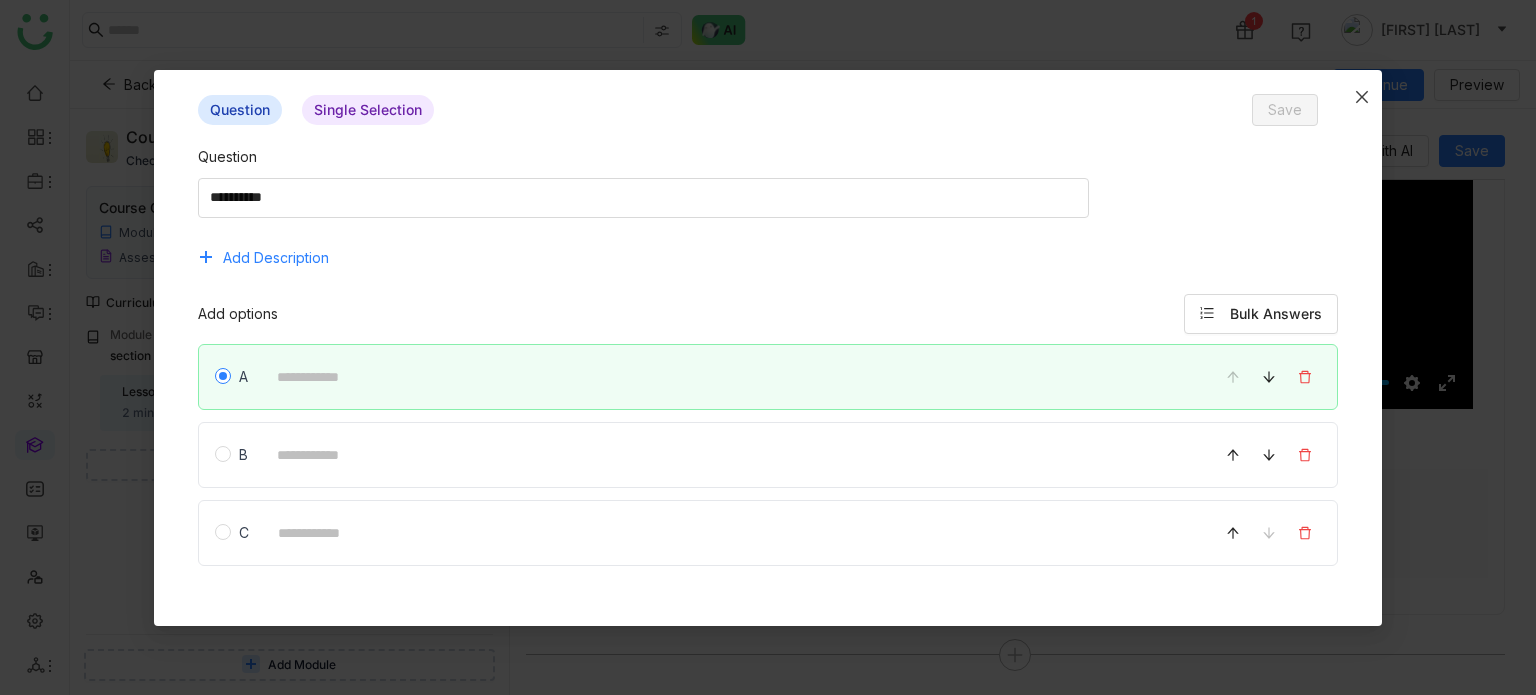 click at bounding box center (1362, 97) 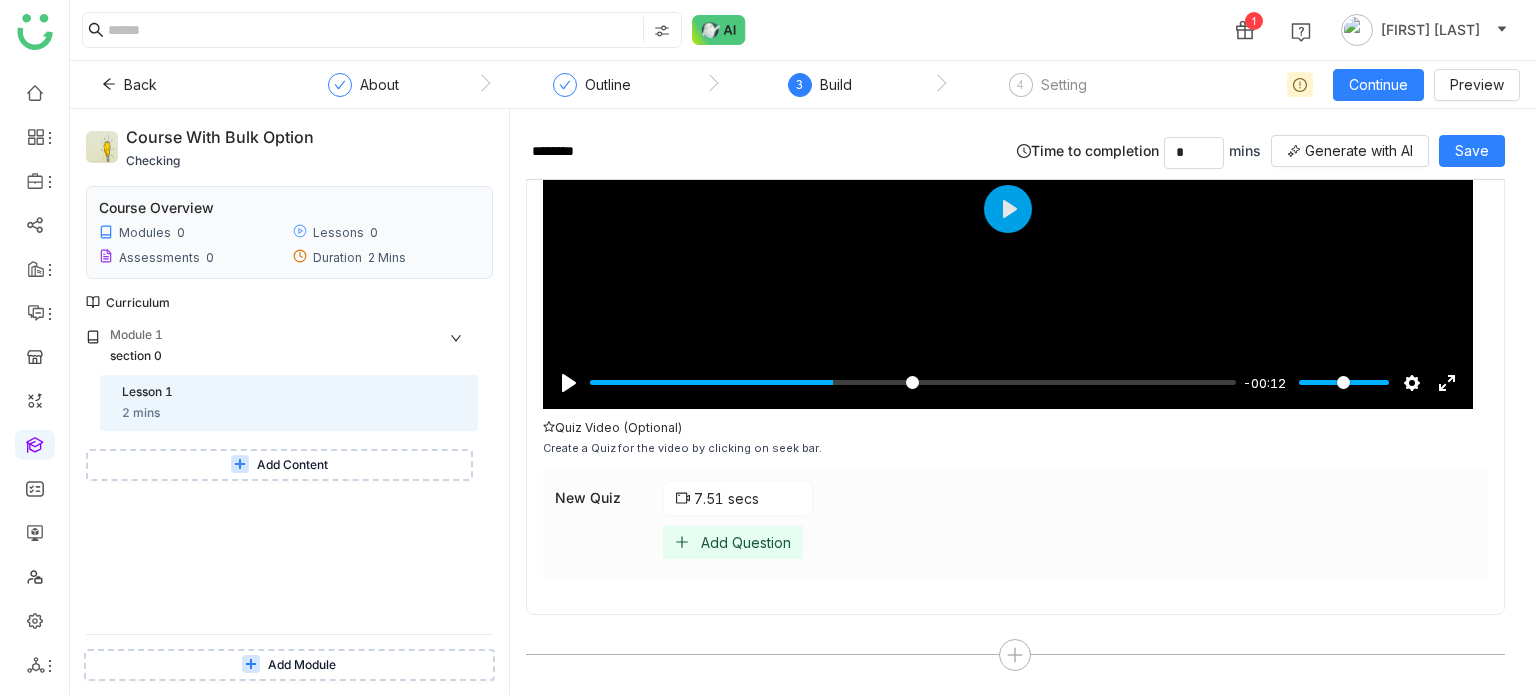 click on "Add Question" at bounding box center (746, 542) 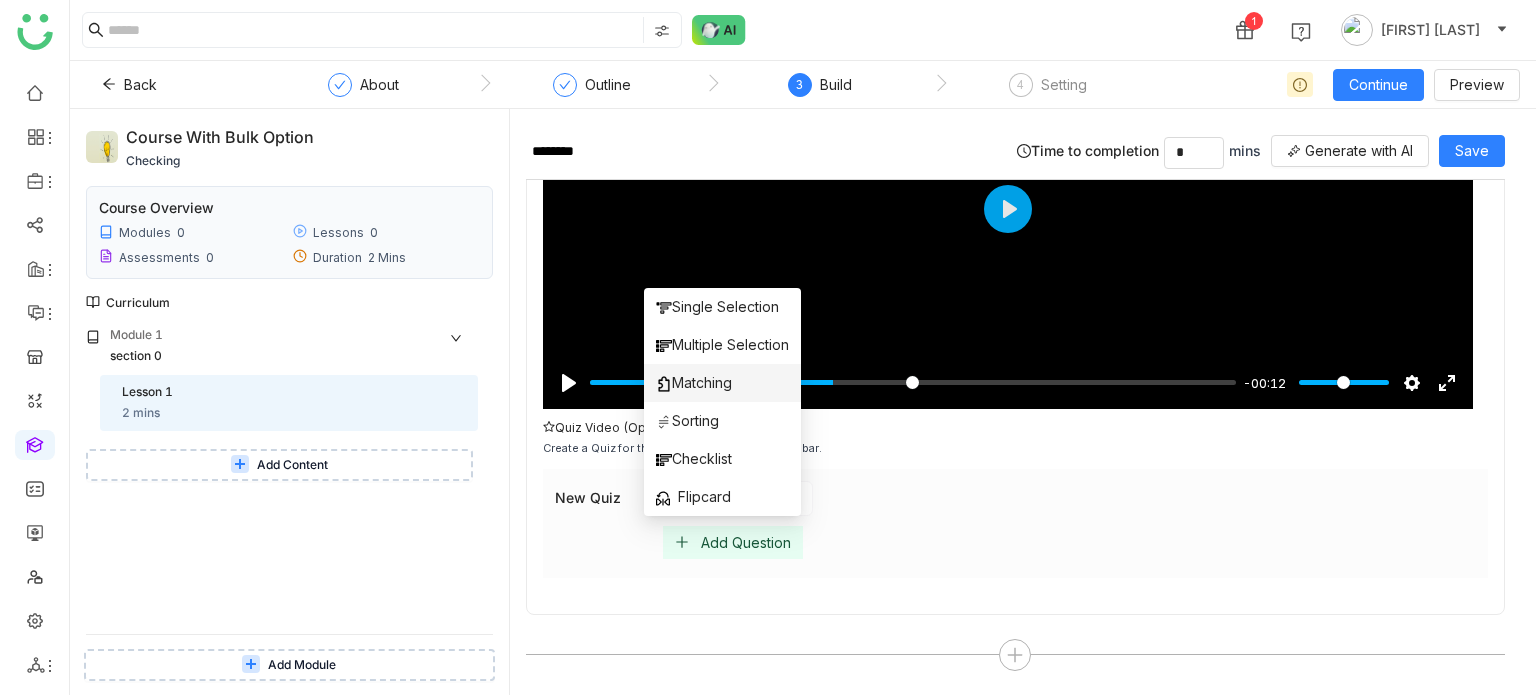 click on "Matching" at bounding box center [694, 383] 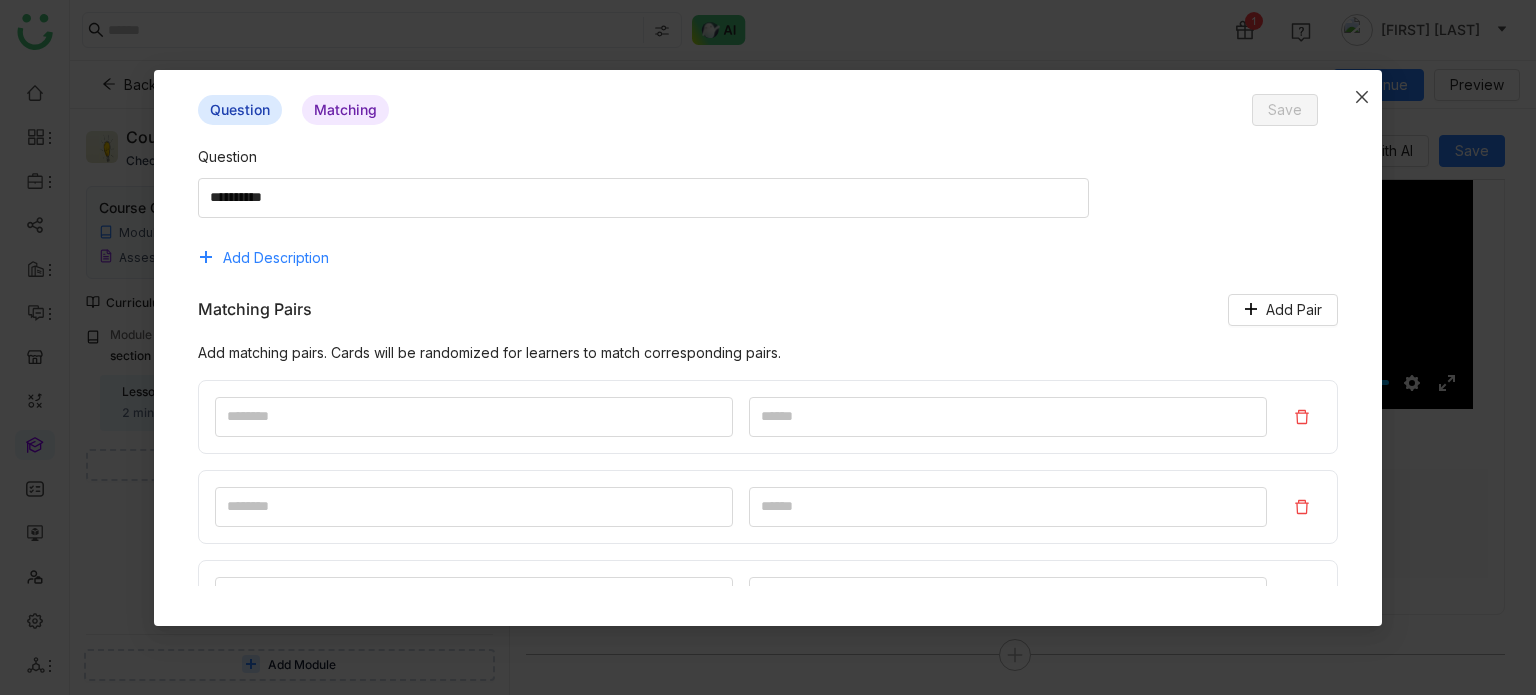 click 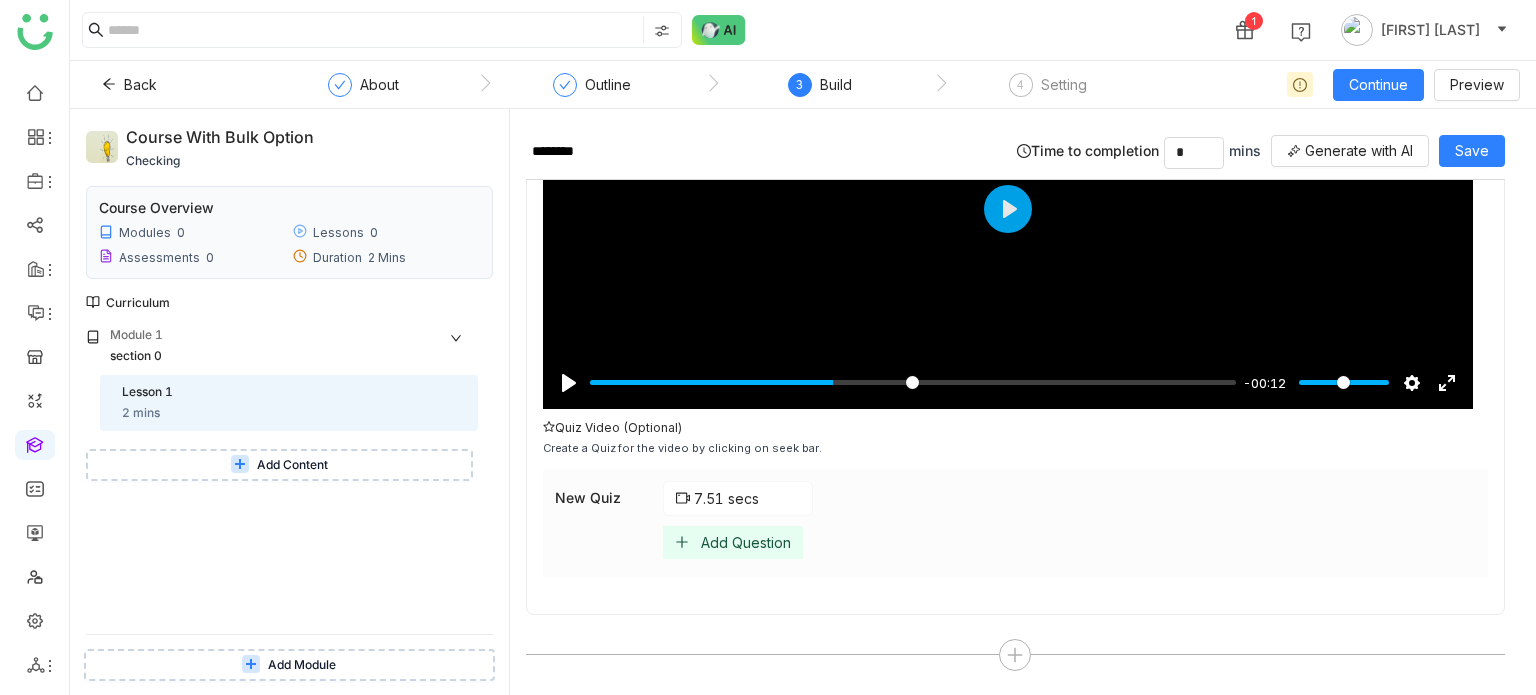 click on "Add Question" at bounding box center [733, 542] 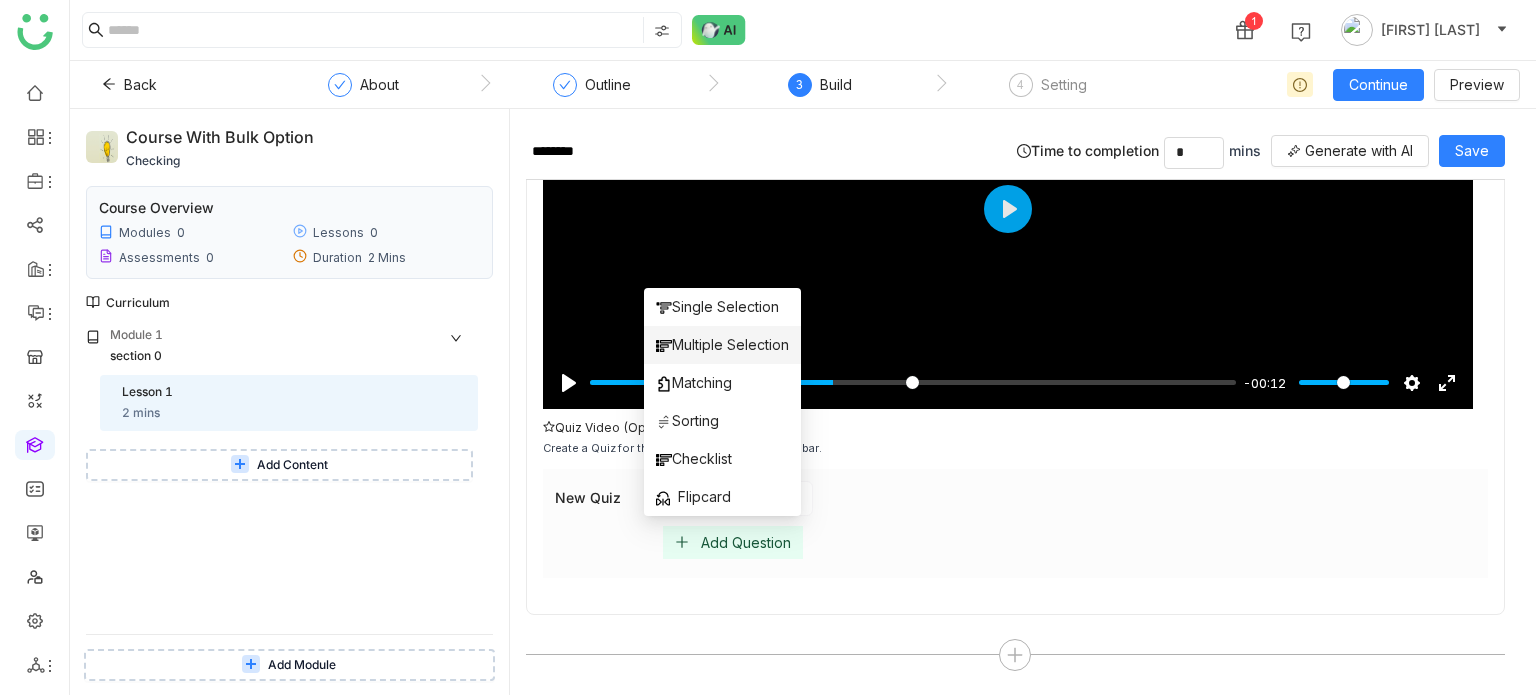 click on "Multiple Selection" at bounding box center [722, 345] 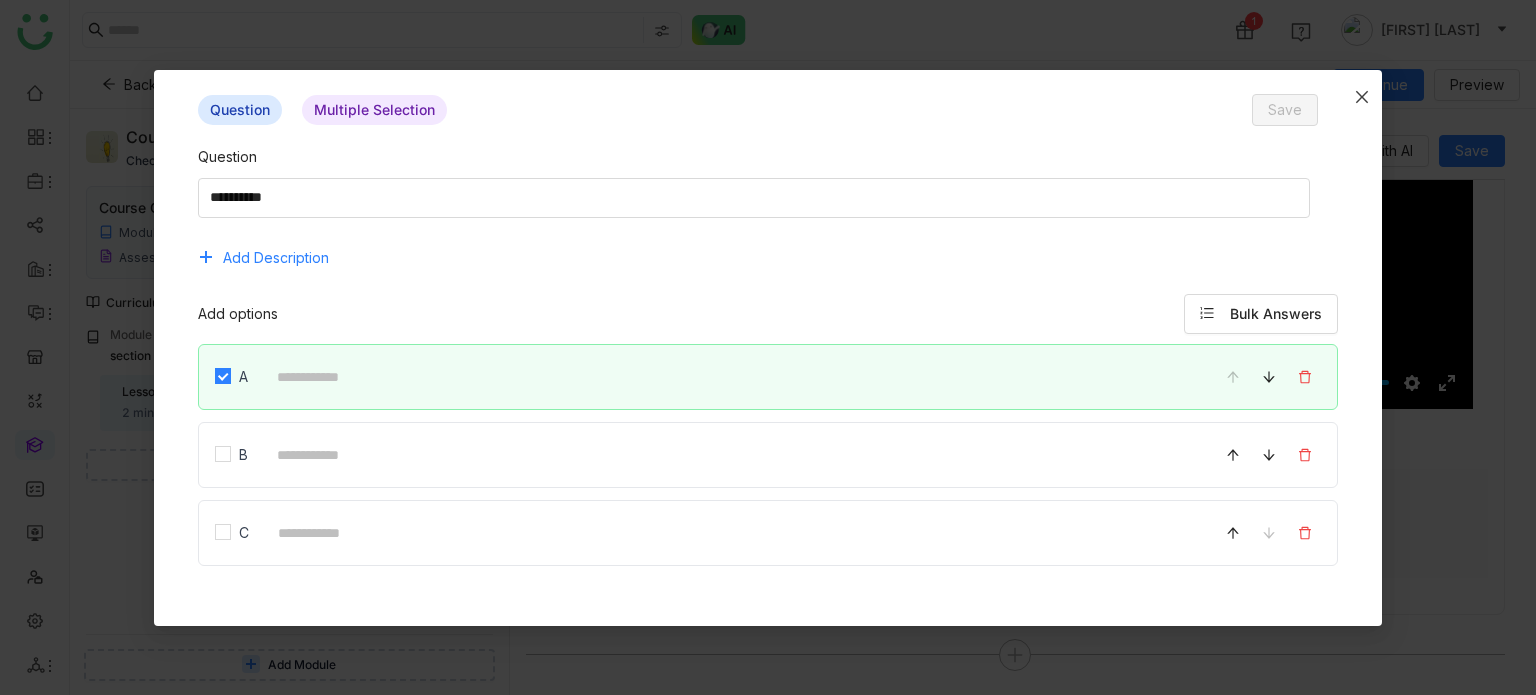 click 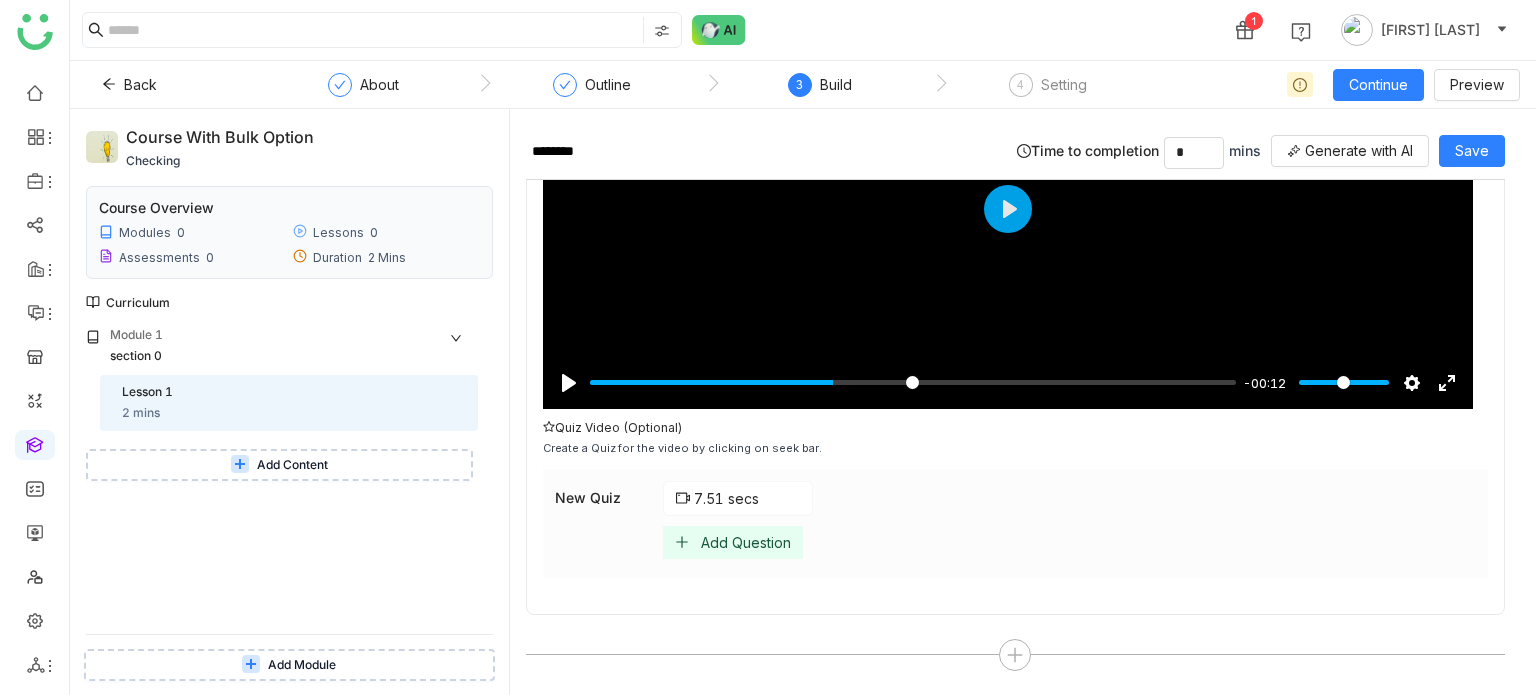 click on "7.51 secs" at bounding box center [738, 498] 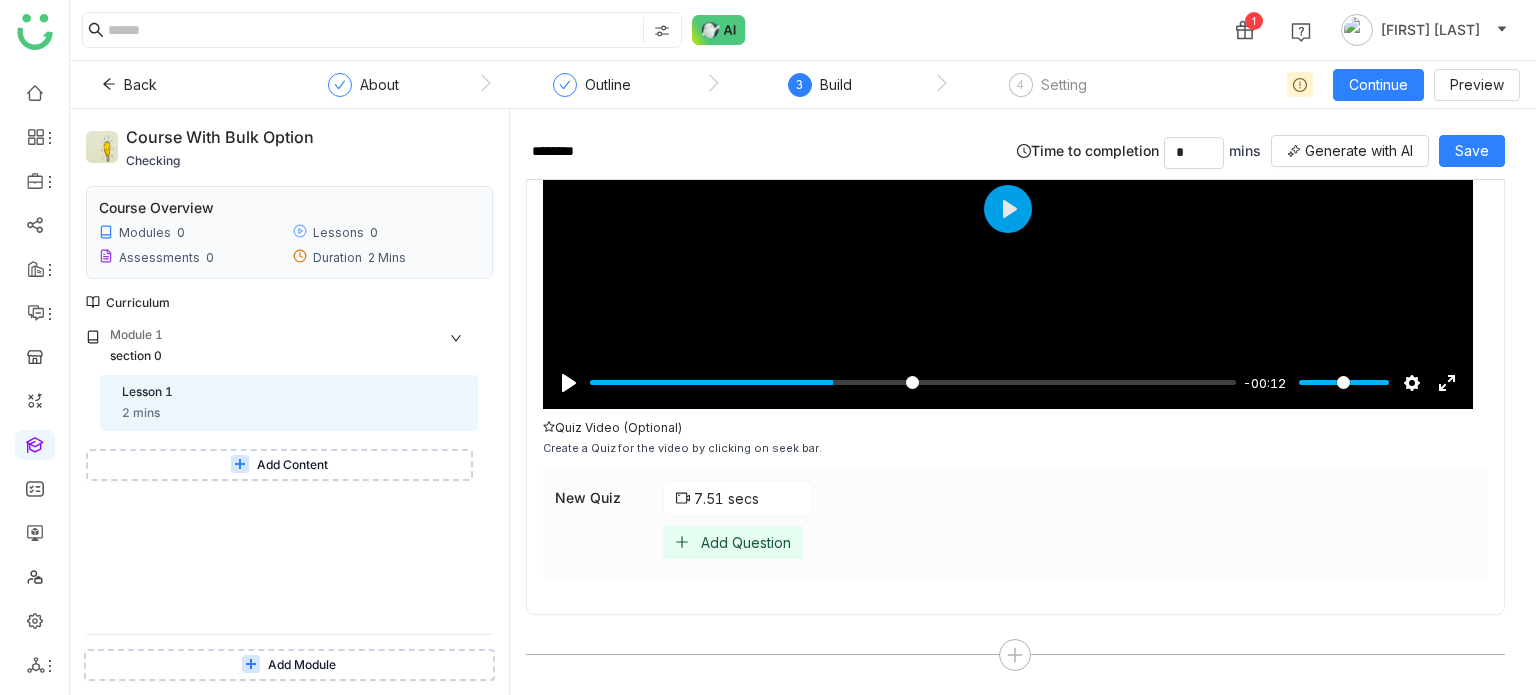 click on "Add Question" at bounding box center [733, 542] 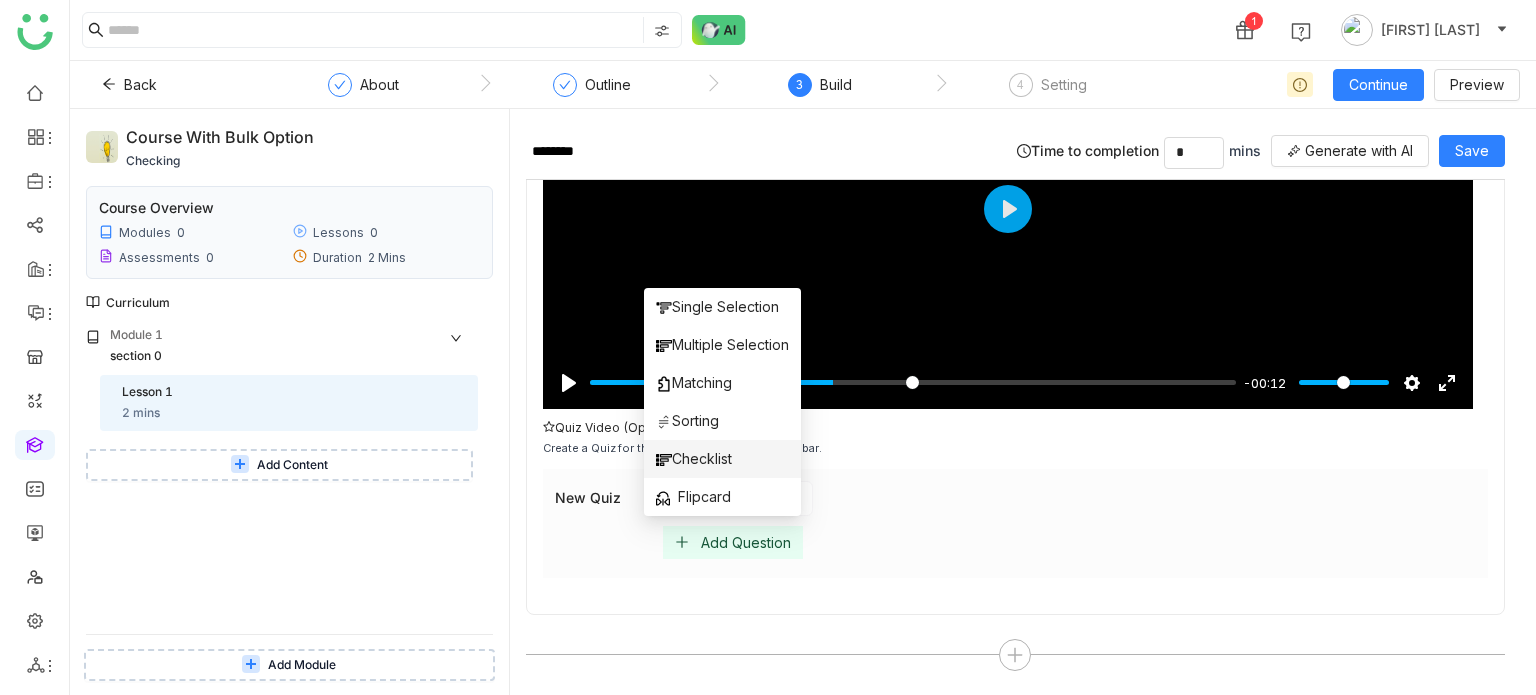 click on "Checklist" at bounding box center [694, 459] 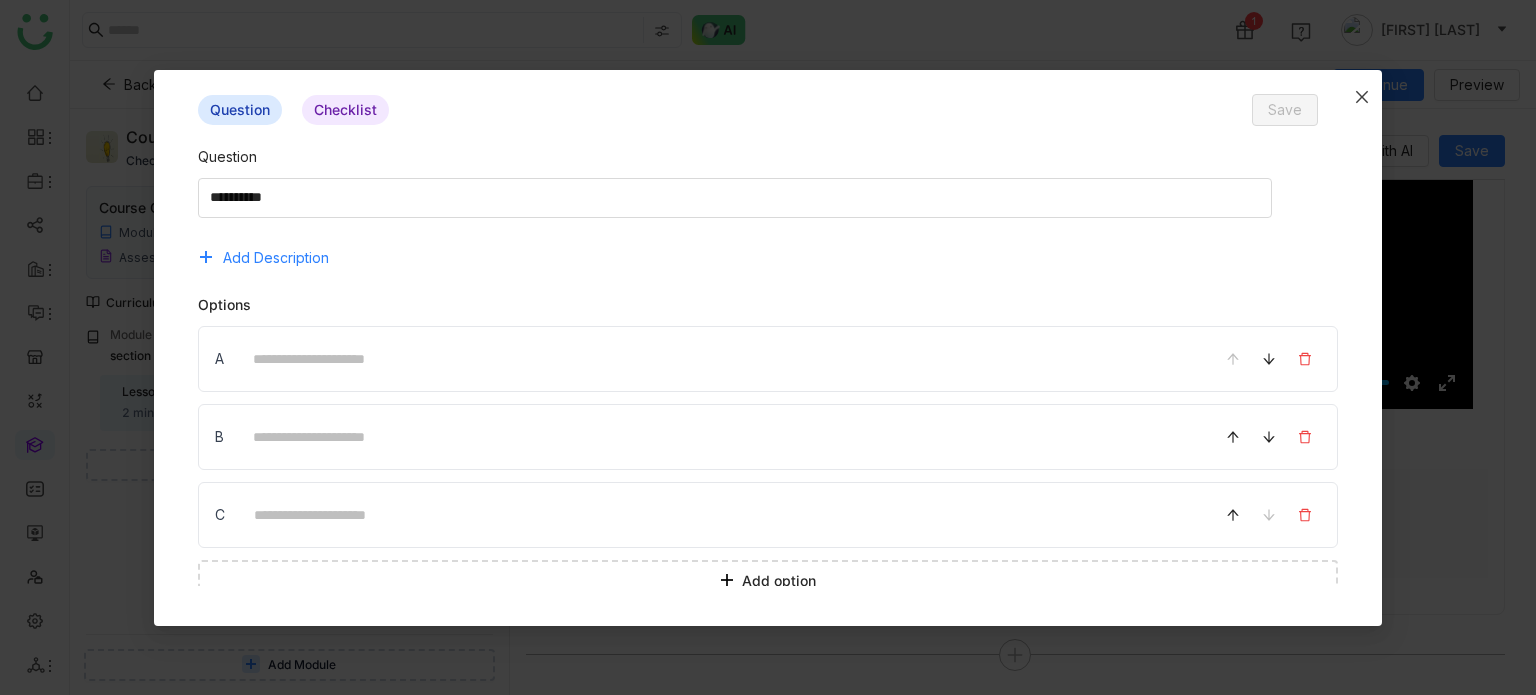 click 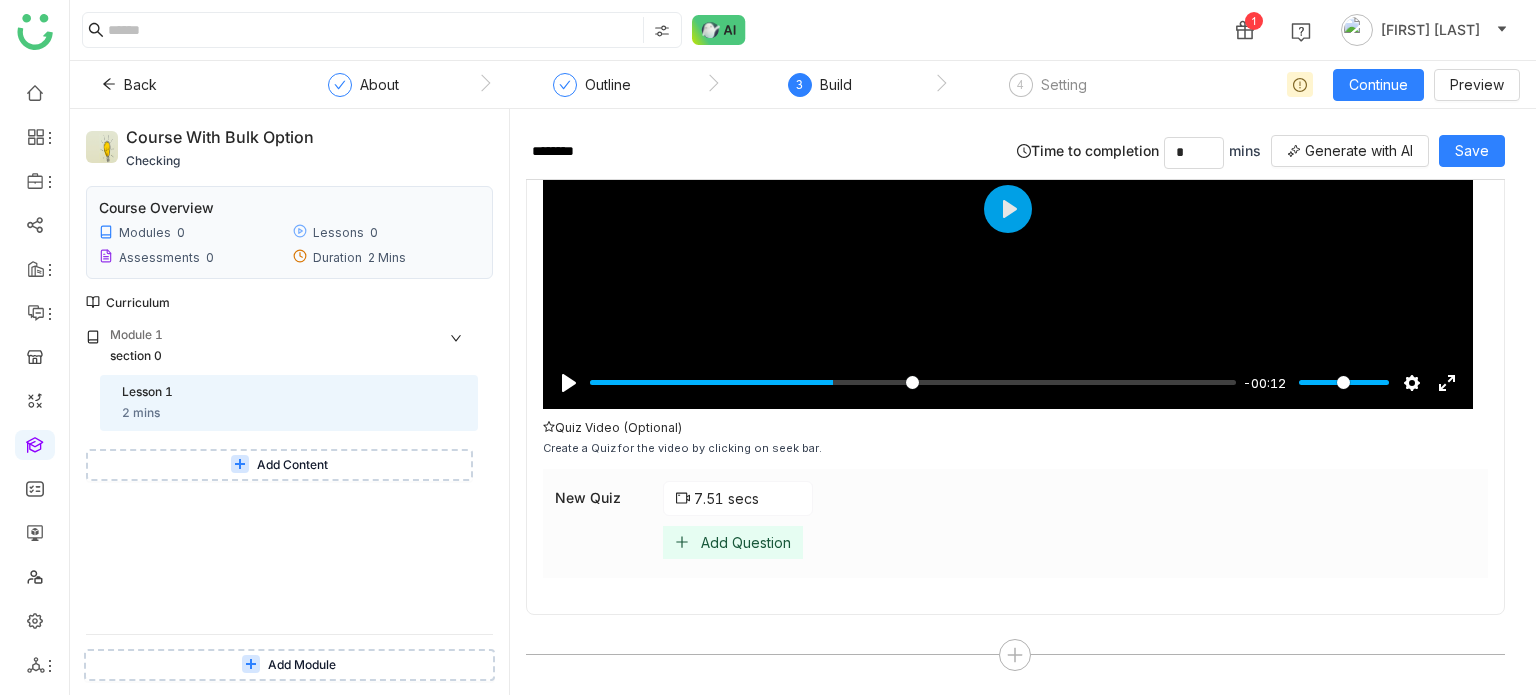 click on "Add Question" at bounding box center (746, 542) 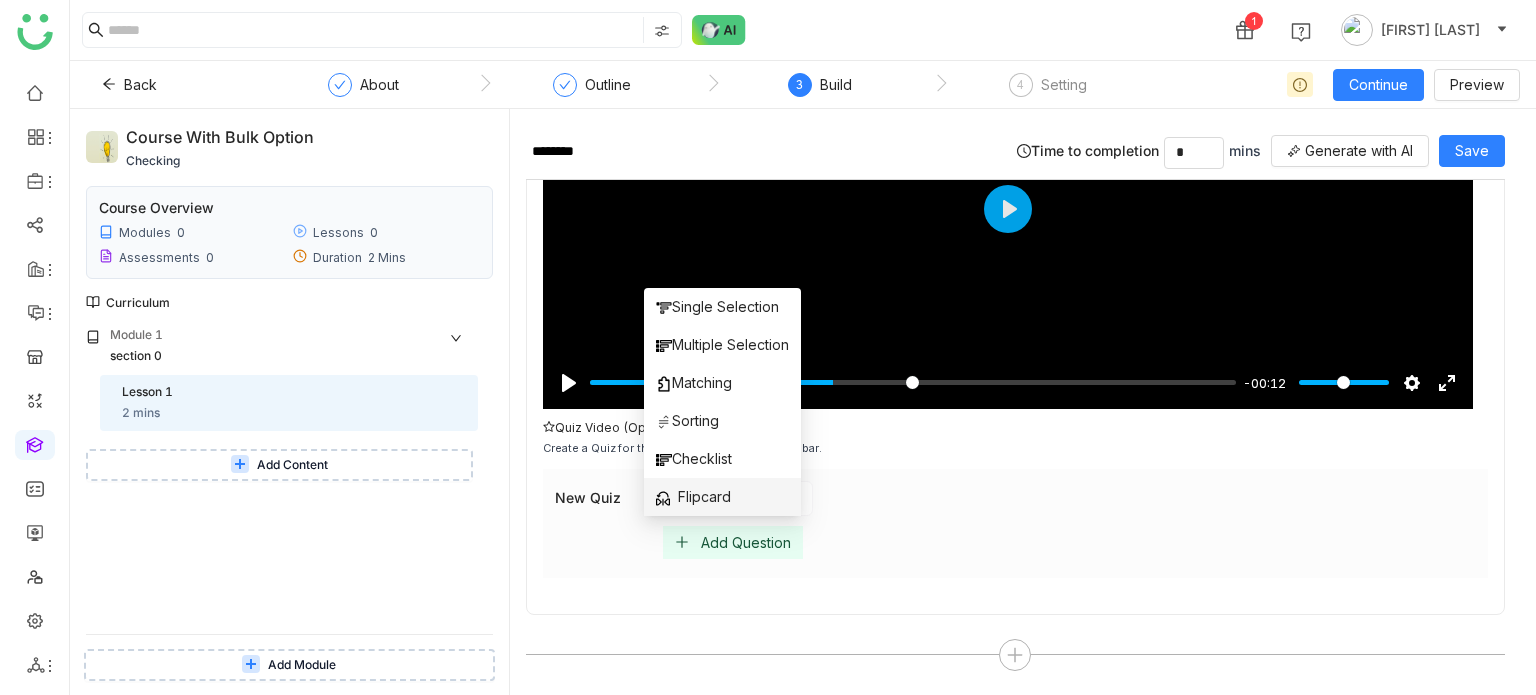 click on "Flipcard" at bounding box center [722, 497] 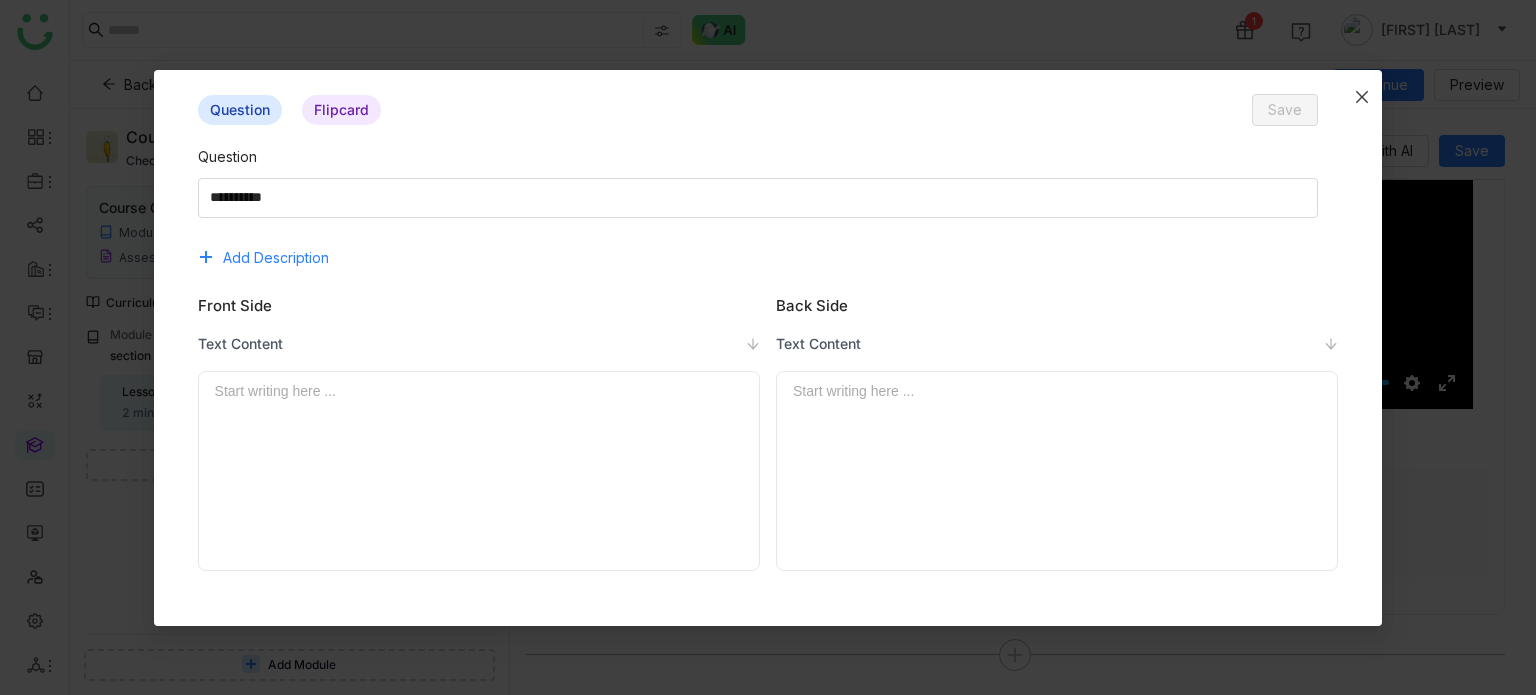 click 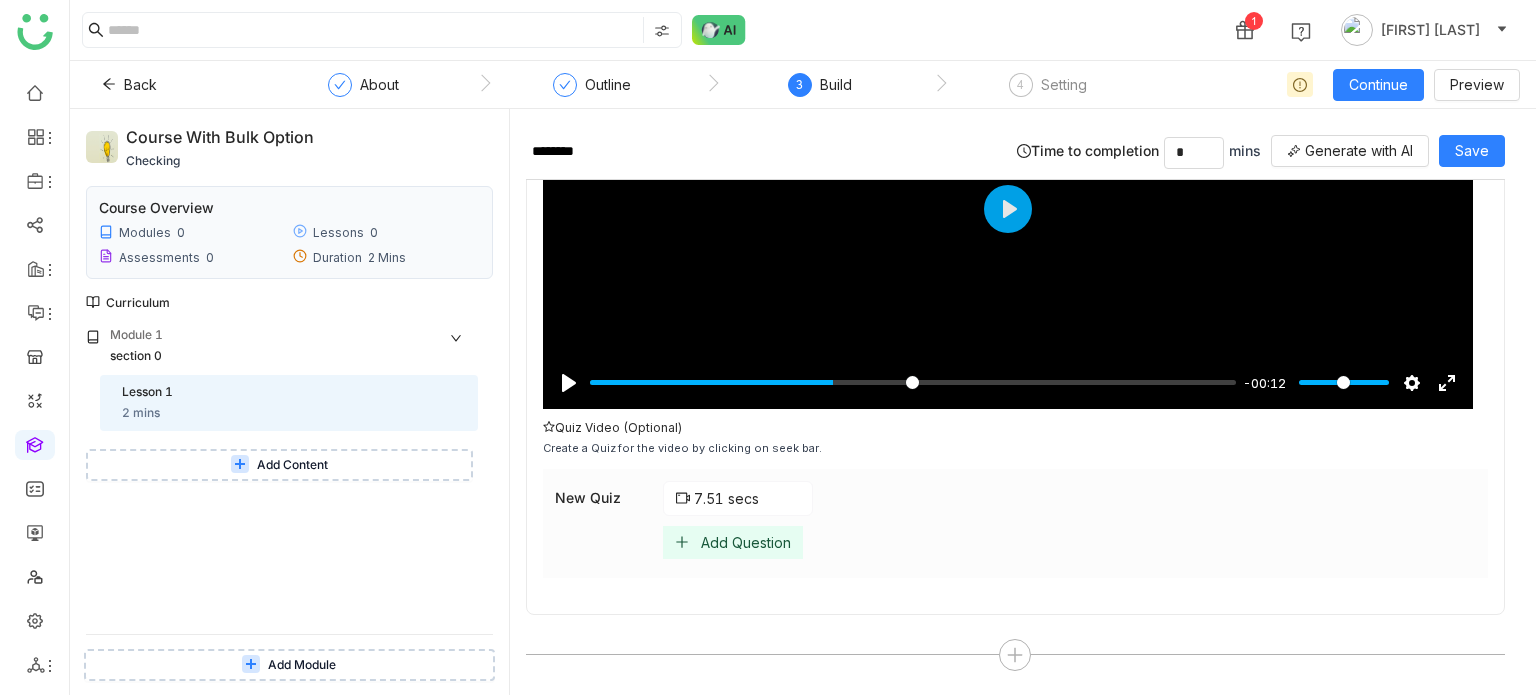click on "Add Question" at bounding box center (746, 542) 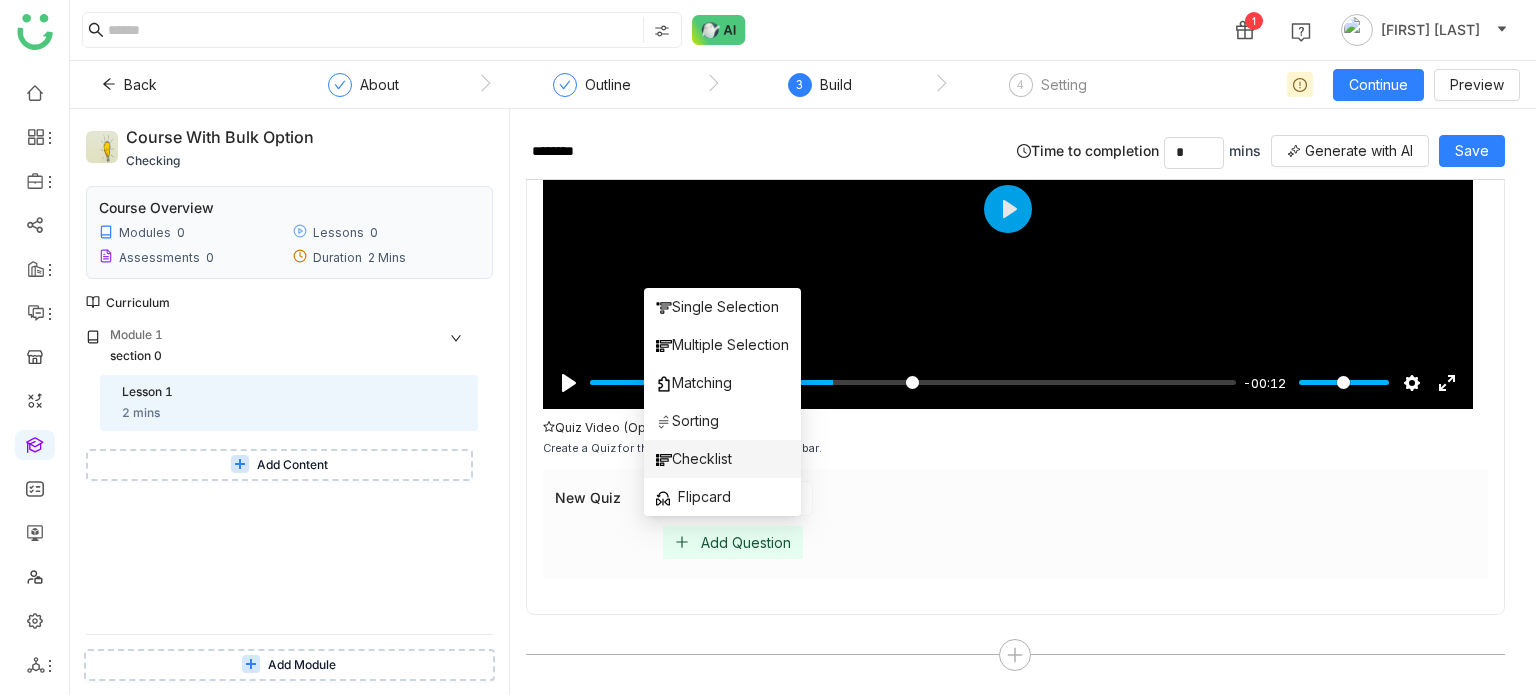 click on "Checklist" at bounding box center [722, 459] 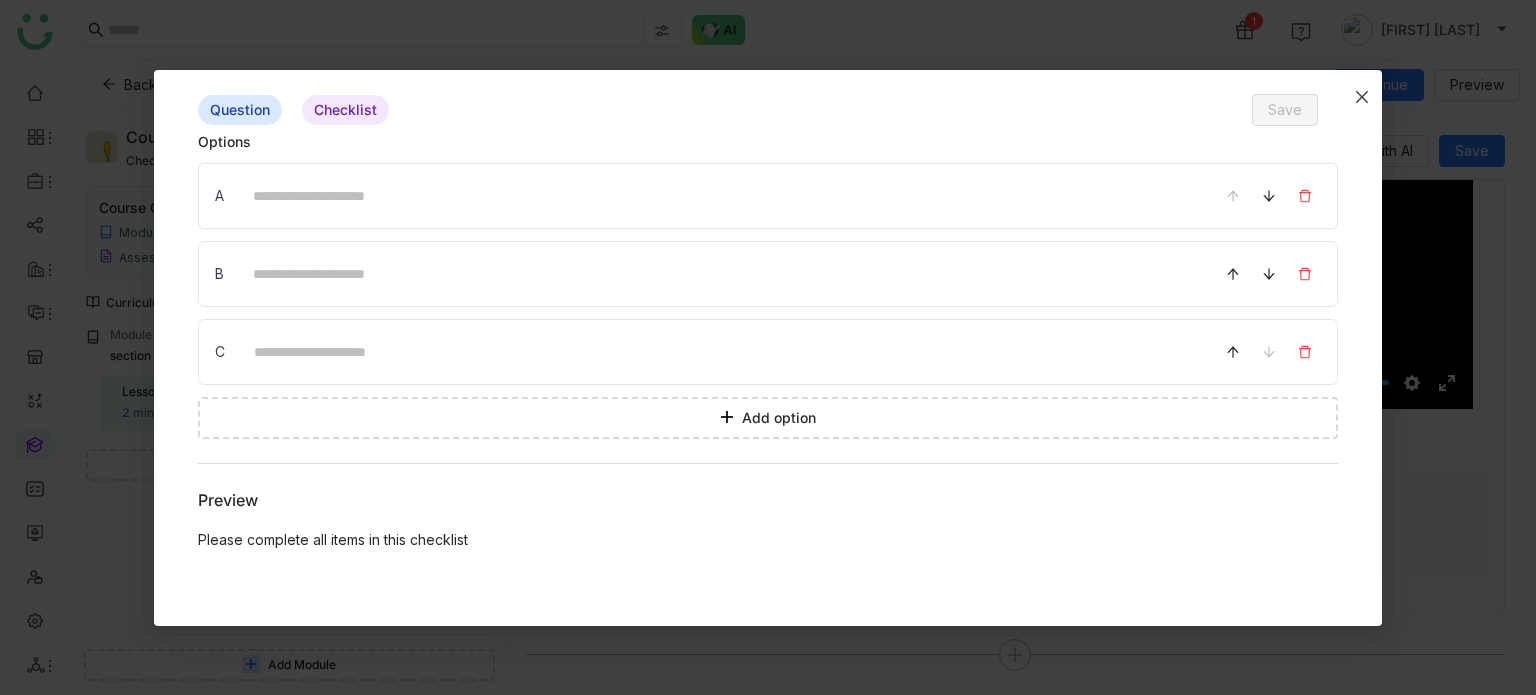 scroll, scrollTop: 0, scrollLeft: 0, axis: both 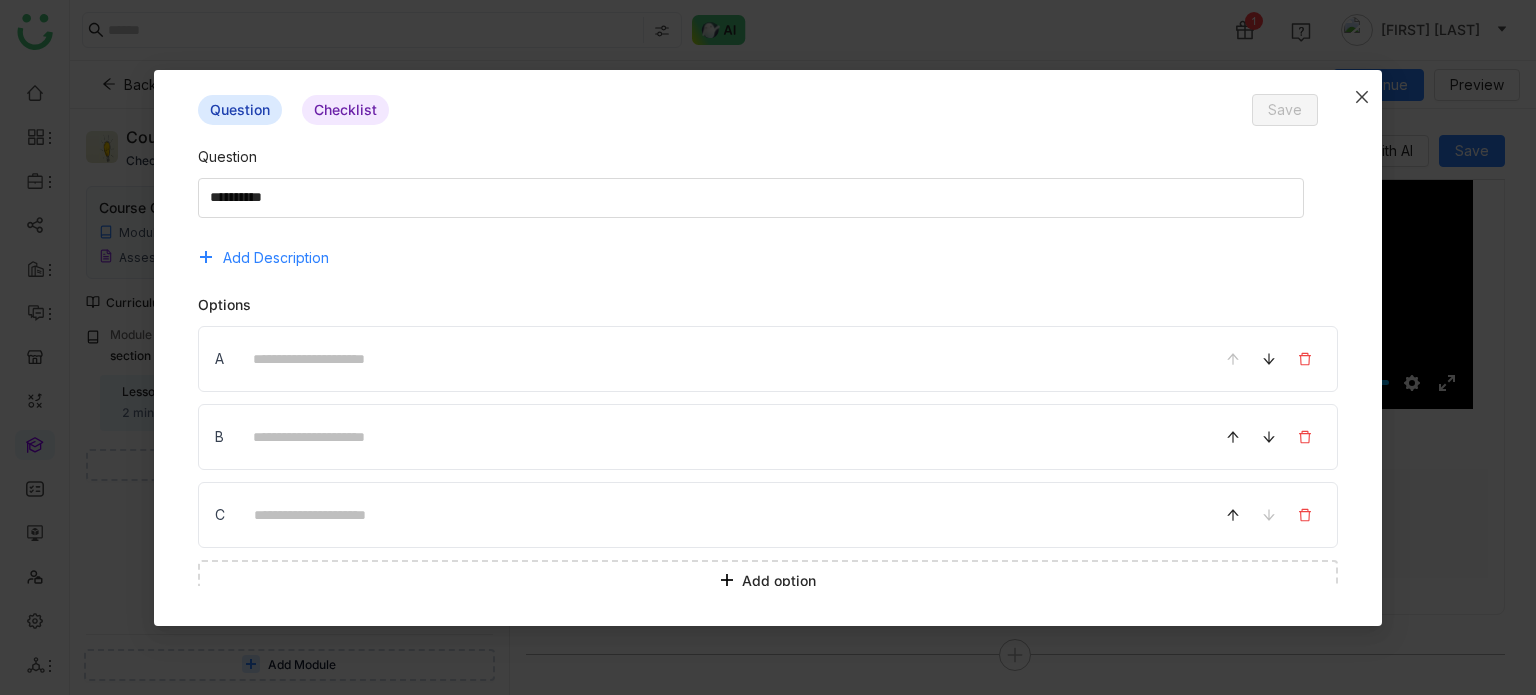 click 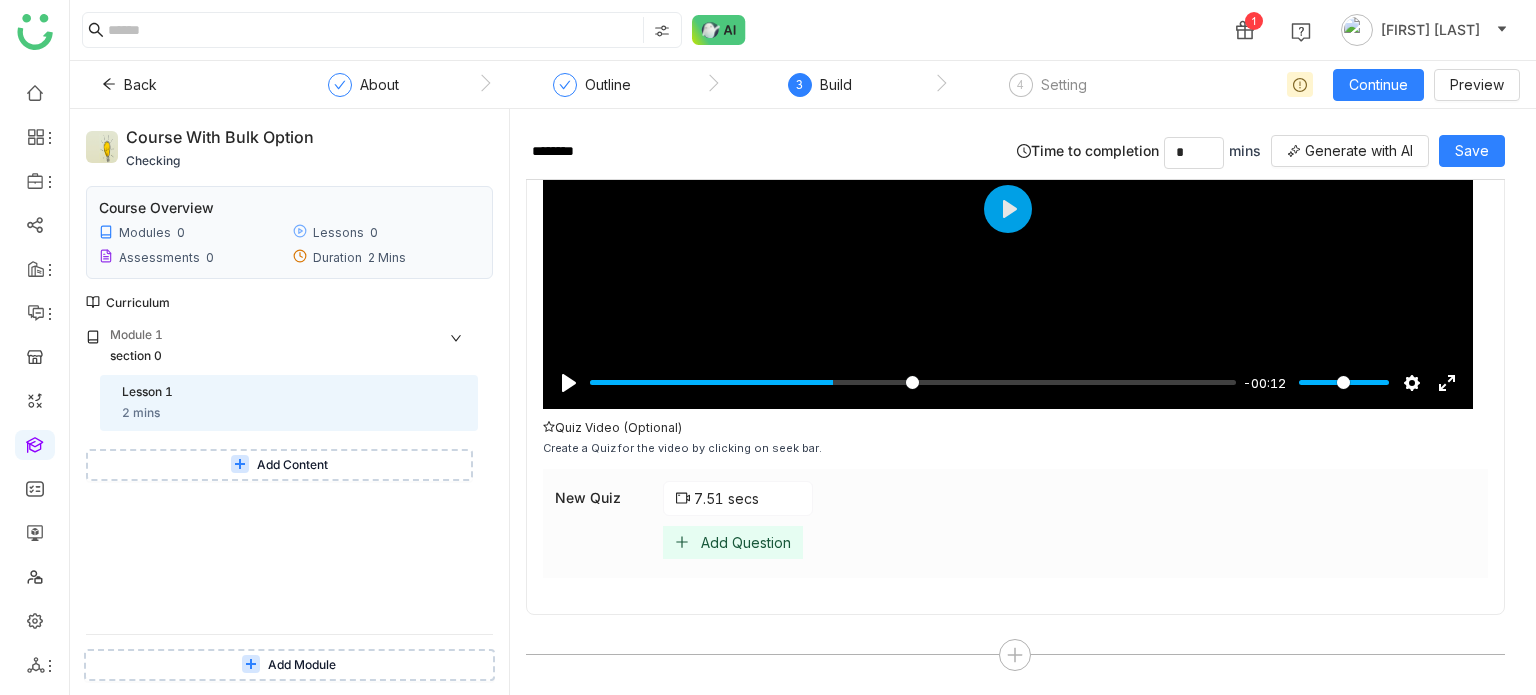 click on "Add Question" at bounding box center (746, 542) 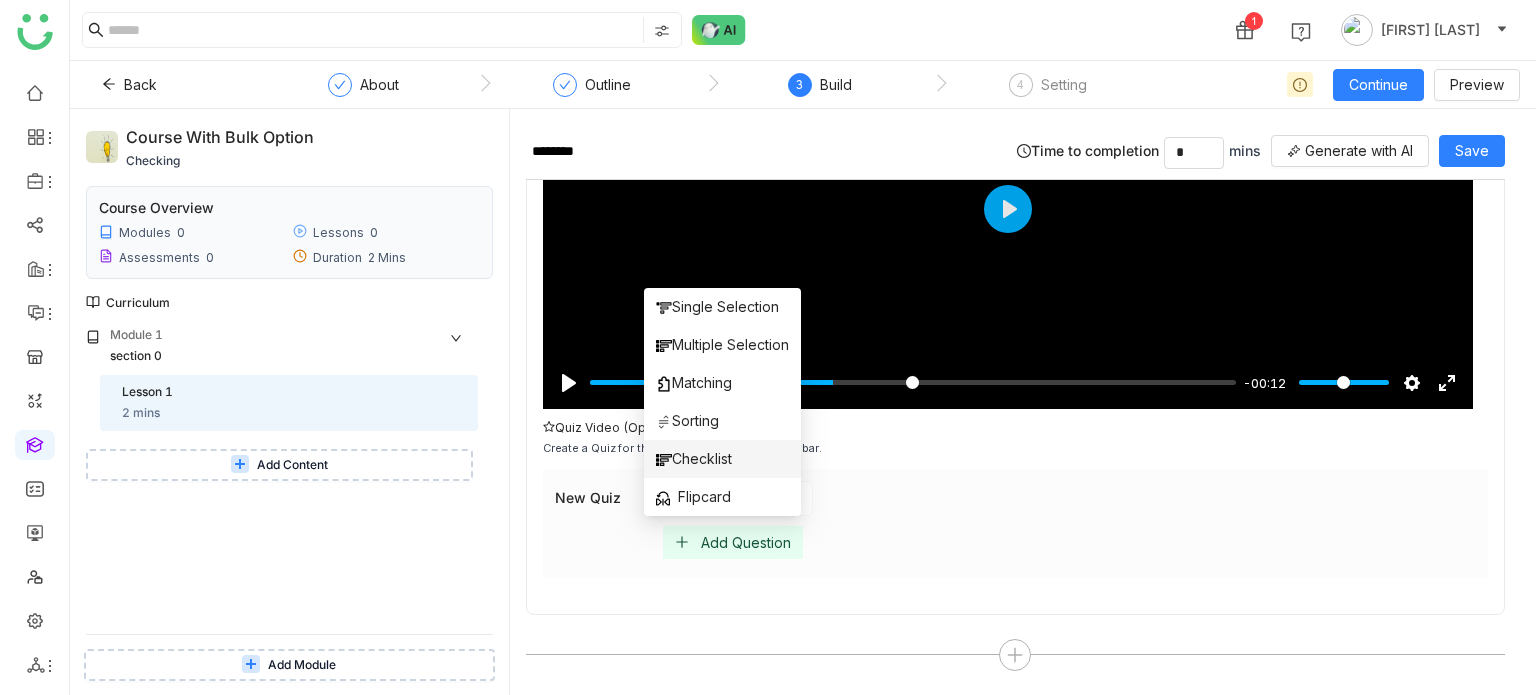 click on "Checklist" at bounding box center (694, 459) 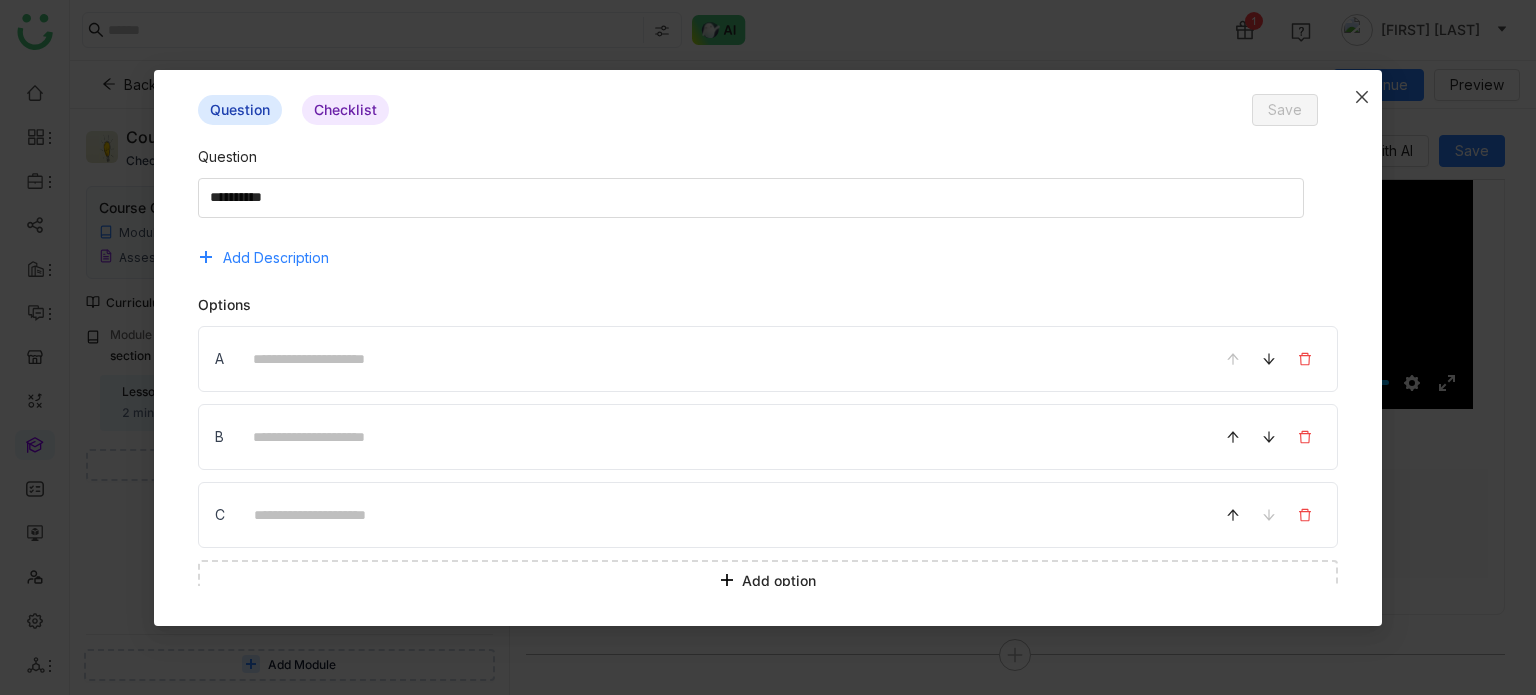 type 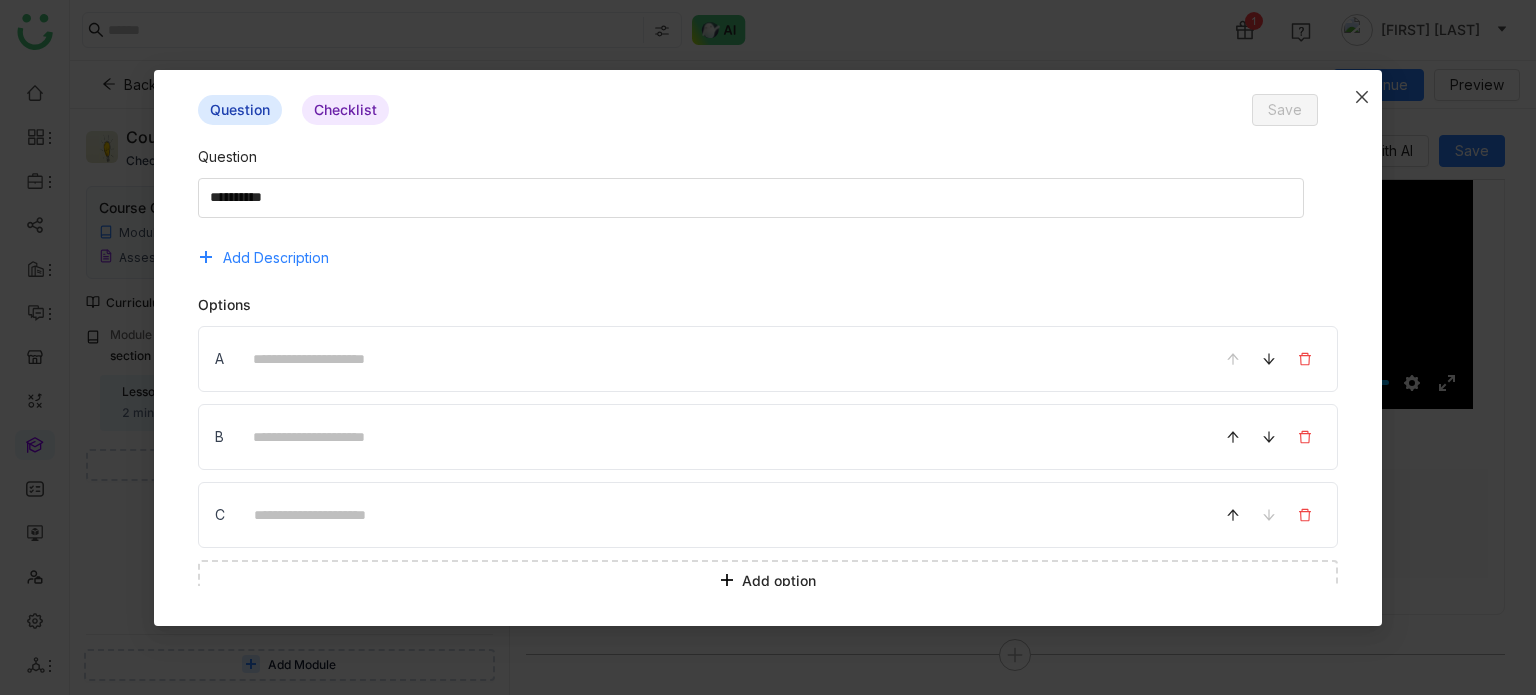 click 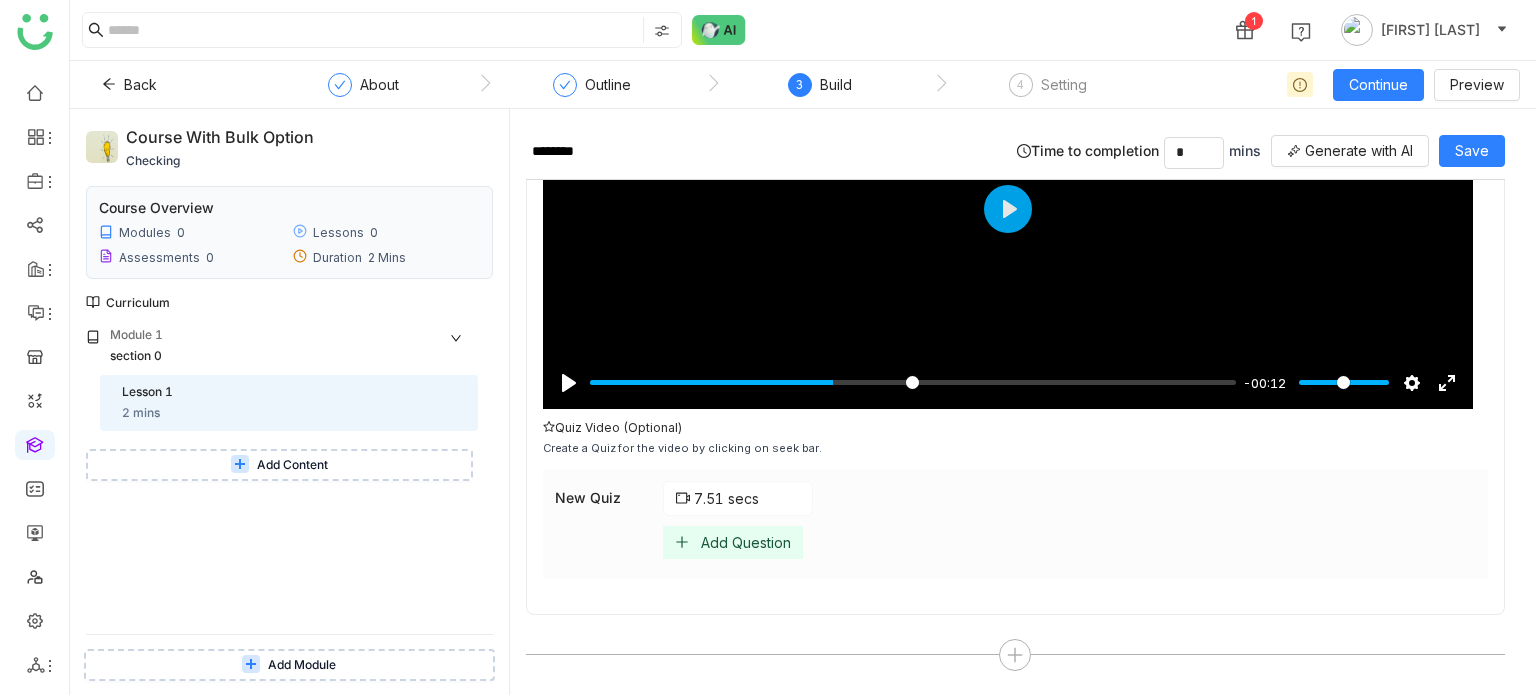 click on "Add Question" at bounding box center (746, 542) 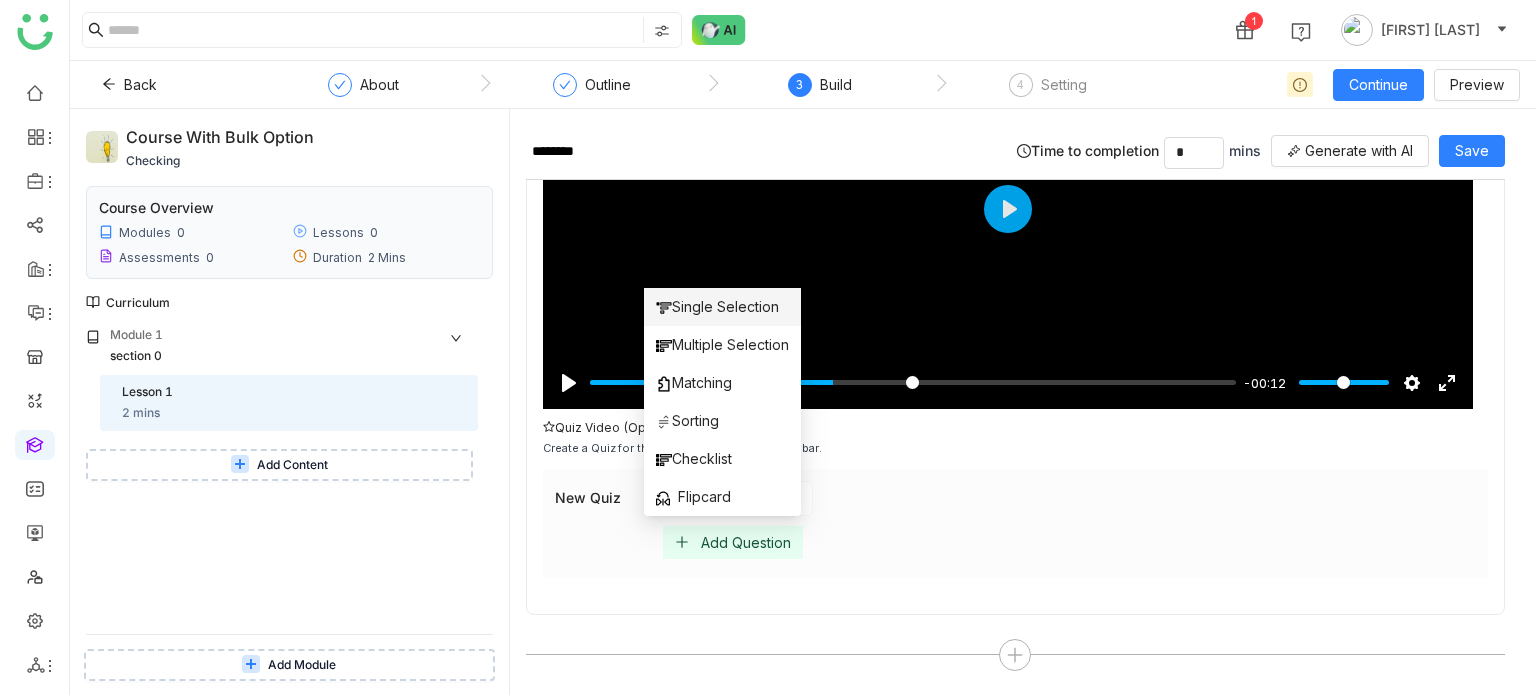 click on "Single Selection" at bounding box center (717, 307) 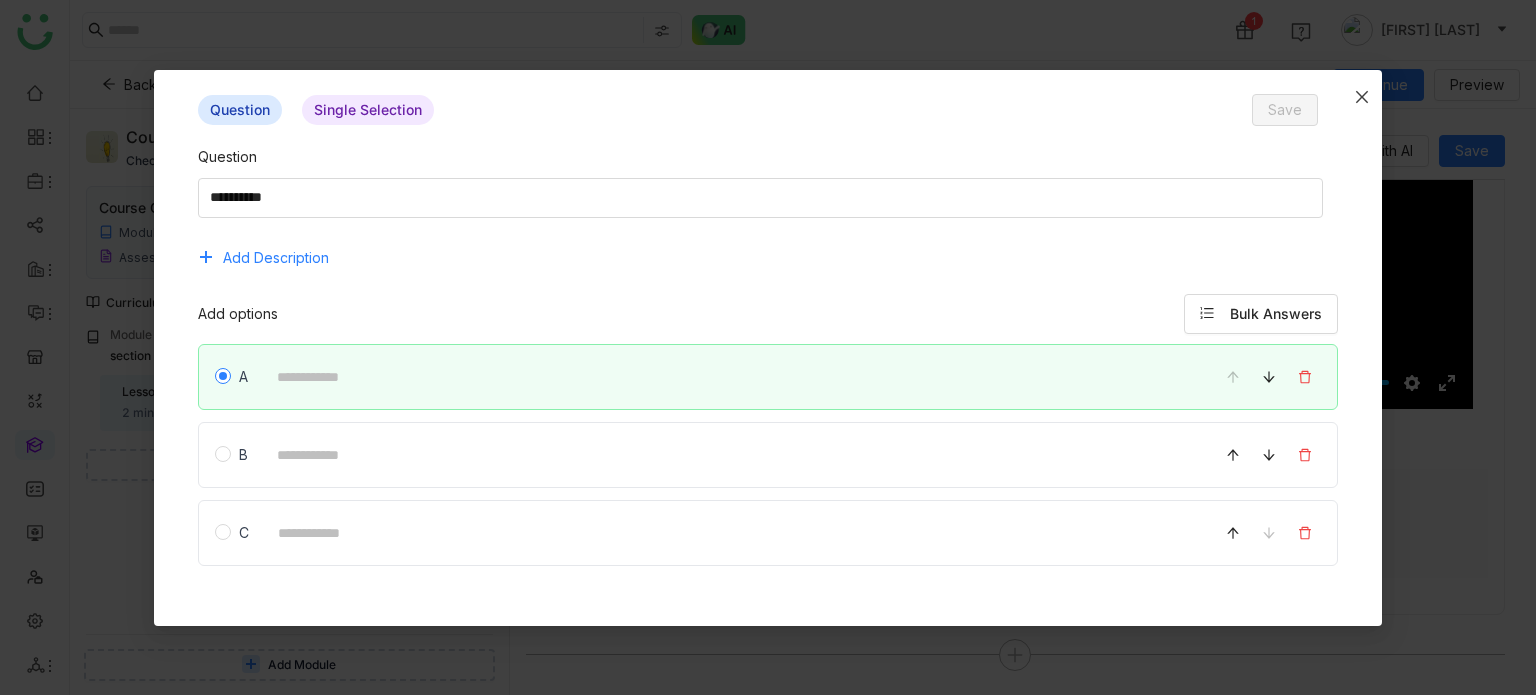 click at bounding box center (1362, 97) 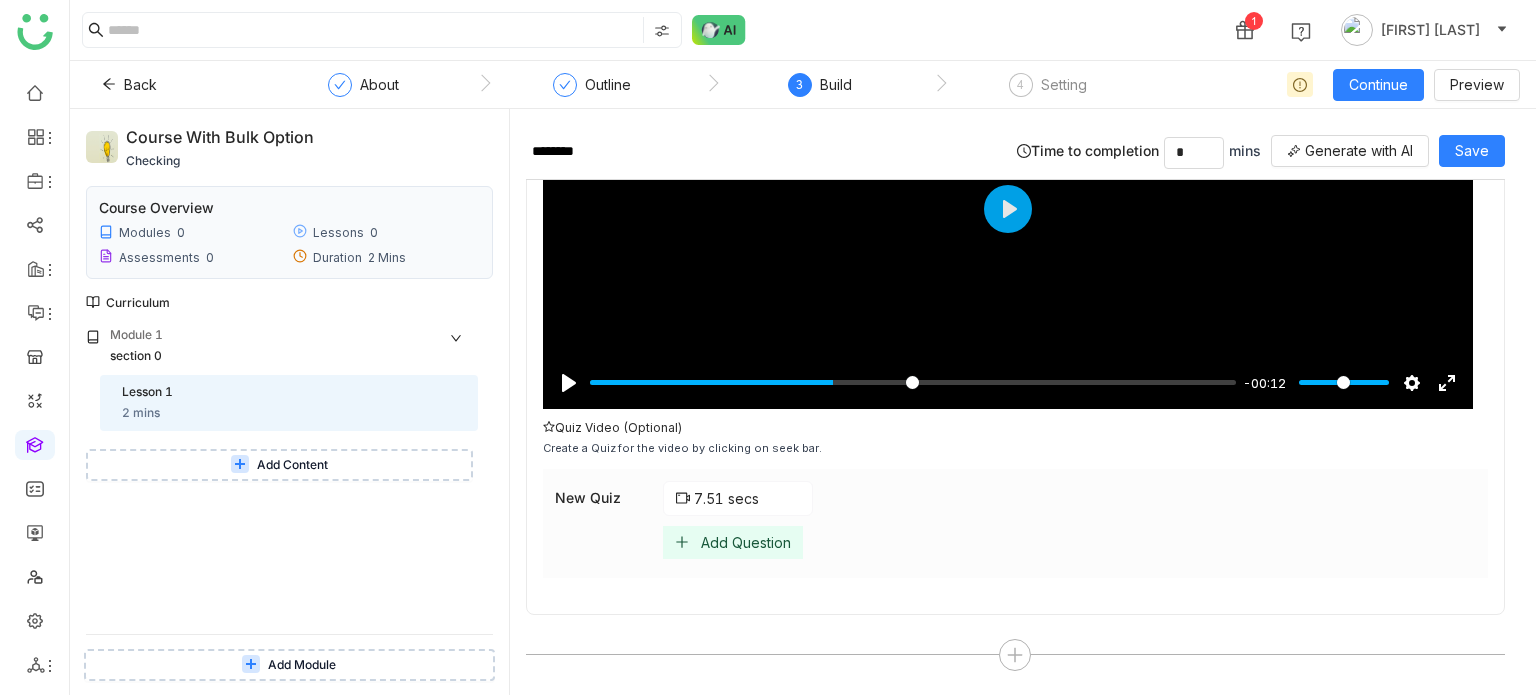 click on "Add Question" at bounding box center (746, 542) 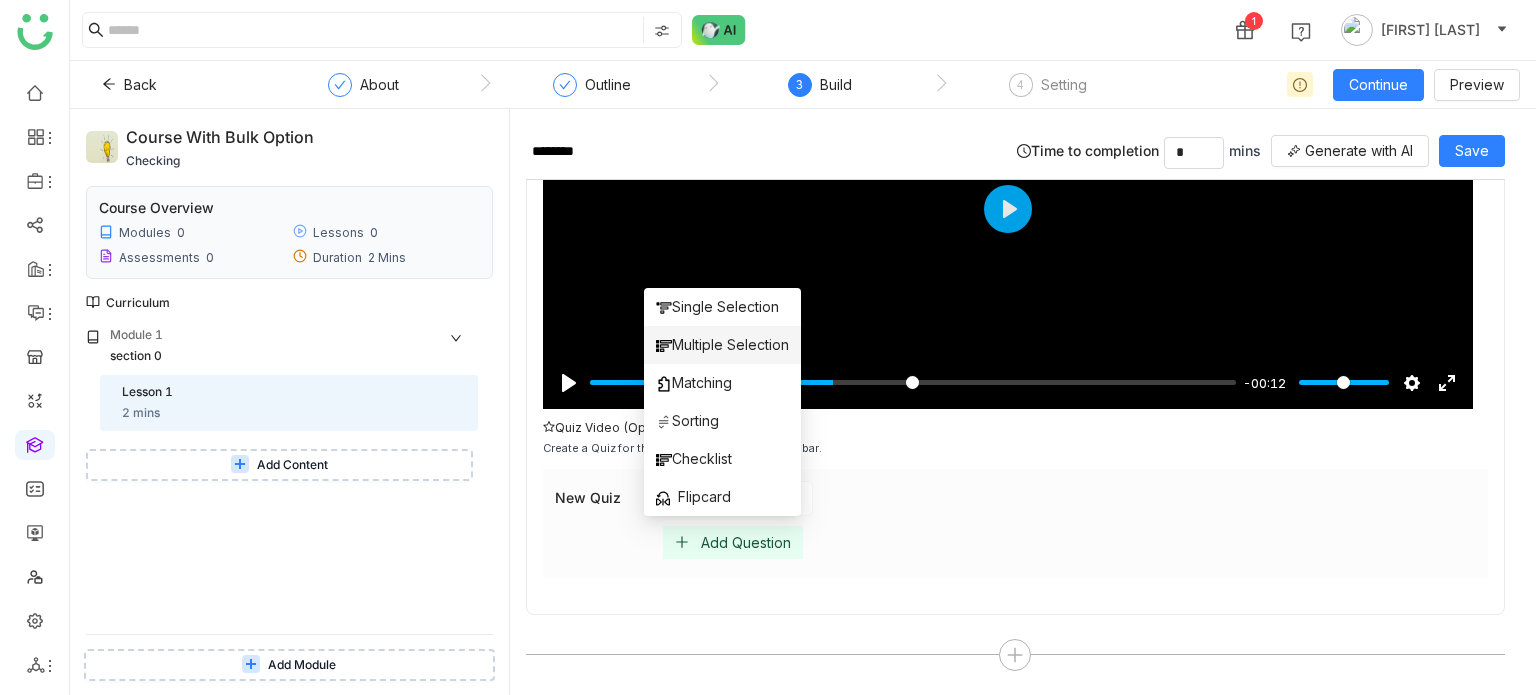 click on "Multiple Selection" at bounding box center (722, 345) 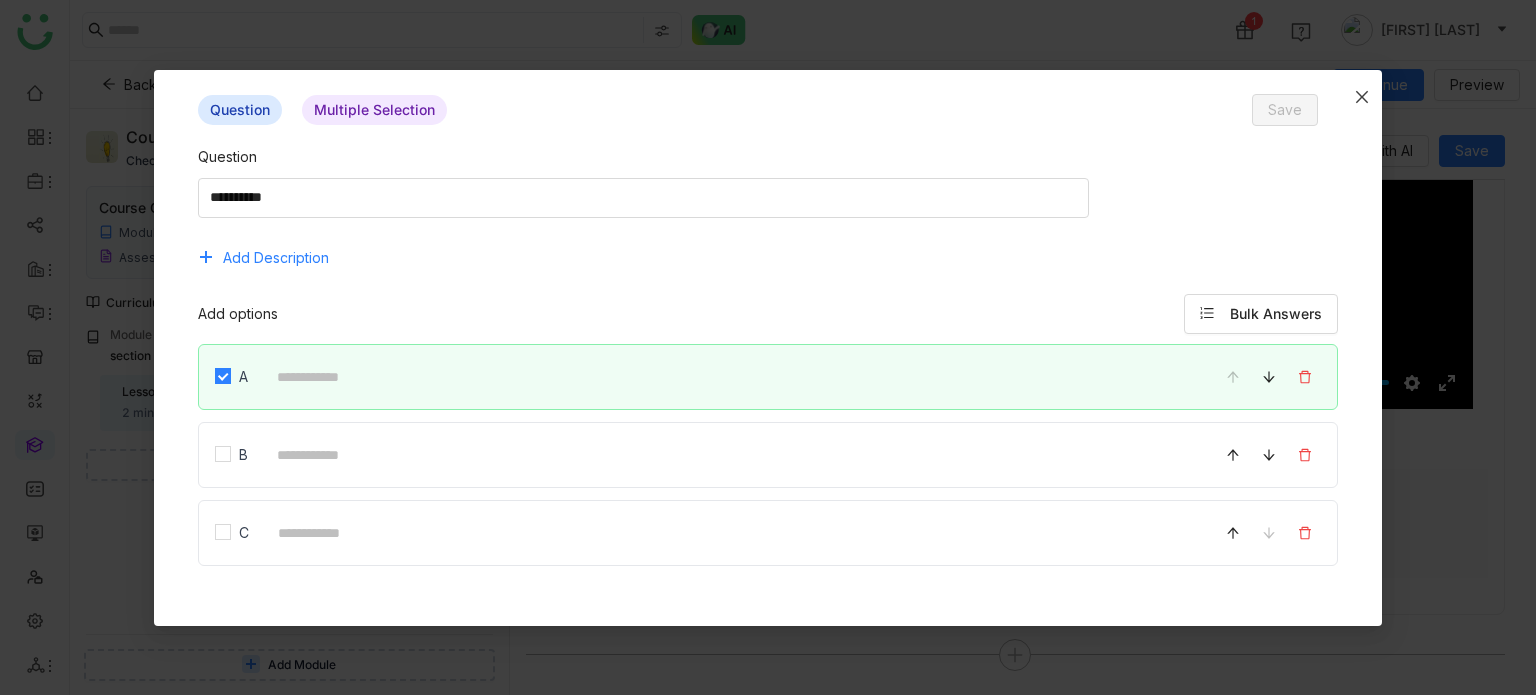 click at bounding box center [1362, 97] 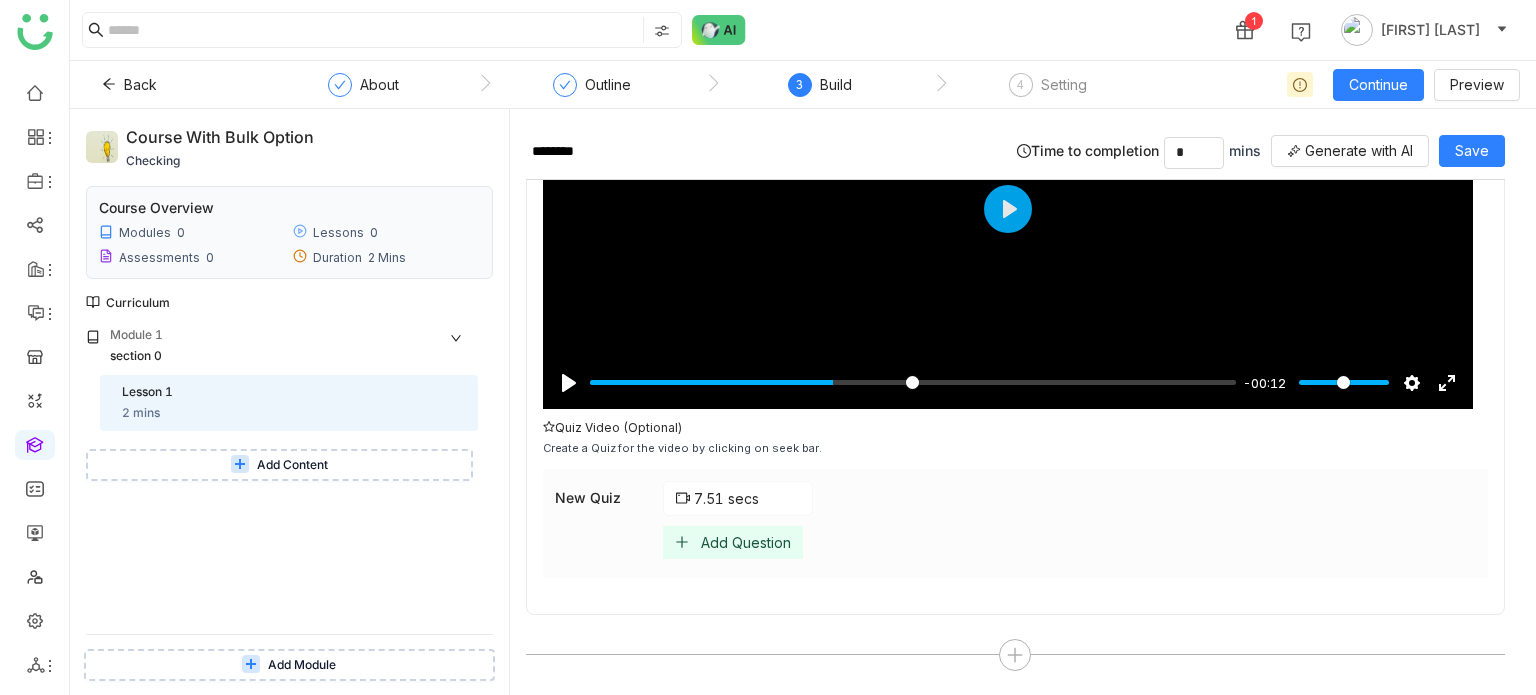 click on "Add Question" at bounding box center (746, 542) 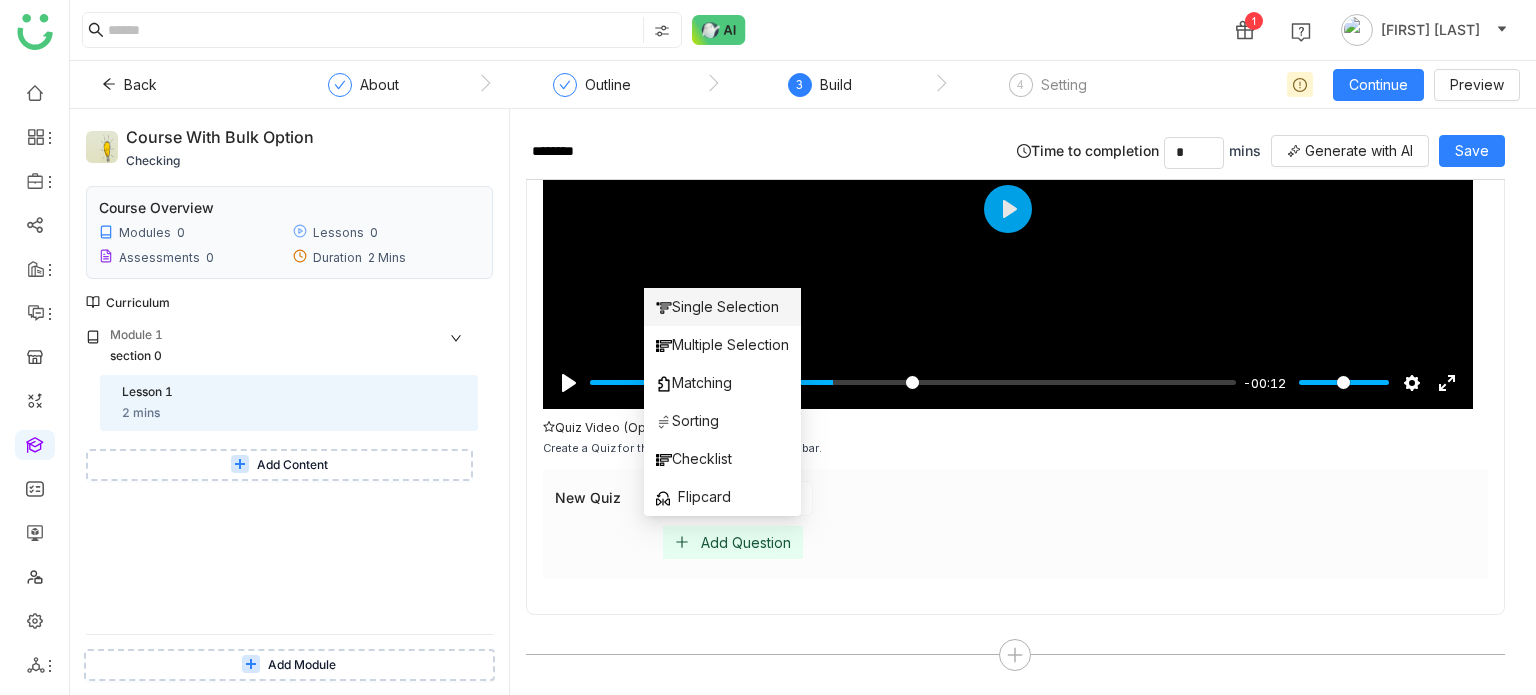 click on "Single Selection" at bounding box center [717, 307] 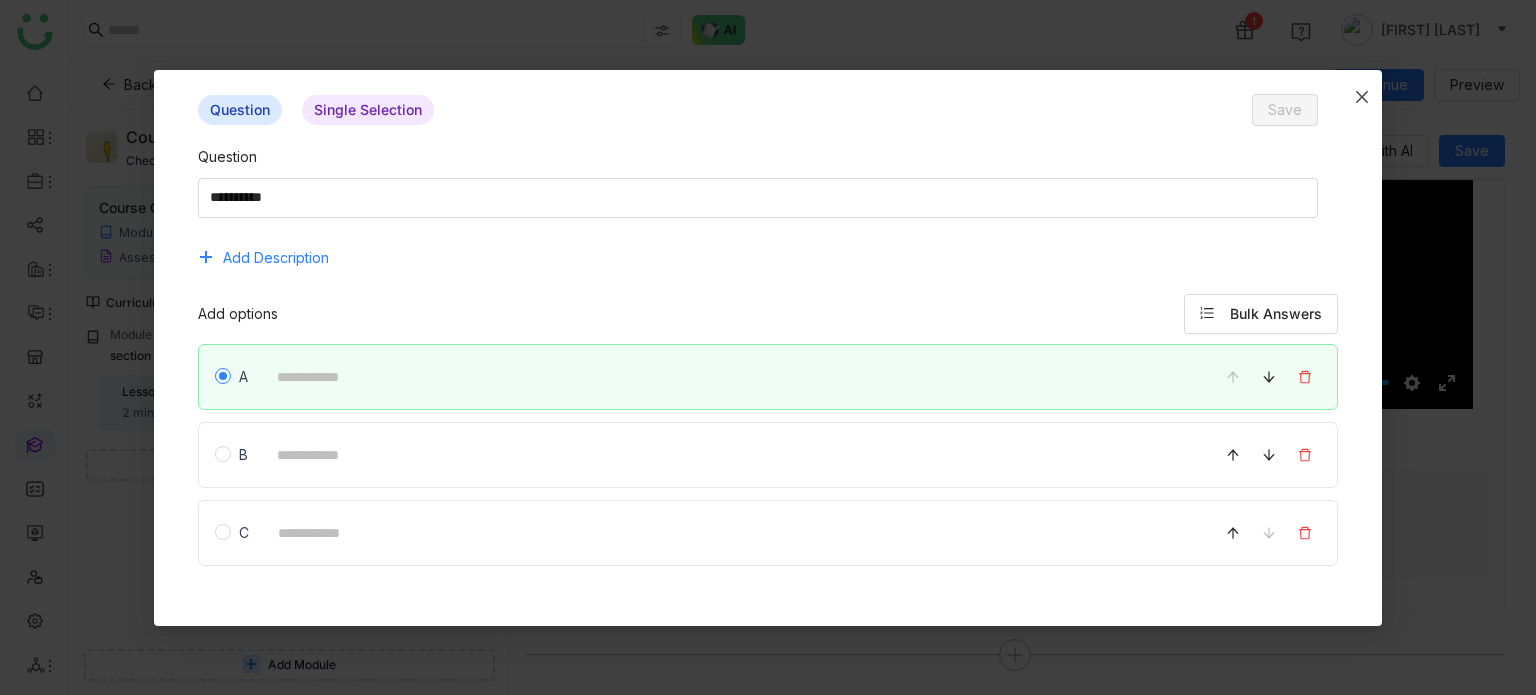 click at bounding box center [1362, 97] 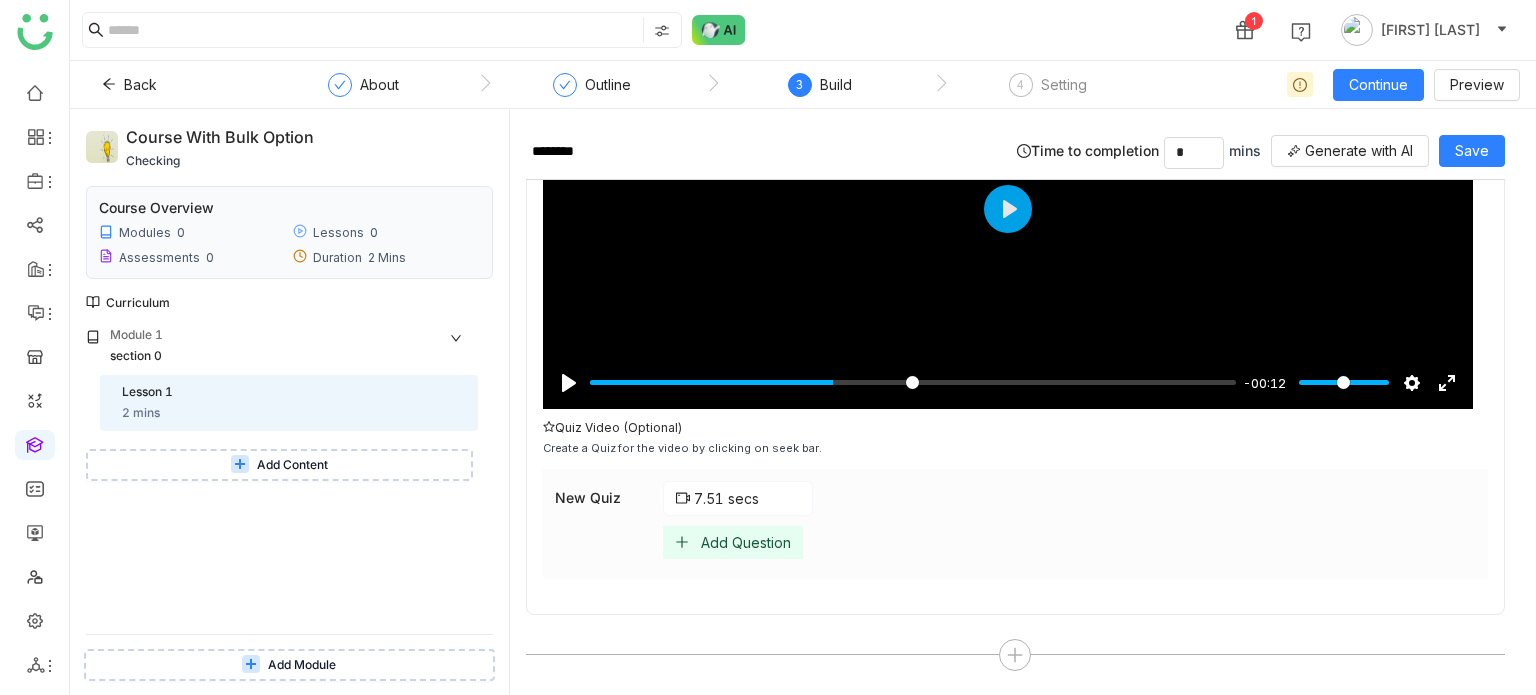 click on "Add Question" at bounding box center (733, 542) 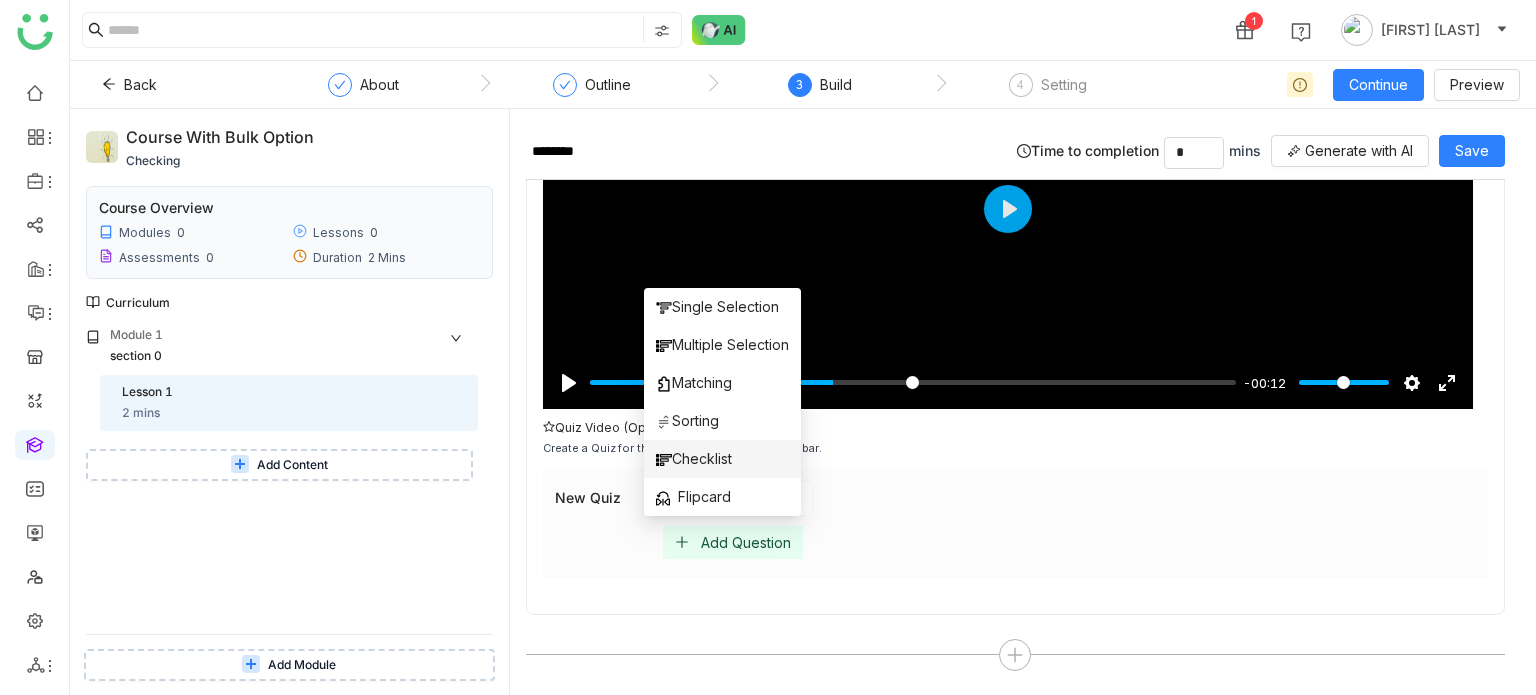 click on "Checklist" at bounding box center [722, 459] 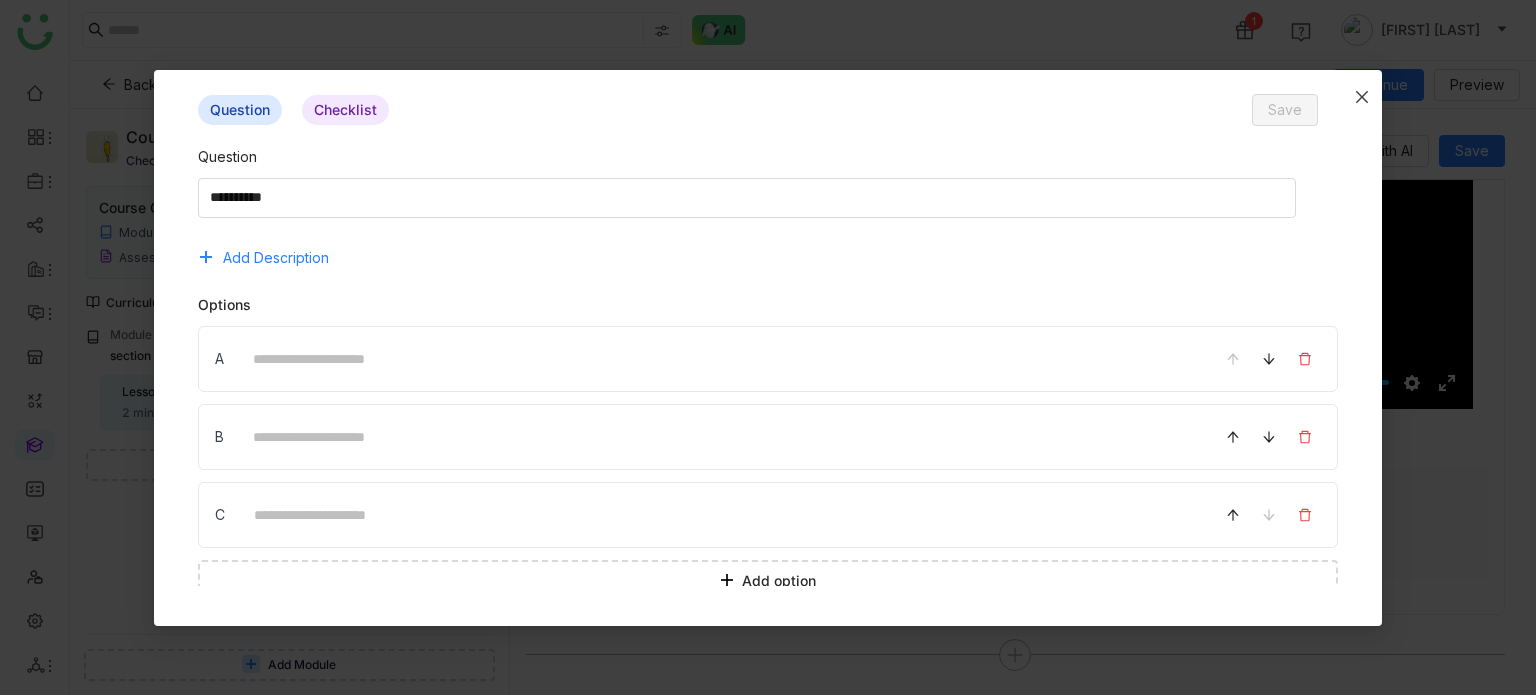 click 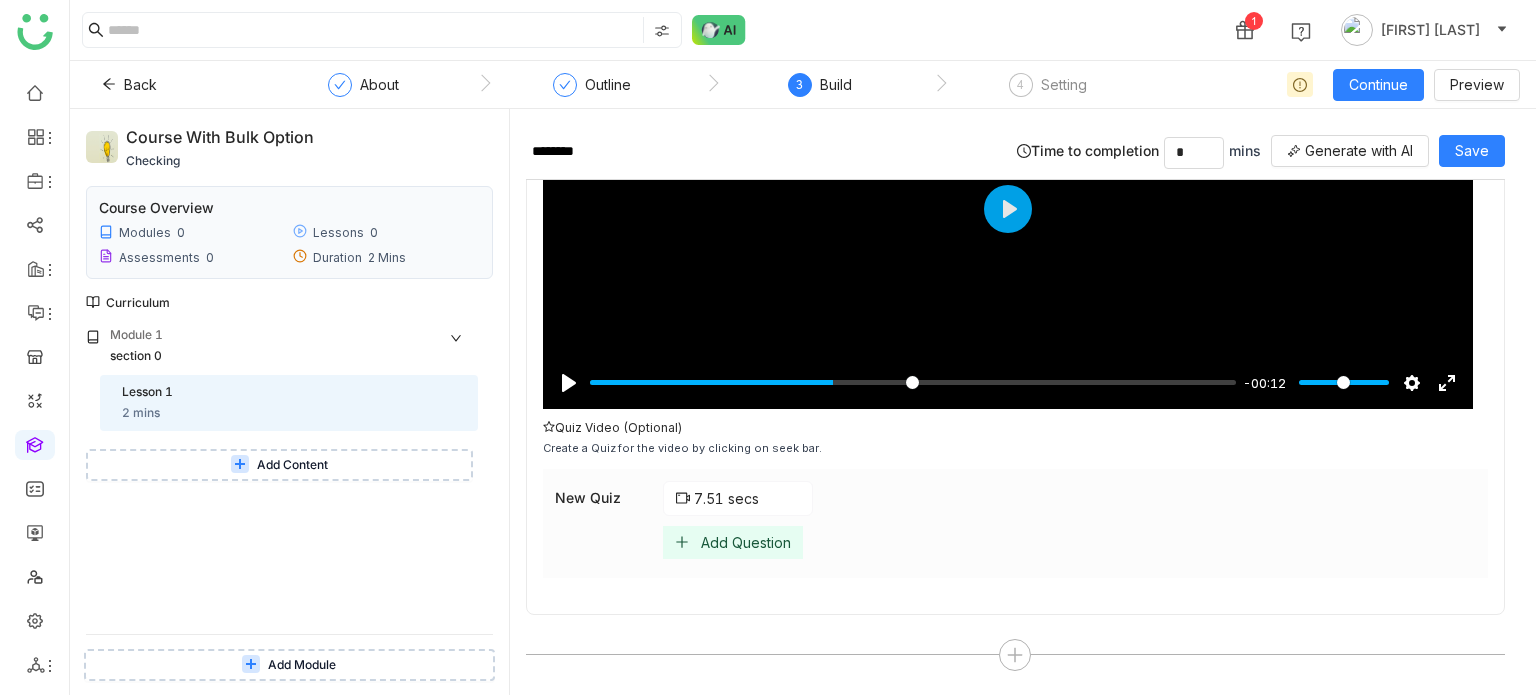 click on "Add Question" at bounding box center (746, 542) 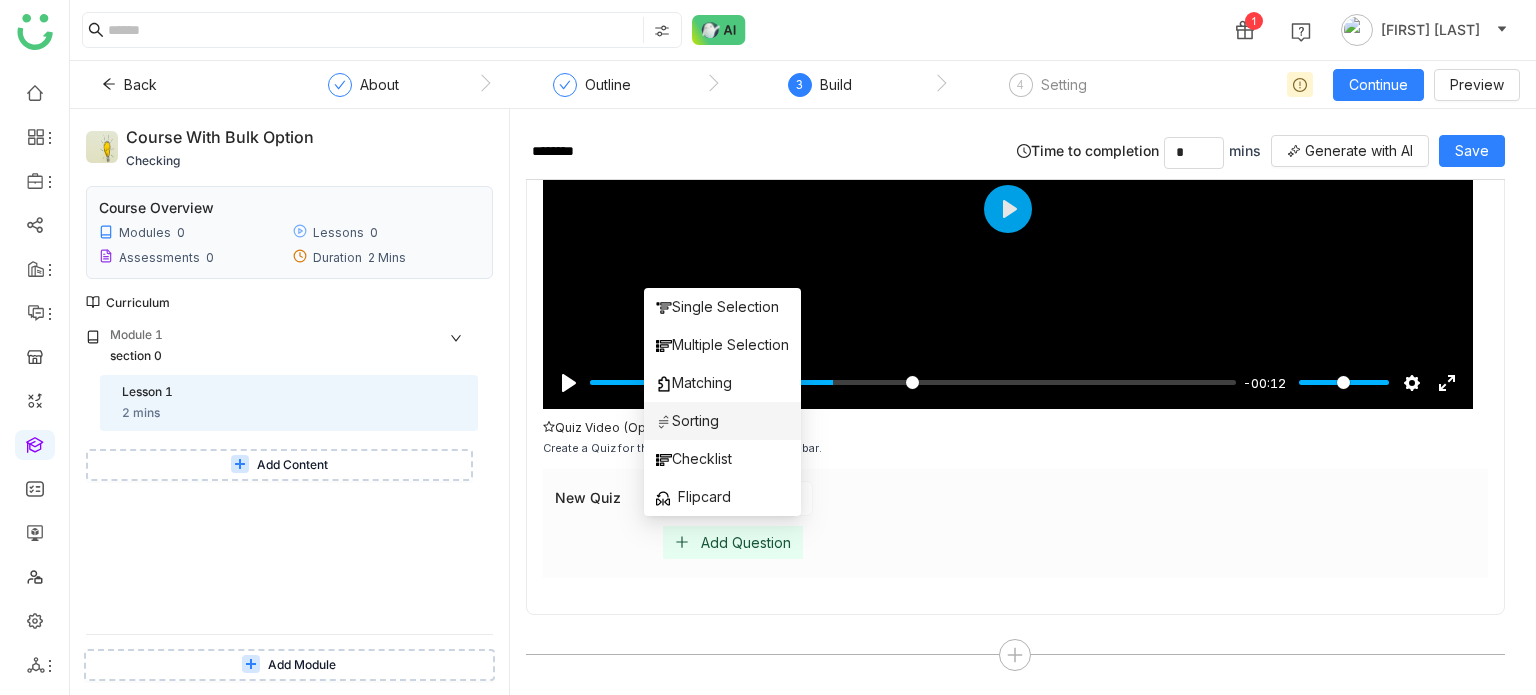 click on "Sorting" at bounding box center [722, 421] 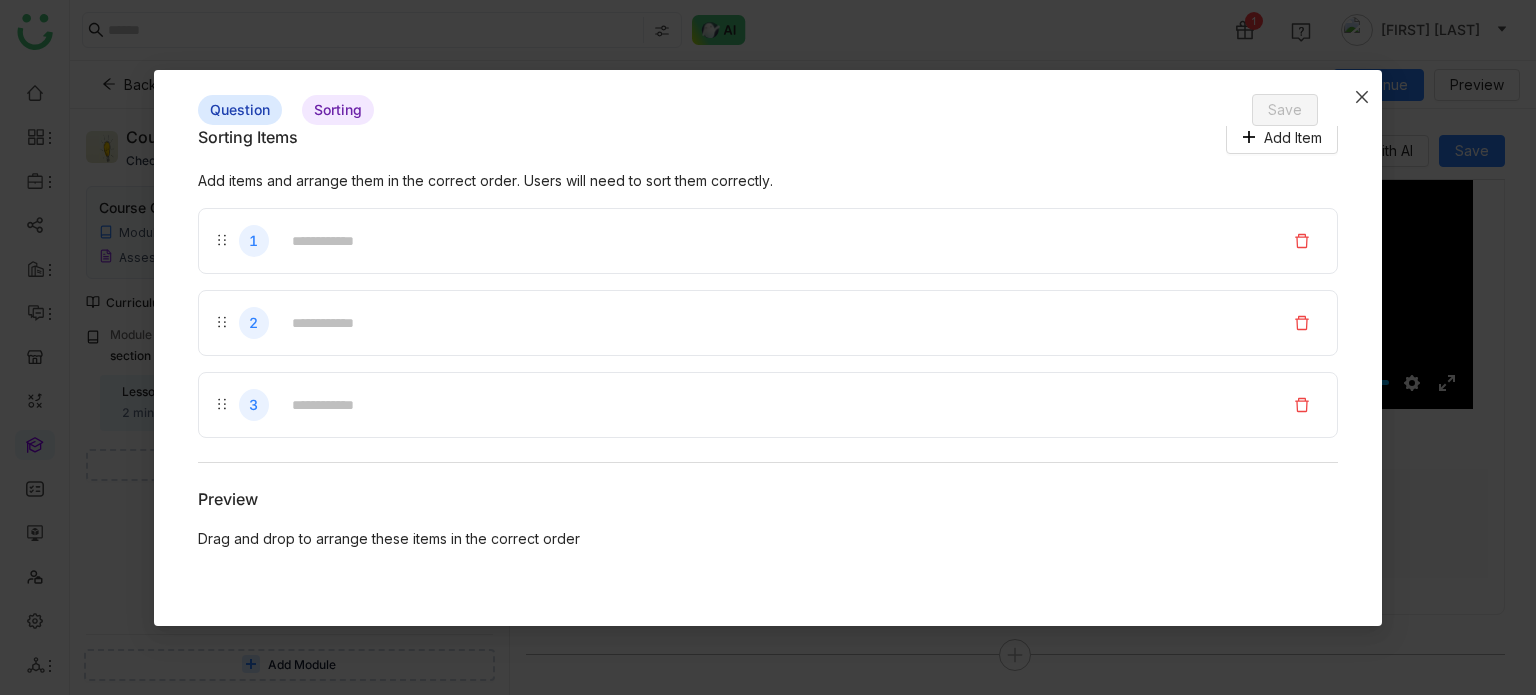scroll, scrollTop: 0, scrollLeft: 0, axis: both 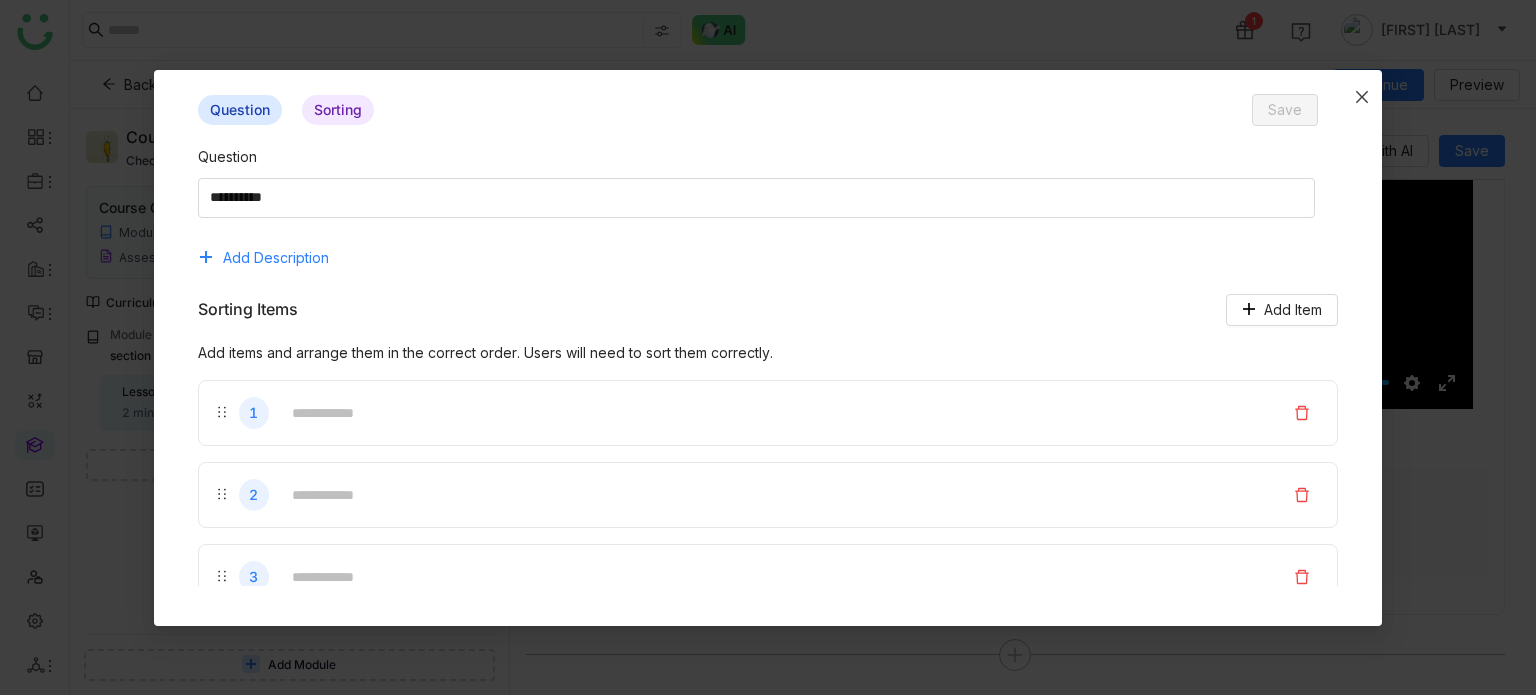click 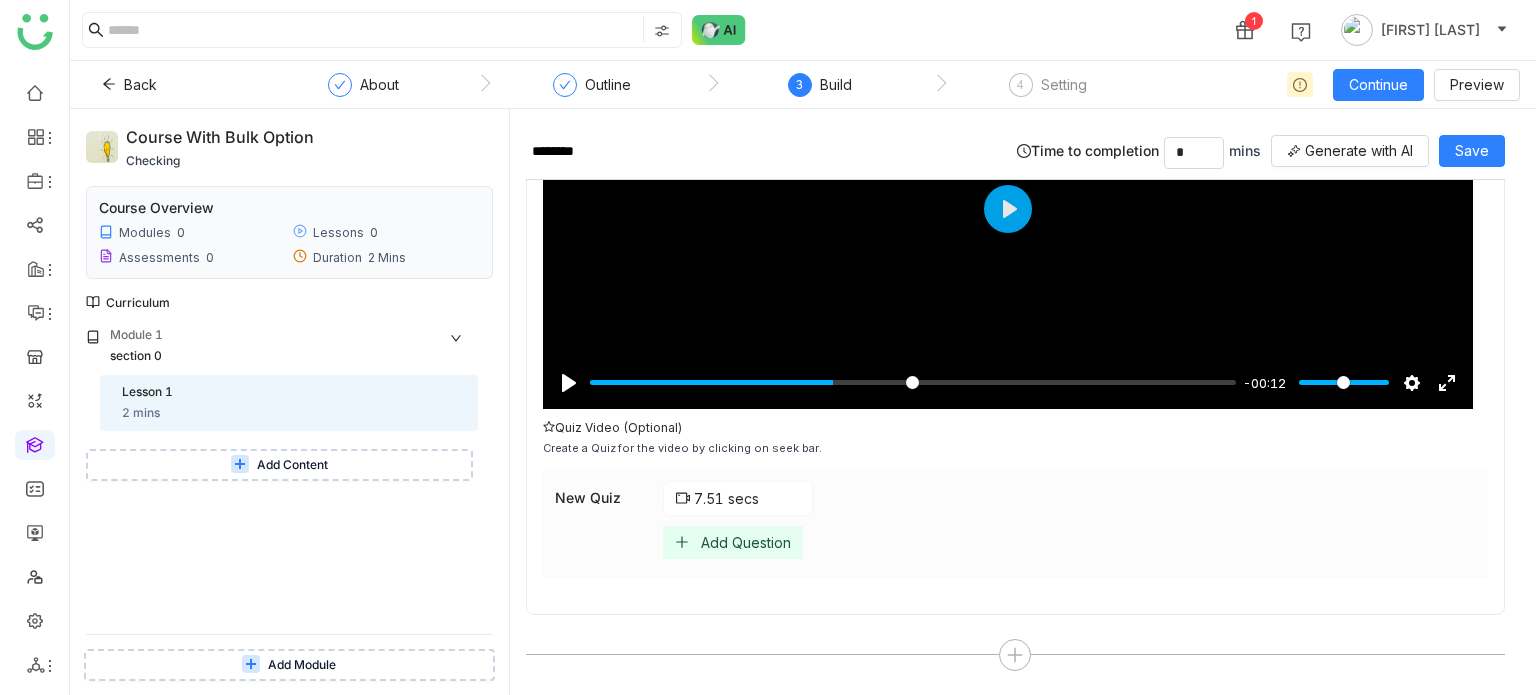 click on "Add Content" at bounding box center (279, 465) 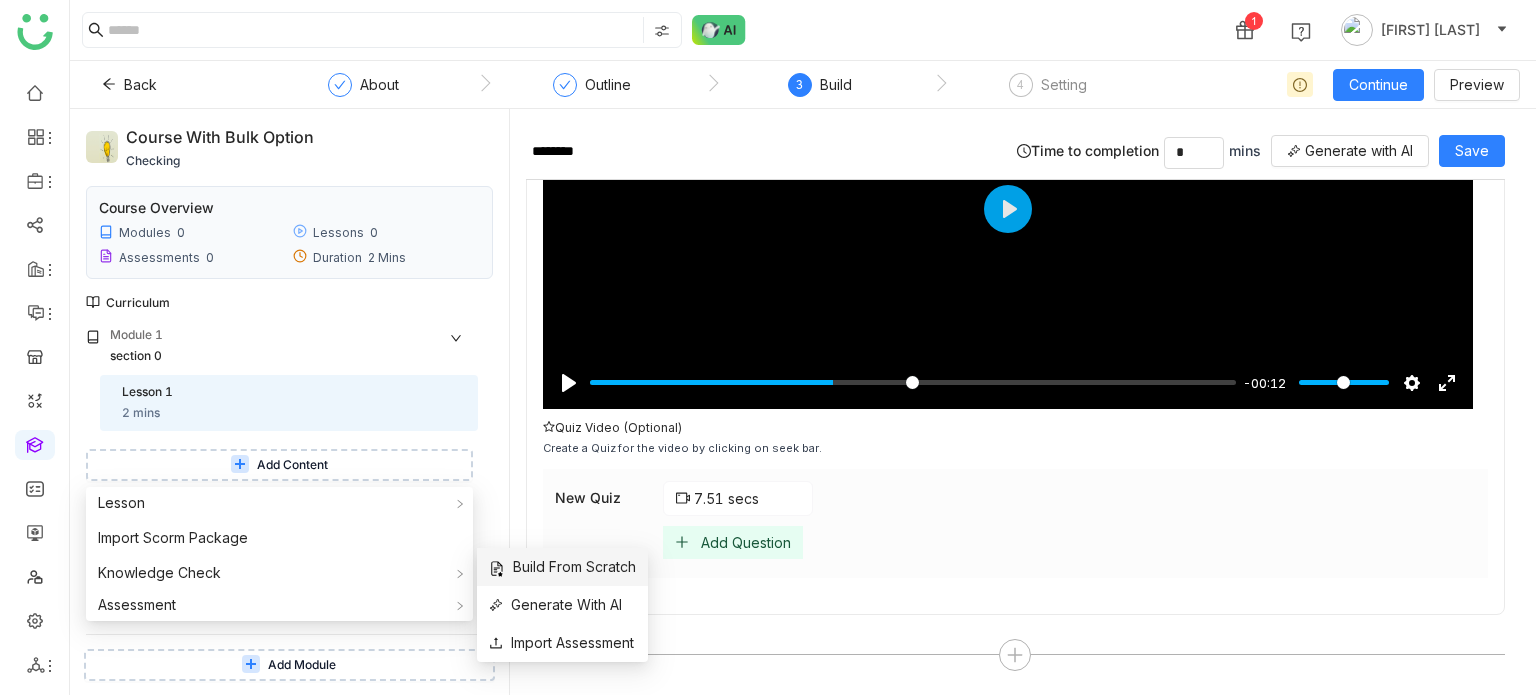 click on "Build From Scratch" at bounding box center [562, 567] 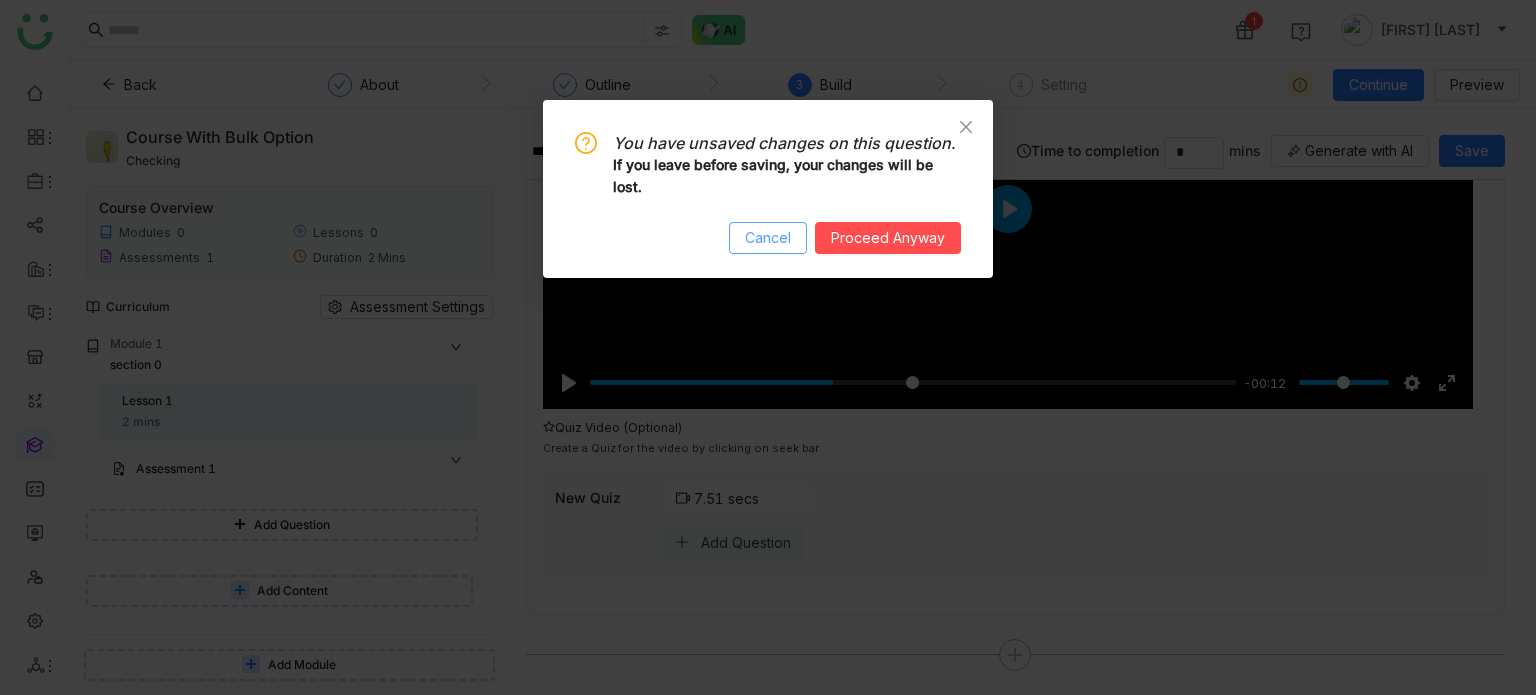 click on "Cancel" at bounding box center [768, 238] 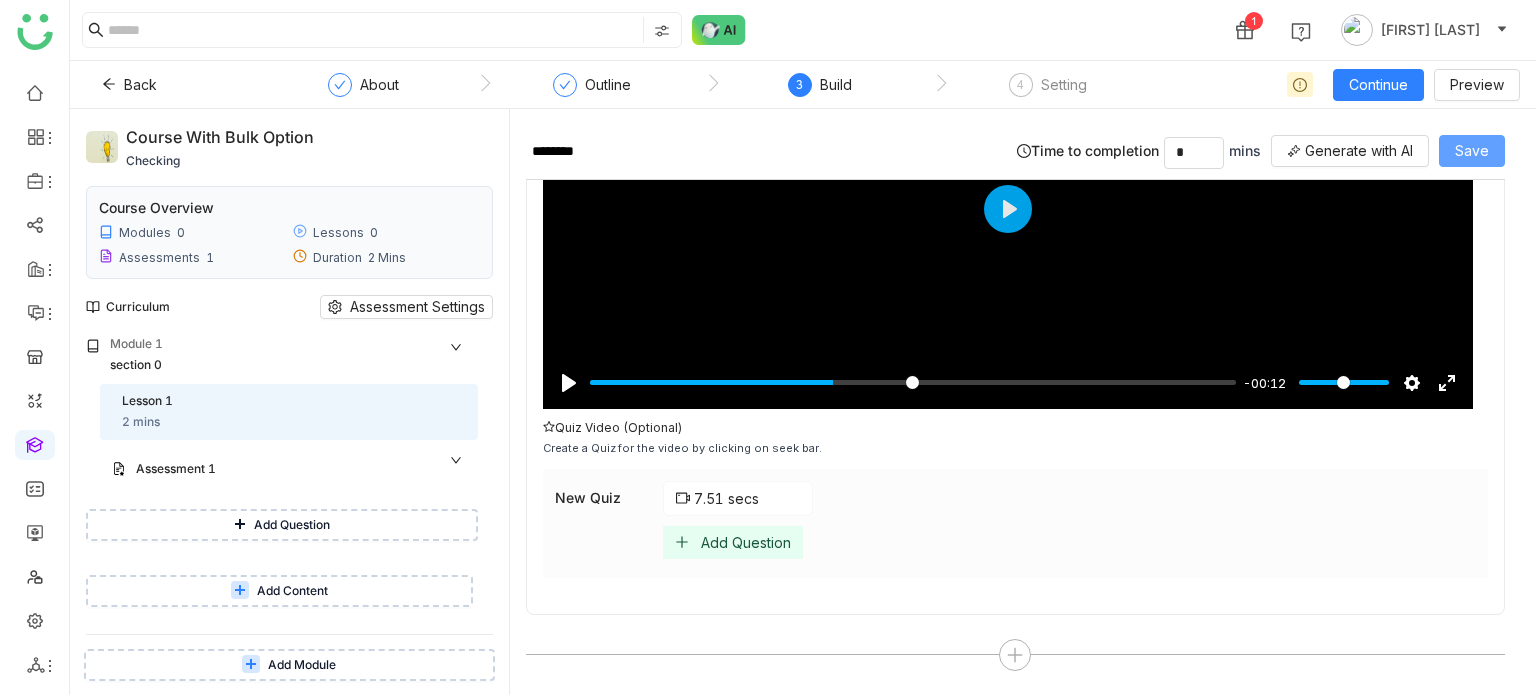 click on "Save" 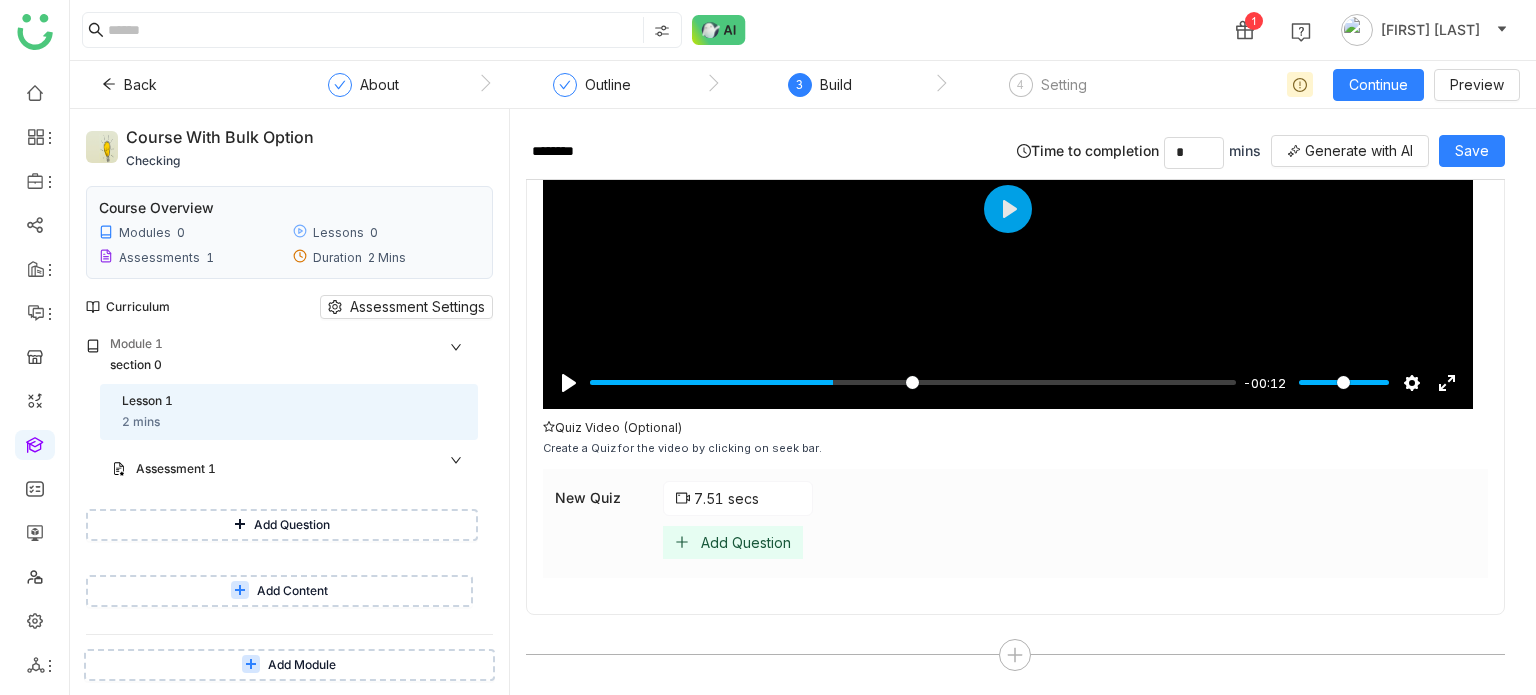 click on "Add Question" at bounding box center (282, 525) 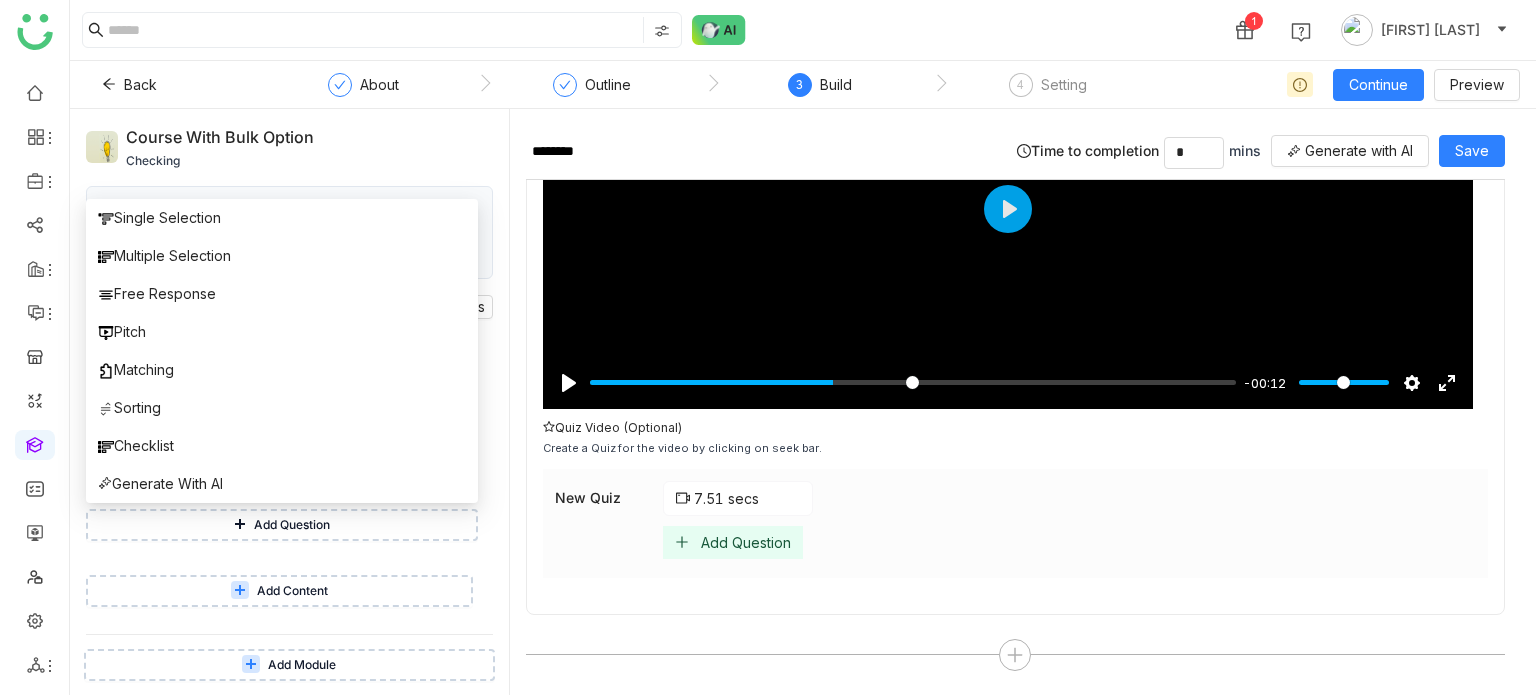 click on "Add Content" at bounding box center (292, 591) 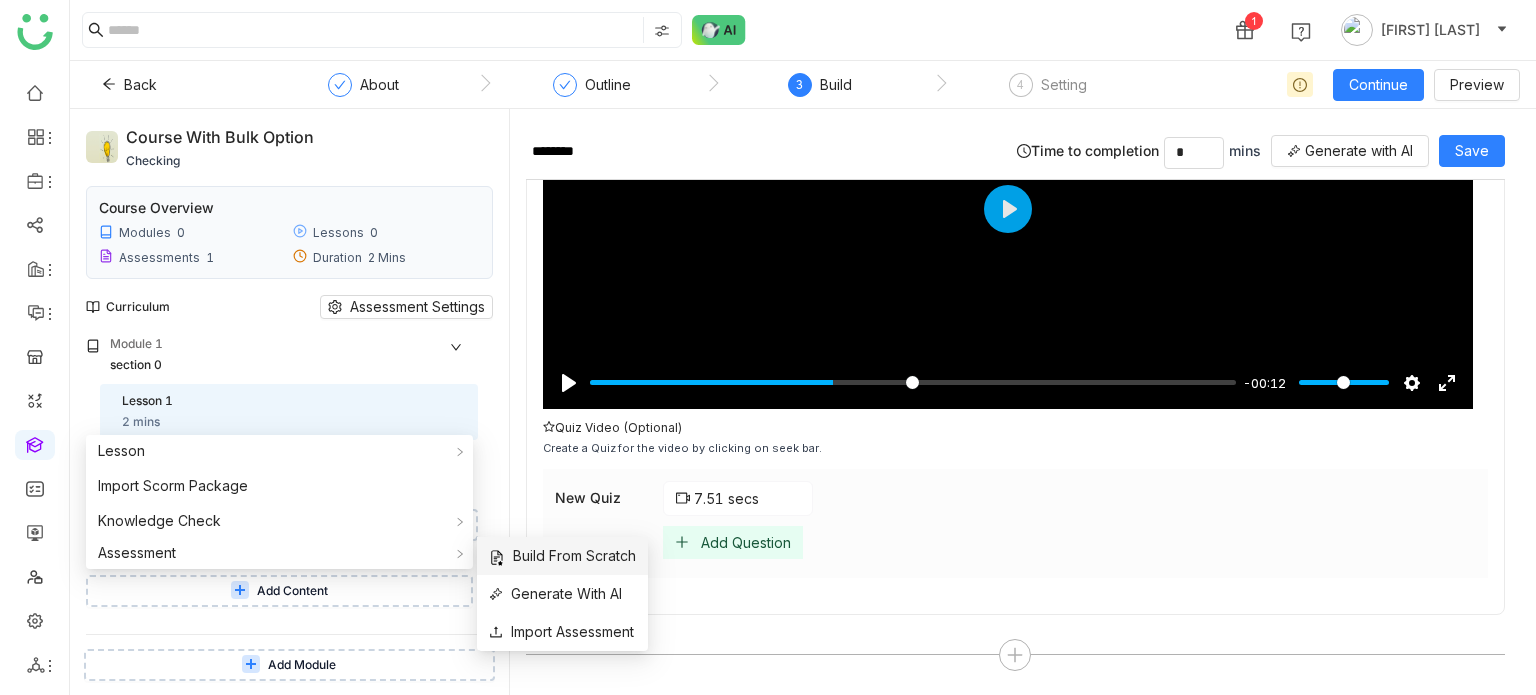 click on "Build From Scratch" at bounding box center [562, 556] 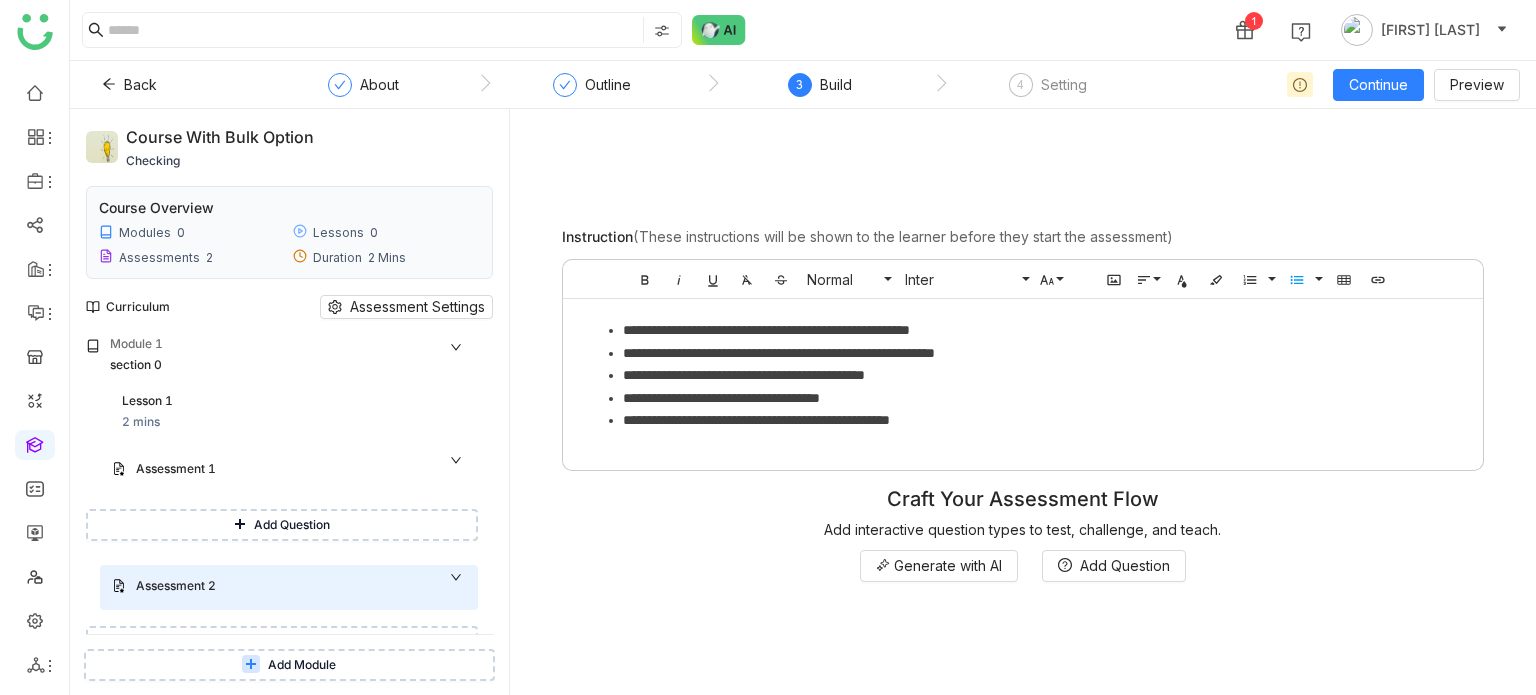 click on "**********" 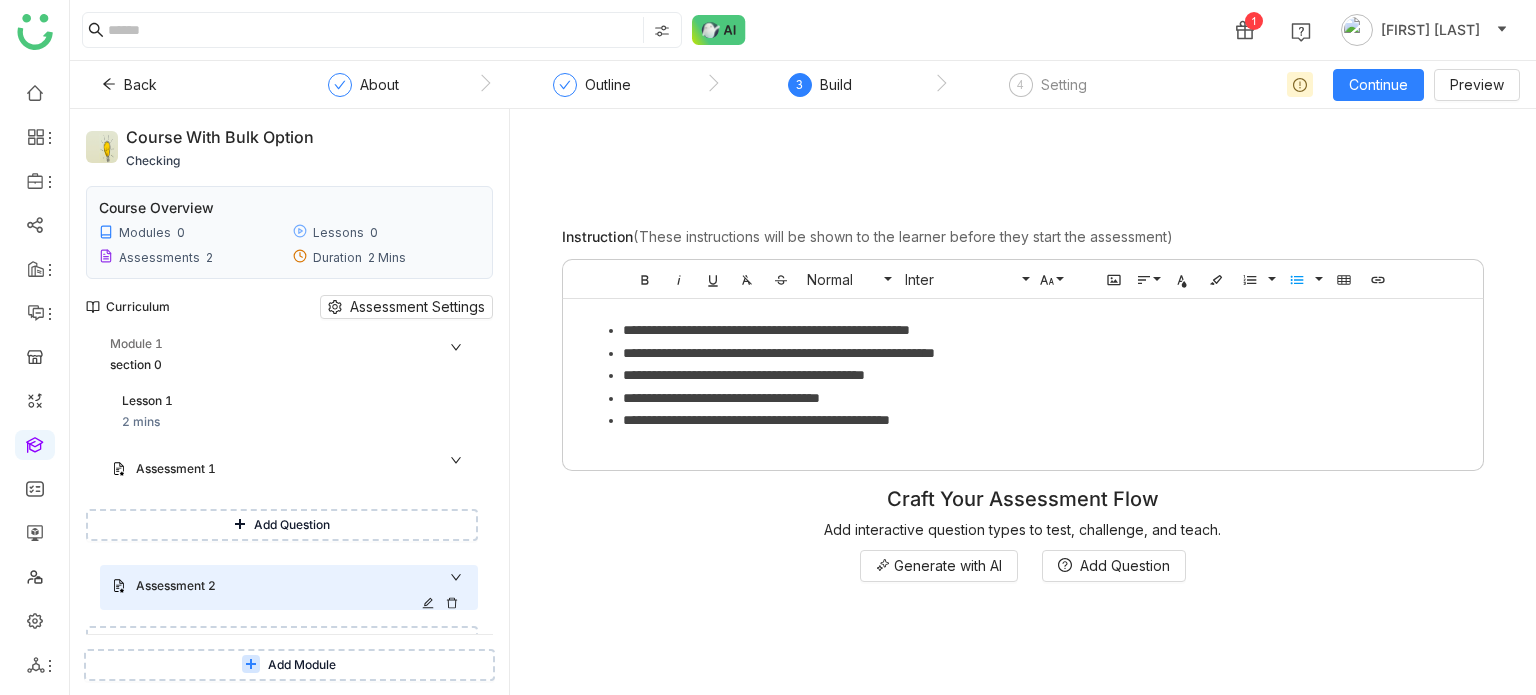 click 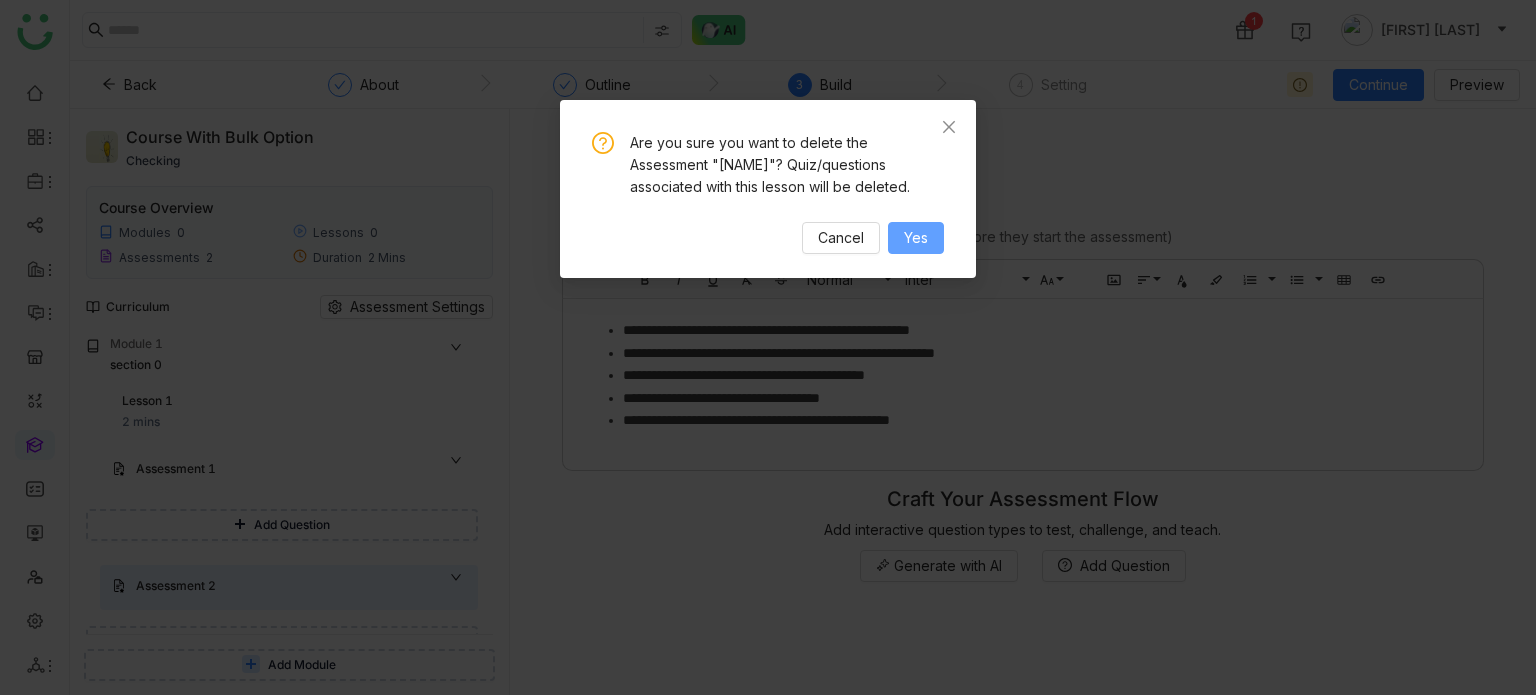 click on "Yes" at bounding box center [916, 238] 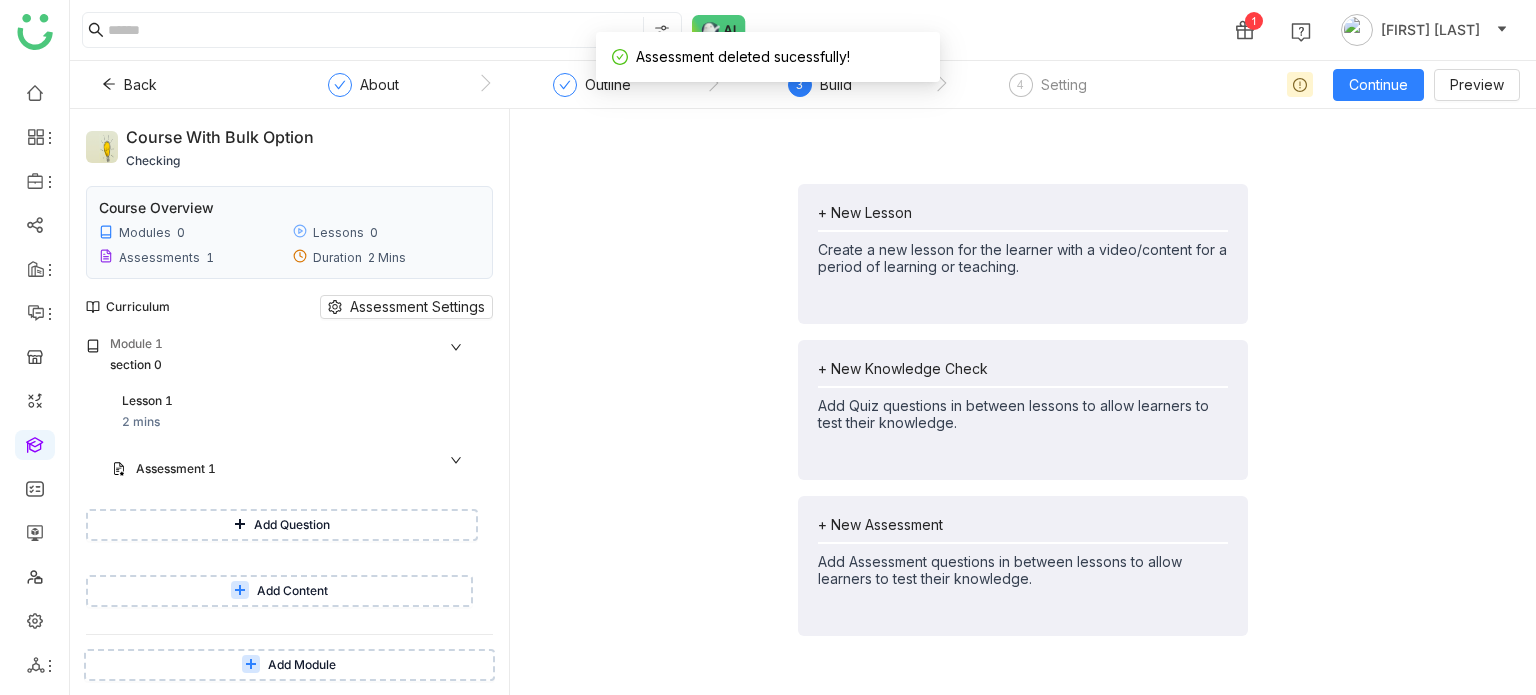 click on "Add Content" at bounding box center (292, 591) 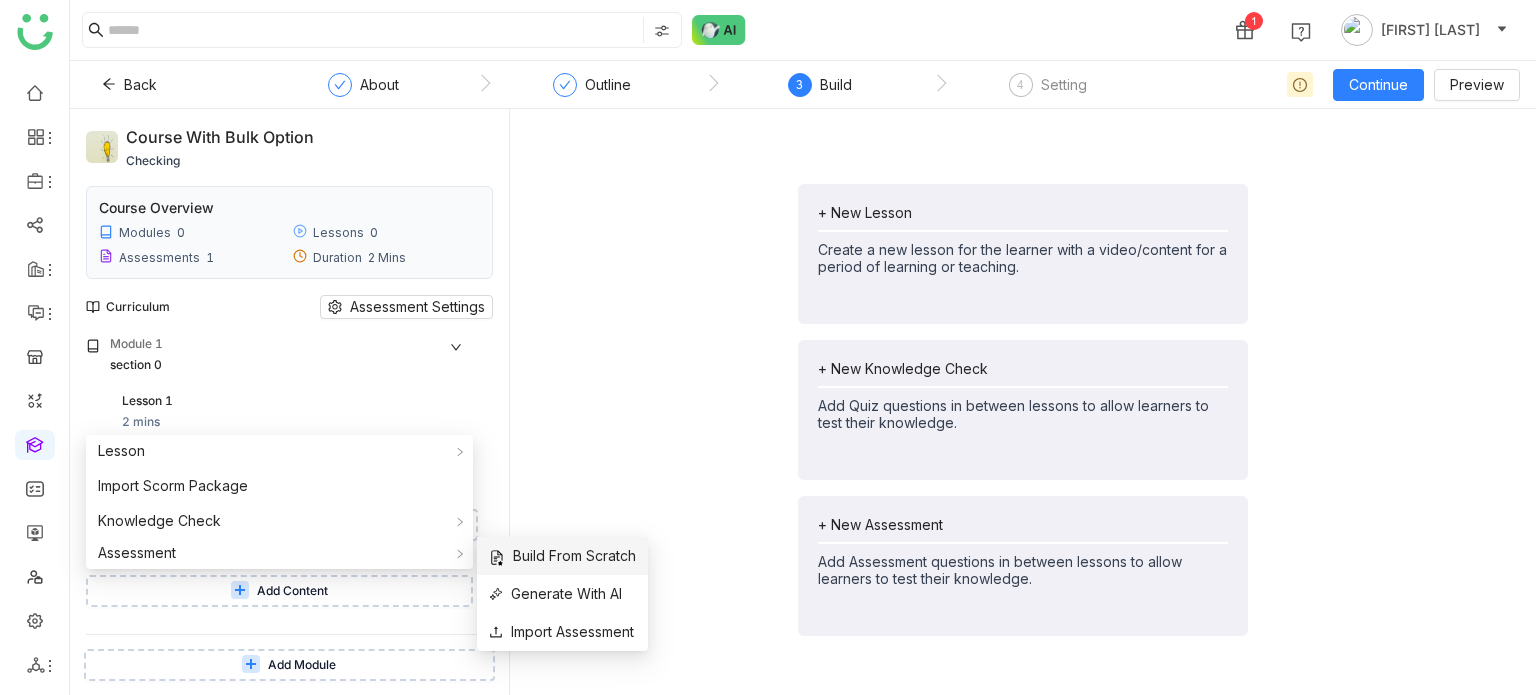 click on "Build From Scratch" at bounding box center (562, 556) 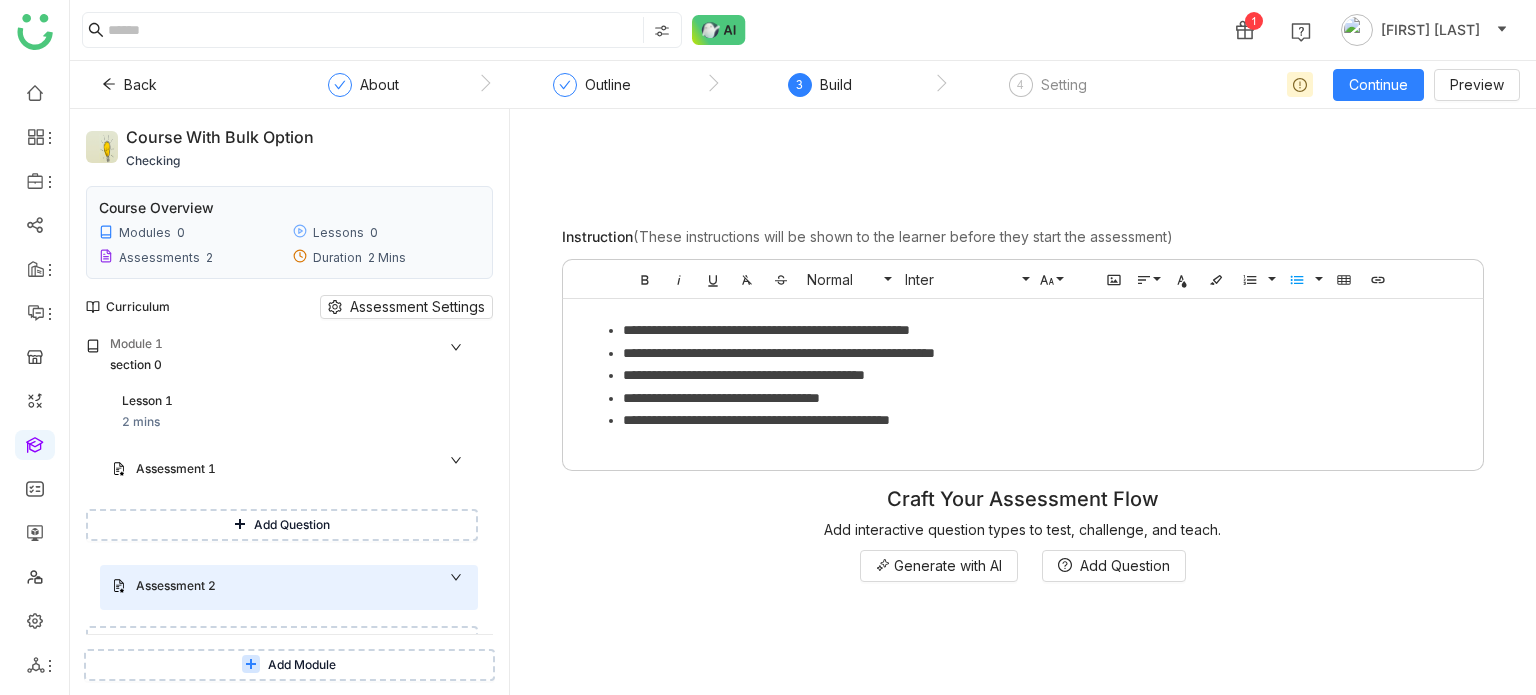 click on "**********" 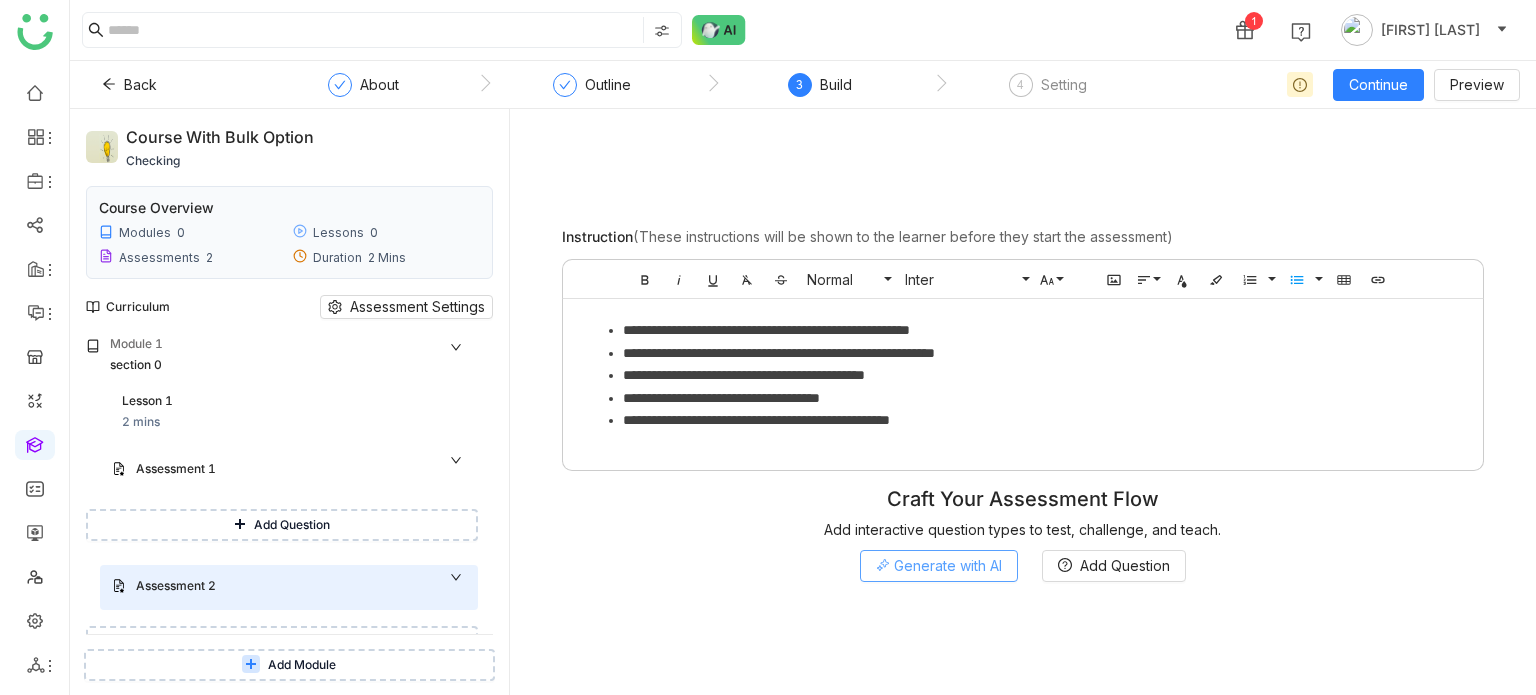 click on "Generate with AI" 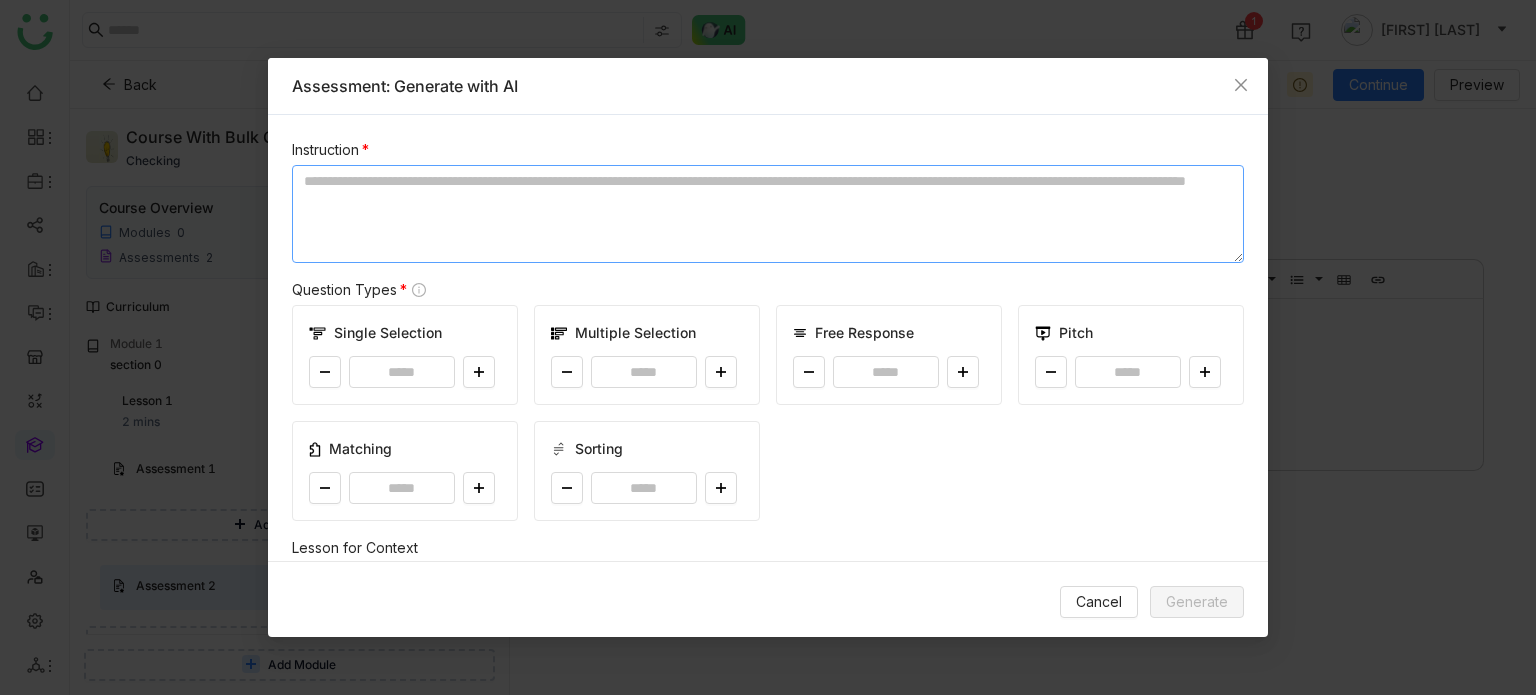 click at bounding box center [768, 214] 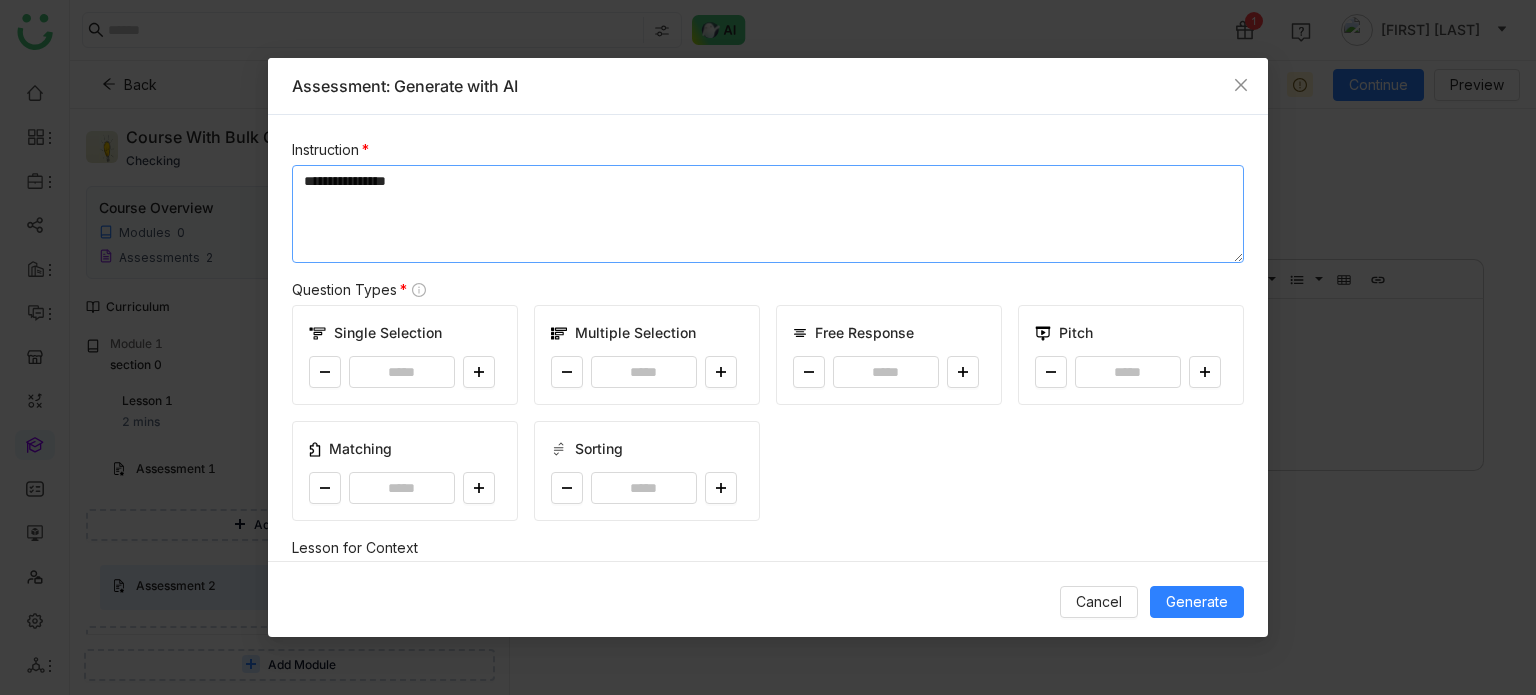 type on "**********" 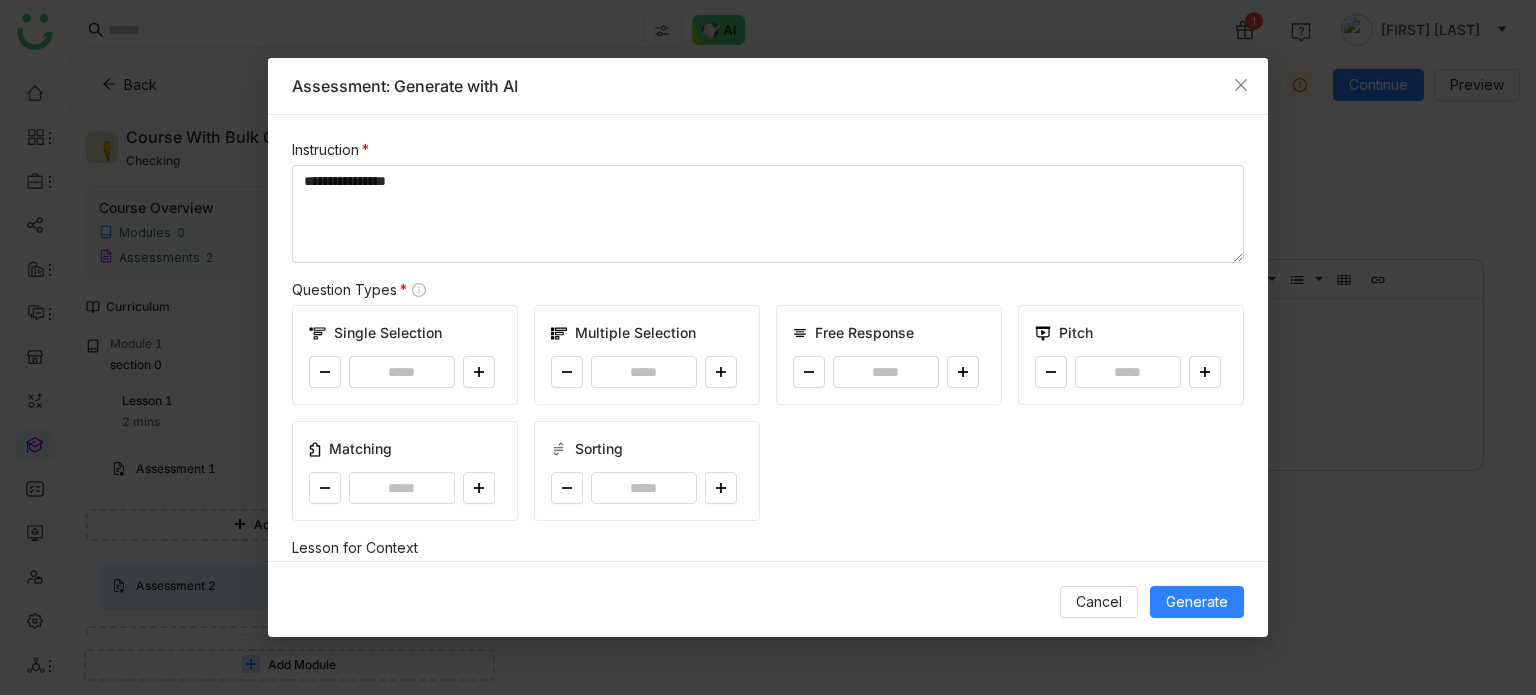 click on "Single Selection *" at bounding box center (405, 355) 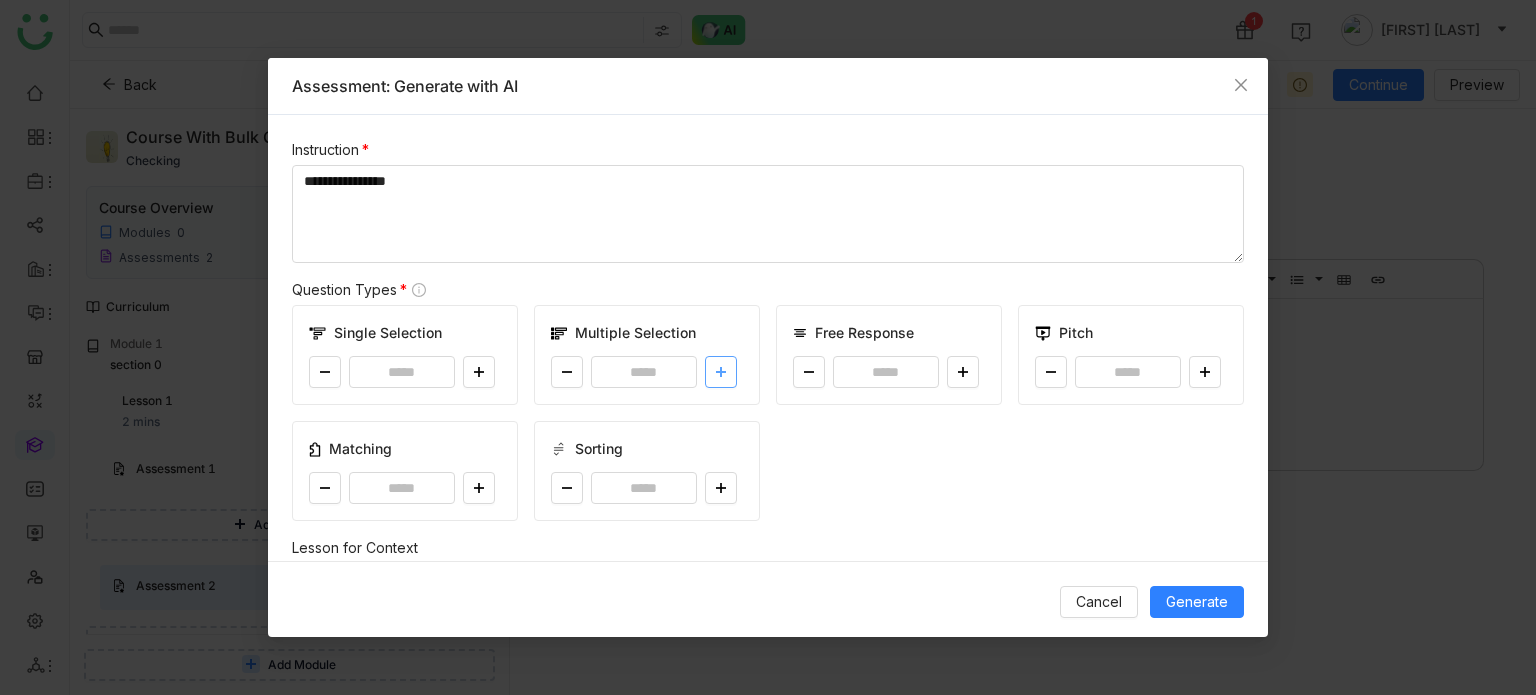 click at bounding box center (721, 372) 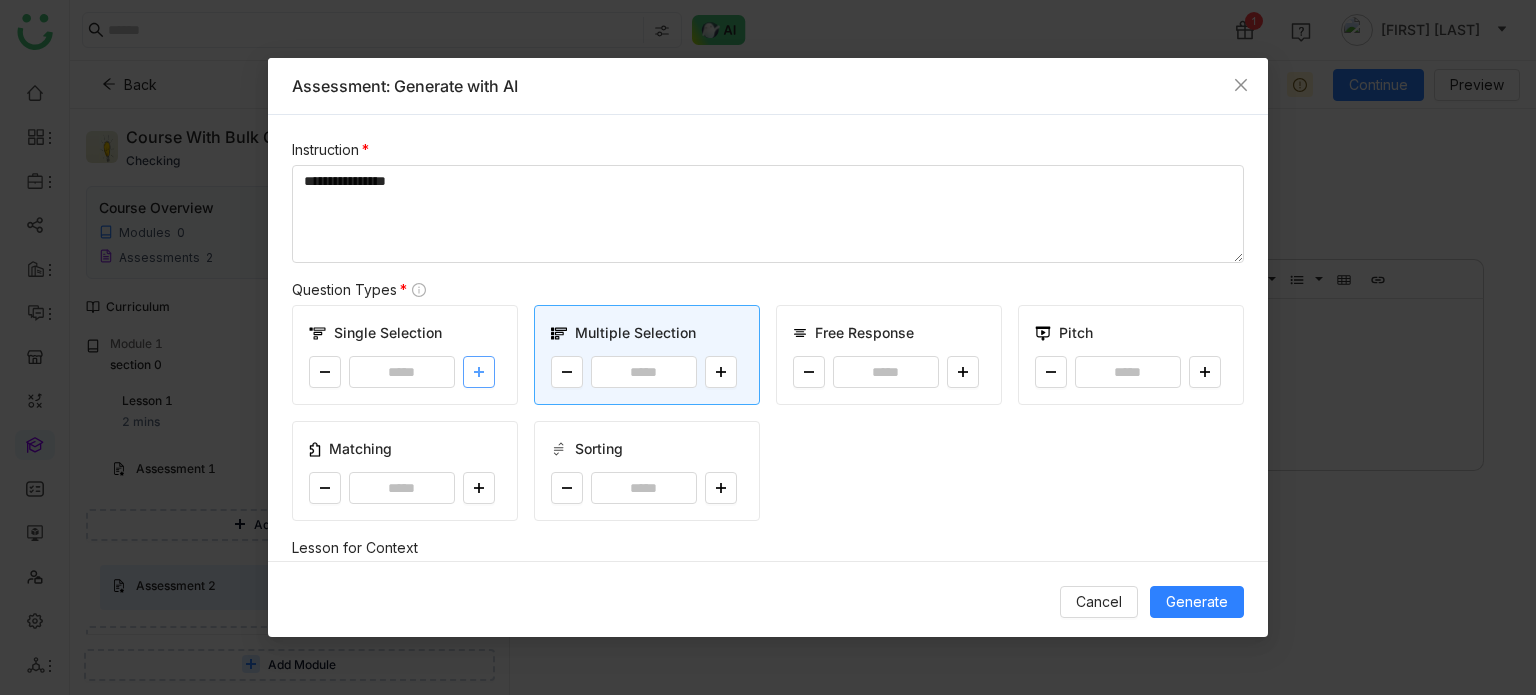 click at bounding box center (479, 372) 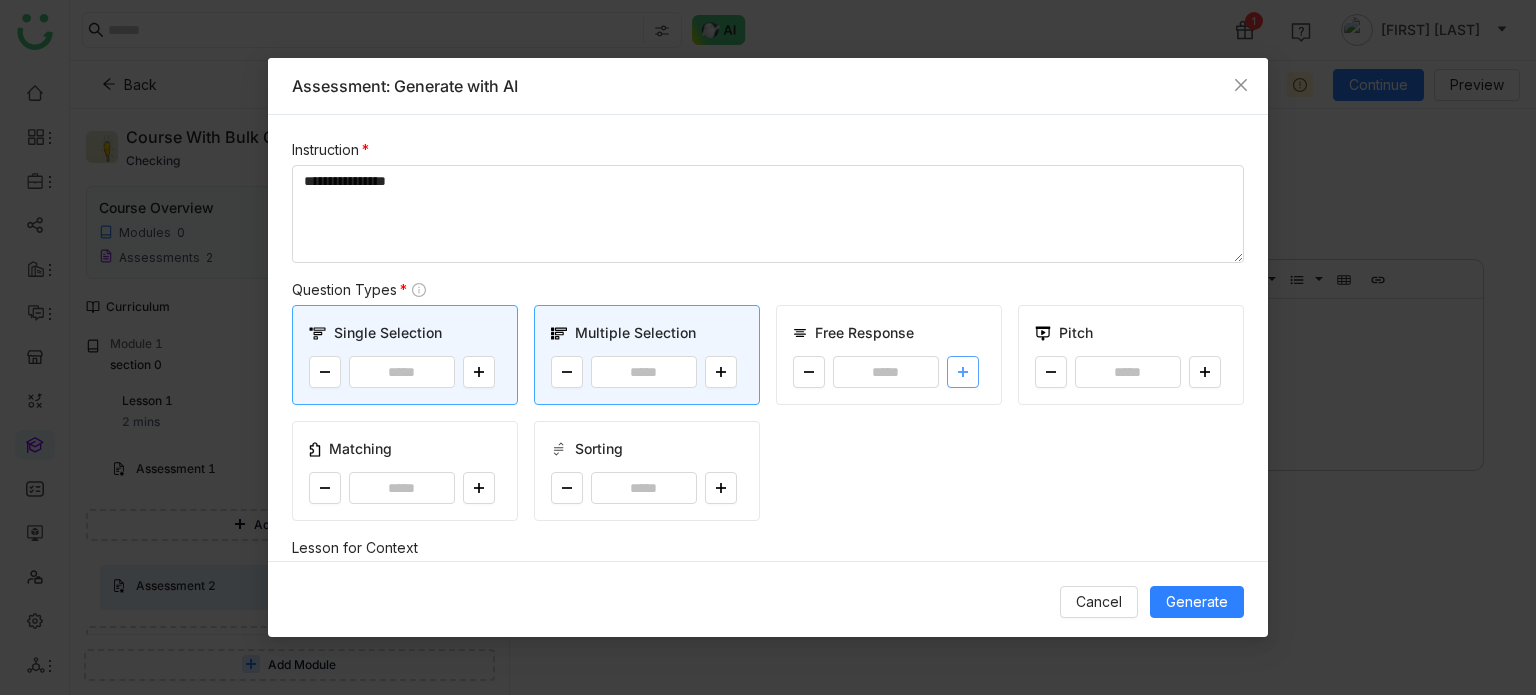 click 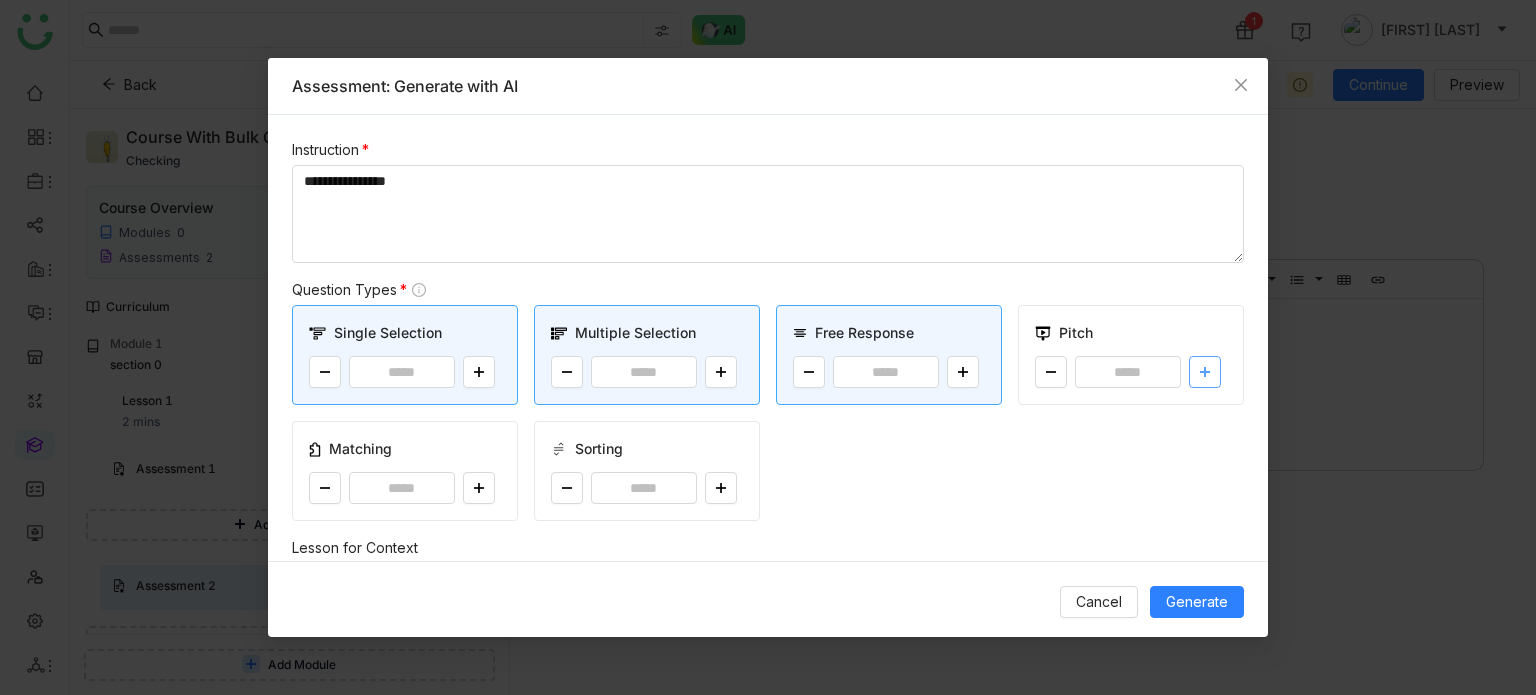 click at bounding box center [1205, 372] 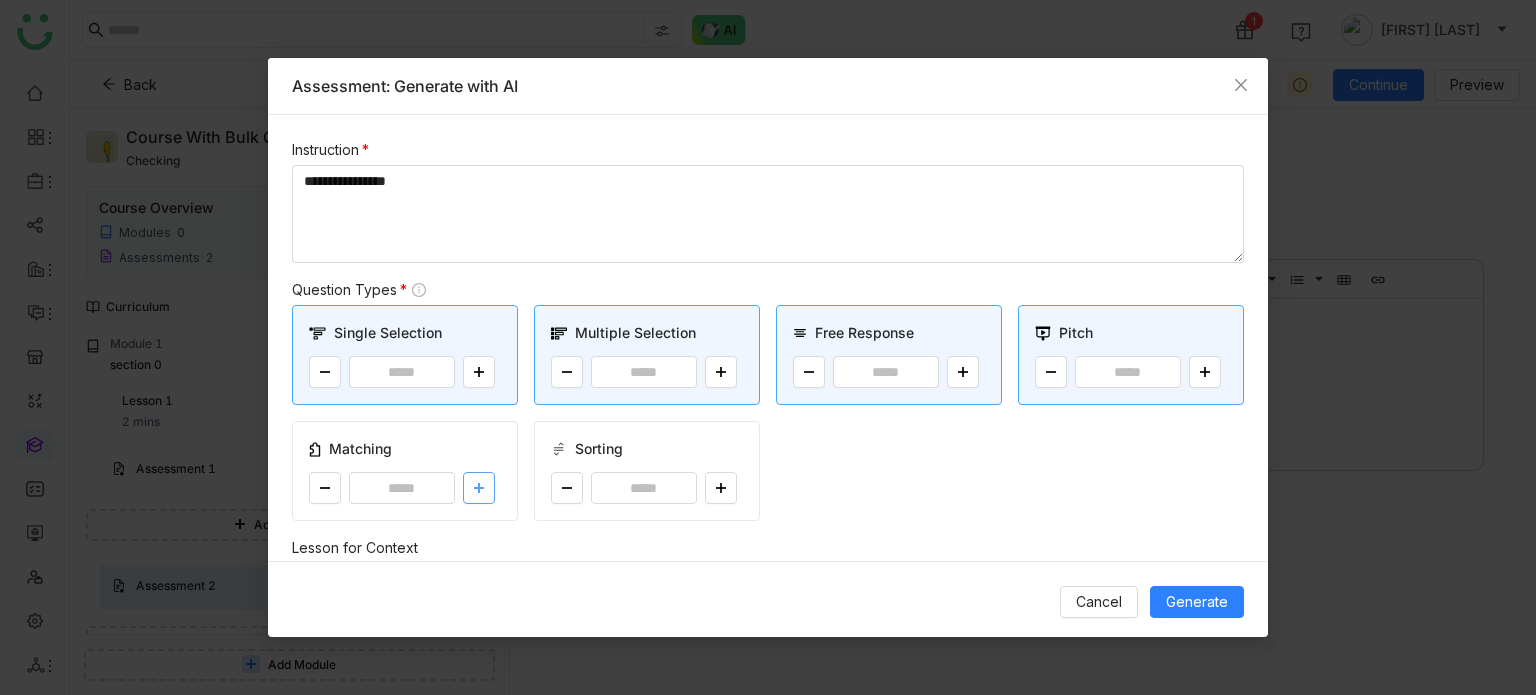 click at bounding box center [479, 488] 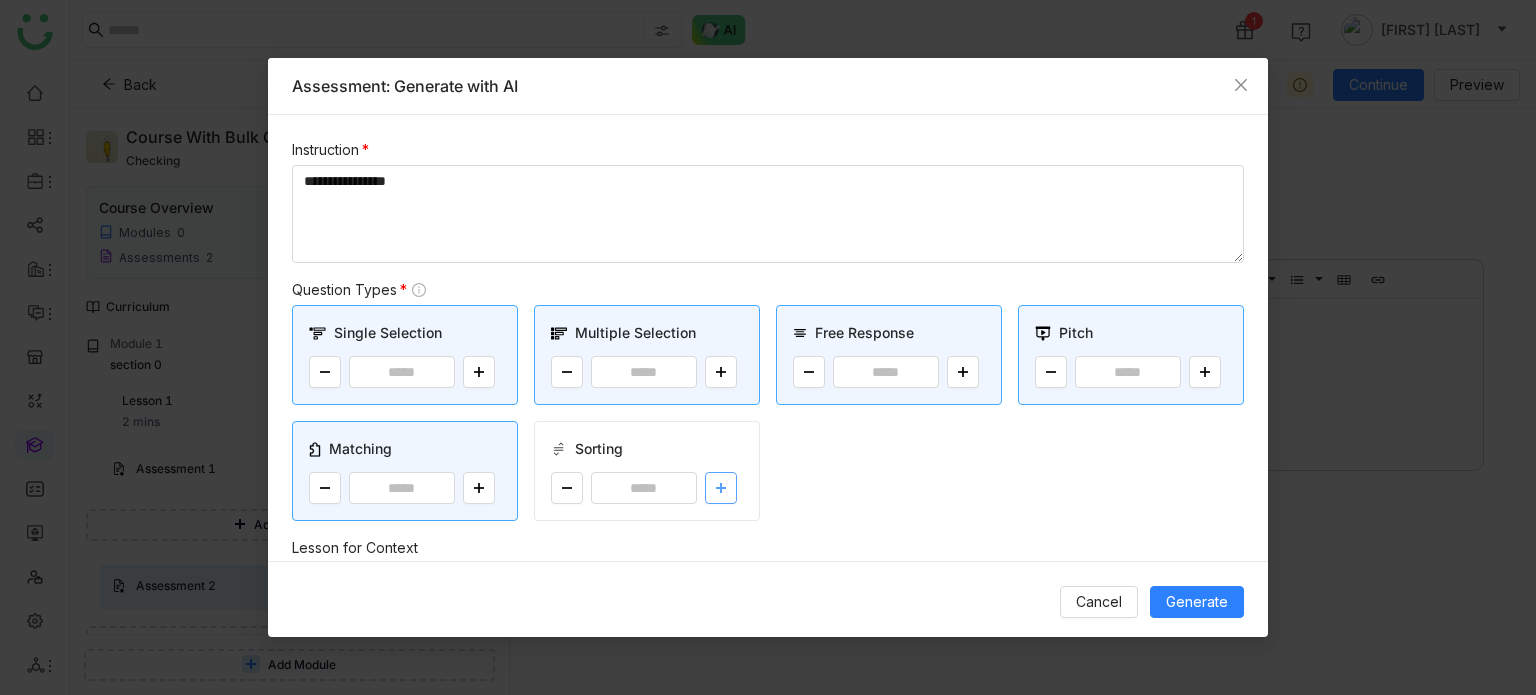 click 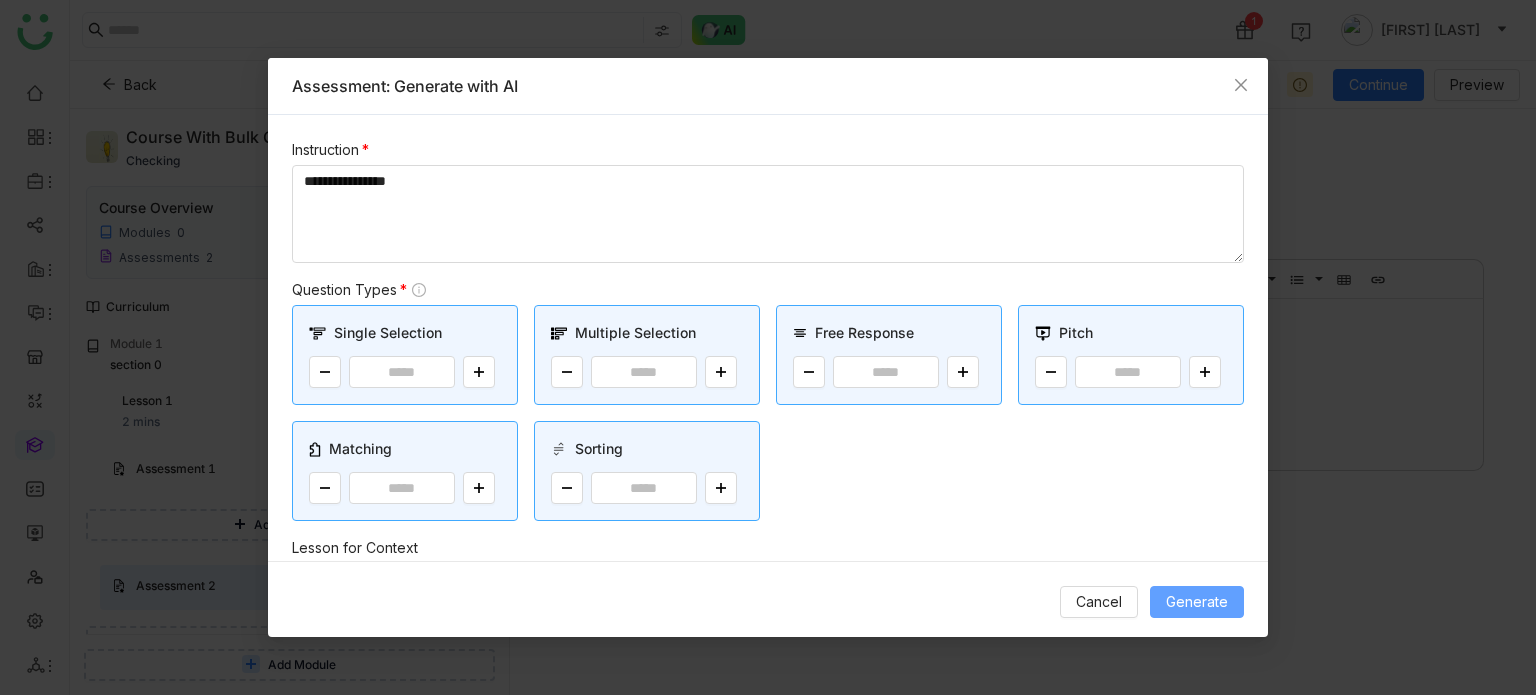 click on "Generate" at bounding box center [1197, 602] 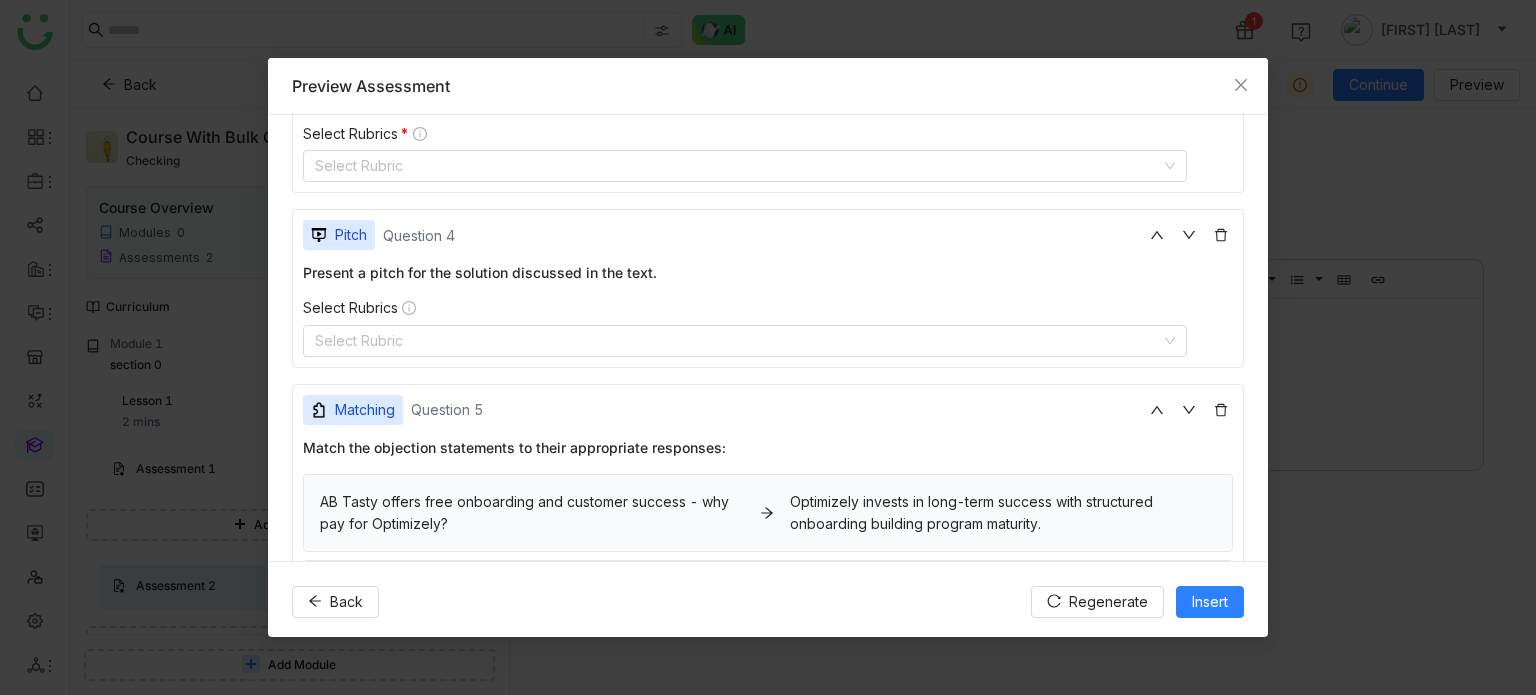 scroll, scrollTop: 978, scrollLeft: 0, axis: vertical 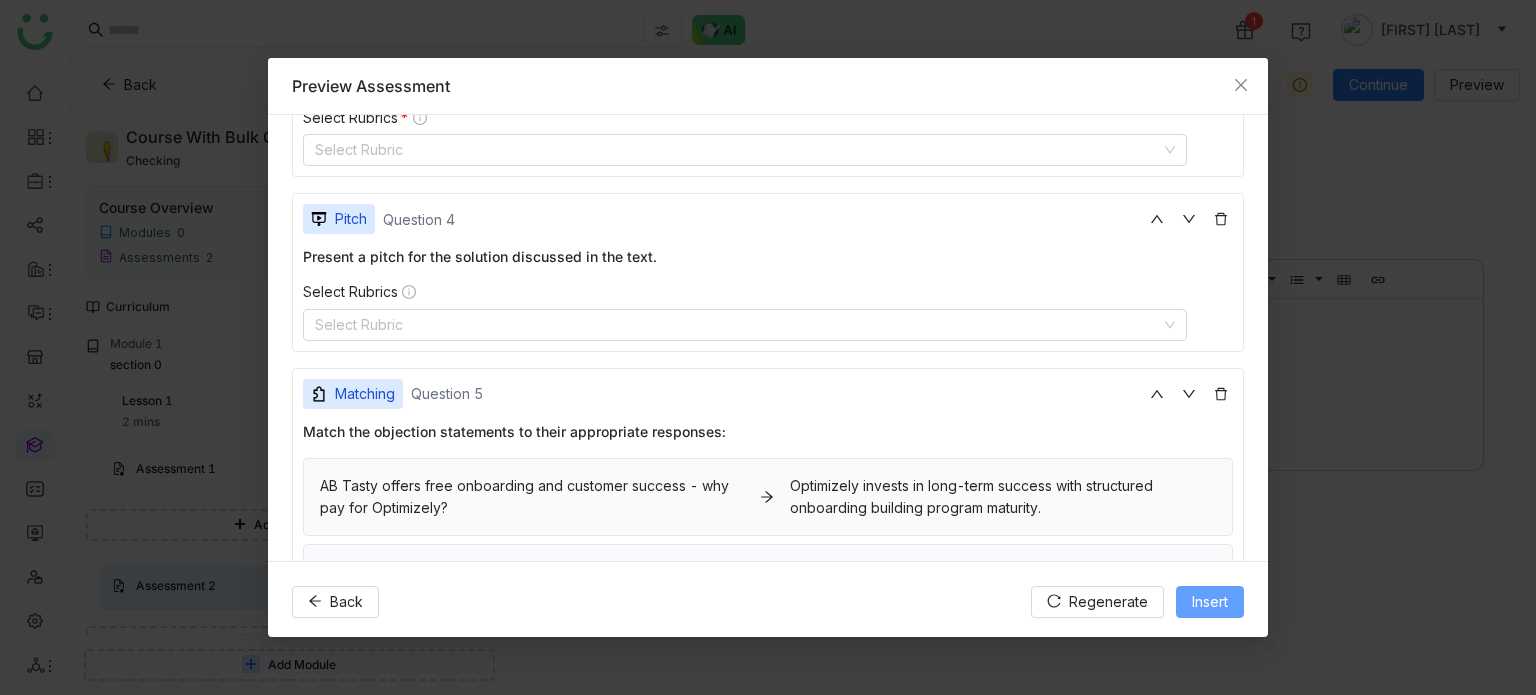 click on "Insert" at bounding box center (1210, 602) 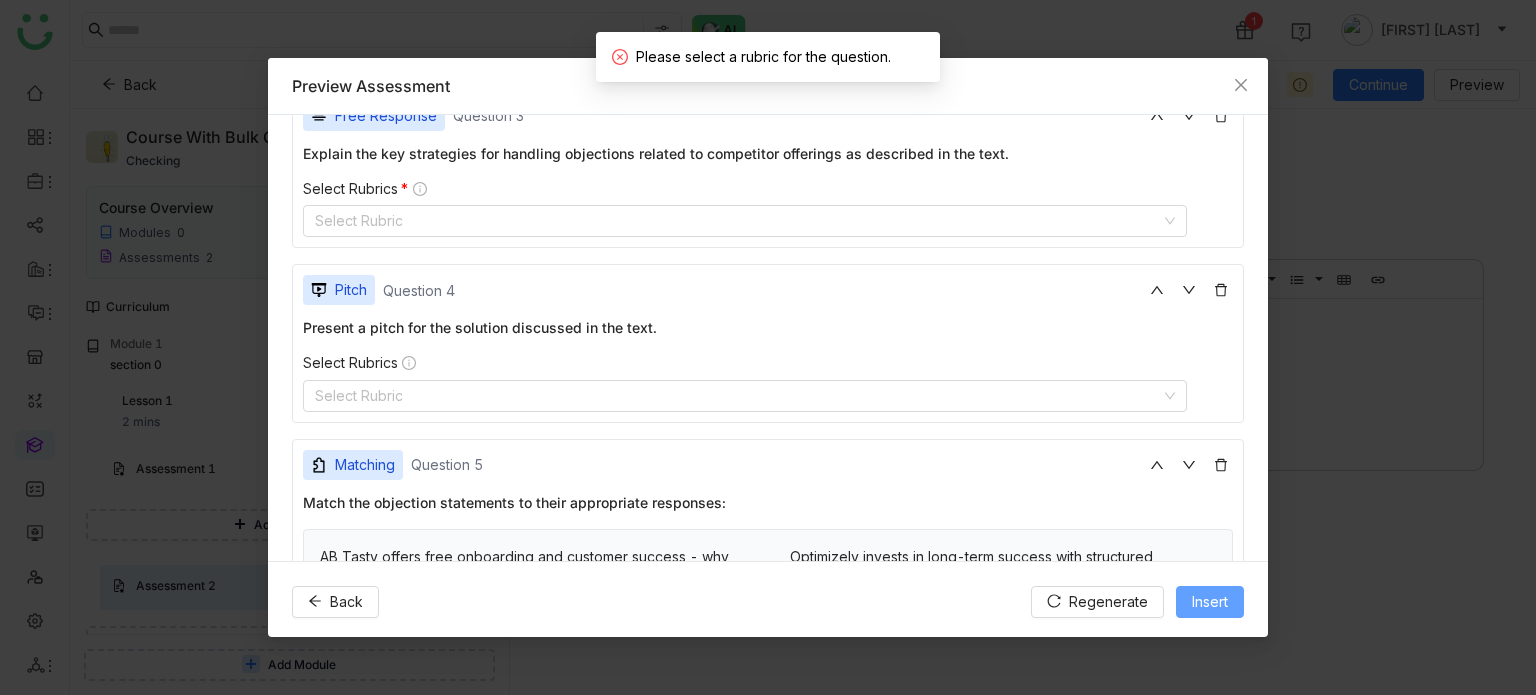 scroll, scrollTop: 876, scrollLeft: 0, axis: vertical 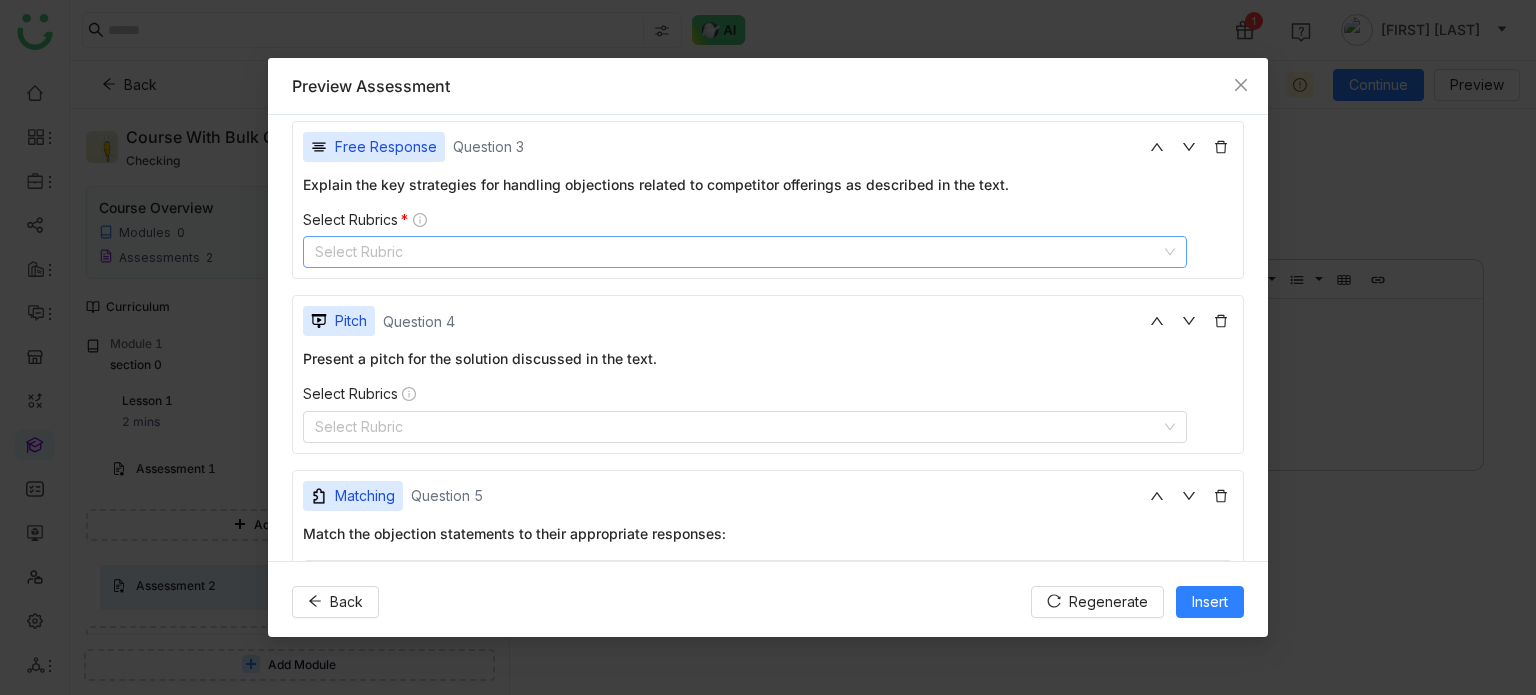 click on "Select Rubric" at bounding box center [745, 252] 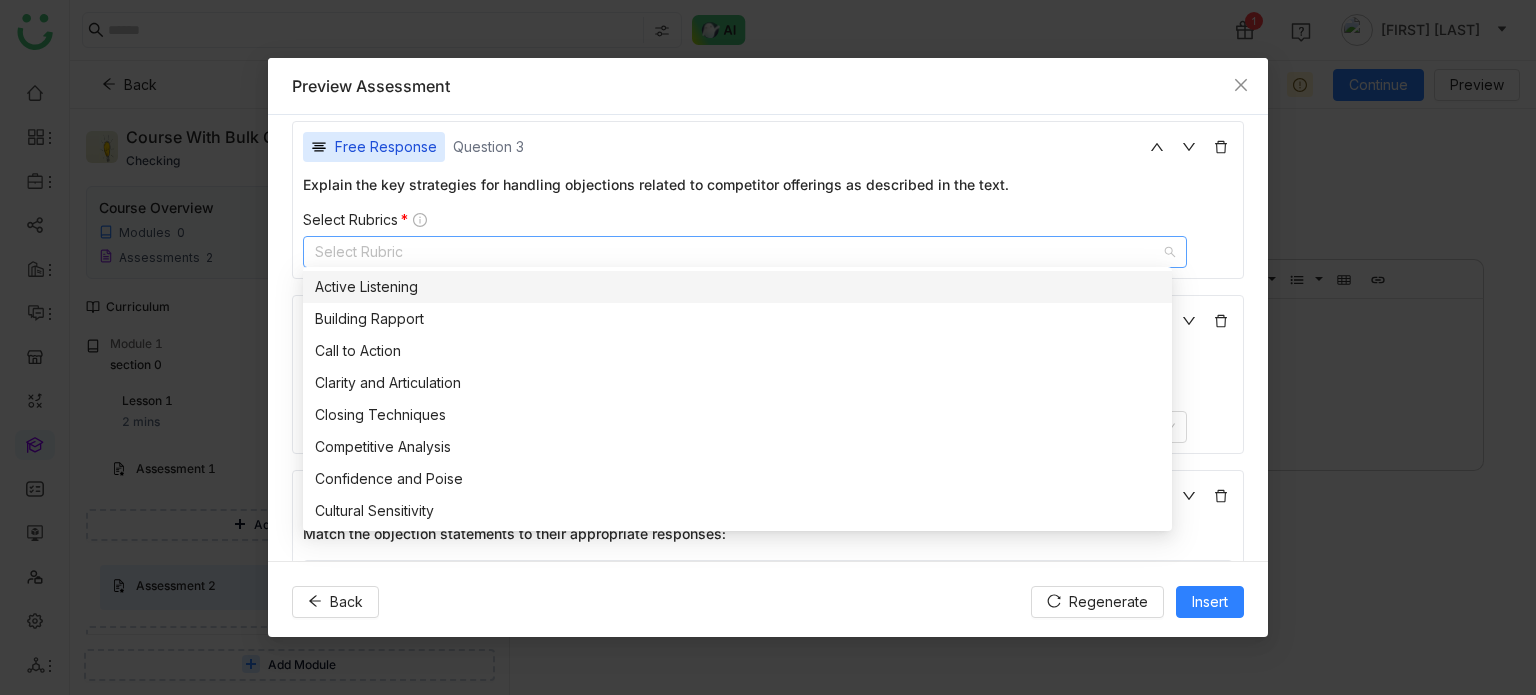 click on "Active Listening" at bounding box center [737, 287] 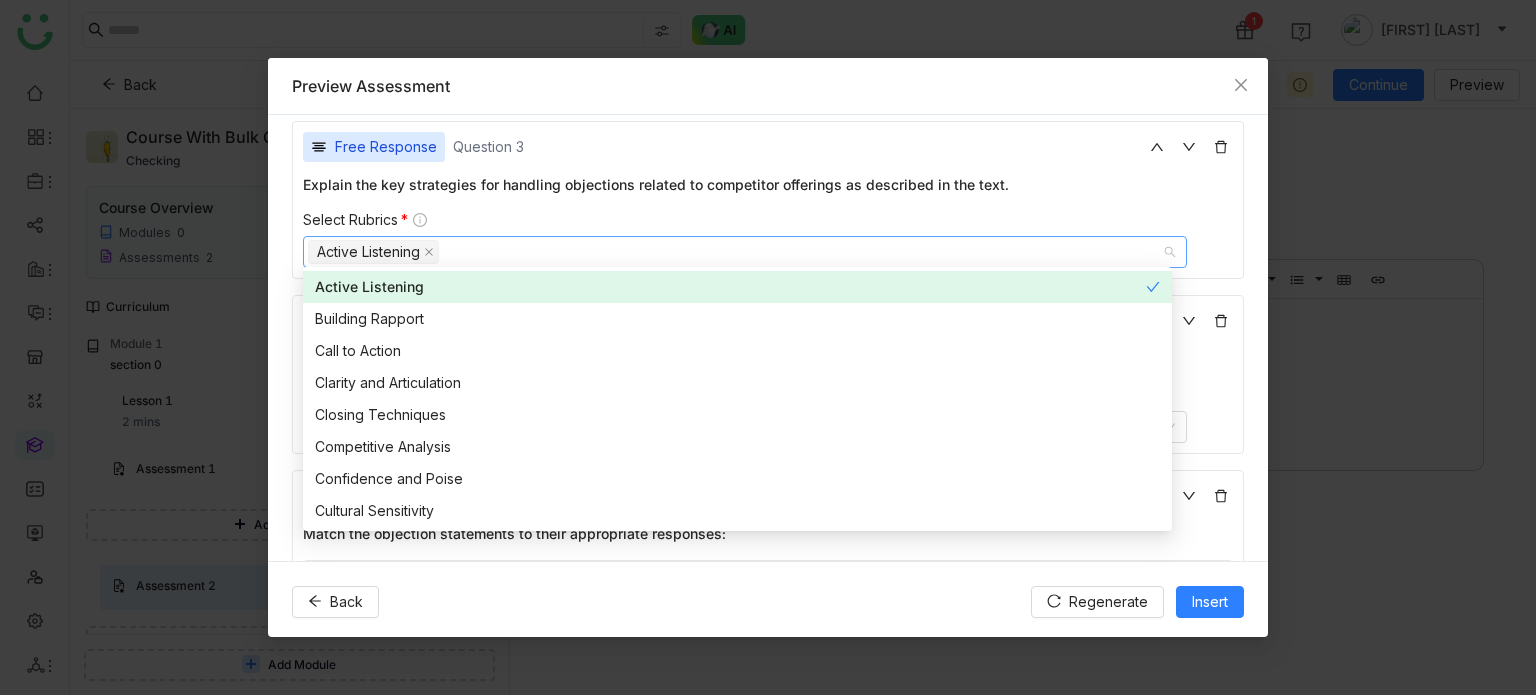 click on "Select Rubrics  * Active Listening" at bounding box center (768, 240) 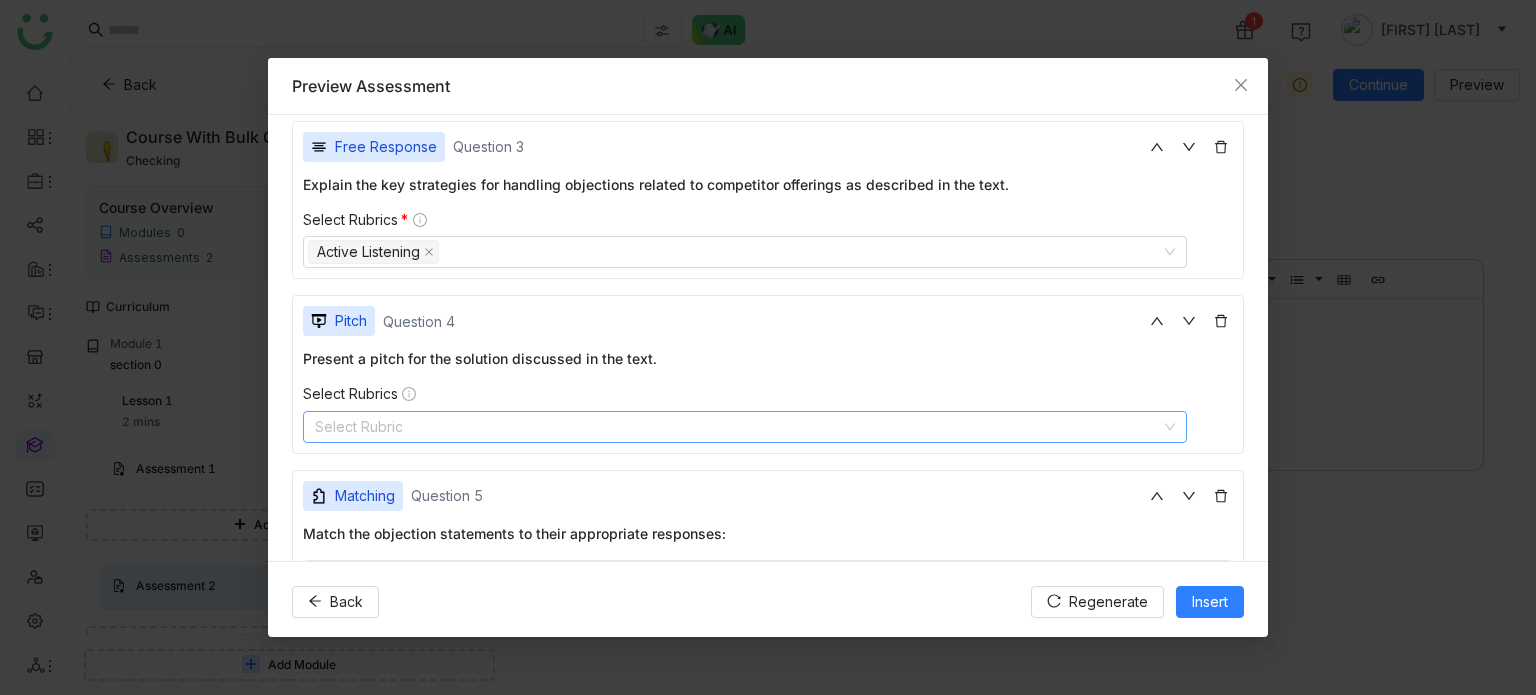 click on "Select Rubric" at bounding box center (745, 427) 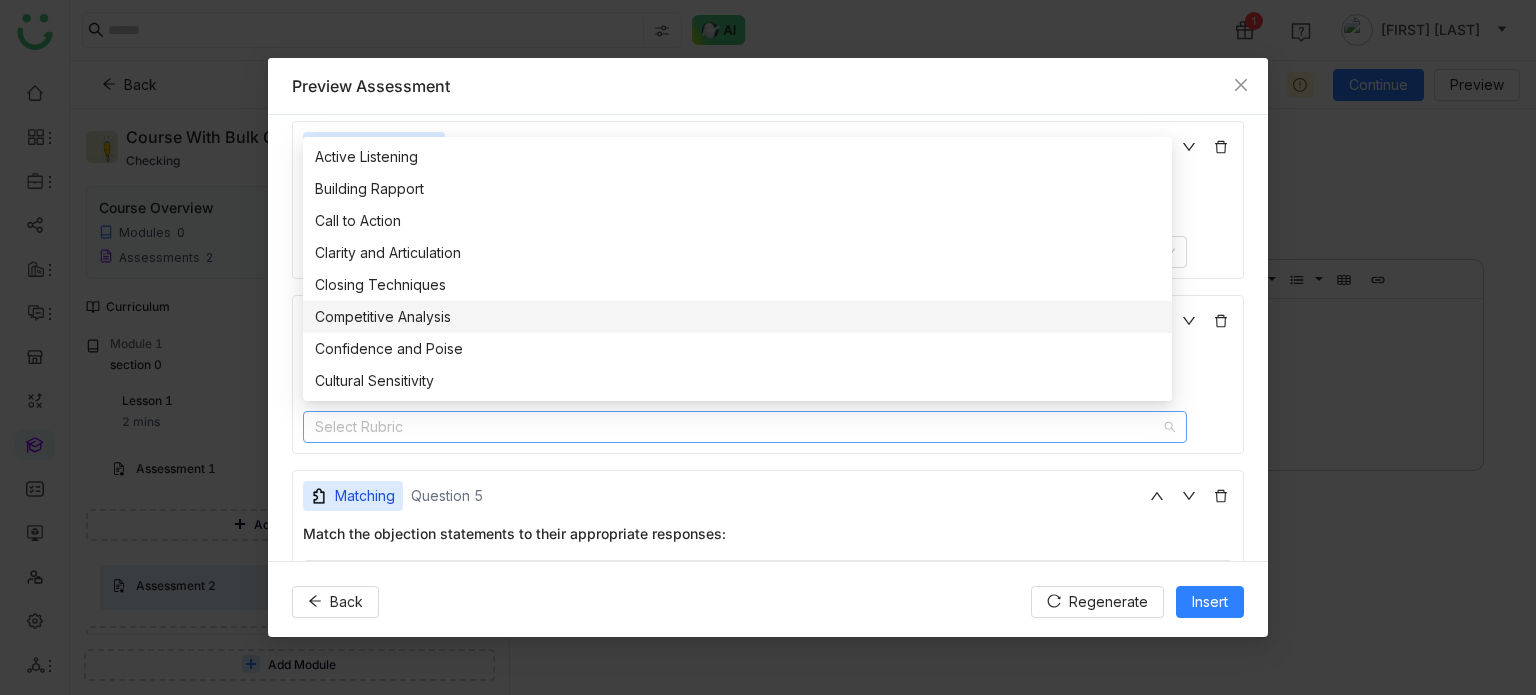 click on "Competitive Analysis" at bounding box center (737, 317) 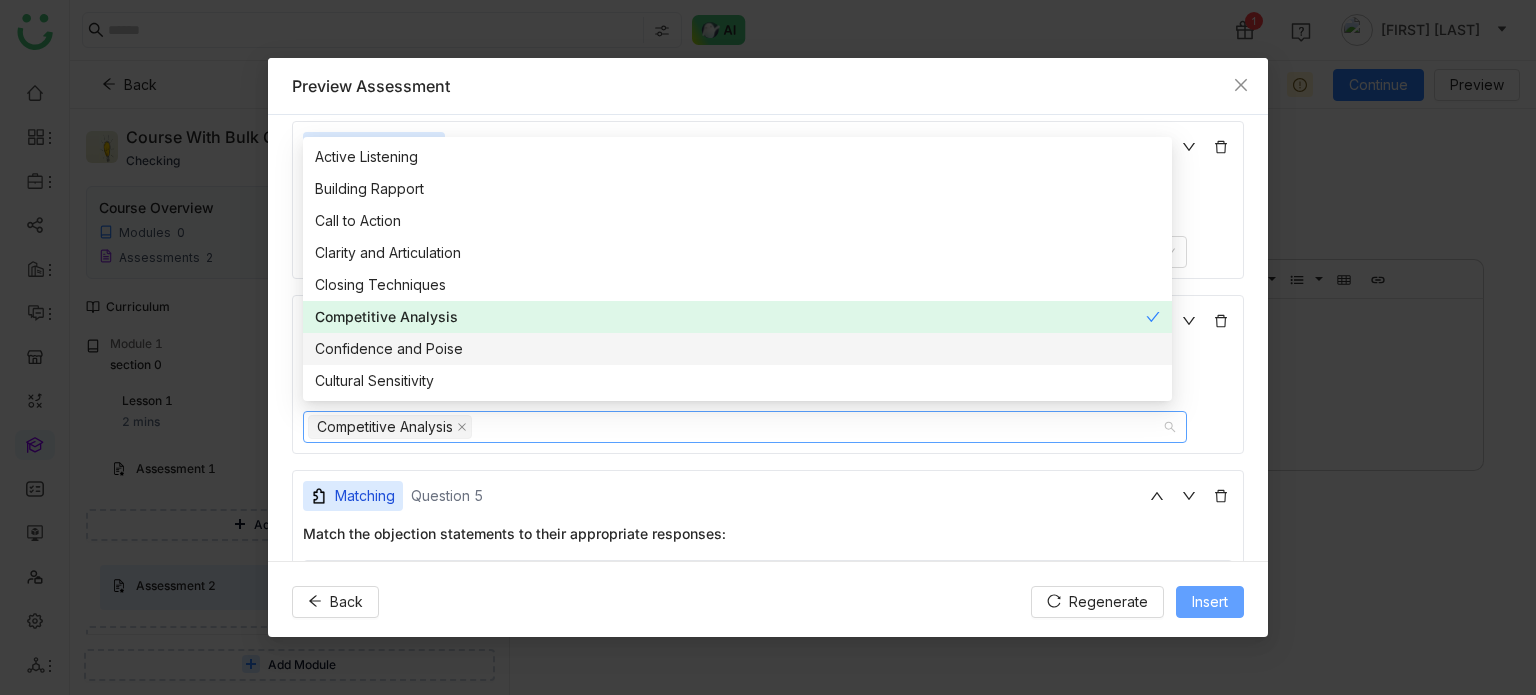 click on "Insert" at bounding box center [1210, 602] 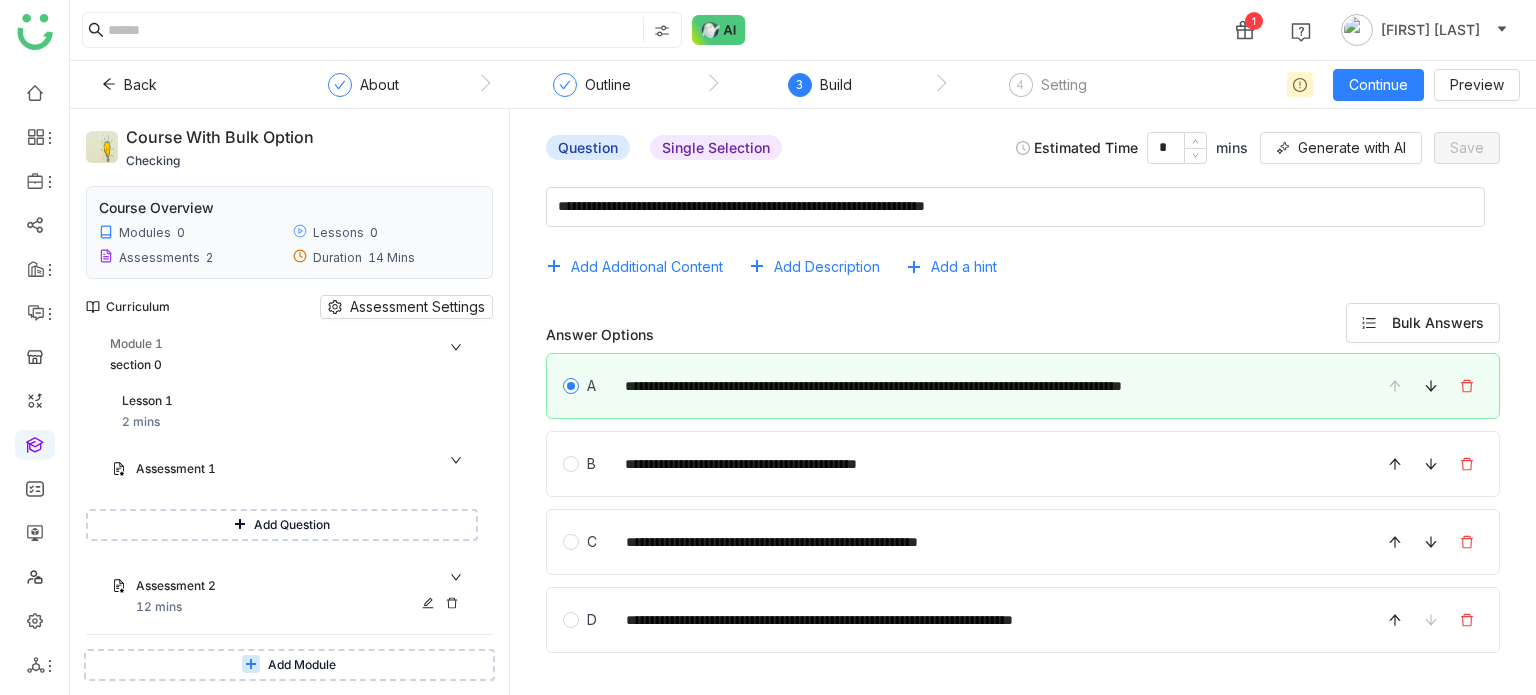 click on "Assessment 2   12 mins" at bounding box center [301, 597] 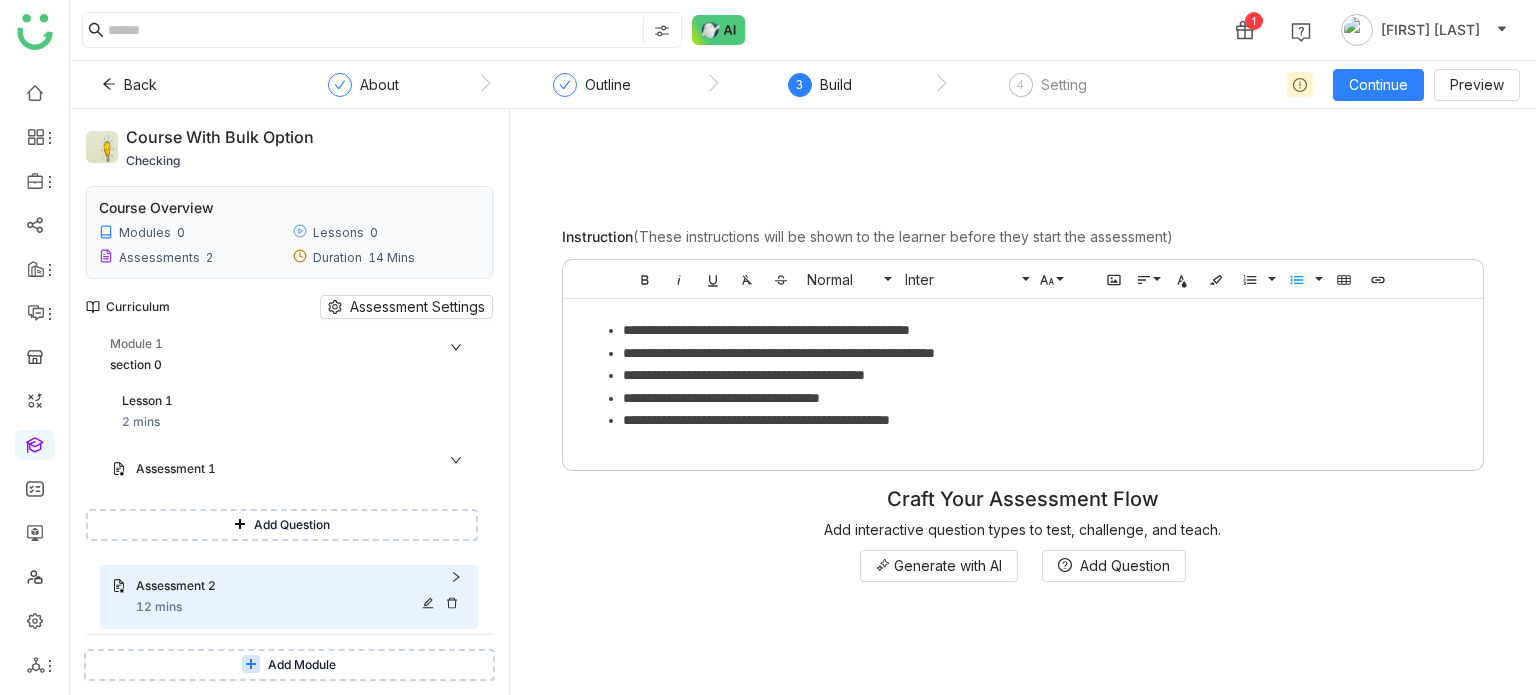 scroll, scrollTop: 44, scrollLeft: 0, axis: vertical 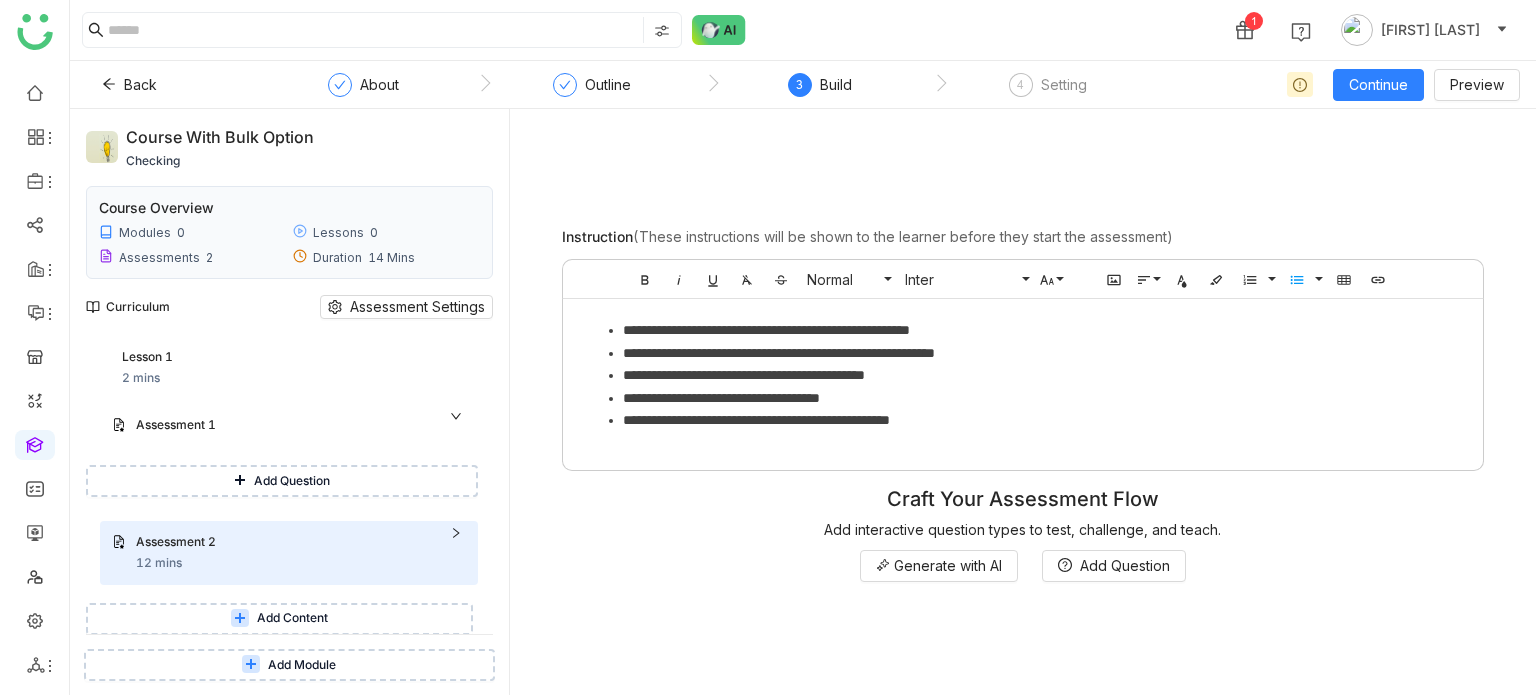 click 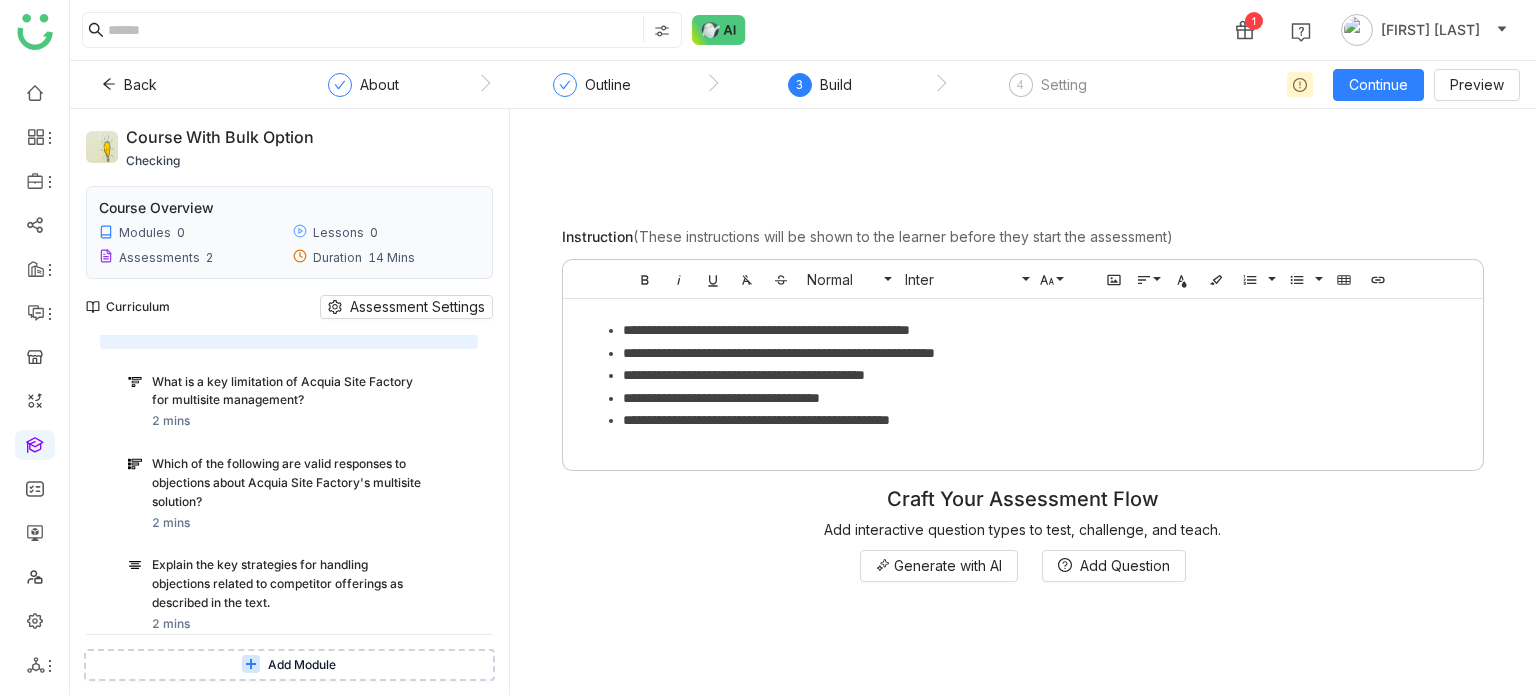 scroll, scrollTop: 294, scrollLeft: 0, axis: vertical 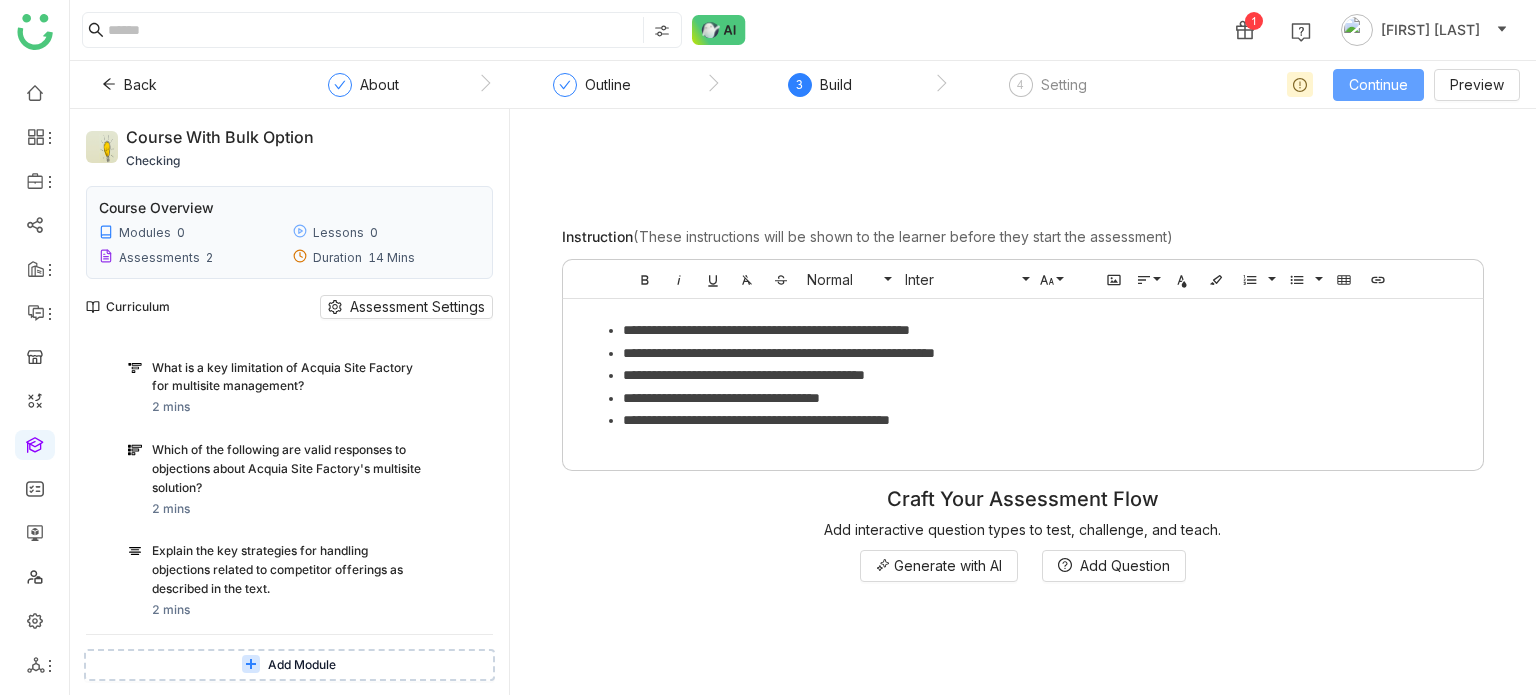 click on "Continue" at bounding box center [1378, 85] 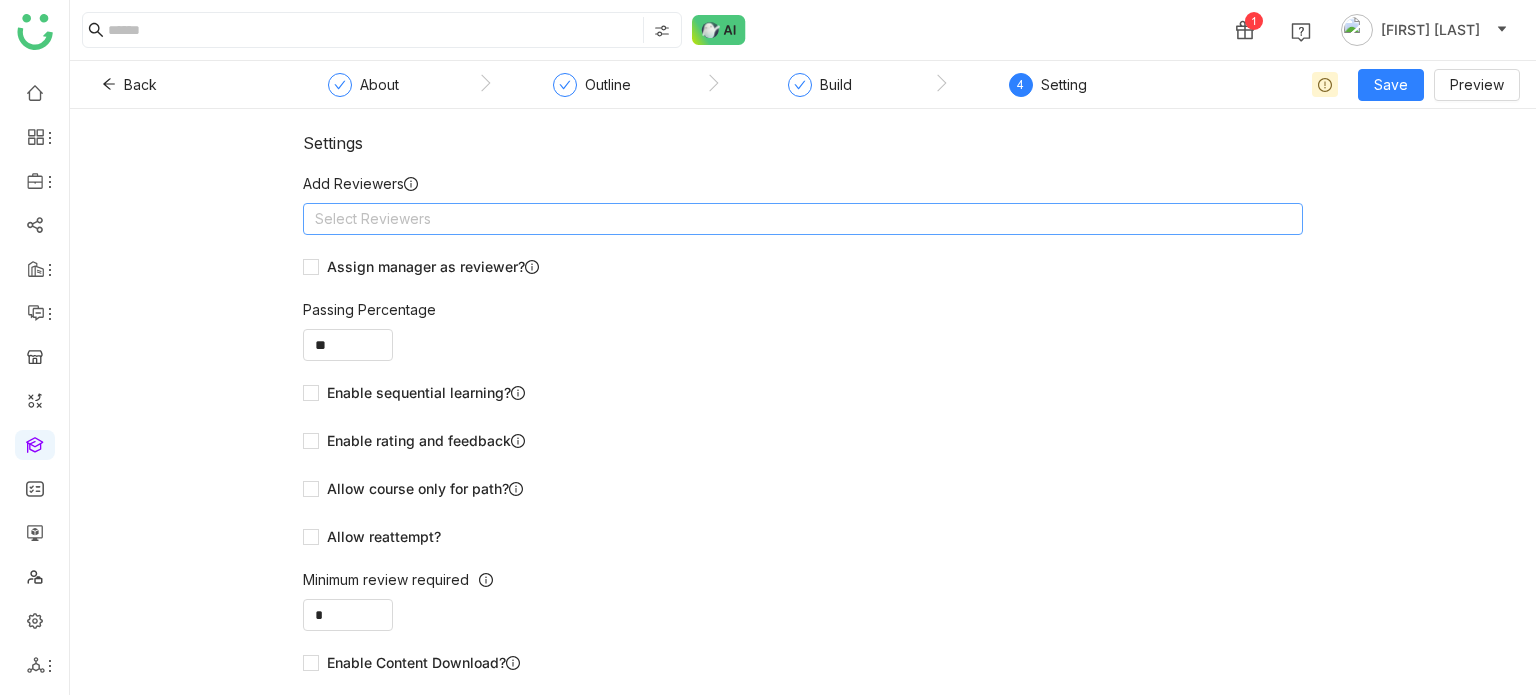 click on "Select Reviewers" 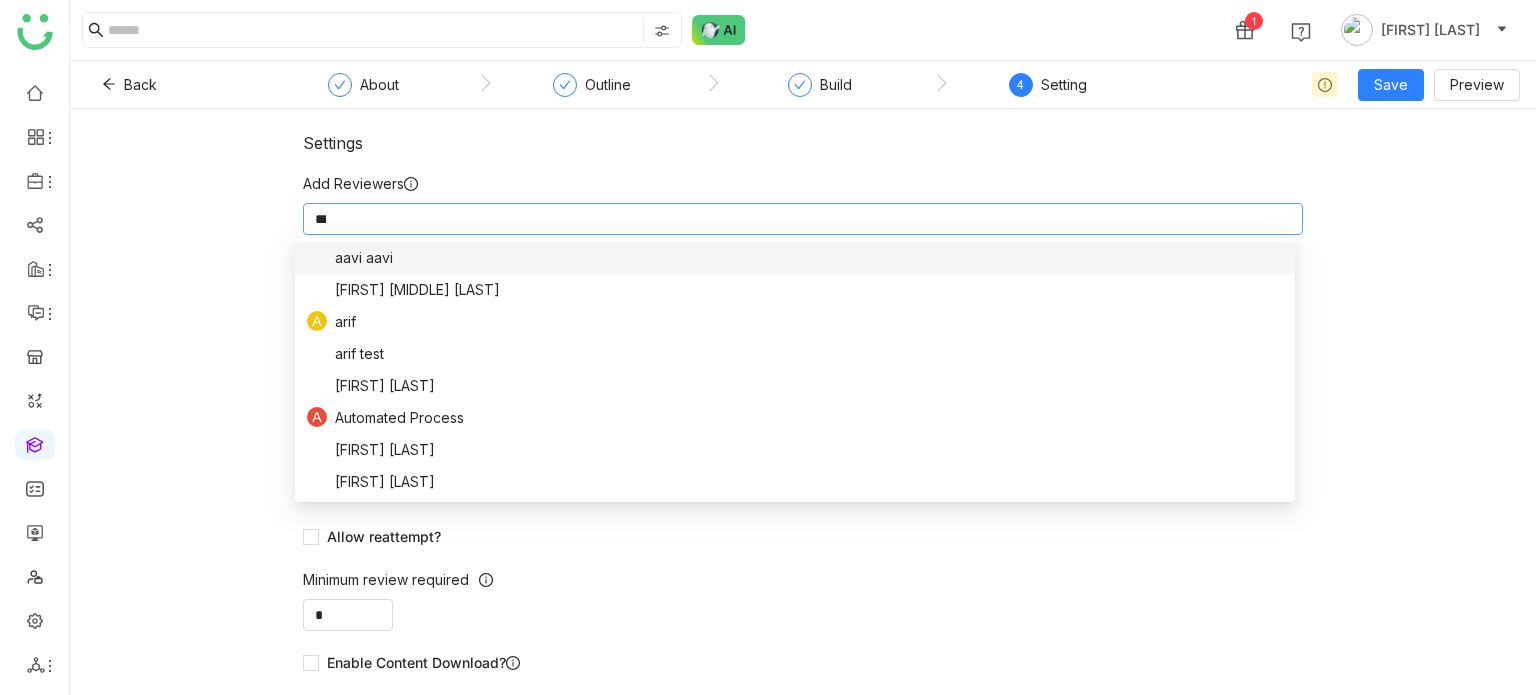 type on "****" 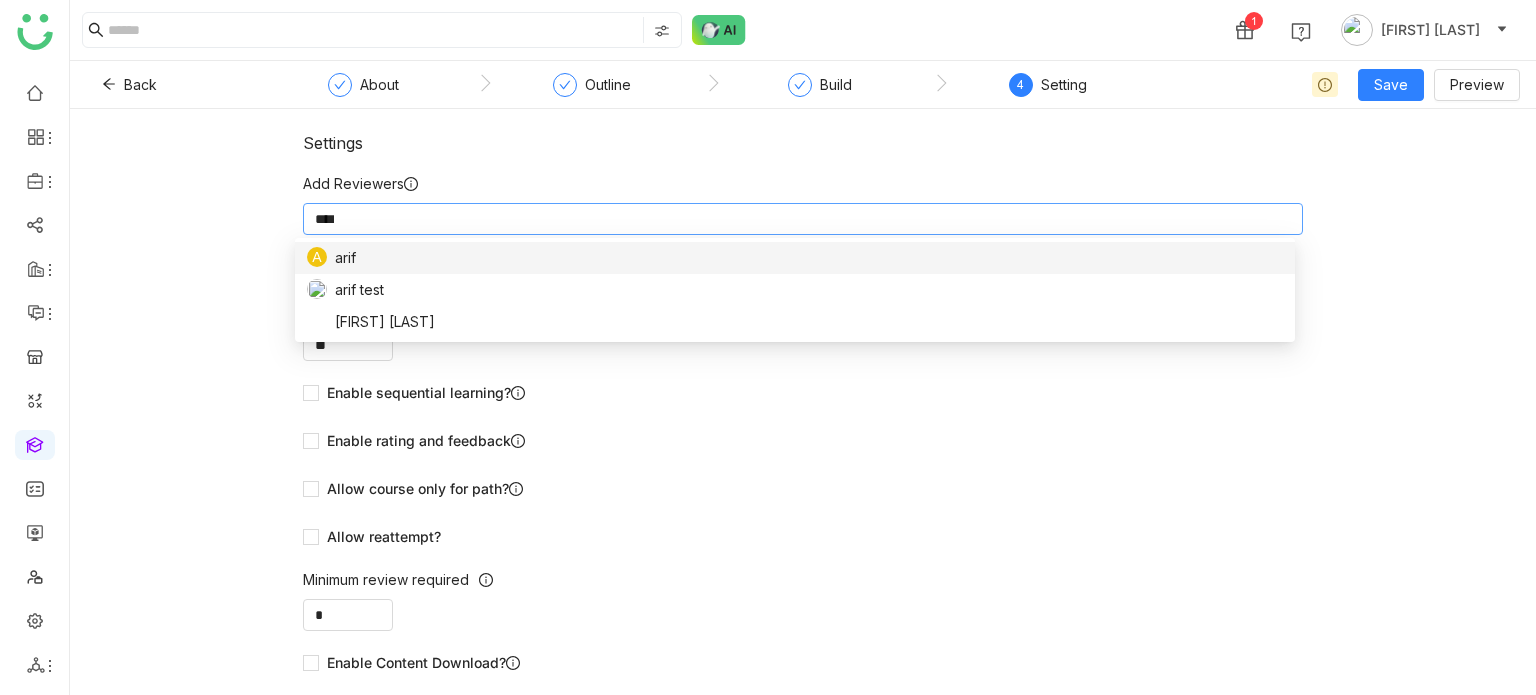 scroll, scrollTop: 0, scrollLeft: 0, axis: both 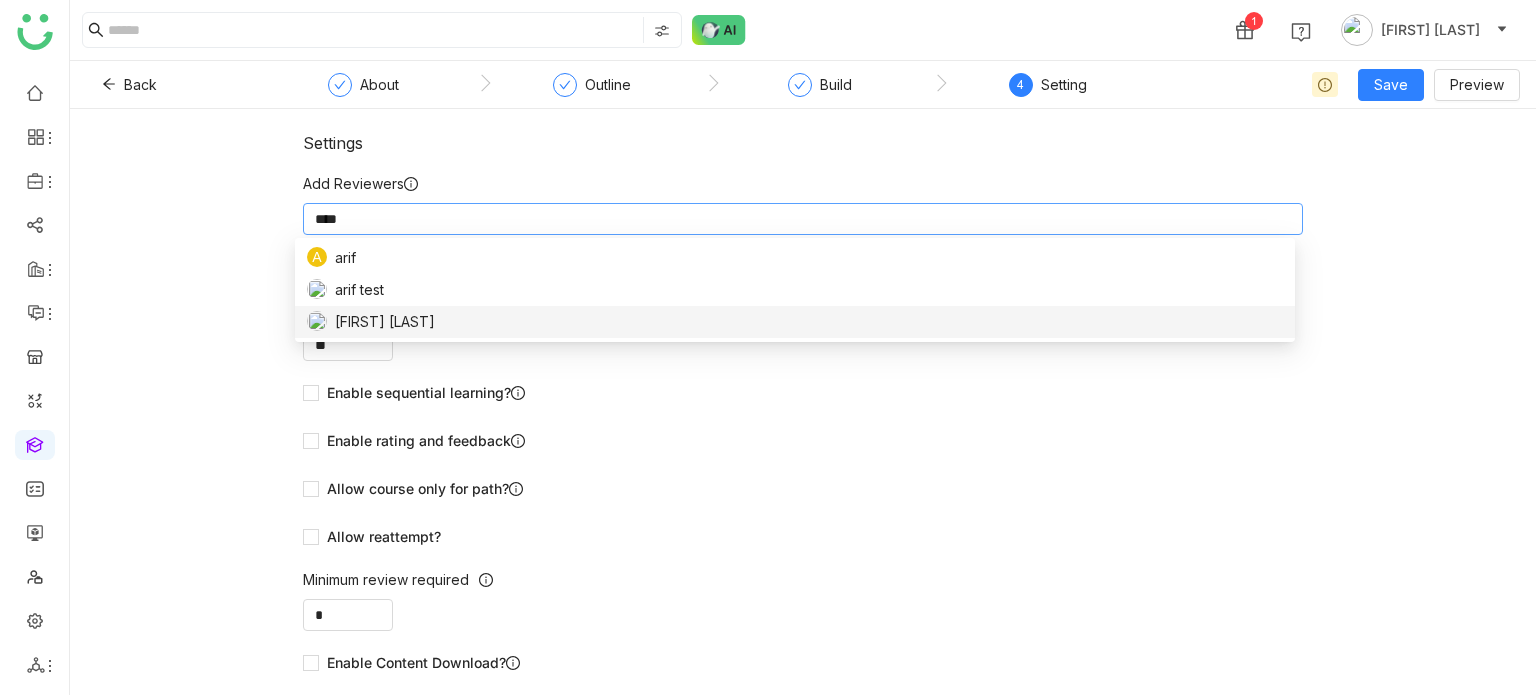type 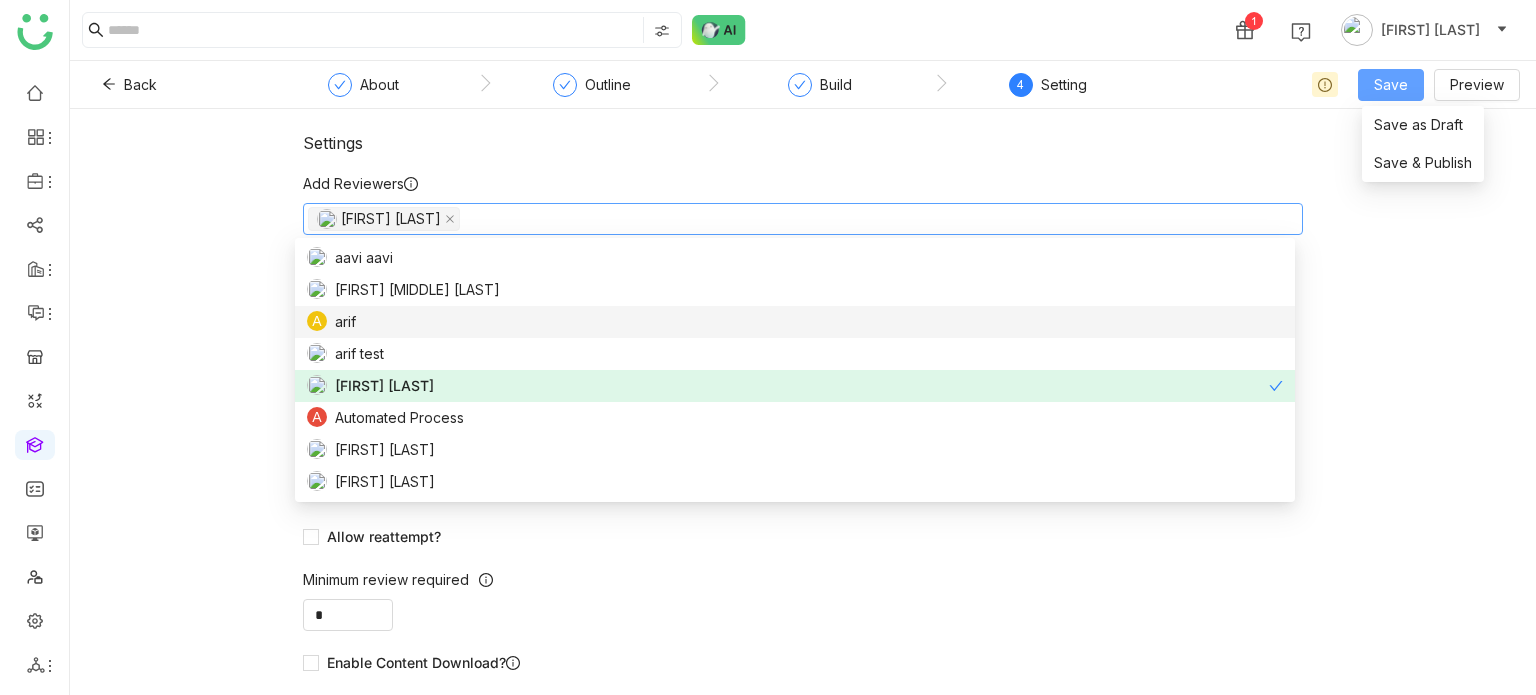 click on "Save" 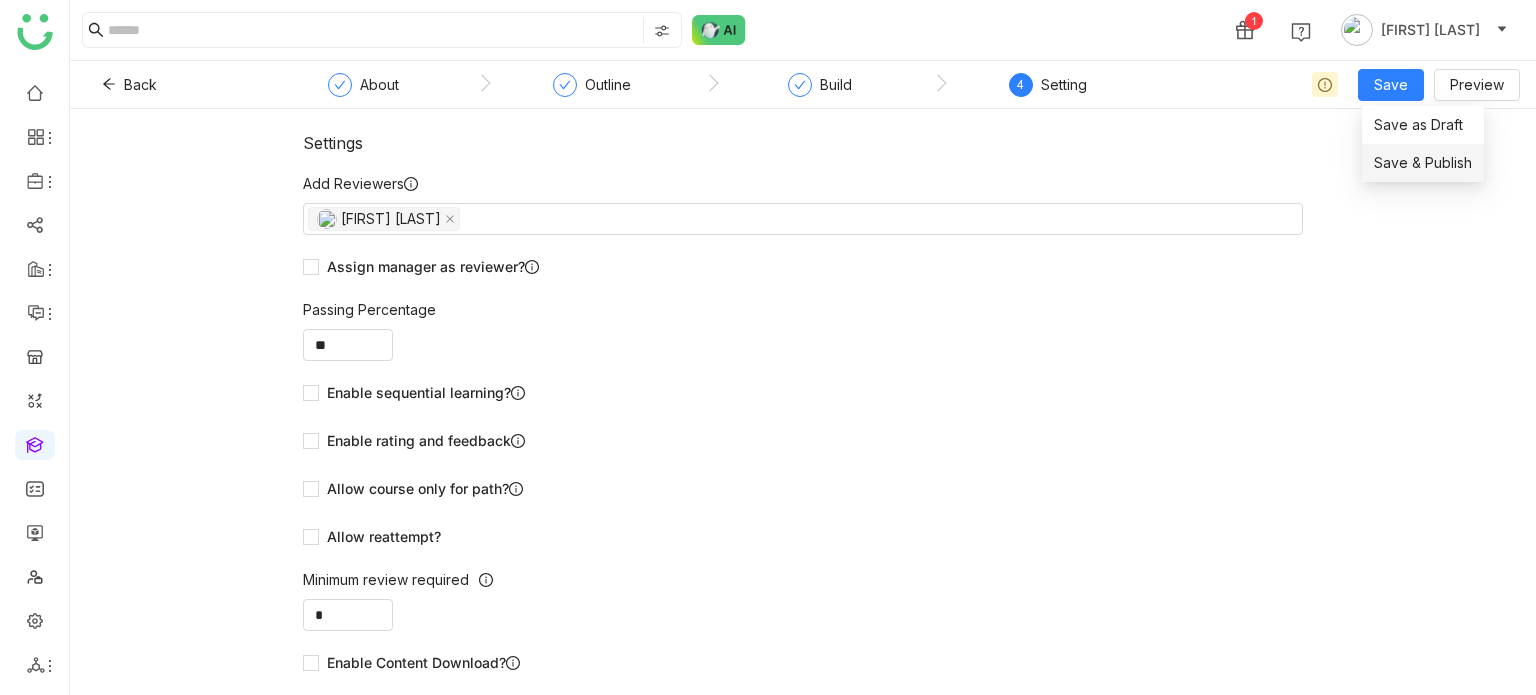 click on "Save & Publish" at bounding box center (1423, 163) 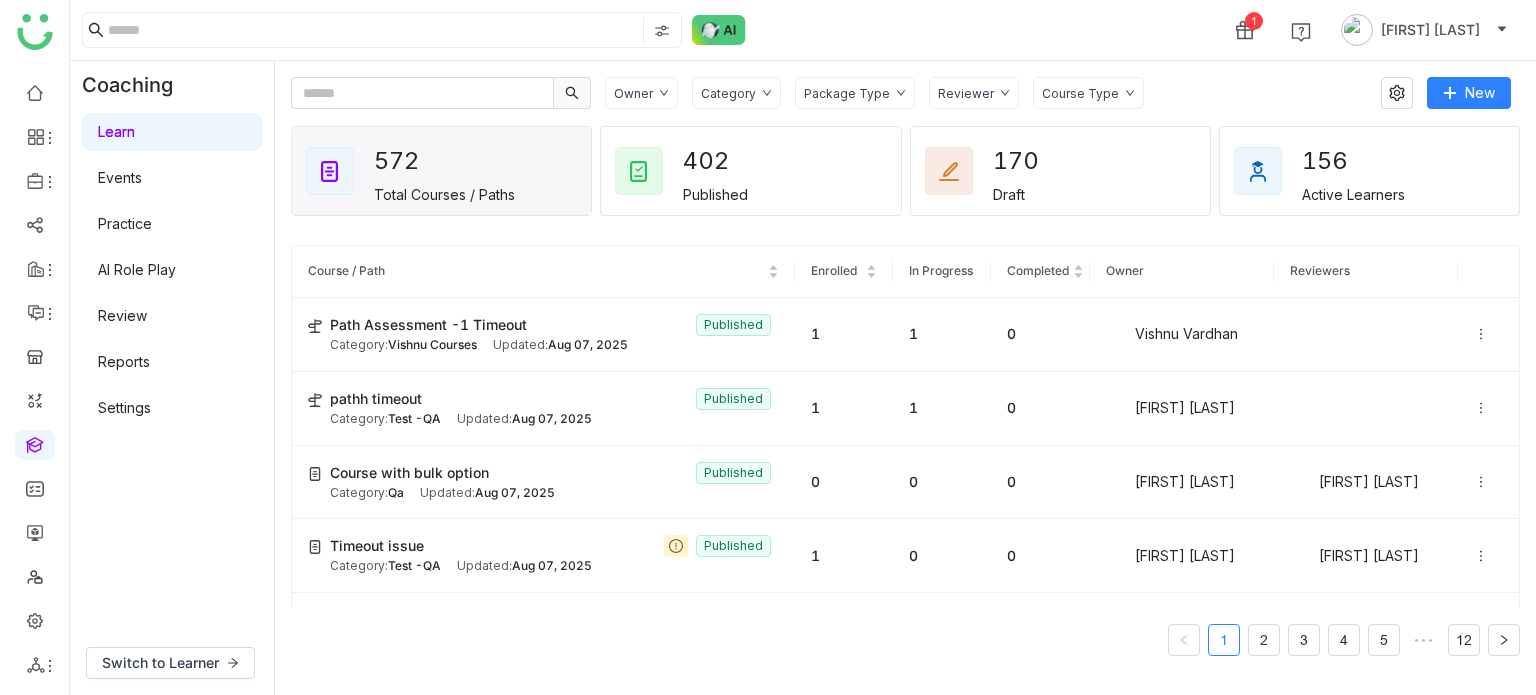 click on "Category" 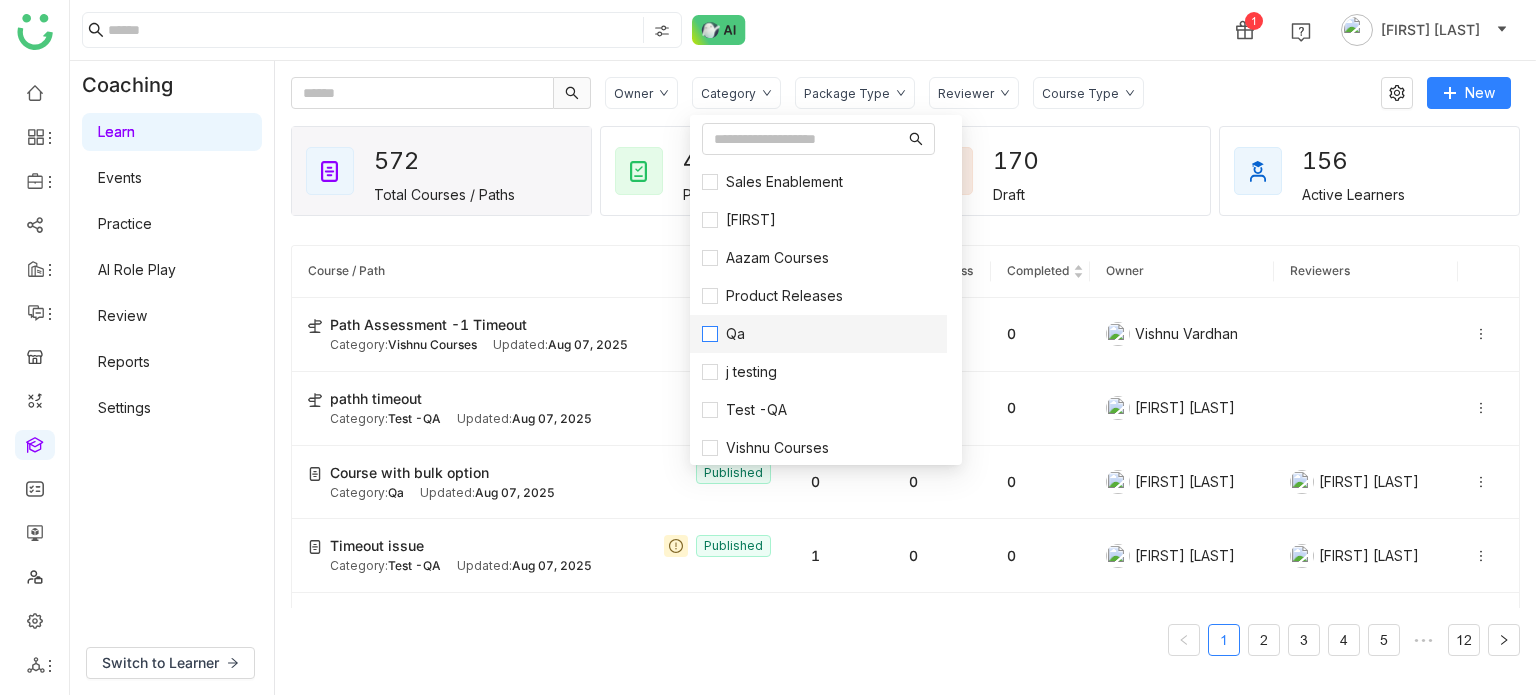 click on "Qa" at bounding box center [735, 334] 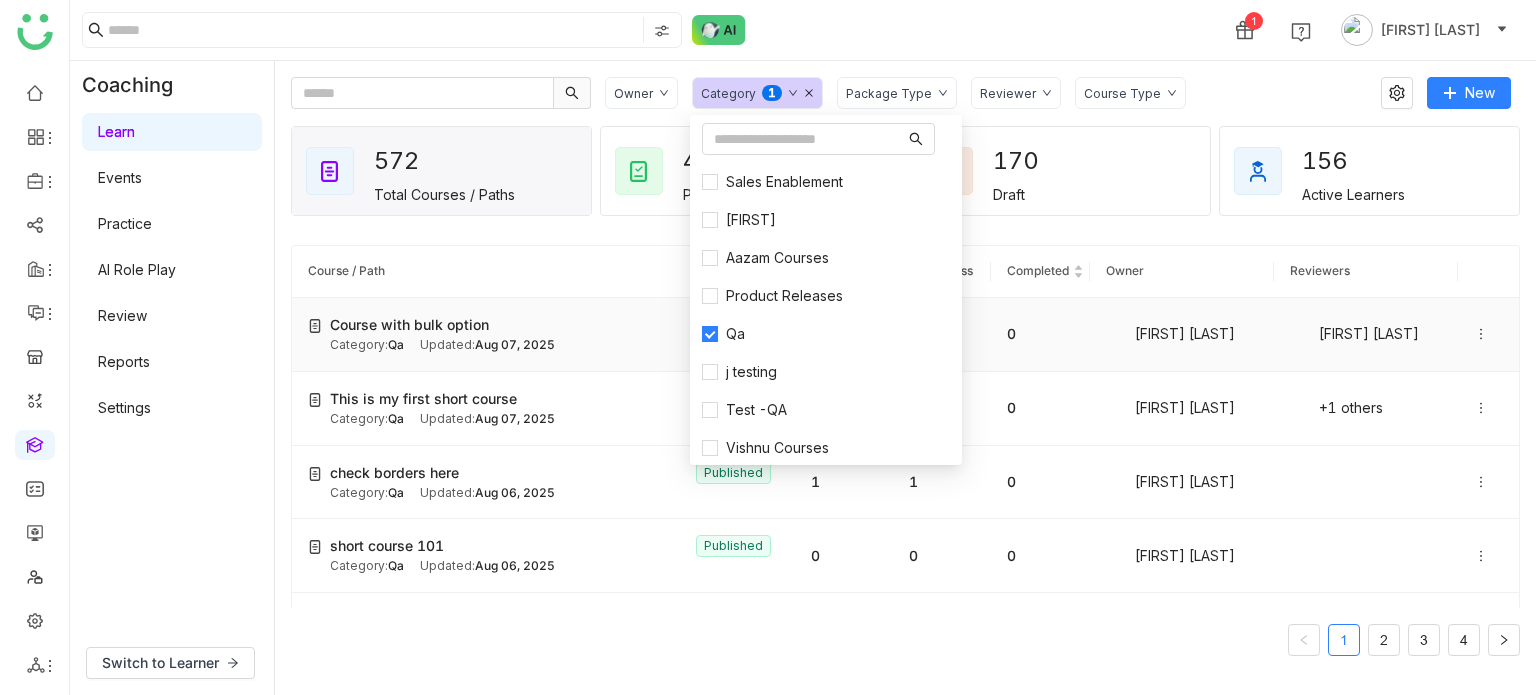 click 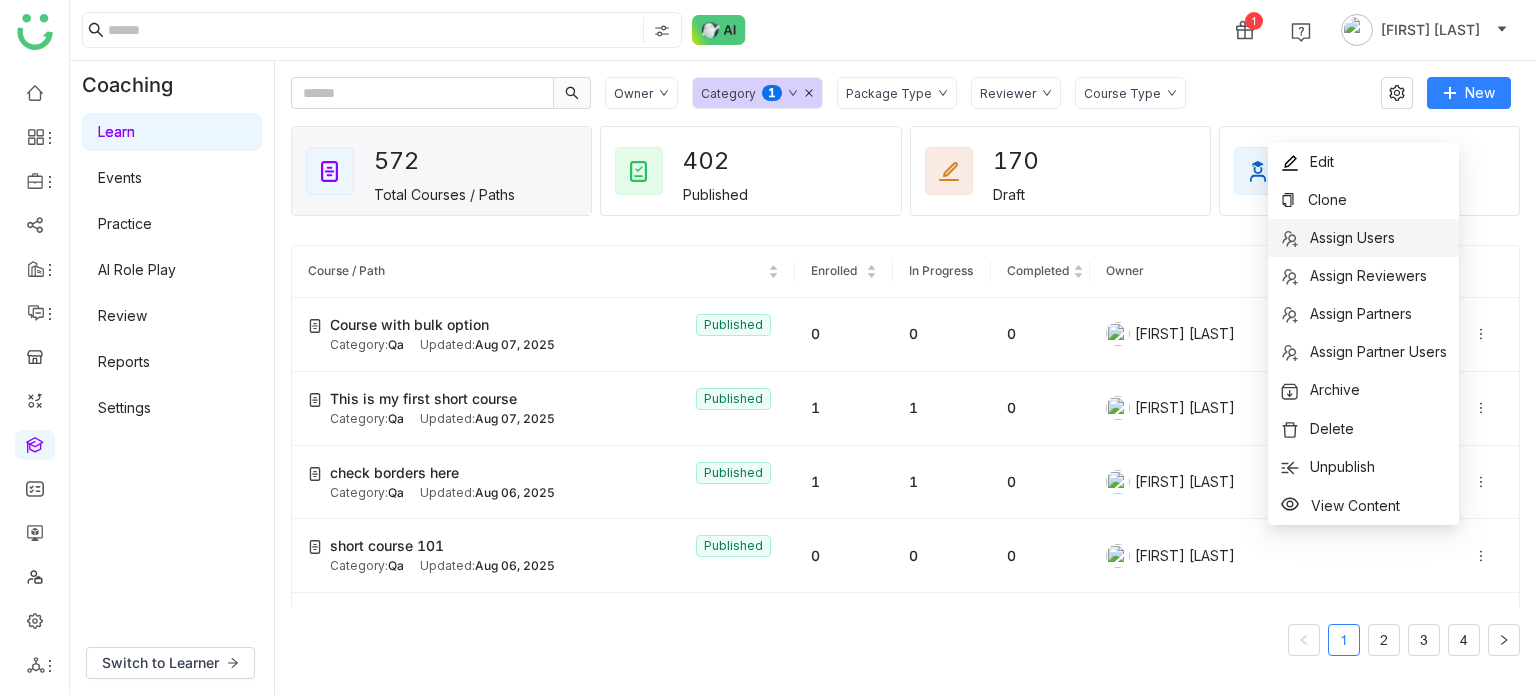 click on "Assign Users" at bounding box center (1363, 238) 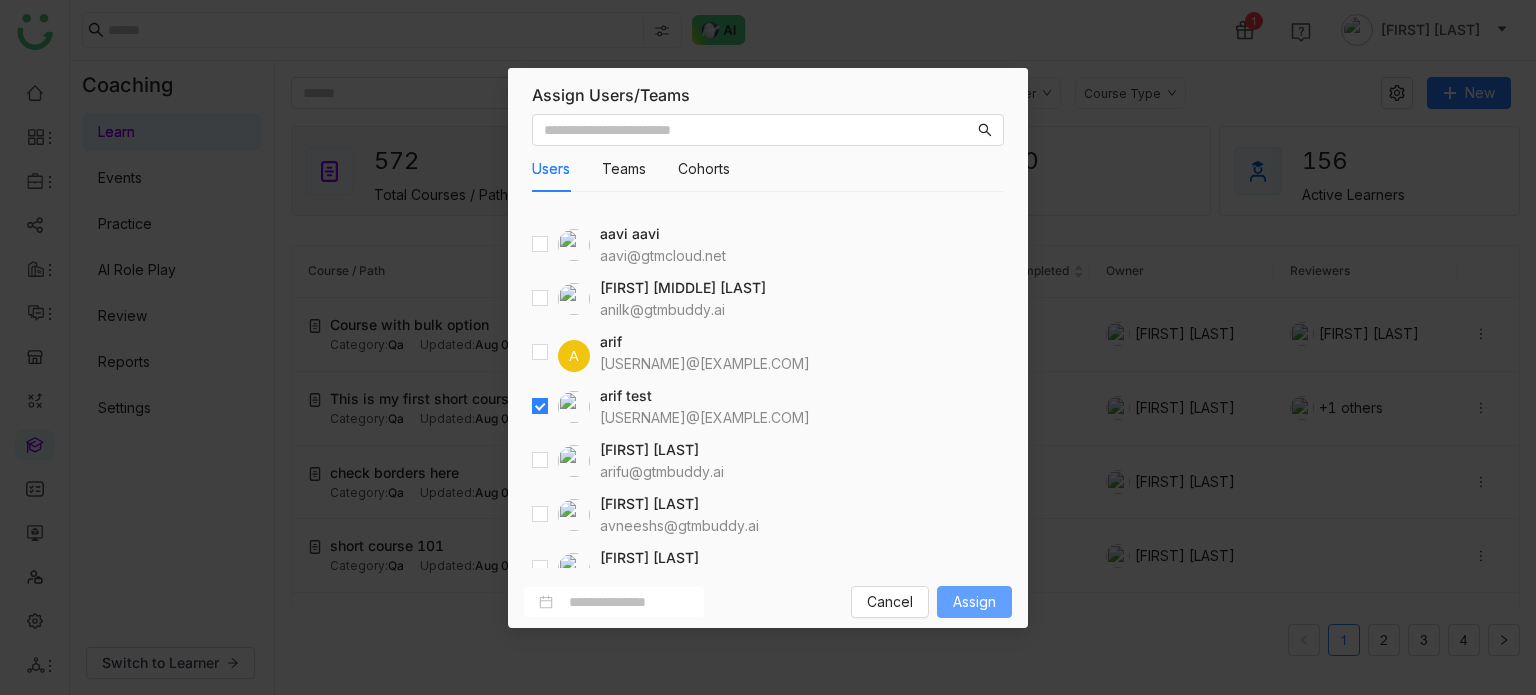 click on "Assign" at bounding box center (974, 602) 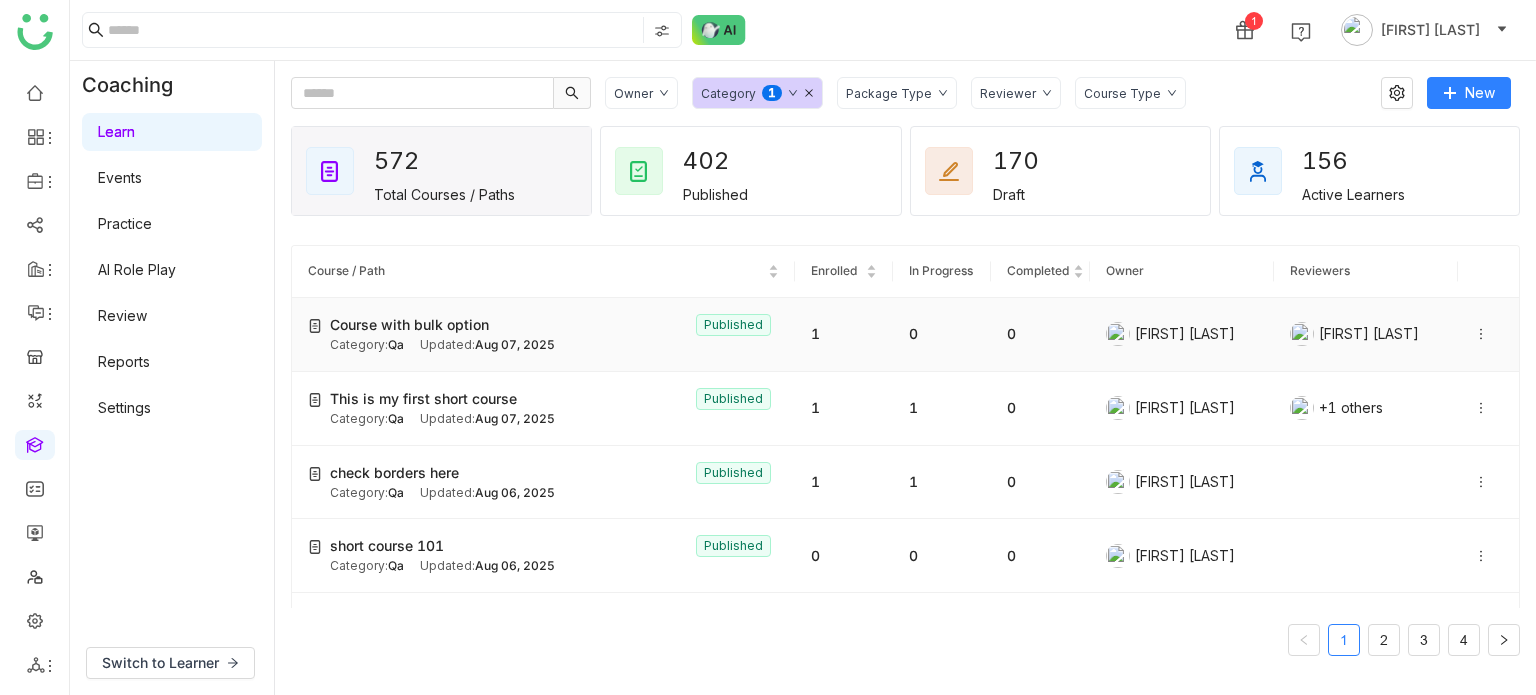click 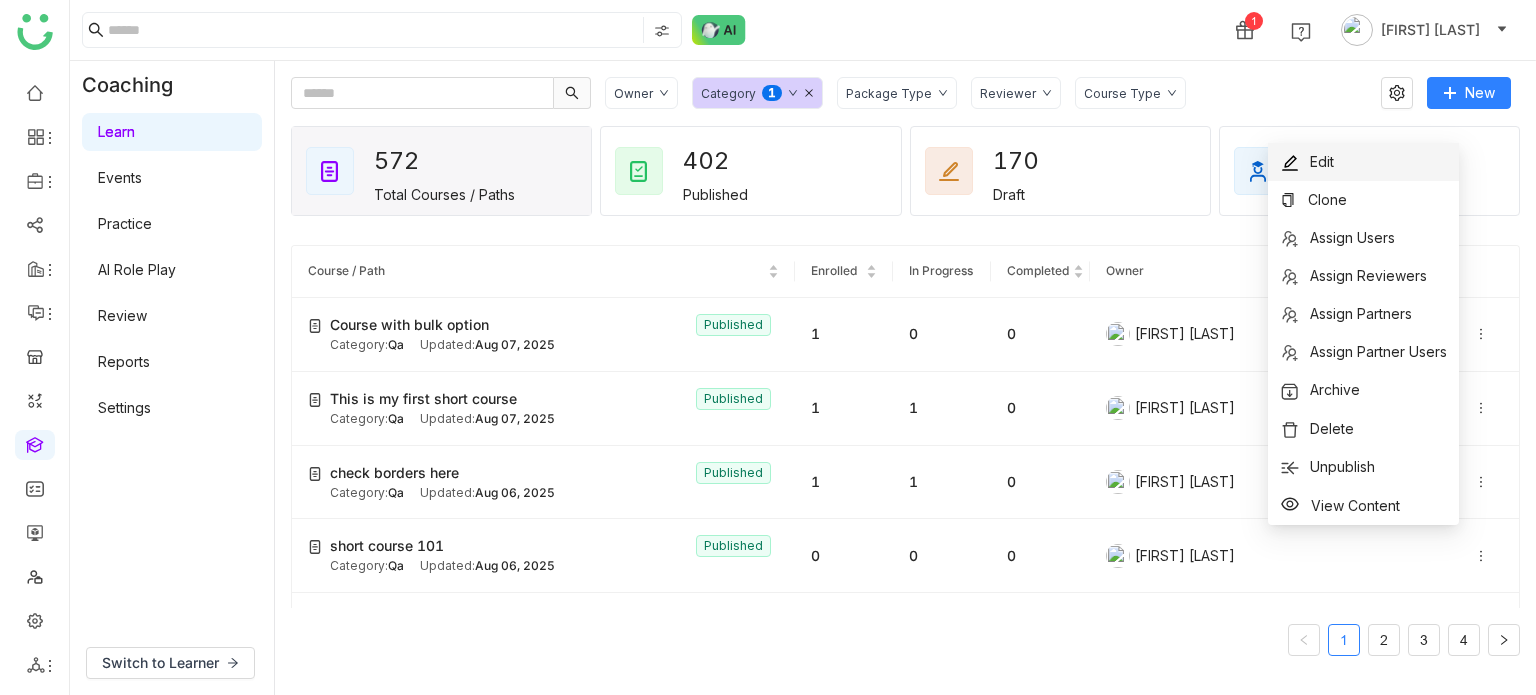 click on "Edit" at bounding box center [1363, 162] 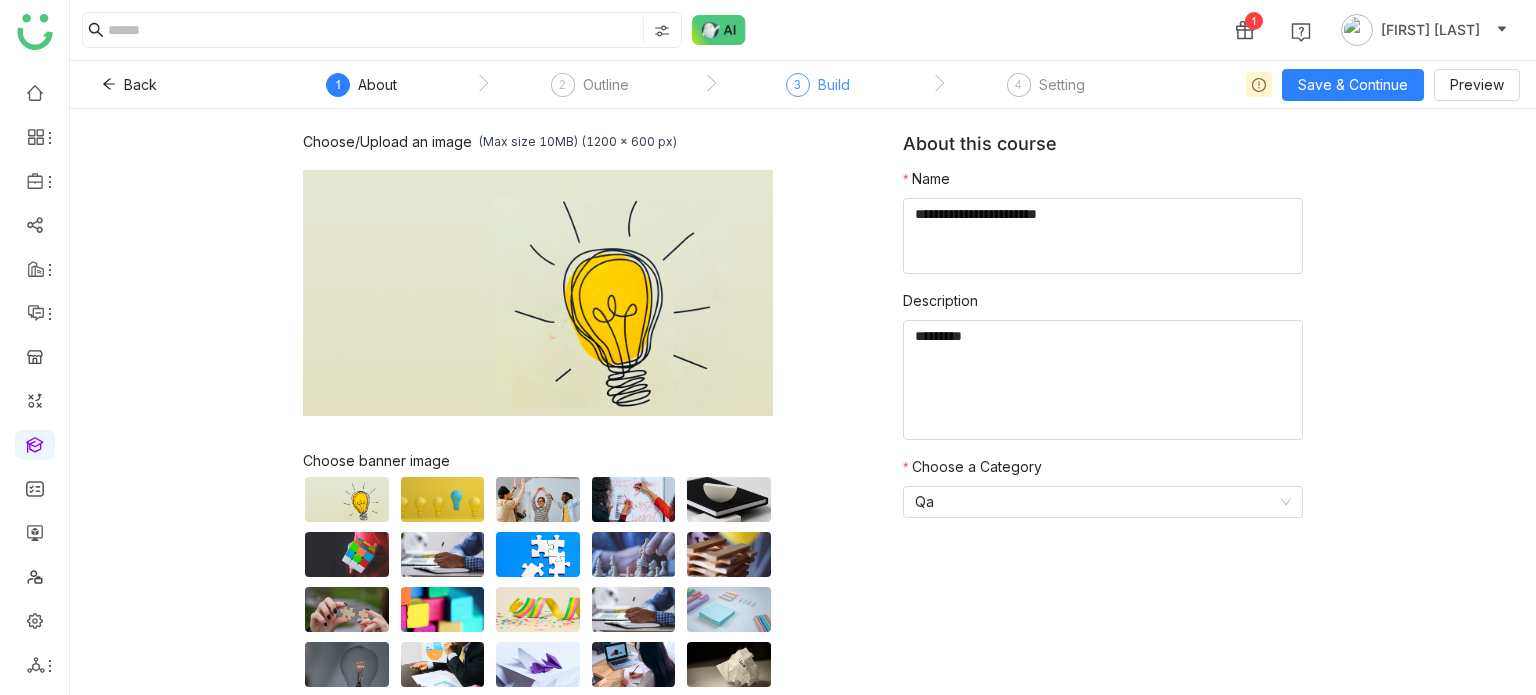 click on "Build" 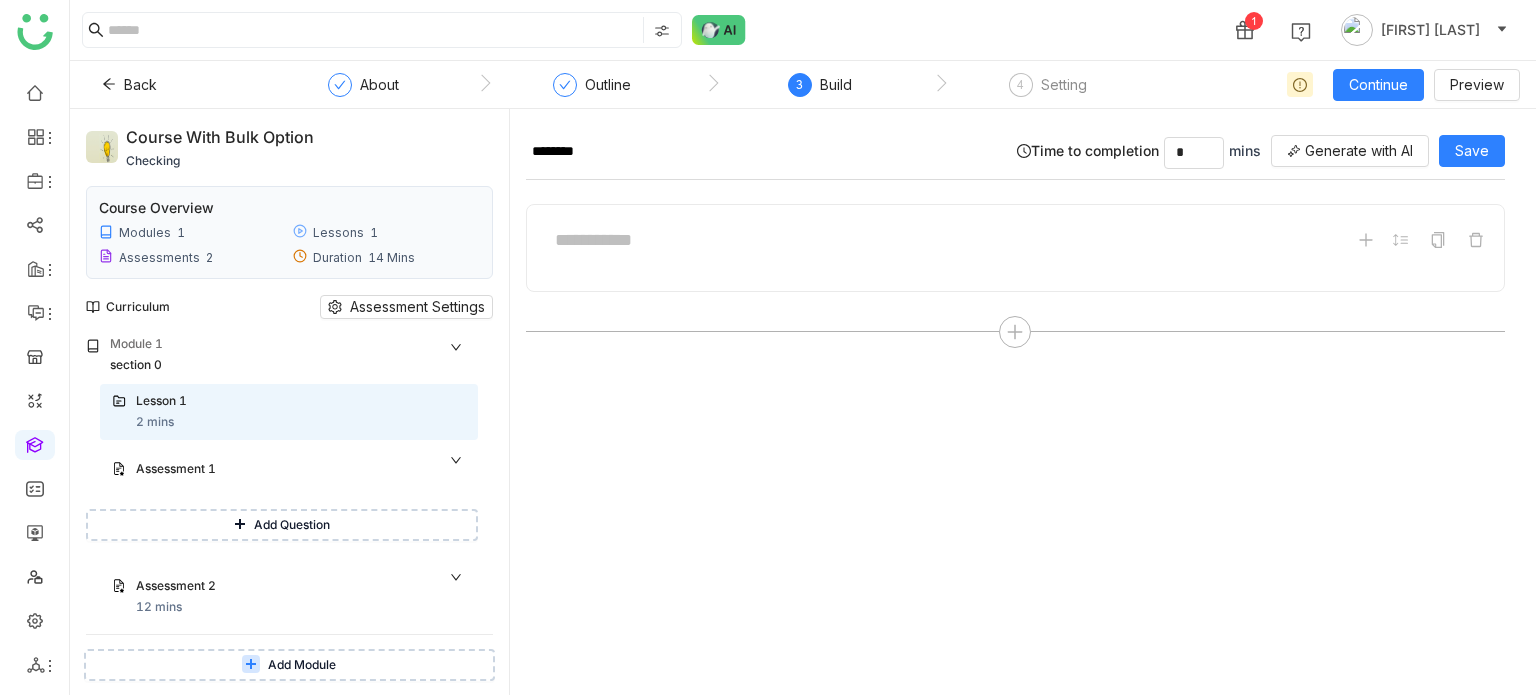 click on "Assessment 1" at bounding box center (289, 470) 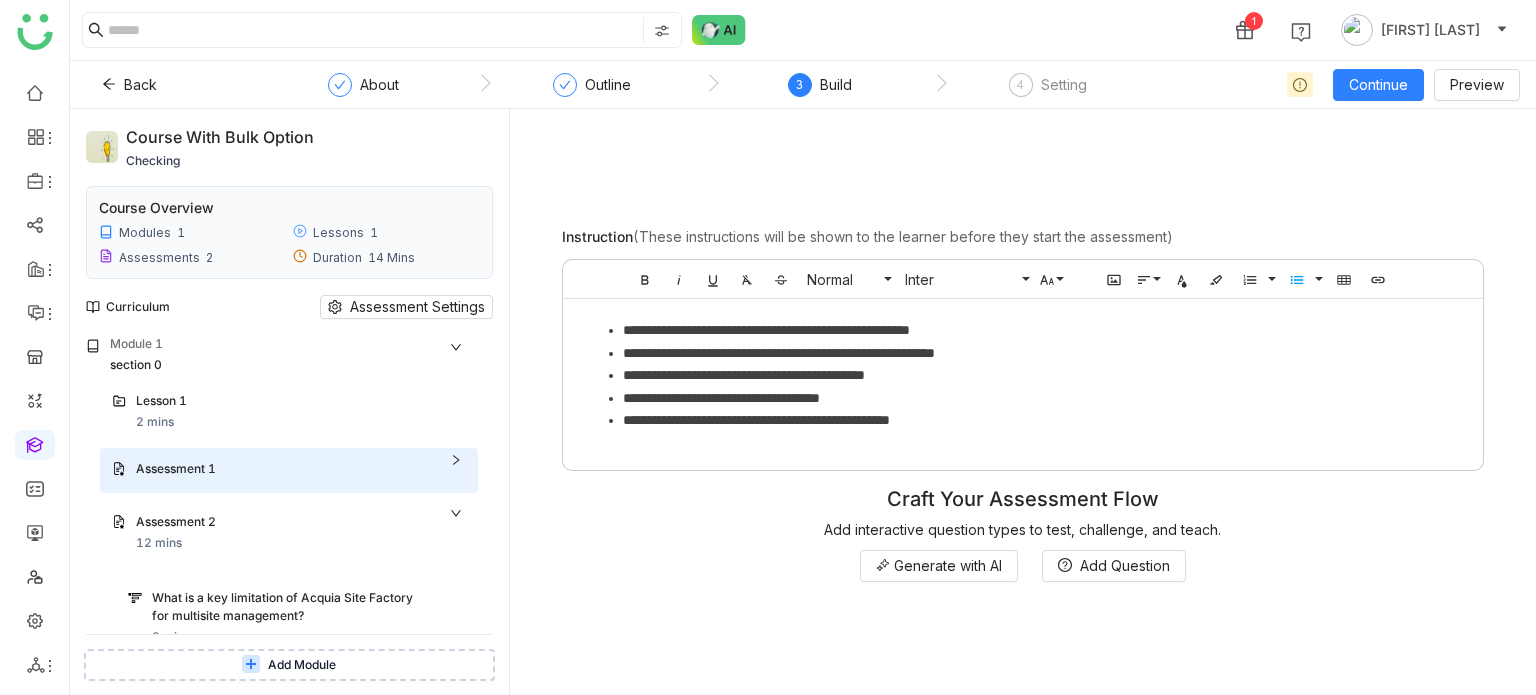 click on "Assessment 1" at bounding box center (289, 470) 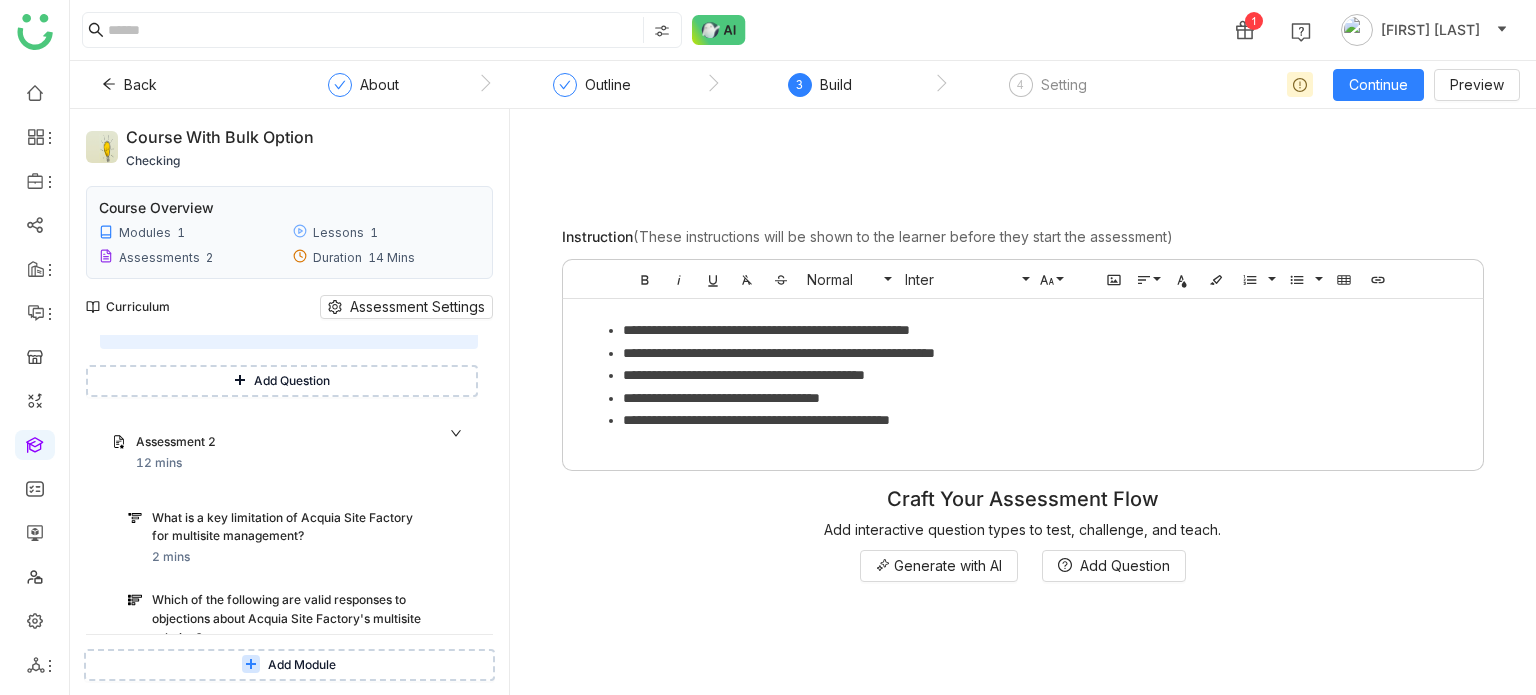 scroll, scrollTop: 156, scrollLeft: 0, axis: vertical 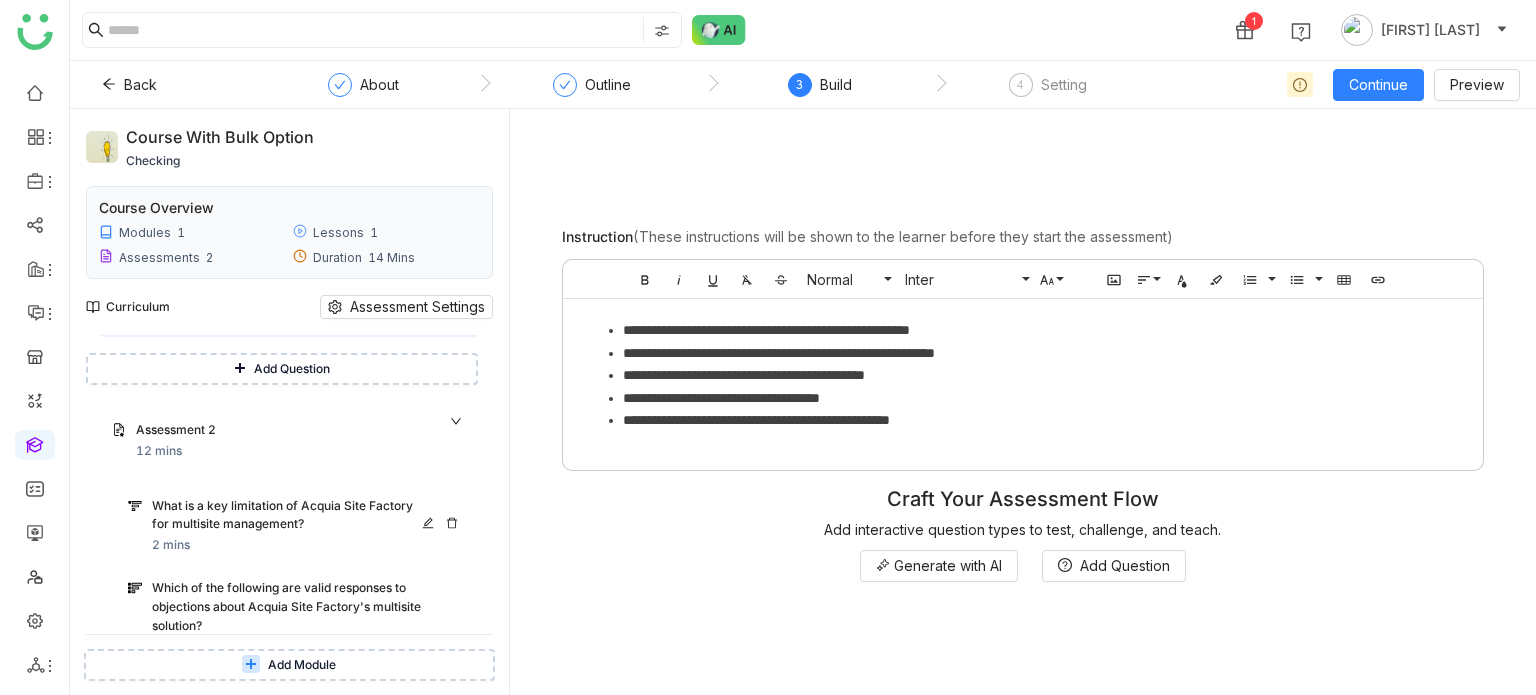 click on "What is a key limitation of Acquia Site Factory for multisite management?" at bounding box center [290, 516] 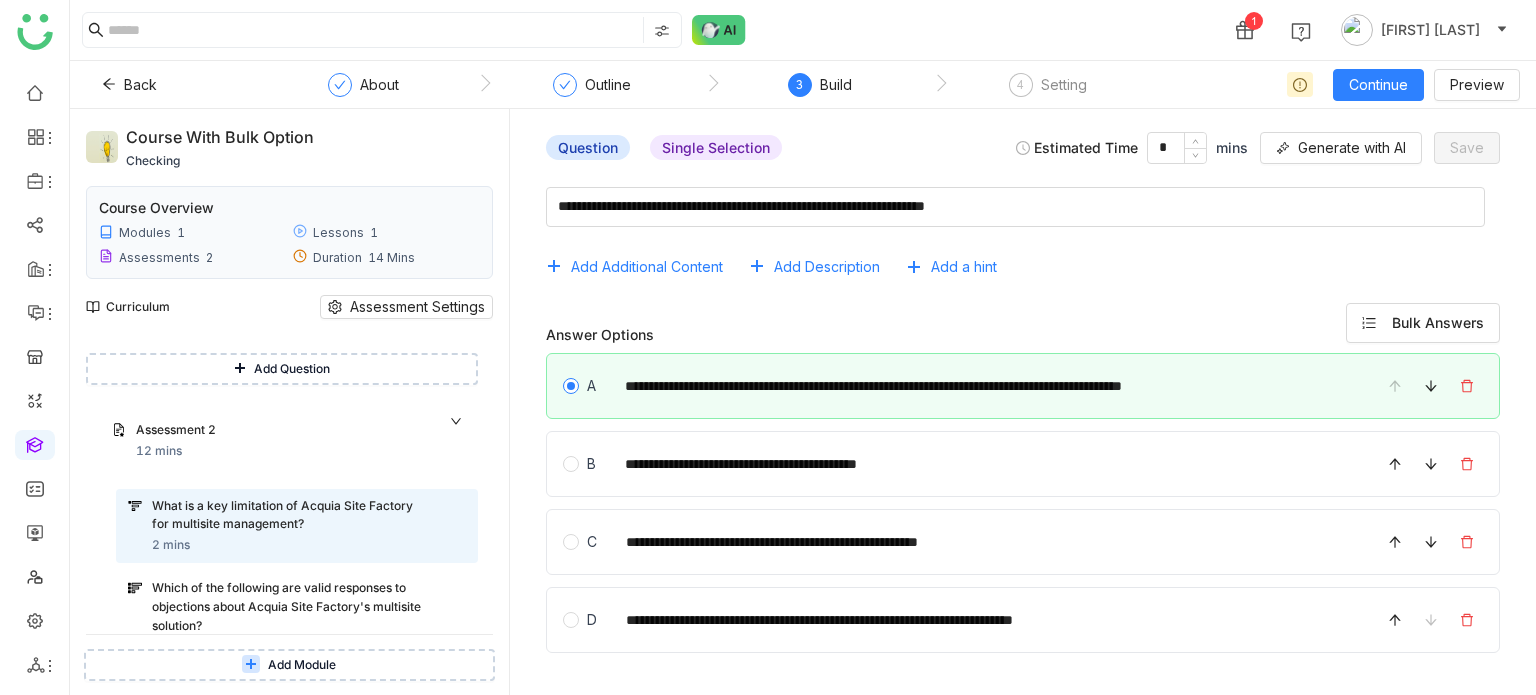 click on "What is a key limitation of Acquia Site Factory for multisite management?   2 mins   Which of the following are valid responses to objections about Acquia Site Factory's multisite solution?   2 mins   Explain the key strategies for handling objections related to competitor offerings as described in the text.   2 mins   Present a pitch for the solution discussed in the text.   2 mins   Match the objection statements to their appropriate responses:   2 mins   Arrange the following steps of the sales funnel in the correct order:   2 mins" at bounding box center [297, 751] 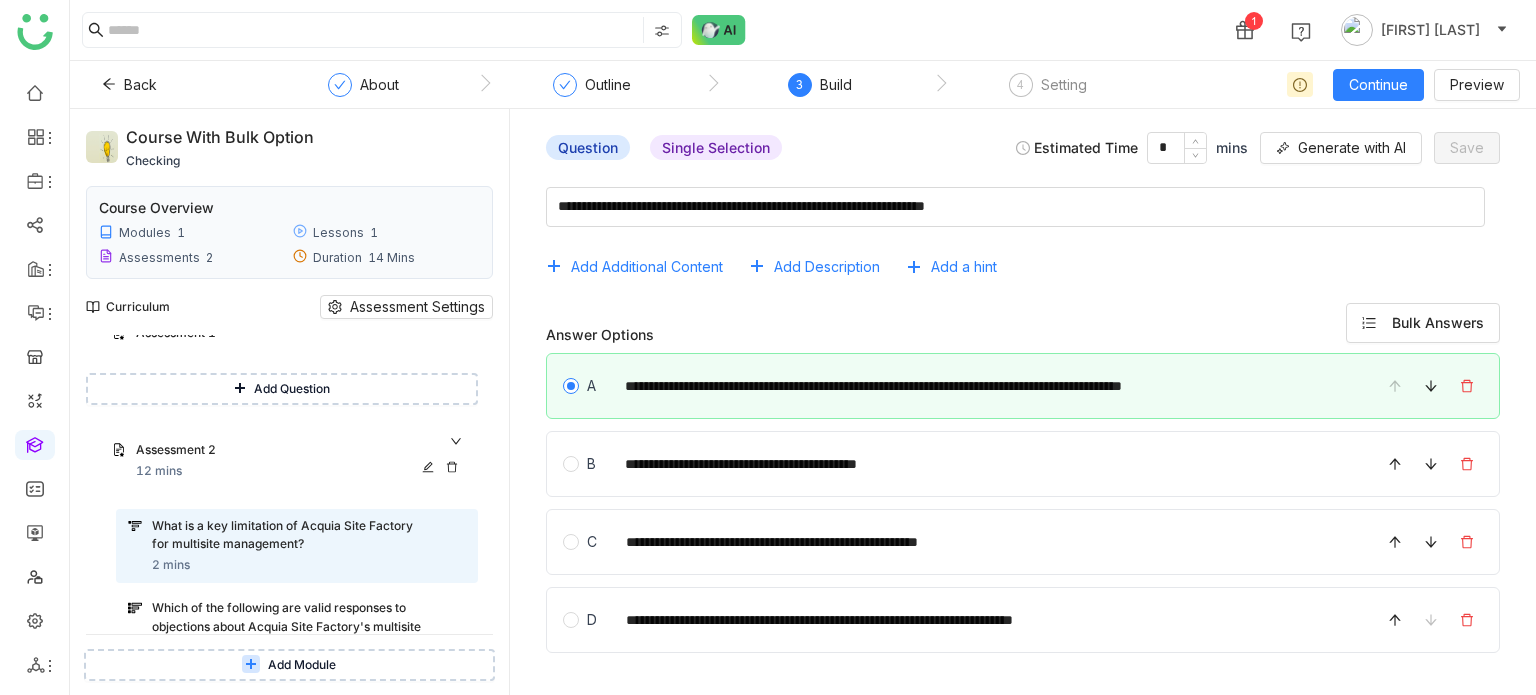 click on "Assessment 2" at bounding box center [281, 450] 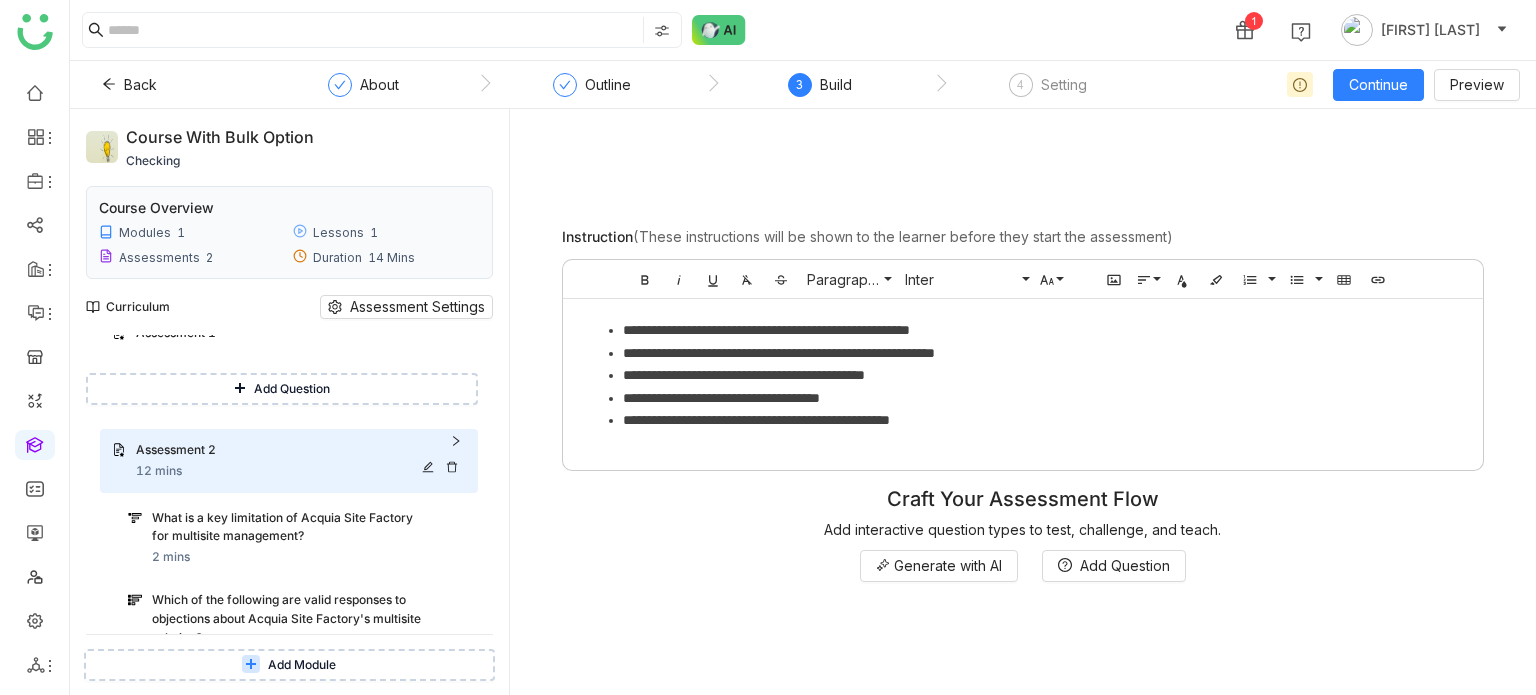 scroll, scrollTop: 44, scrollLeft: 0, axis: vertical 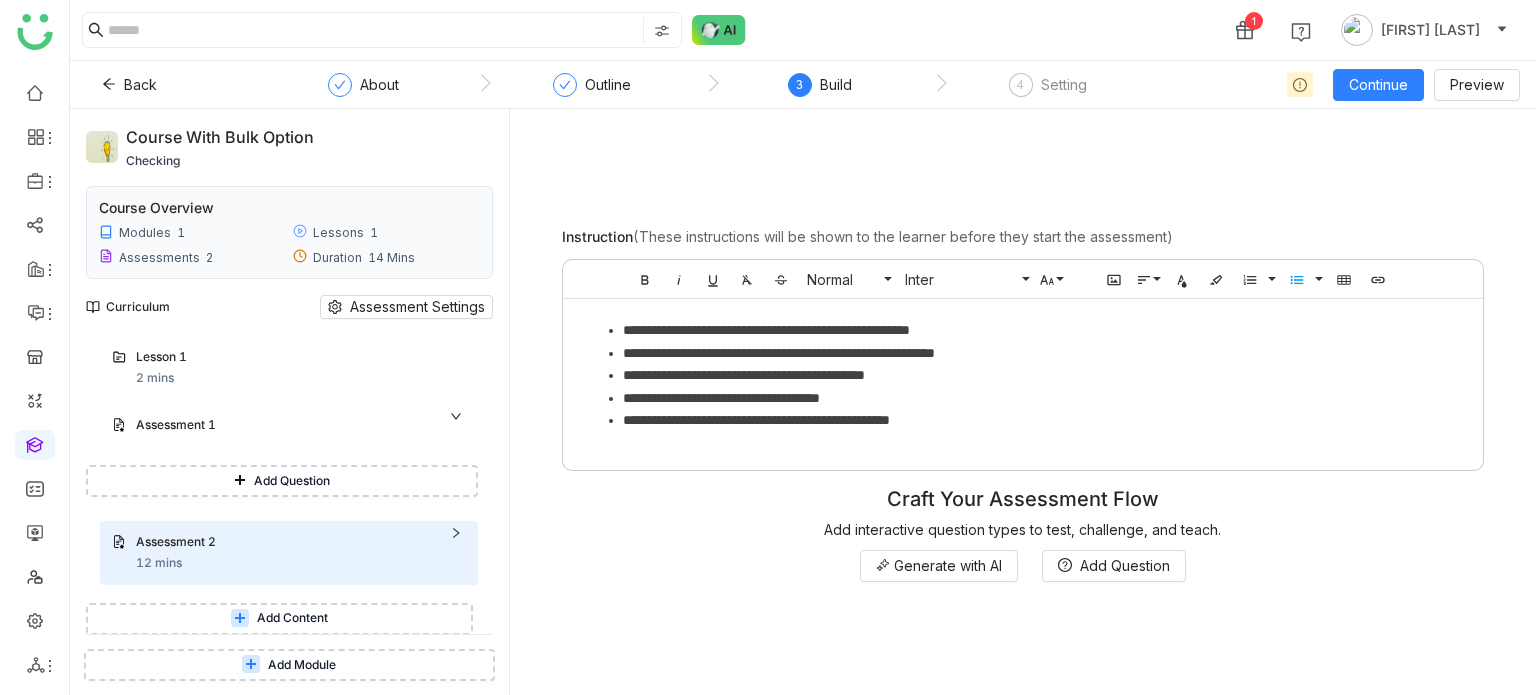 click on "**********" 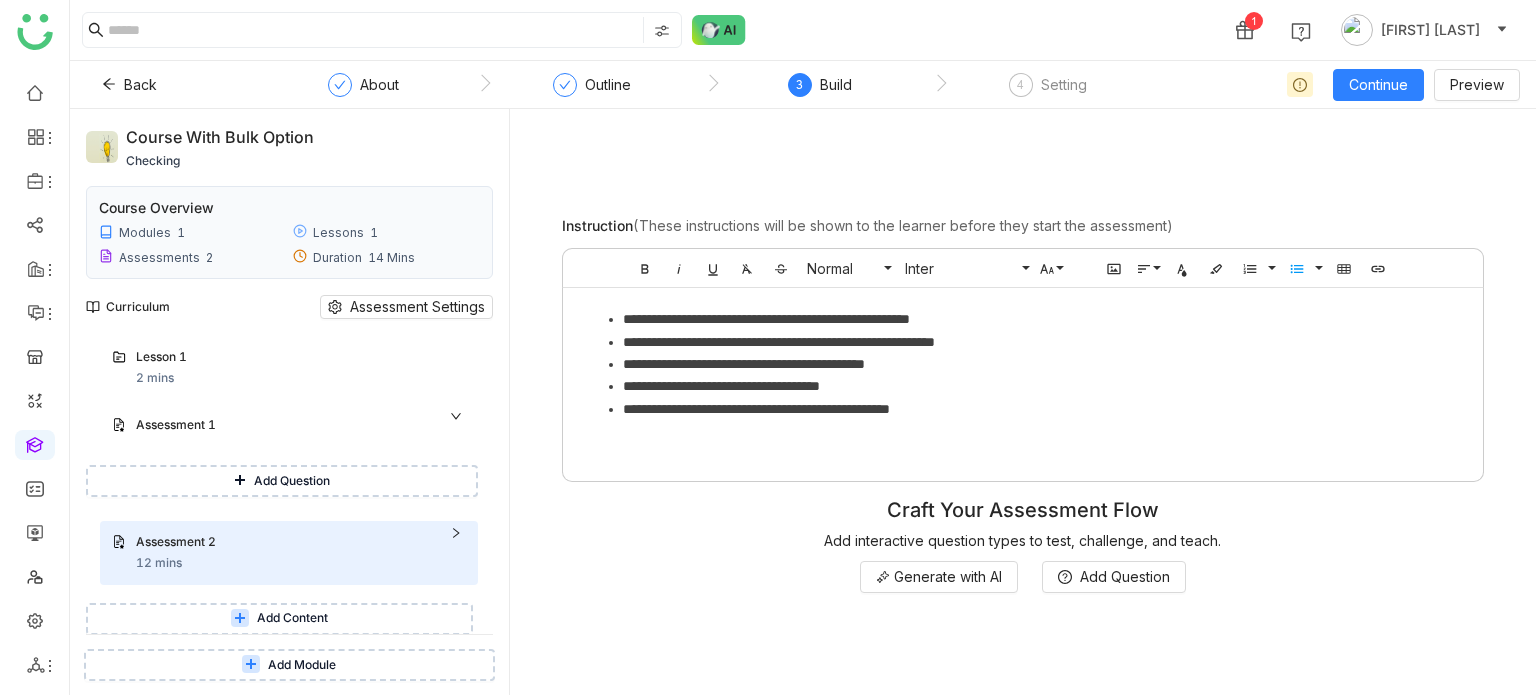 click on "**********" 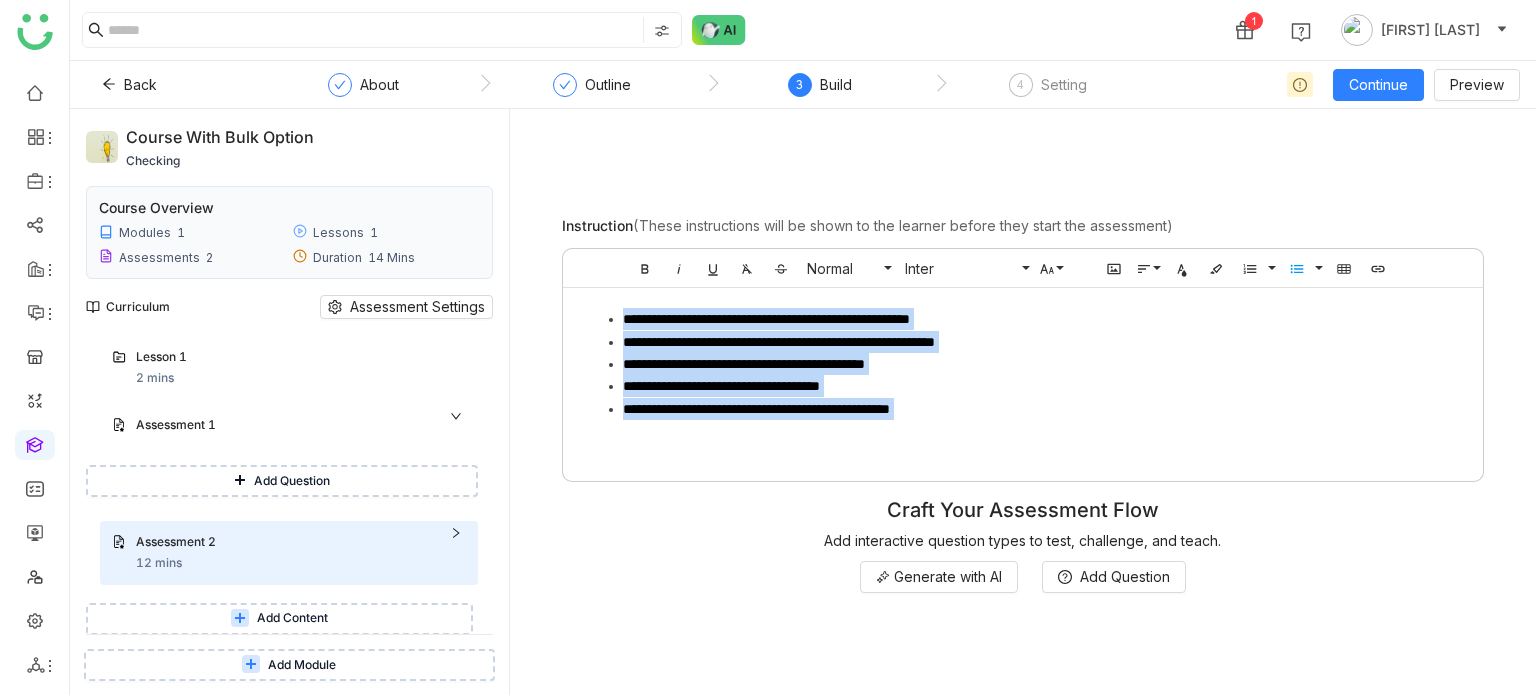 drag, startPoint x: 621, startPoint y: 313, endPoint x: 988, endPoint y: 449, distance: 391.38855 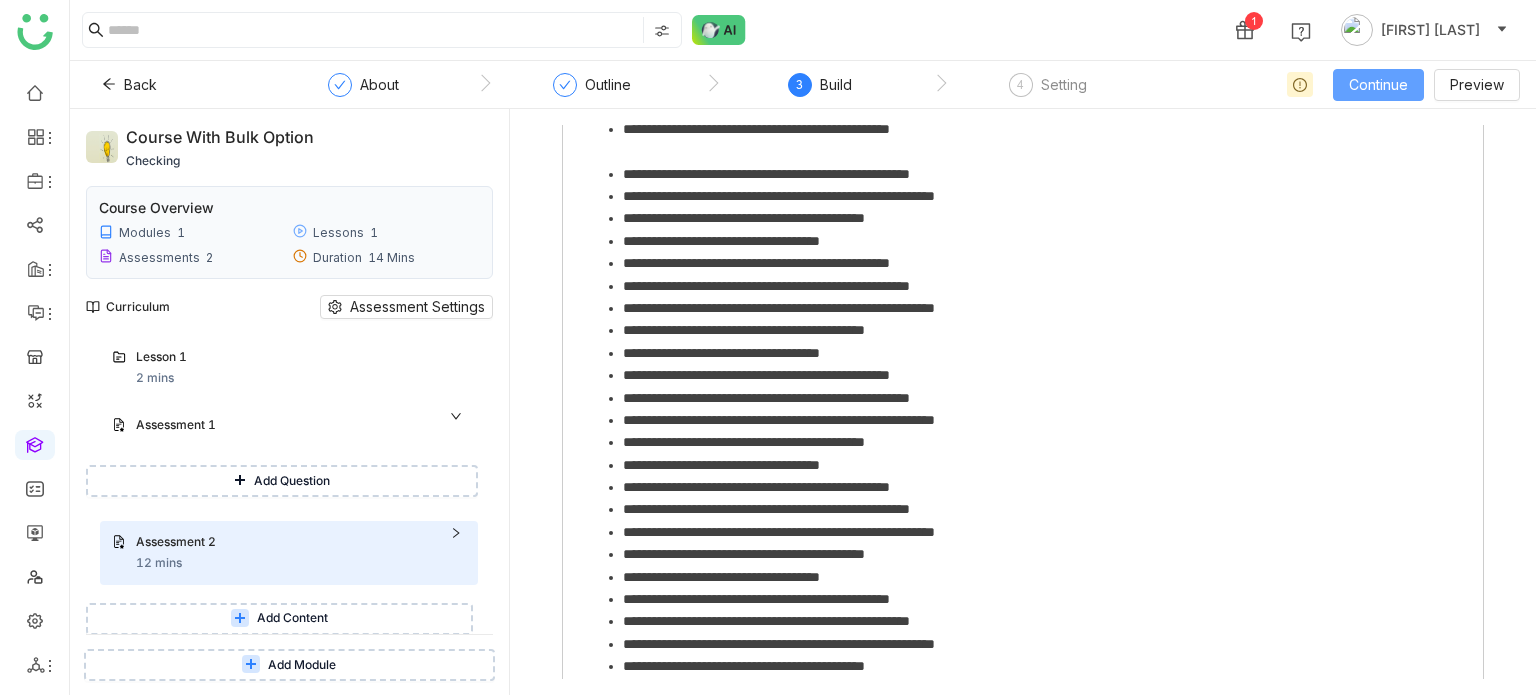 click on "Continue" at bounding box center [1378, 85] 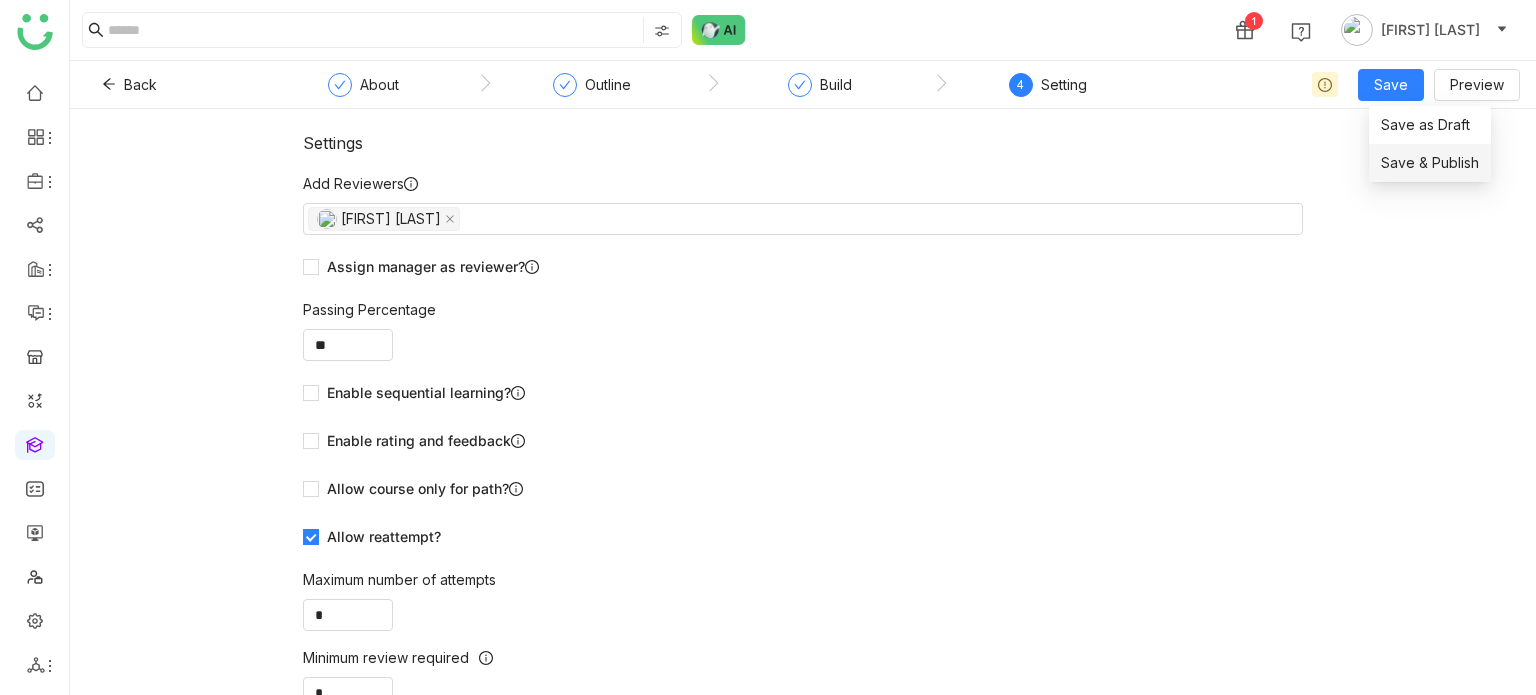 click on "Save & Publish" at bounding box center [1430, 163] 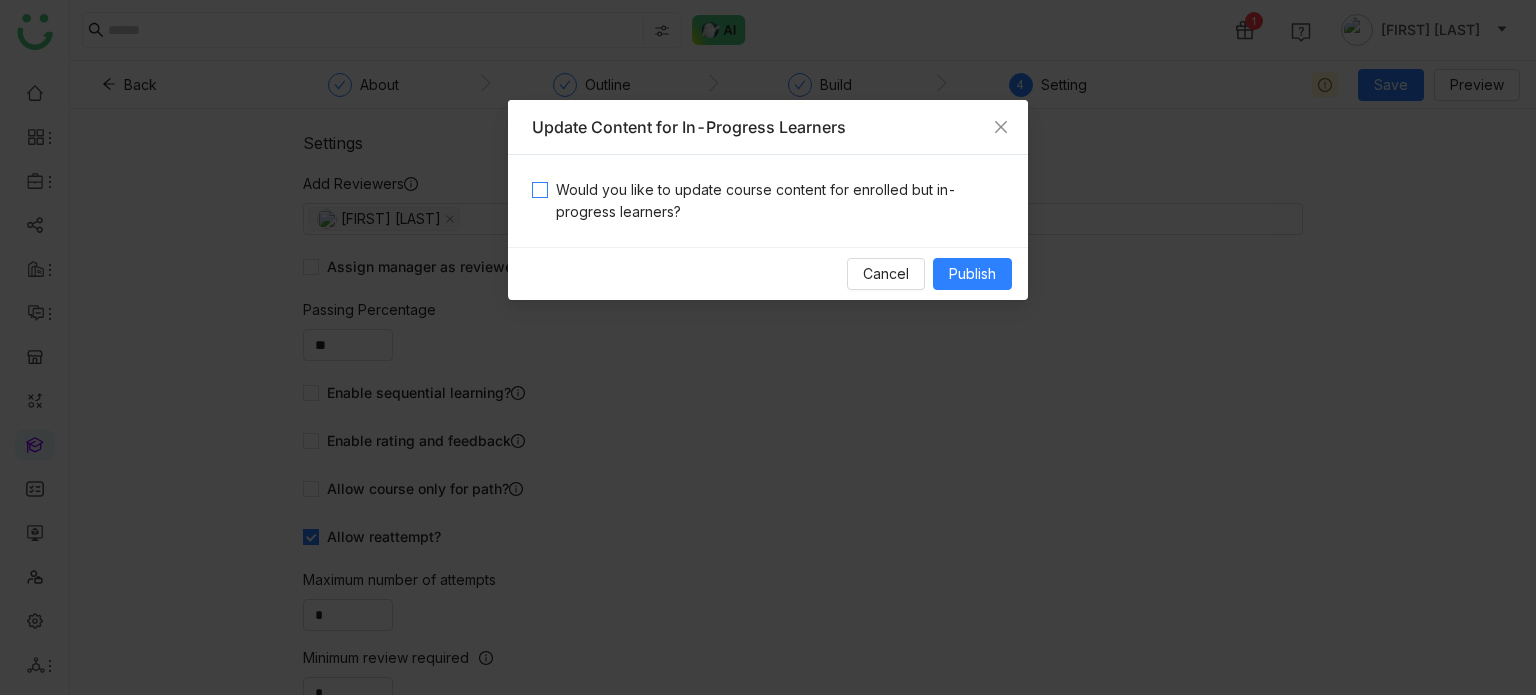 click on "Would you like to update course content for enrolled but in-progress learners?" at bounding box center (776, 201) 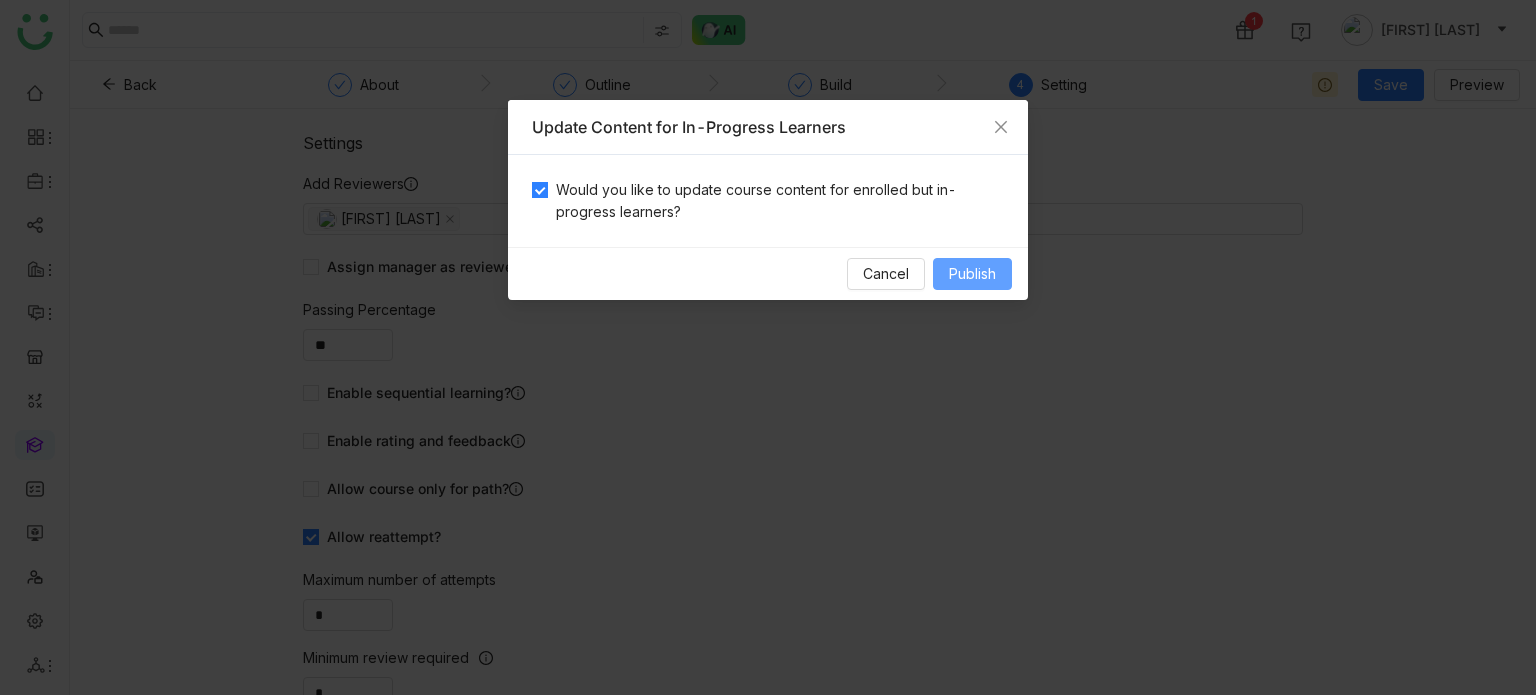 click on "Publish" at bounding box center [972, 274] 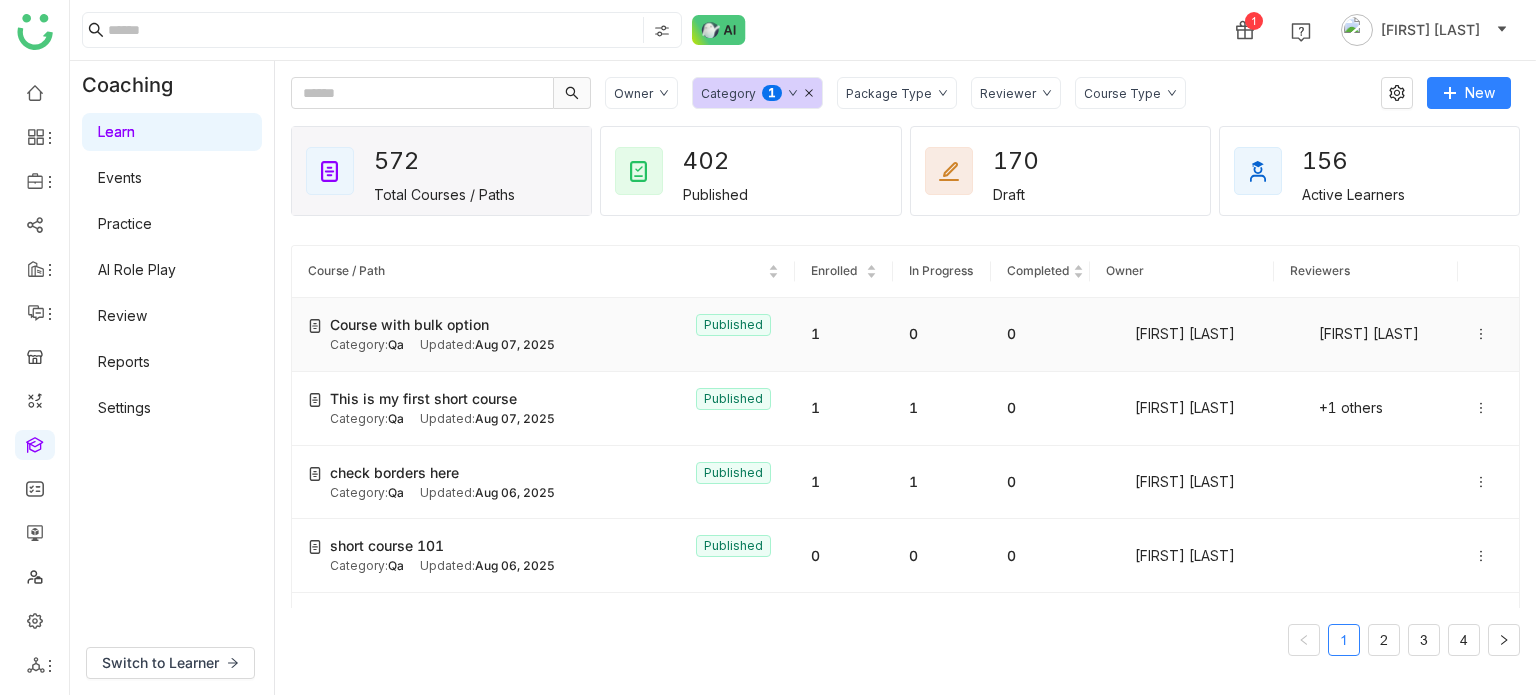 click 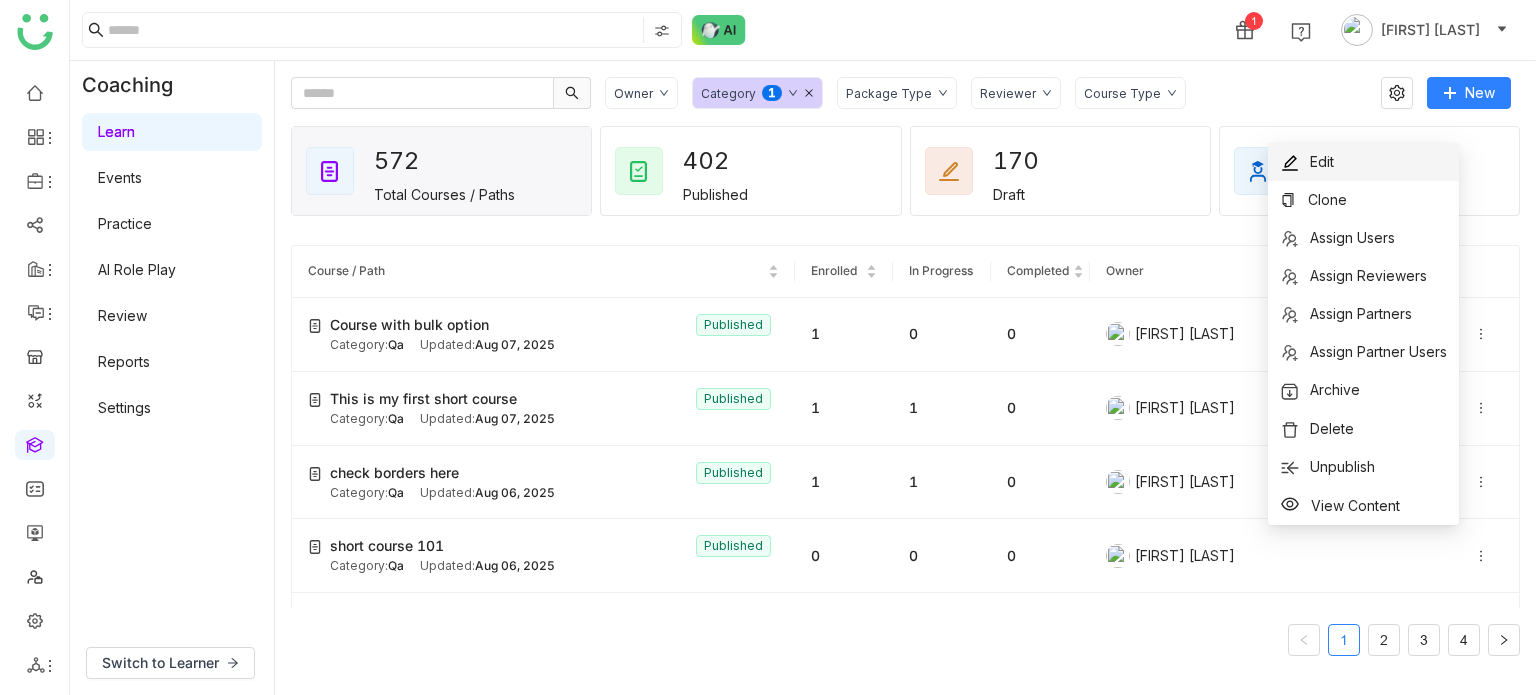 click on "Edit" at bounding box center [1363, 162] 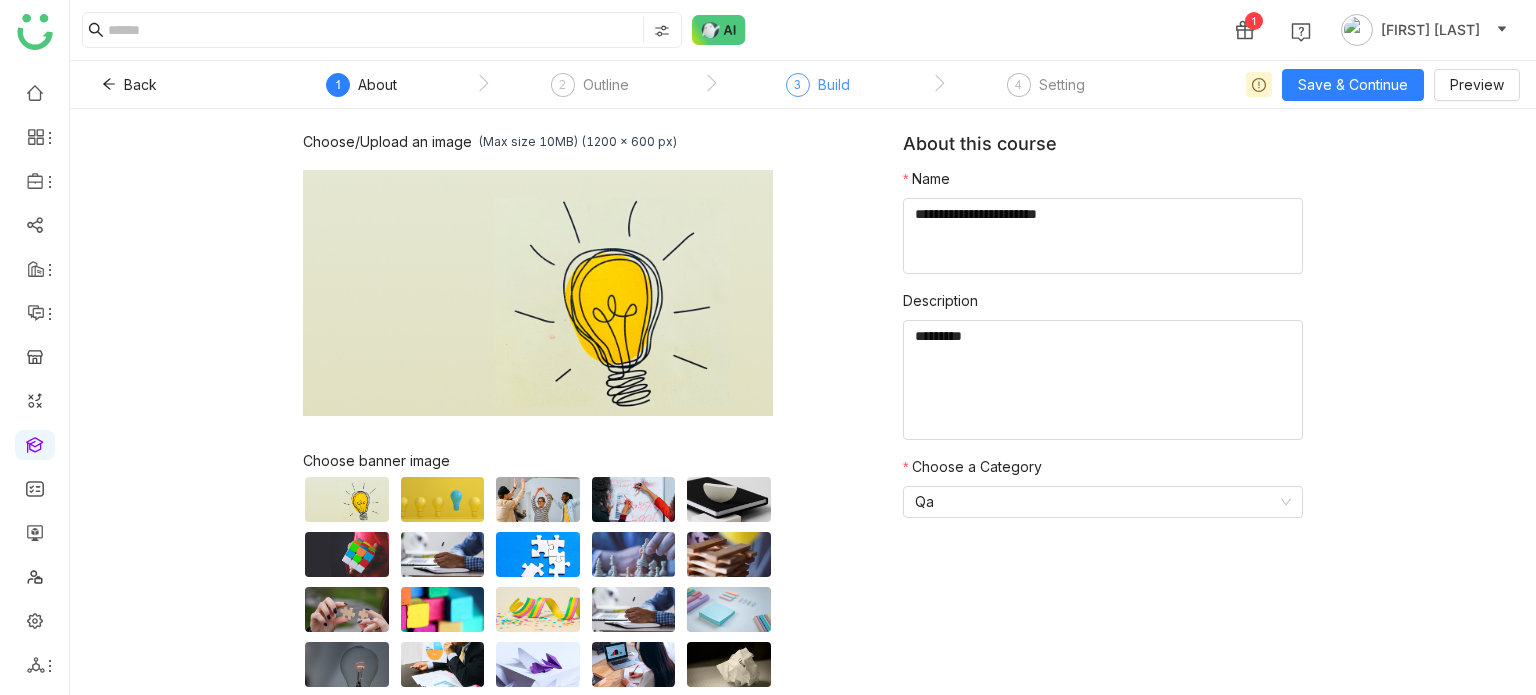 click on "Build" 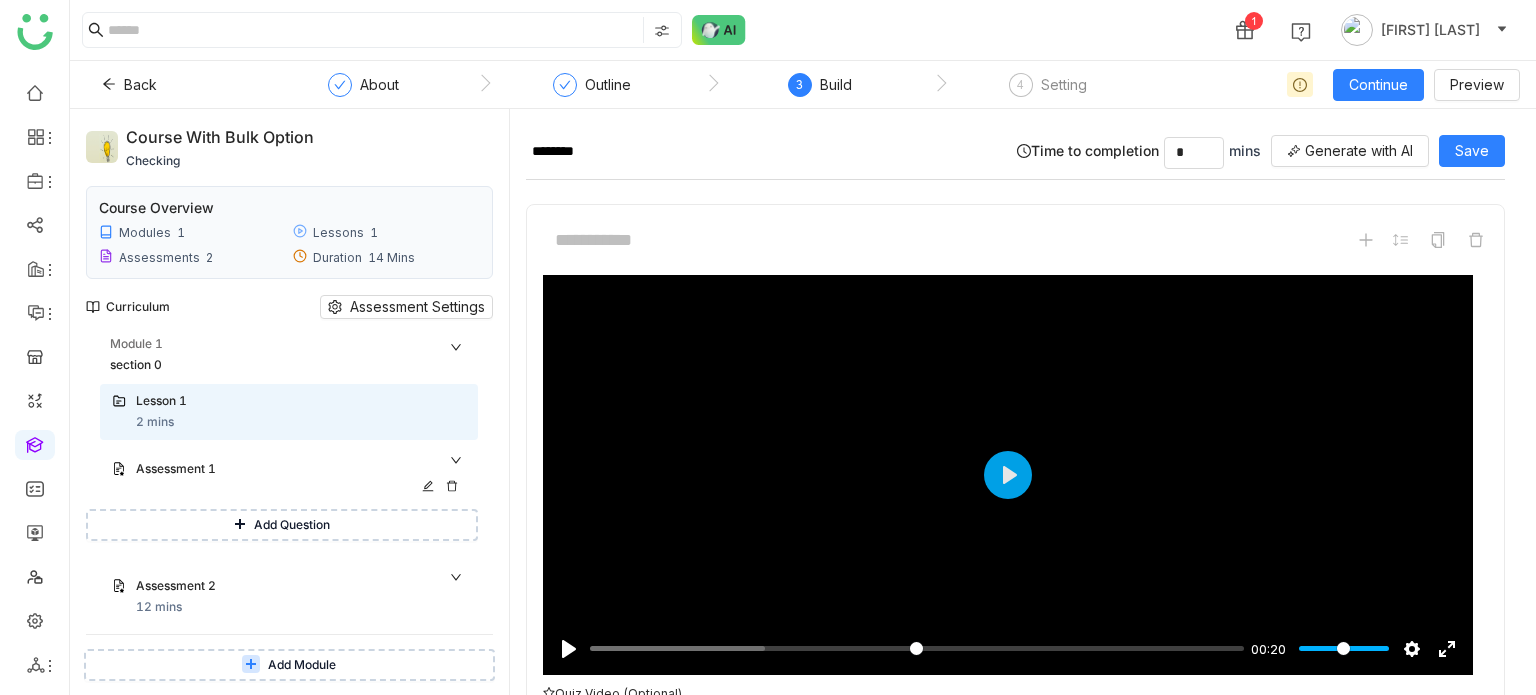 click on "Assessment 1" at bounding box center (301, 470) 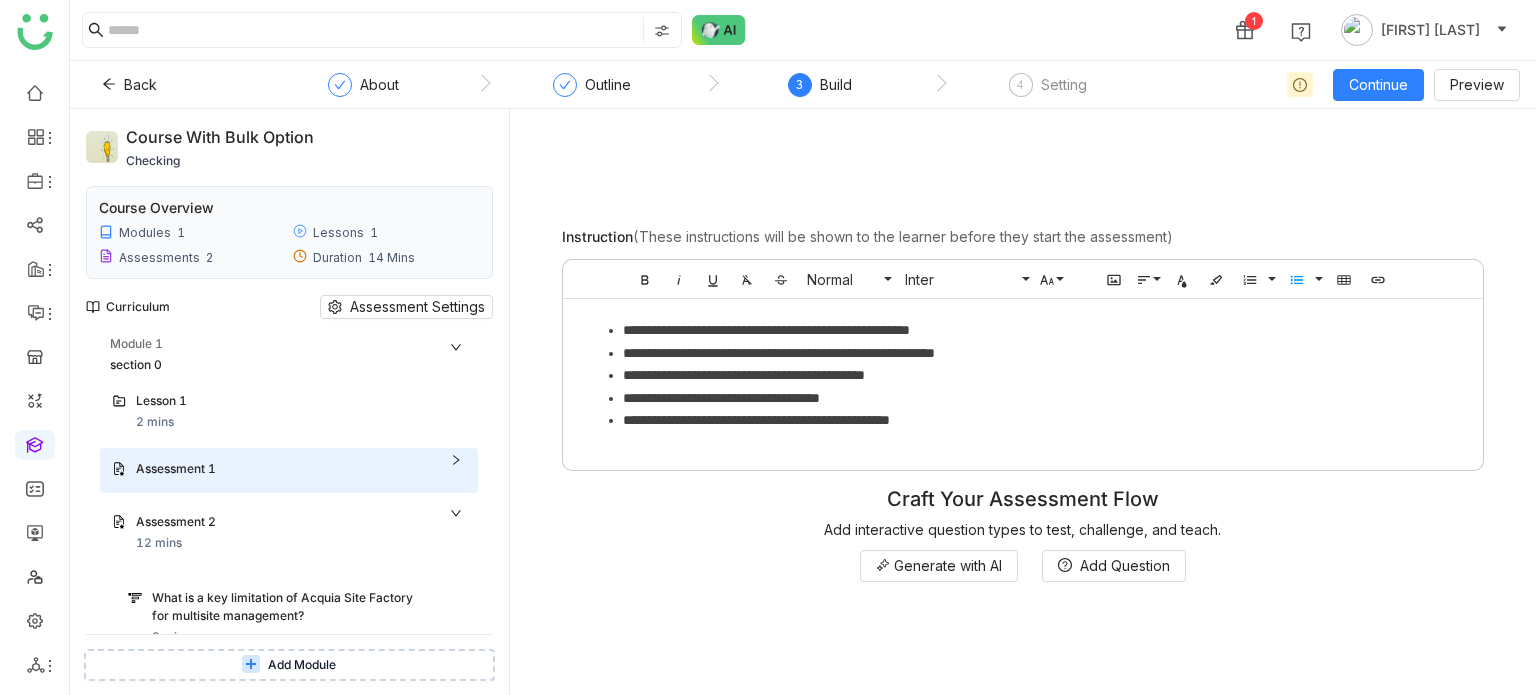 click on "Lesson 1   2 mins   Assessment 1     Add Question   Assessment 2   12 mins   What is a key limitation of Acquia Site Factory for multisite management?   2 mins   Which of the following are valid responses to objections about Acquia Site Factory's multisite solution?   2 mins   Explain the key strategies for handling objections related to competitor offerings as described in the text.   2 mins   Present a pitch for the solution discussed in the text.   2 mins   Match the objection statements to their appropriate responses:   2 mins   Arrange the following steps of the sales funnel in the correct order:   2 mins  Add Question" at bounding box center [282, 772] 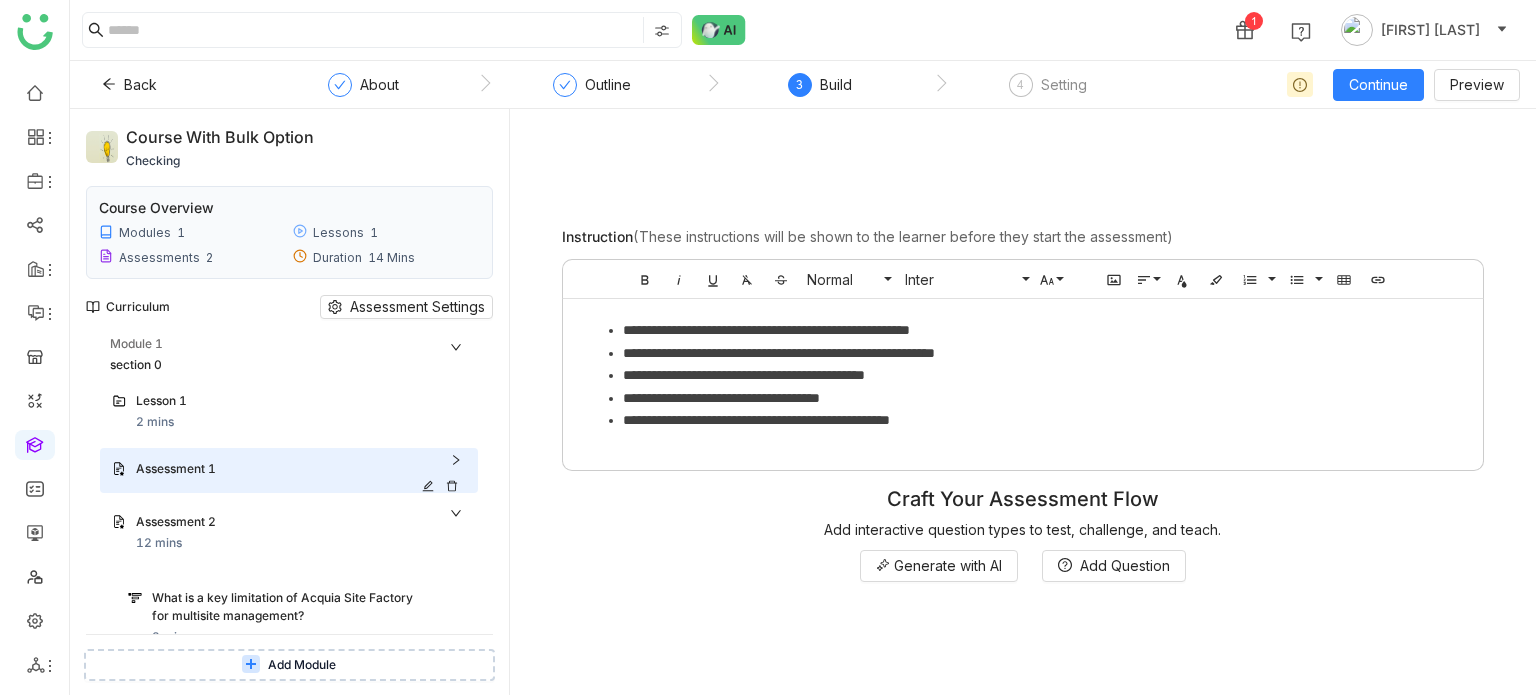 click on "Assessment 1" at bounding box center (301, 470) 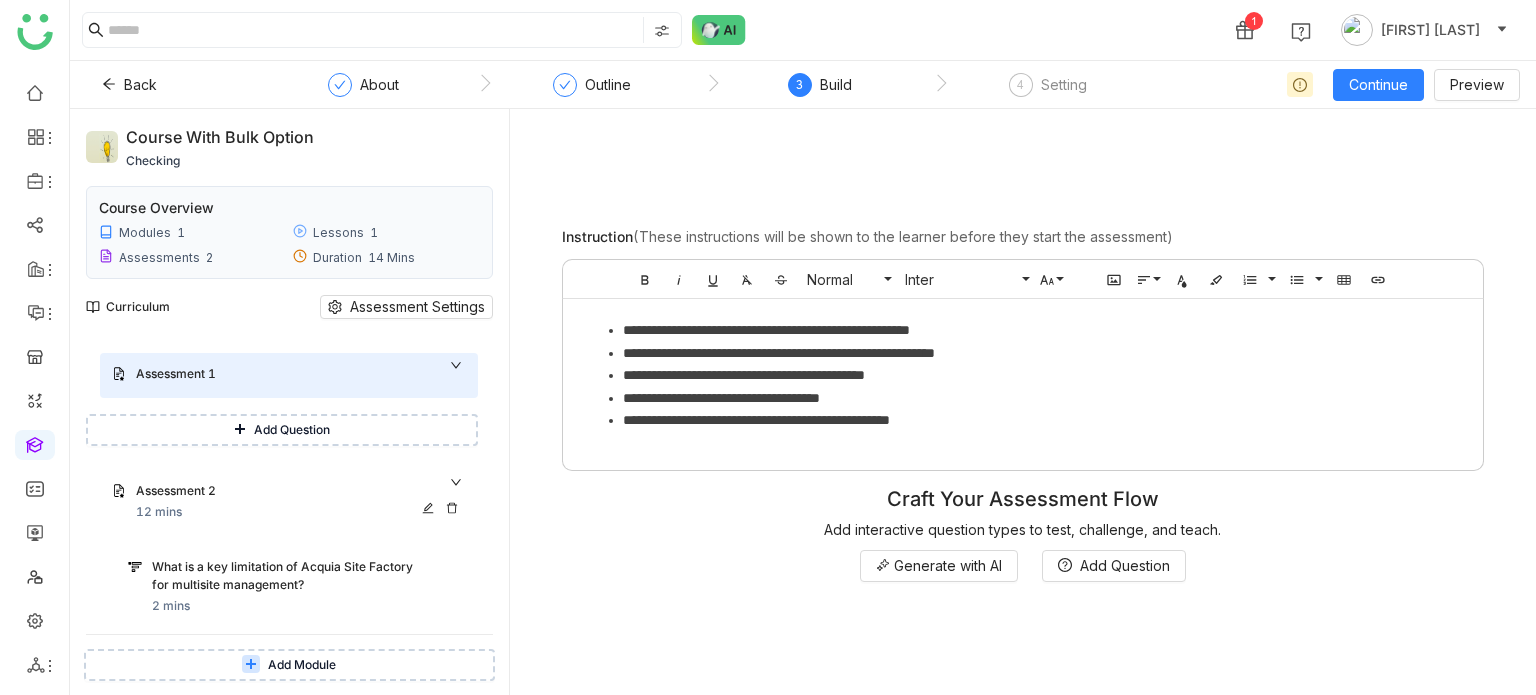 click on "Assessment 2" at bounding box center (281, 491) 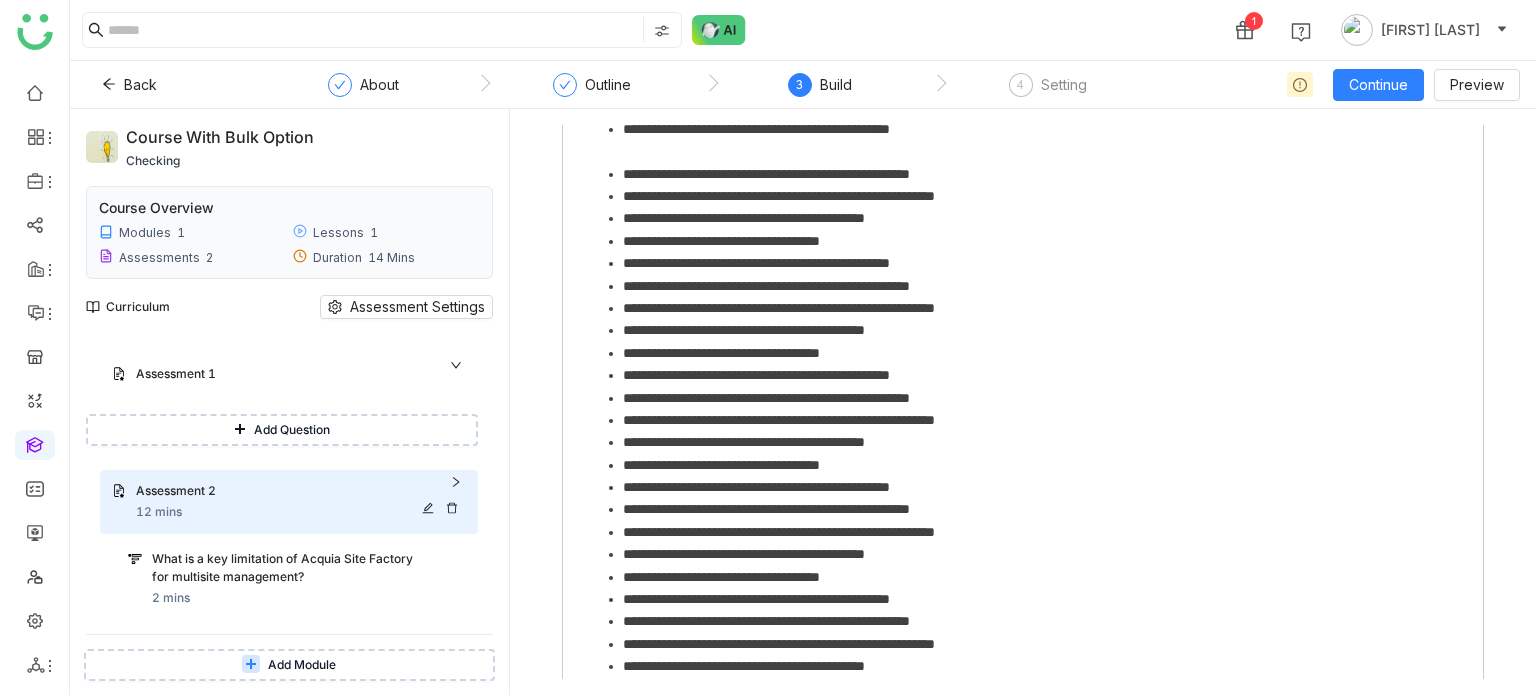 scroll, scrollTop: 44, scrollLeft: 0, axis: vertical 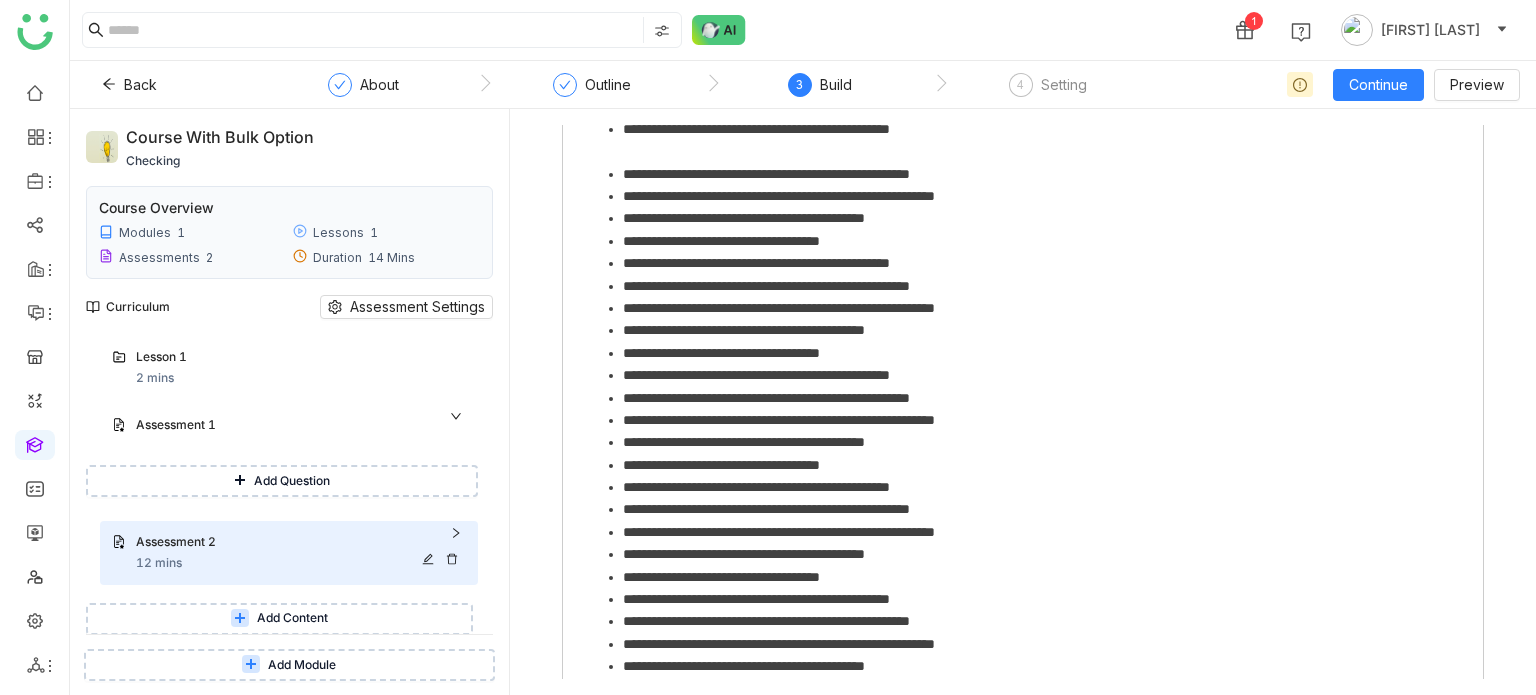 click on "Assessment 2   12 mins" at bounding box center (301, 553) 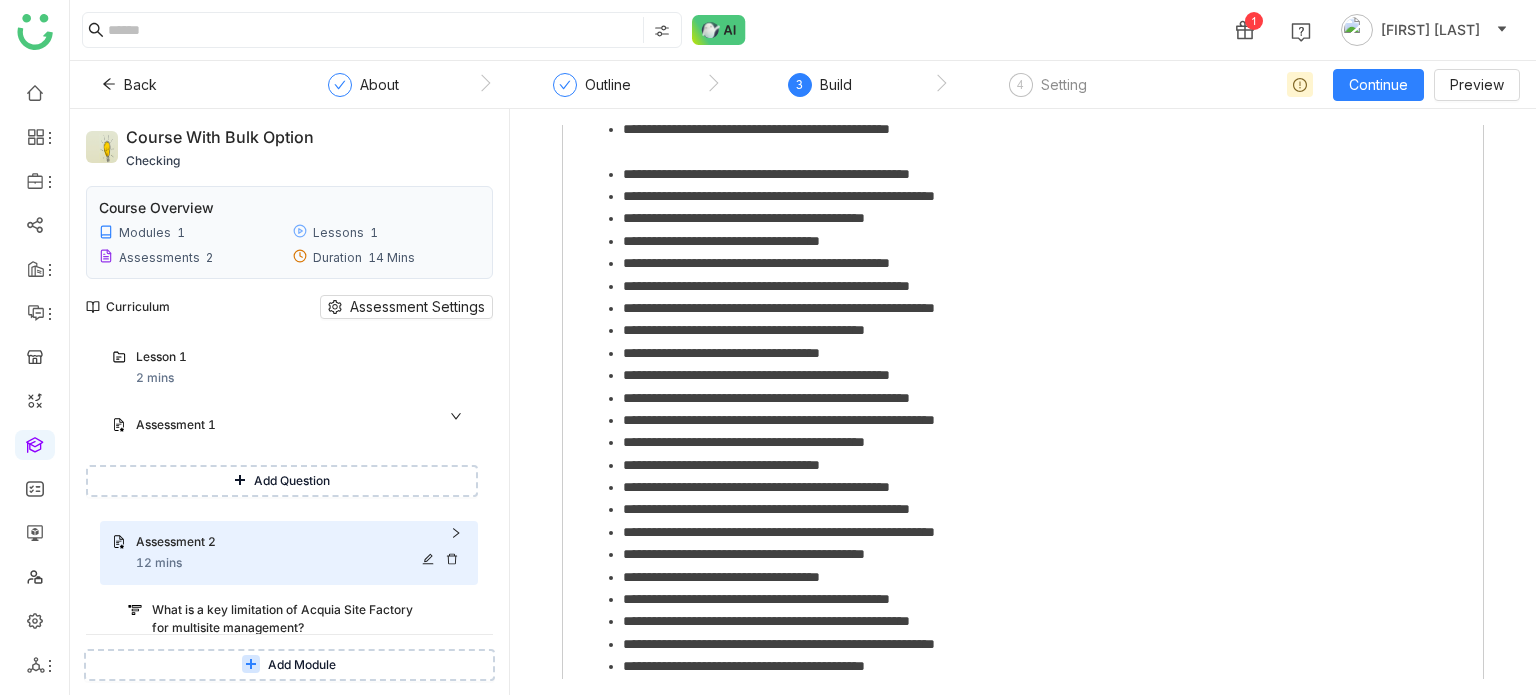 scroll, scrollTop: 95, scrollLeft: 0, axis: vertical 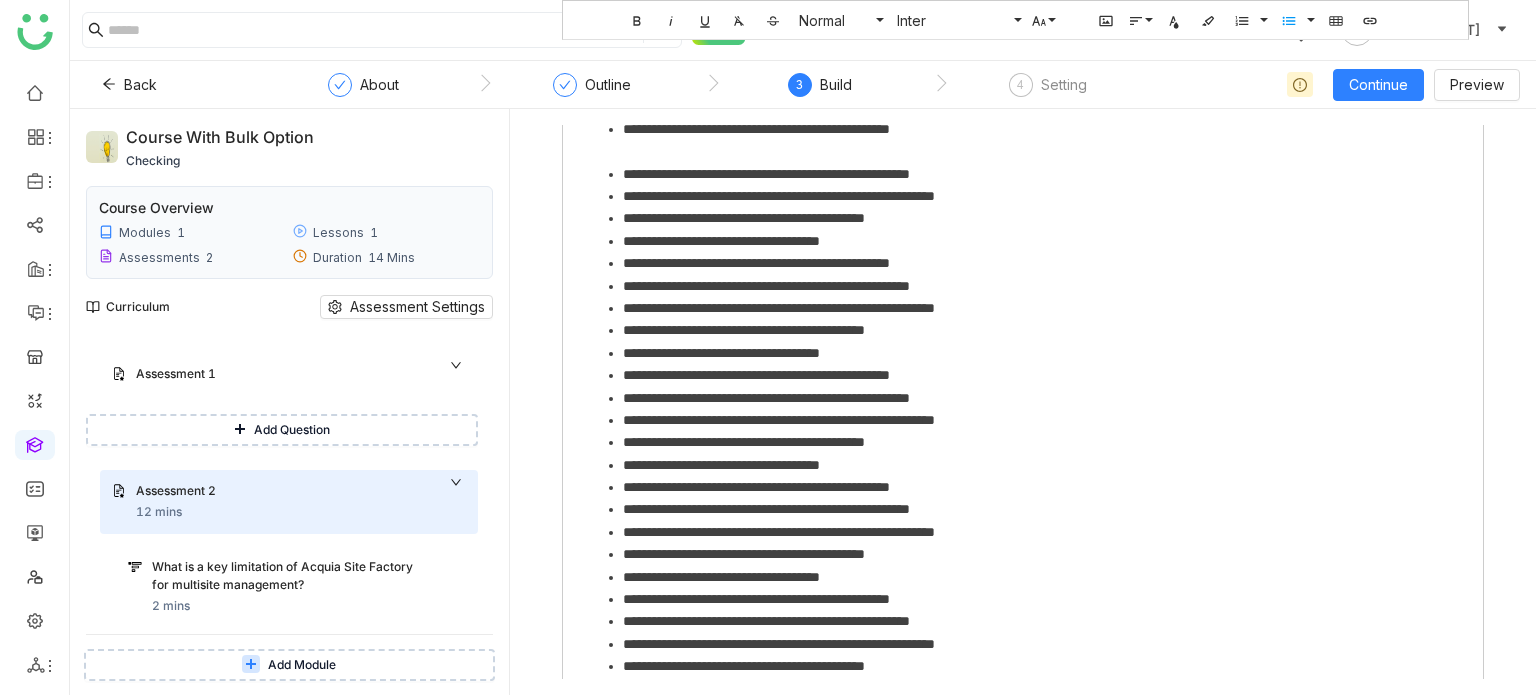 drag, startPoint x: 605, startPoint y: 163, endPoint x: 765, endPoint y: 359, distance: 253.01384 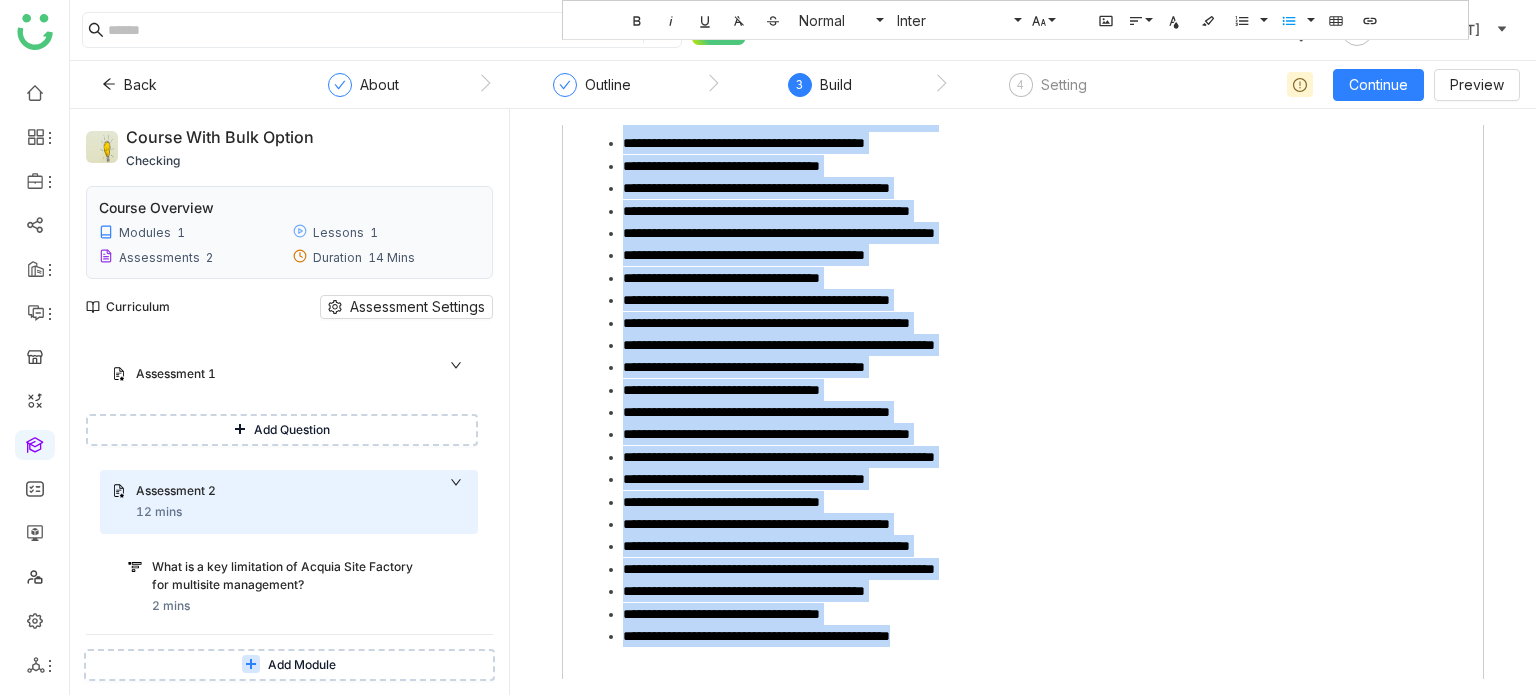 scroll, scrollTop: 0, scrollLeft: 0, axis: both 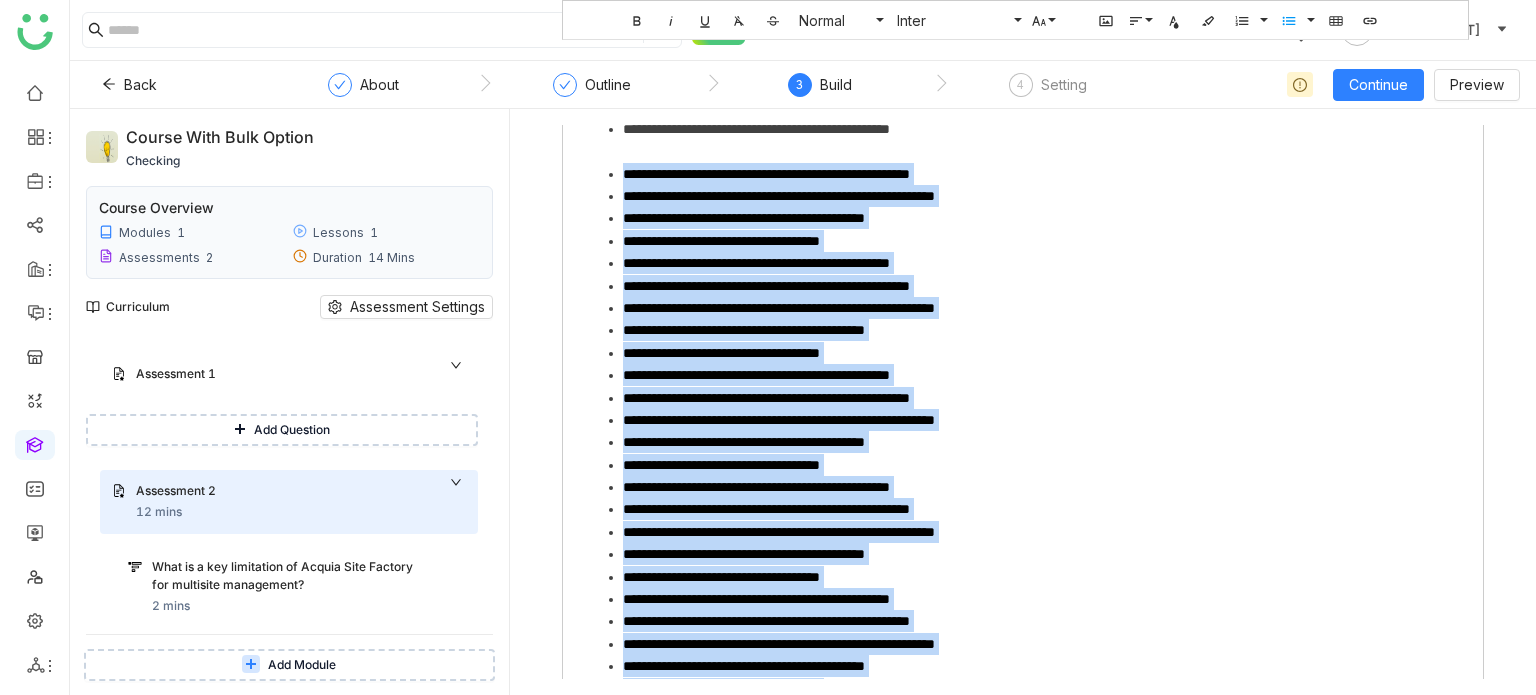 drag, startPoint x: 997, startPoint y: 515, endPoint x: 609, endPoint y: 182, distance: 511.3052 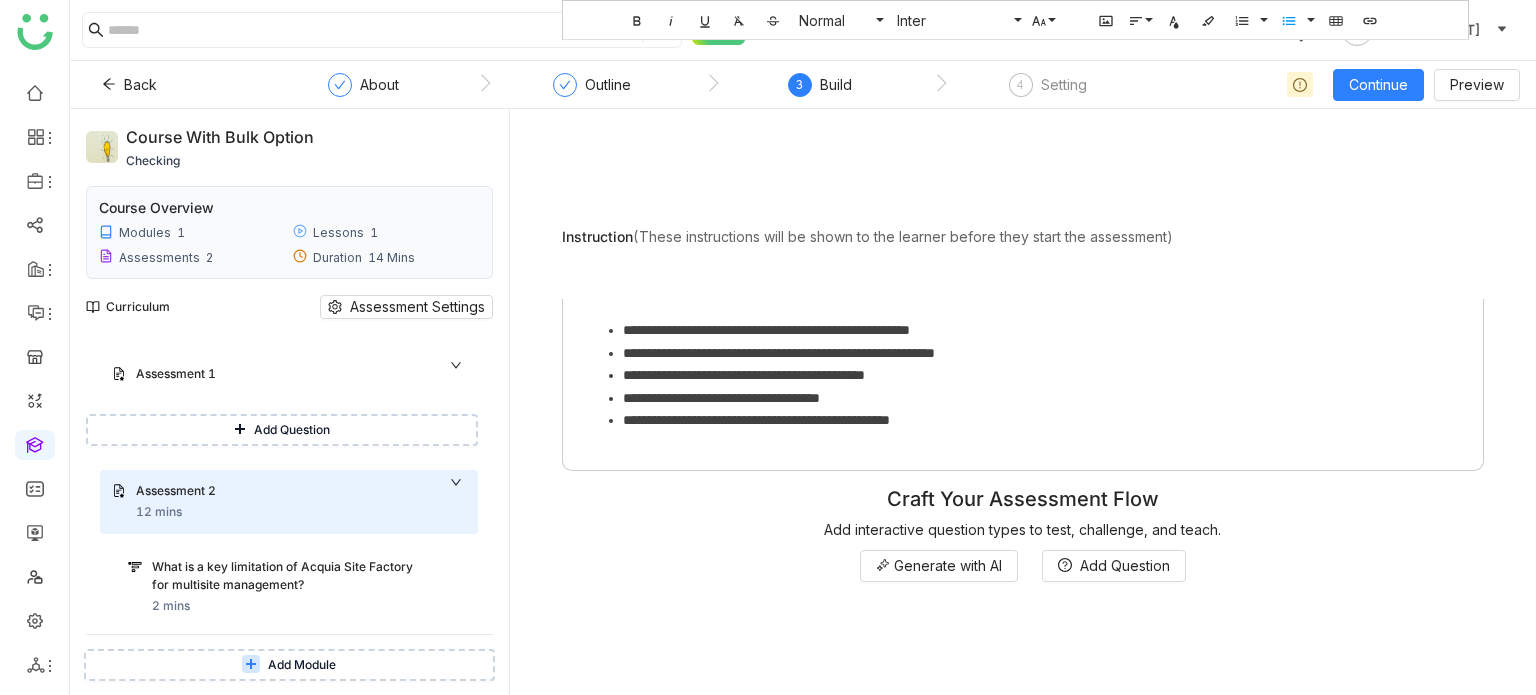 click on "**********" 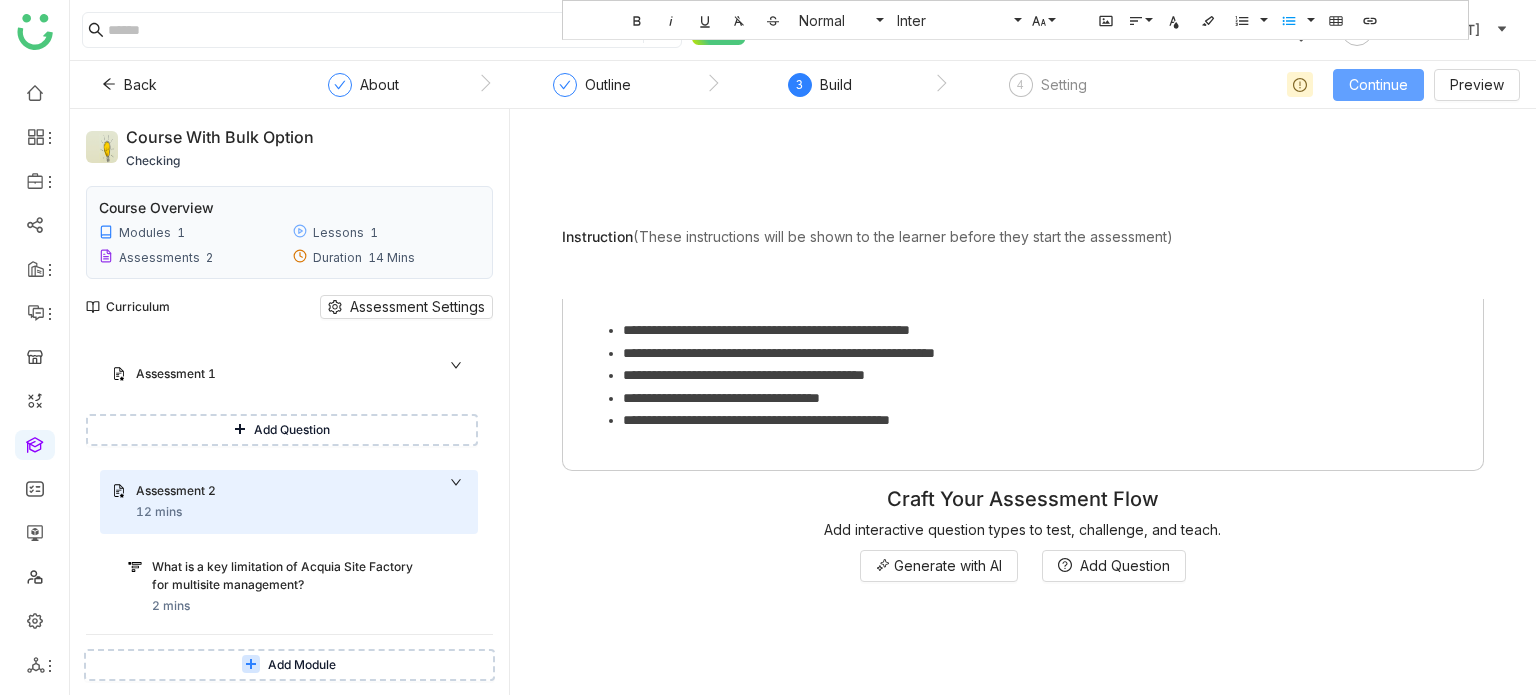 click on "Continue" at bounding box center (1378, 85) 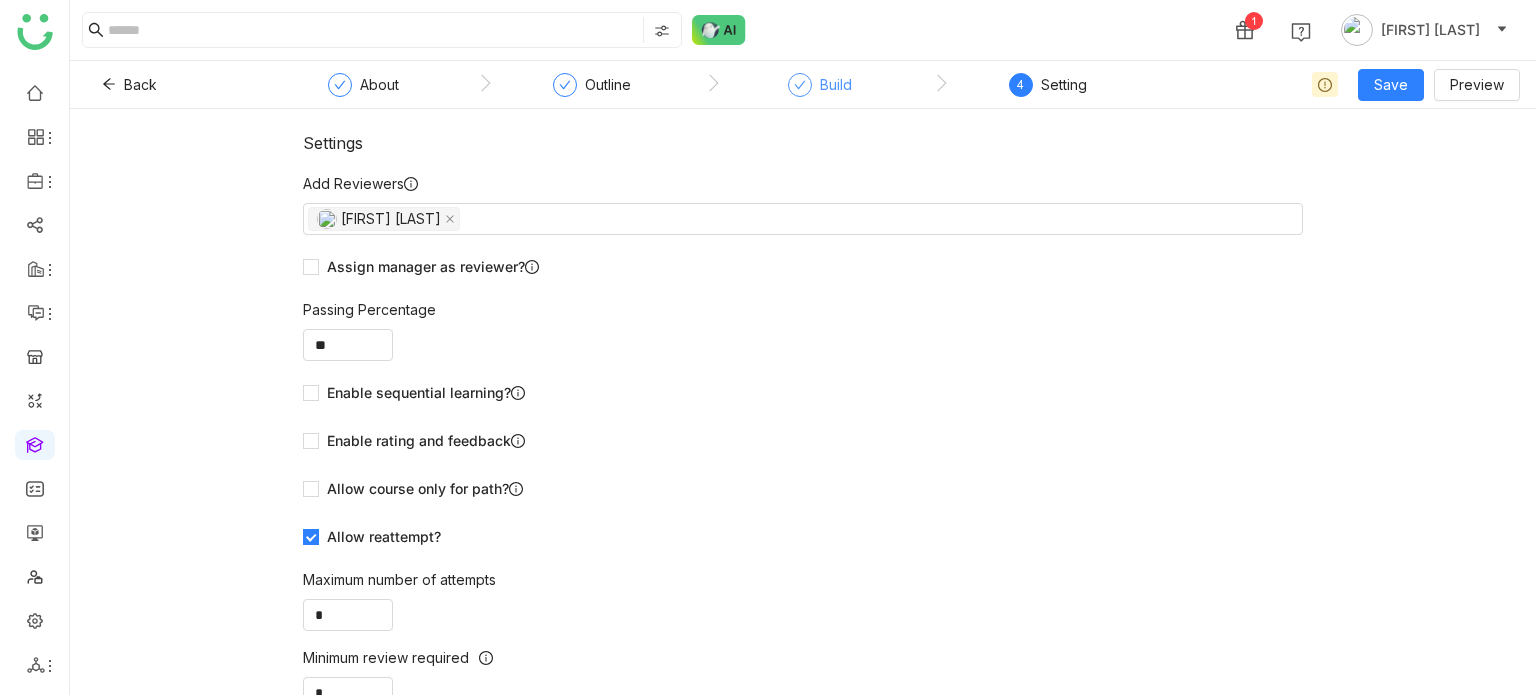 click on "Build" 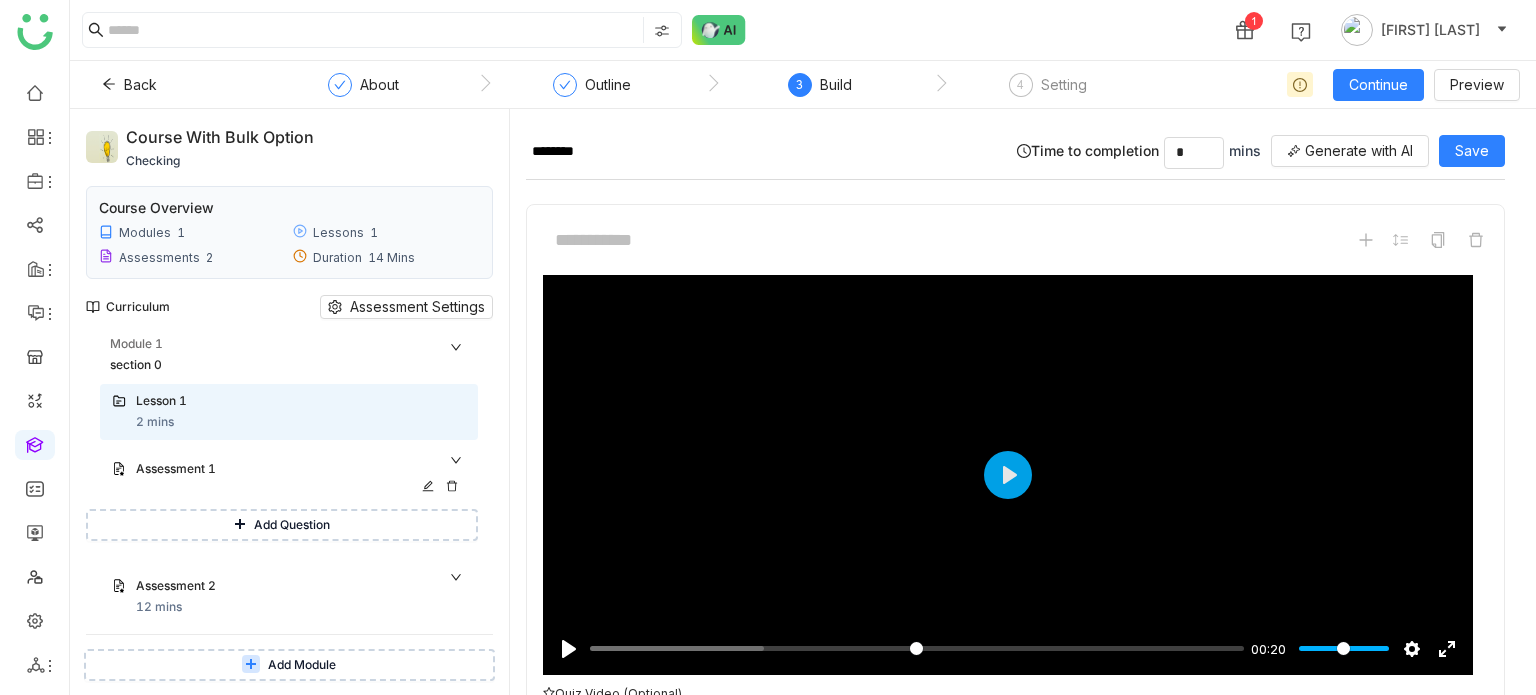 click on "Assessment 1" at bounding box center [301, 470] 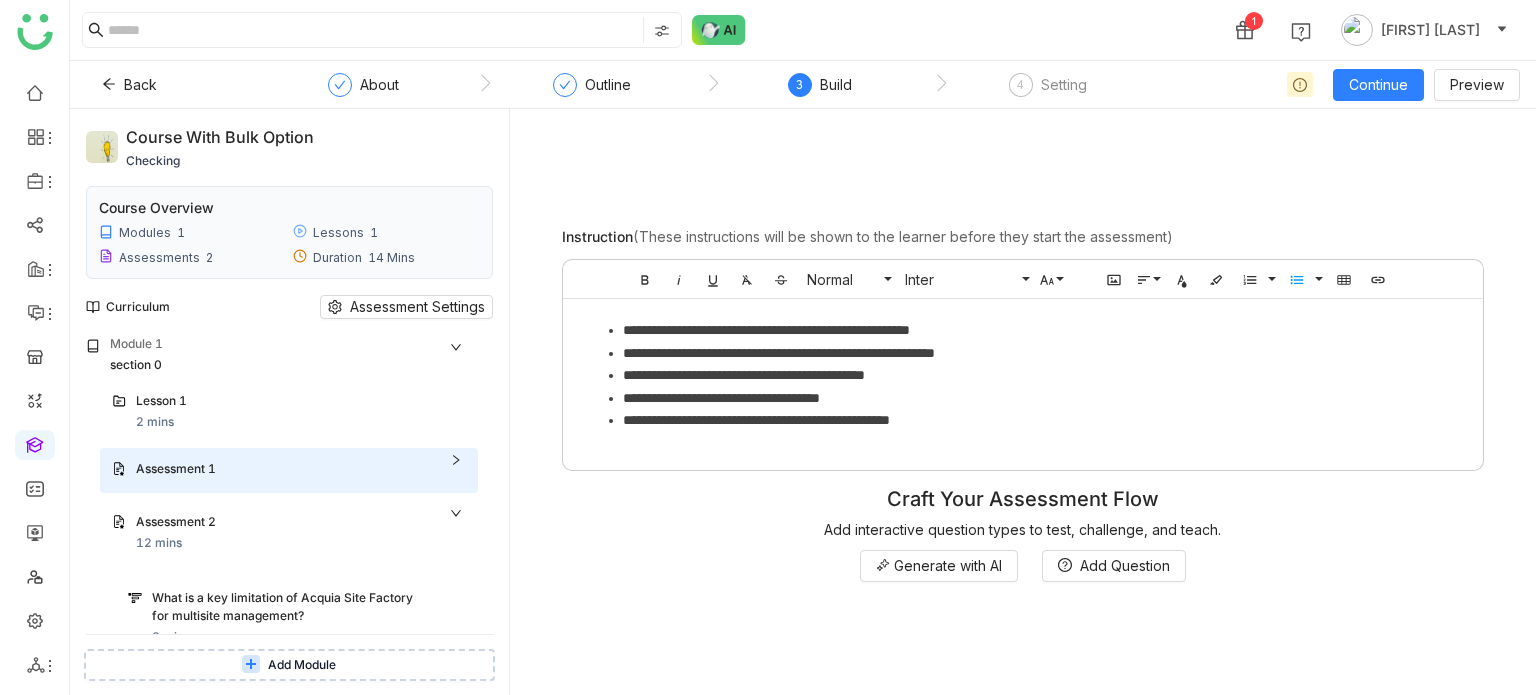 click on "**********" 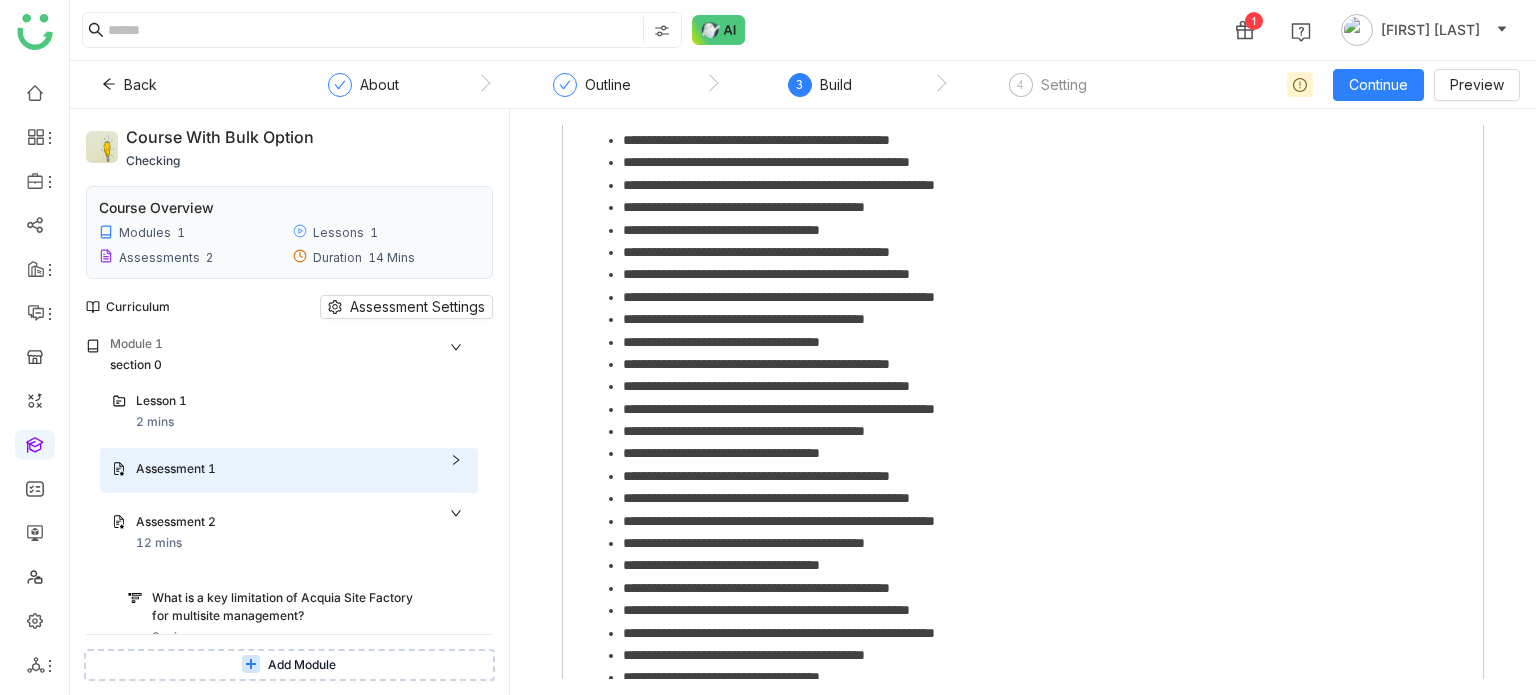 scroll, scrollTop: 182, scrollLeft: 0, axis: vertical 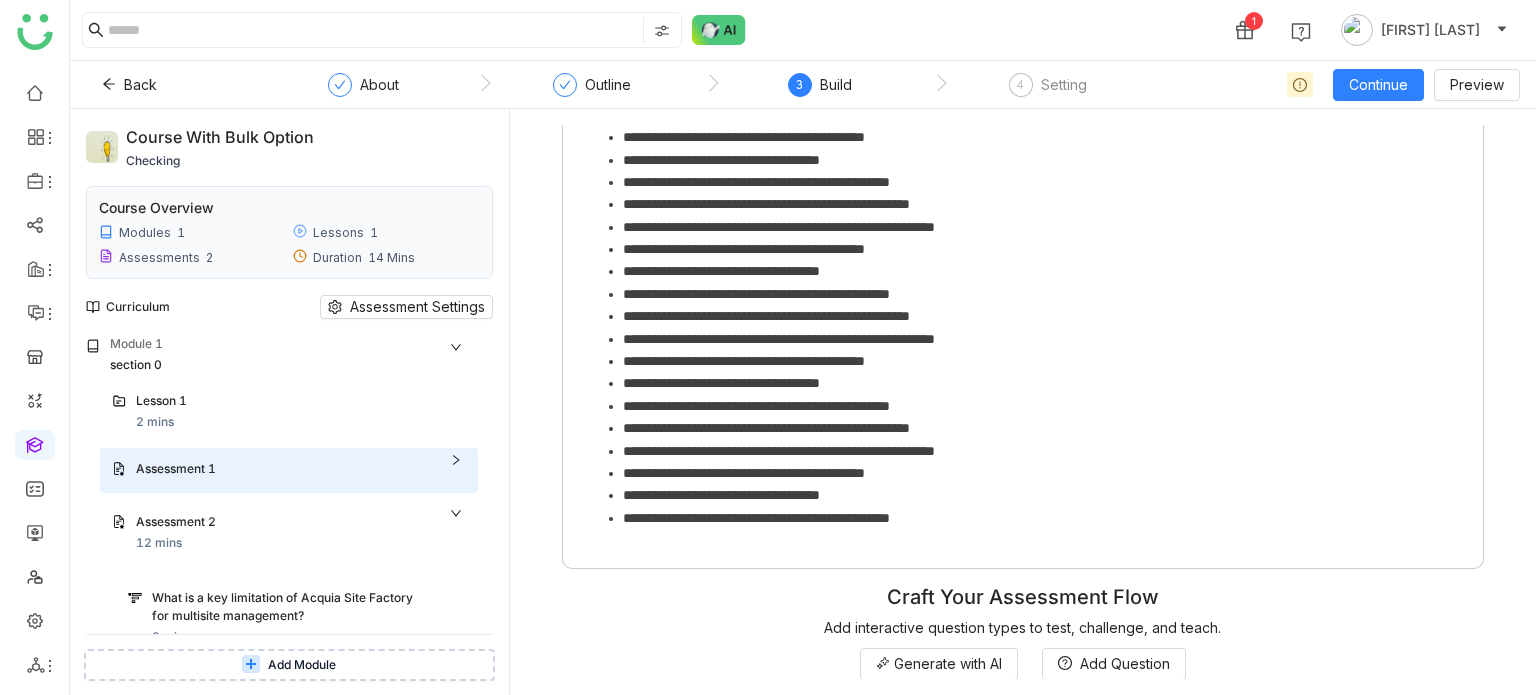 click on "**********" 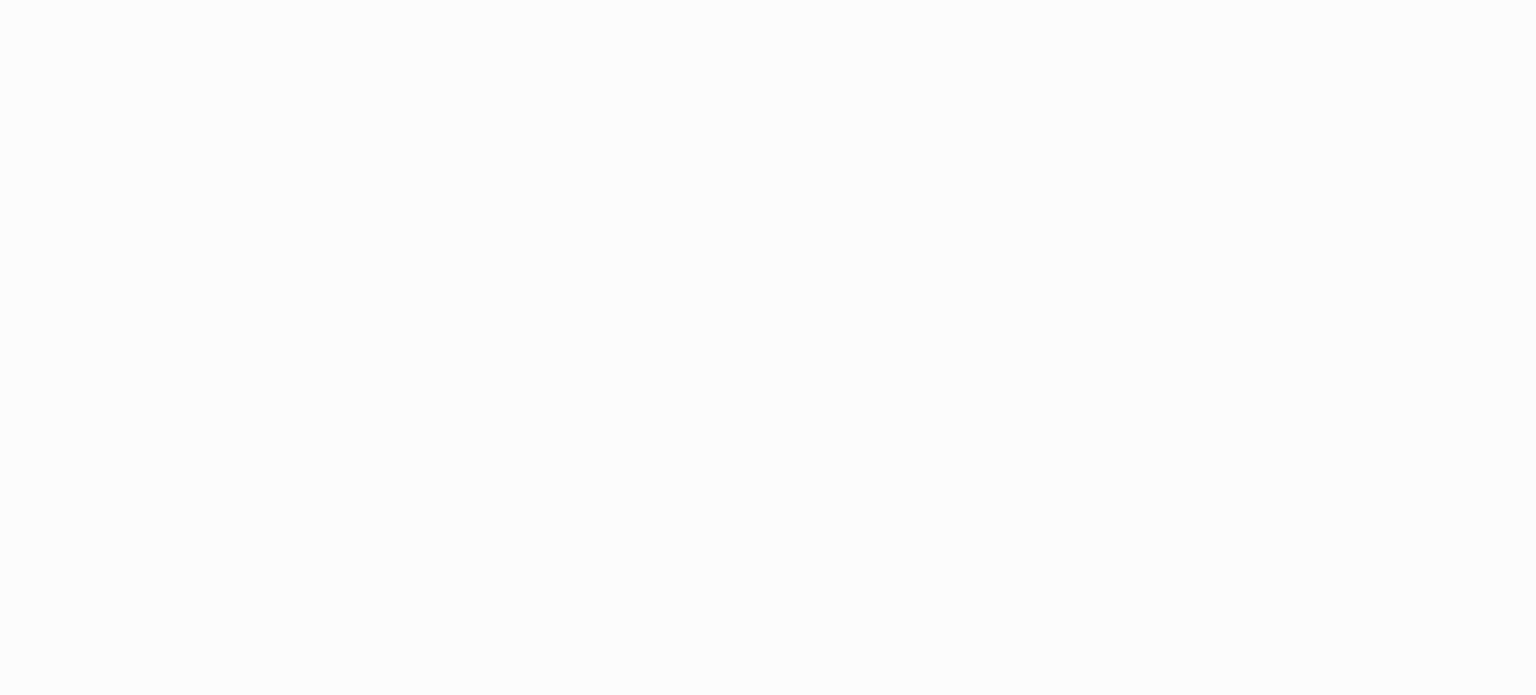 scroll, scrollTop: 0, scrollLeft: 0, axis: both 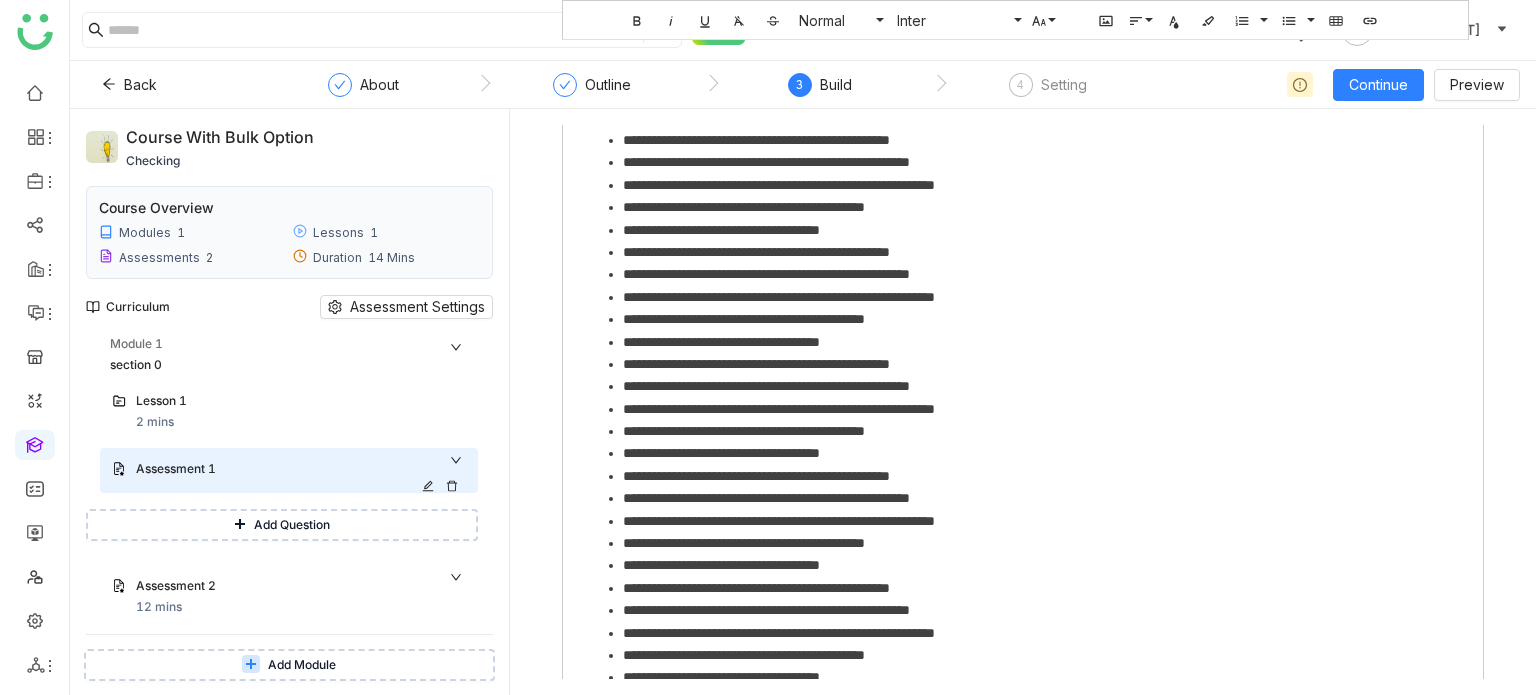 click on "Assessment 1" at bounding box center (281, 469) 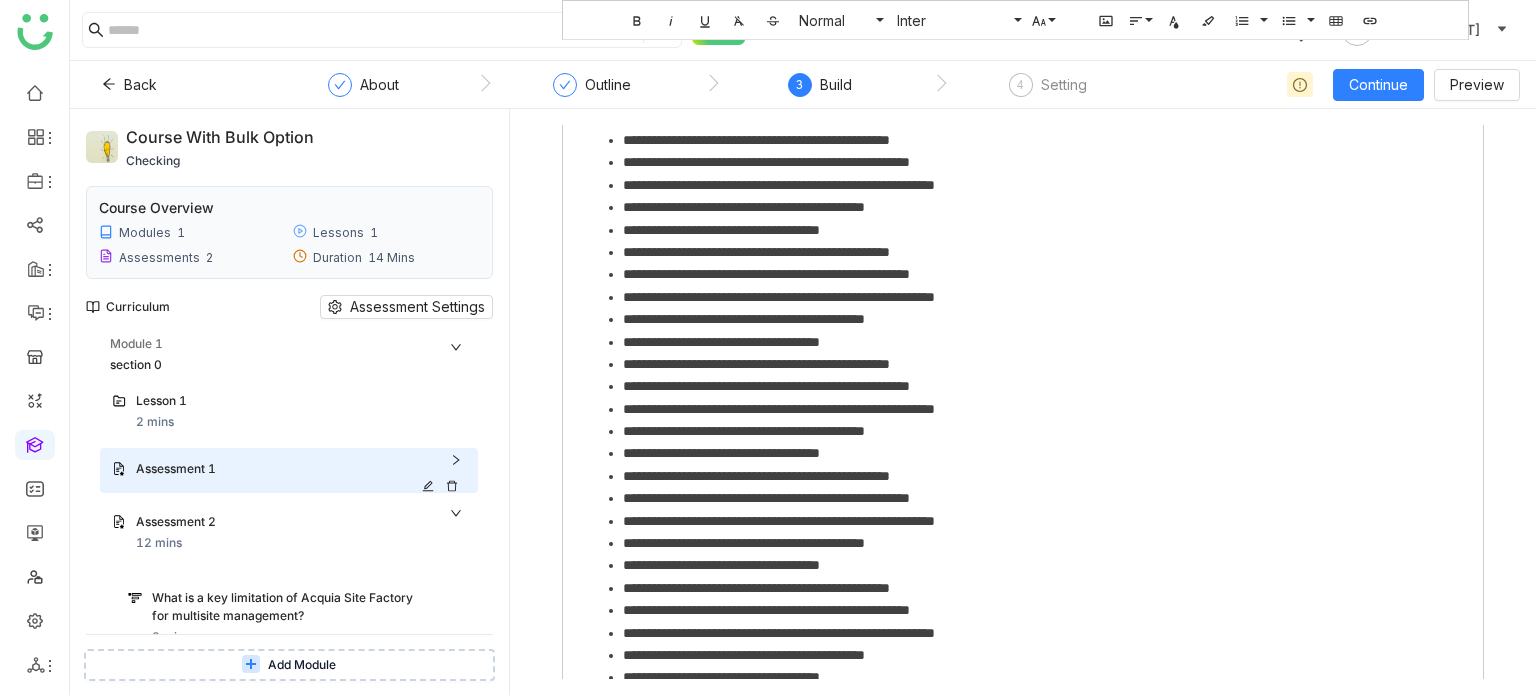 click on "Assessment 1" at bounding box center (281, 469) 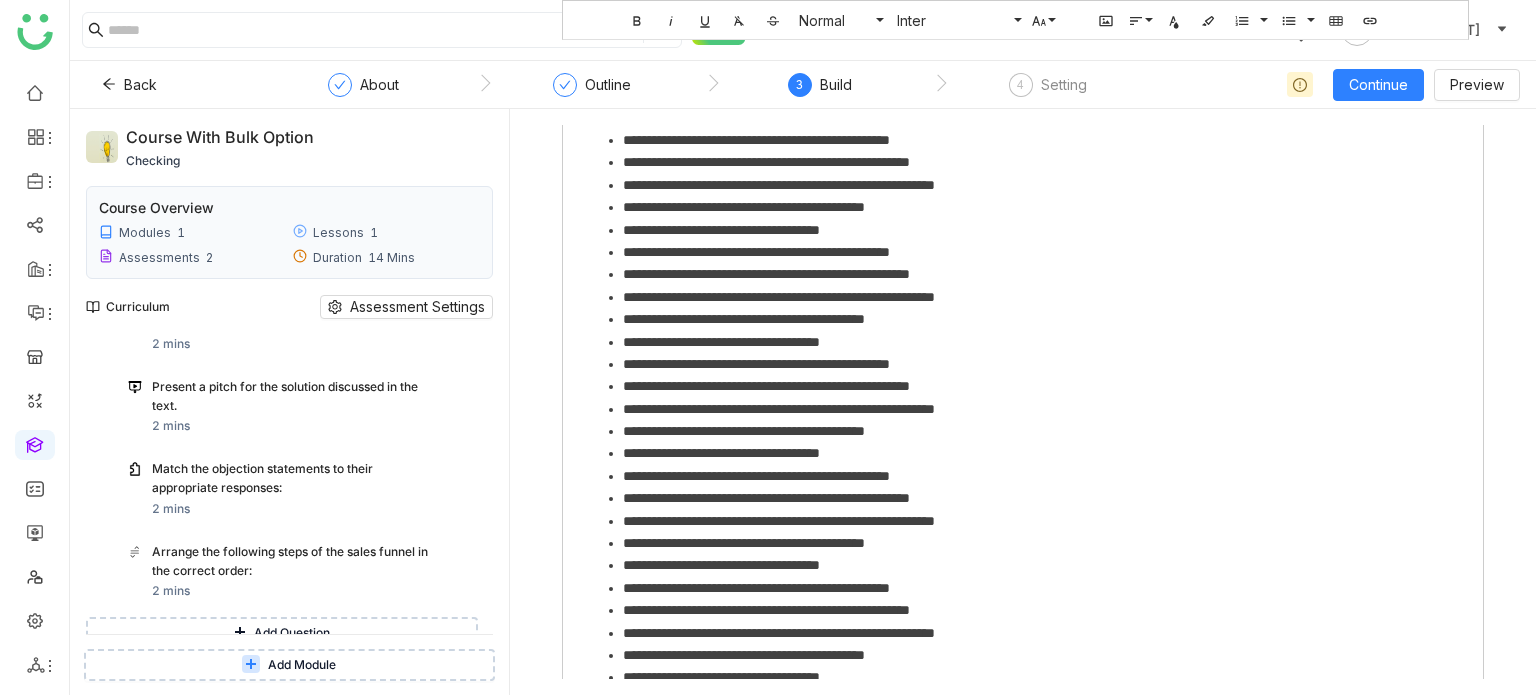 scroll, scrollTop: 640, scrollLeft: 0, axis: vertical 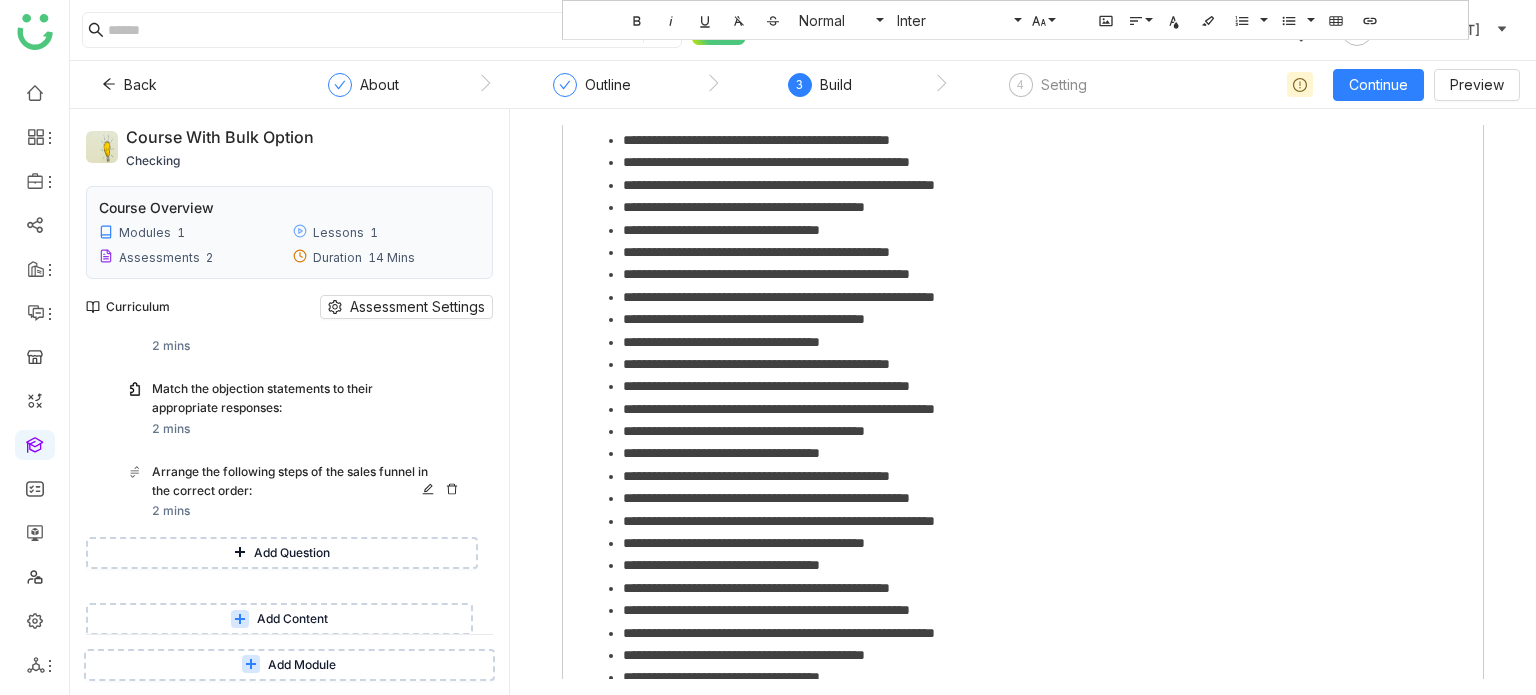 click on "Arrange the following steps of the sales funnel in the correct order:" at bounding box center [290, 482] 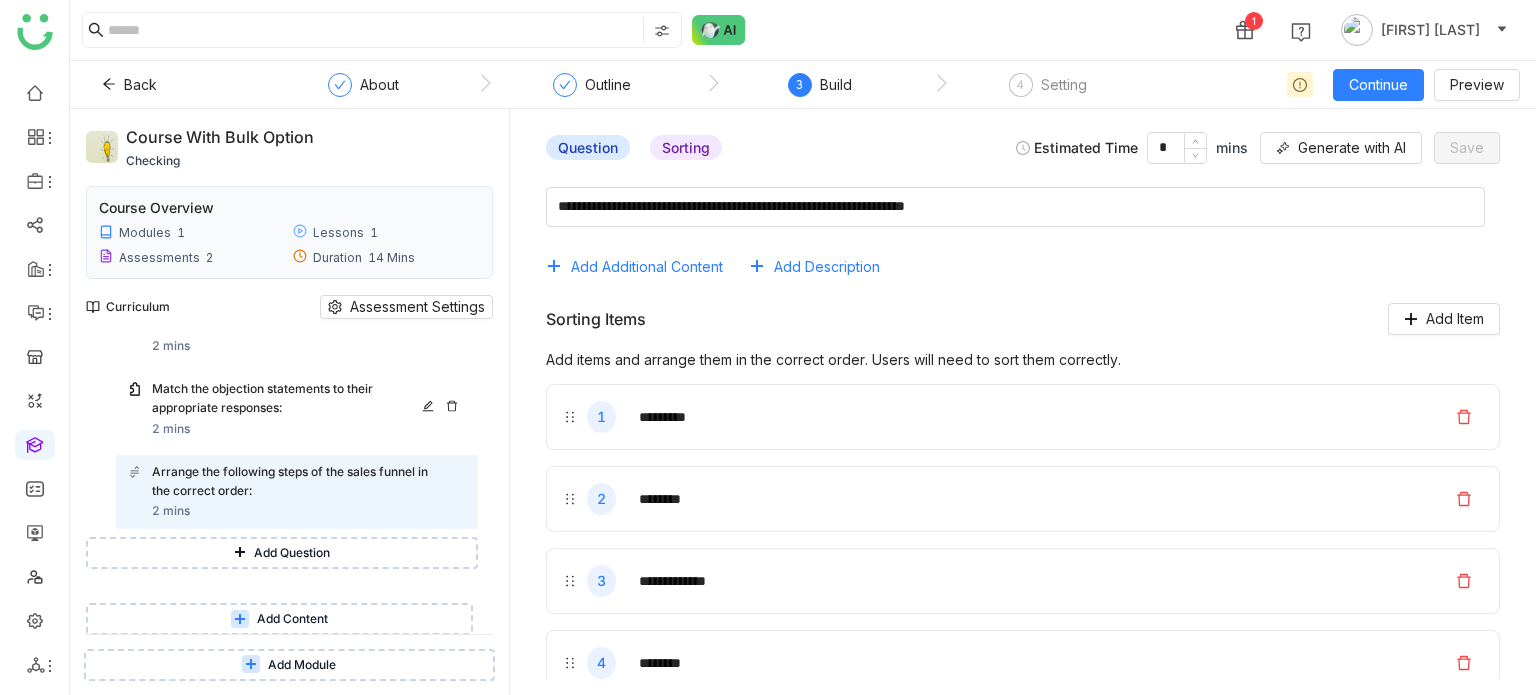 click on "Match the objection statements to their appropriate responses:   2 mins" at bounding box center [297, 409] 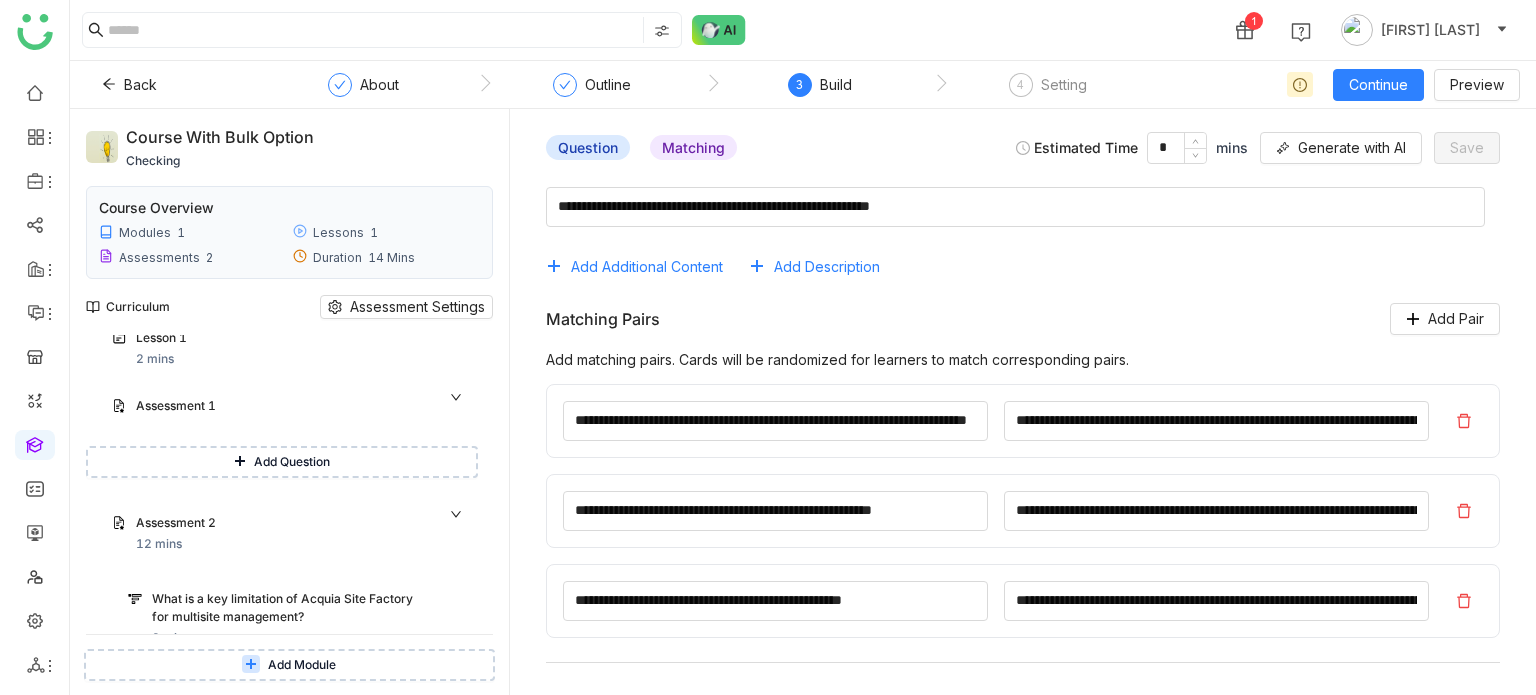 scroll, scrollTop: 55, scrollLeft: 0, axis: vertical 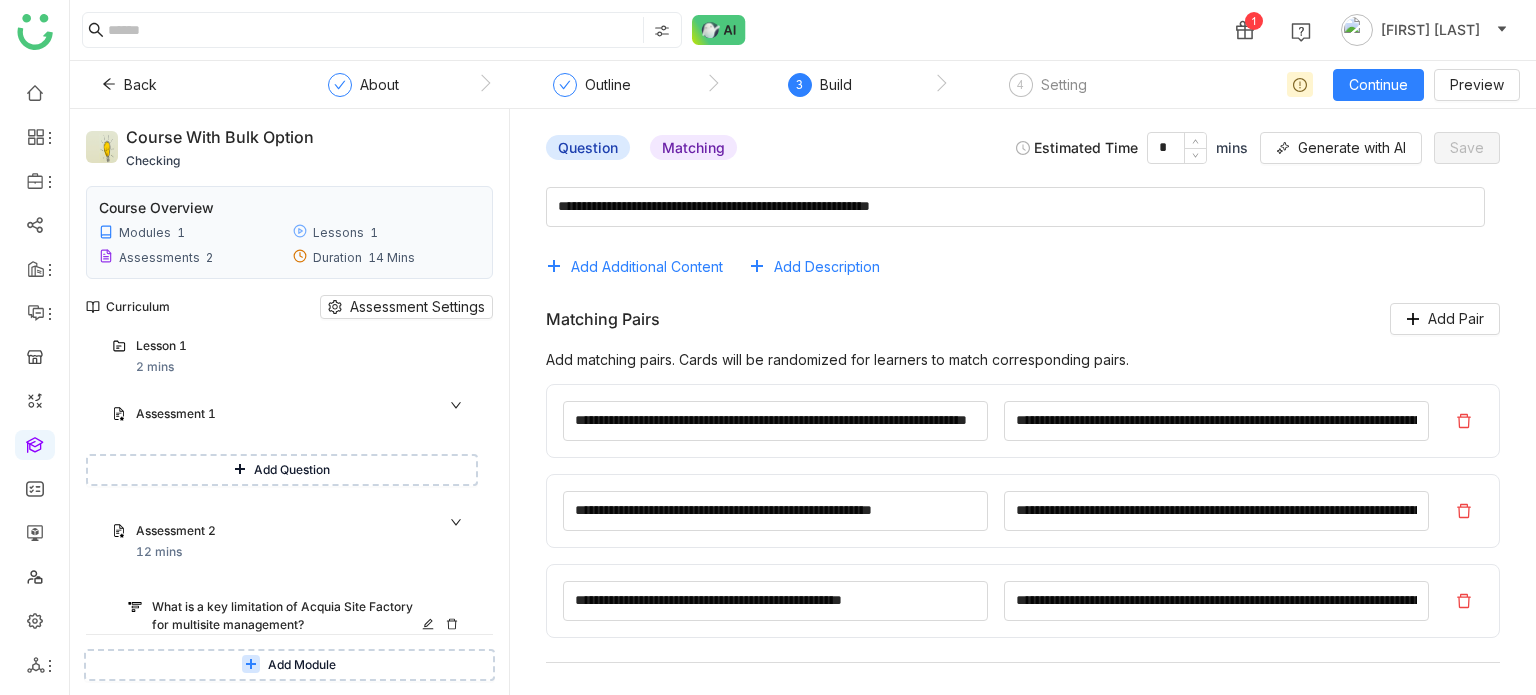 click on "What is a key limitation of Acquia Site Factory for multisite management?" at bounding box center (290, 617) 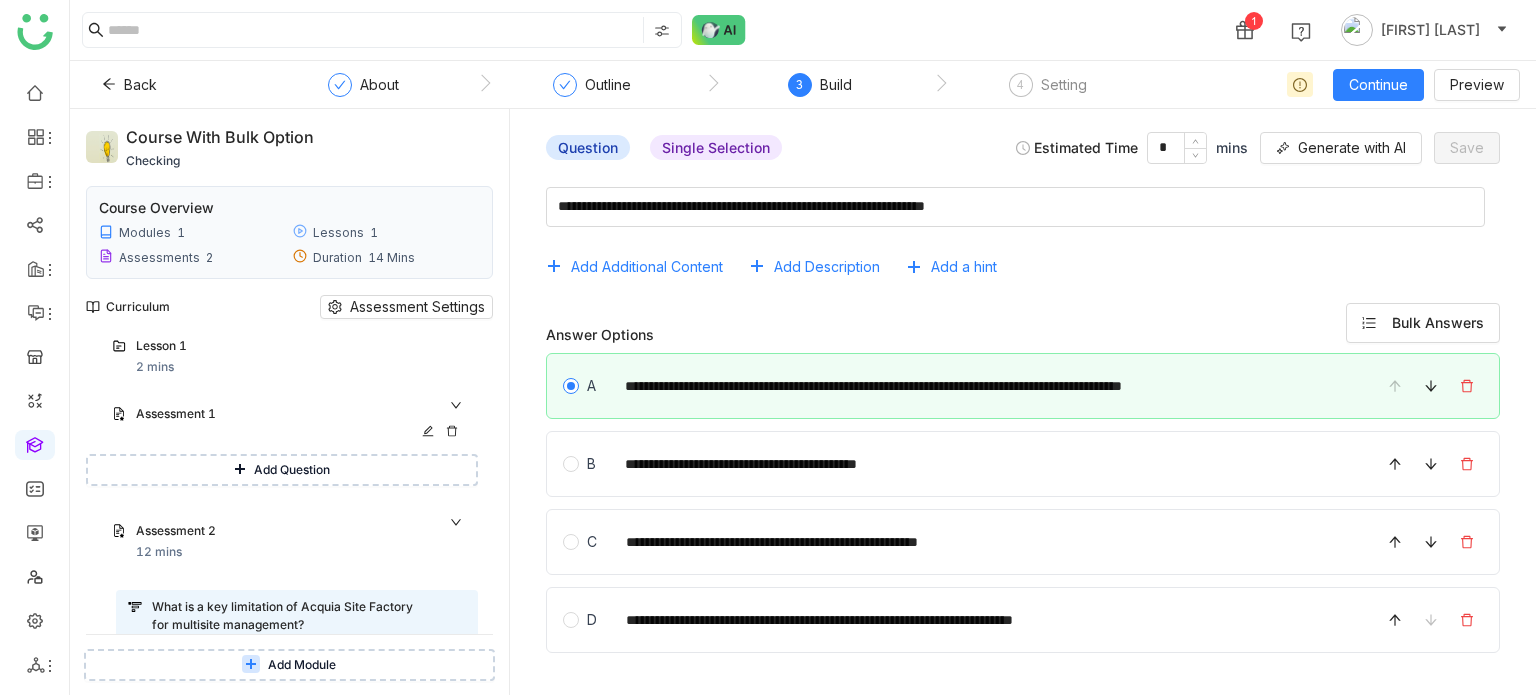click on "Assessment 1" at bounding box center [289, 415] 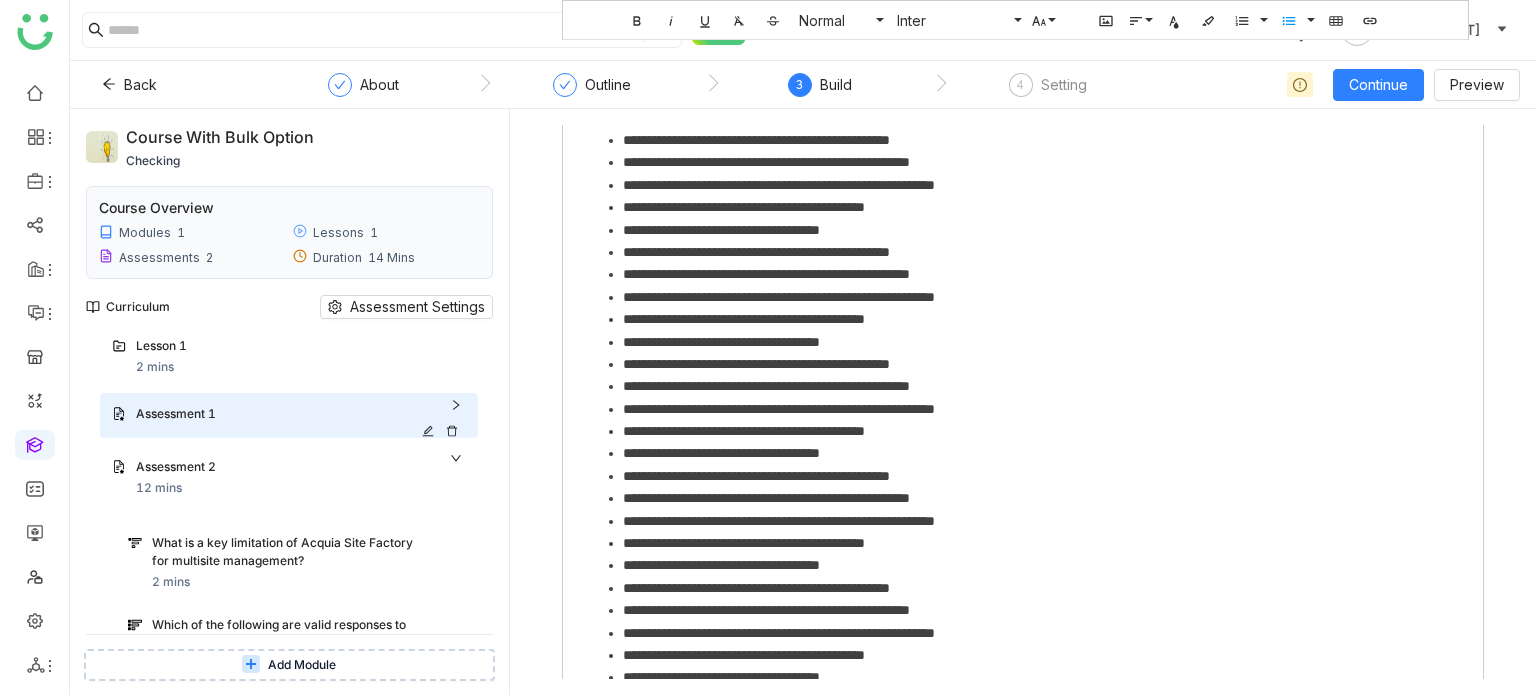 click on "Assessment 1" at bounding box center [289, 415] 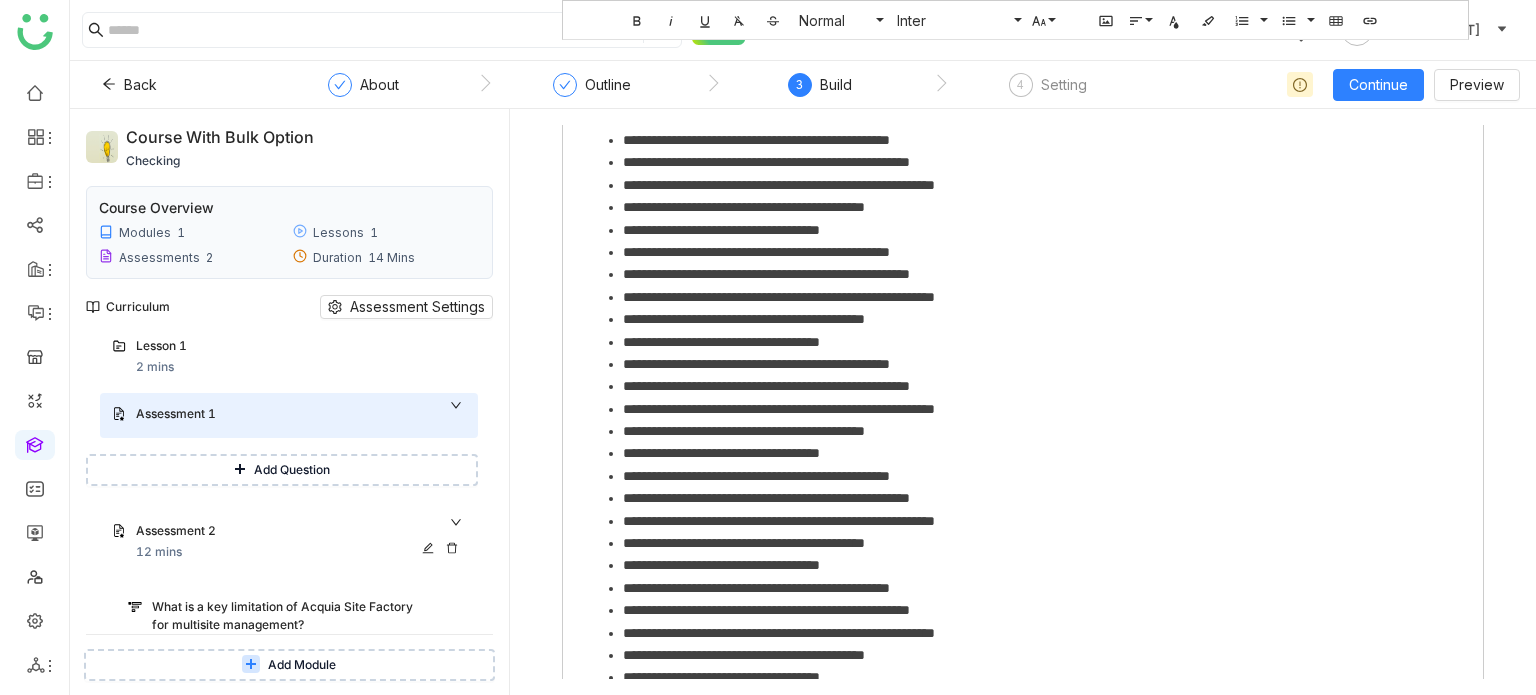 click on "Assessment 2   12 mins" at bounding box center (301, 542) 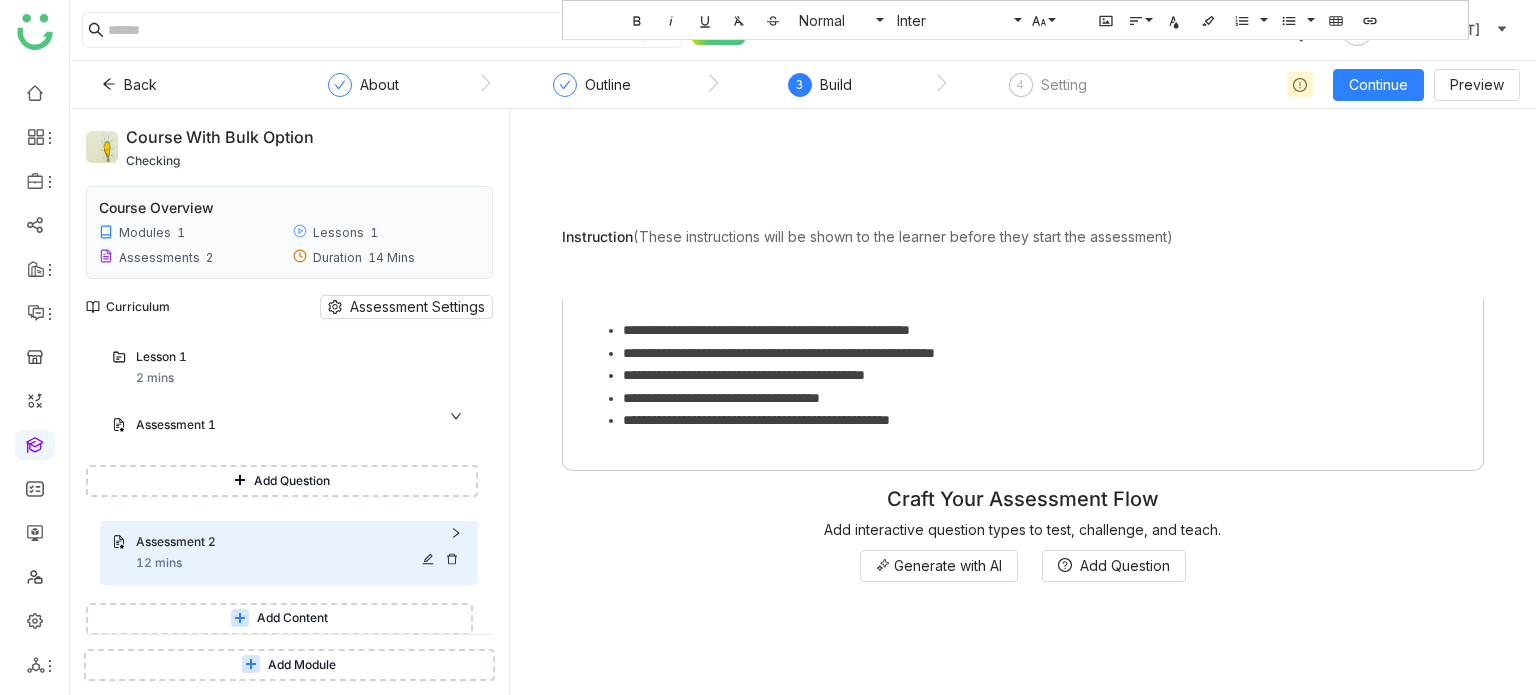 click on "Assessment 2" at bounding box center [281, 542] 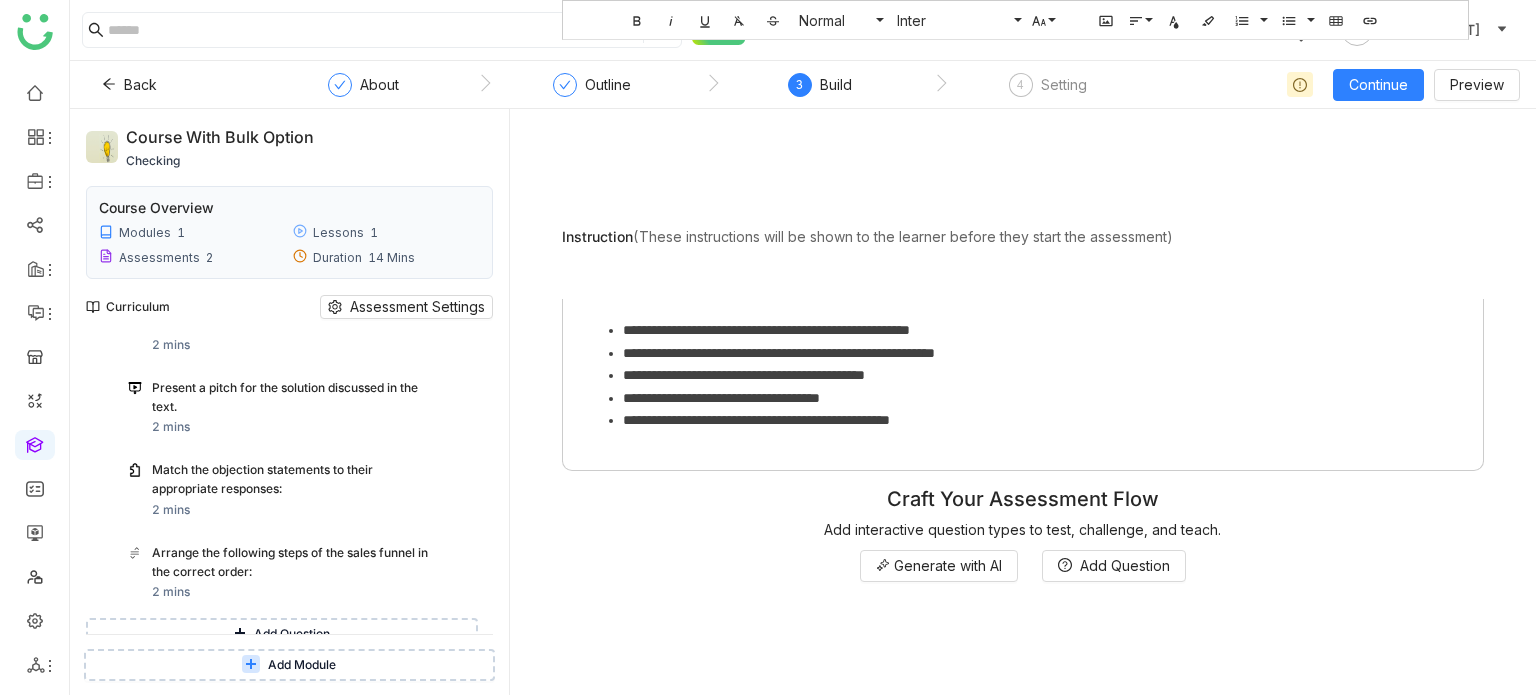 scroll, scrollTop: 640, scrollLeft: 0, axis: vertical 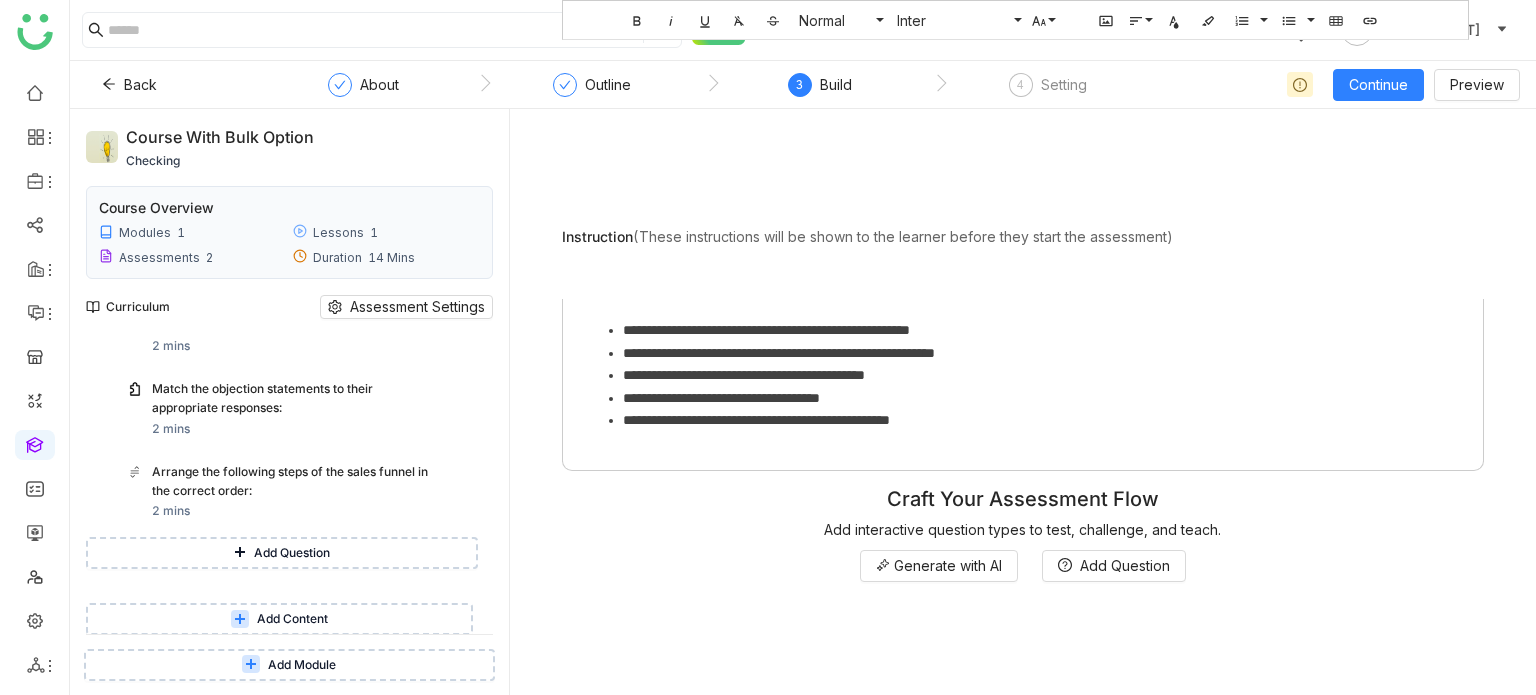 click on "Arrange the following steps of the sales funnel in the correct order:   2 mins" at bounding box center [309, 492] 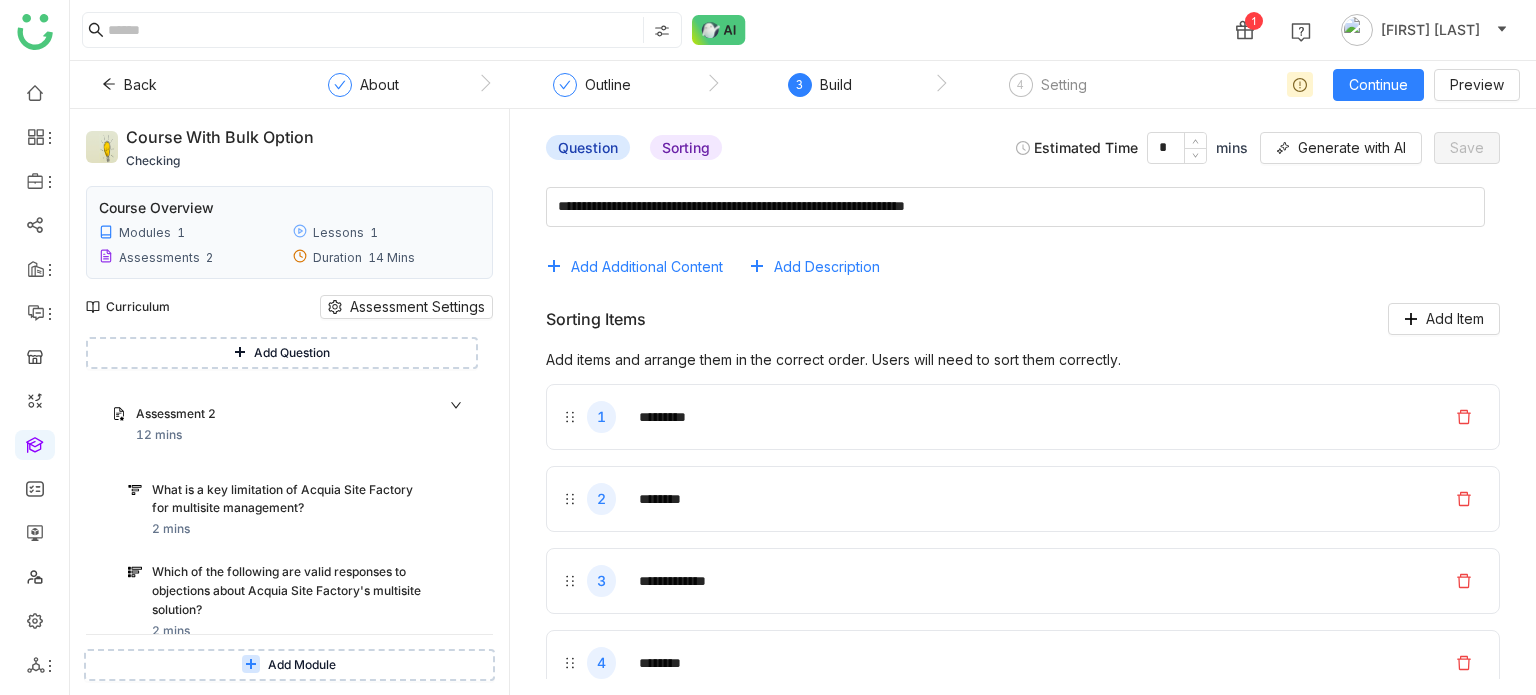 scroll, scrollTop: 175, scrollLeft: 0, axis: vertical 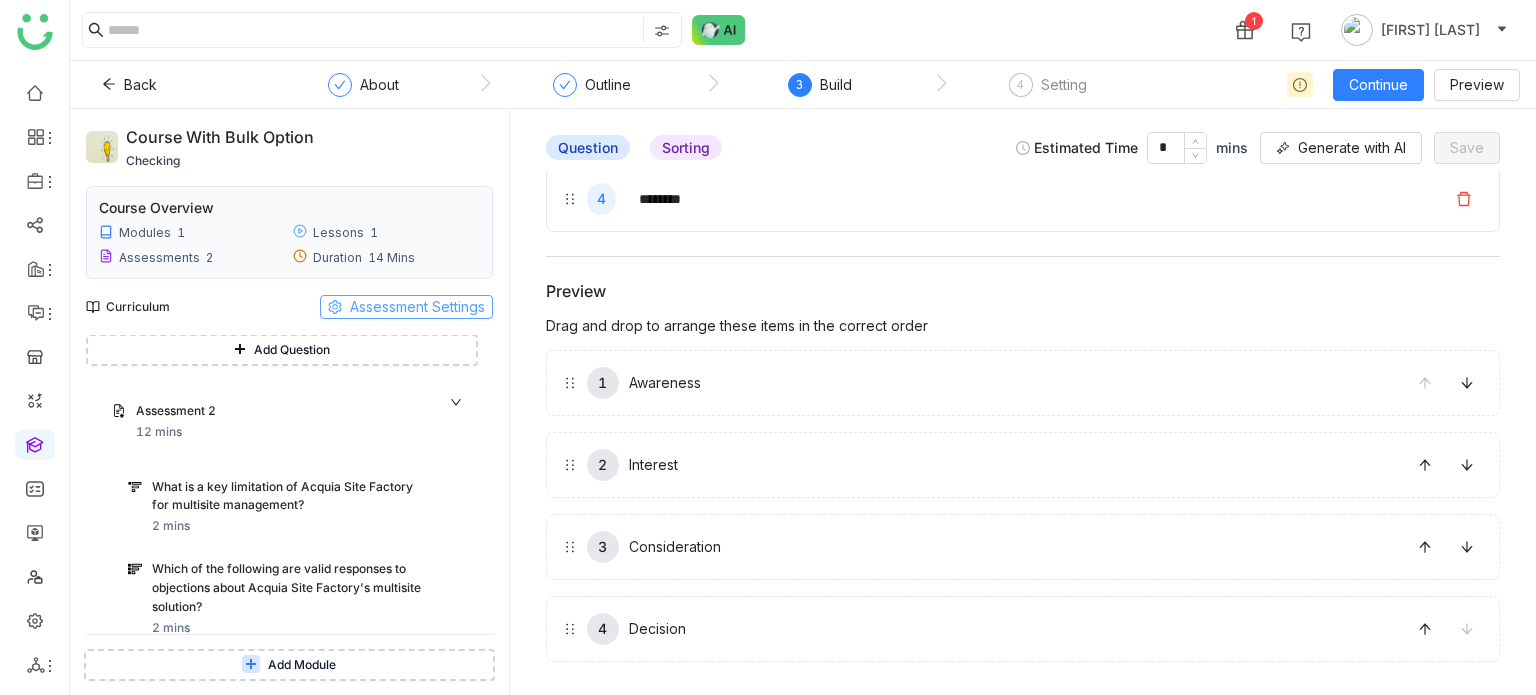 click on "Assessment Settings" 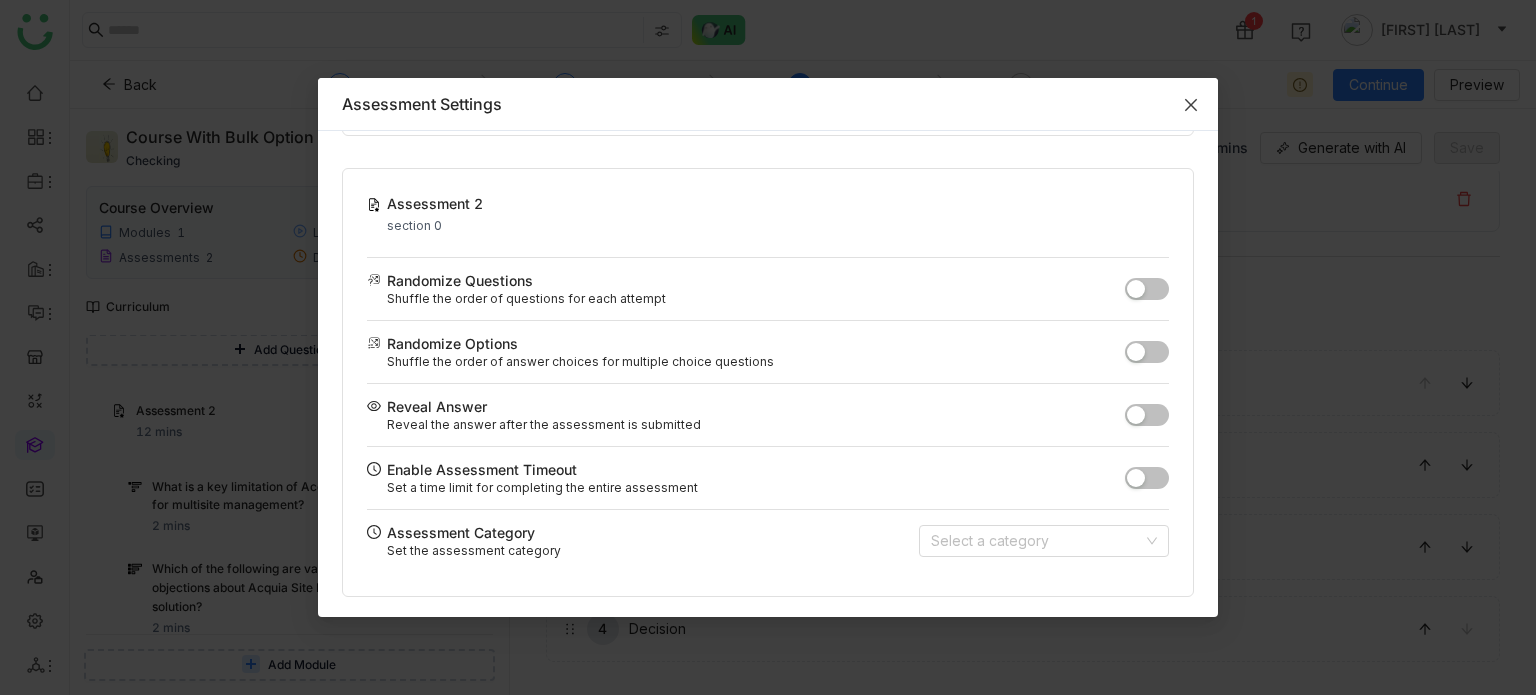 scroll, scrollTop: 0, scrollLeft: 0, axis: both 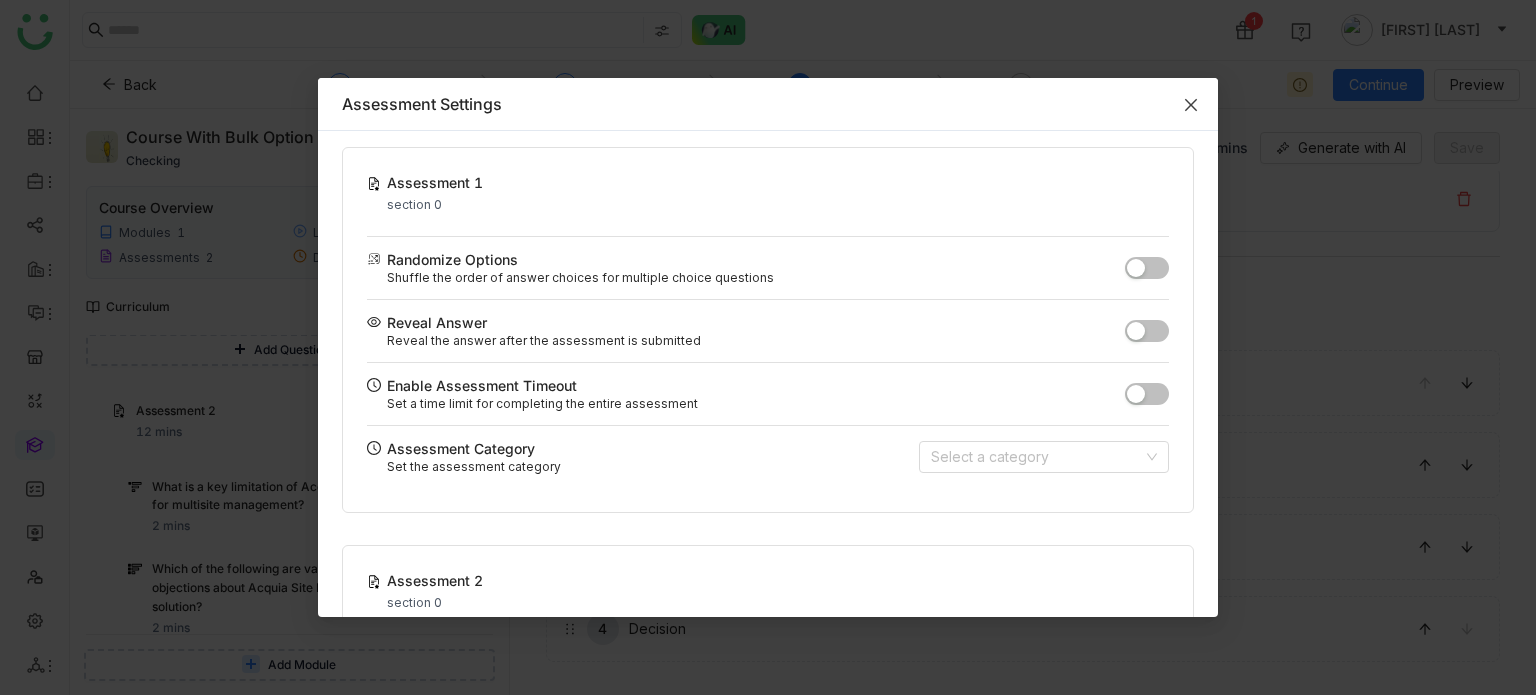 click at bounding box center (1191, 105) 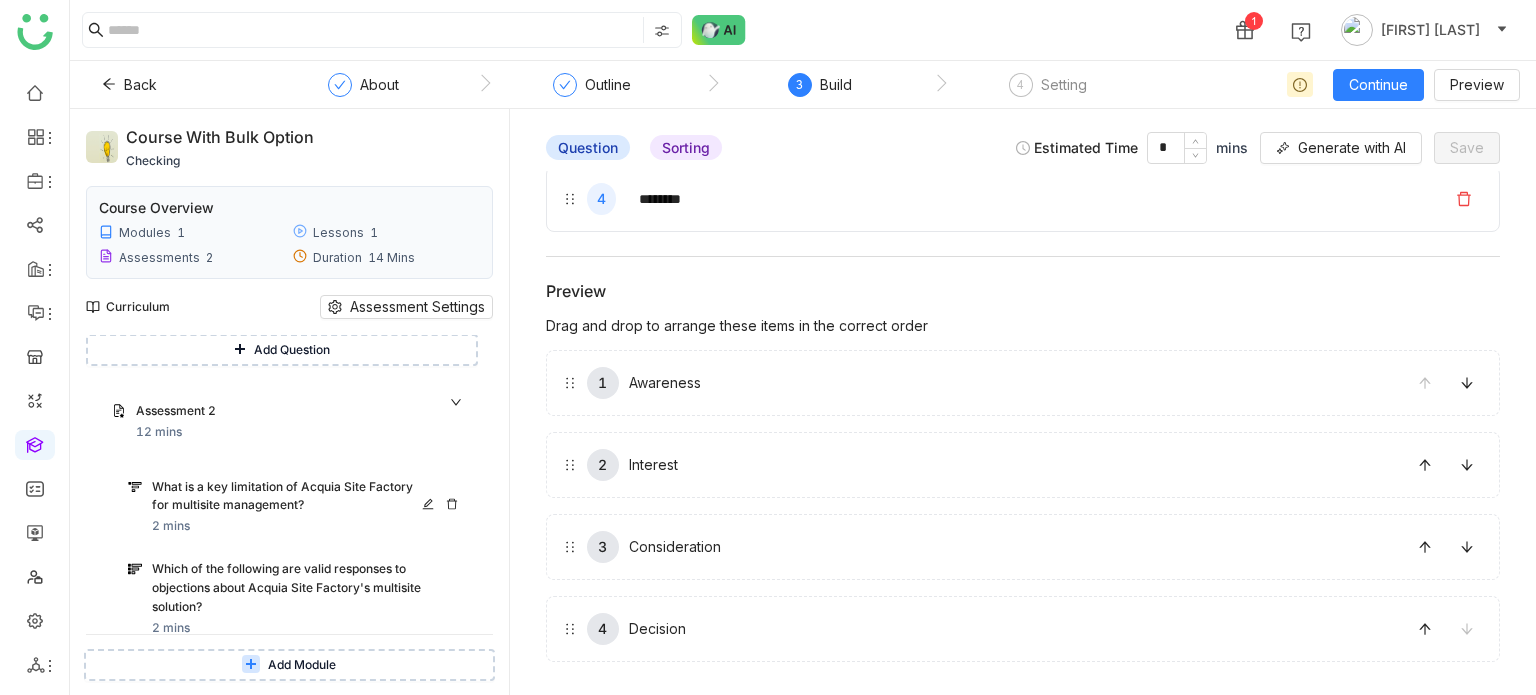 scroll, scrollTop: 640, scrollLeft: 0, axis: vertical 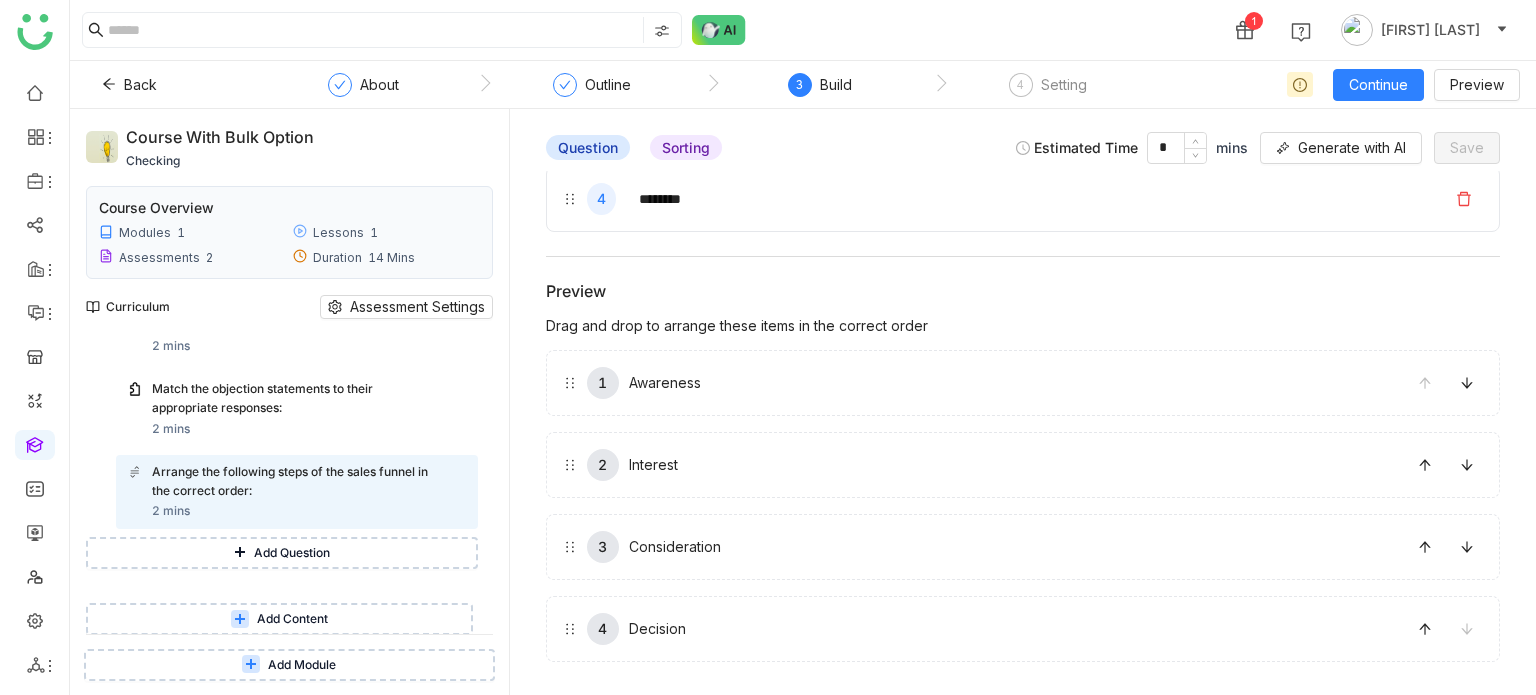click on "Add Content" at bounding box center (292, 619) 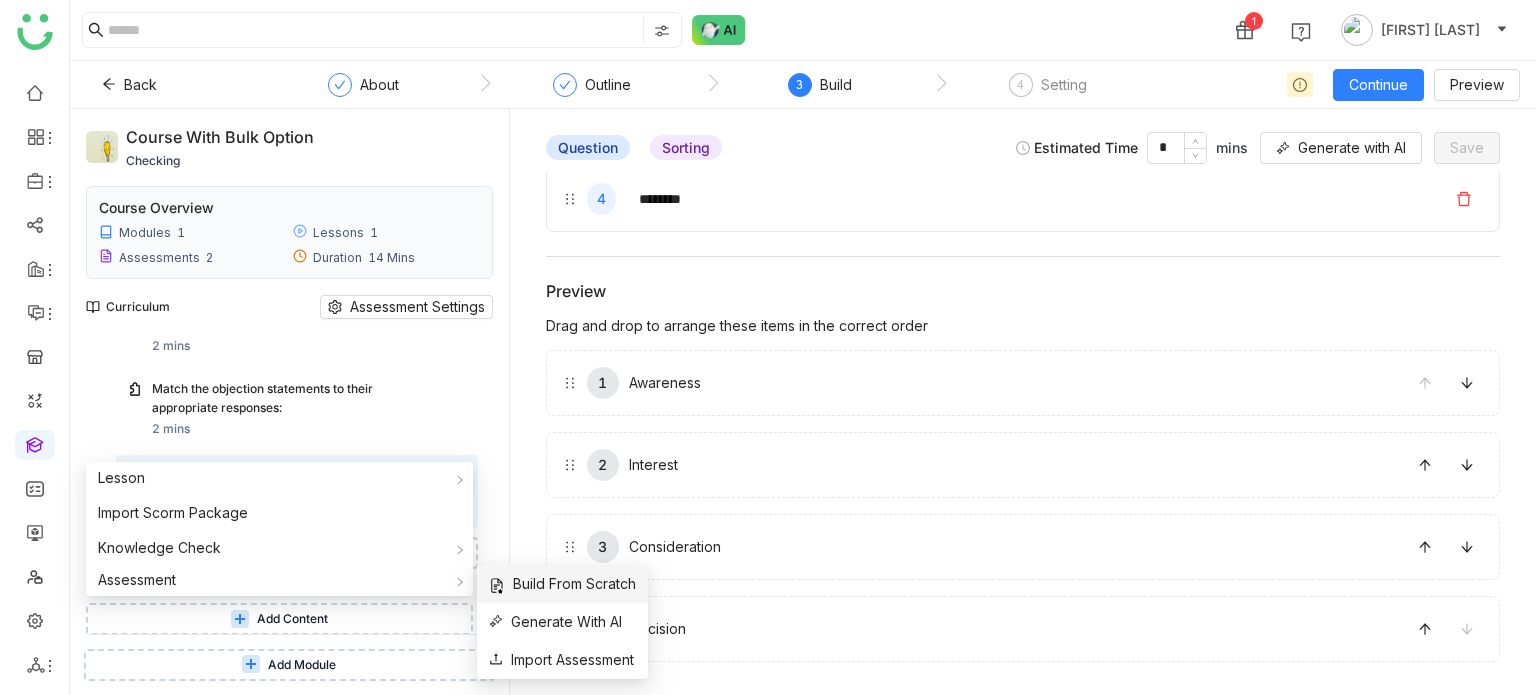 click on "Build From Scratch" at bounding box center [562, 584] 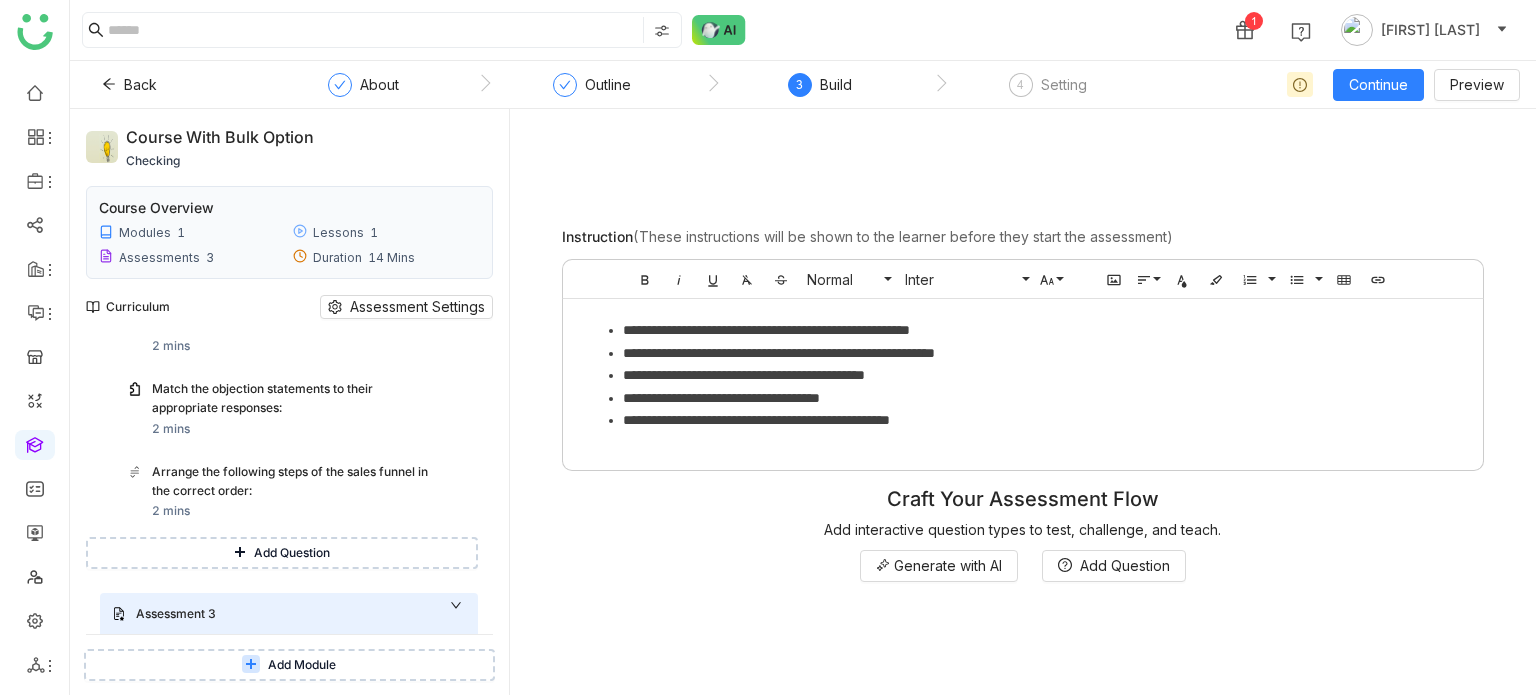 click on "Add Question" at bounding box center (282, 553) 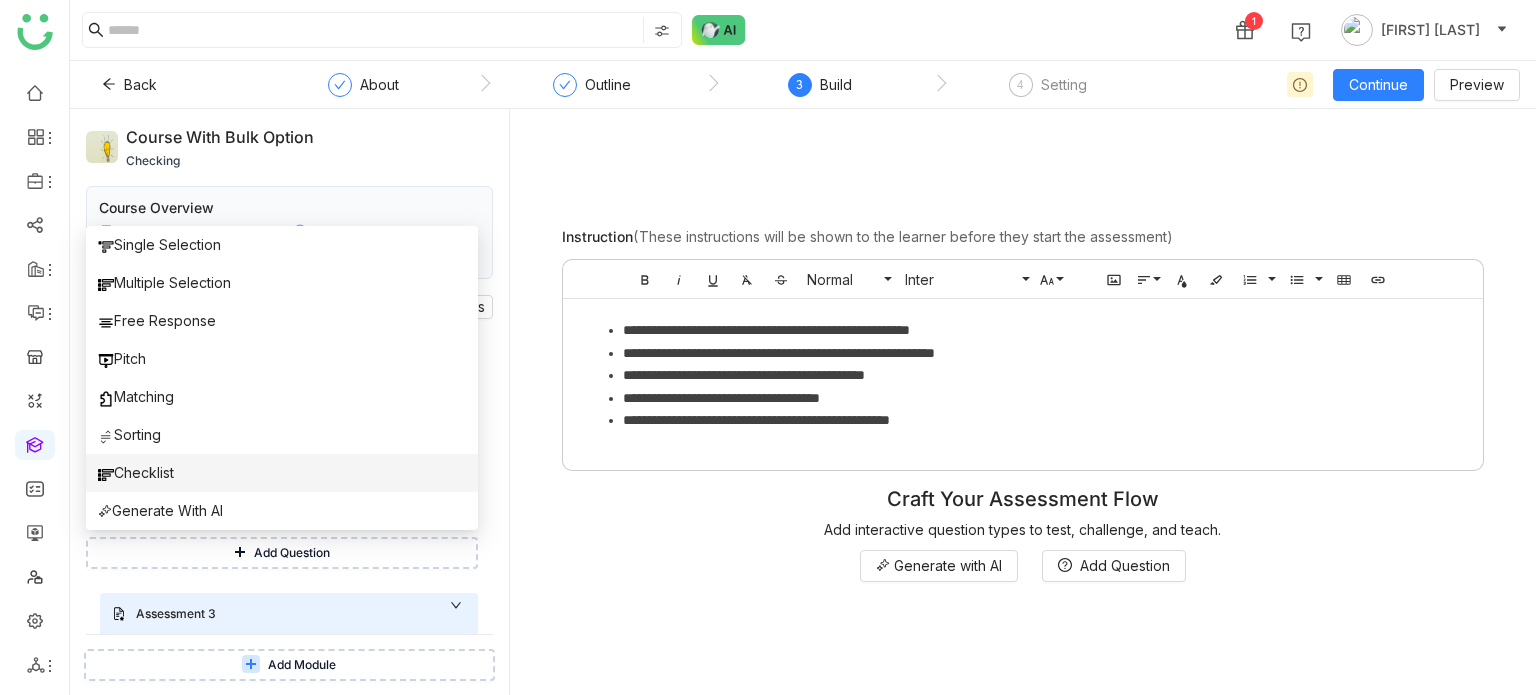 click on "Checklist" at bounding box center (282, 473) 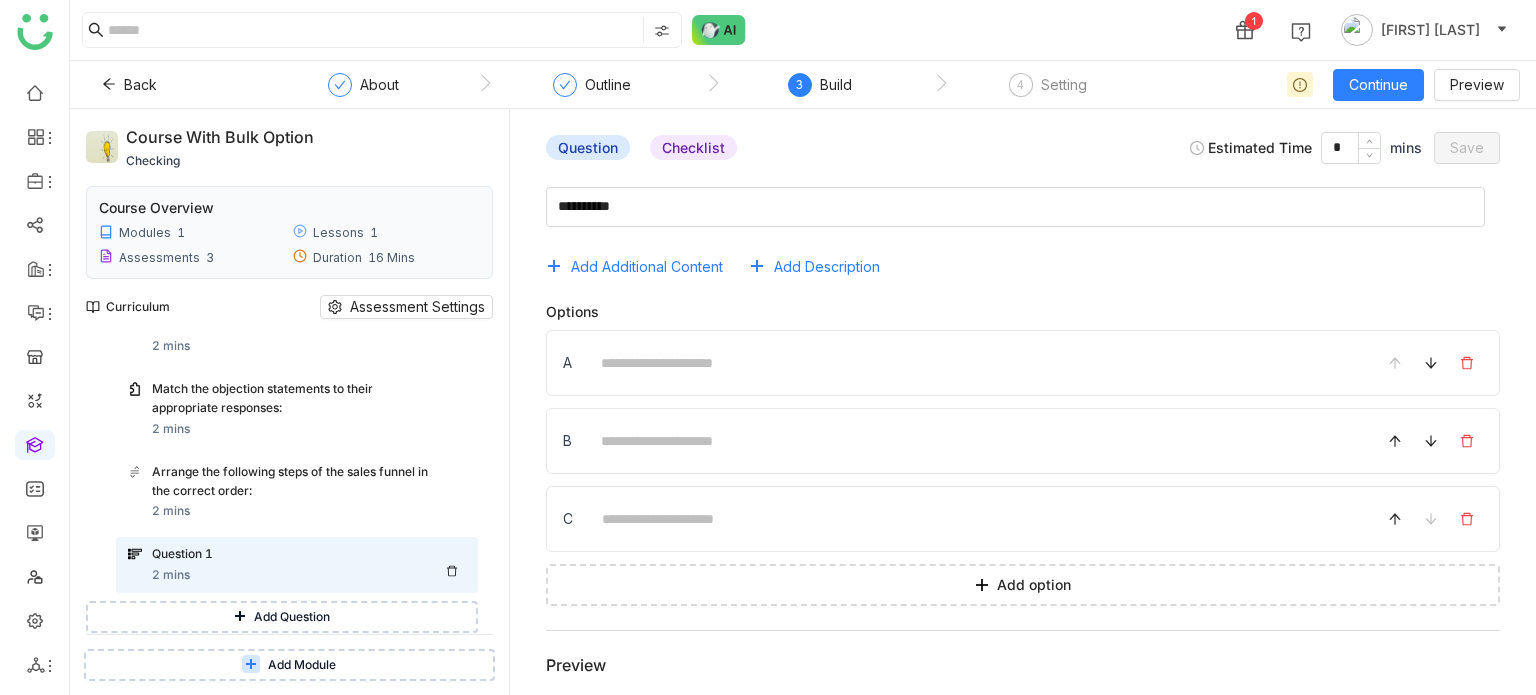 scroll, scrollTop: 821, scrollLeft: 0, axis: vertical 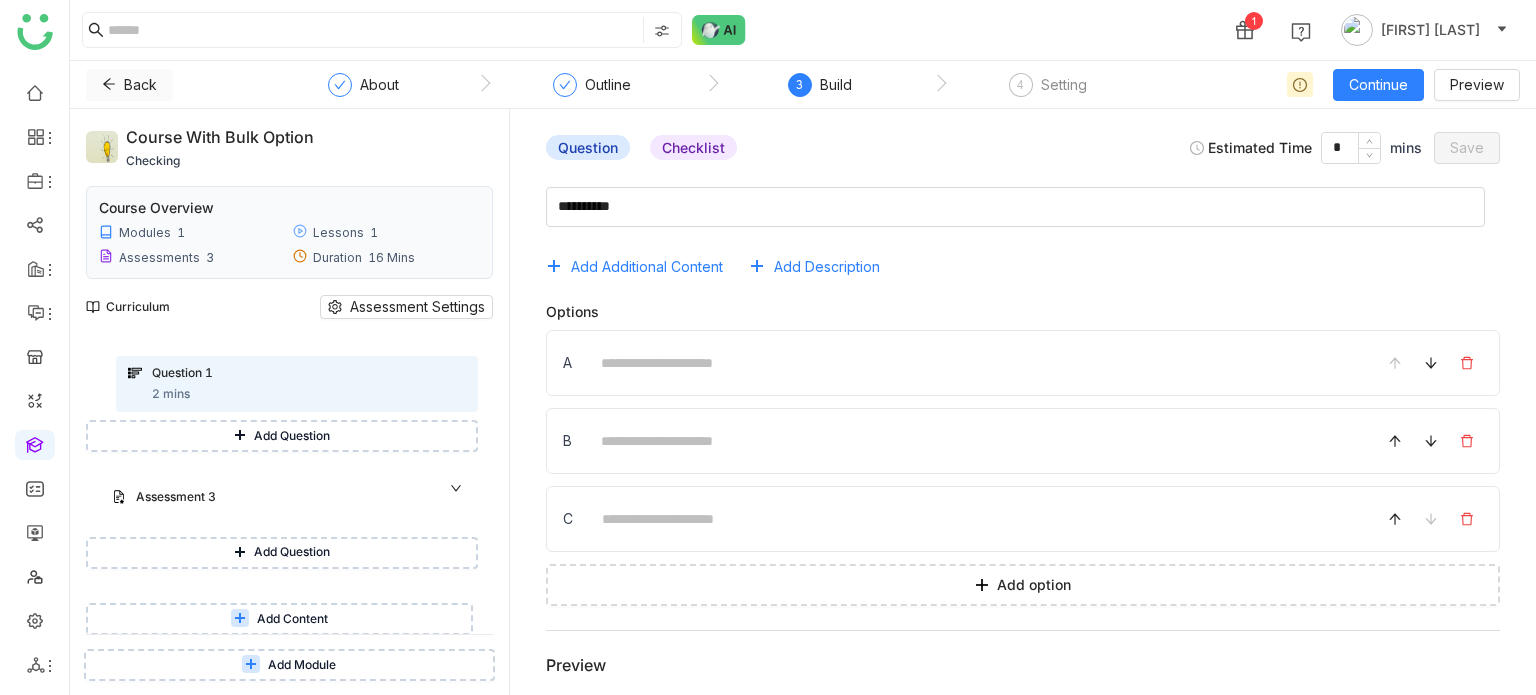 click on "Back" 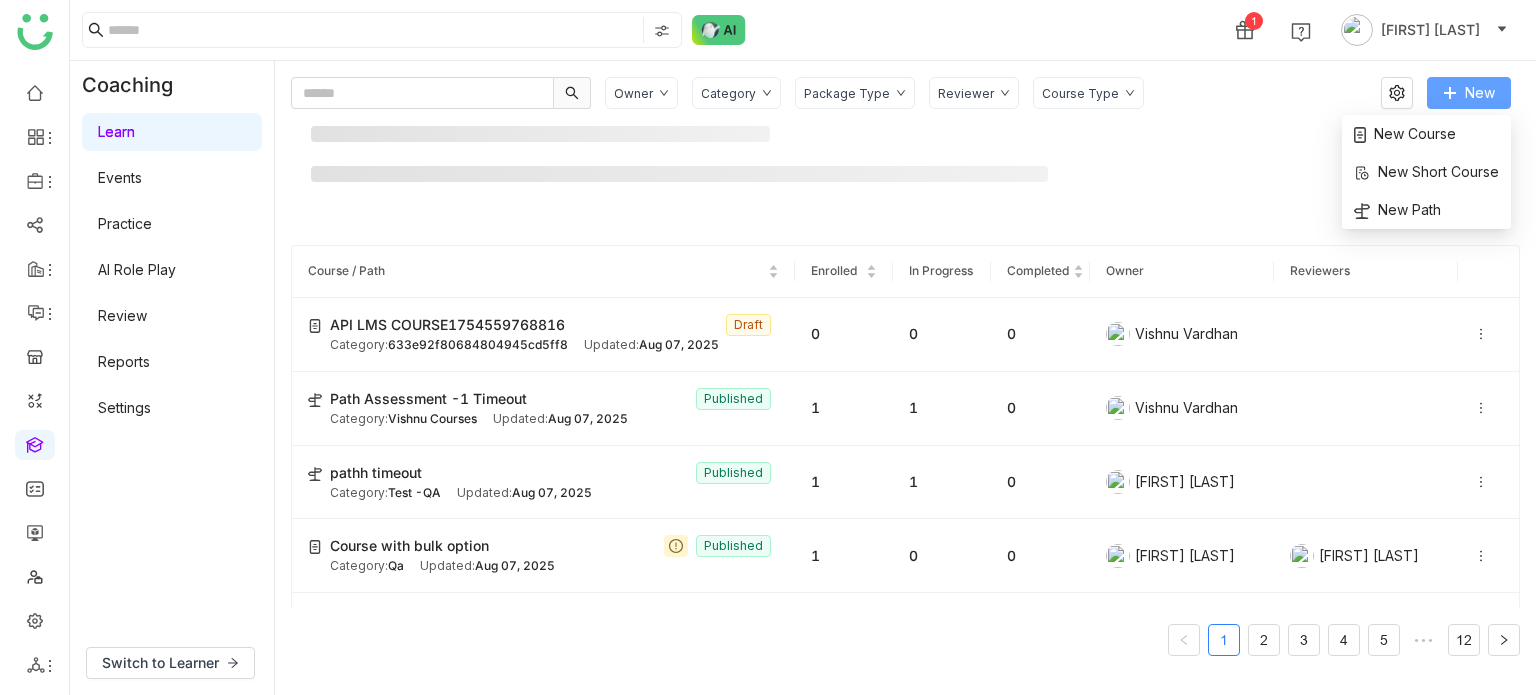 click on "New" 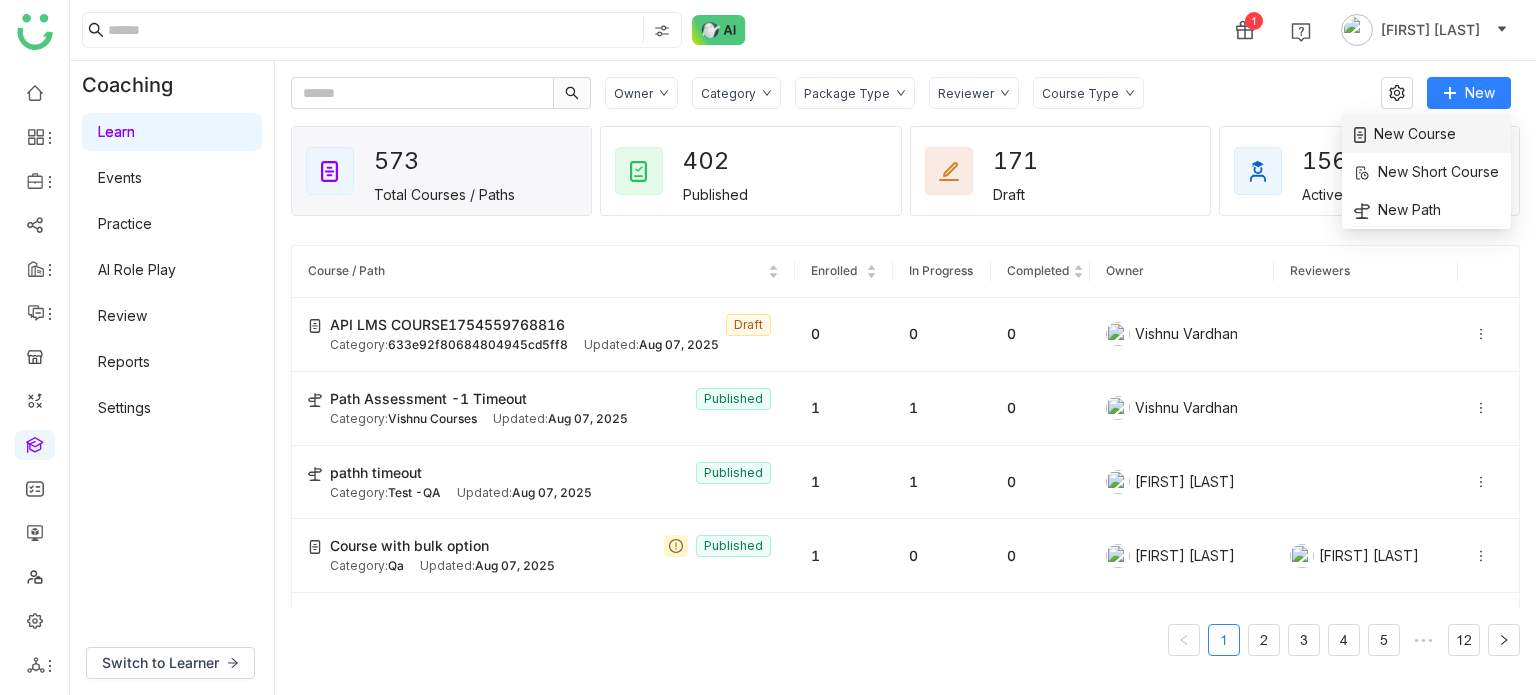 click on "New Course" at bounding box center [1405, 134] 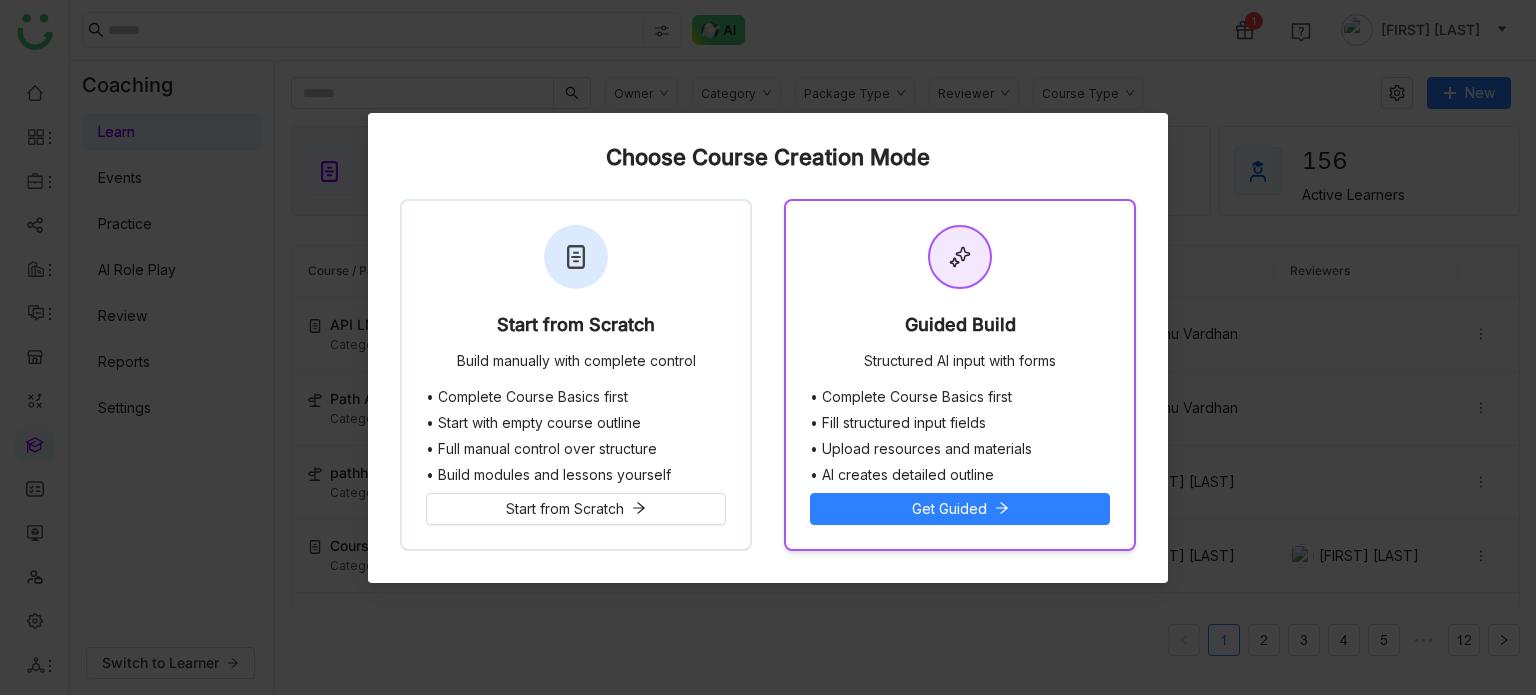 click on "Guided Build   Structured AI input with forms" at bounding box center [960, 295] 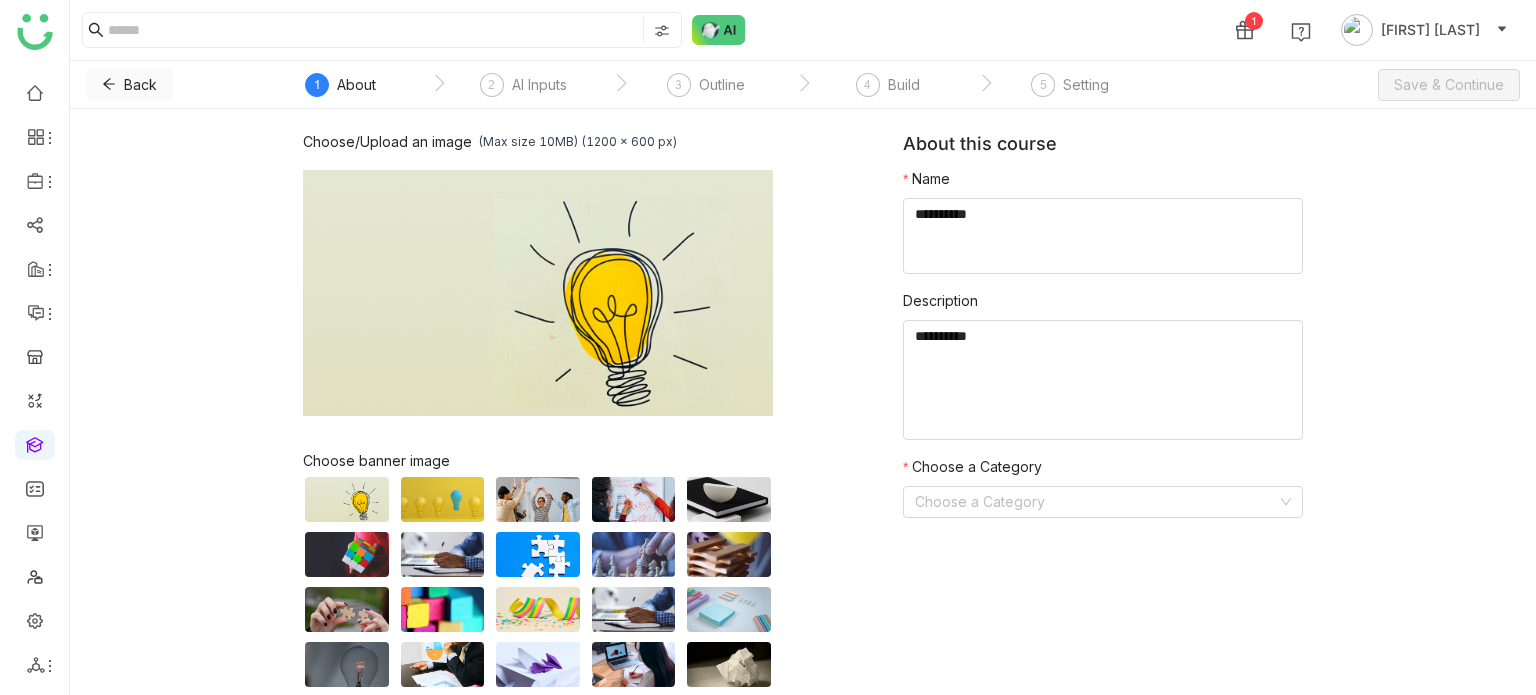click on "Back" 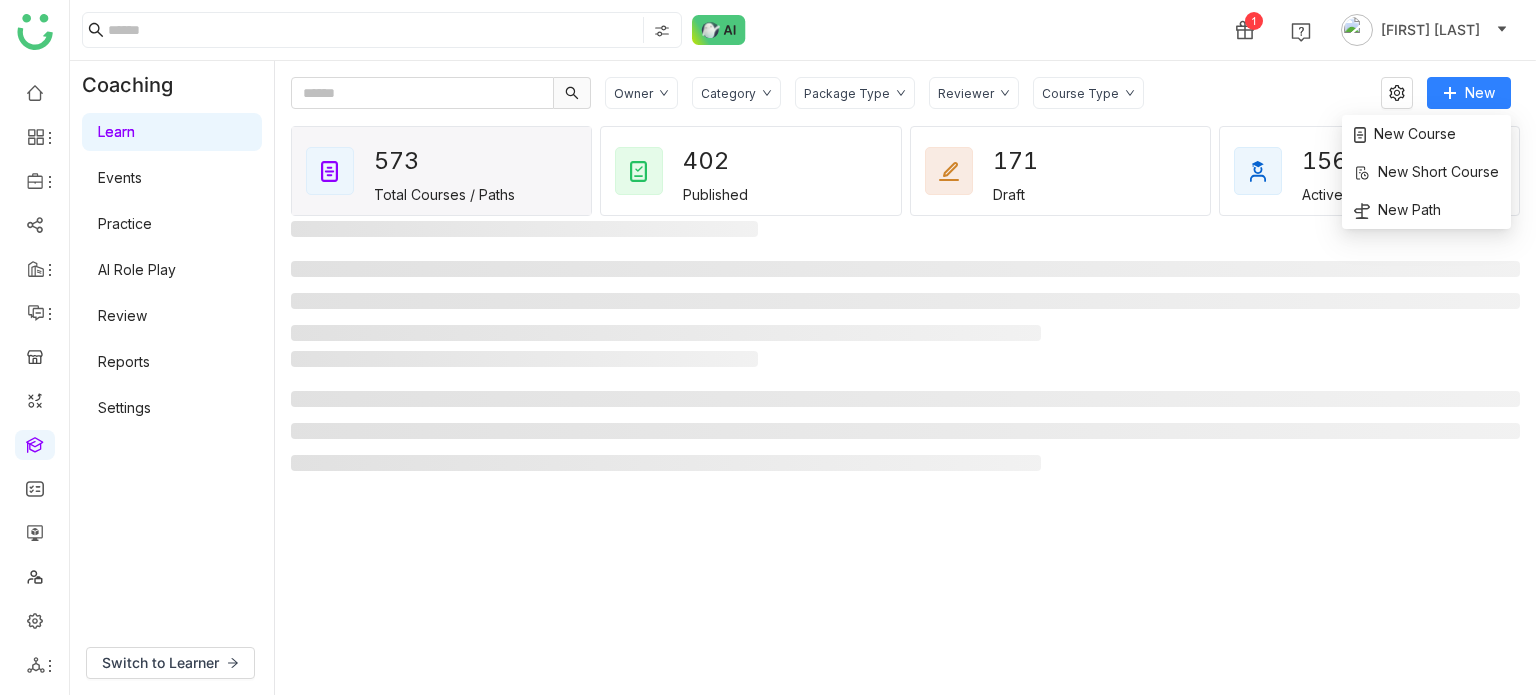 click on "Owner Category Package Type Reviewer Course Type  New   573   Total Courses / Paths   402   Published   171   Draft   156   Active Learners" 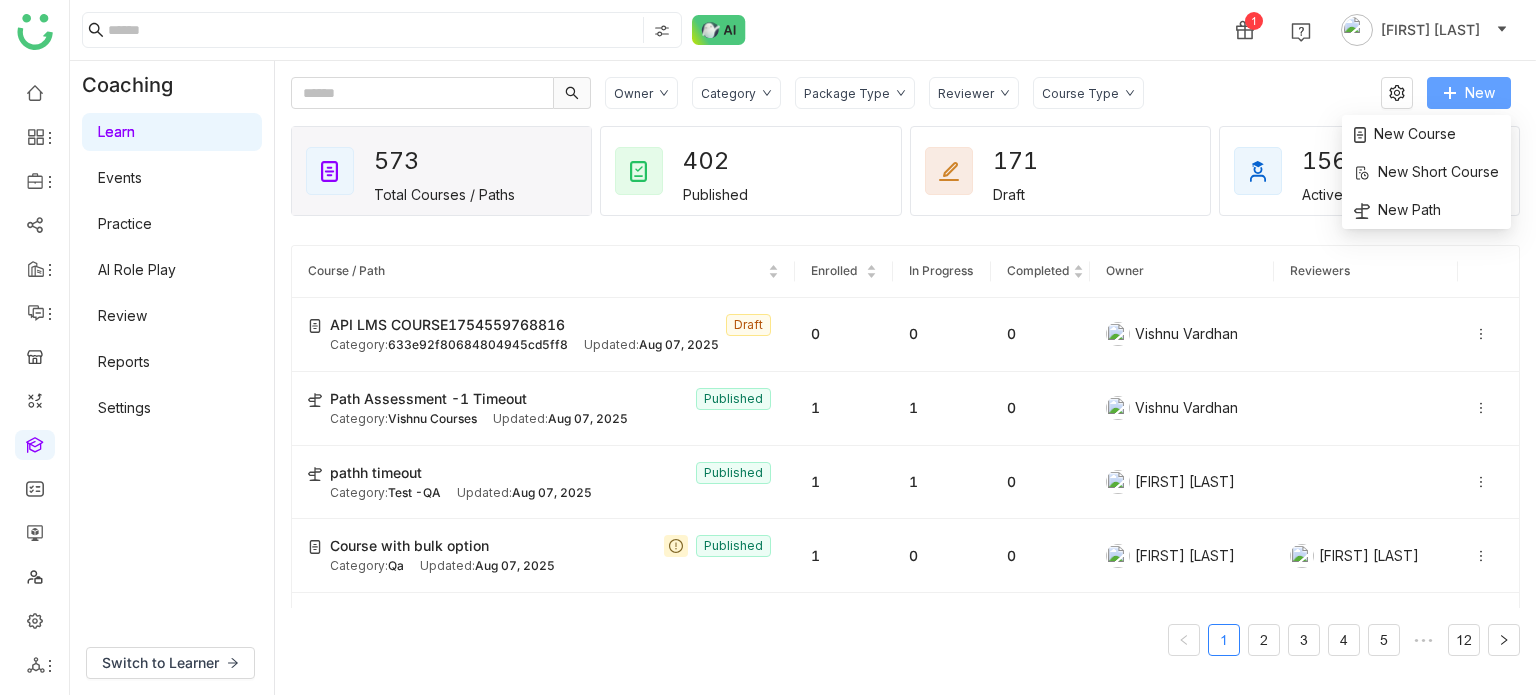 click on "New" 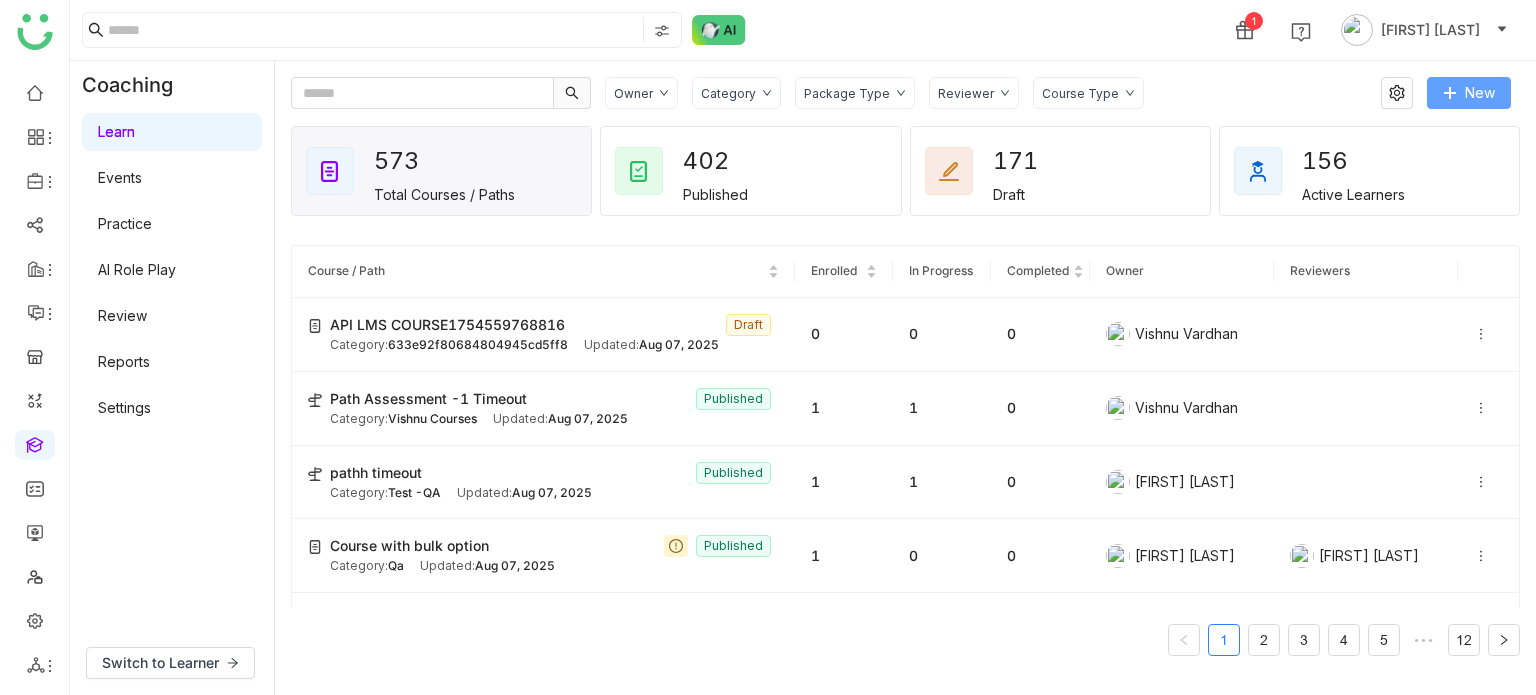 click on "New" 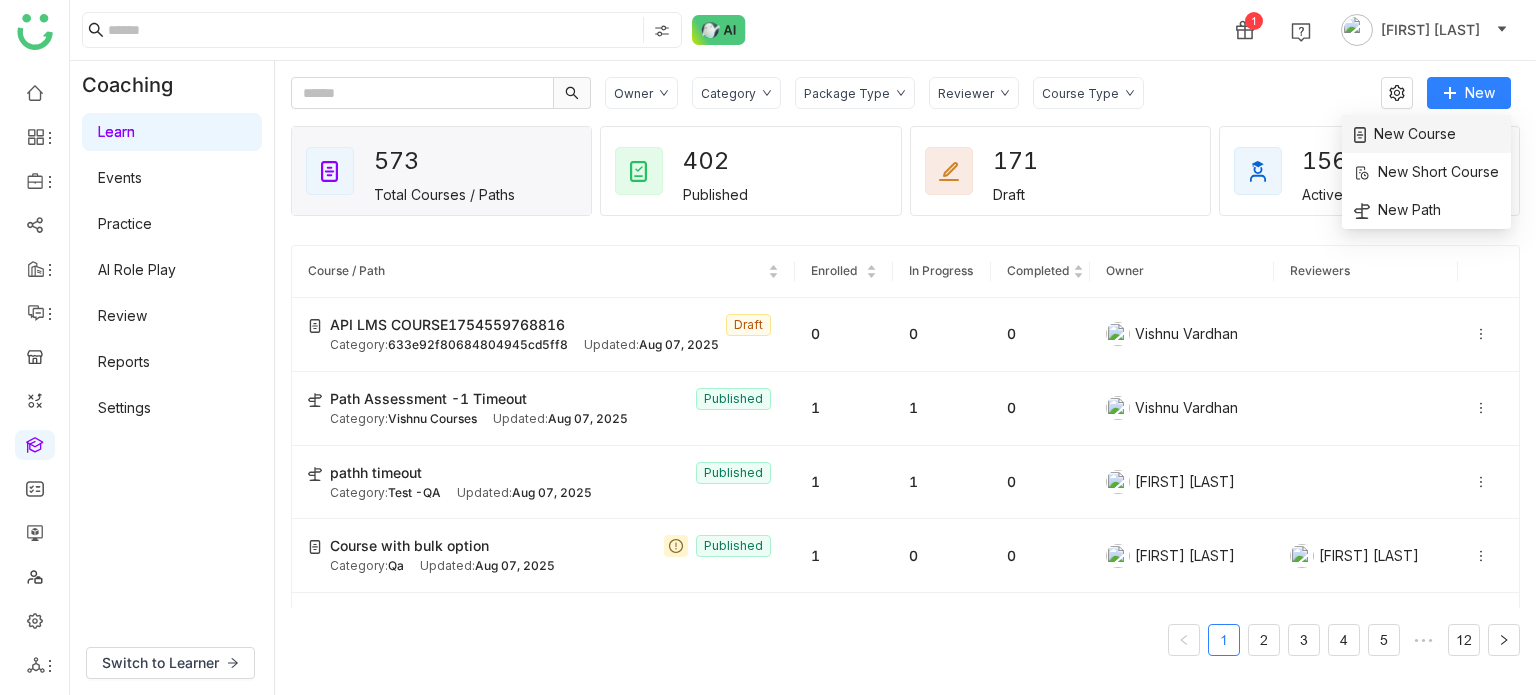 click on "New Course" at bounding box center (1405, 134) 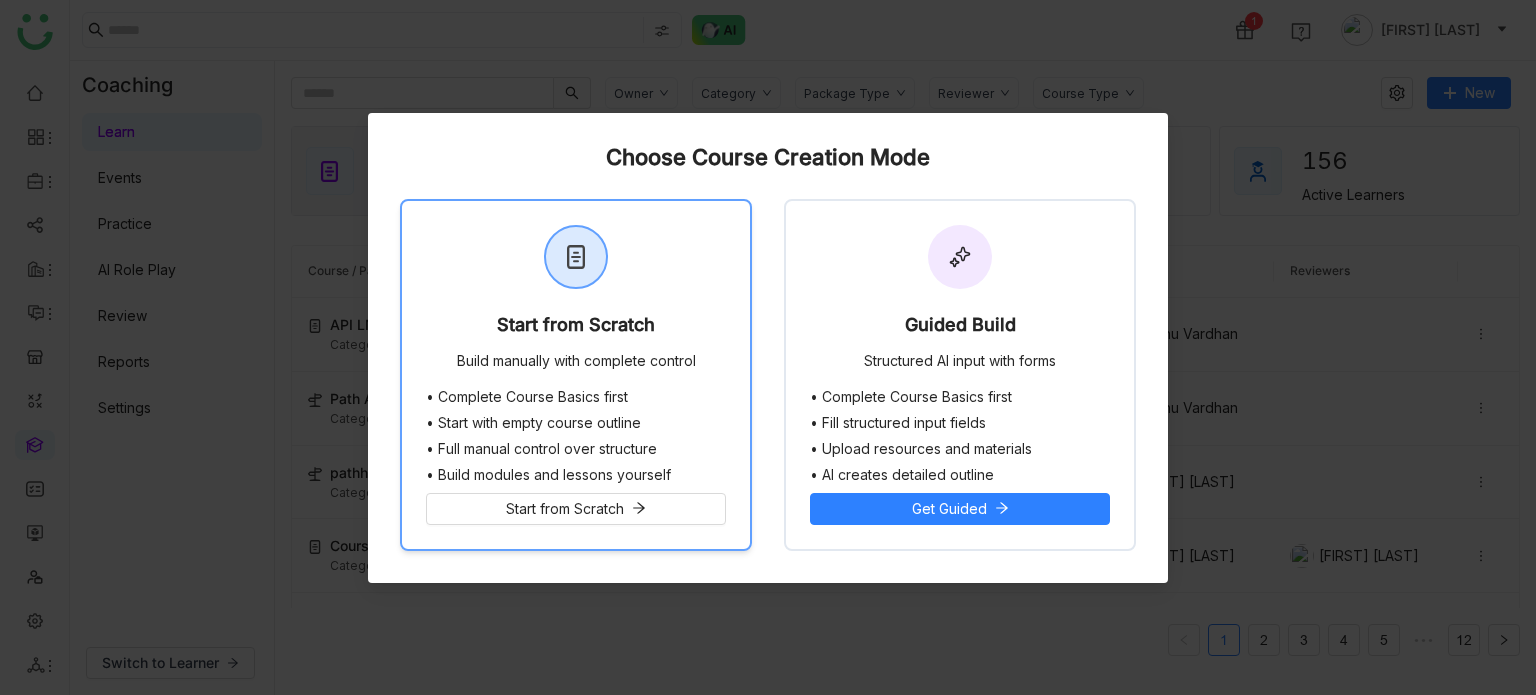 click on "Start from Scratch   Build manually with complete control" at bounding box center (576, 295) 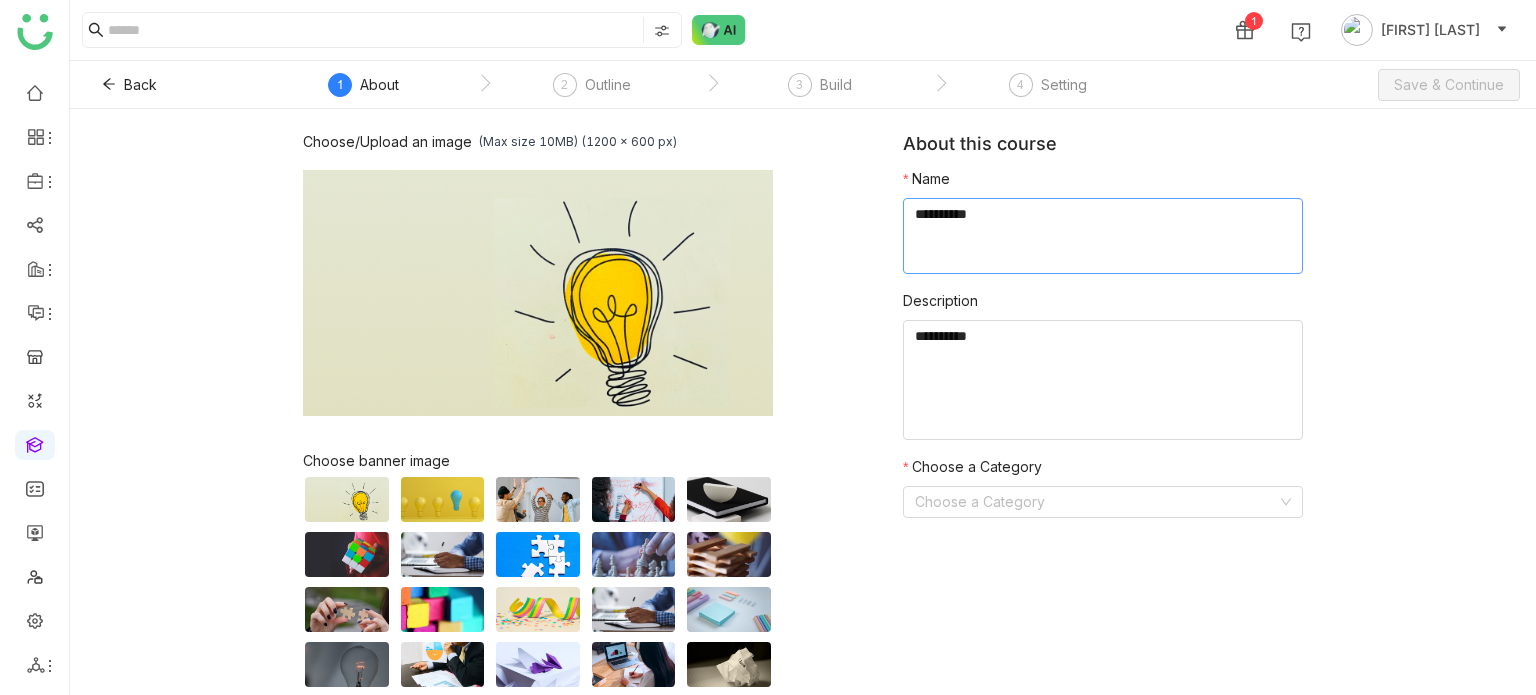 click 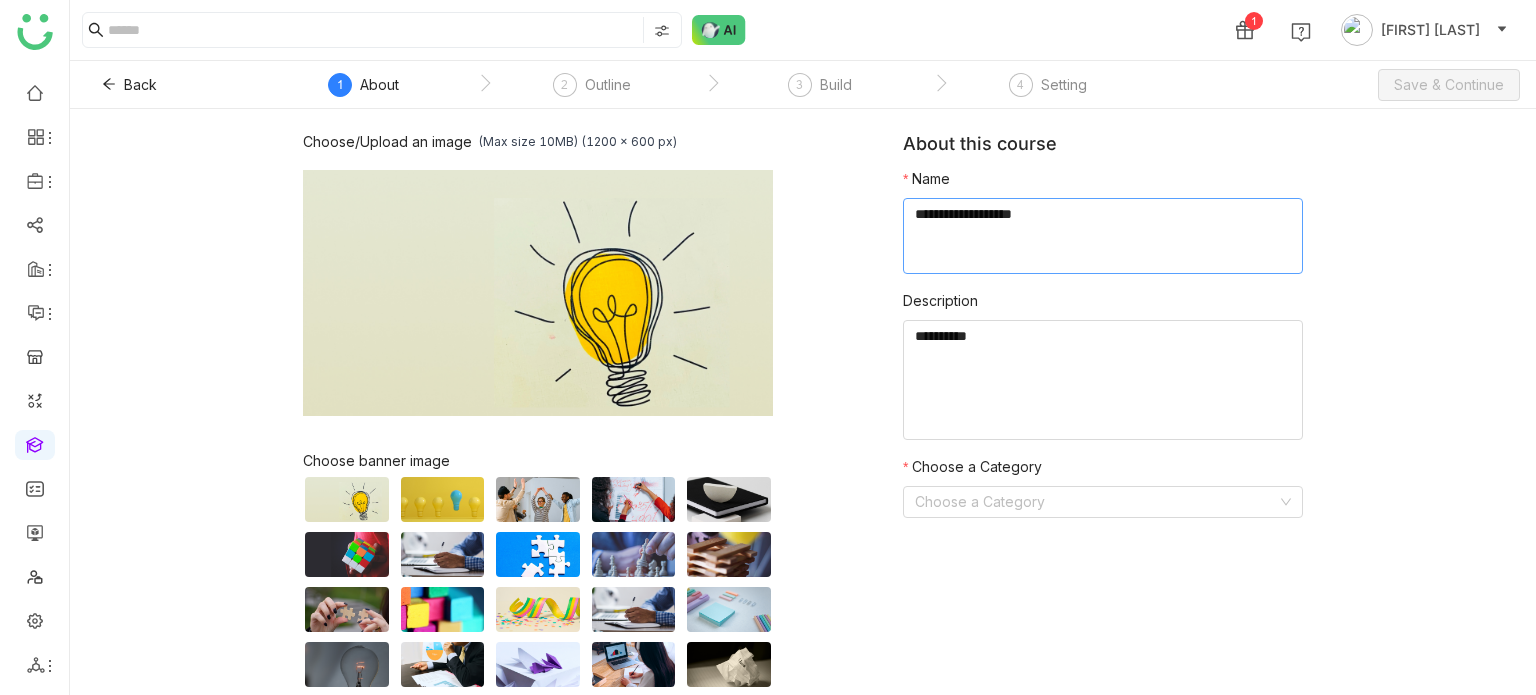 type on "**********" 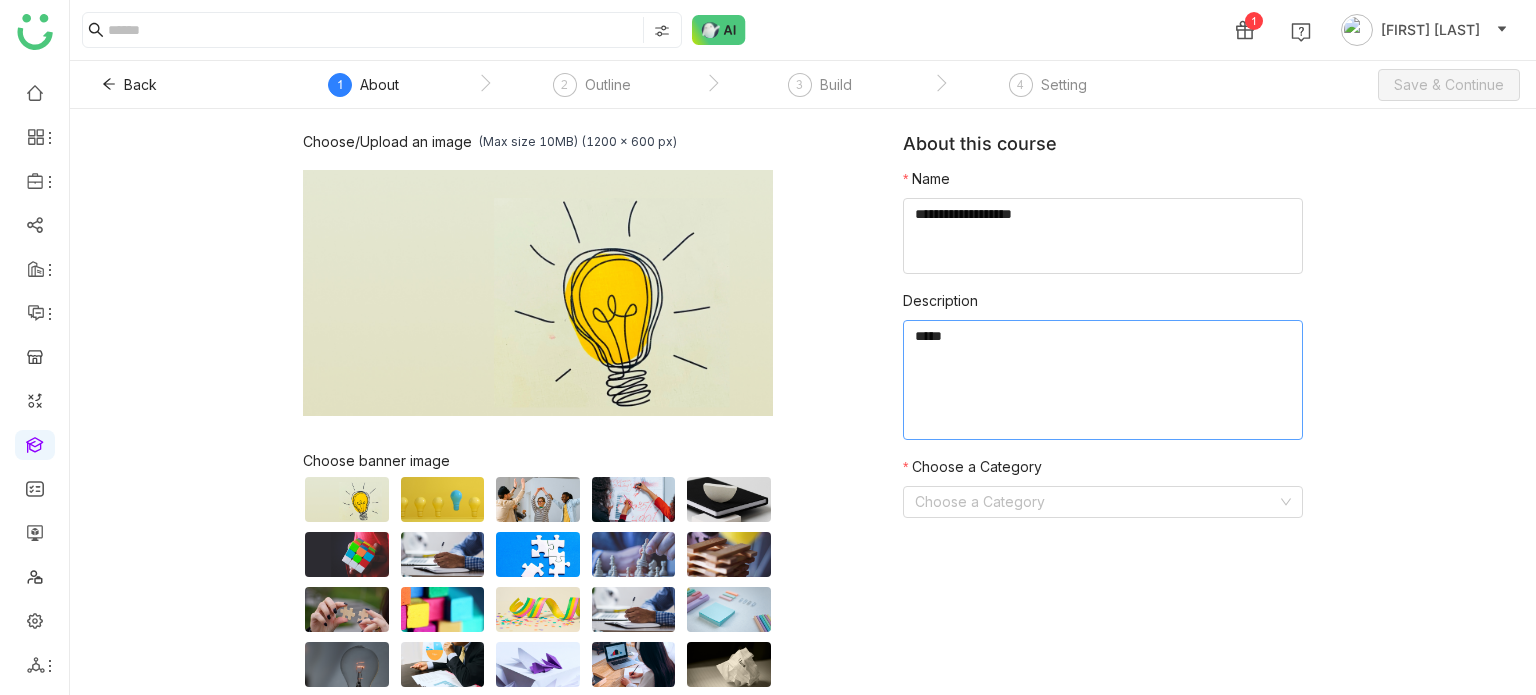 type on "*****" 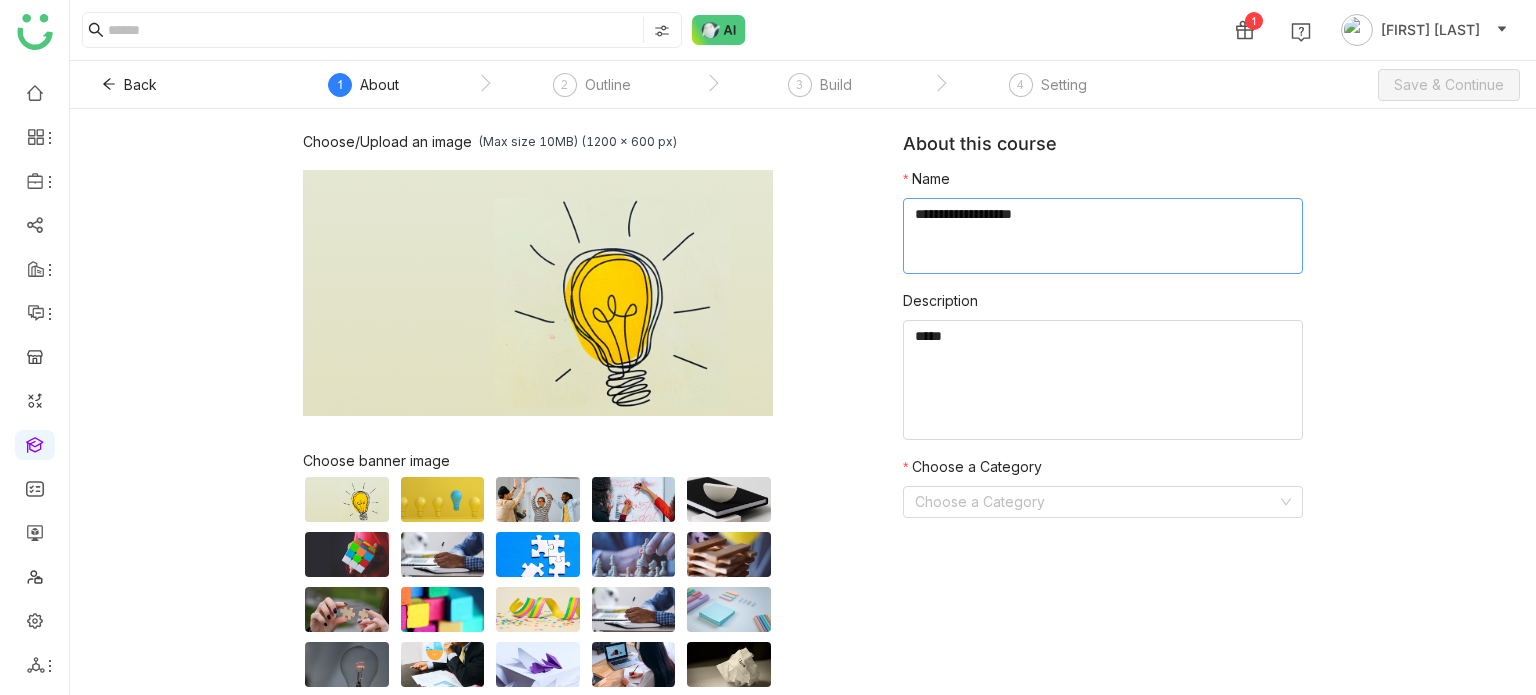 click 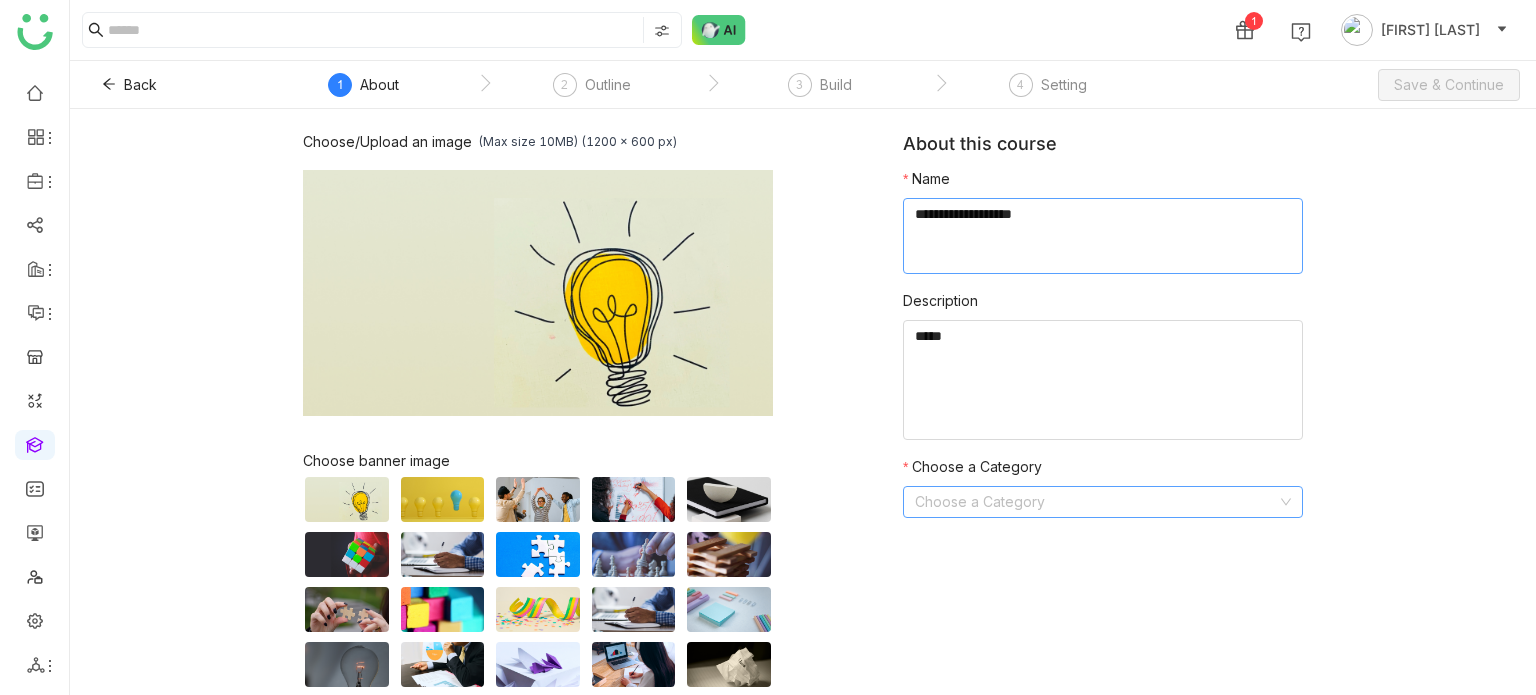 type on "**********" 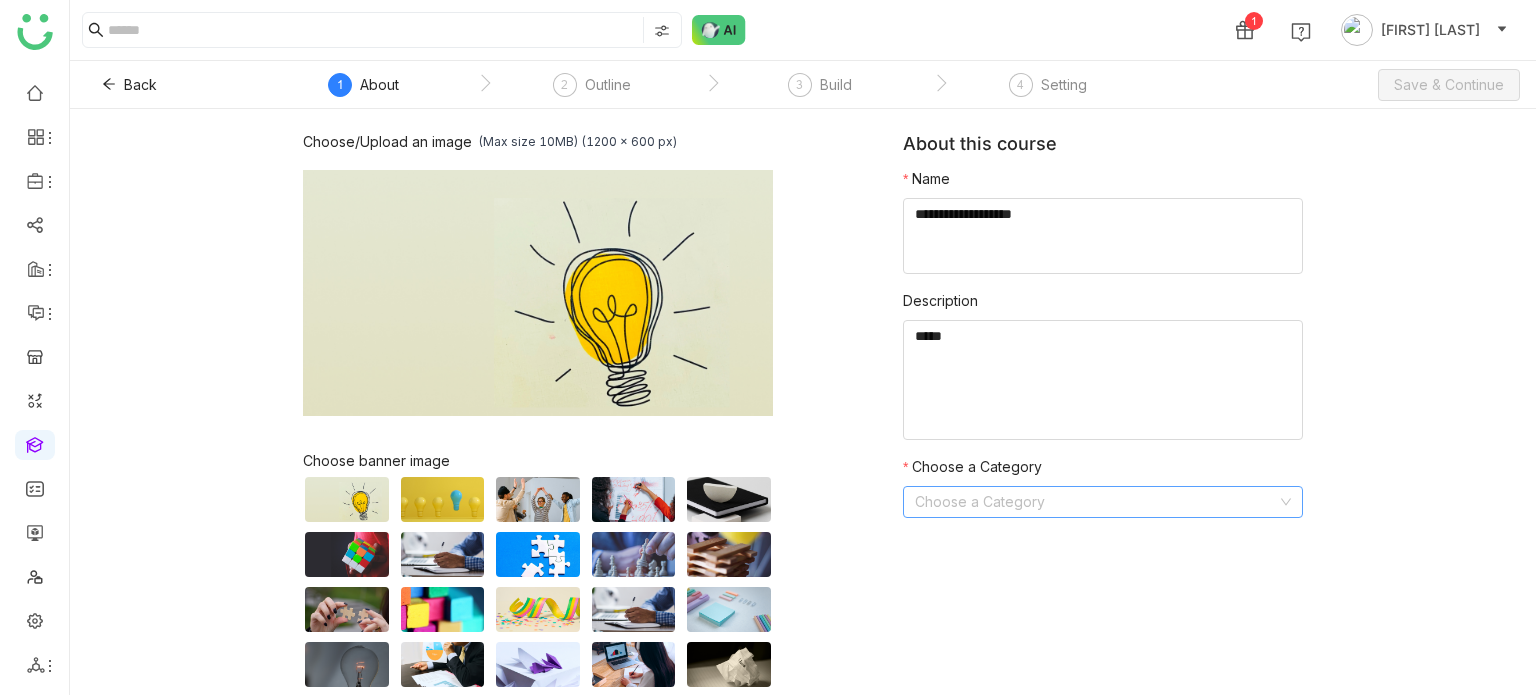 click 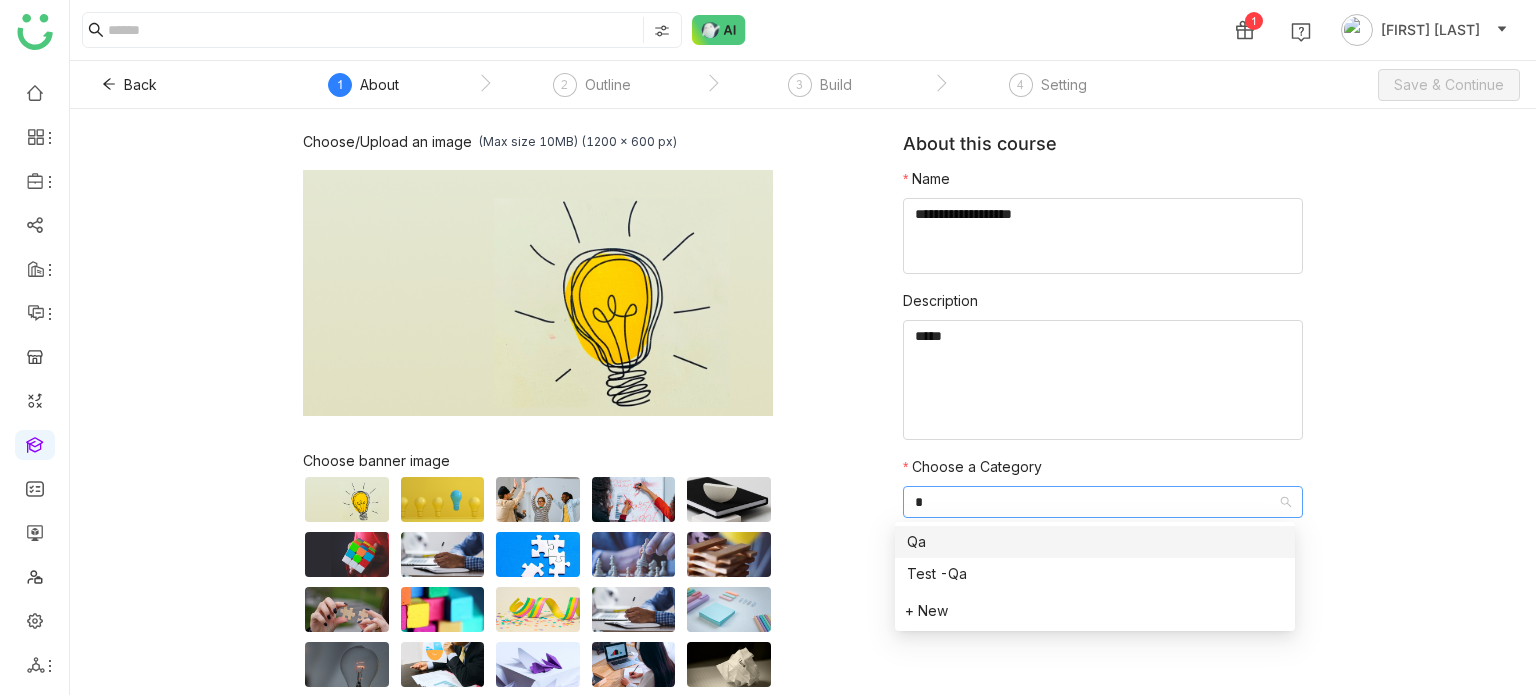 type on "**" 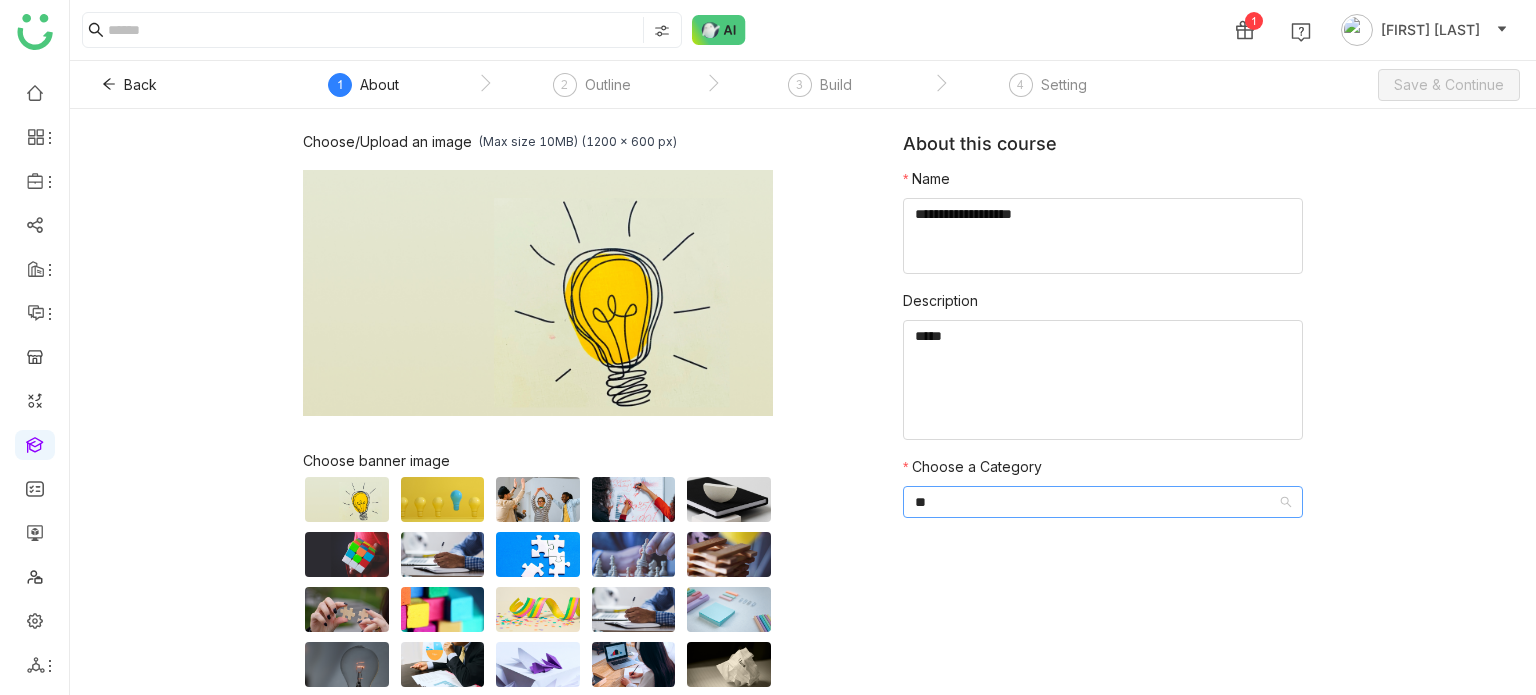 type 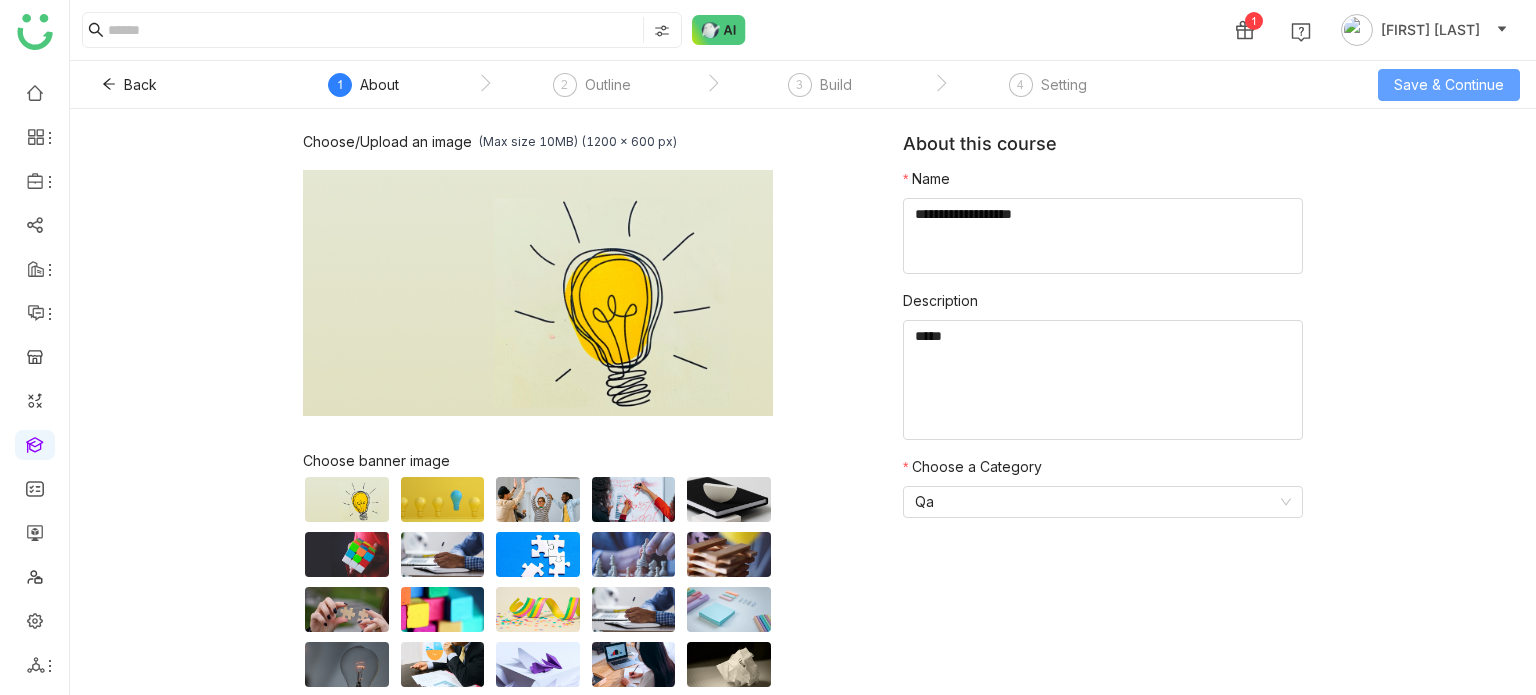click on "Save & Continue" at bounding box center [1449, 85] 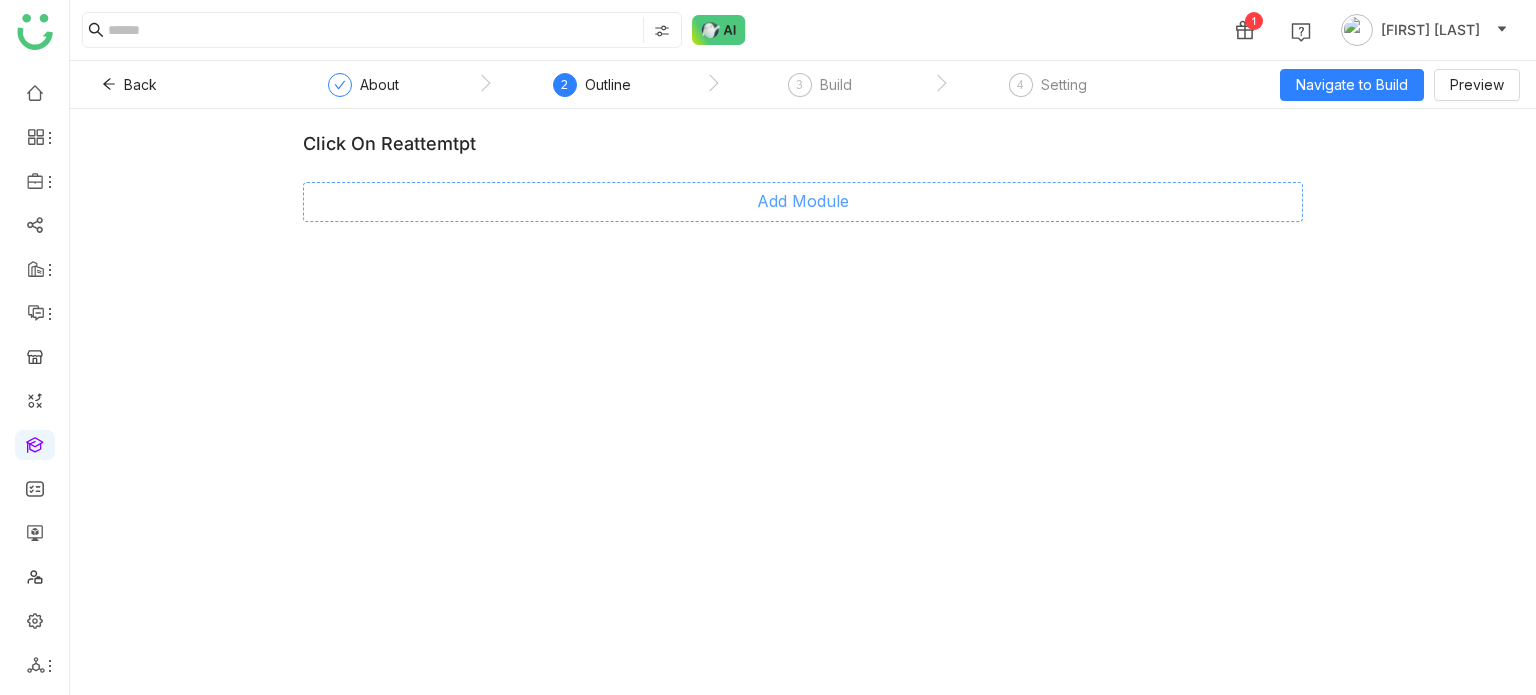 click on "Add Module" 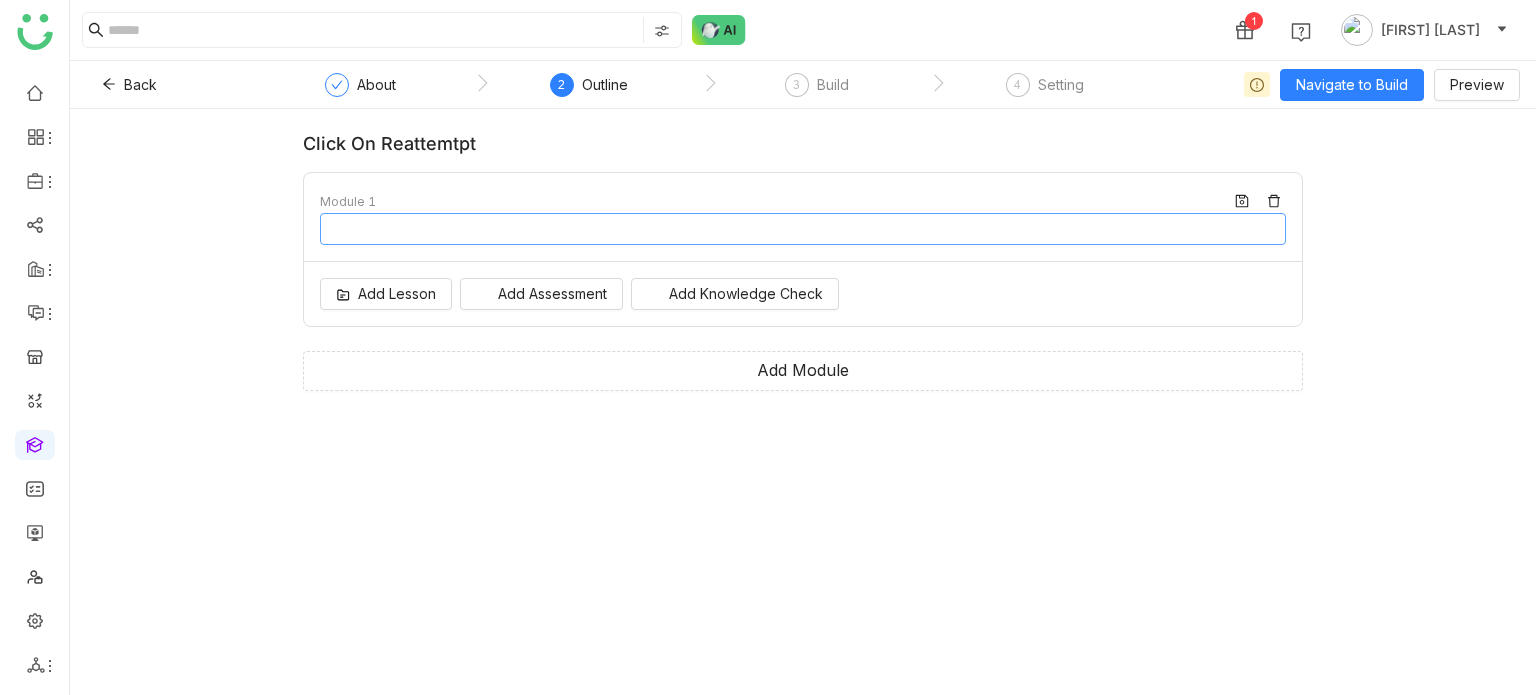 type on "********" 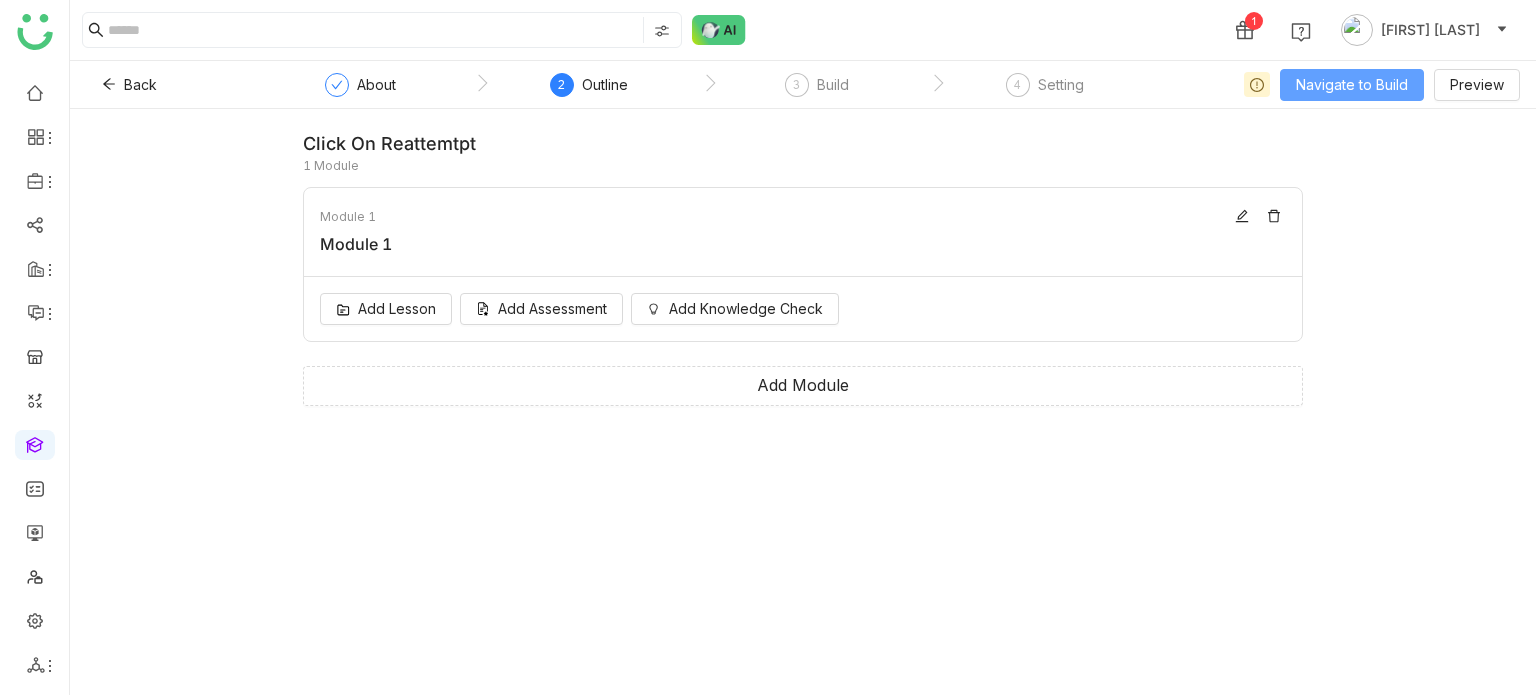 click on "Navigate to Build" at bounding box center [1352, 85] 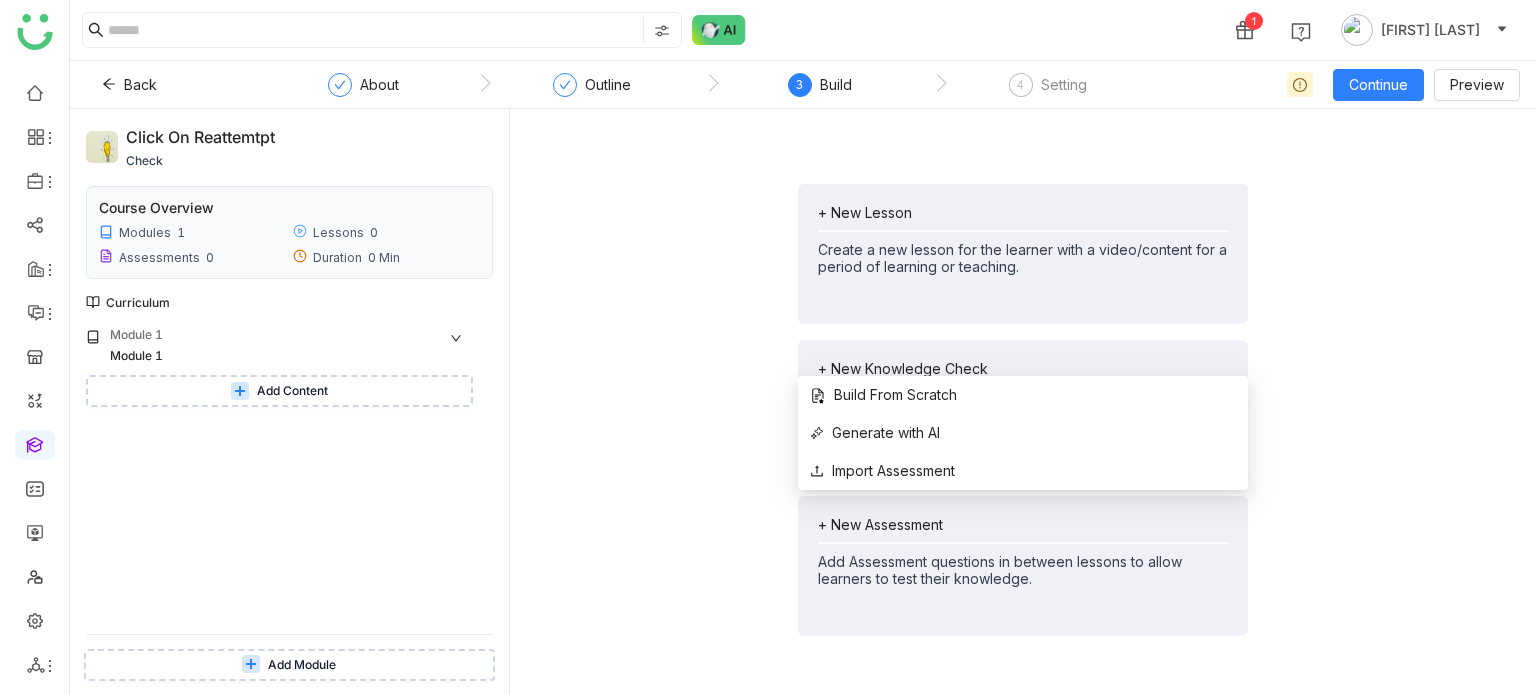 click on "+ New Assessment" 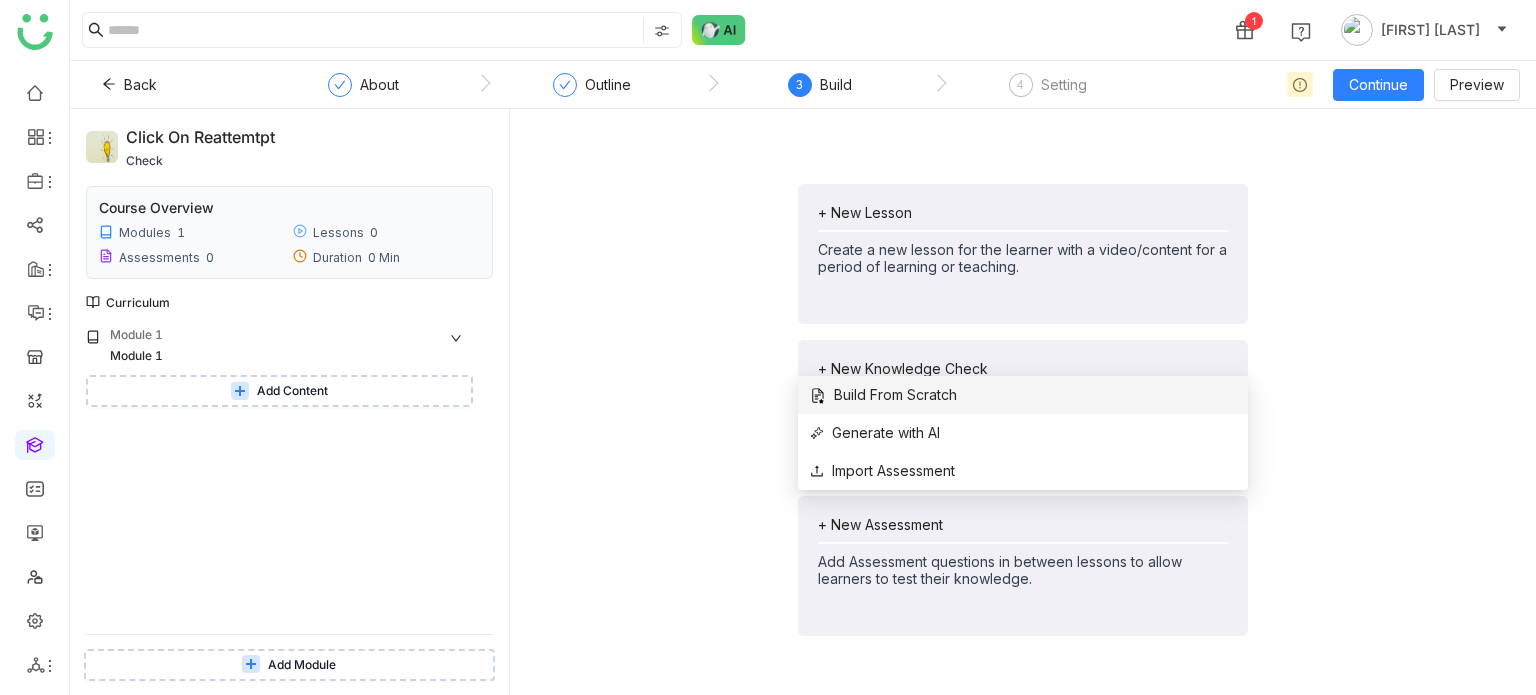 click on "Build From Scratch" at bounding box center [883, 395] 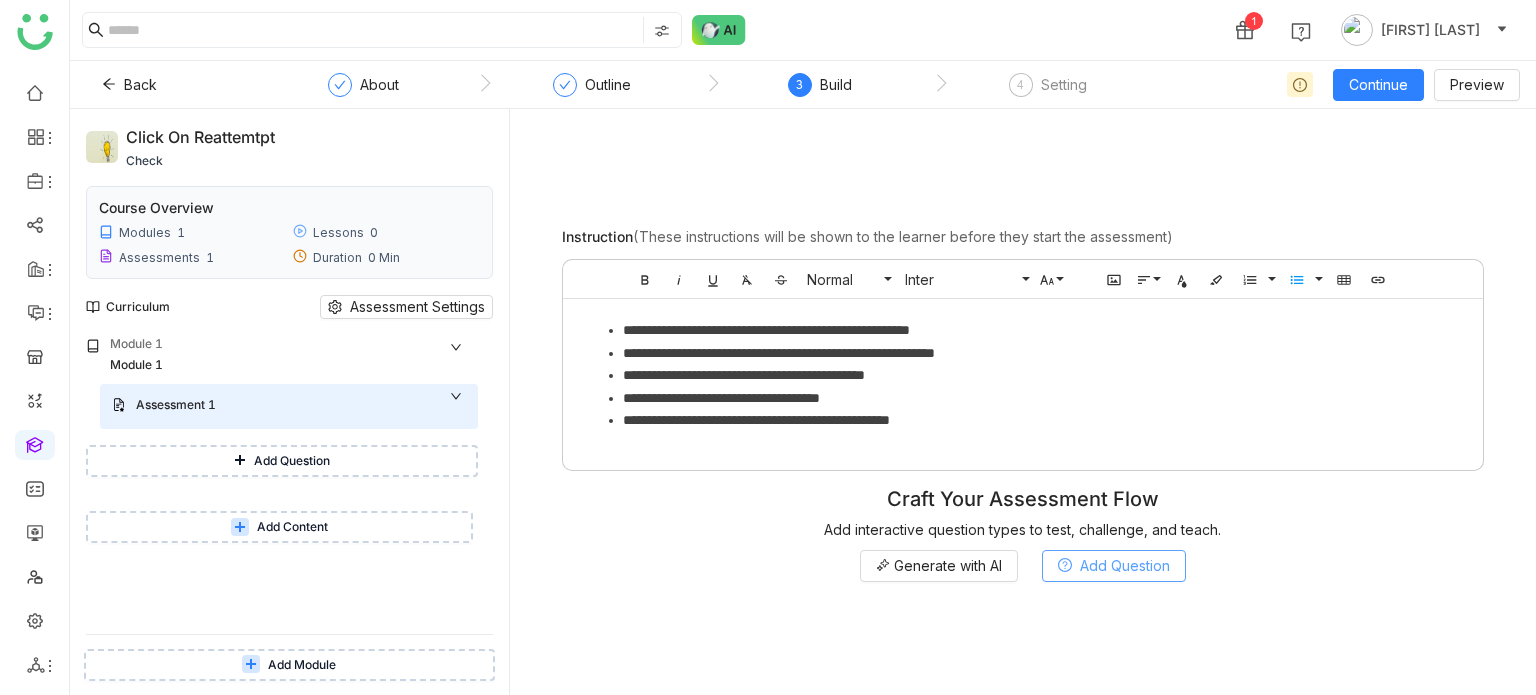 click on "Add Question" 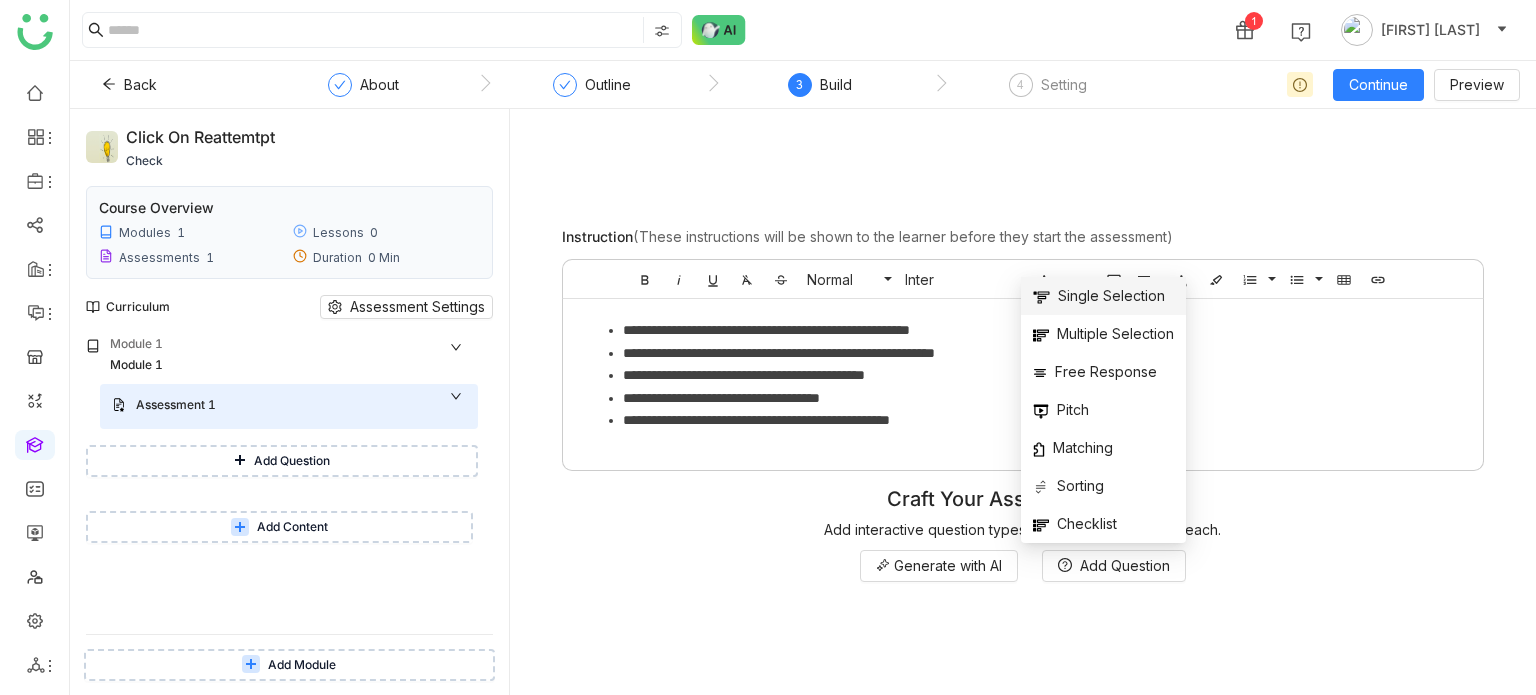 click on "Single Selection" at bounding box center (1099, 296) 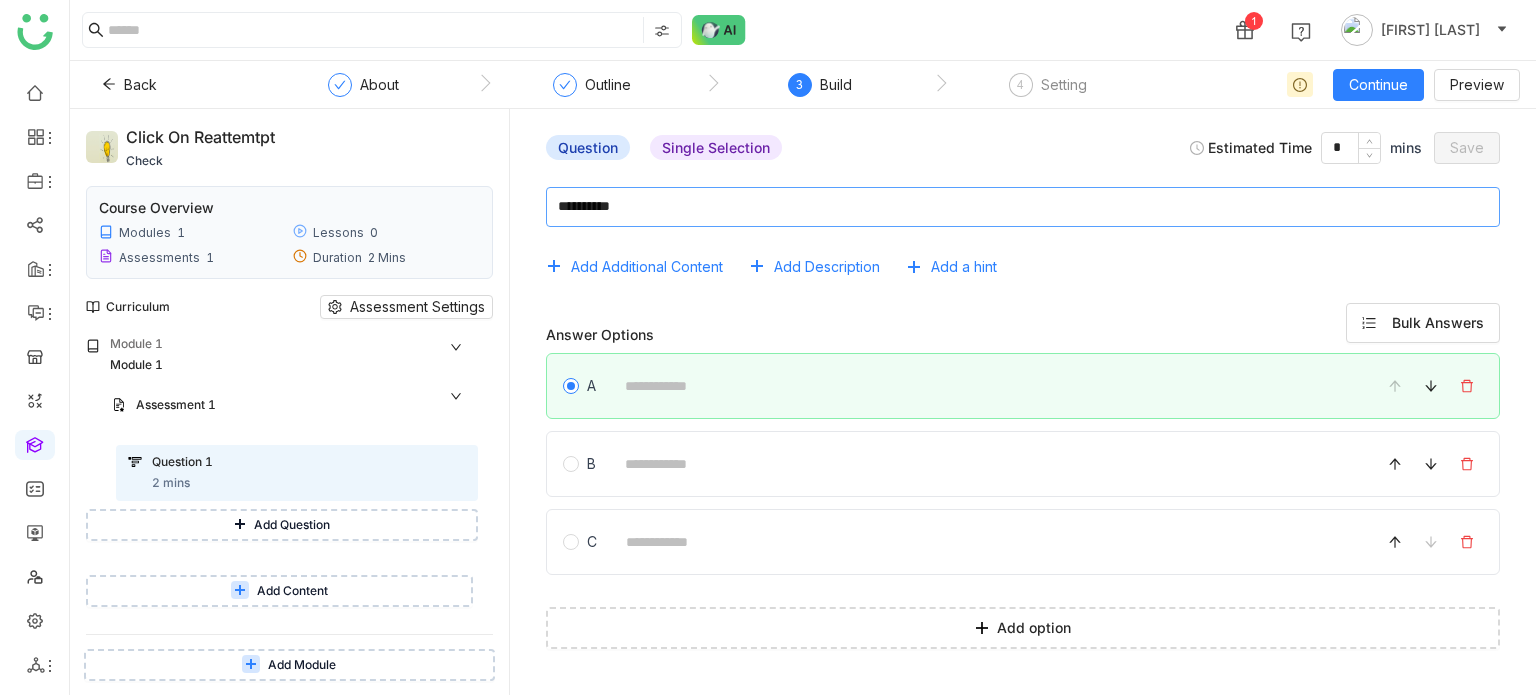 click 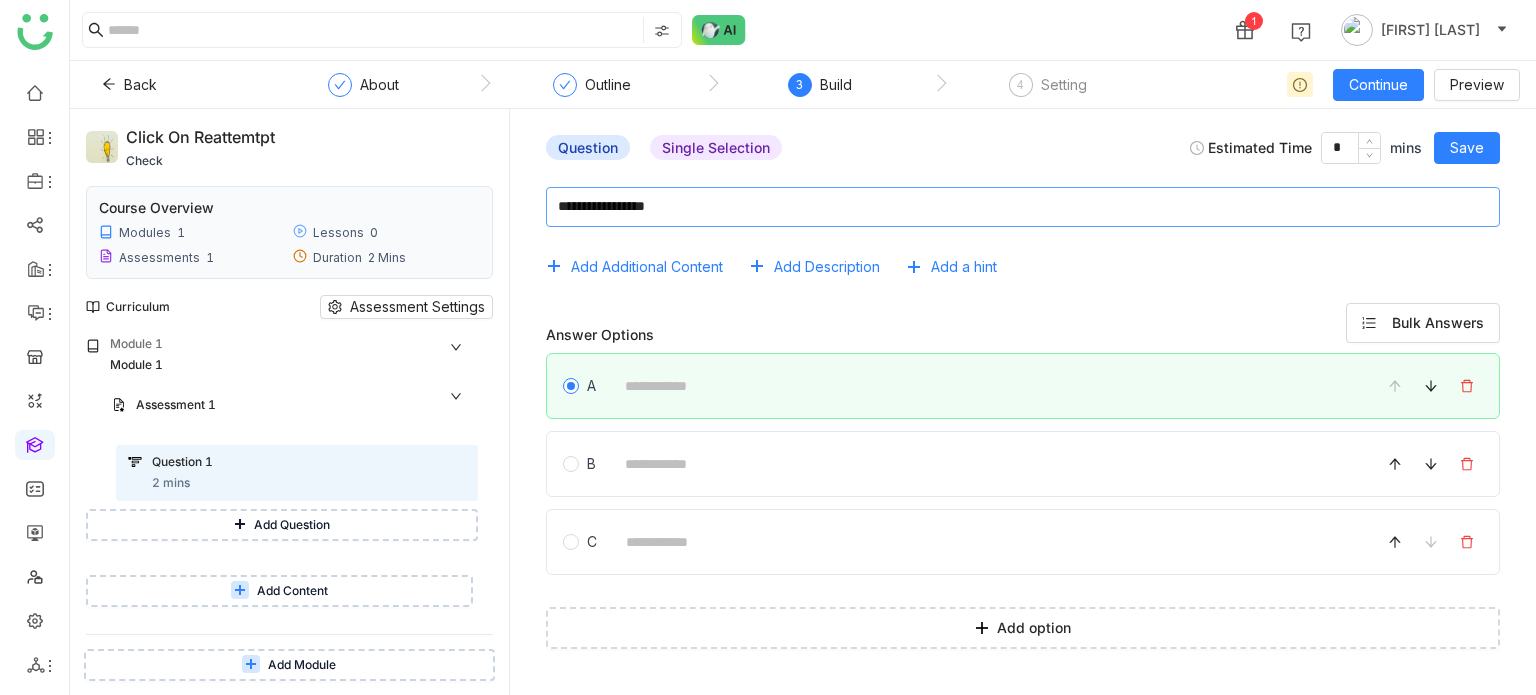 type on "**********" 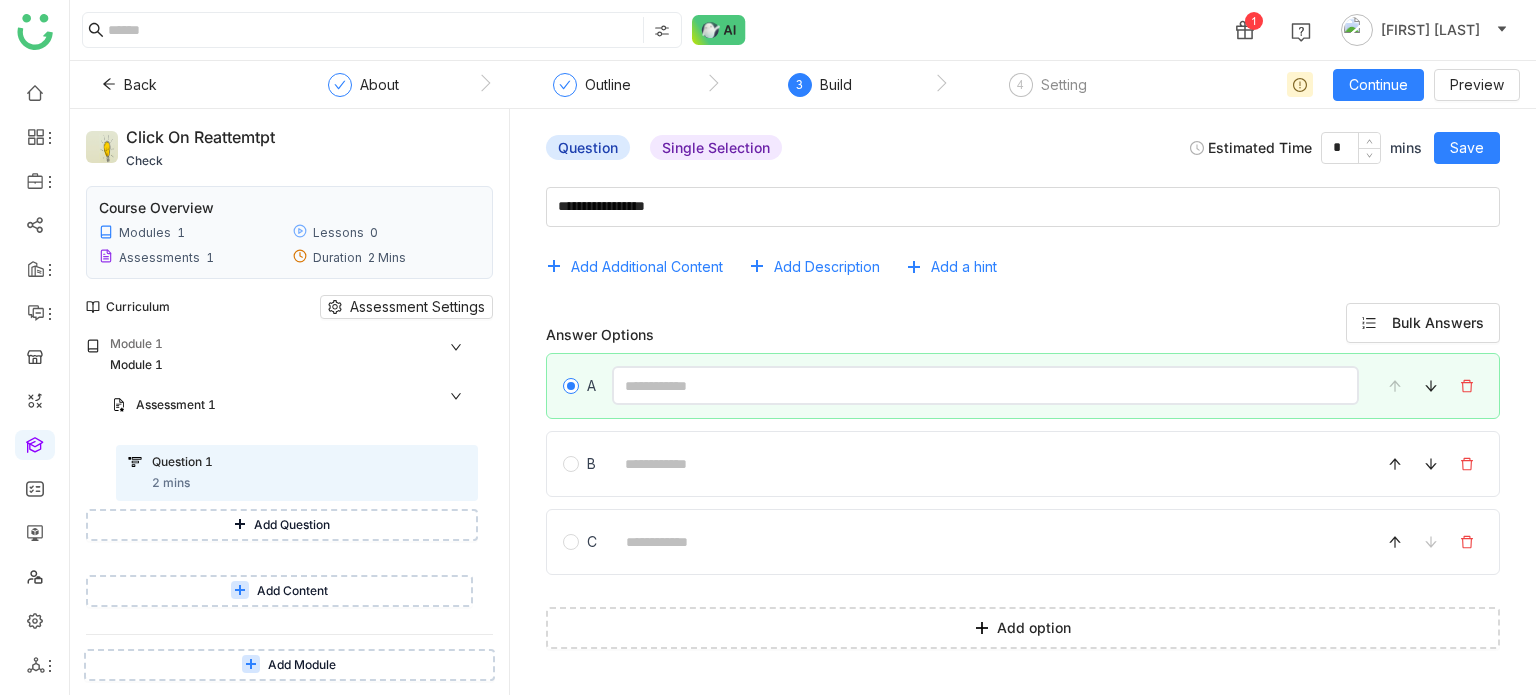 click at bounding box center [985, 385] 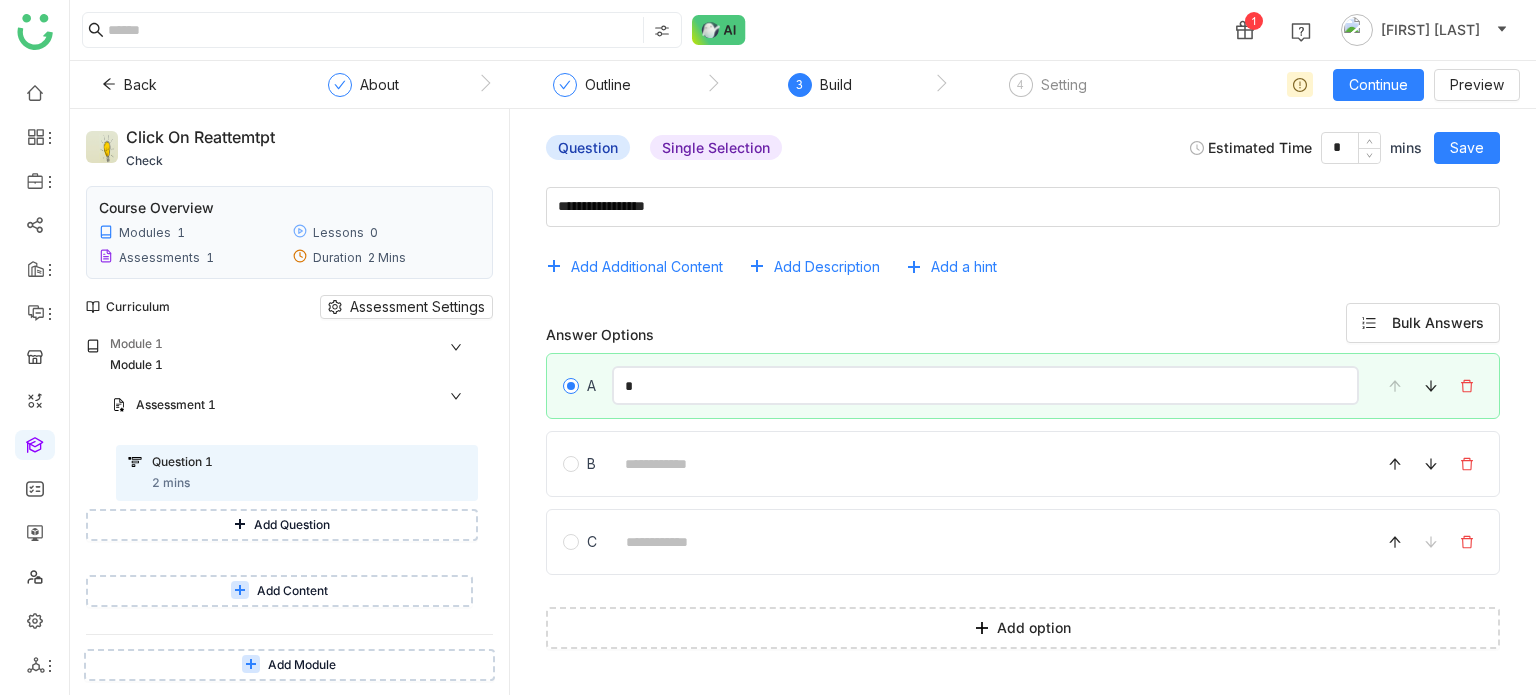 type on "*" 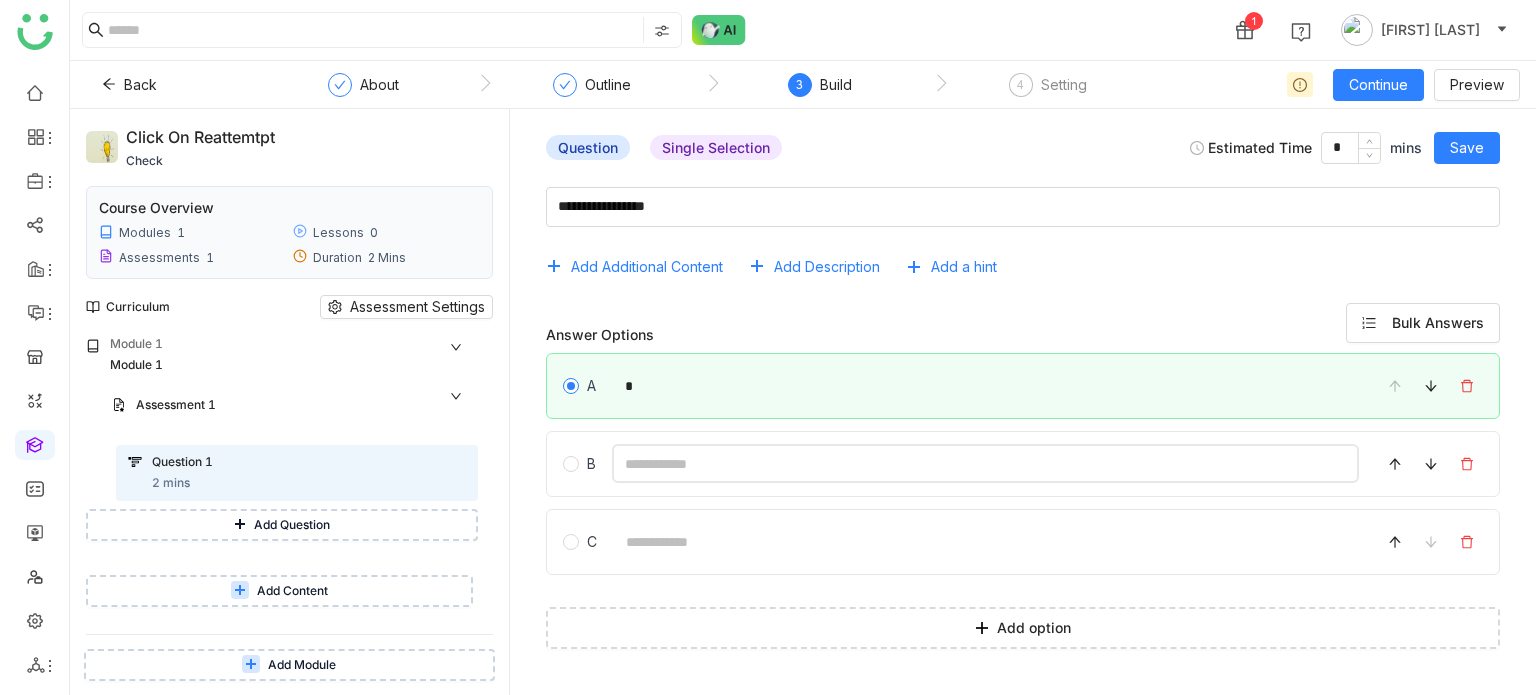 click at bounding box center [985, 463] 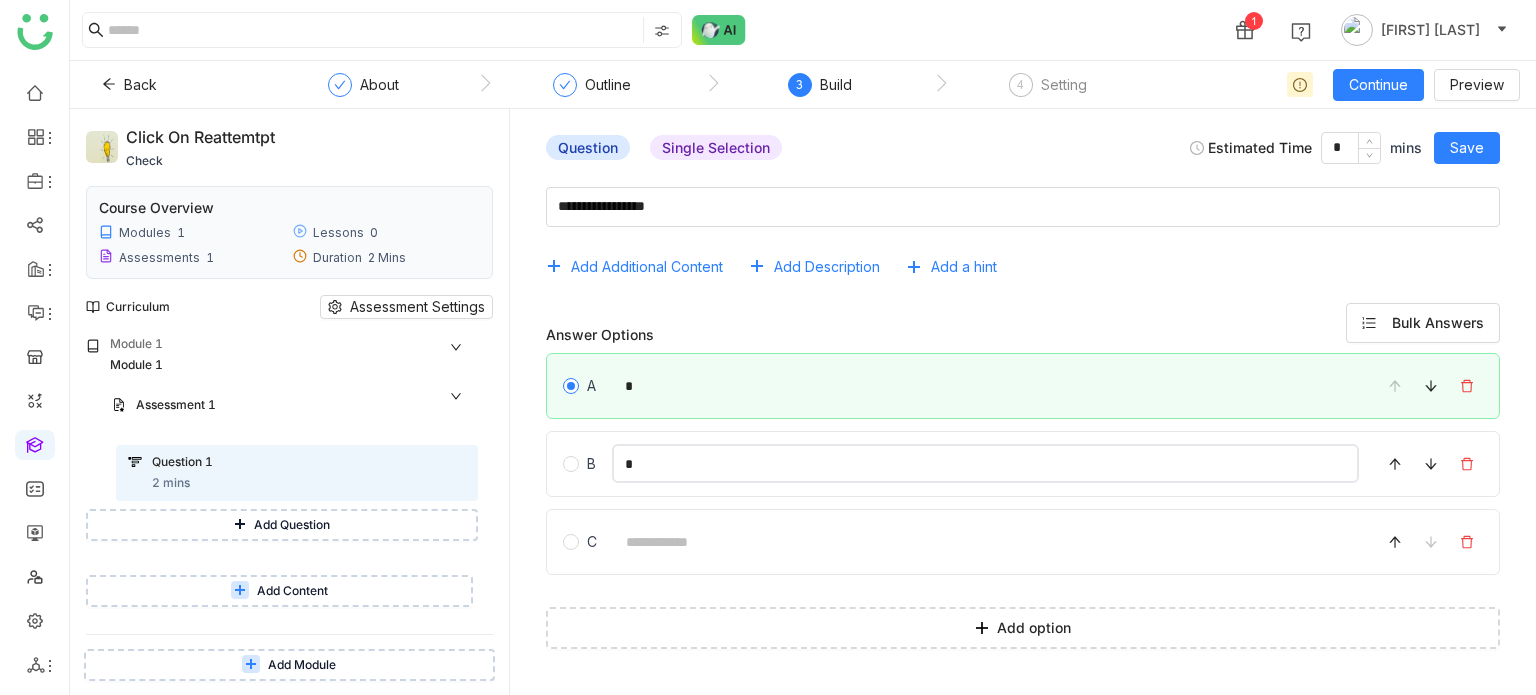 type on "*" 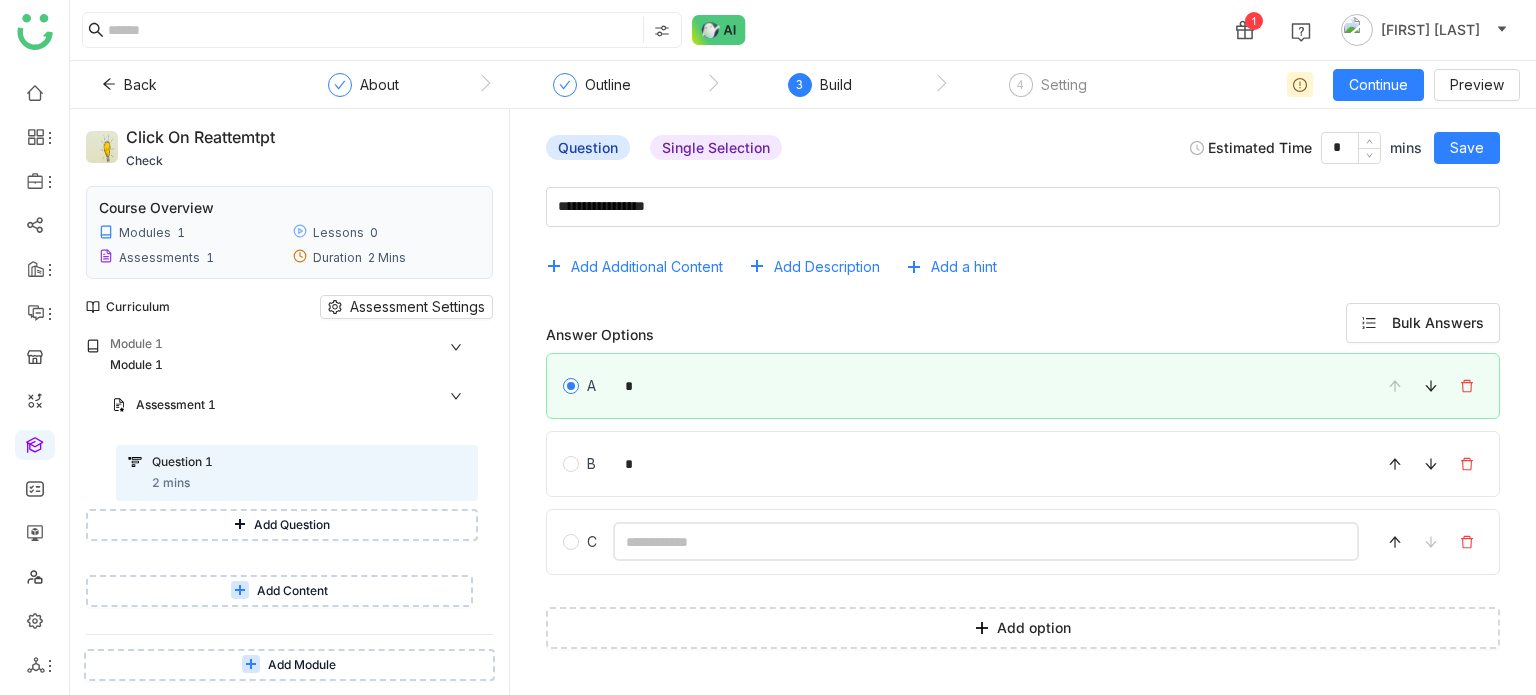 click at bounding box center (986, 541) 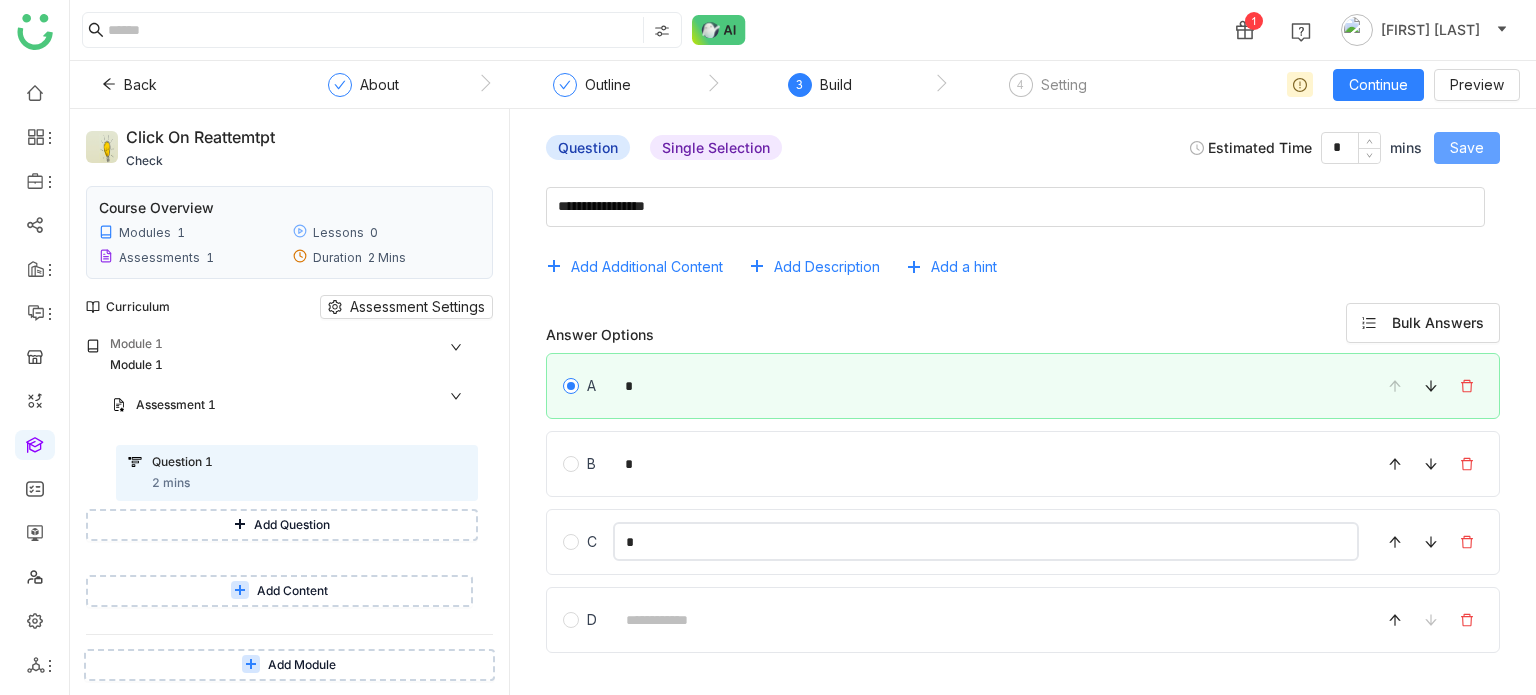 type on "*" 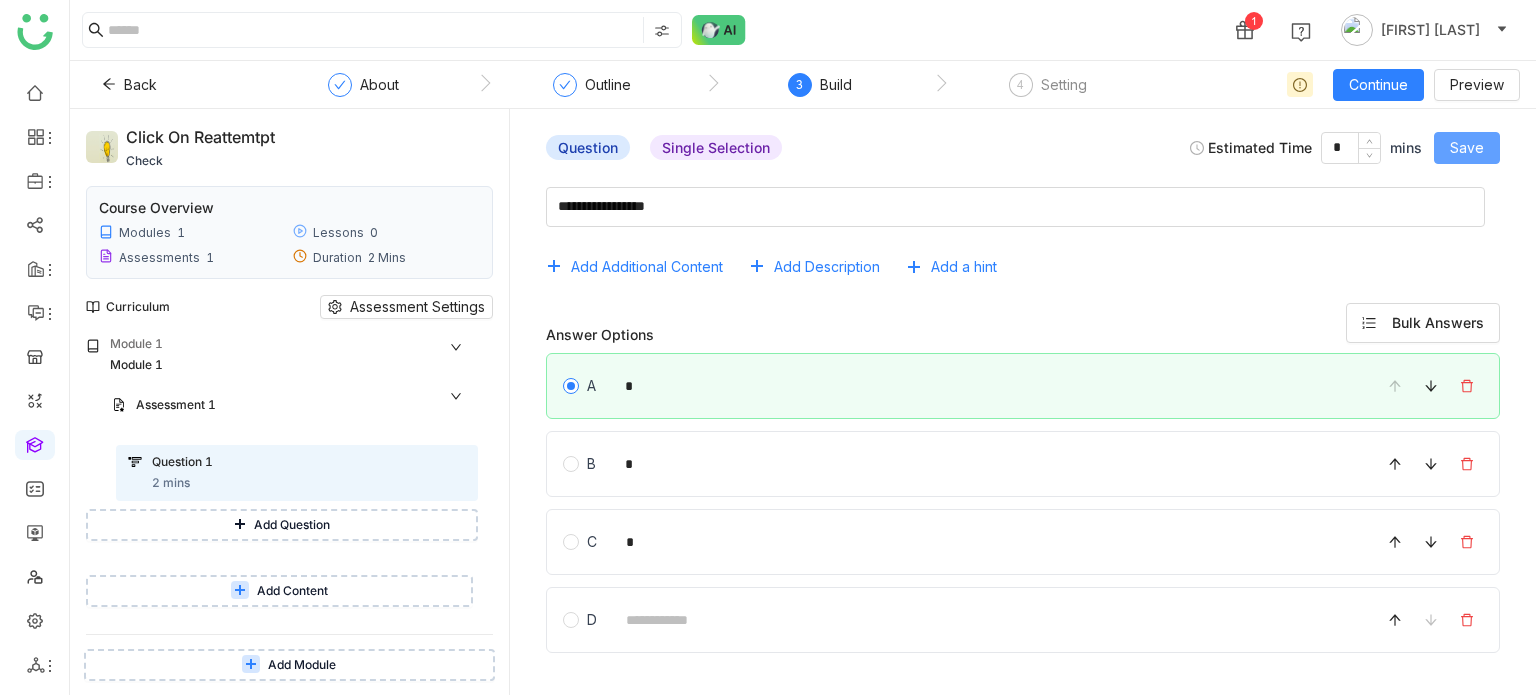 click on "Save" 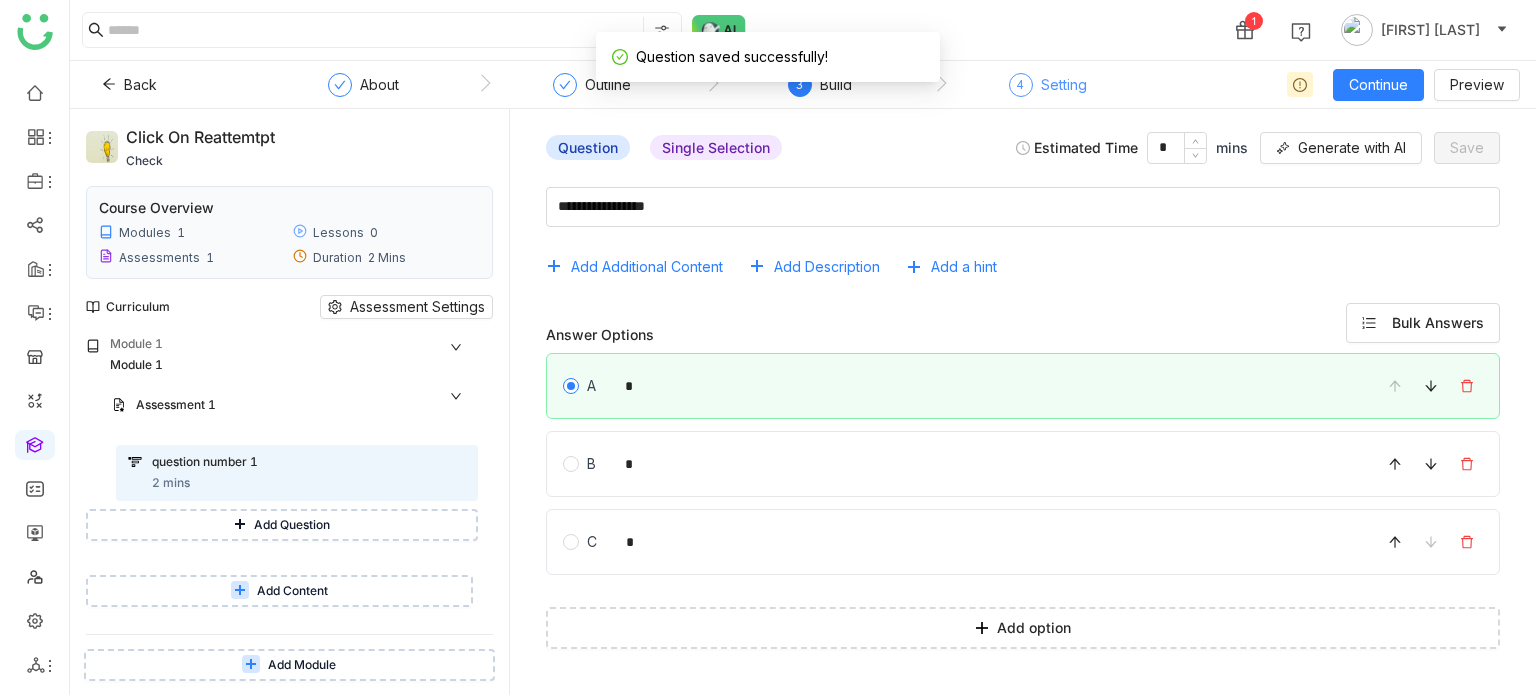 click on "Setting" 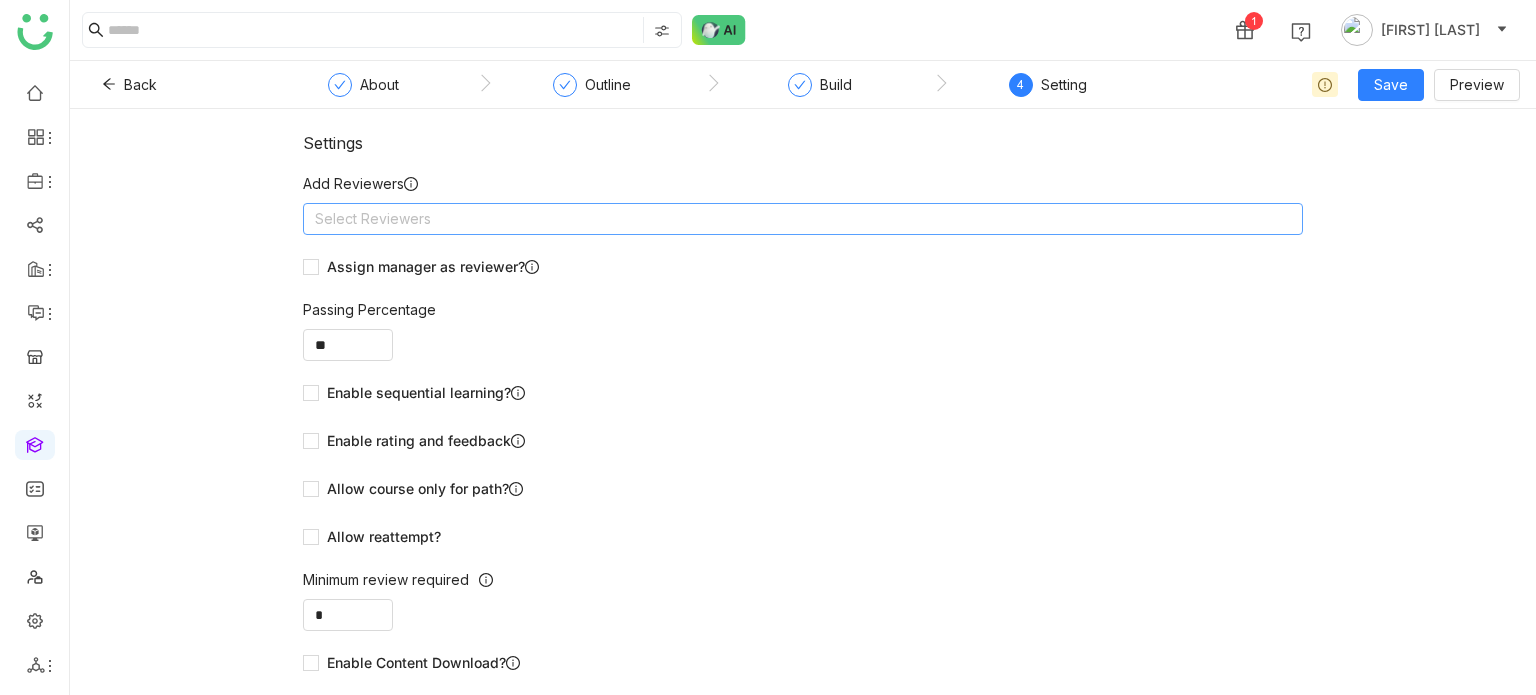 click on "Select Reviewers" 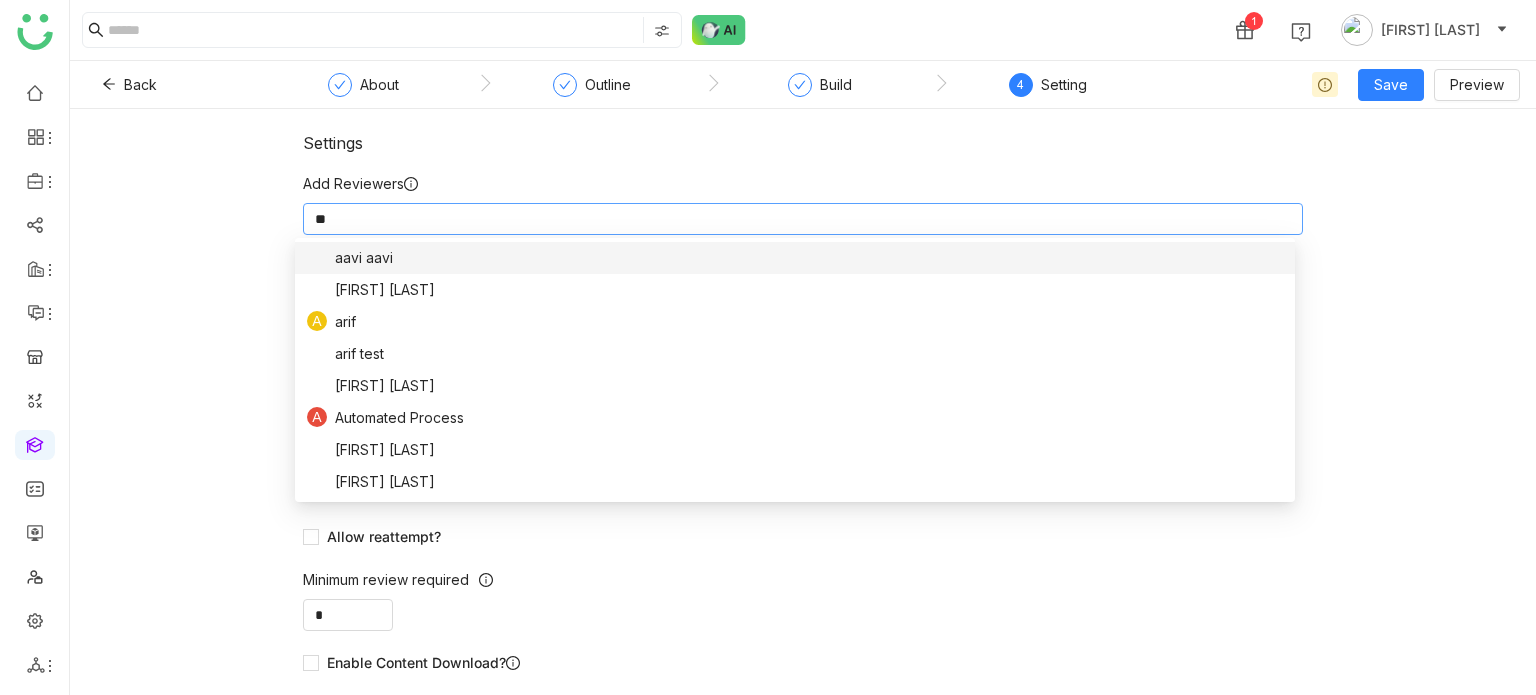 scroll, scrollTop: 0, scrollLeft: 0, axis: both 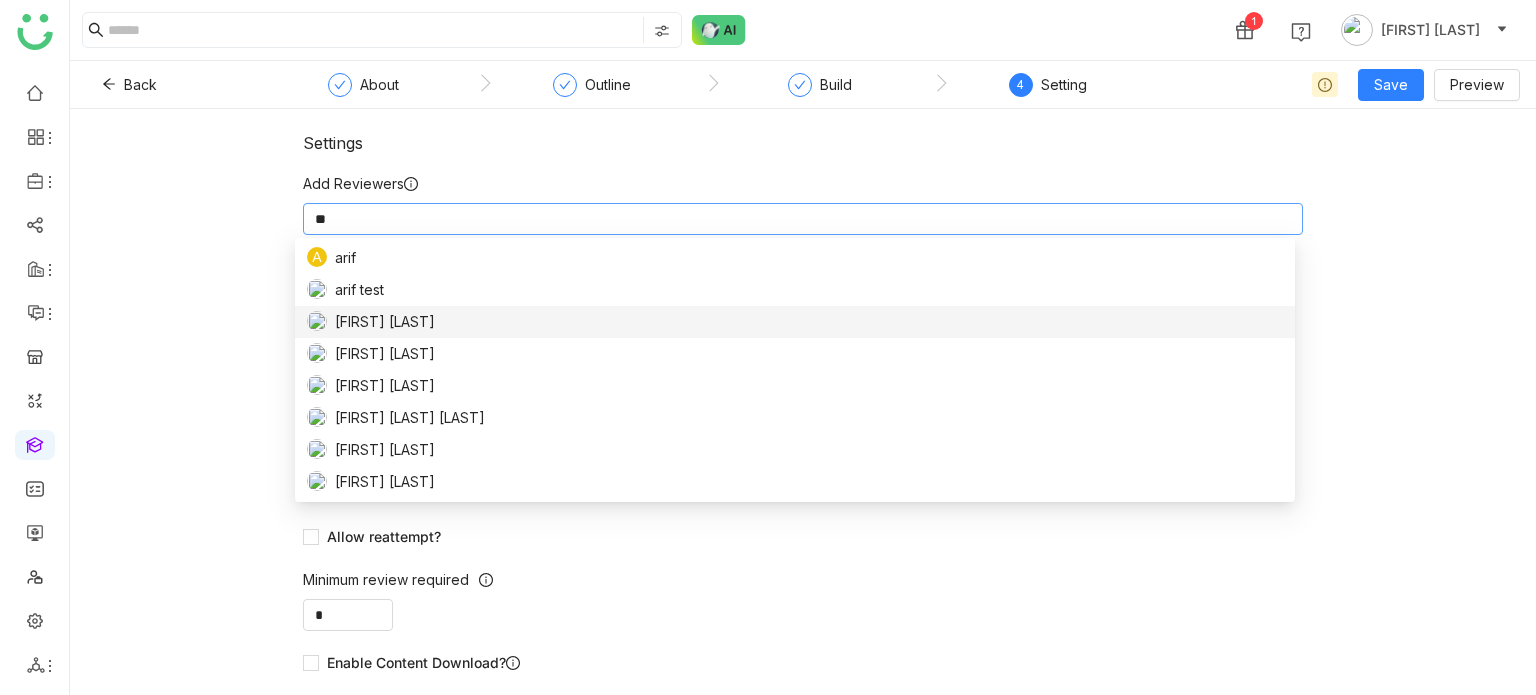 type on "**" 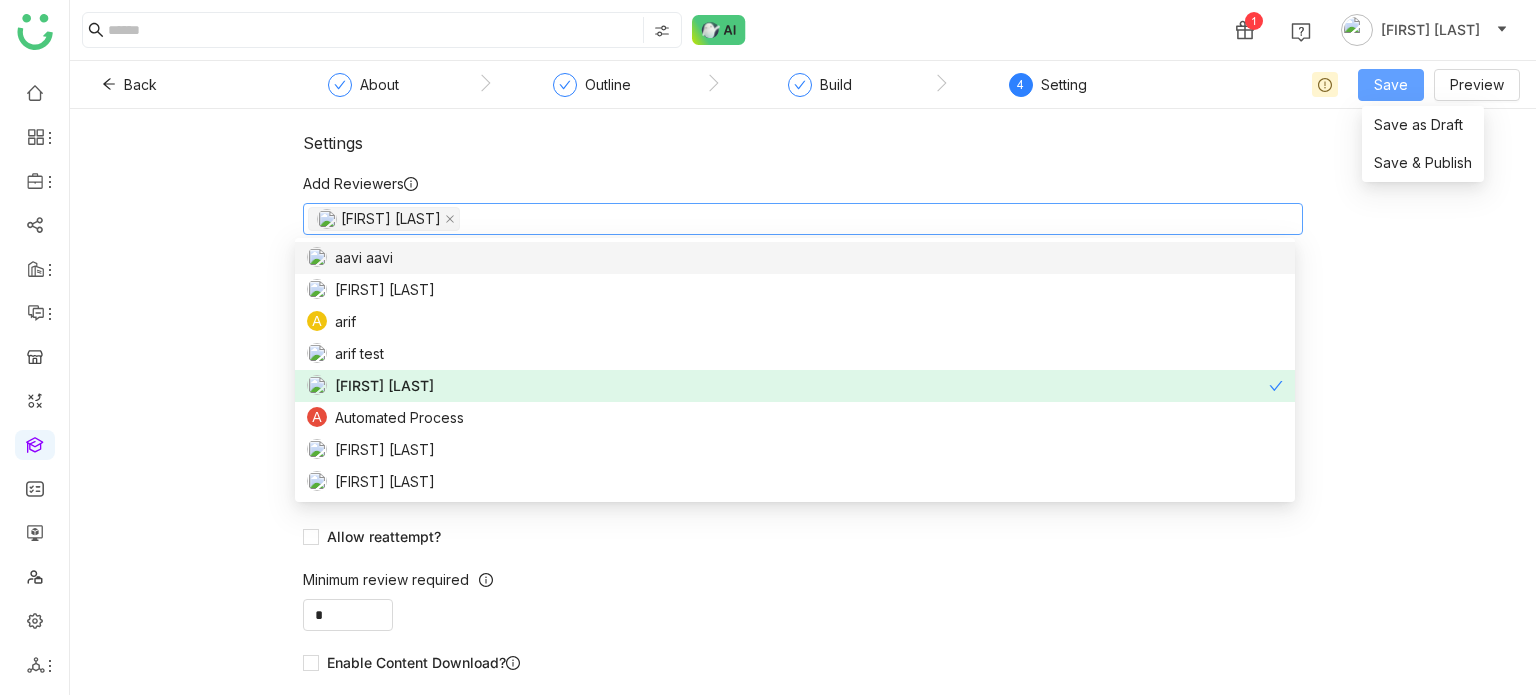 click on "Save" 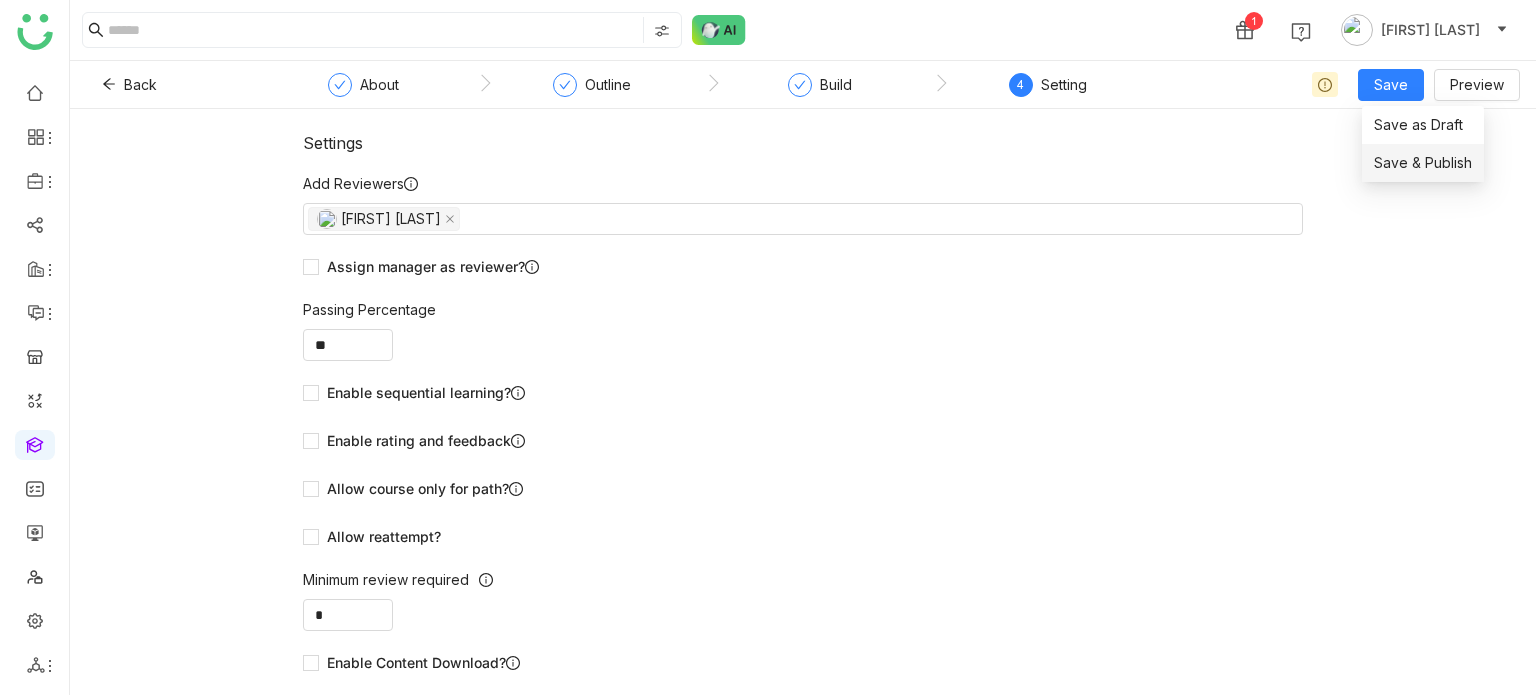 click on "Save & Publish" at bounding box center (1423, 163) 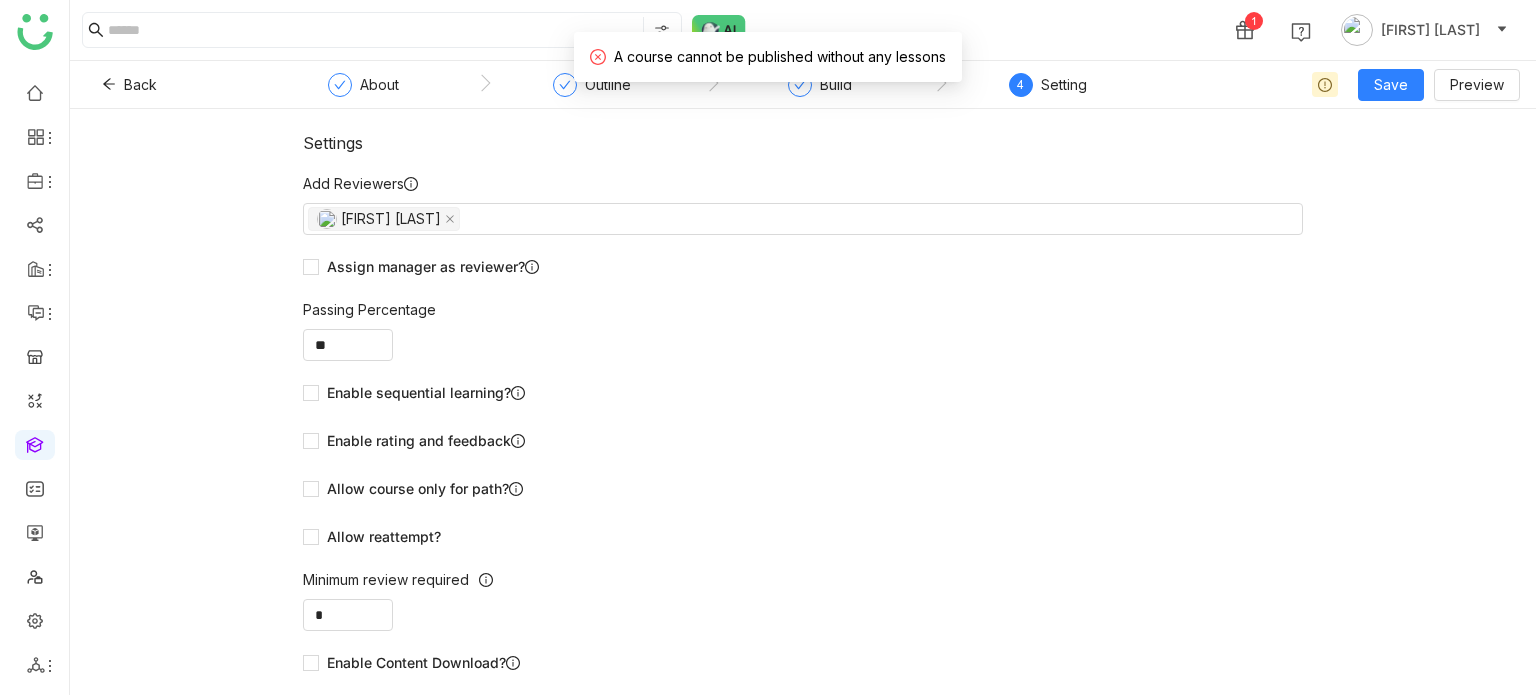 click on "A course cannot be published without any lessons" at bounding box center (768, 57) 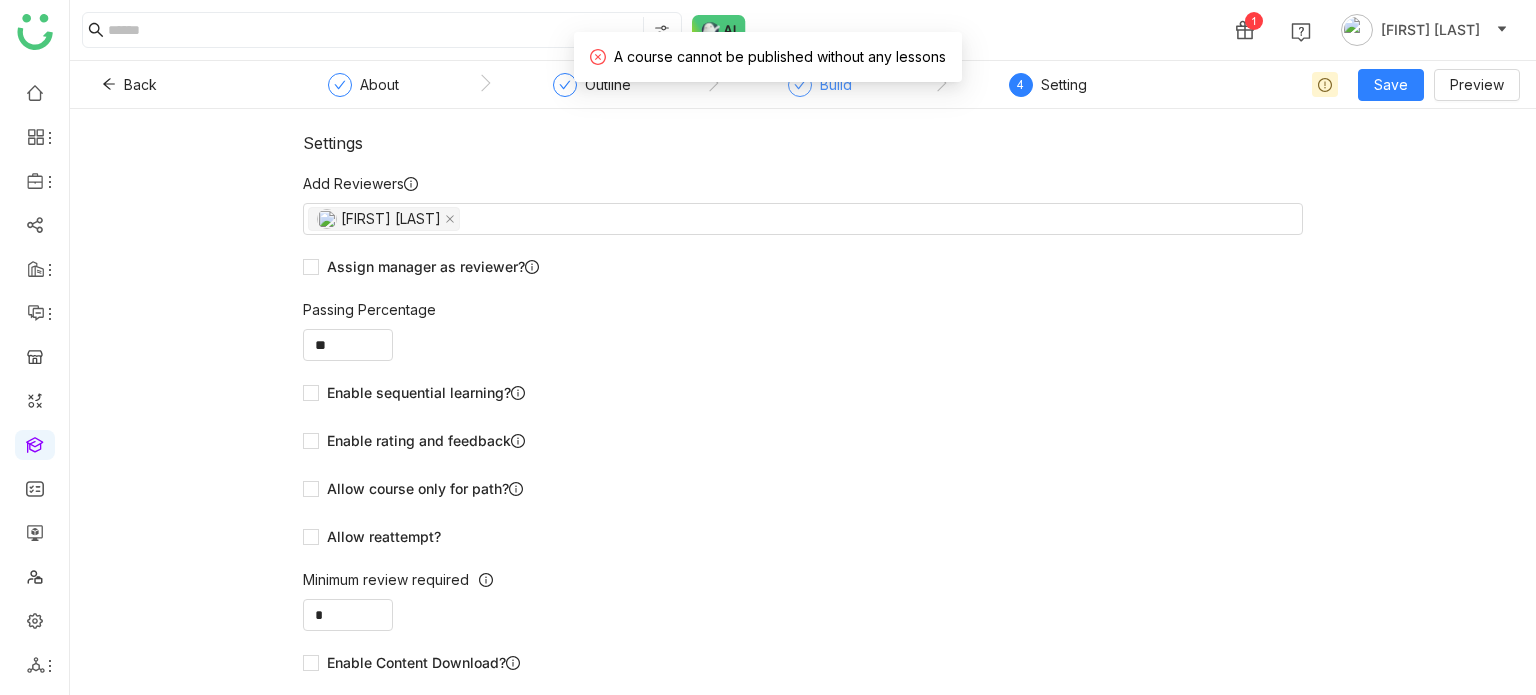 click 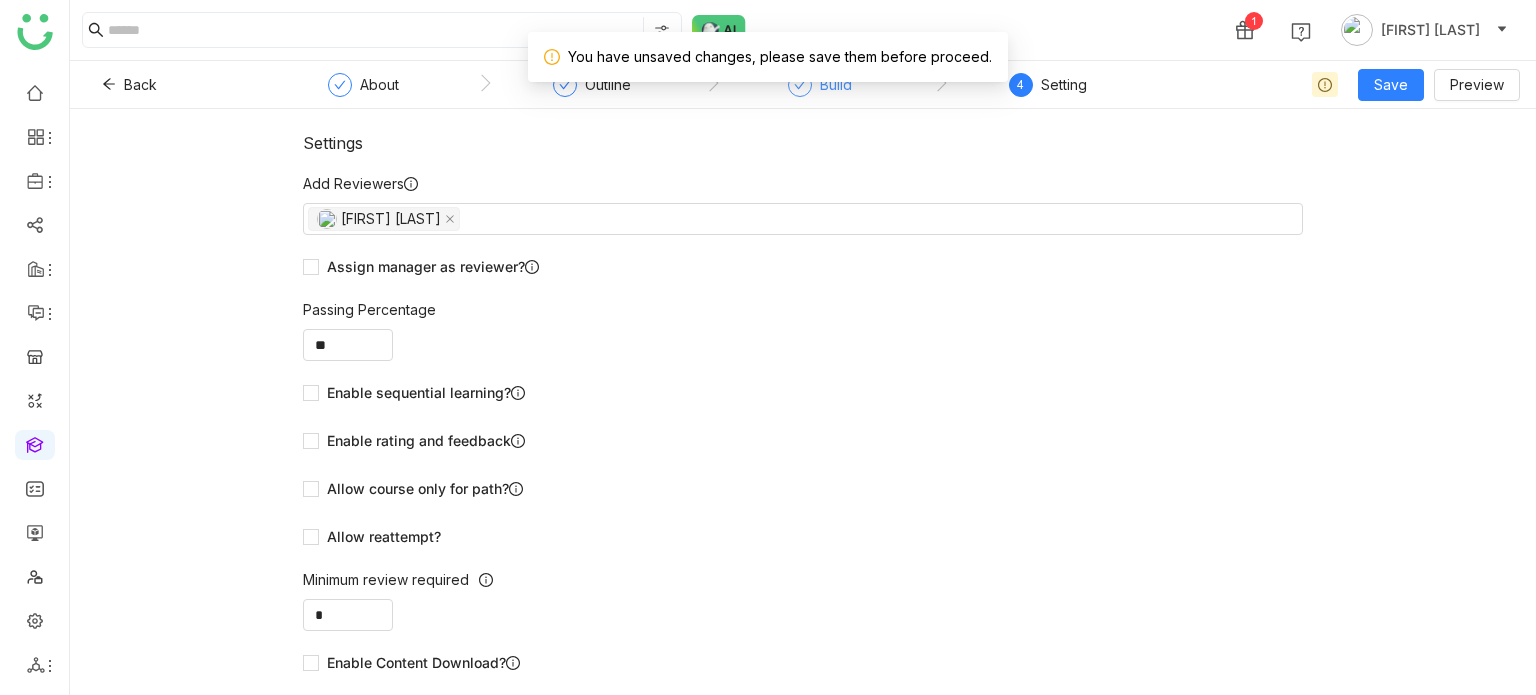 click 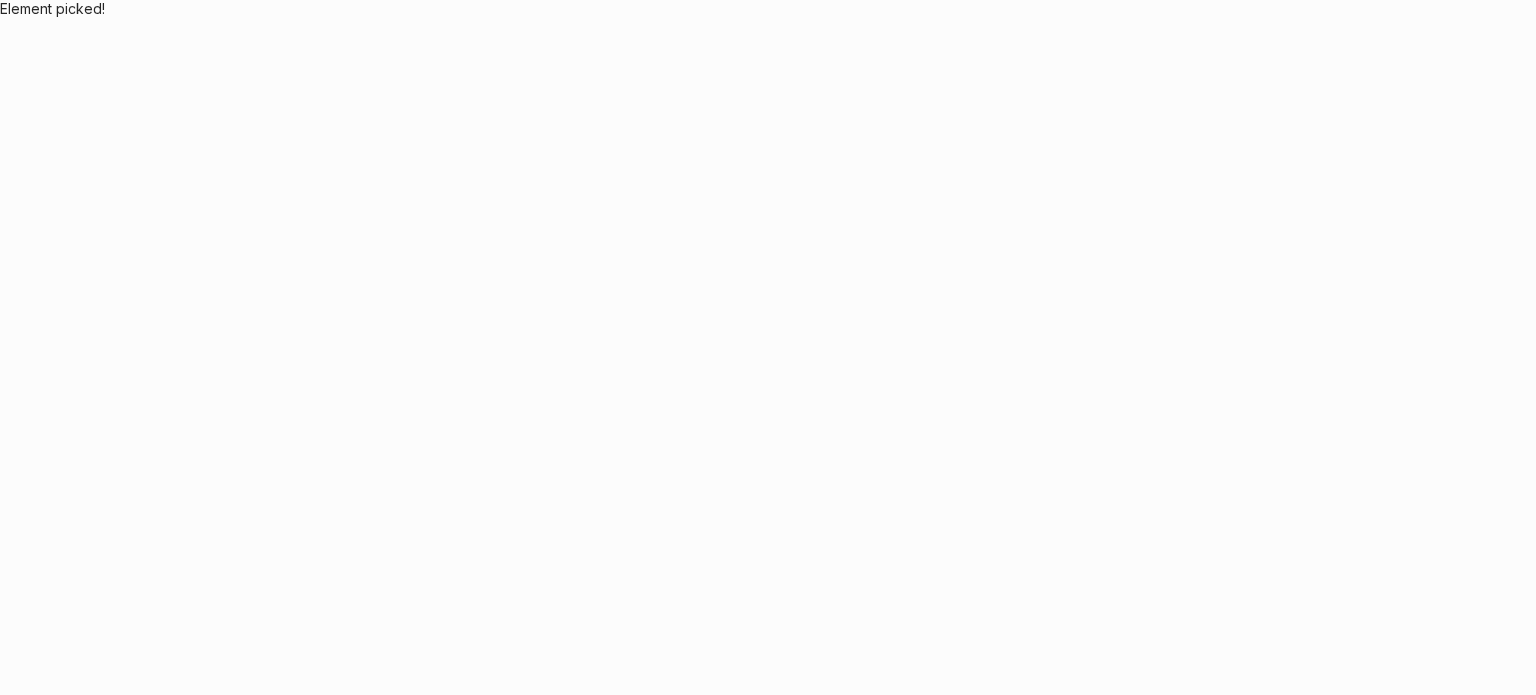 scroll, scrollTop: 0, scrollLeft: 0, axis: both 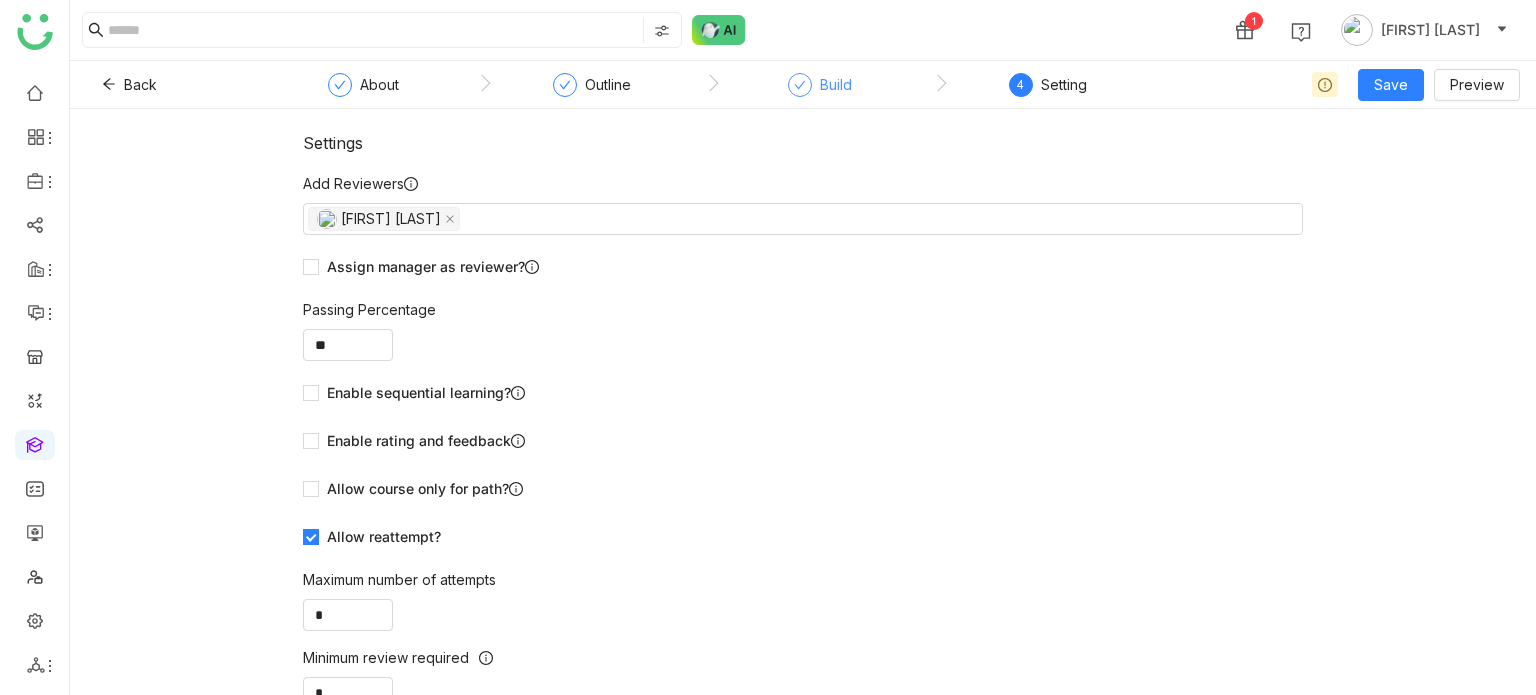 click 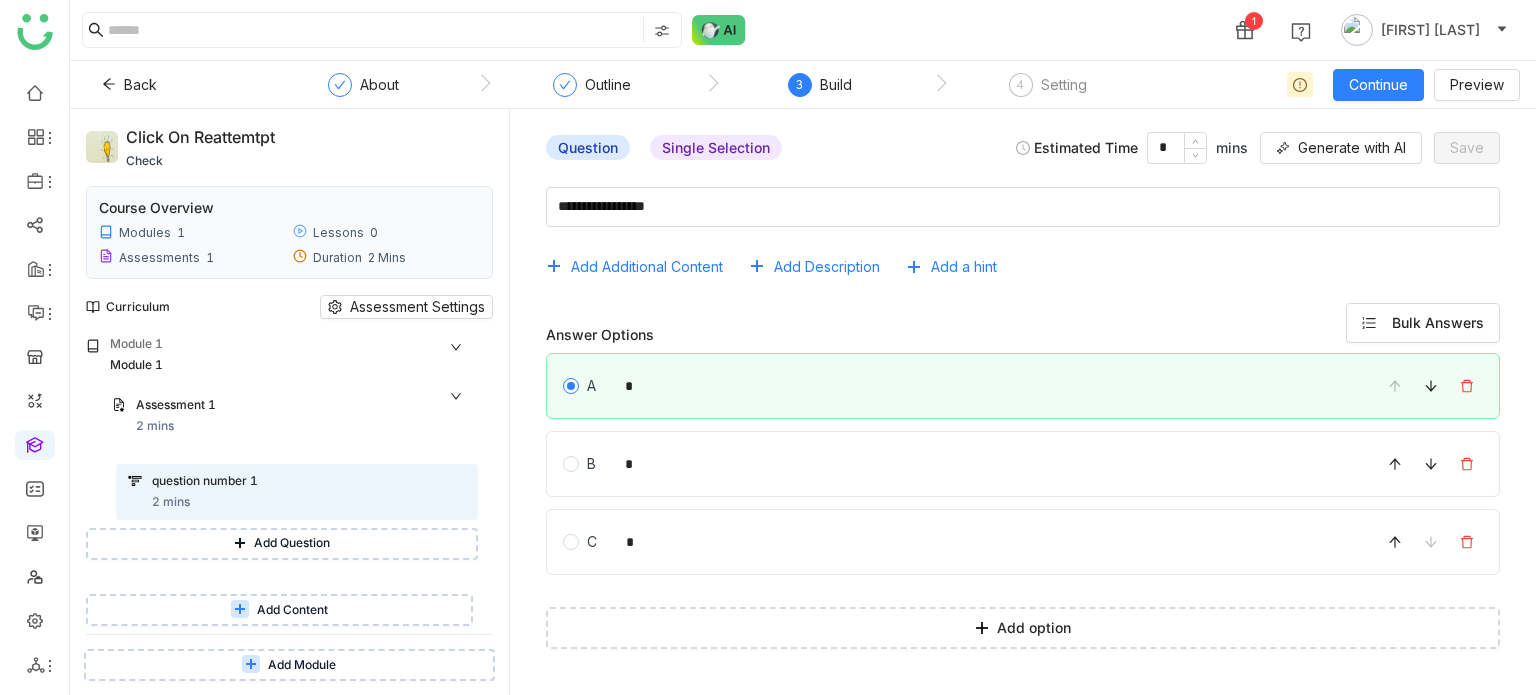 click on "Add Content" at bounding box center [279, 610] 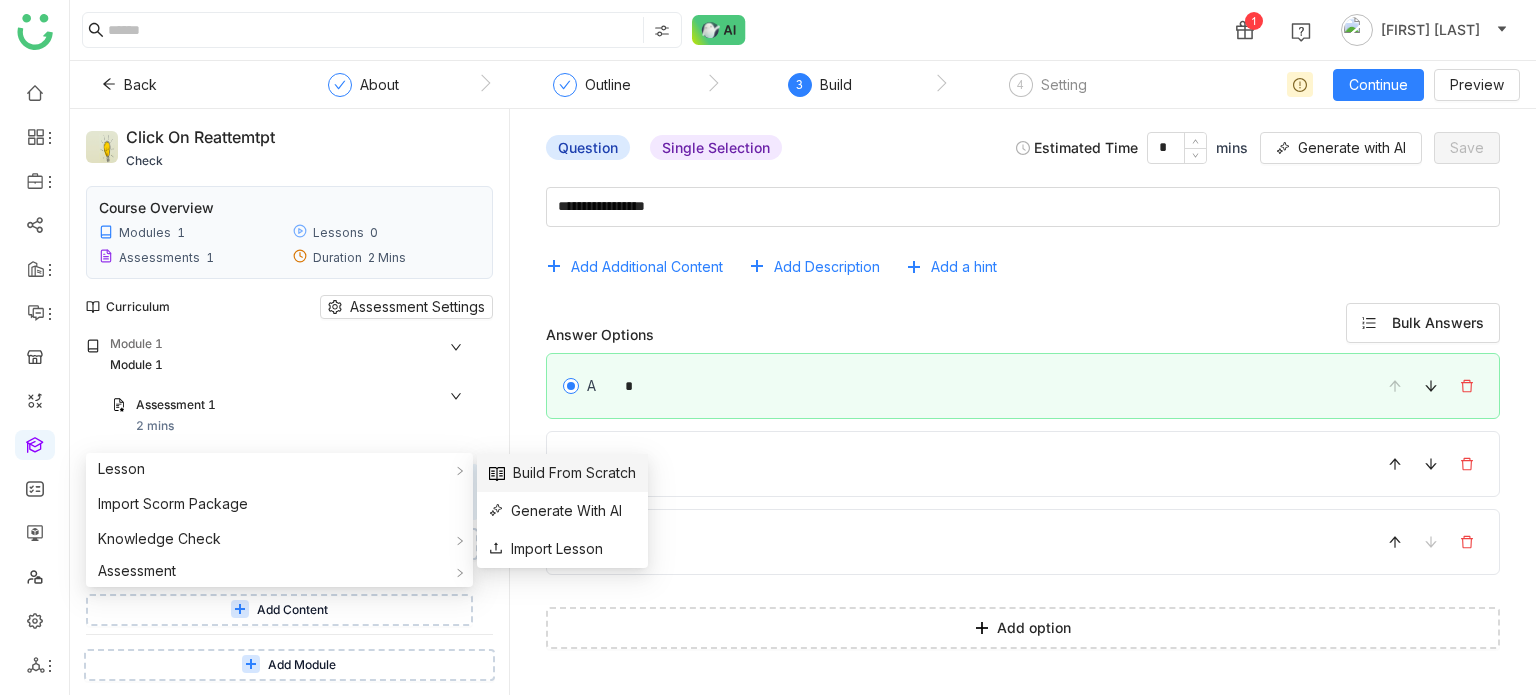 click on "Build From Scratch" at bounding box center (562, 473) 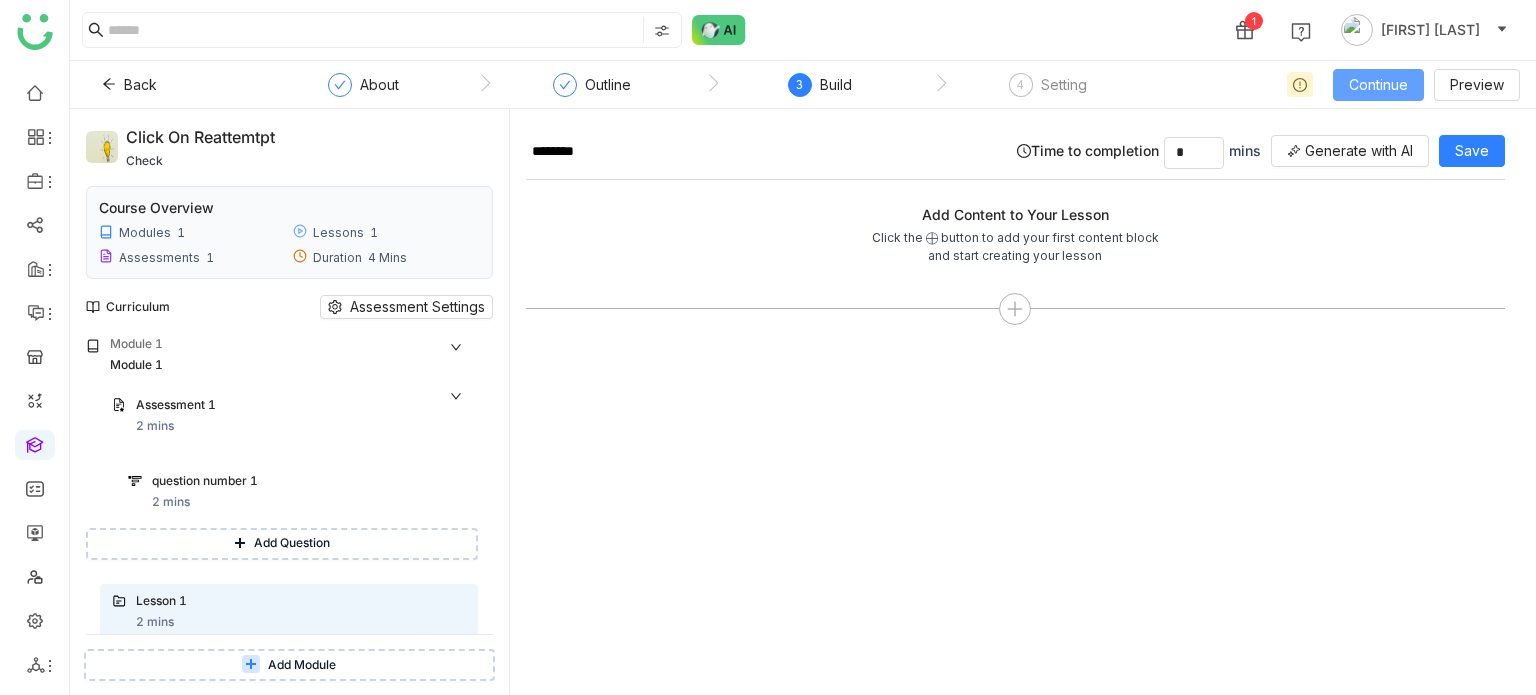 click on "Continue" at bounding box center (1378, 85) 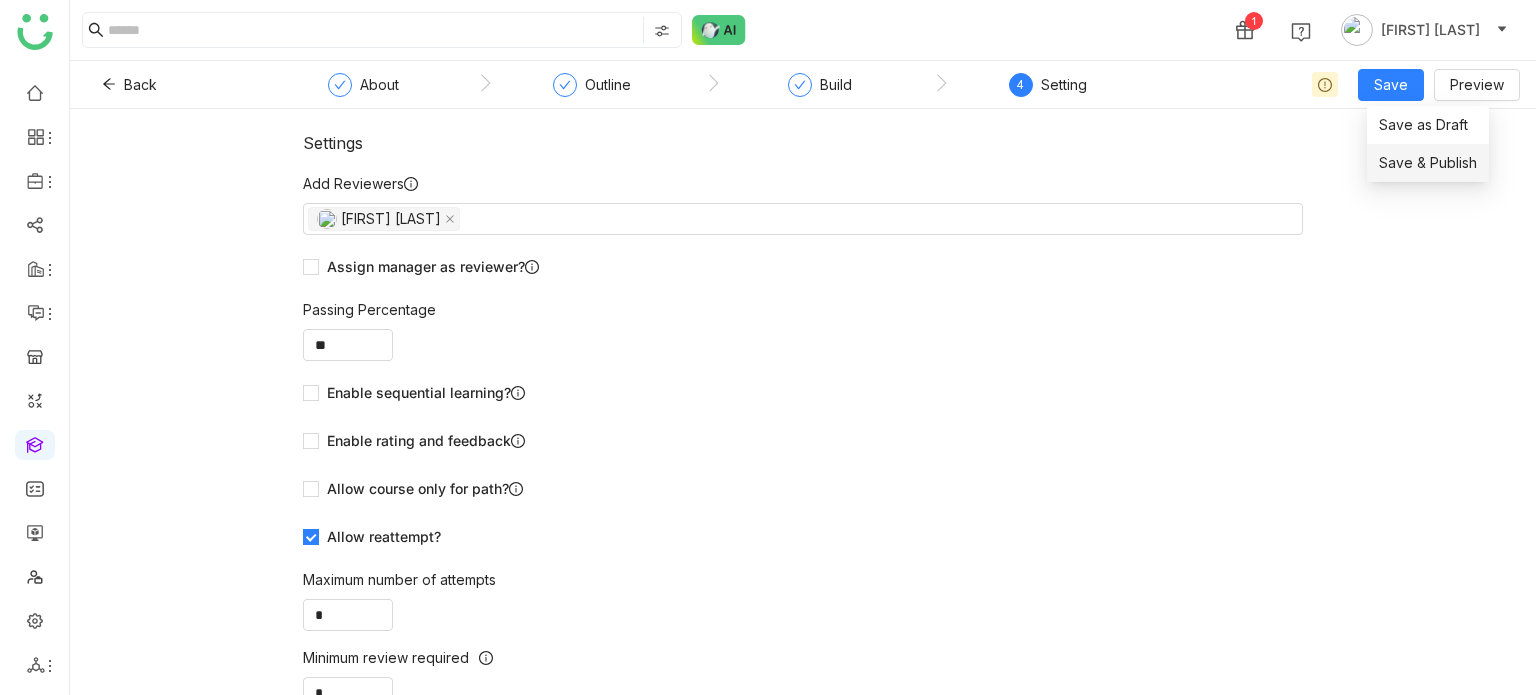 click on "Save & Publish" at bounding box center [1428, 163] 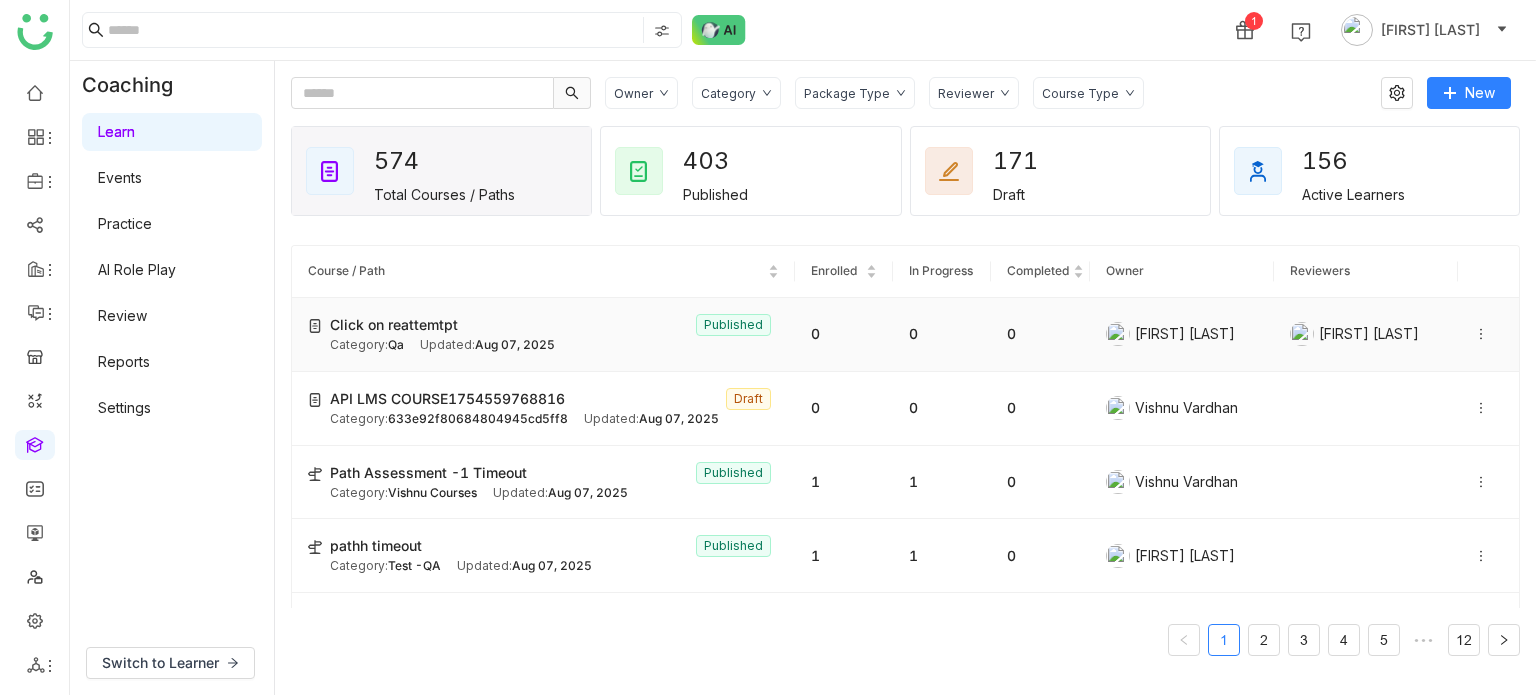 click 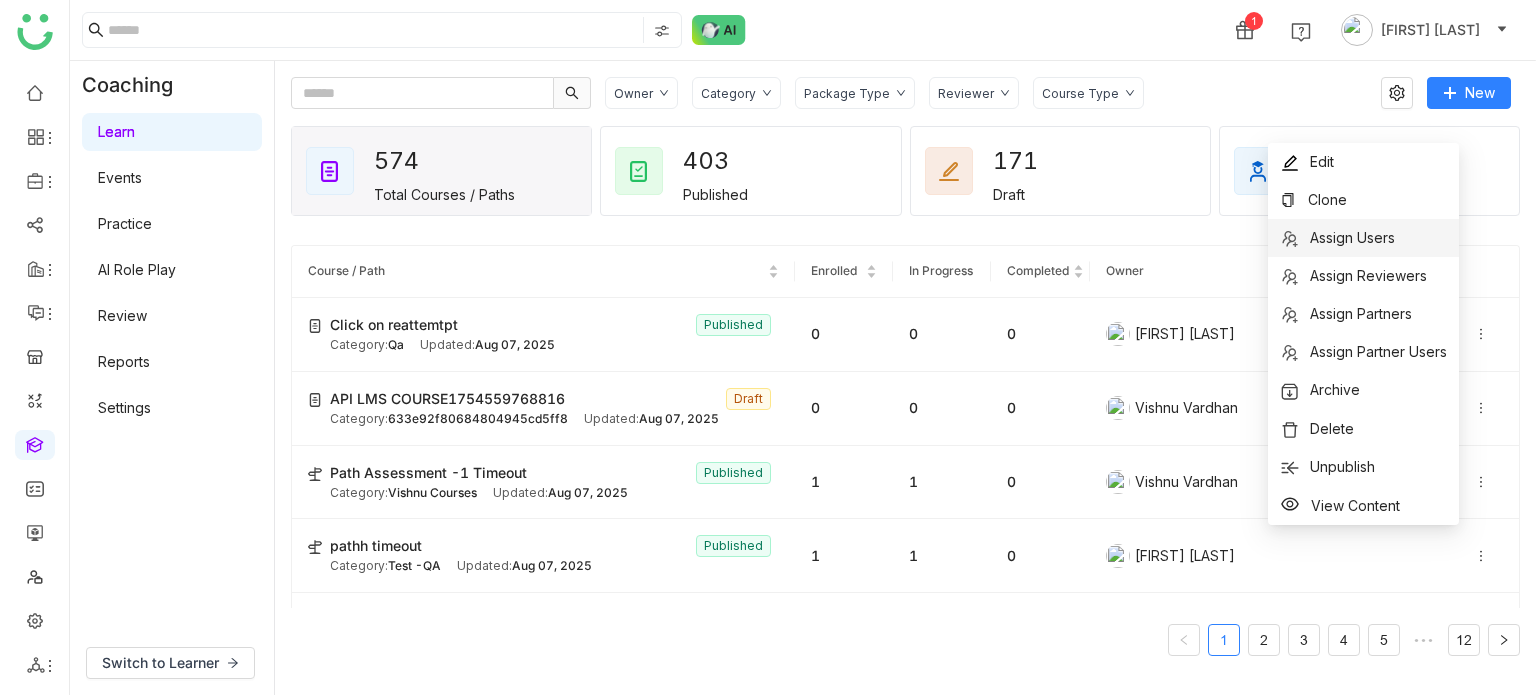 click on "Assign Users" at bounding box center [1363, 238] 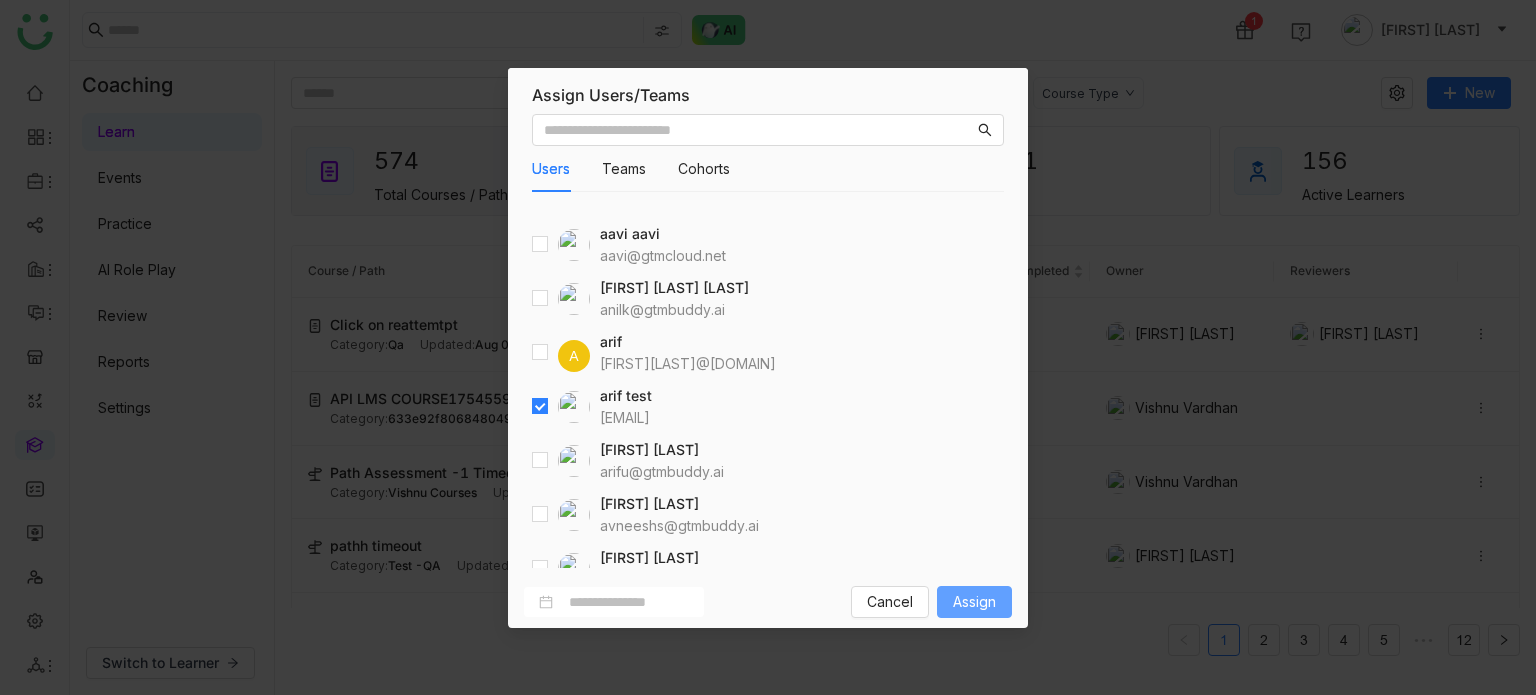 click on "Assign" at bounding box center [974, 602] 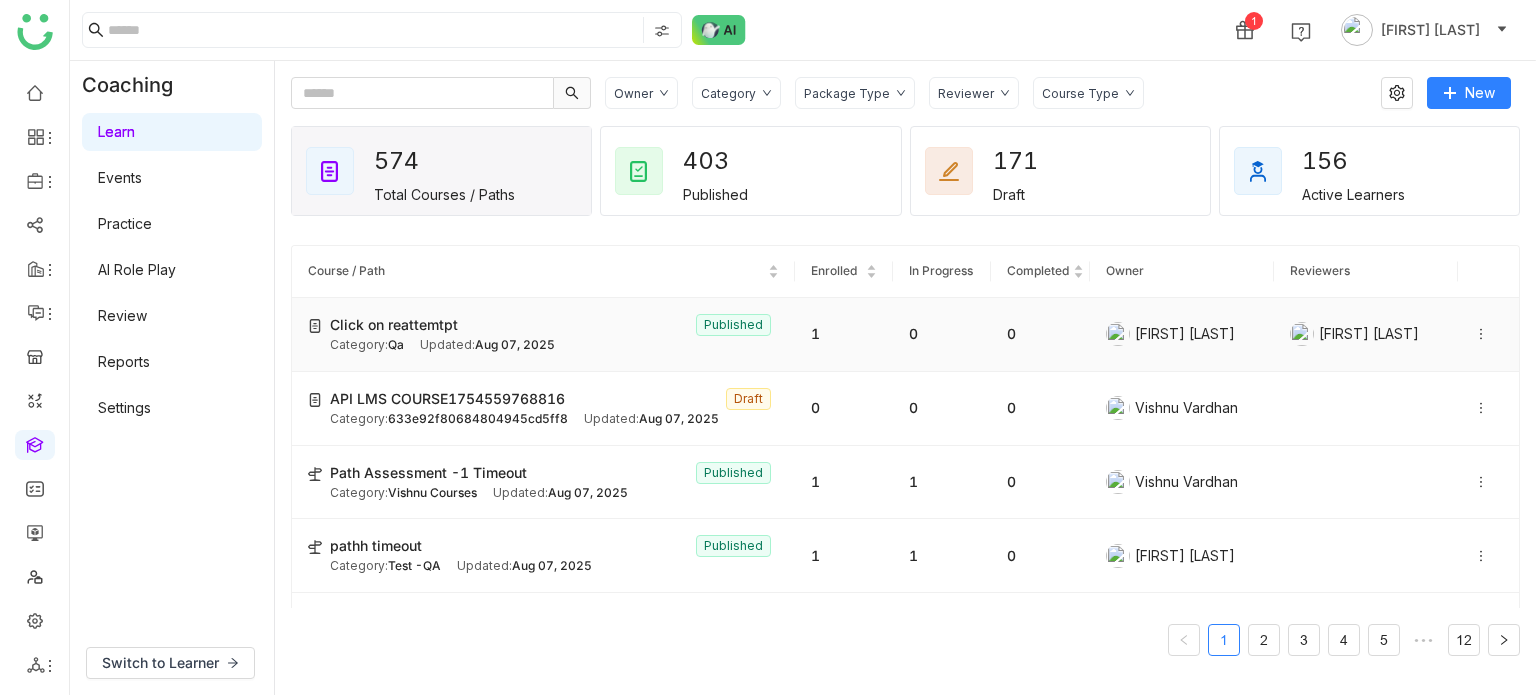 click on "Click on reattemtpt  Published" 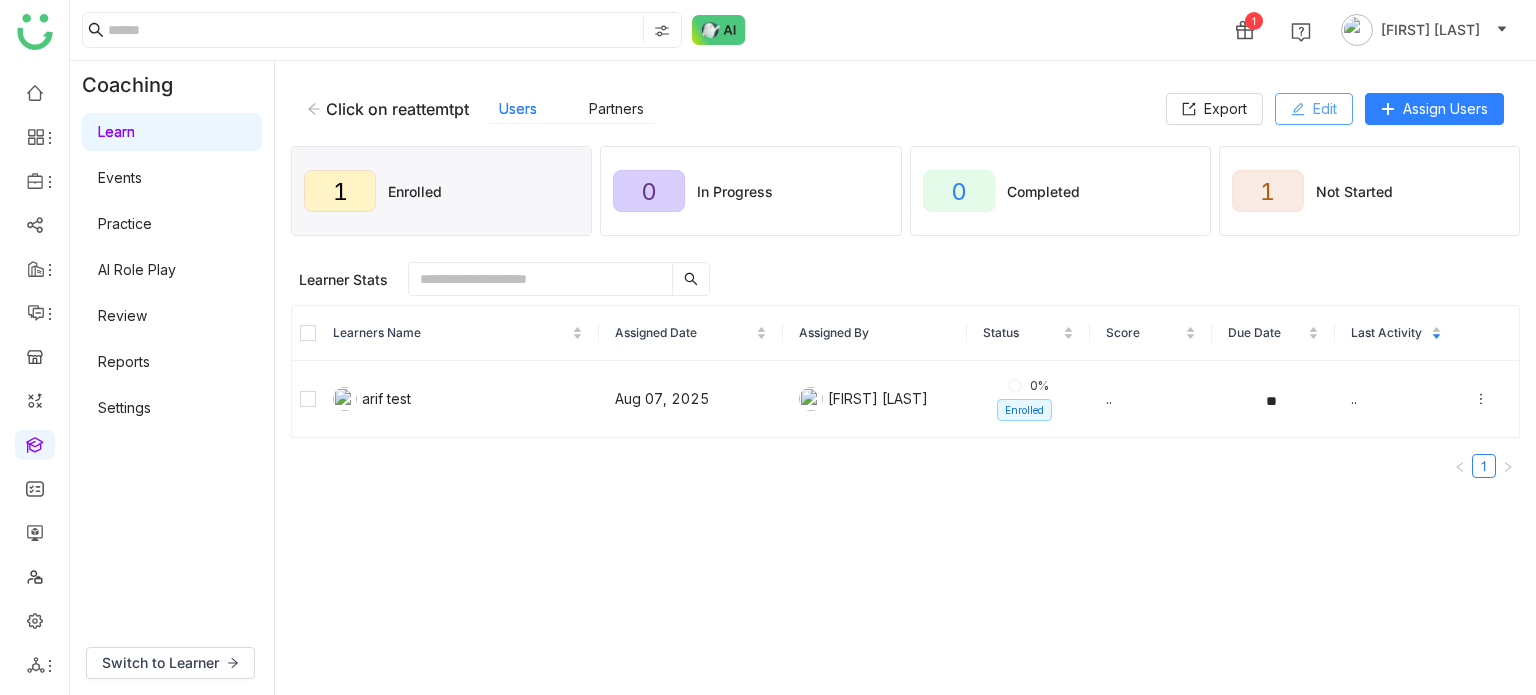 click on "Edit" 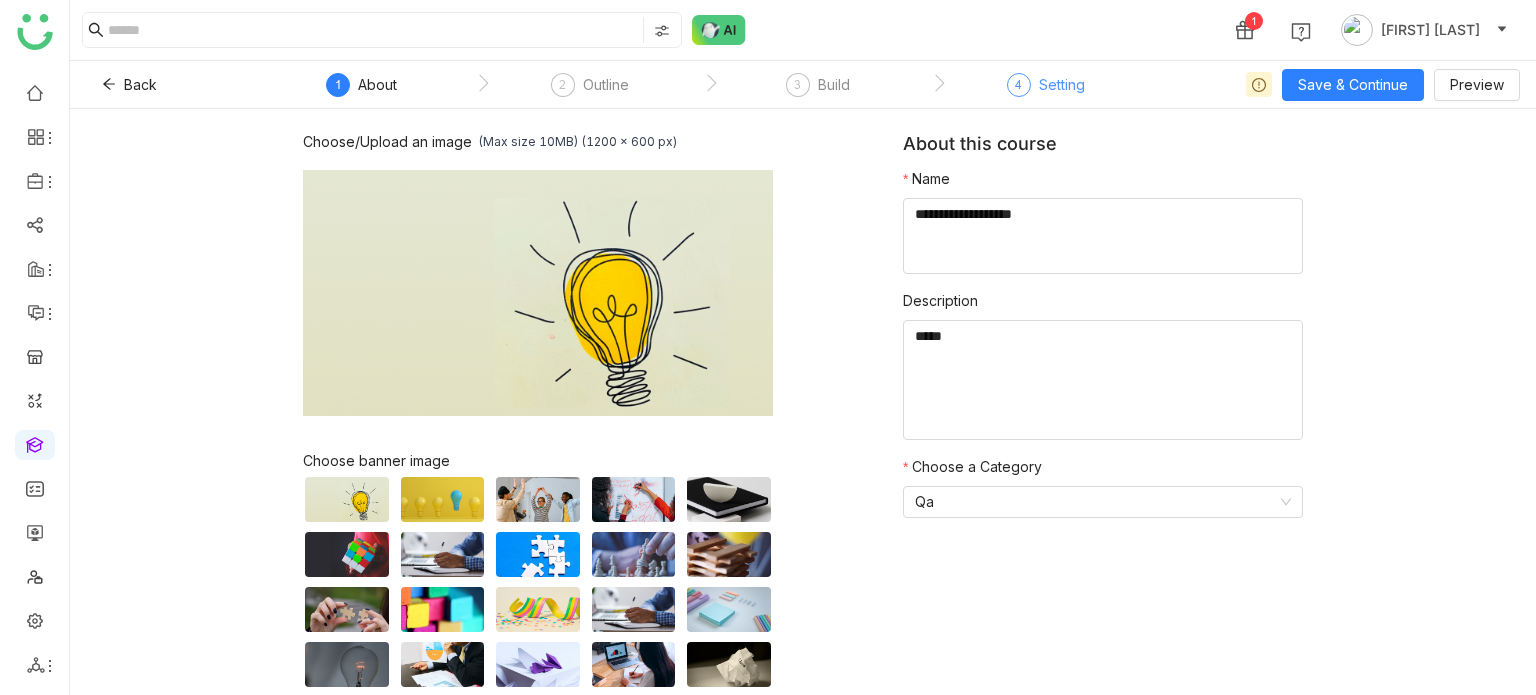 click on "Setting" 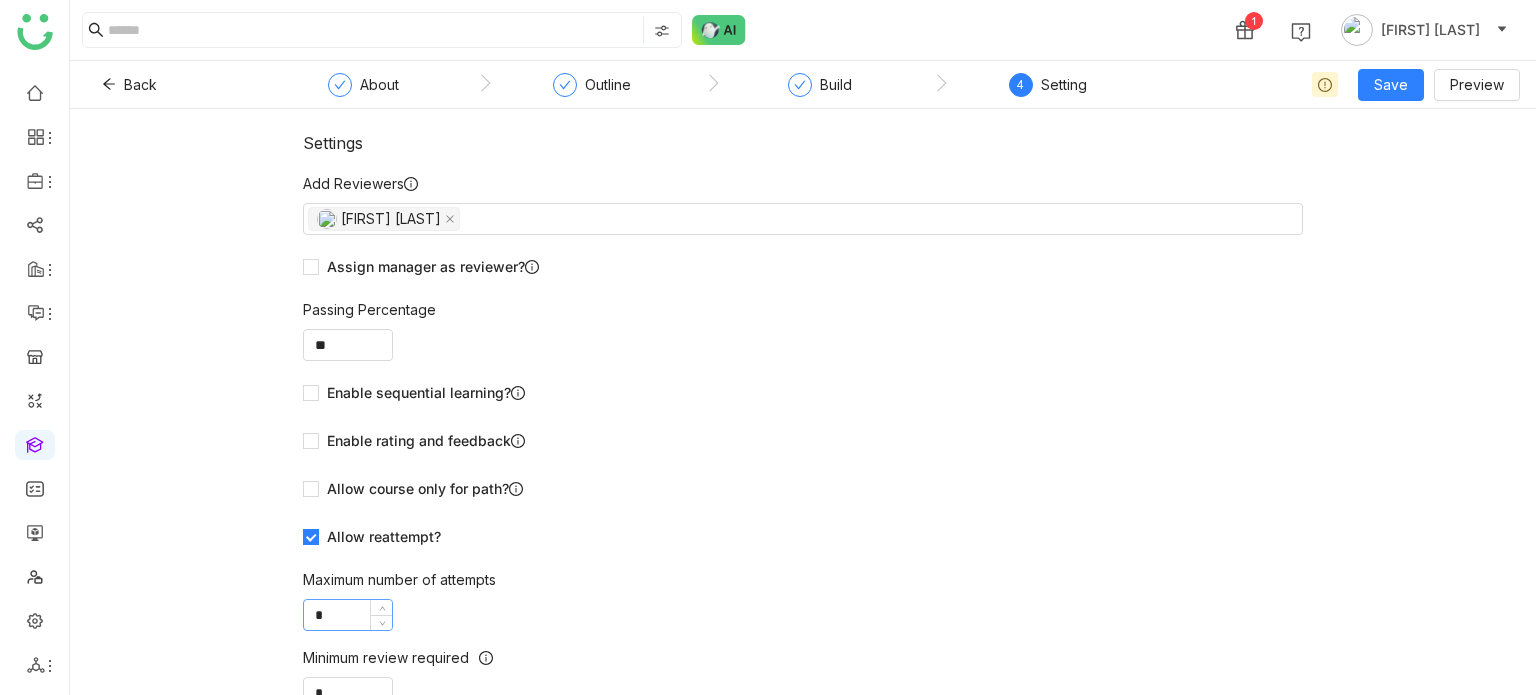 click on "*" 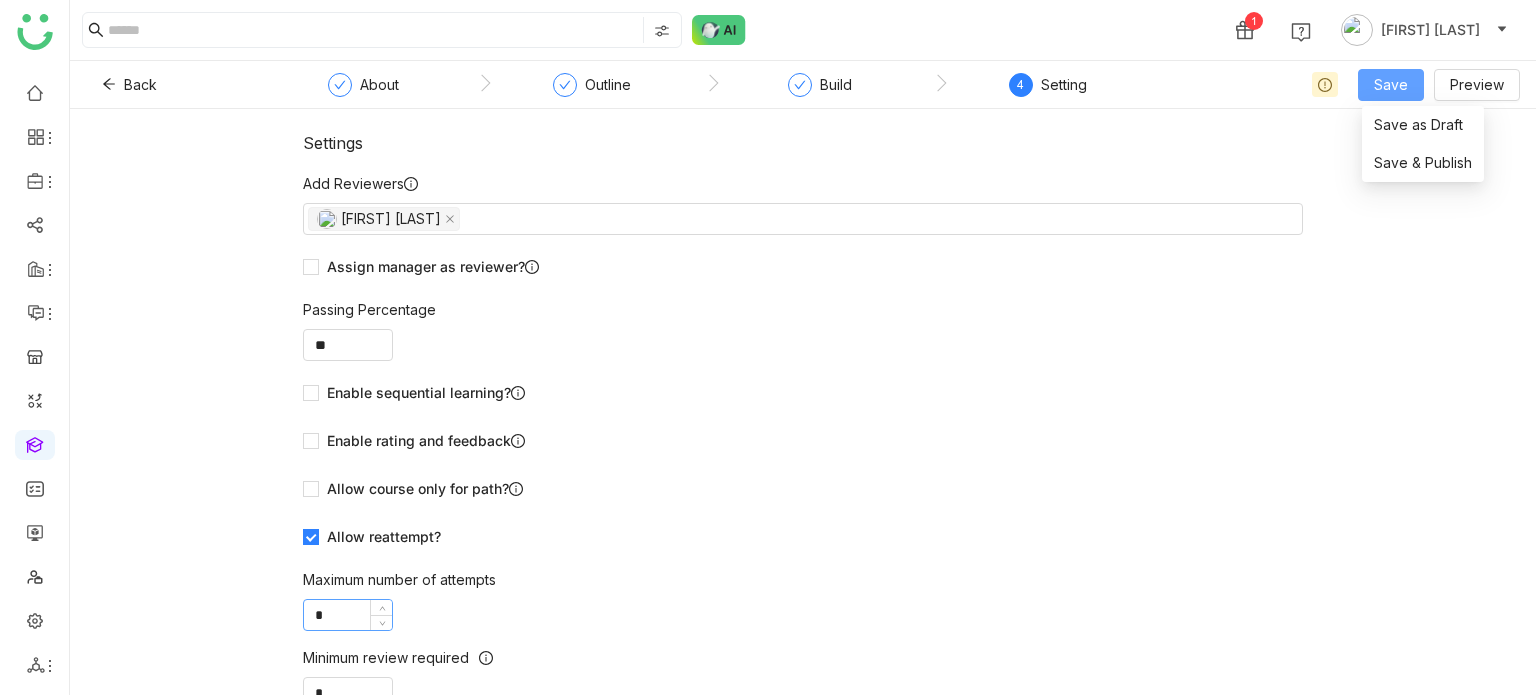 type on "*" 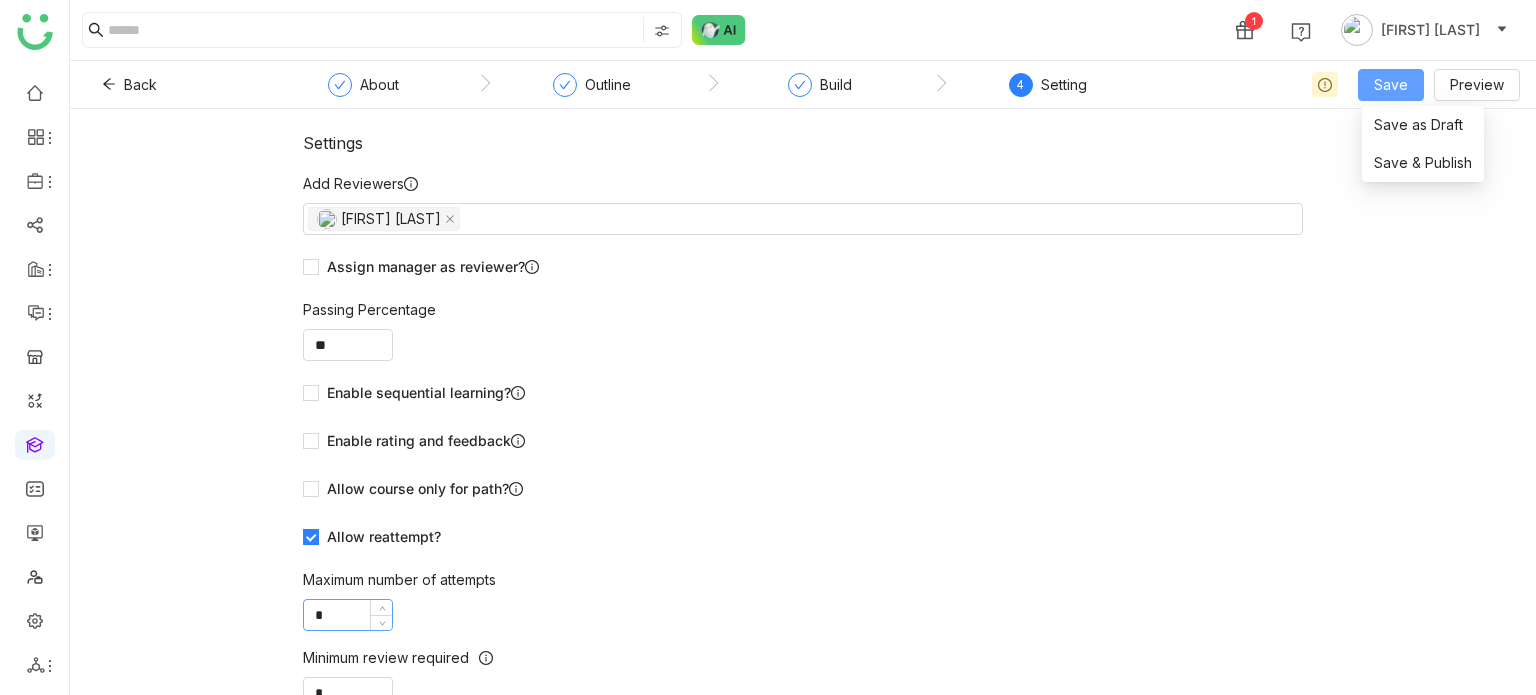 click on "Save" 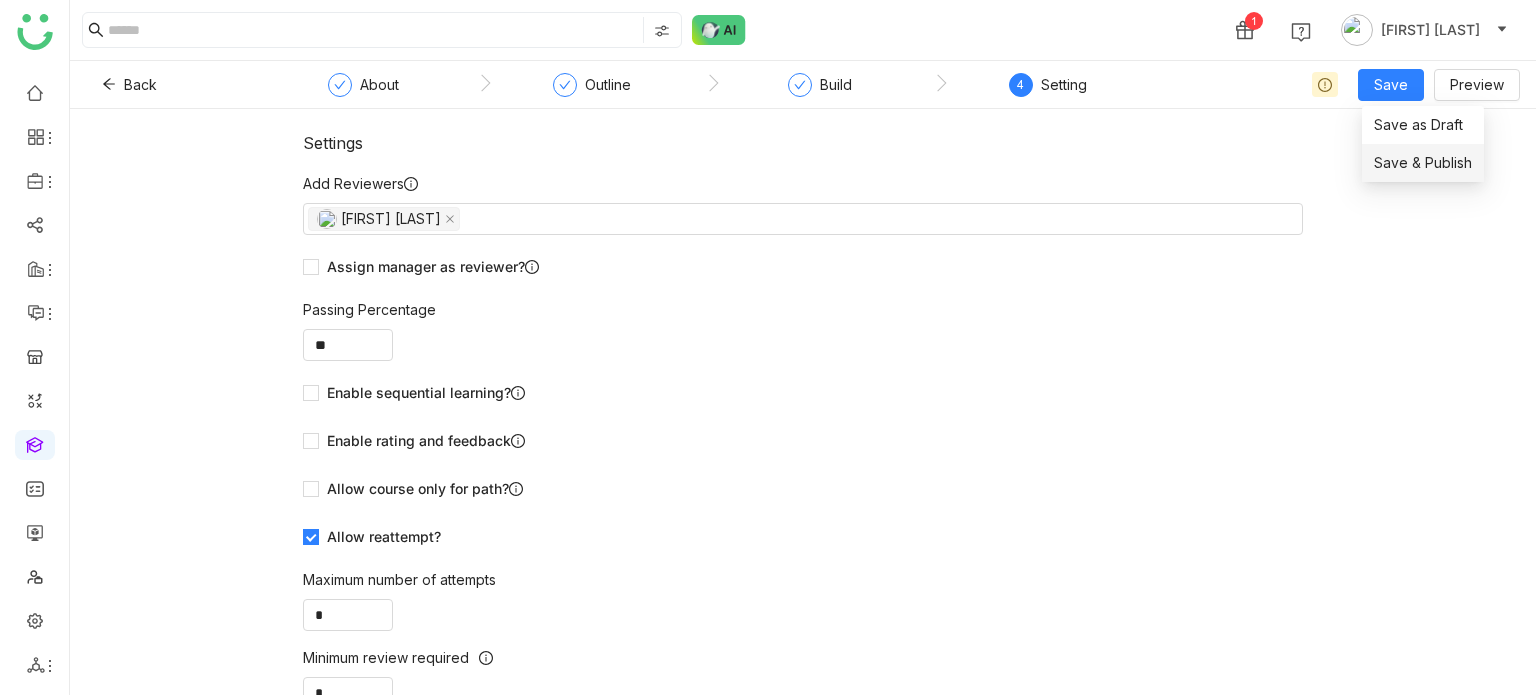 click on "Save & Publish" at bounding box center [1423, 163] 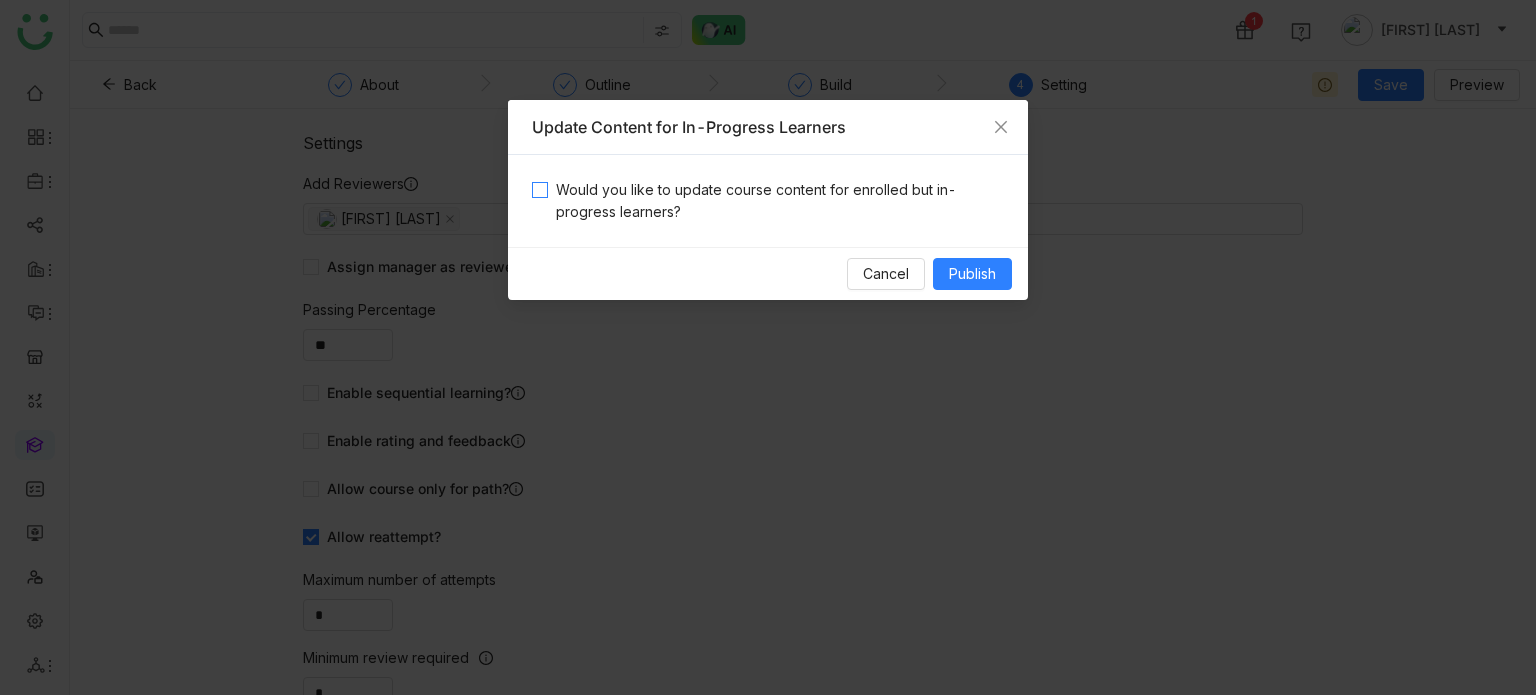 click on "Would you like to update course content for enrolled but in-progress learners?" at bounding box center (776, 201) 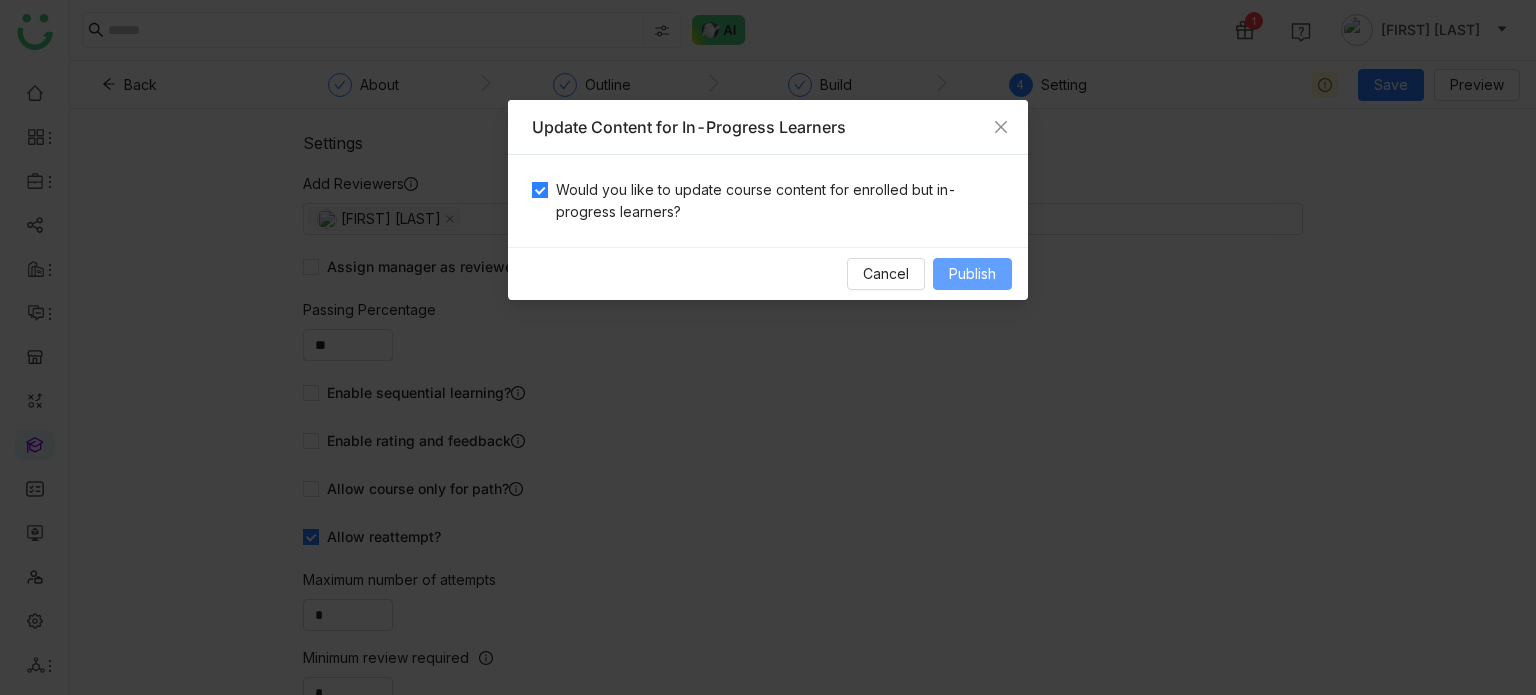 click on "Publish" at bounding box center [972, 274] 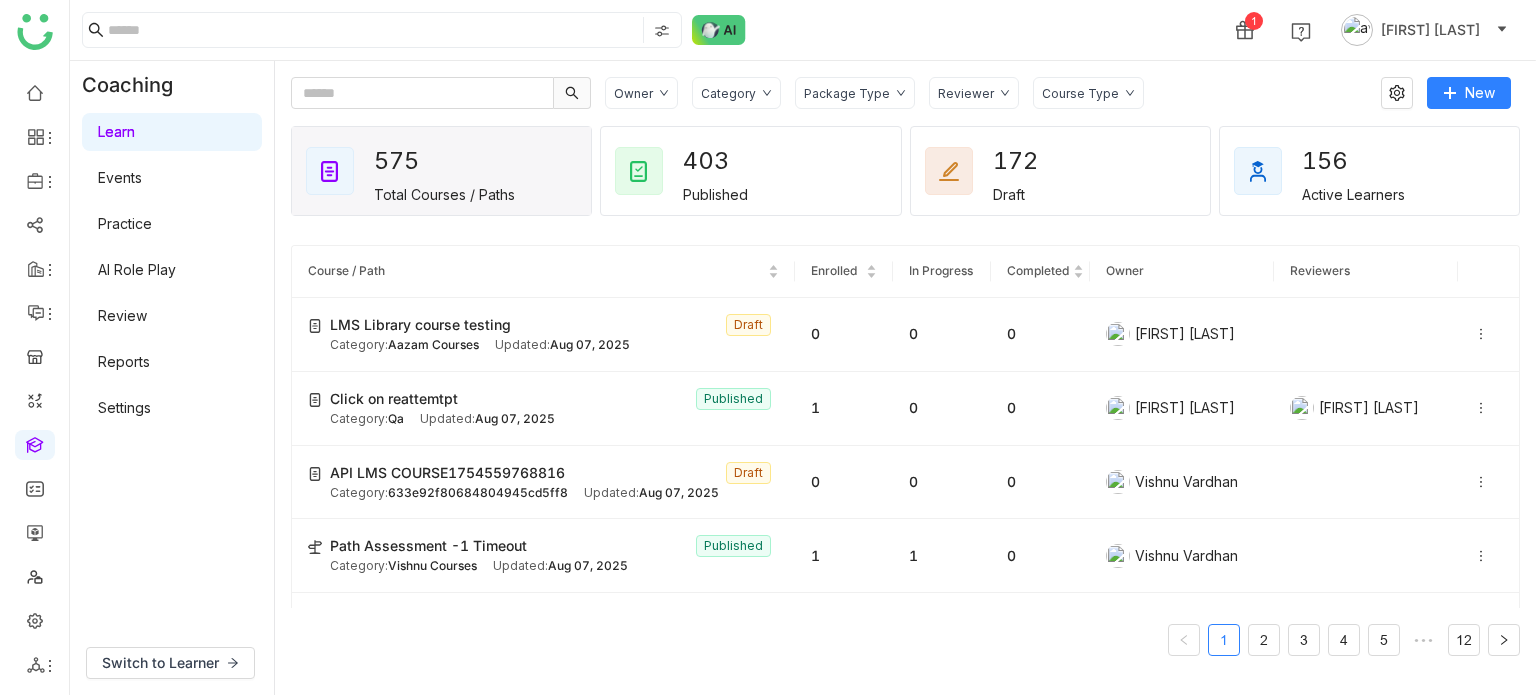 click on "[FIRST] [LAST]" 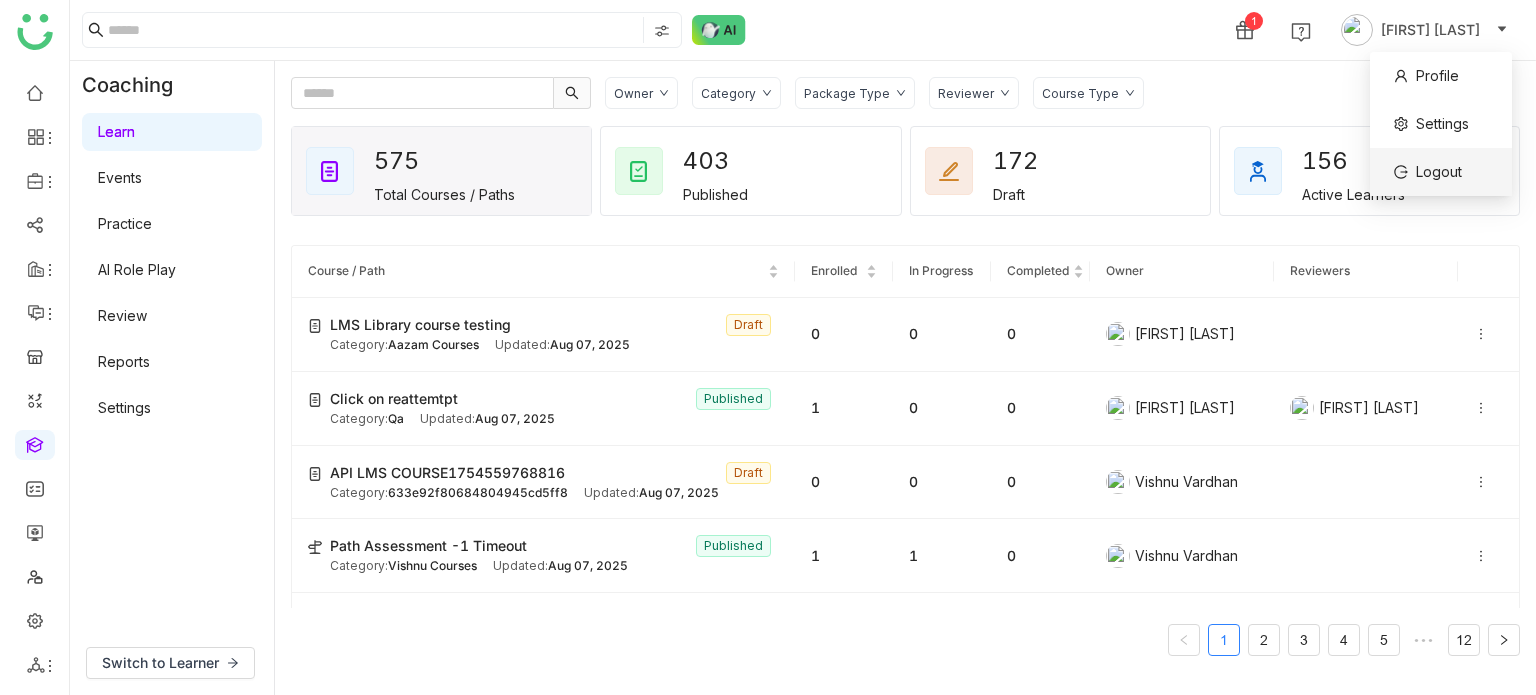 click on "Logout" at bounding box center [1428, 172] 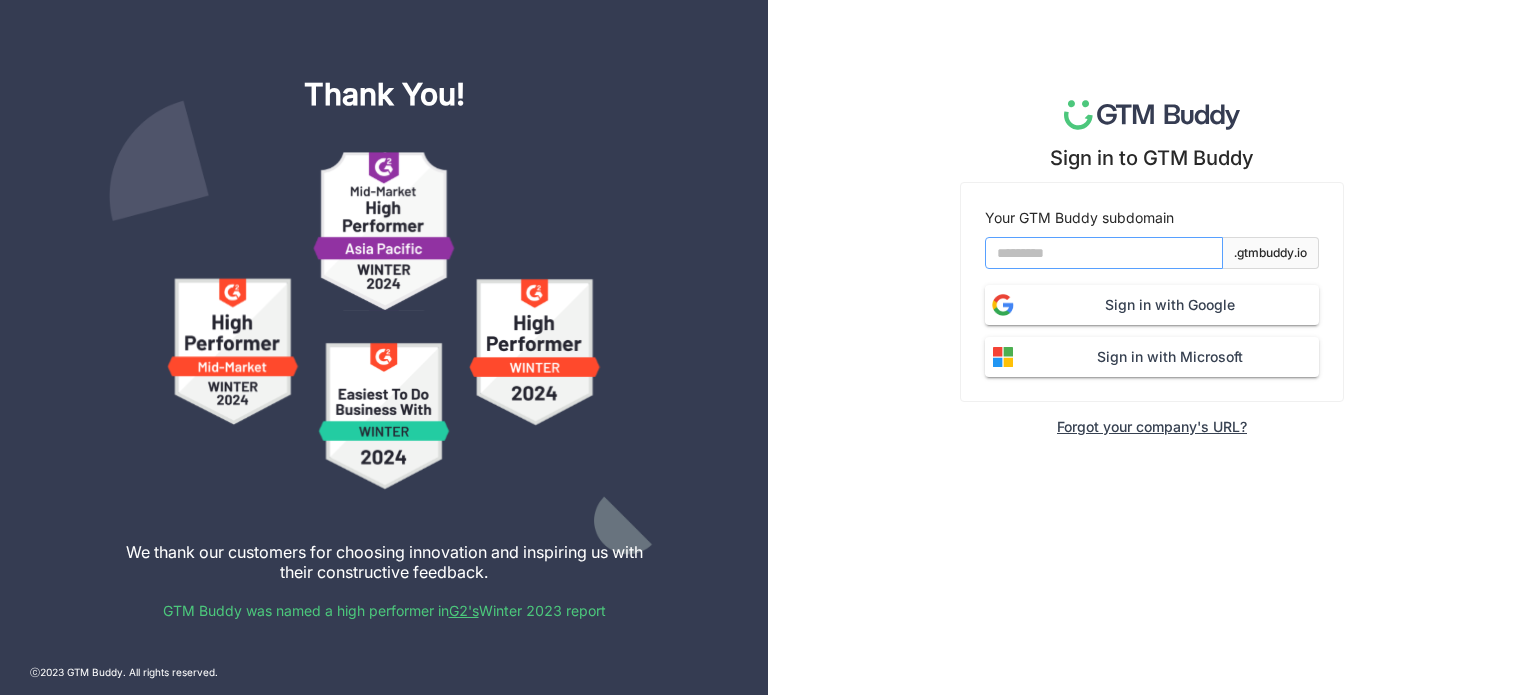 scroll, scrollTop: 0, scrollLeft: 0, axis: both 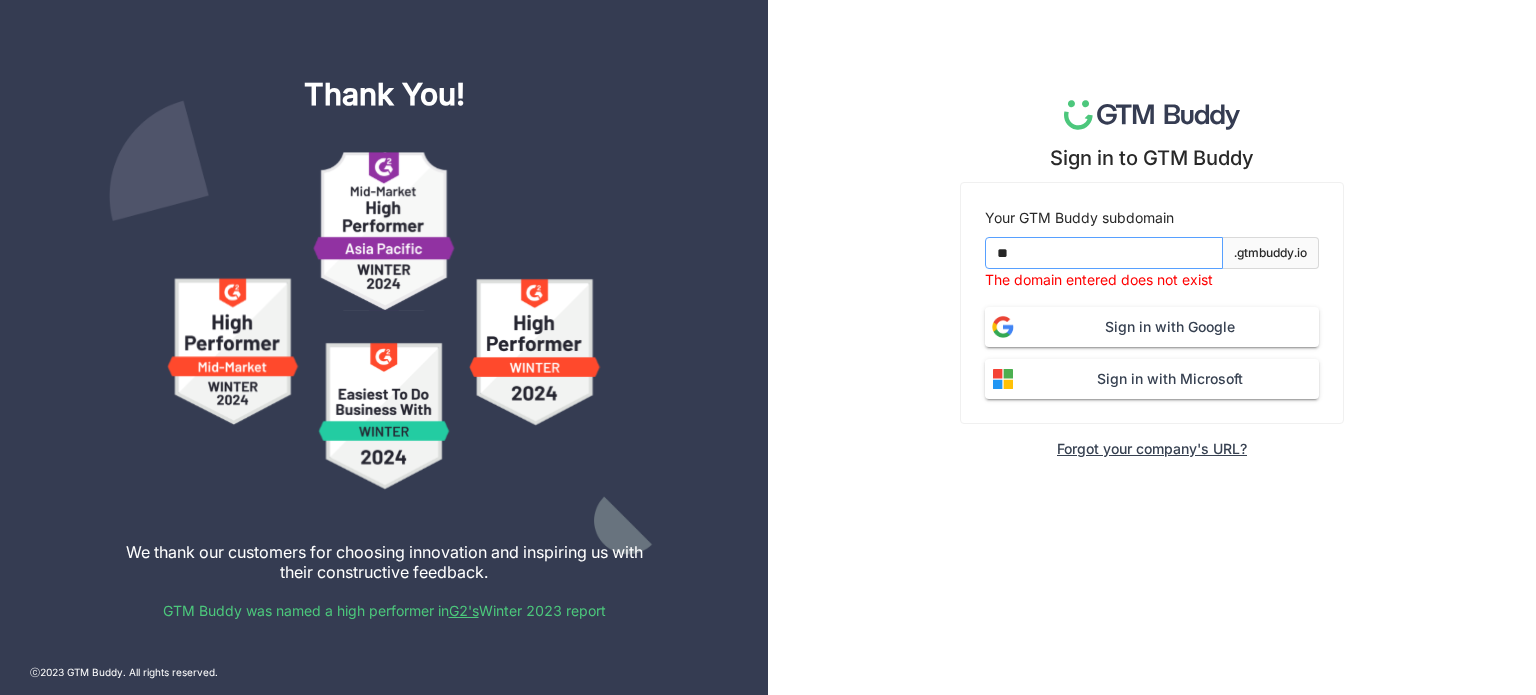 type on "*" 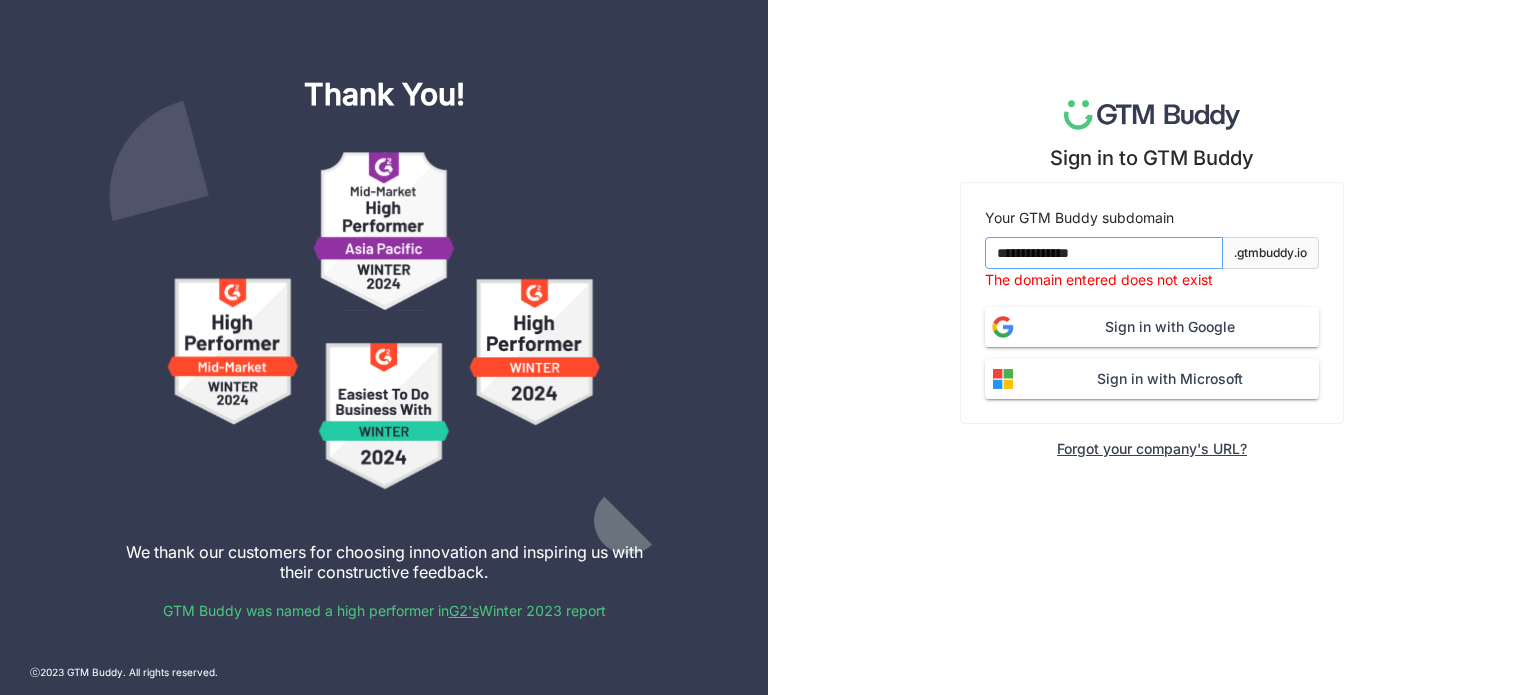 type on "**********" 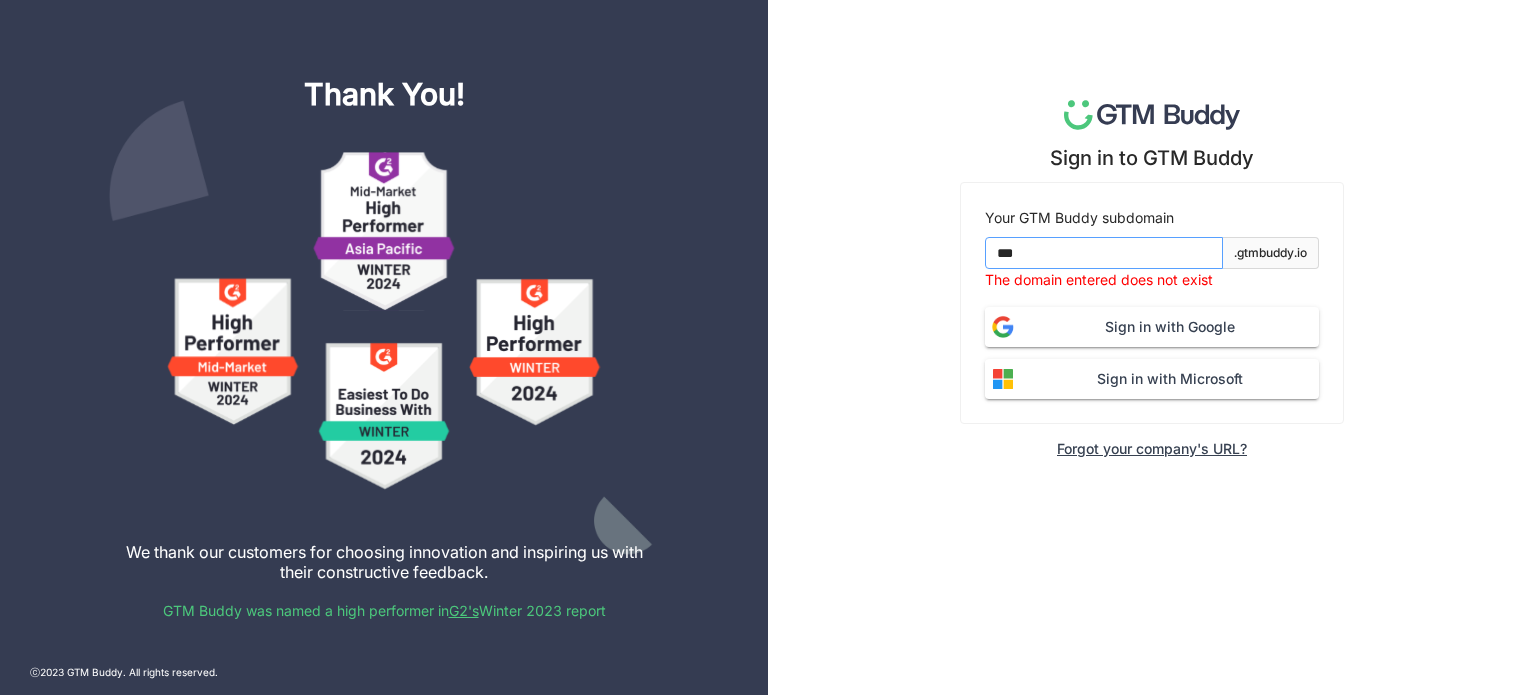 type on "*******" 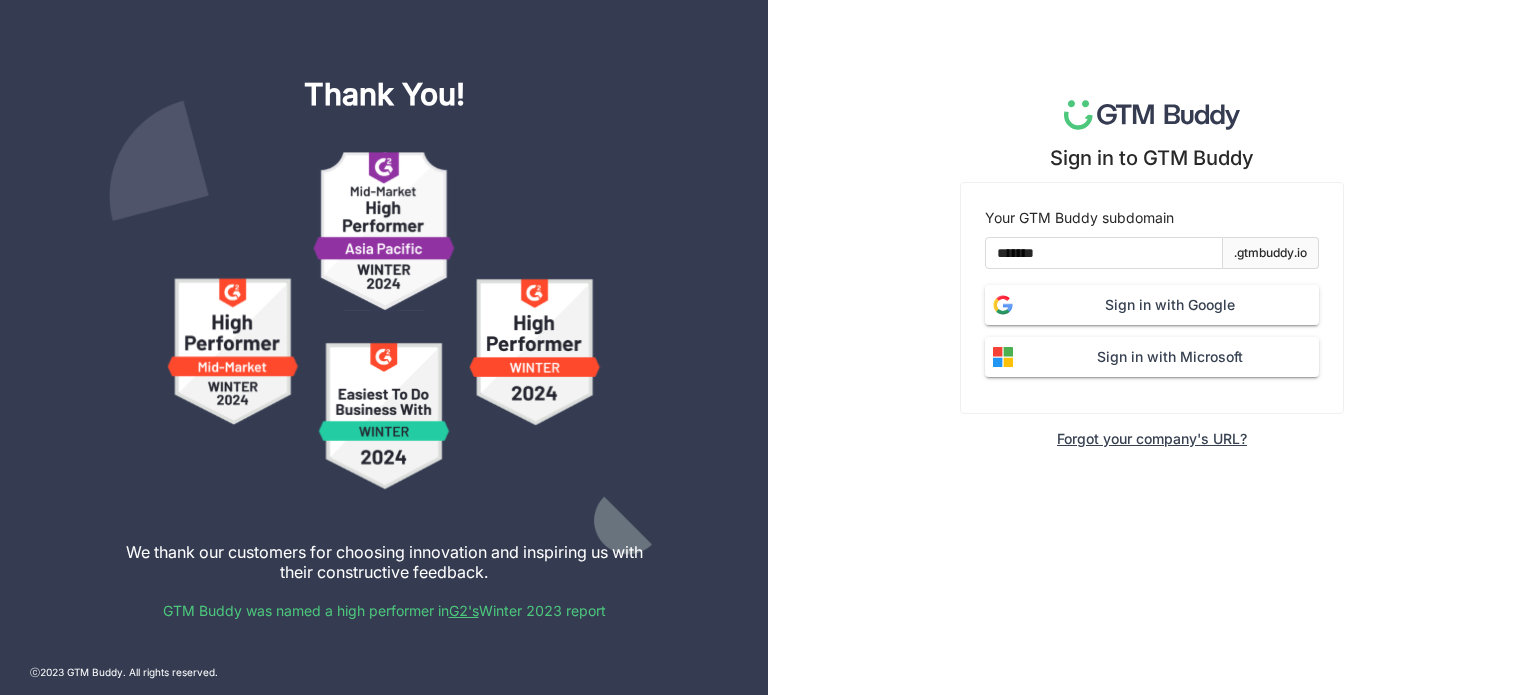 click on "Sign in with Google" 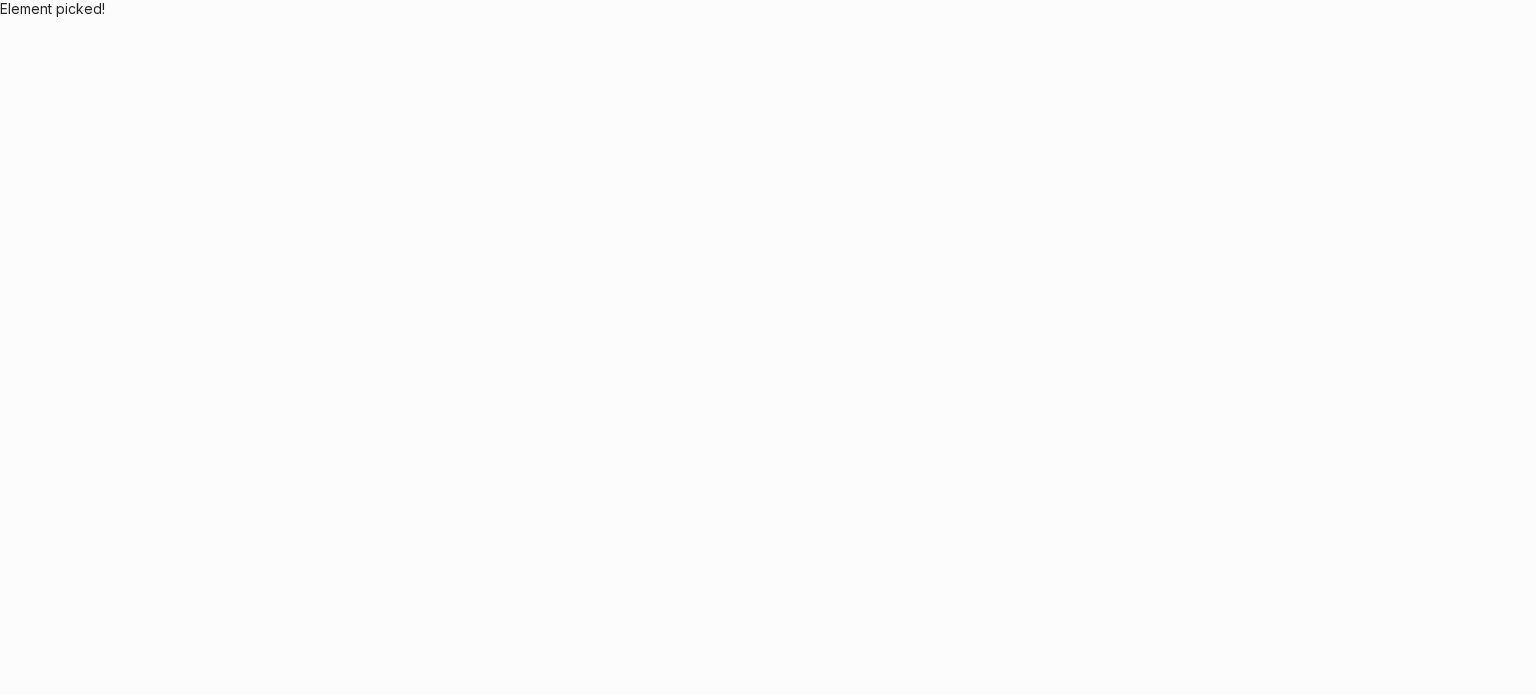 scroll, scrollTop: 0, scrollLeft: 0, axis: both 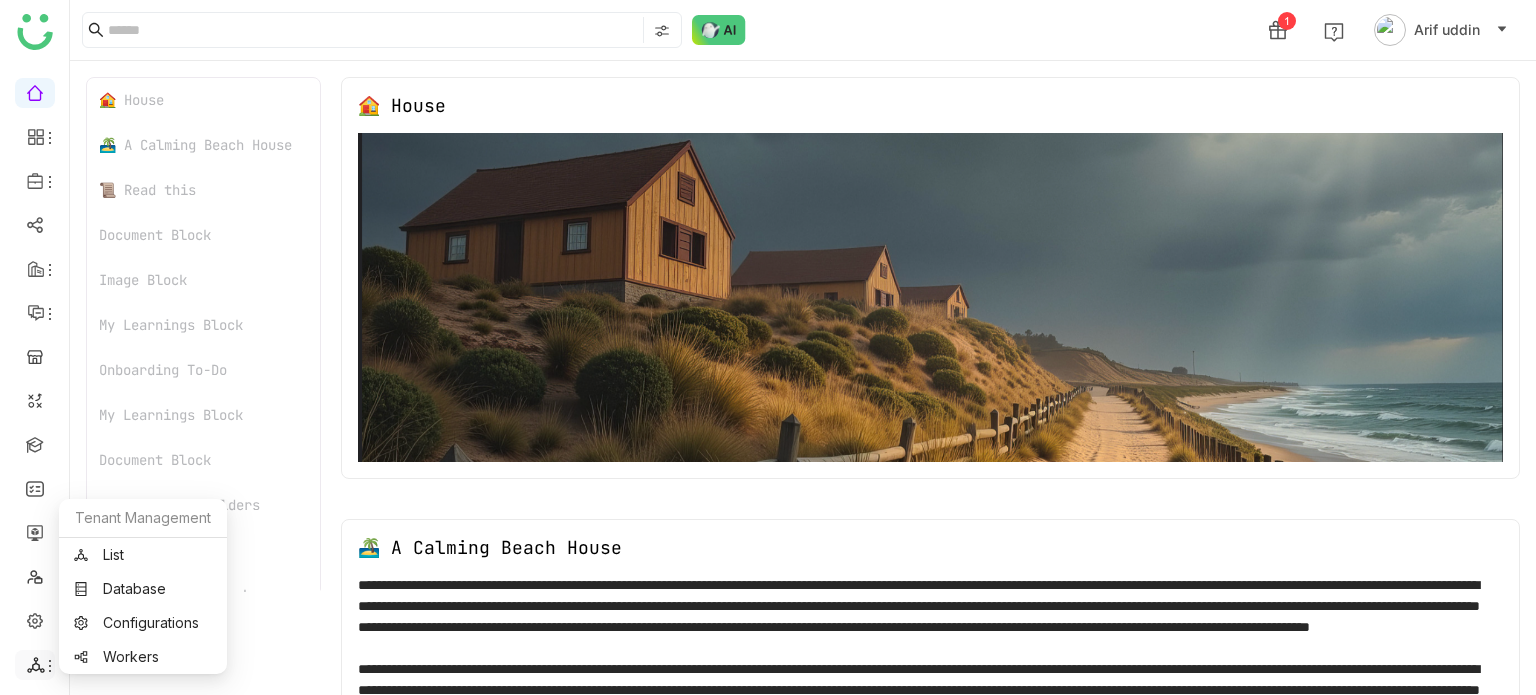 click at bounding box center [35, 665] 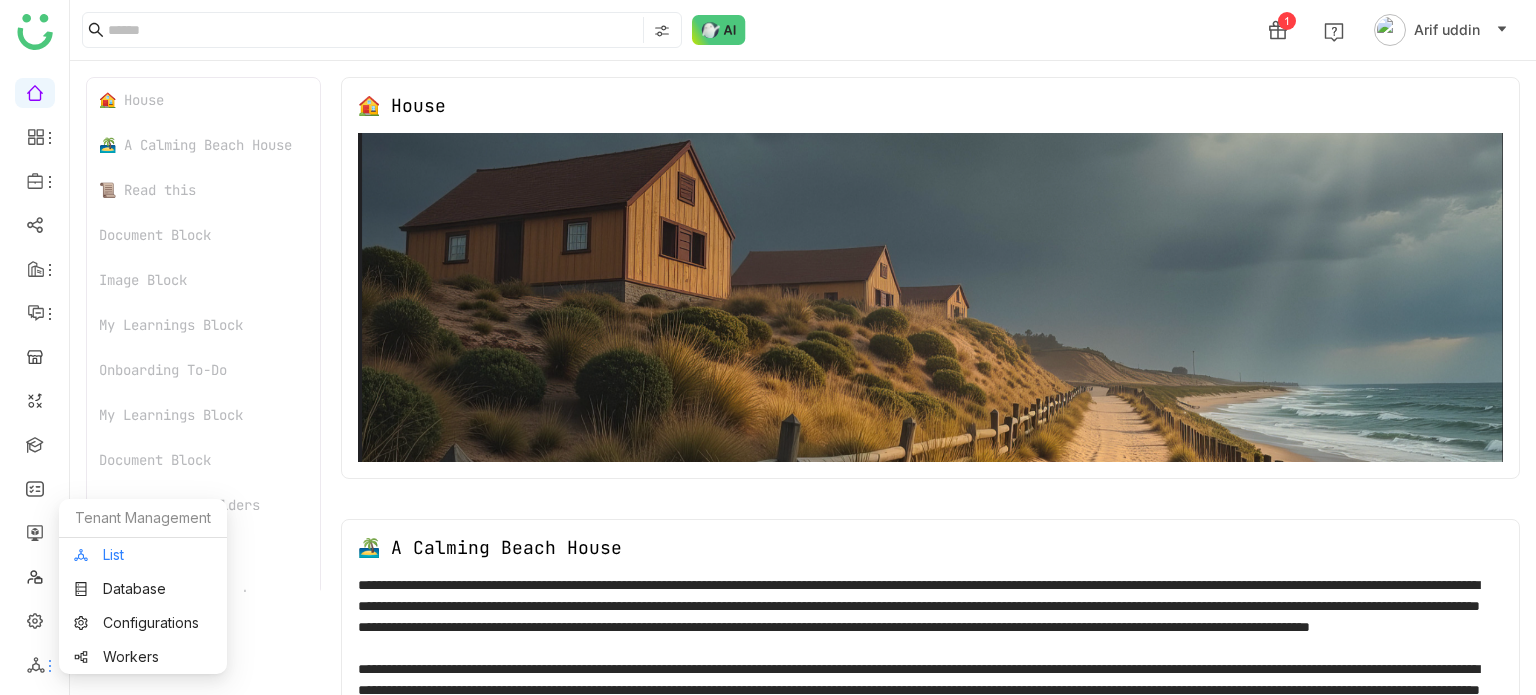 click on "List" at bounding box center (143, 555) 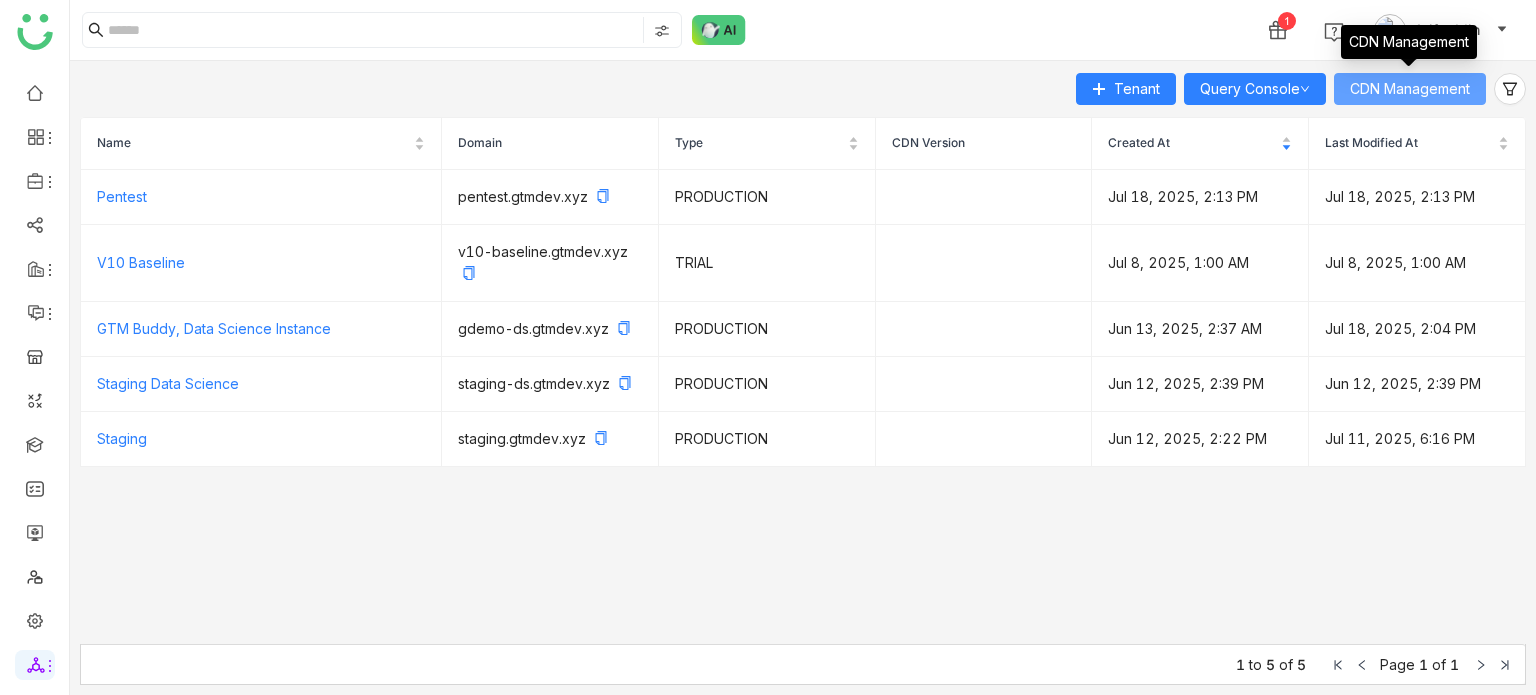 click on "CDN Management" 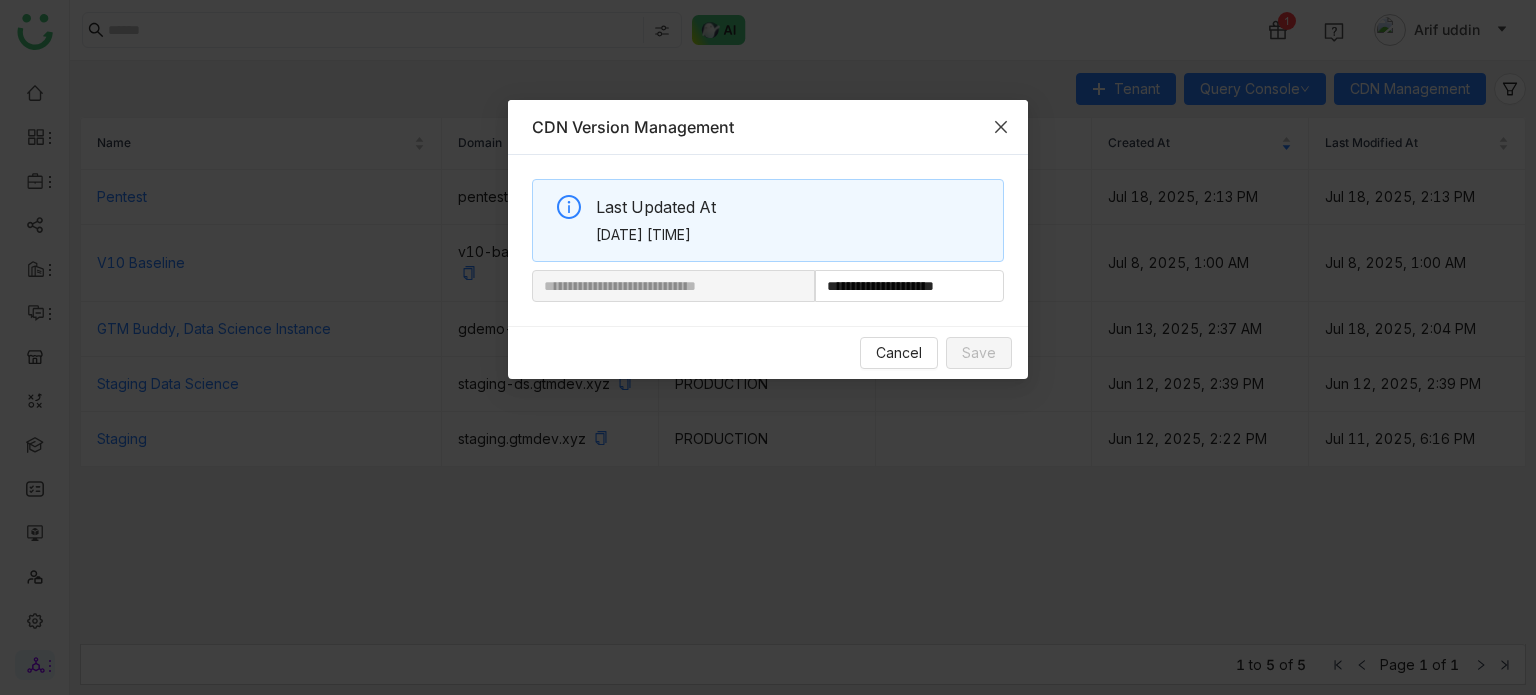 click 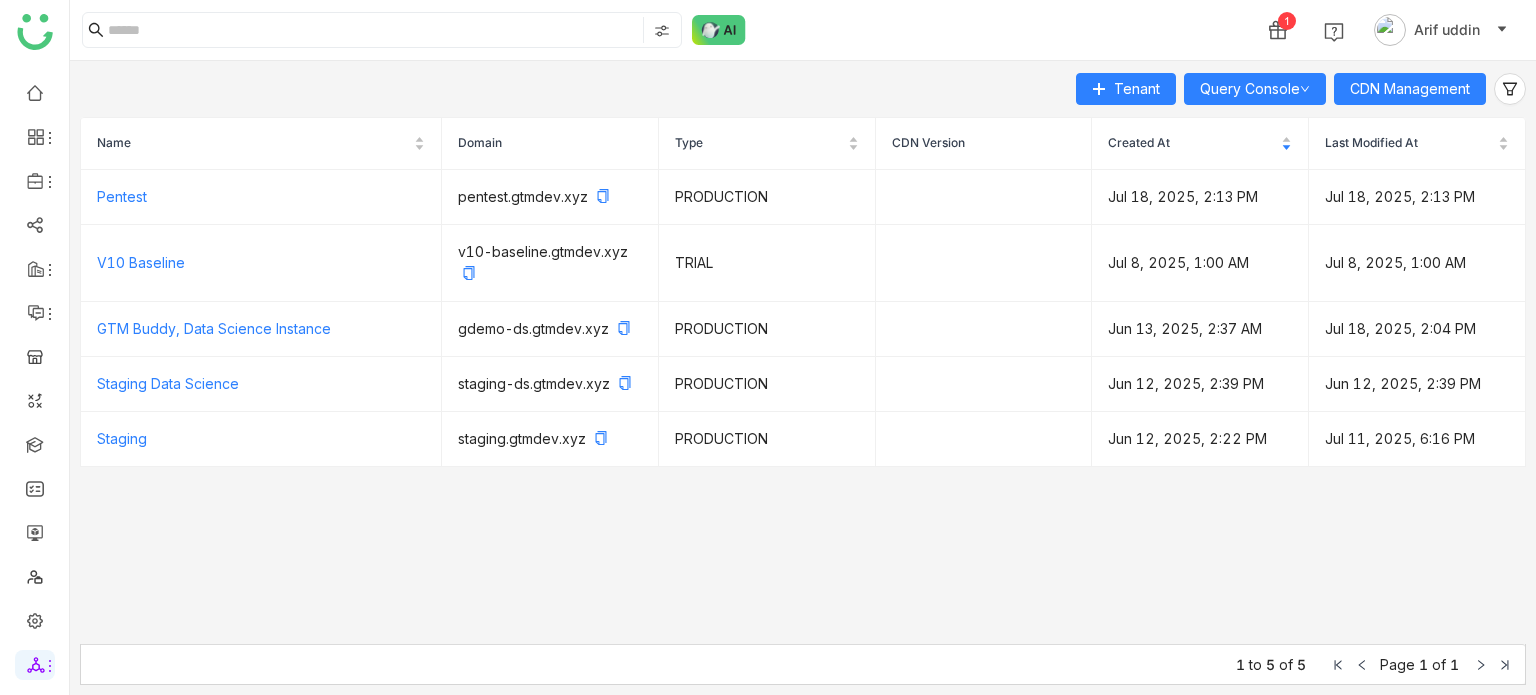 click 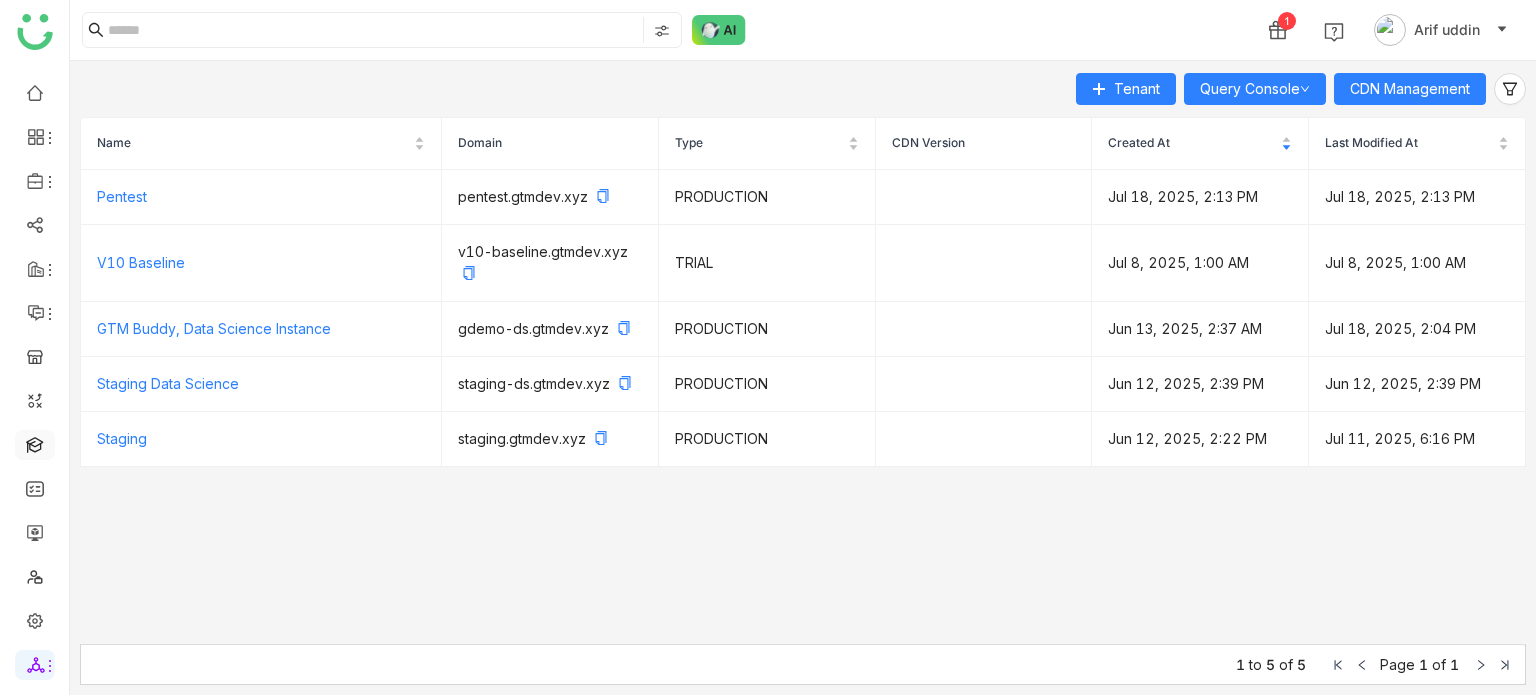 click at bounding box center (35, 443) 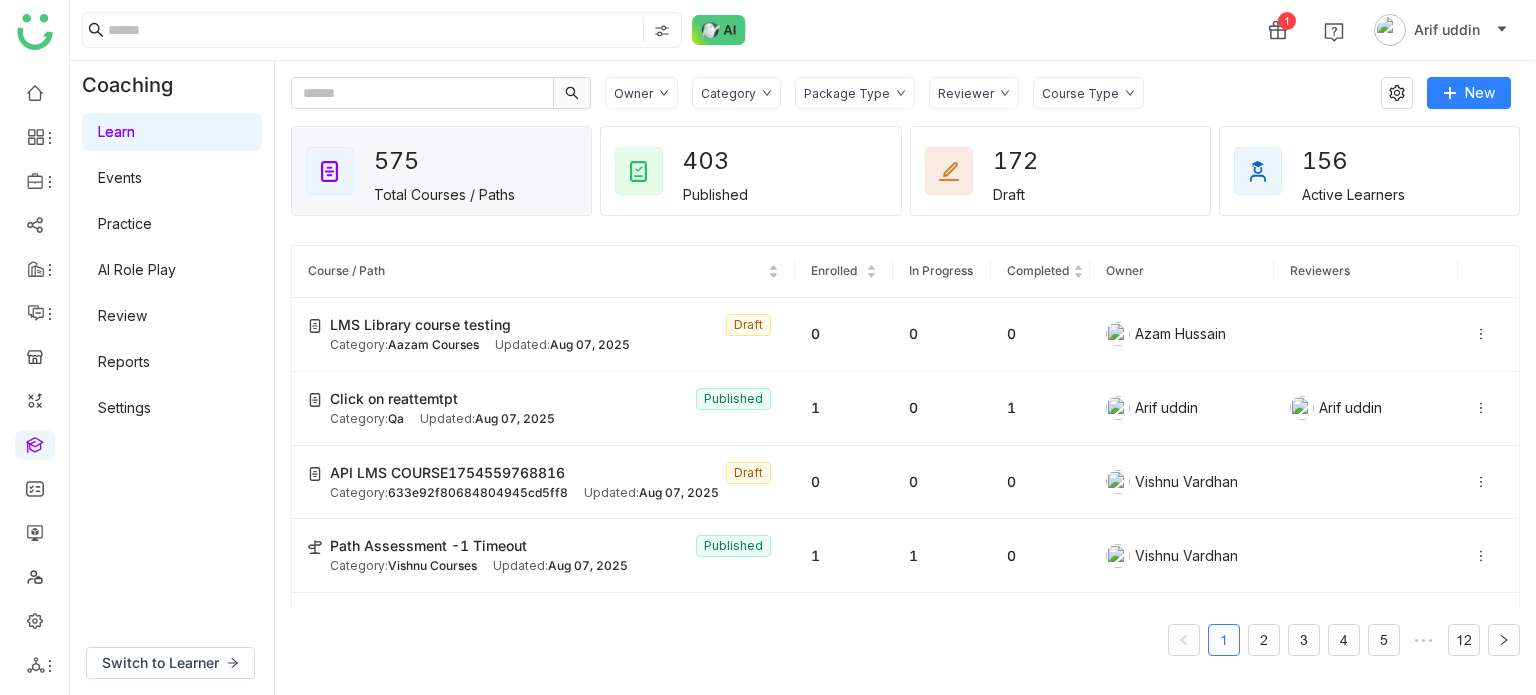 click on "Owner" 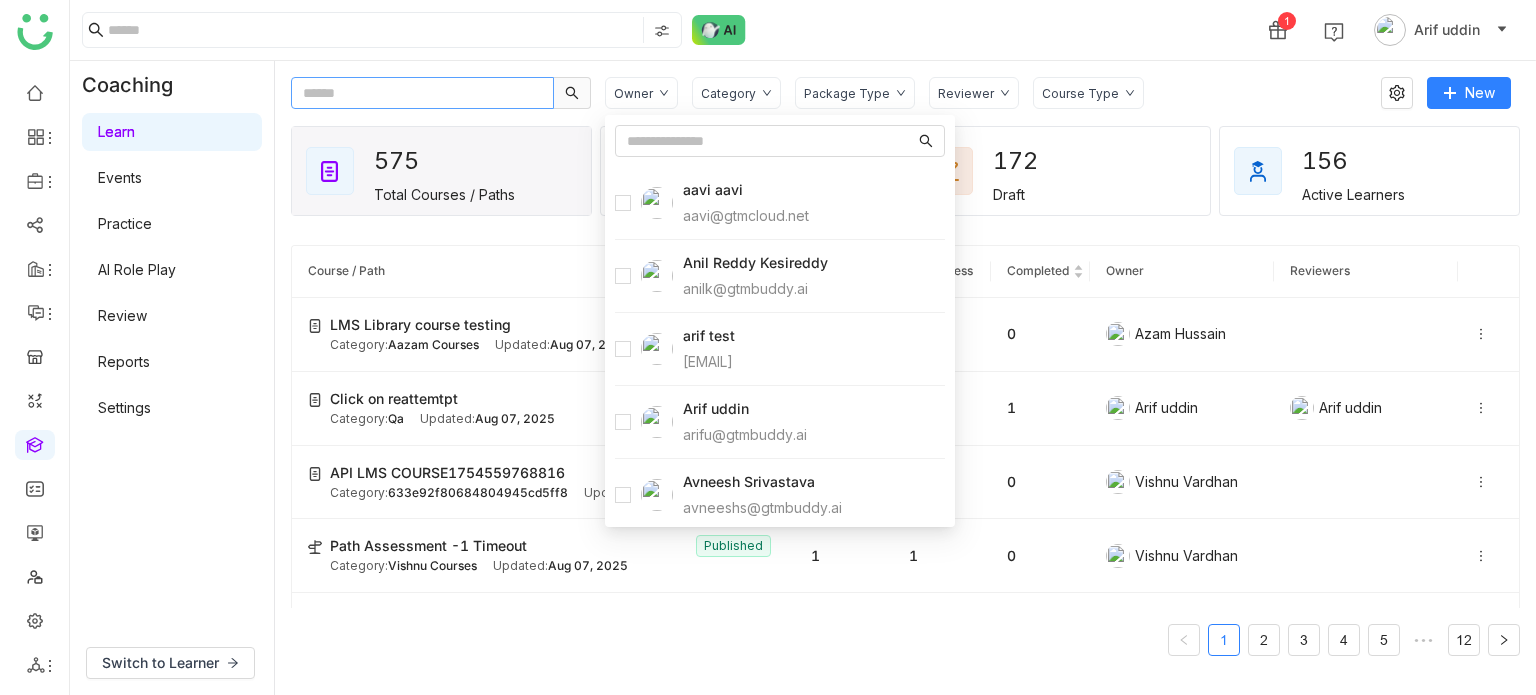click 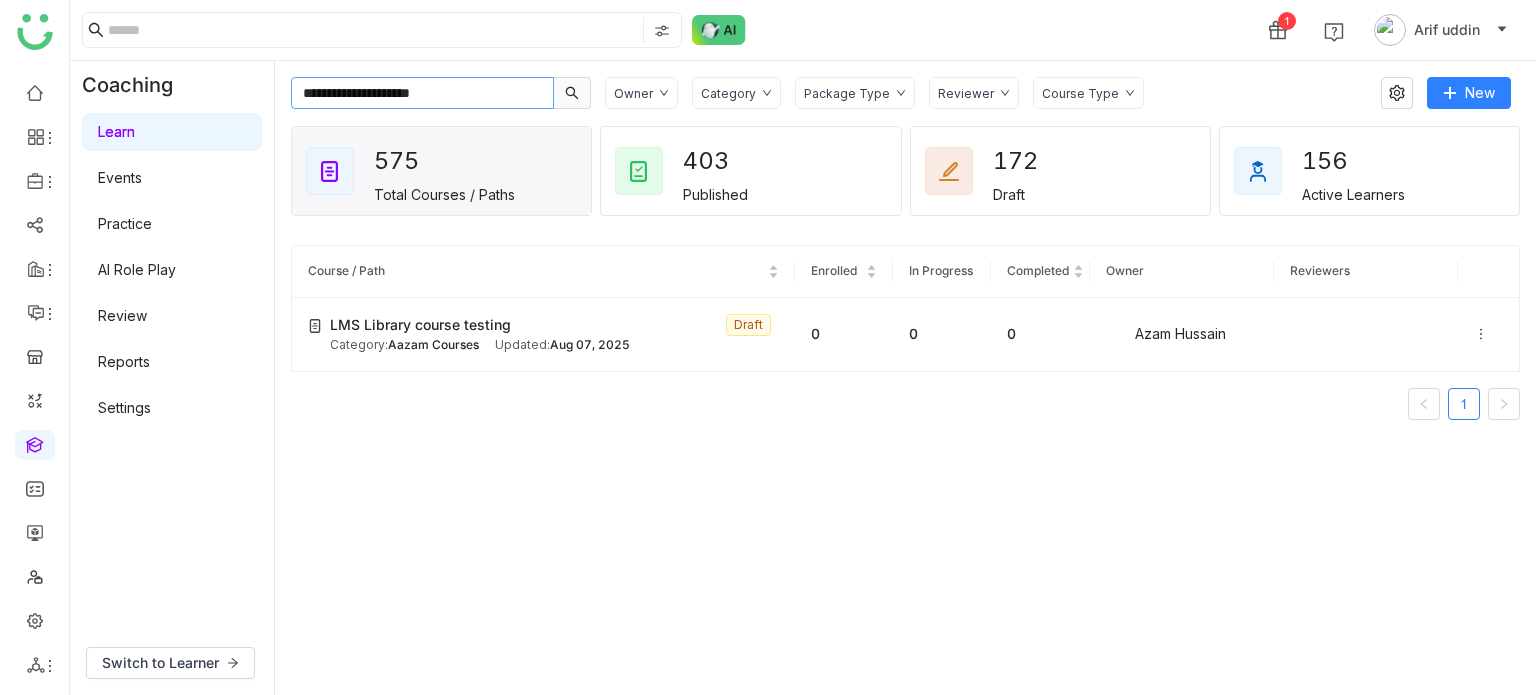 type on "**********" 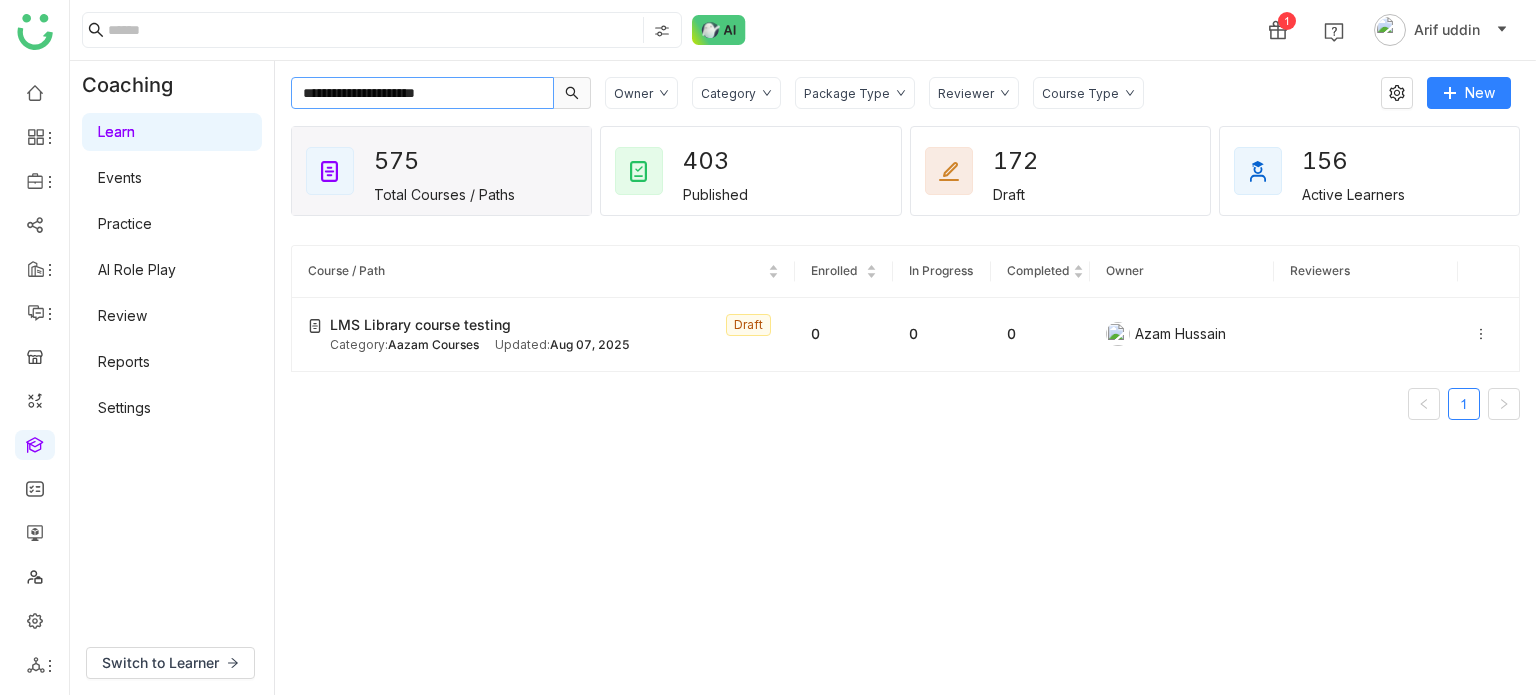 type 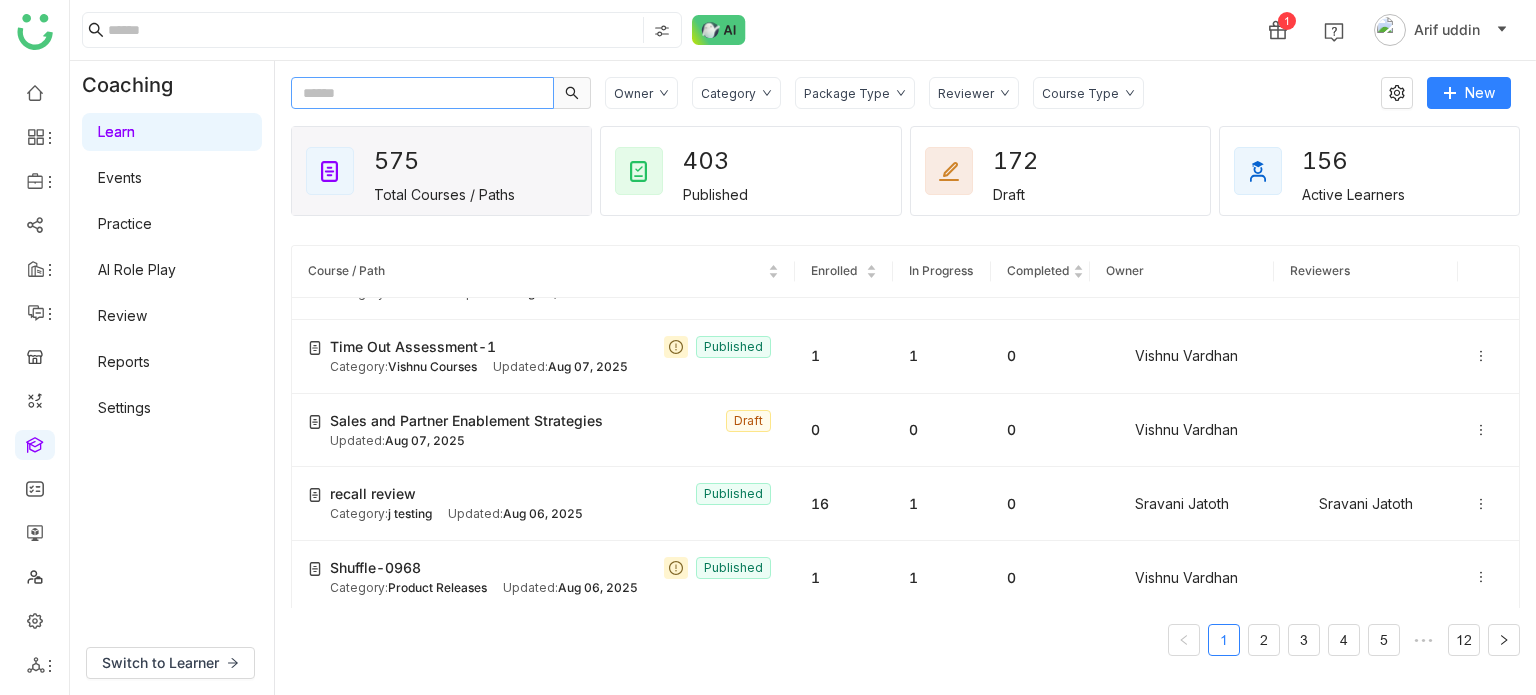 scroll, scrollTop: 500, scrollLeft: 0, axis: vertical 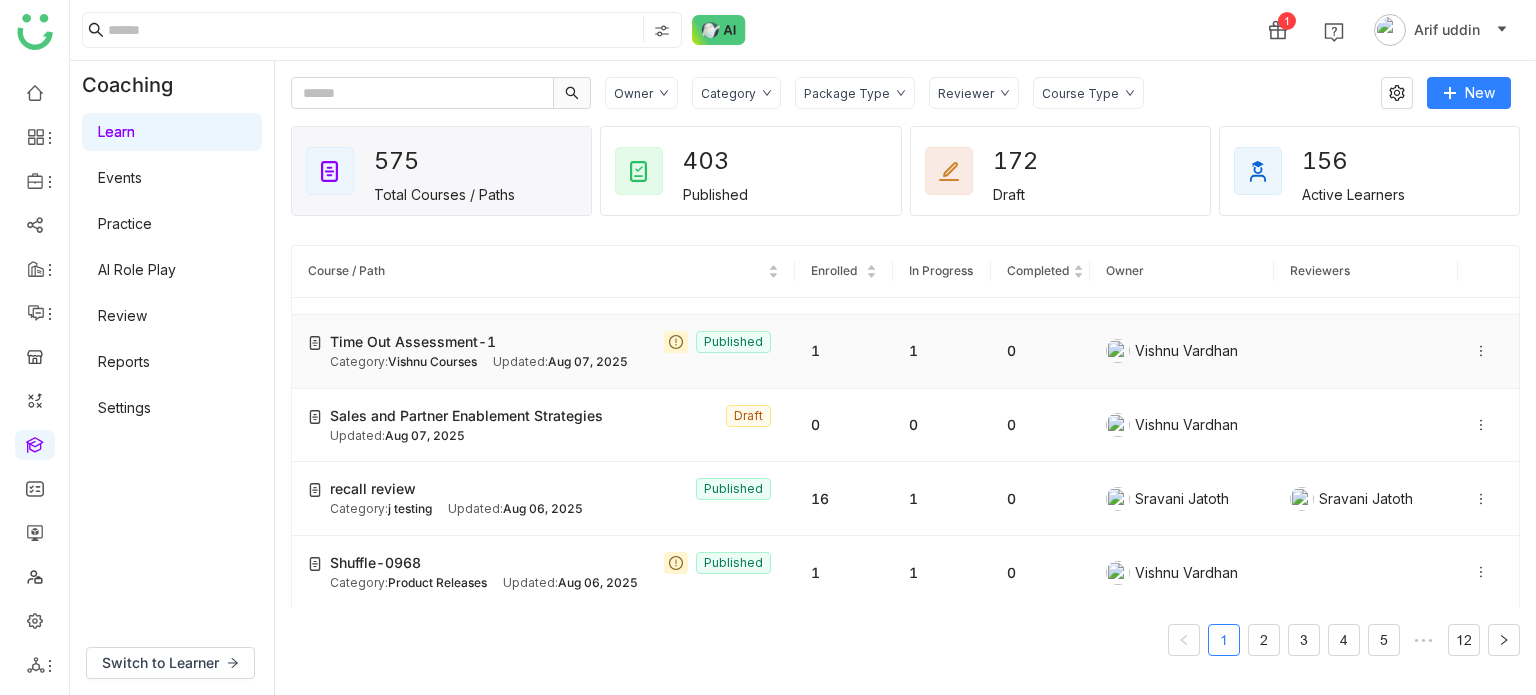 click 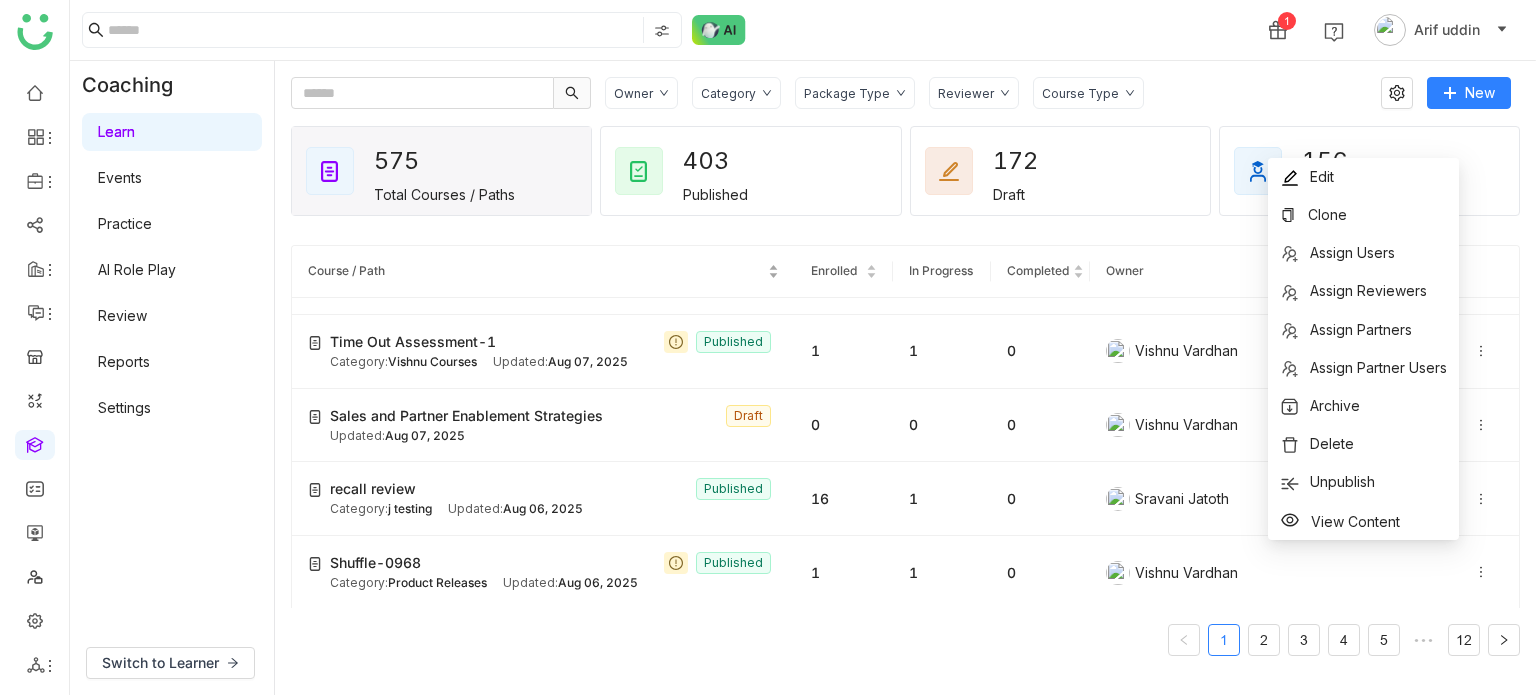 click on "Course / Path" 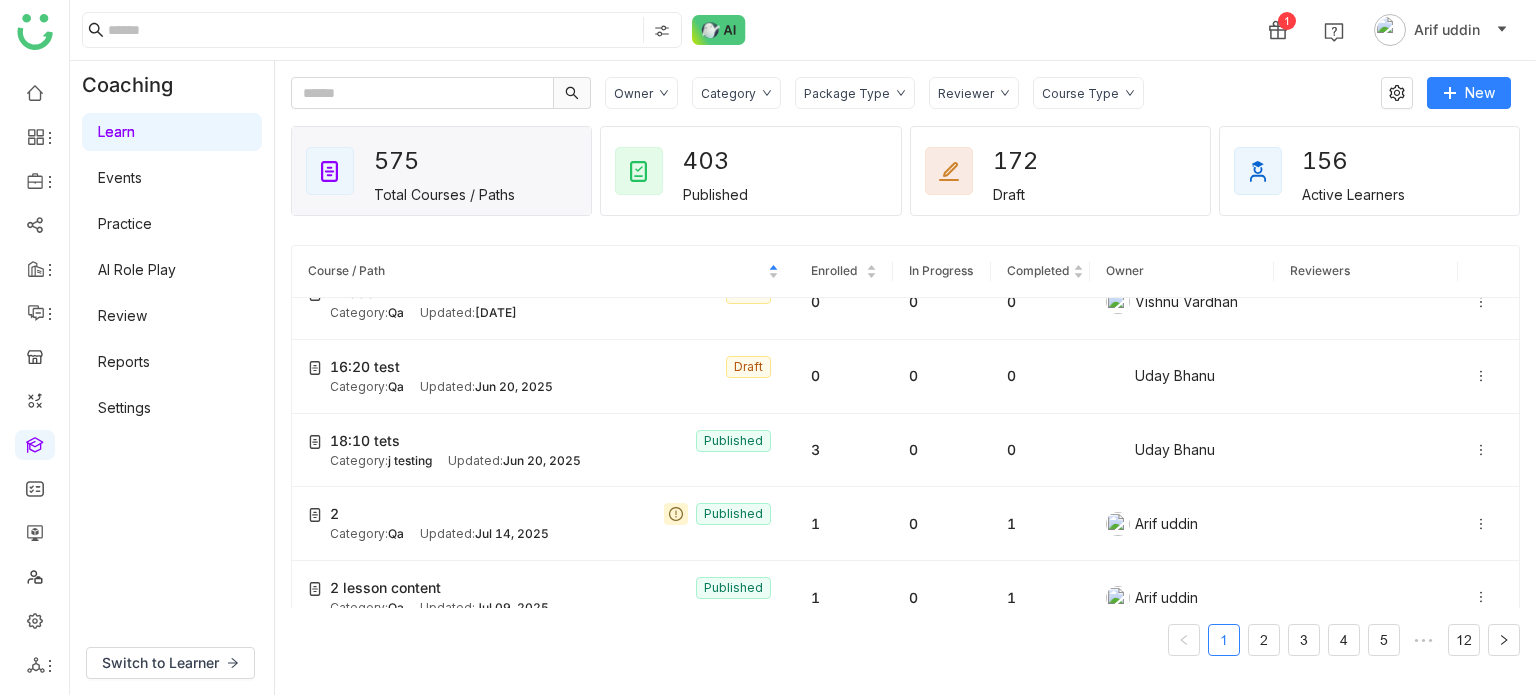 scroll, scrollTop: 0, scrollLeft: 0, axis: both 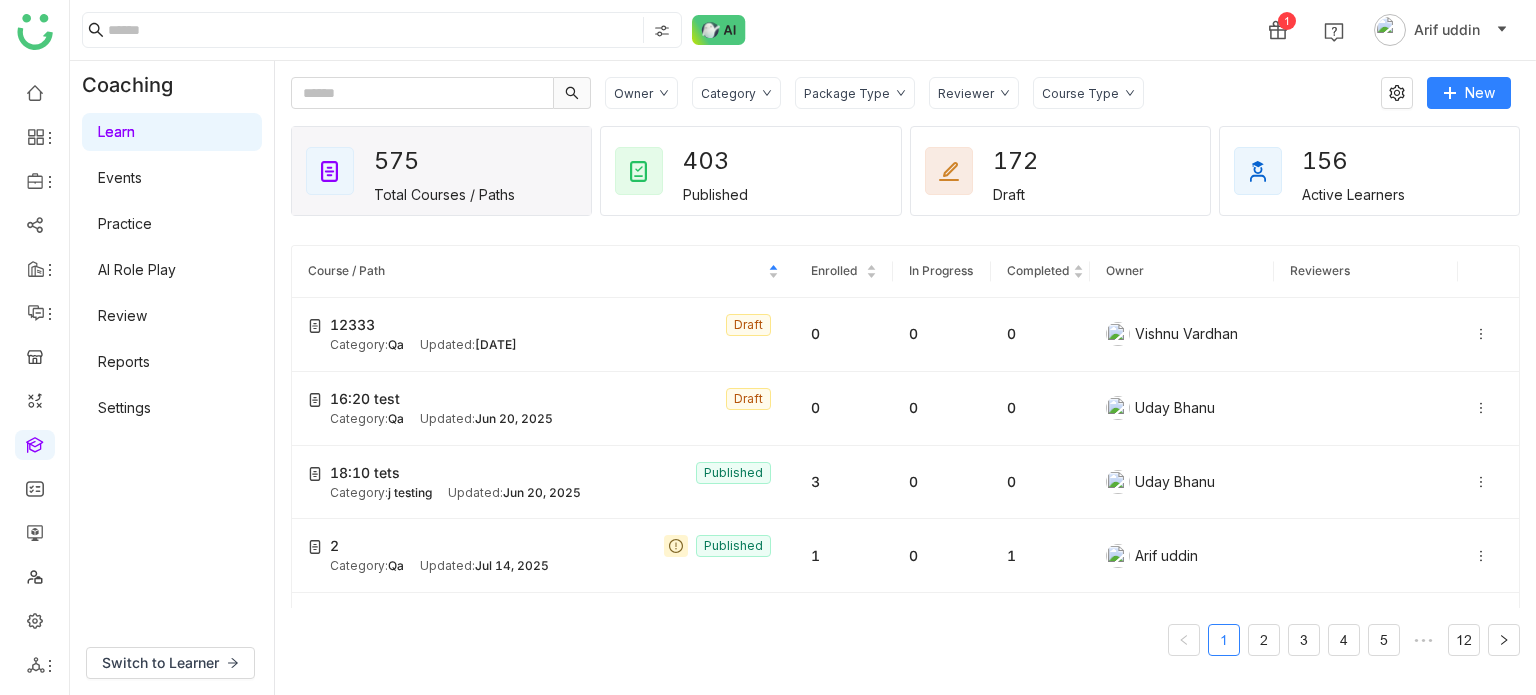 click 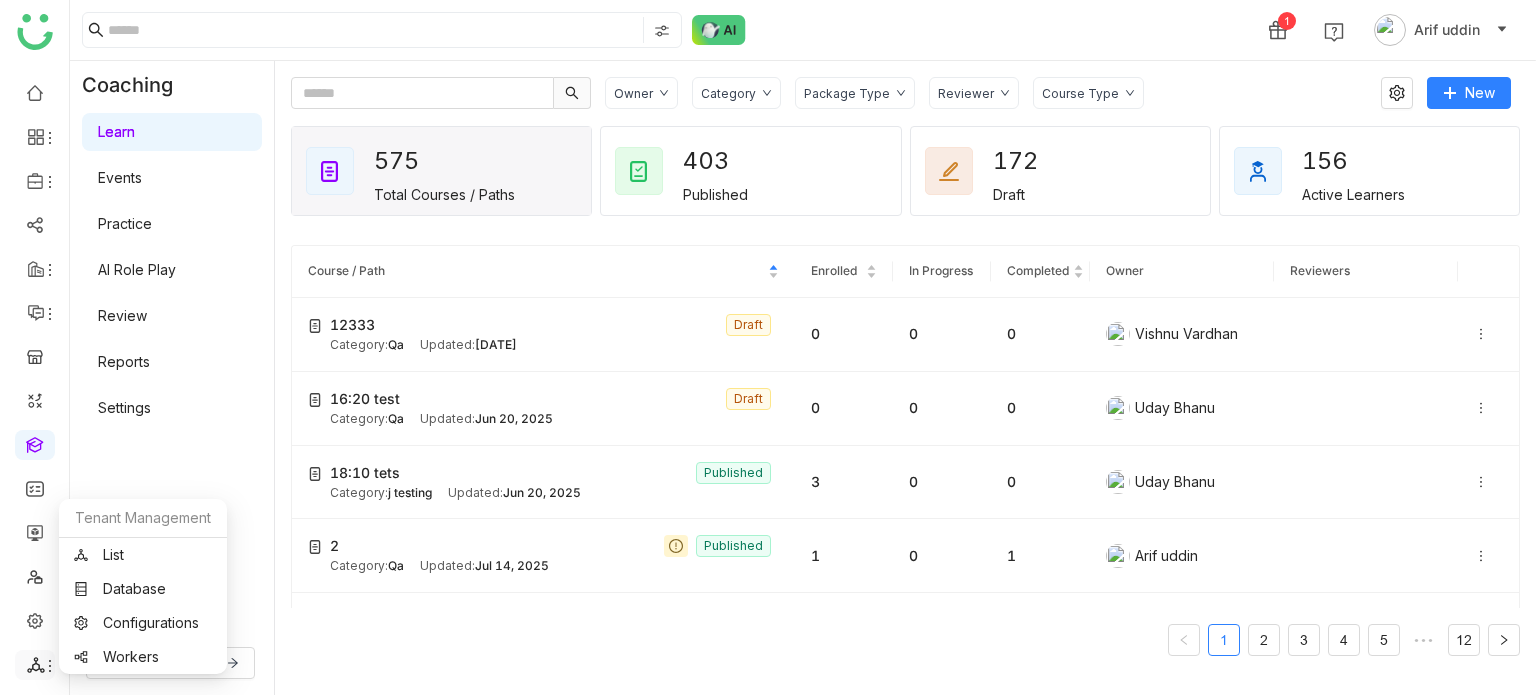 click 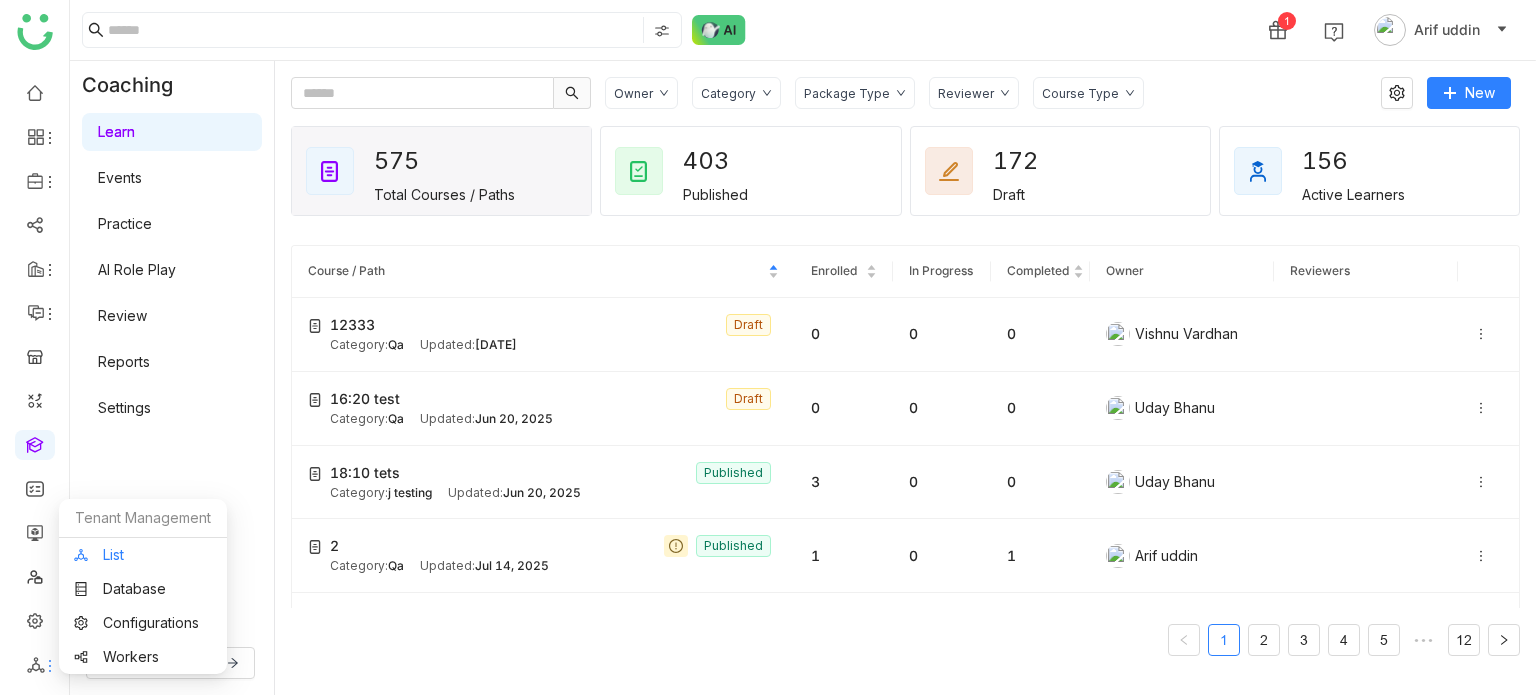 click on "List" at bounding box center [143, 555] 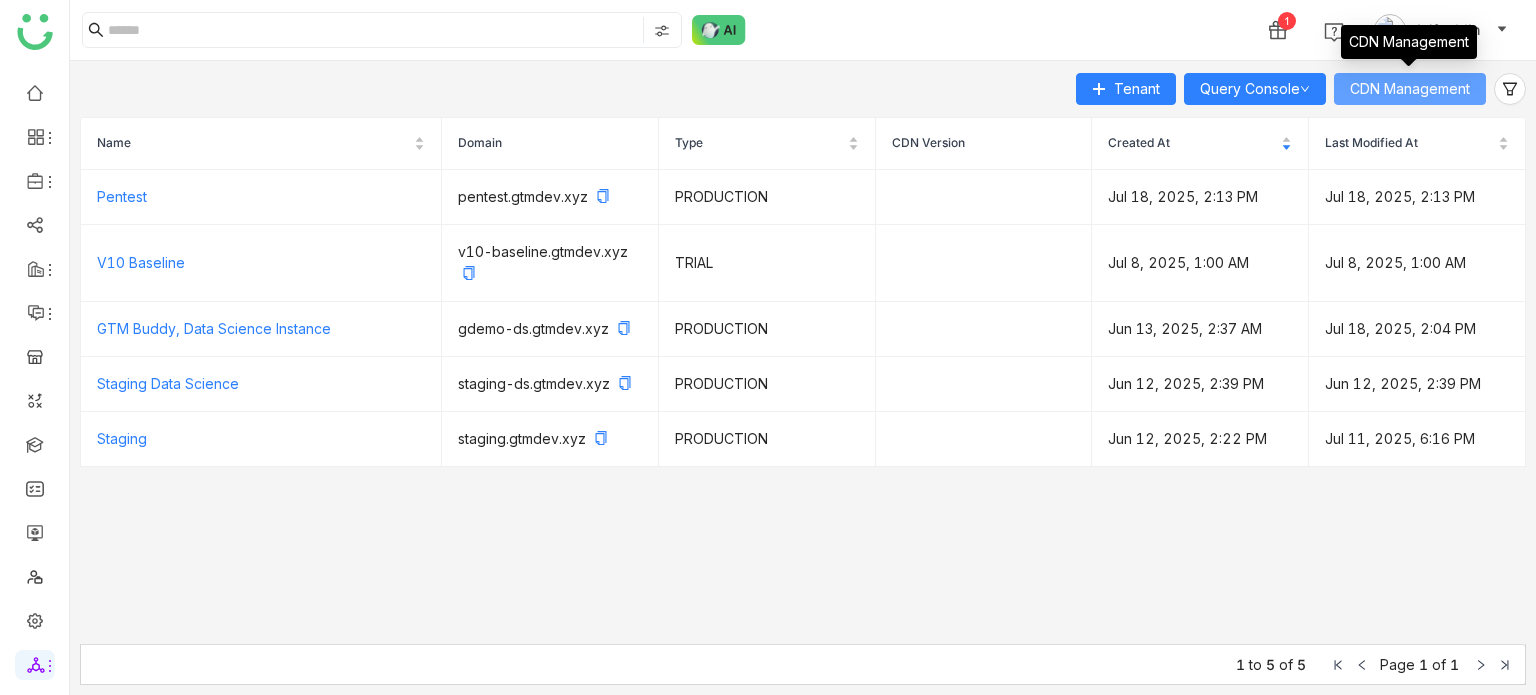 click on "CDN Management" 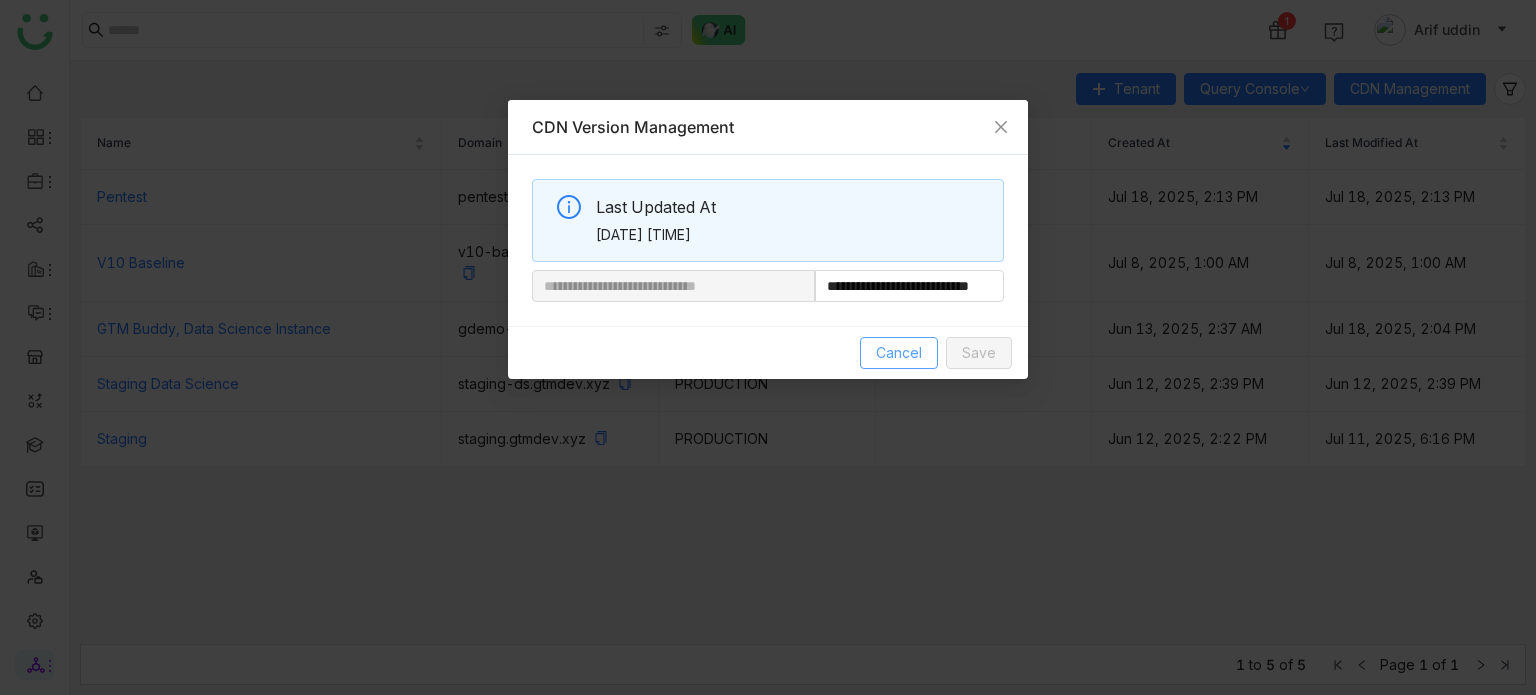 click on "Cancel" at bounding box center [899, 353] 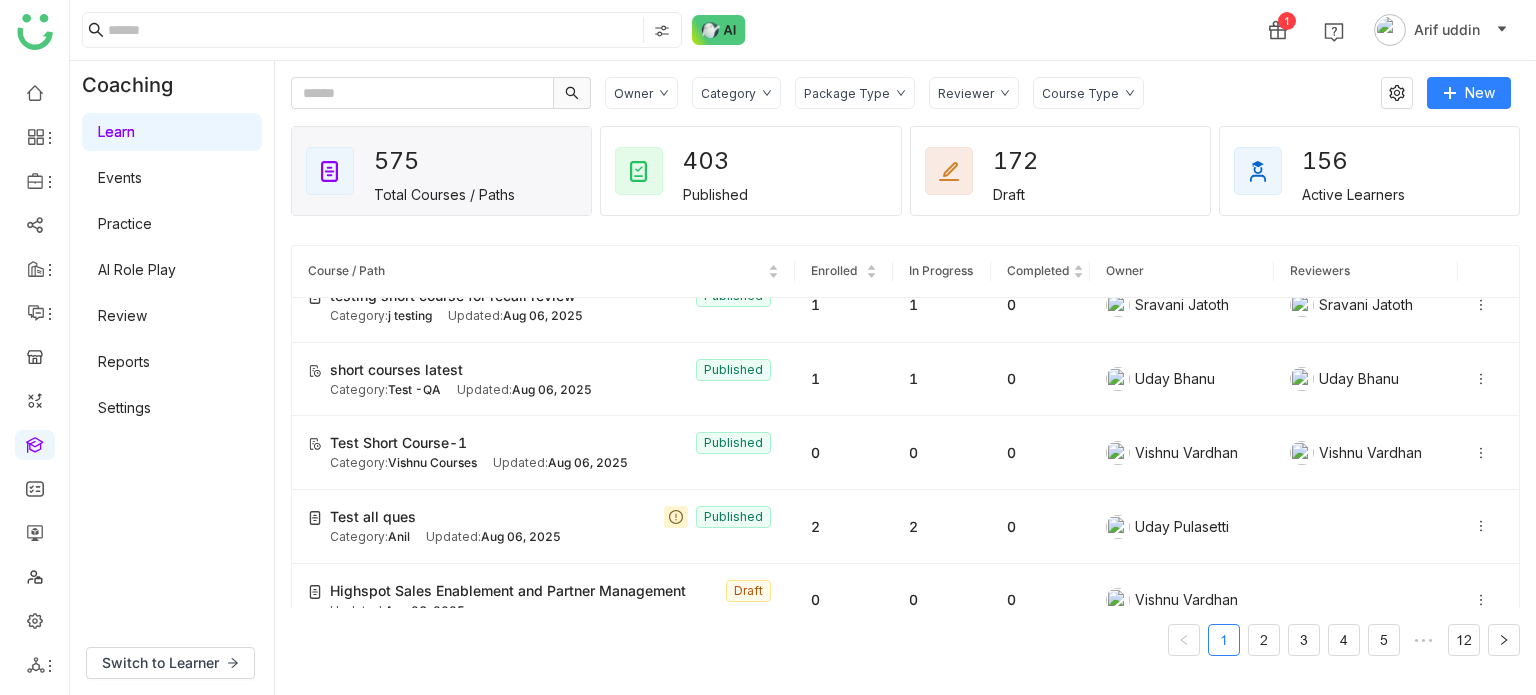 scroll, scrollTop: 1084, scrollLeft: 0, axis: vertical 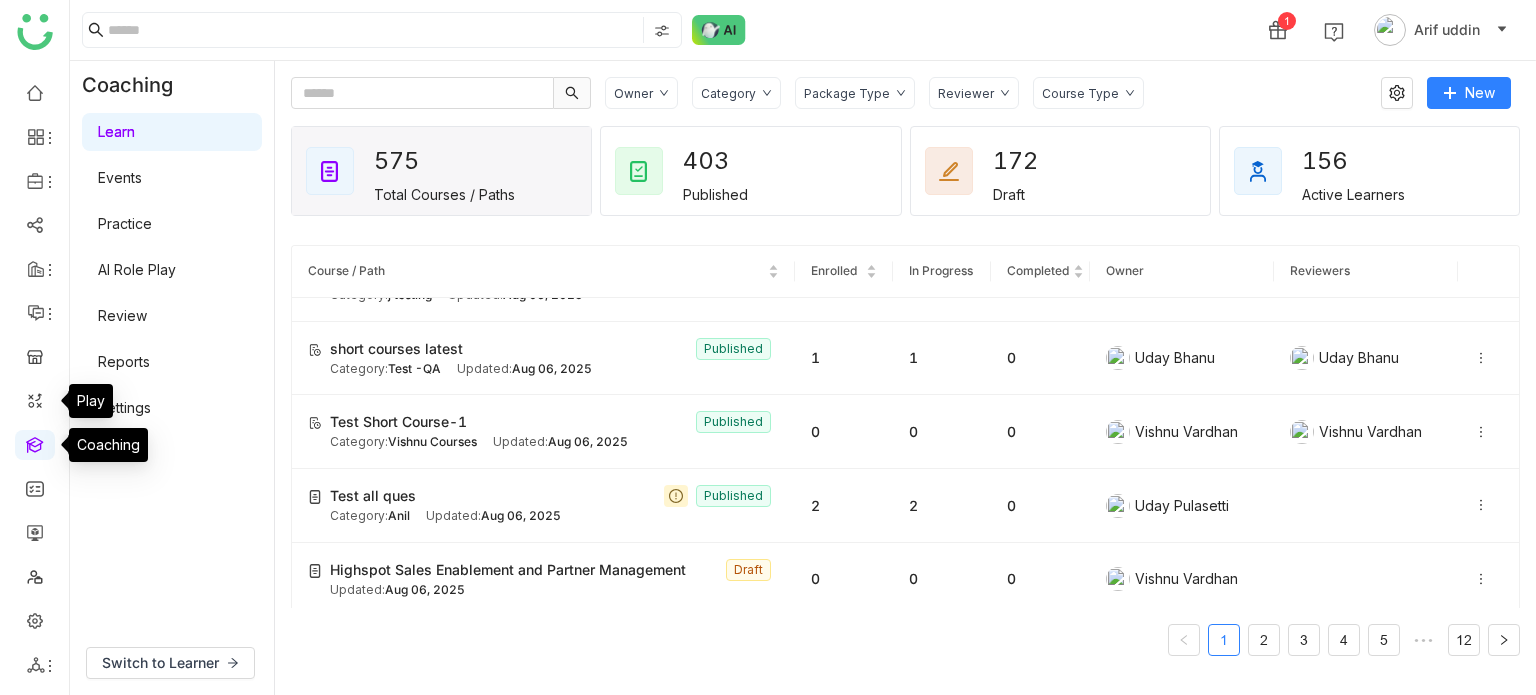 click at bounding box center (35, 443) 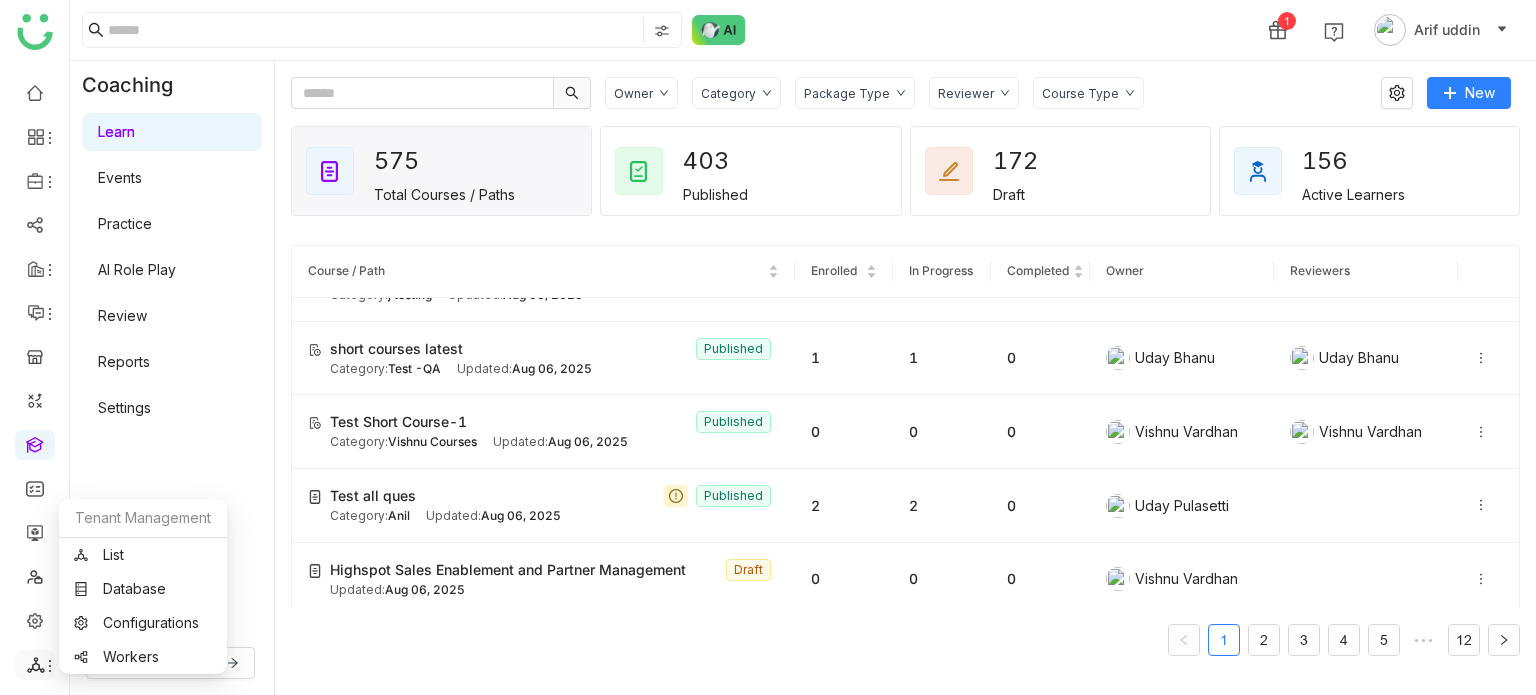 click 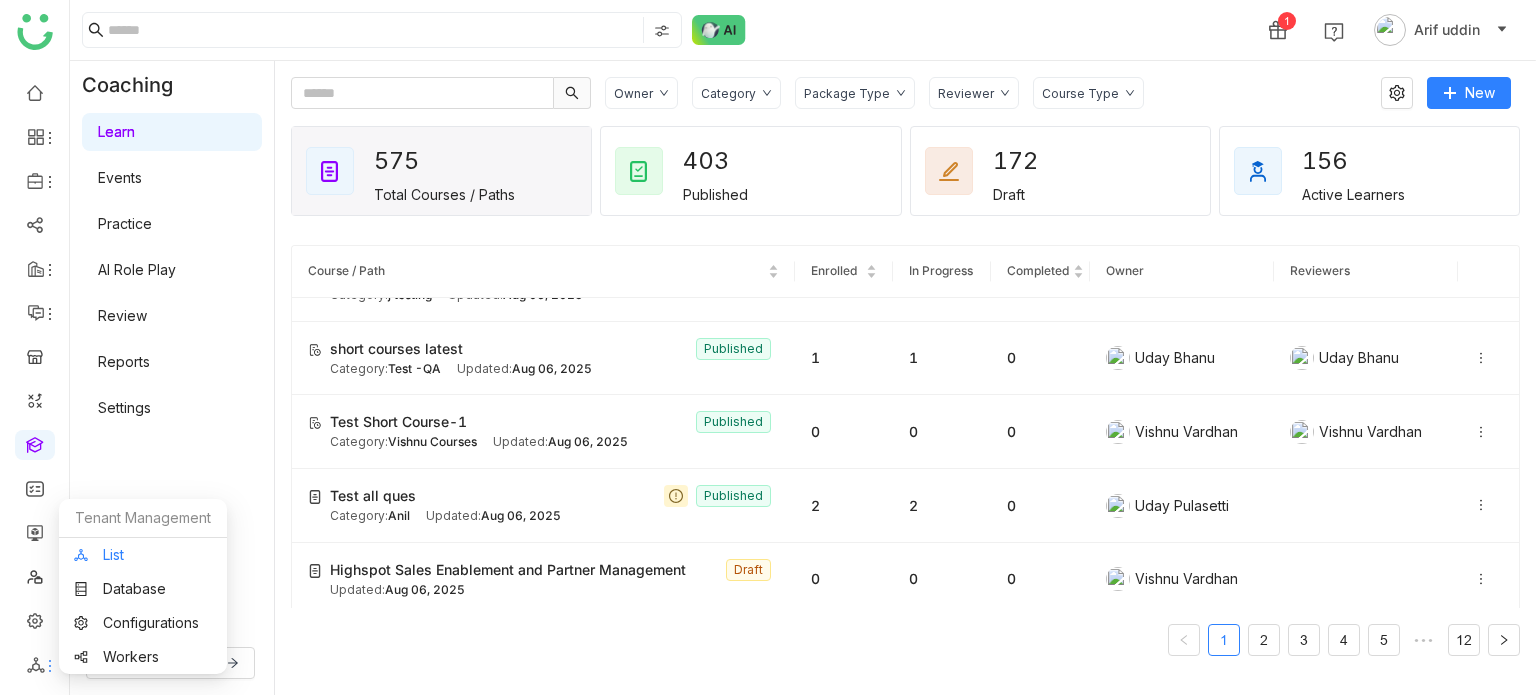 click on "List" at bounding box center (143, 555) 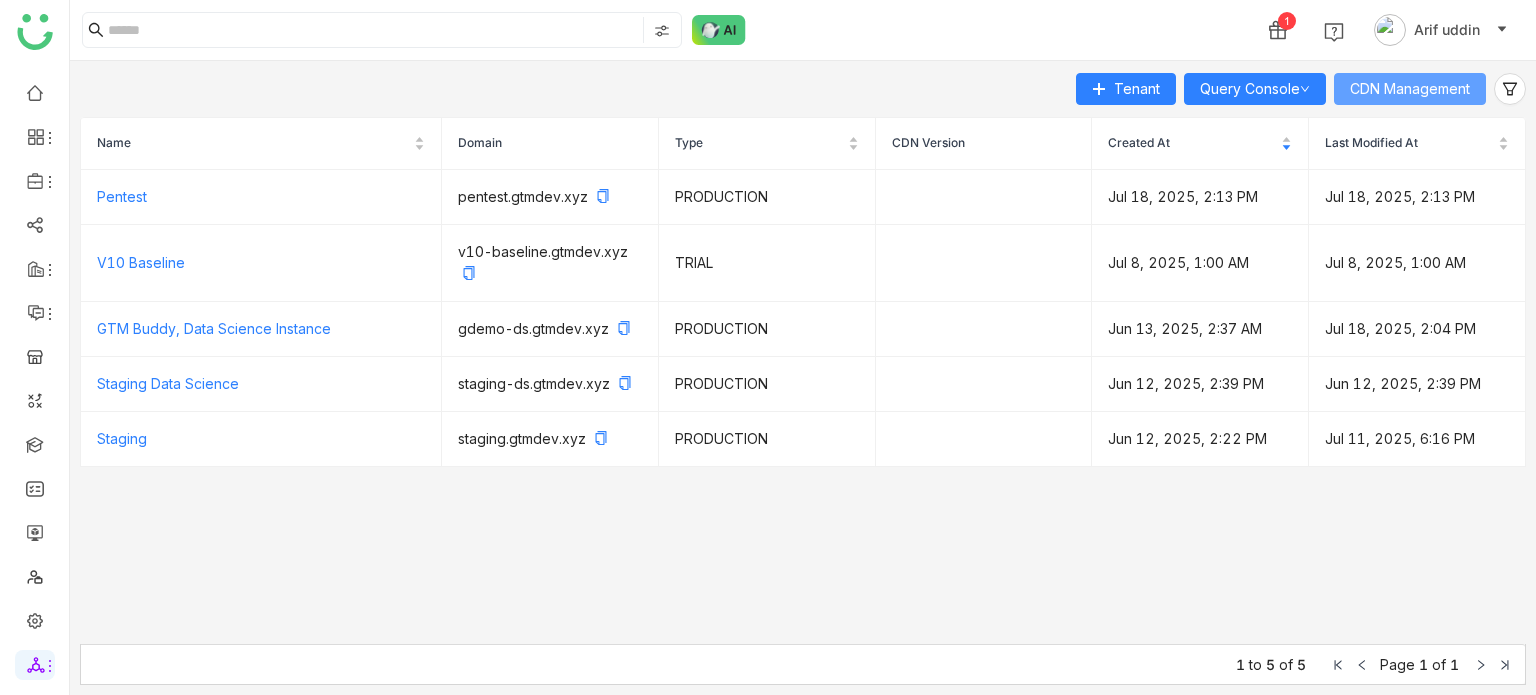 click on "CDN Management" 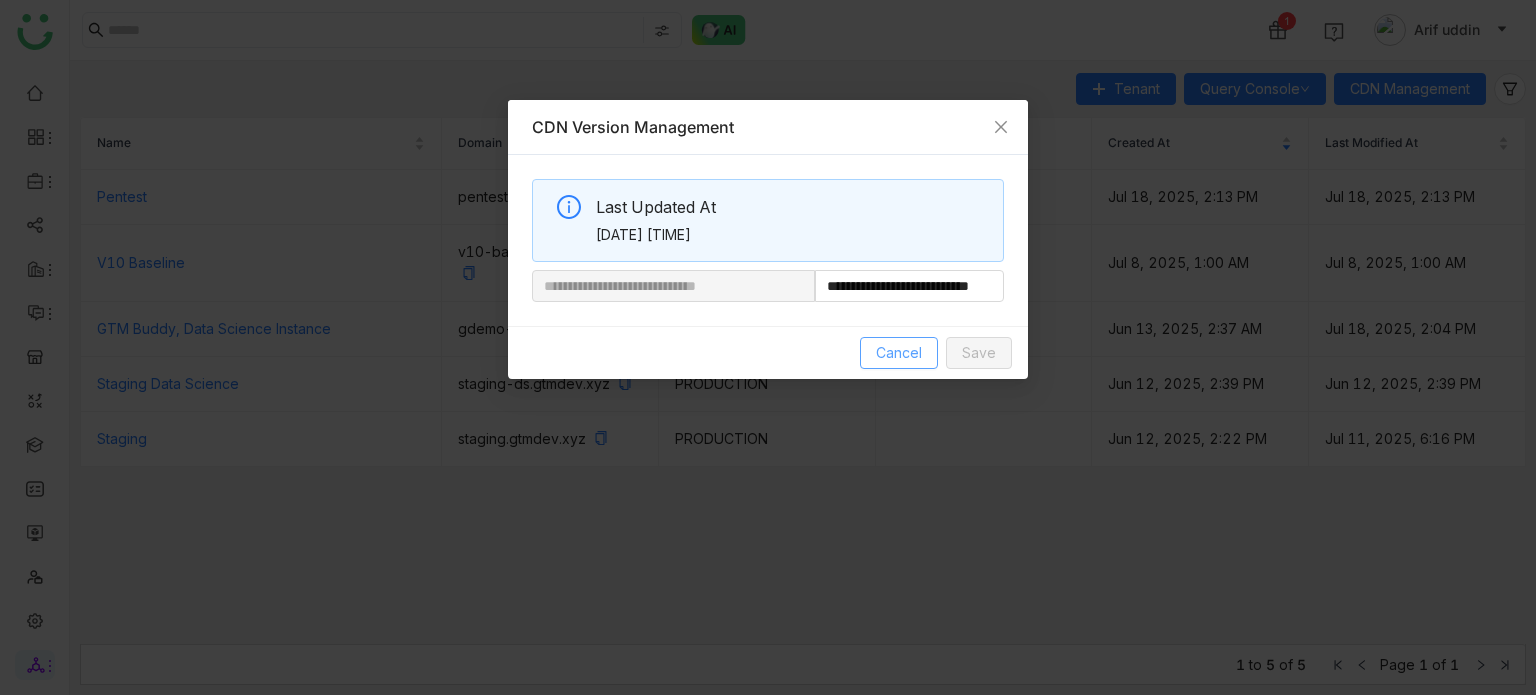 click on "Cancel" at bounding box center (899, 353) 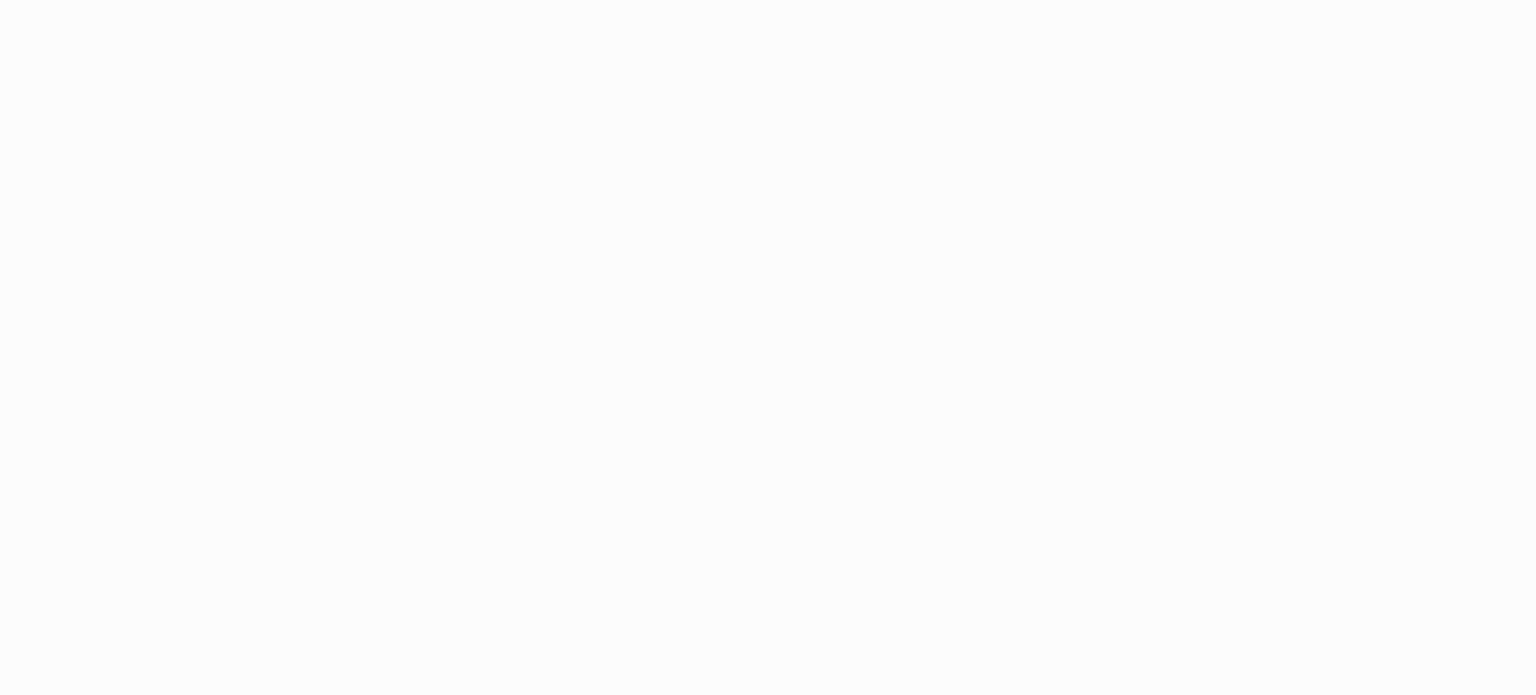 scroll, scrollTop: 0, scrollLeft: 0, axis: both 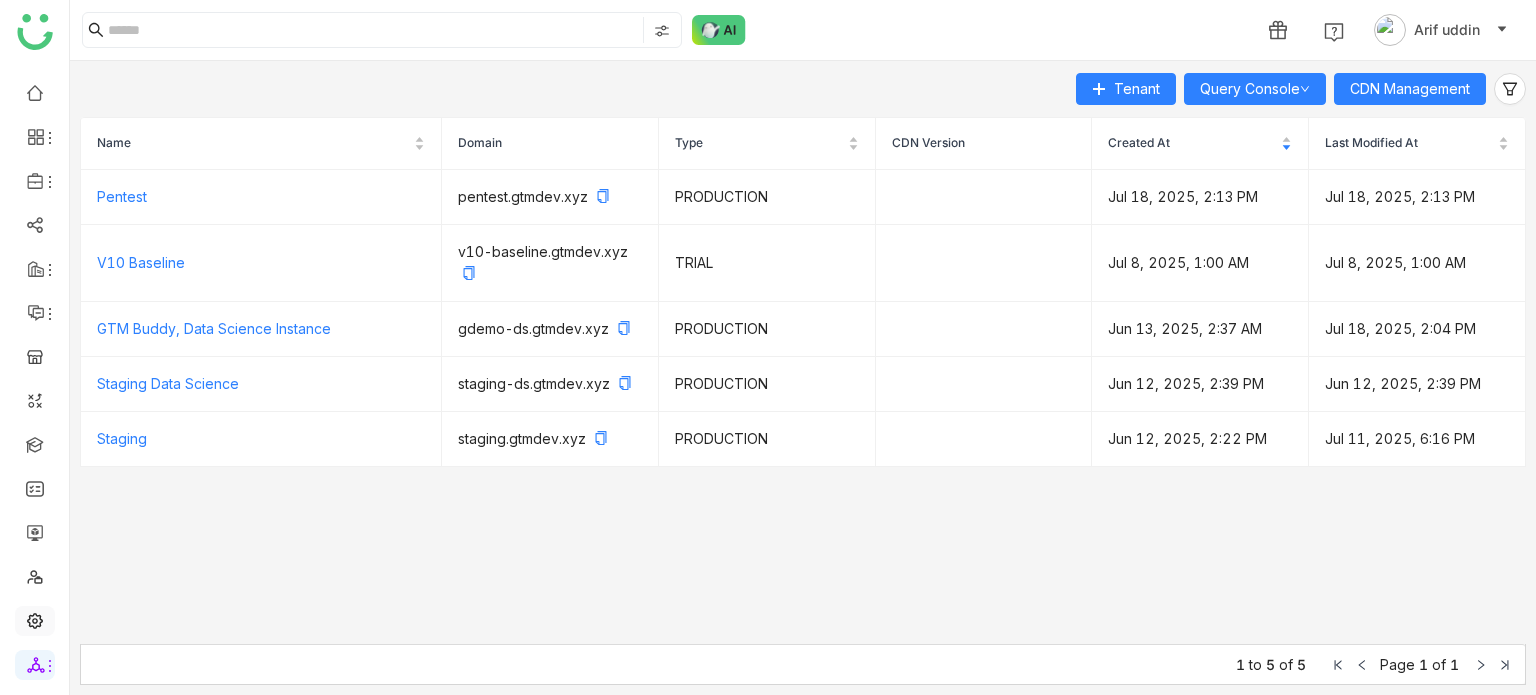 click at bounding box center [35, 619] 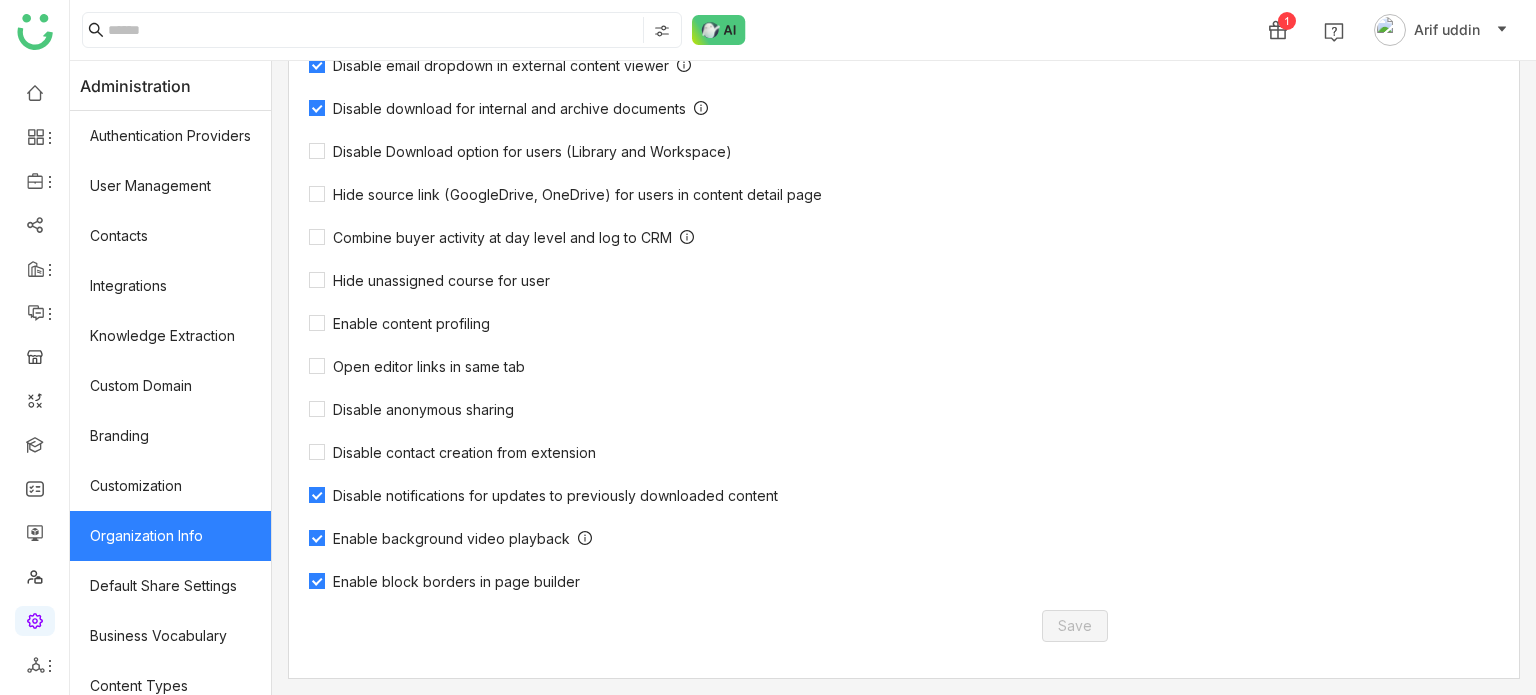 scroll, scrollTop: 0, scrollLeft: 0, axis: both 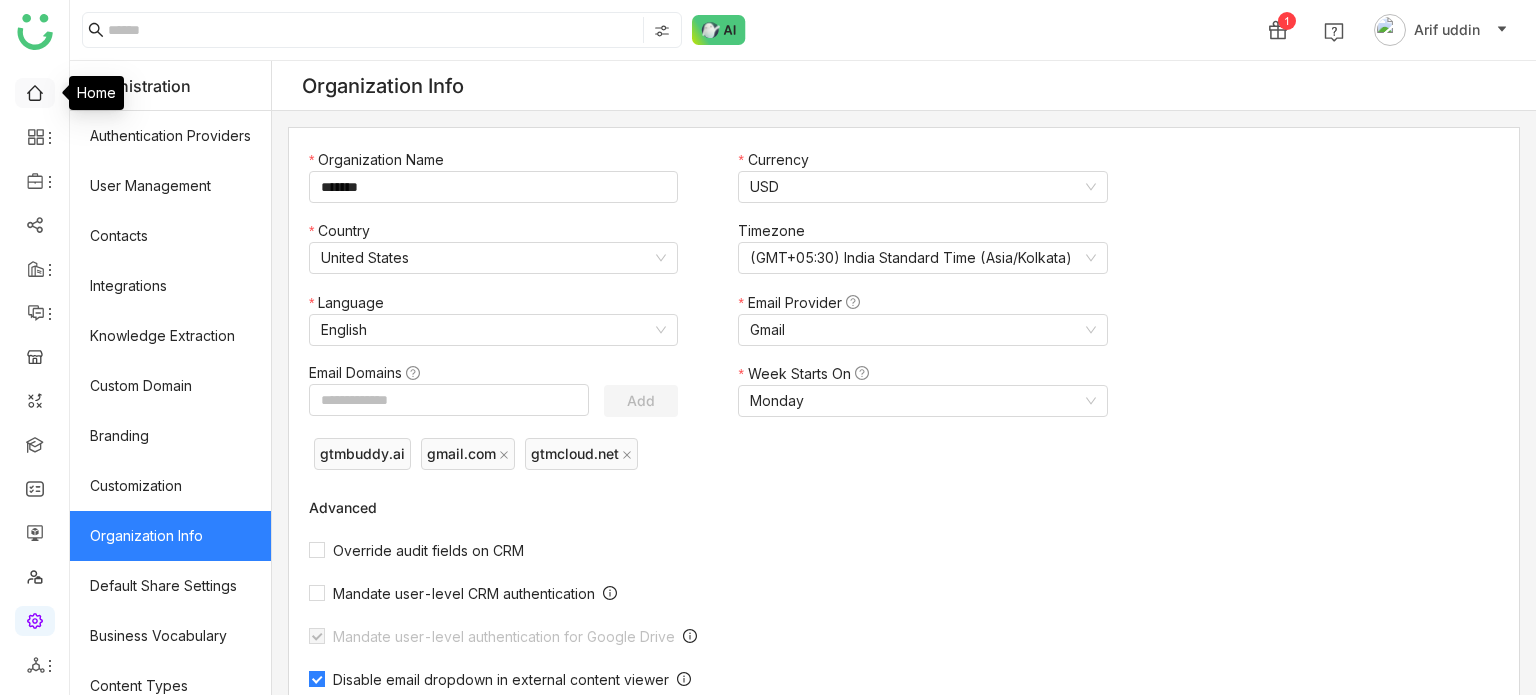 click at bounding box center [35, 91] 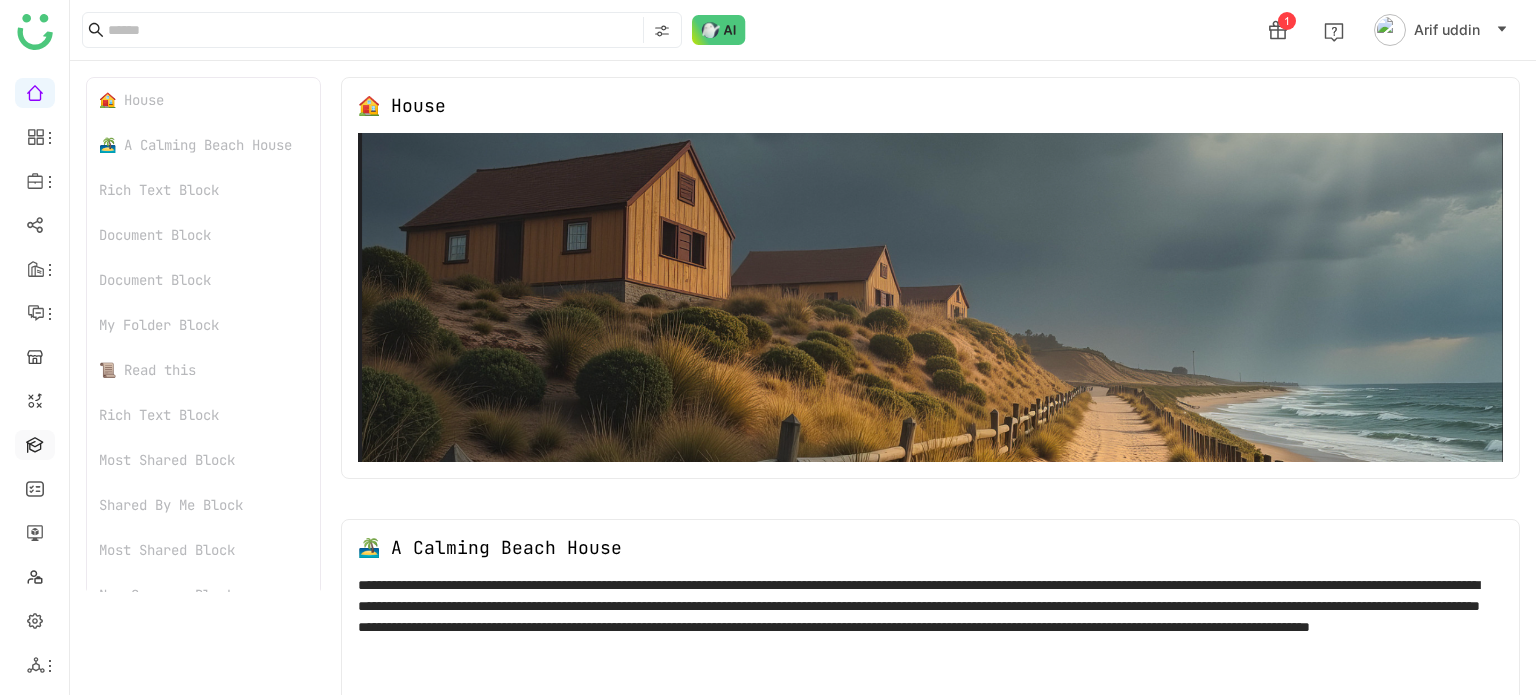 click at bounding box center (35, 443) 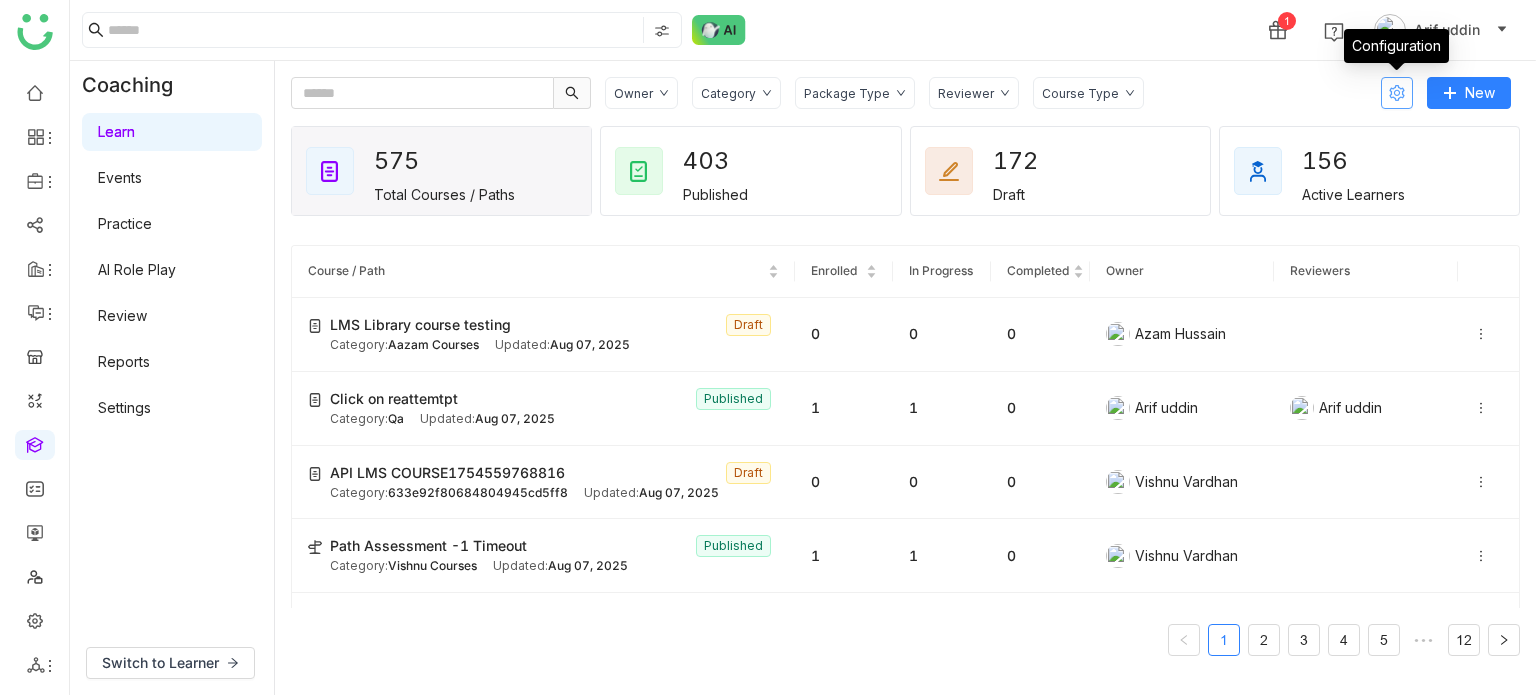 click 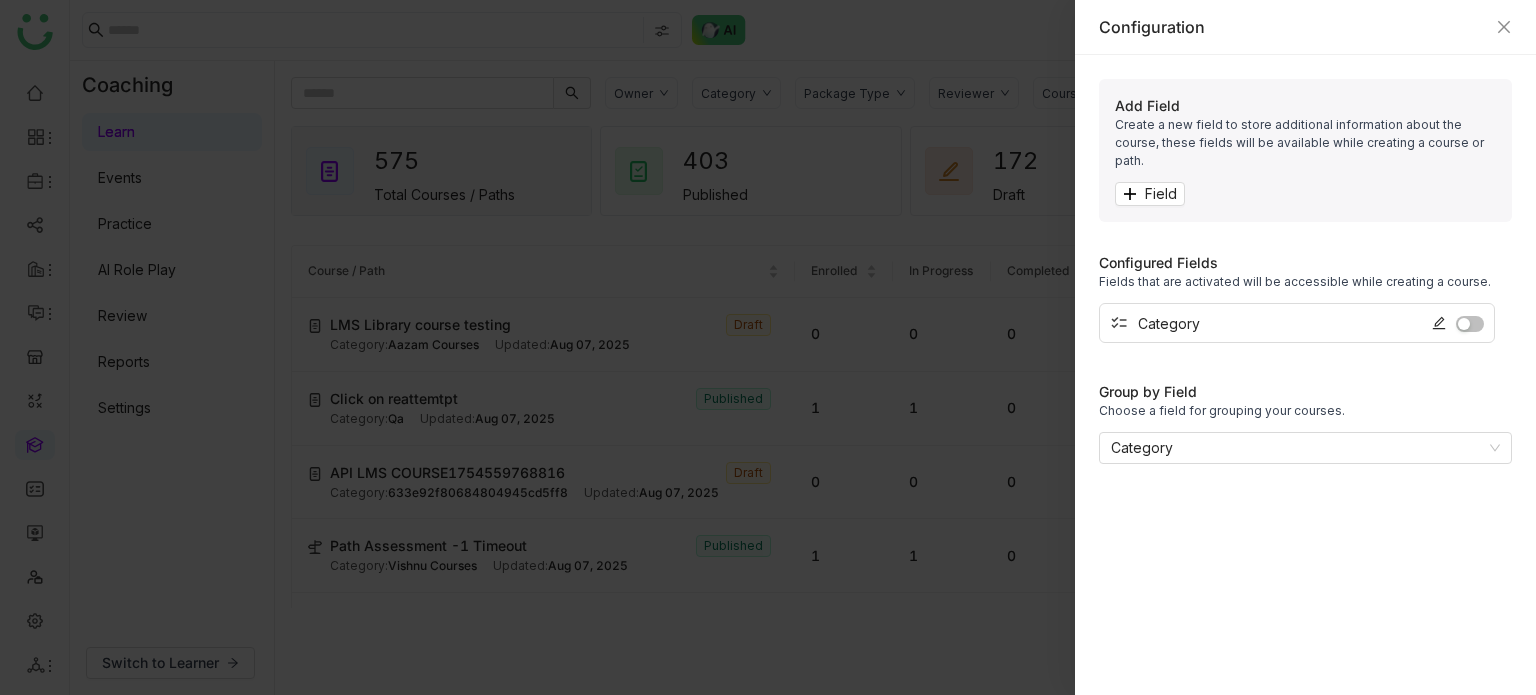 click at bounding box center (768, 347) 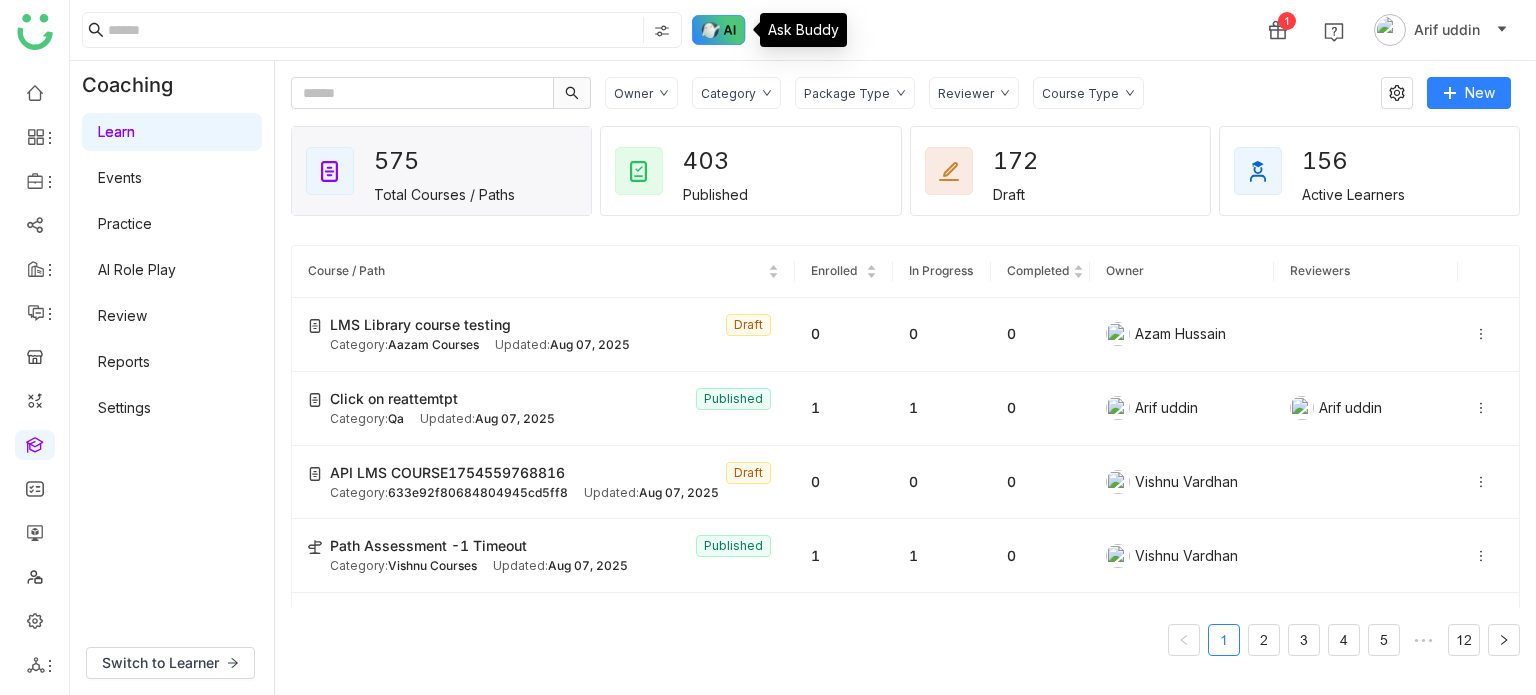 click 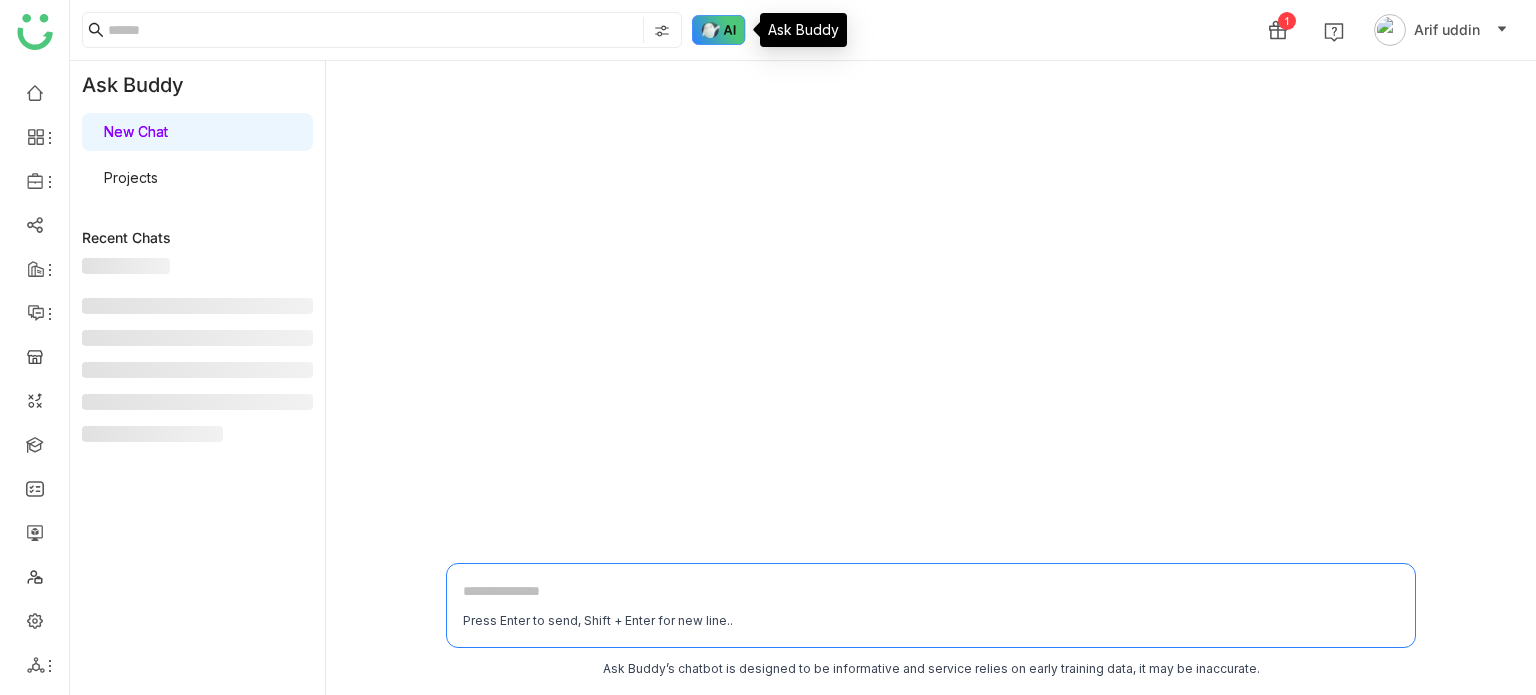 click 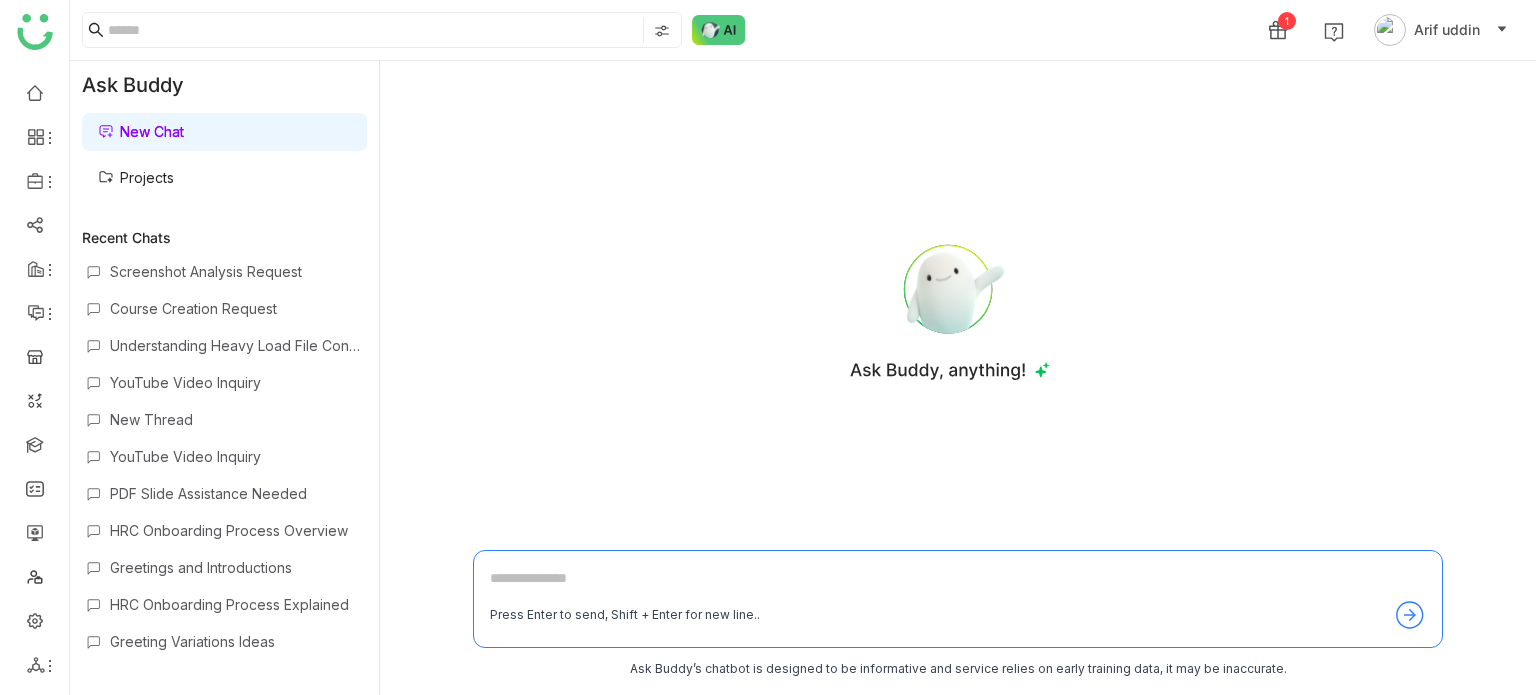 scroll, scrollTop: 343, scrollLeft: 0, axis: vertical 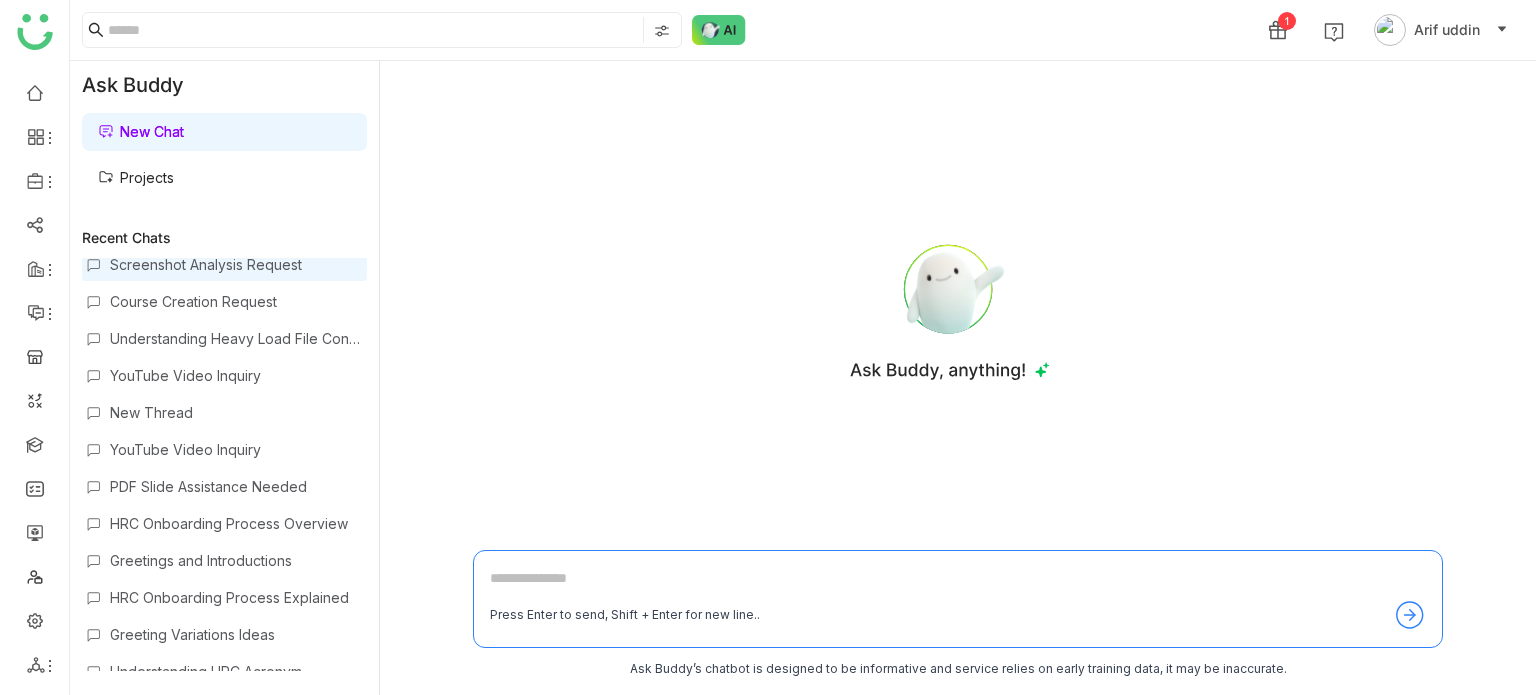 click on "Screenshot Analysis Request" at bounding box center (236, 264) 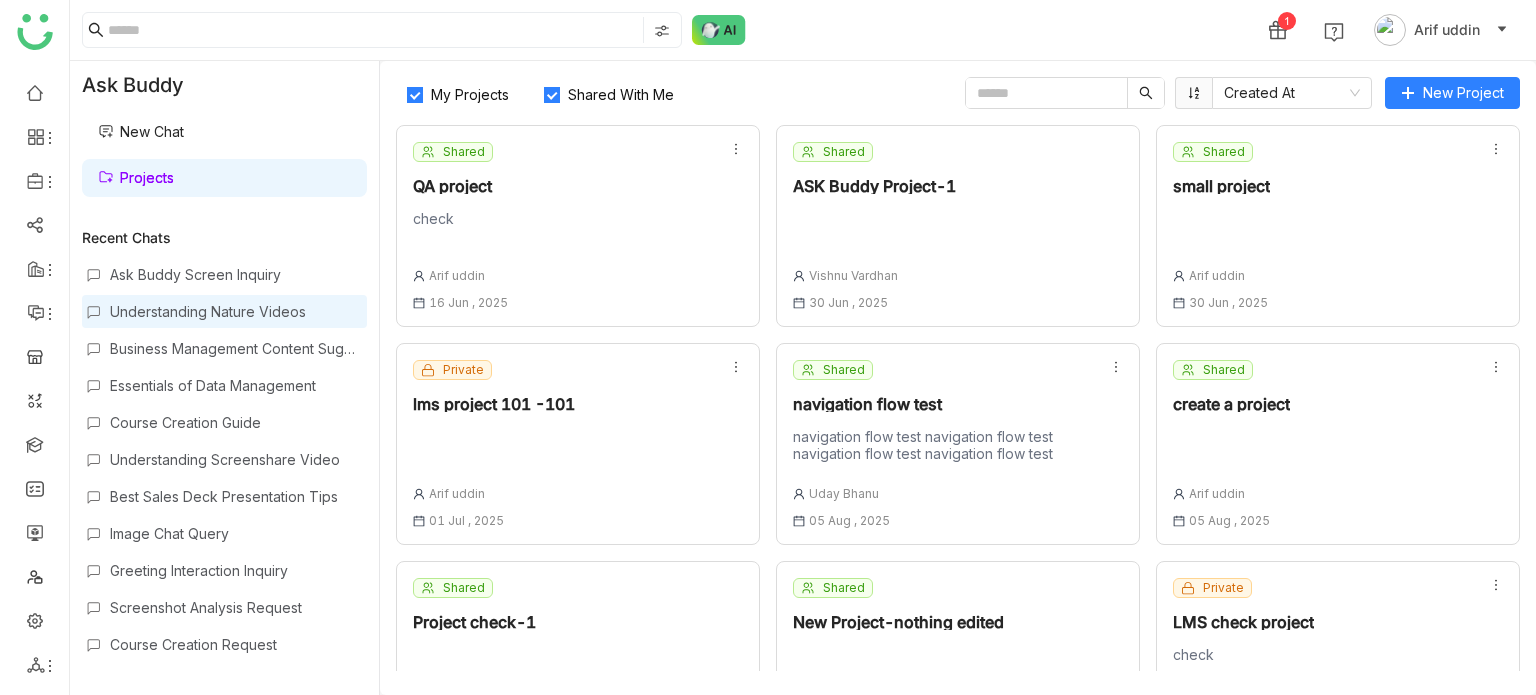 click on "Understanding Nature Videos" at bounding box center (236, 311) 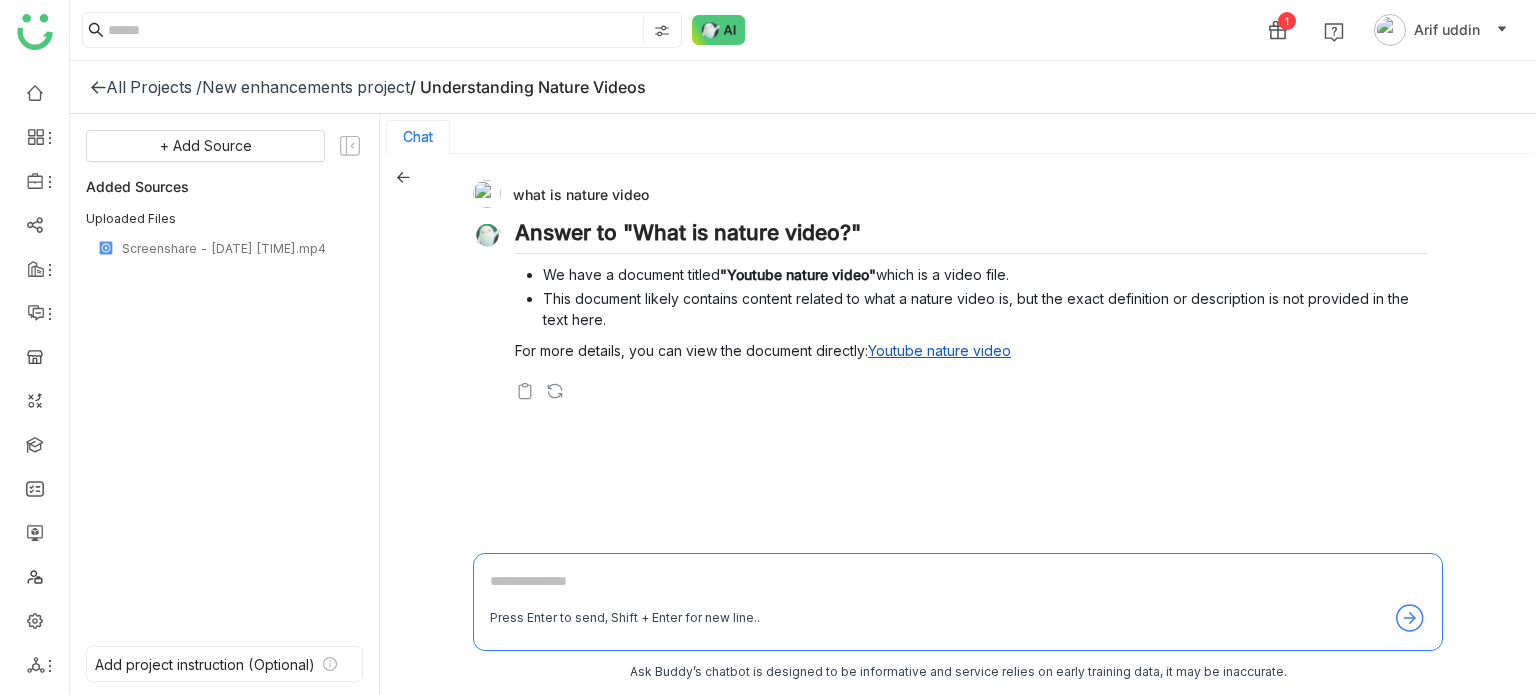 click 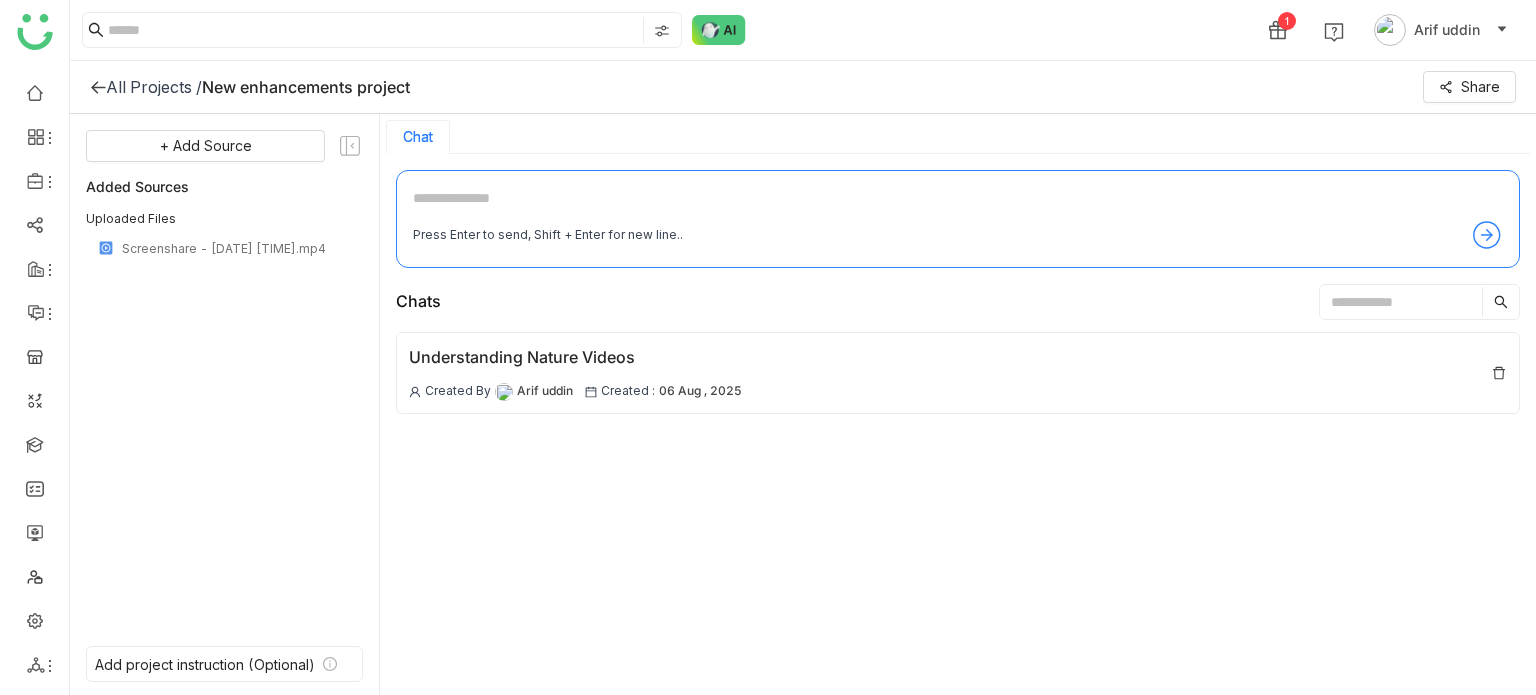 click on "All Projects /" 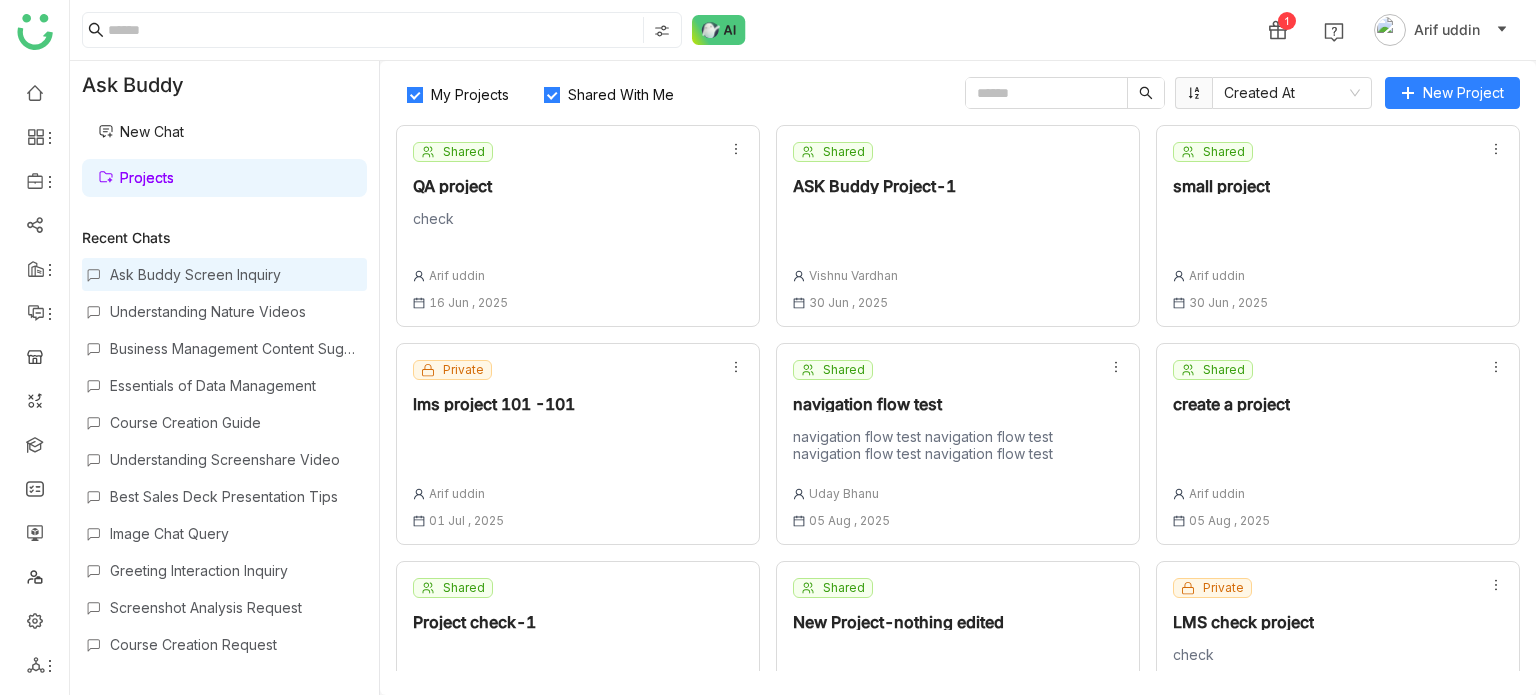 click on "Ask Buddy Screen Inquiry" at bounding box center [224, 274] 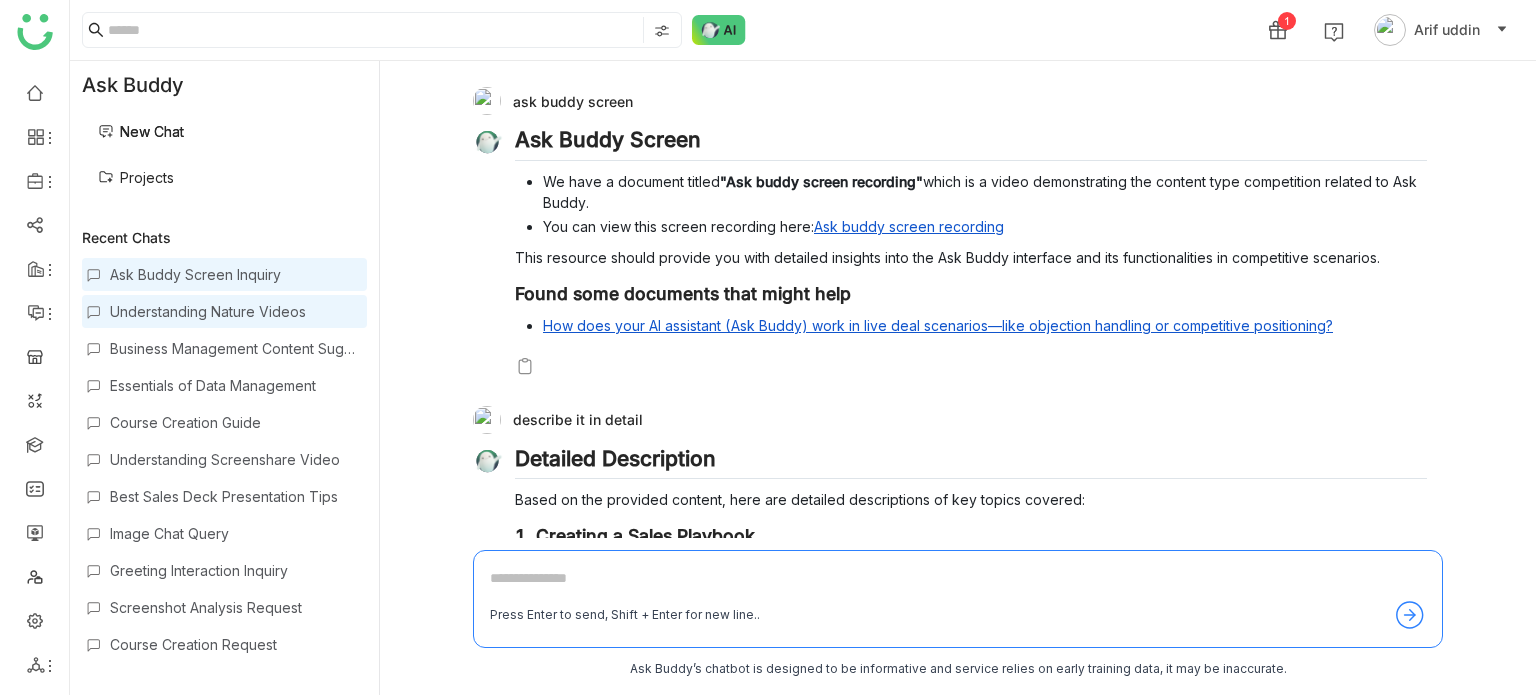 click on "Understanding Nature Videos" at bounding box center (224, 311) 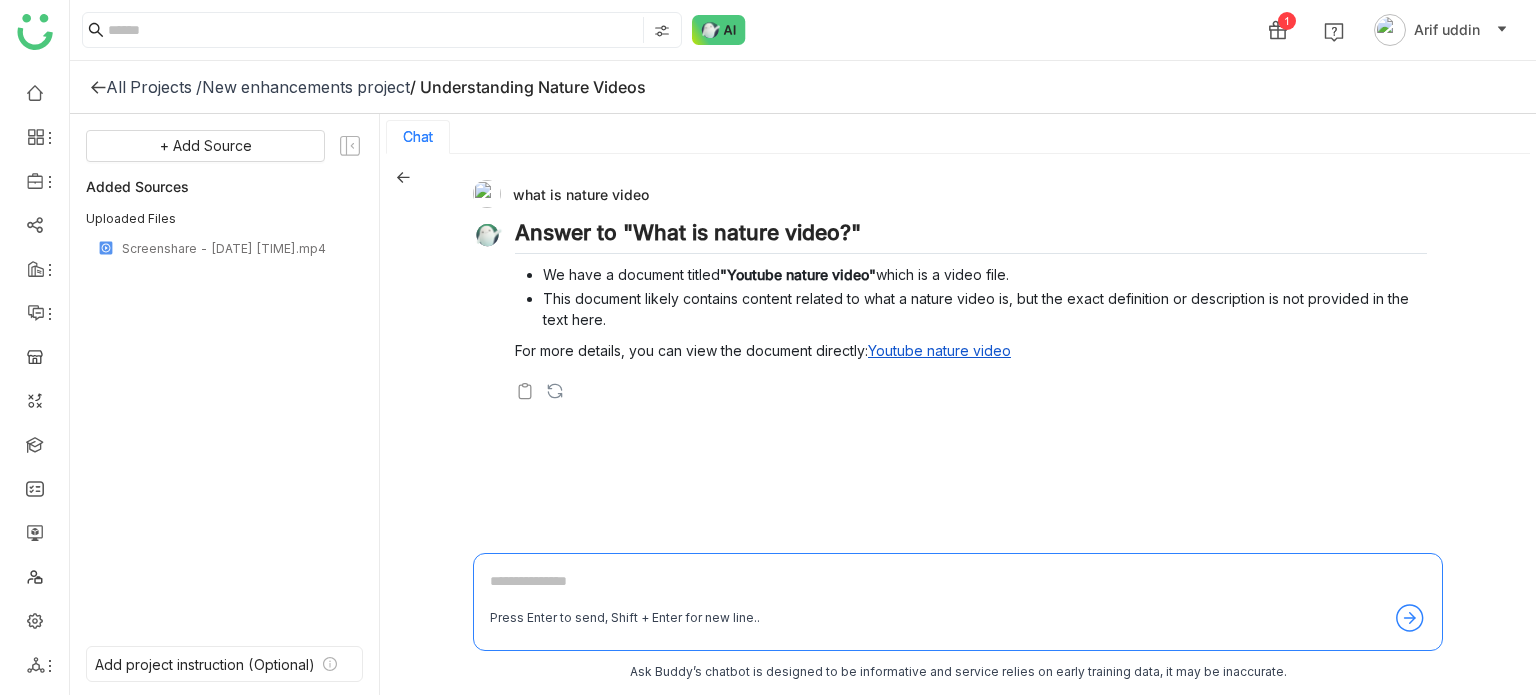 click 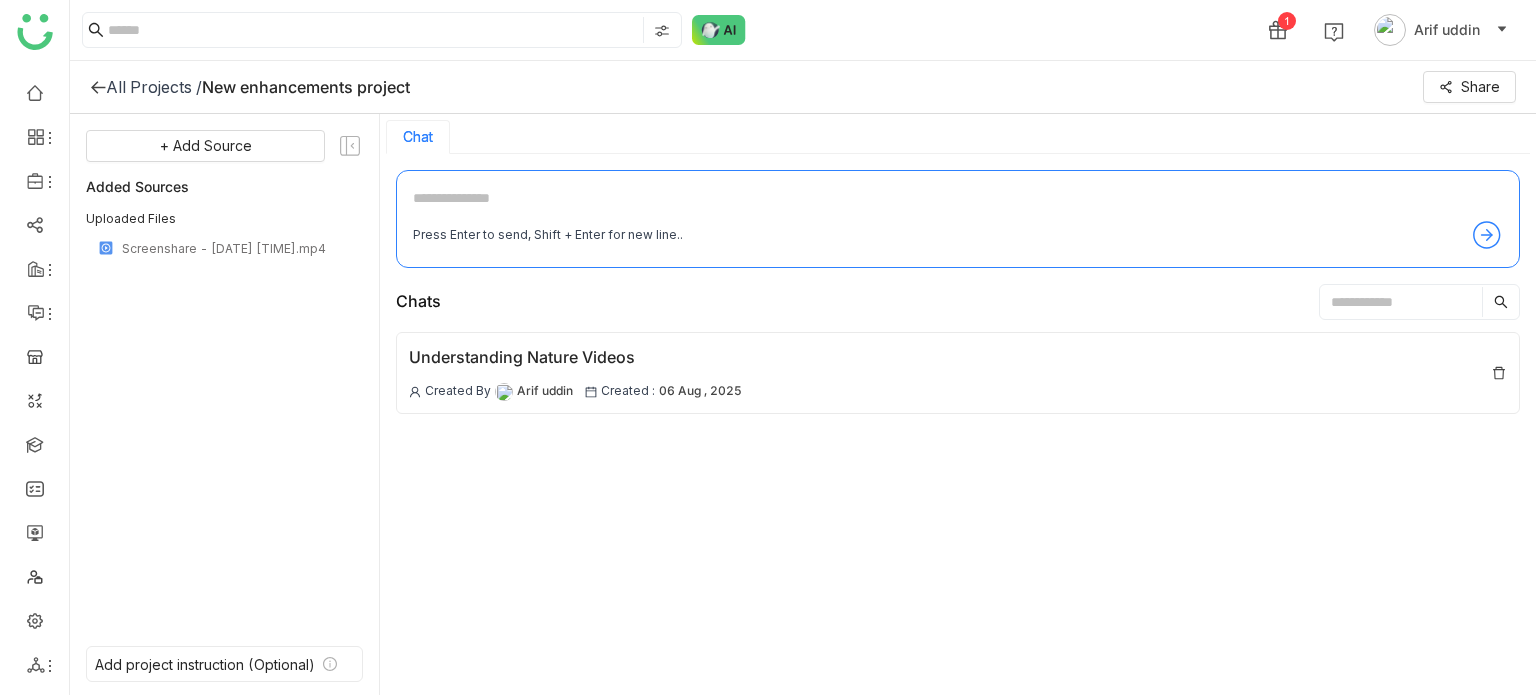 click 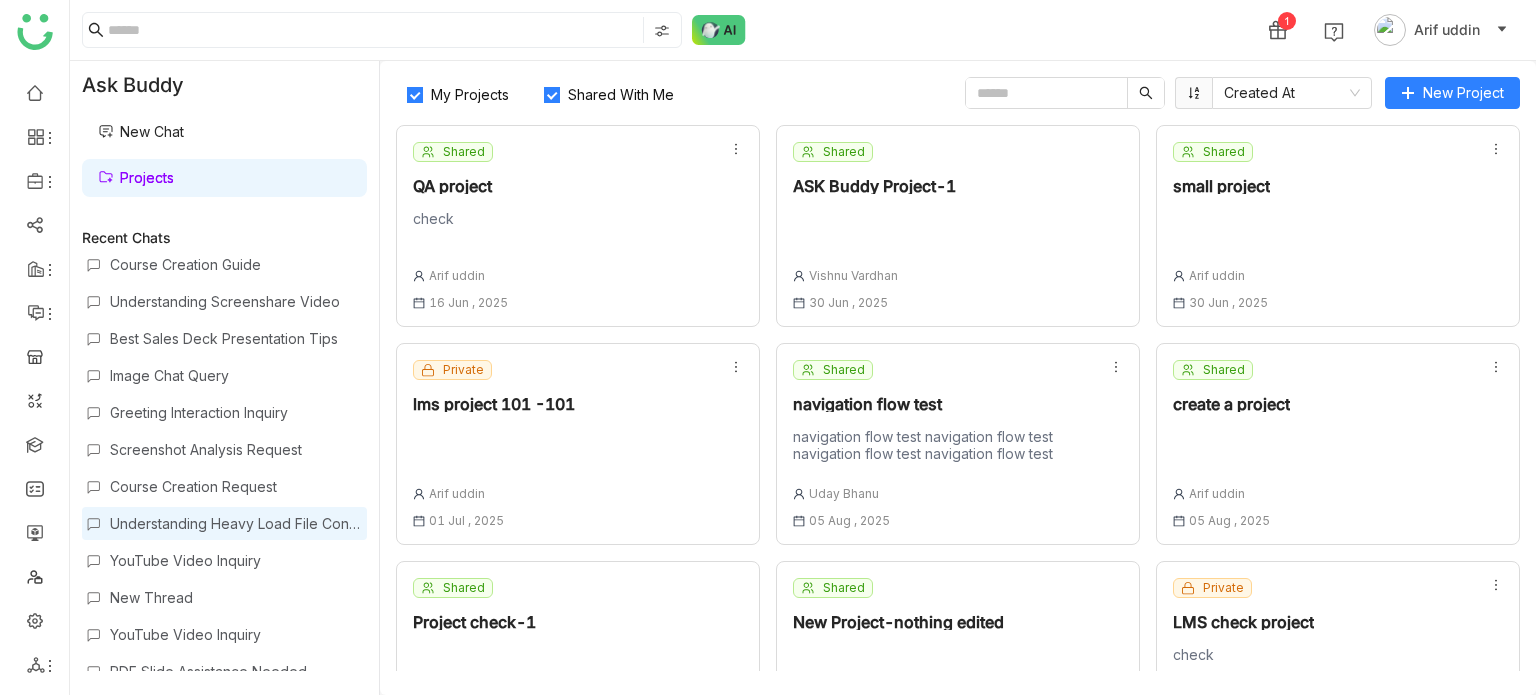 scroll, scrollTop: 0, scrollLeft: 0, axis: both 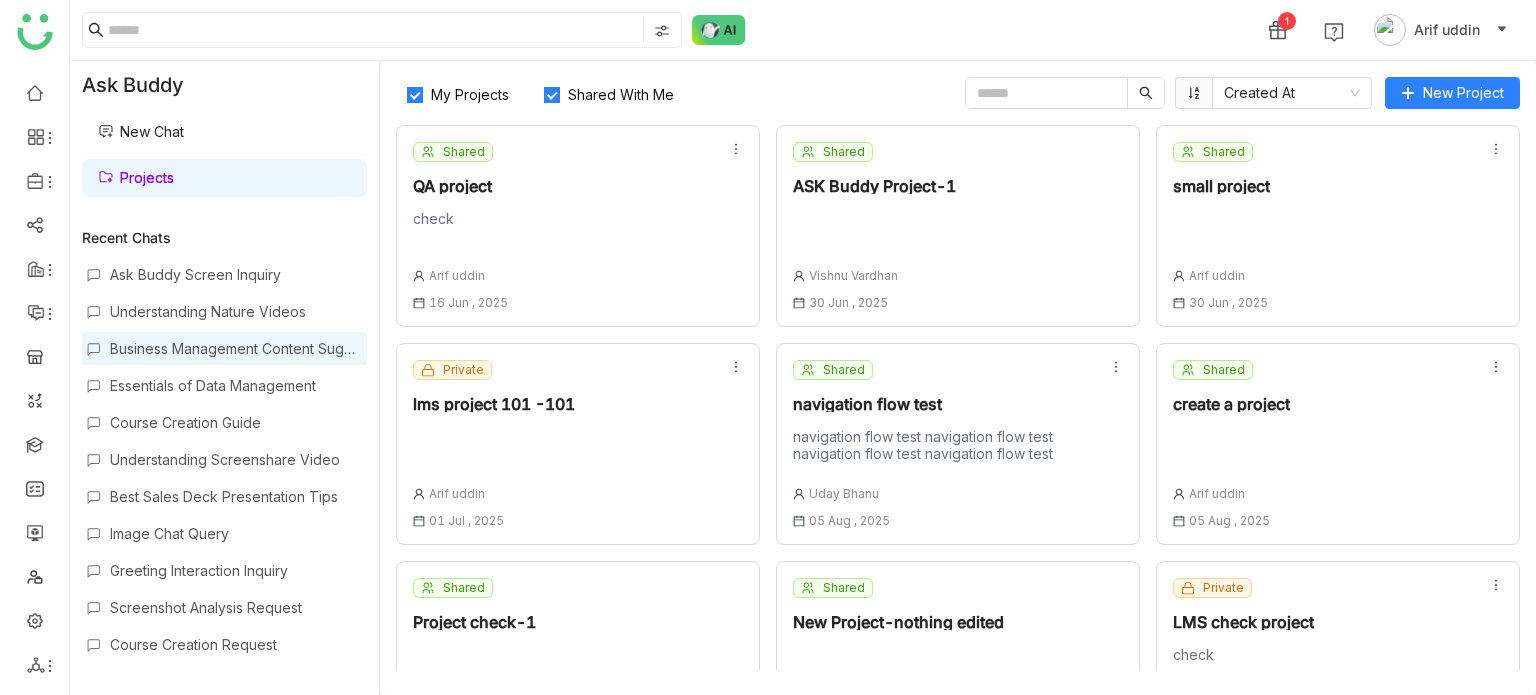 click on "Business Management Content Suggestions" at bounding box center [224, 348] 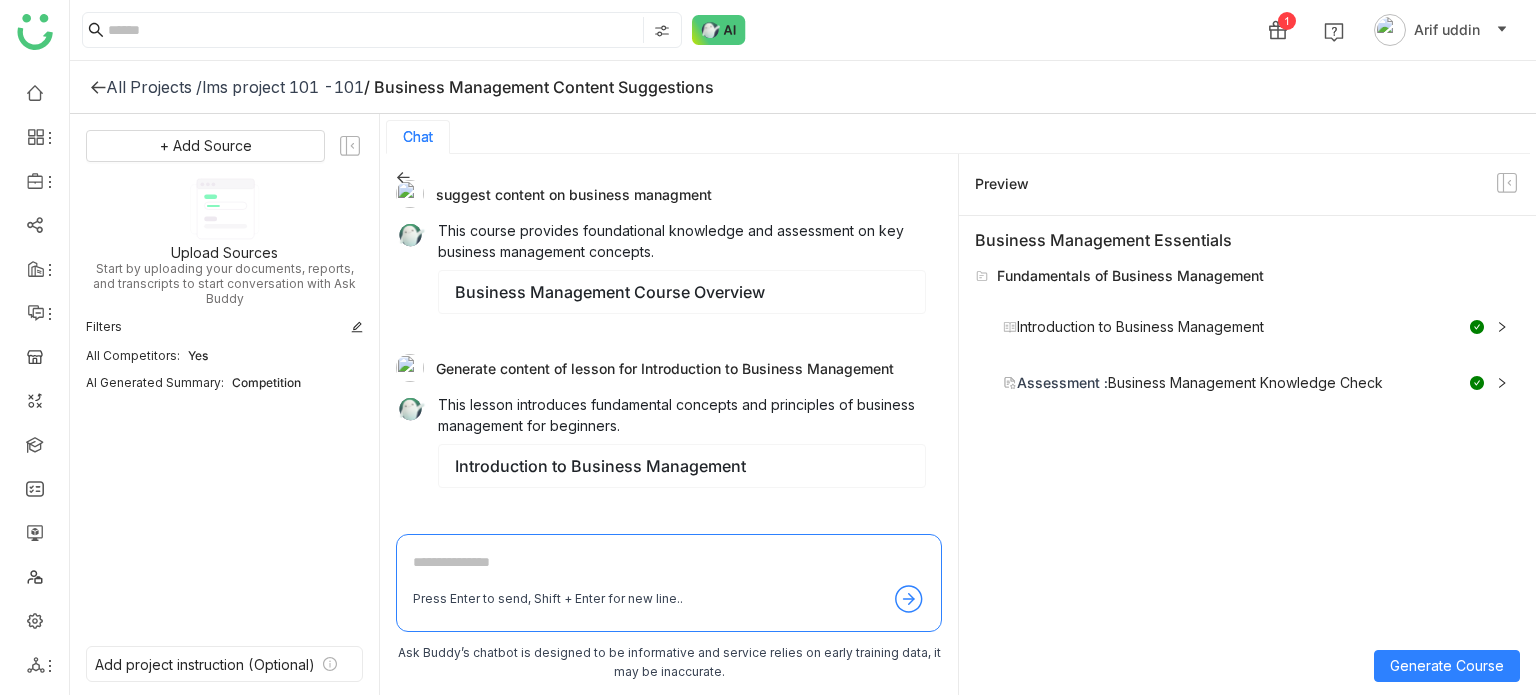 click on "All Projects /" 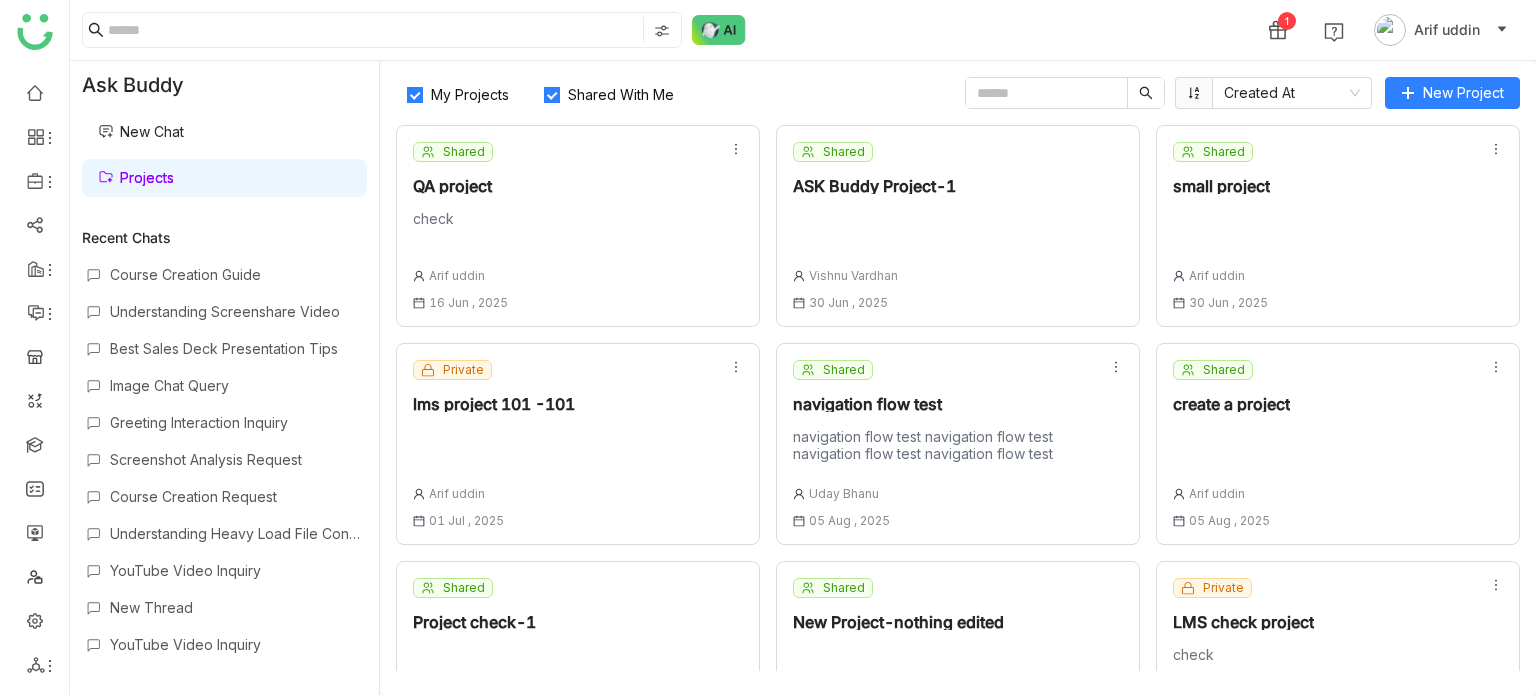 scroll, scrollTop: 148, scrollLeft: 0, axis: vertical 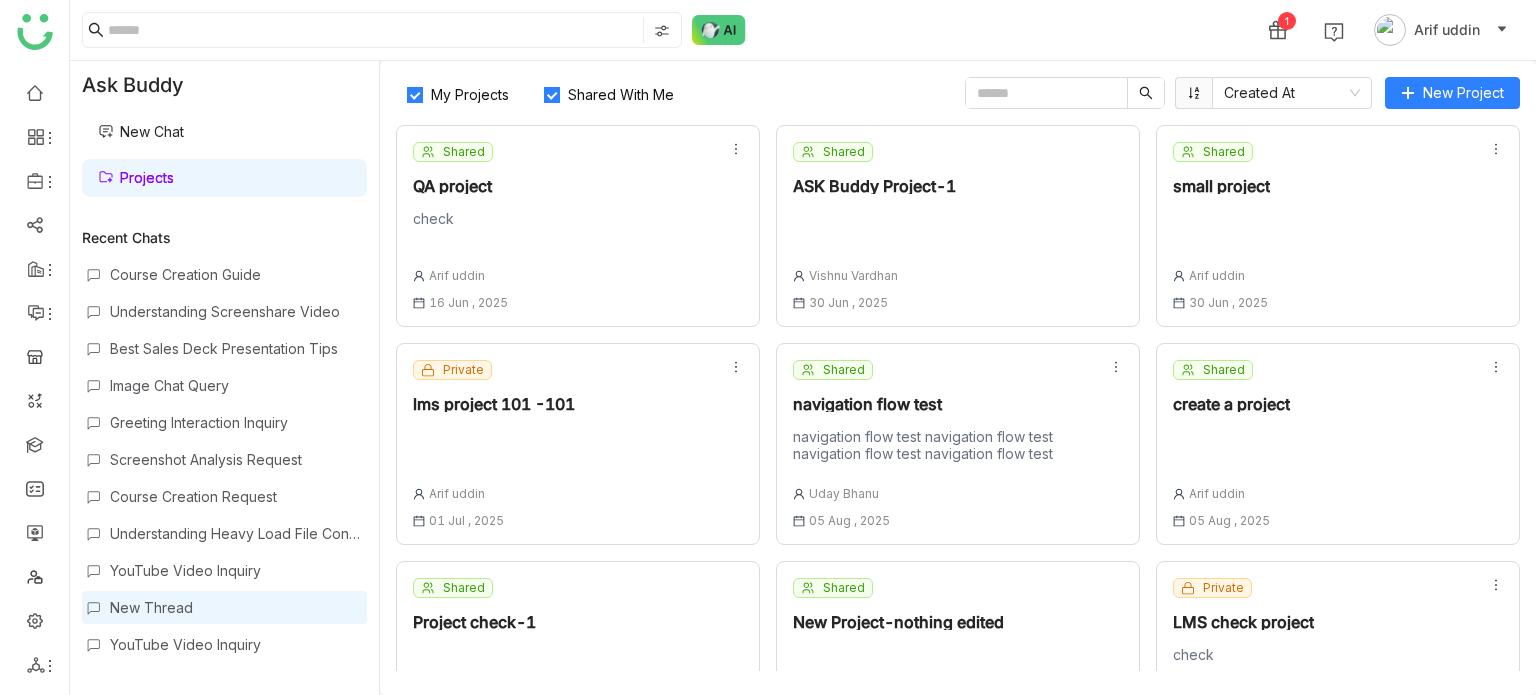 click on "New Thread" at bounding box center [236, 607] 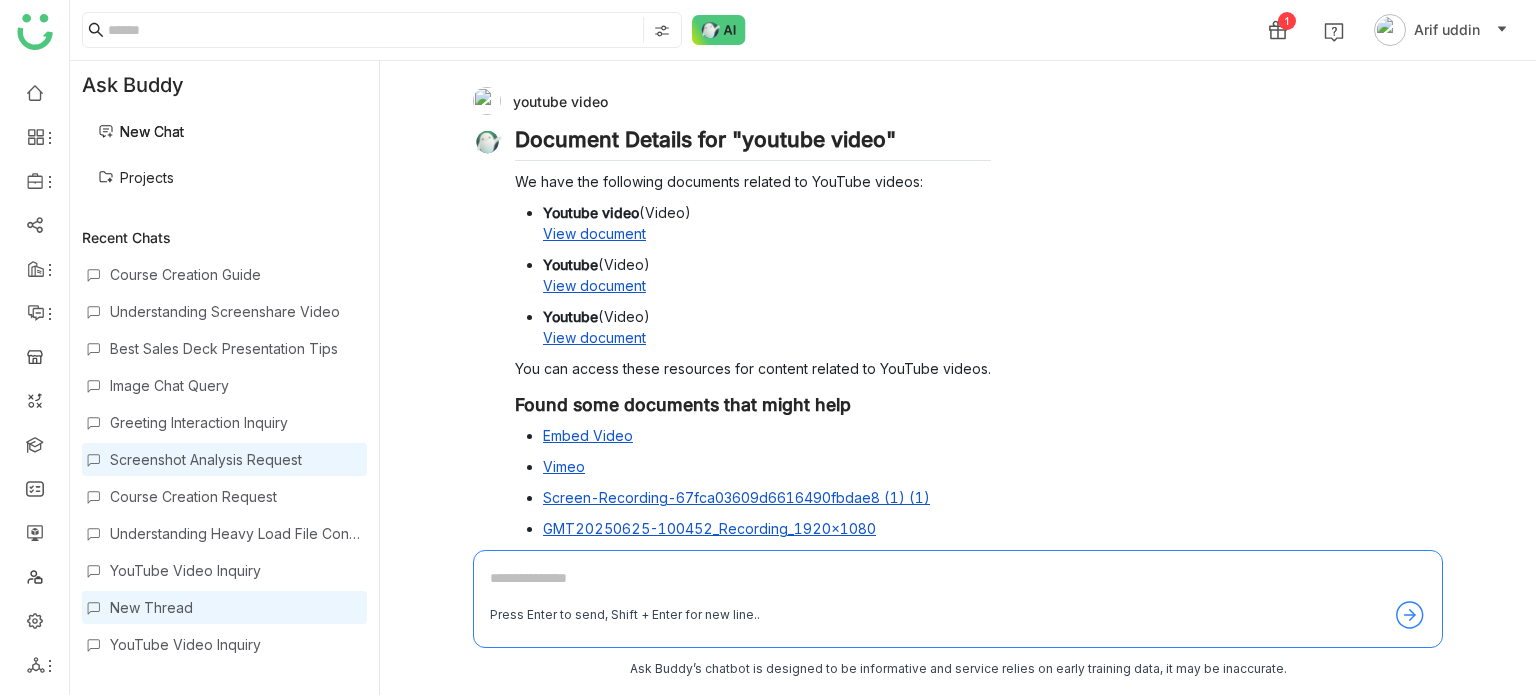 click on "Screenshot Analysis Request" at bounding box center [224, 459] 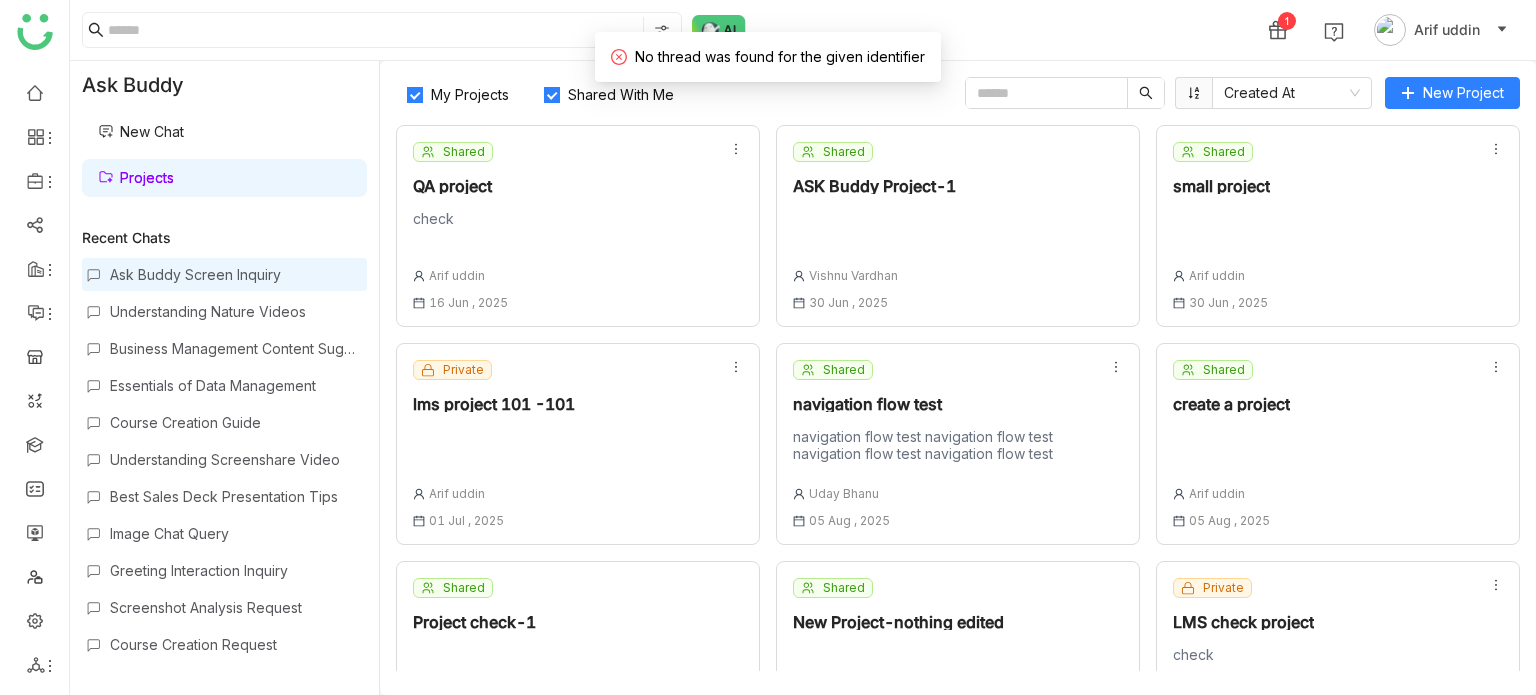 click on "Ask Buddy Screen Inquiry" at bounding box center (224, 274) 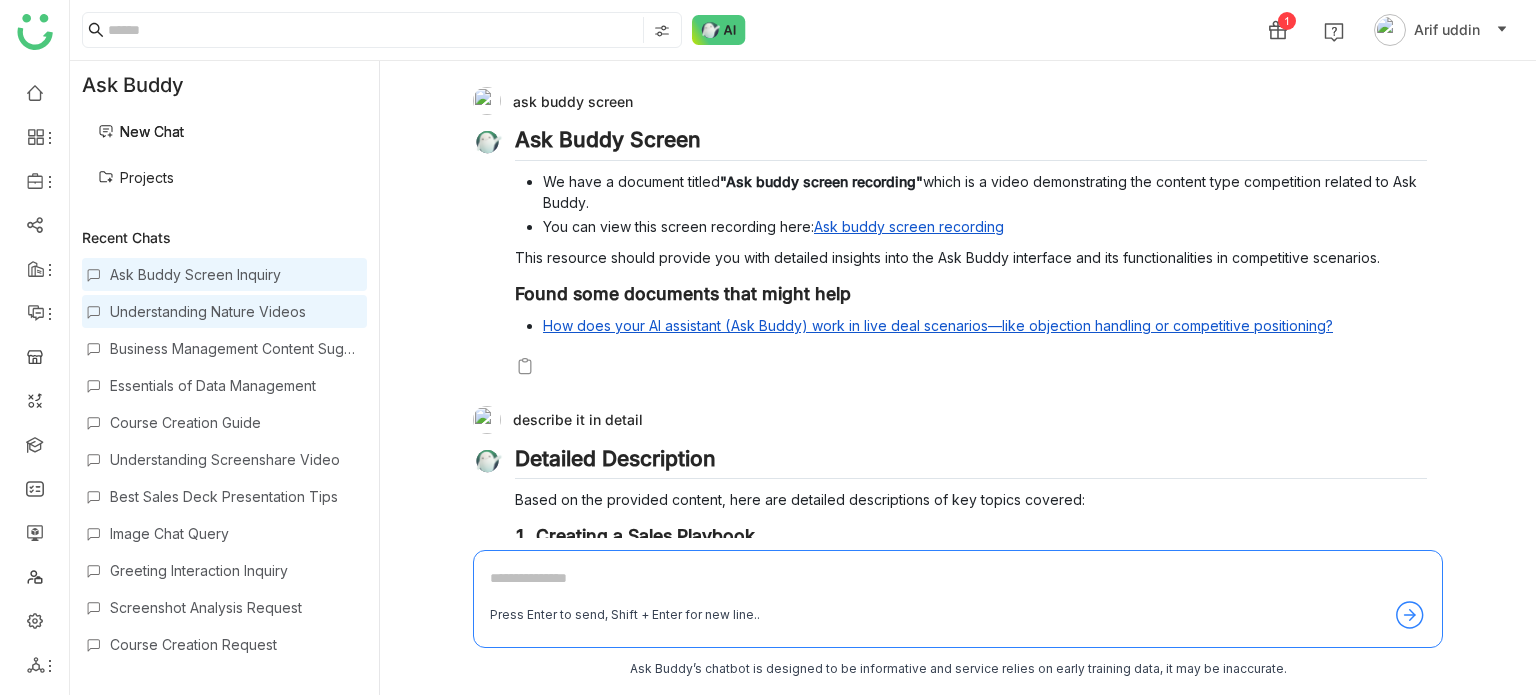 click on "Understanding Nature Videos" at bounding box center [236, 311] 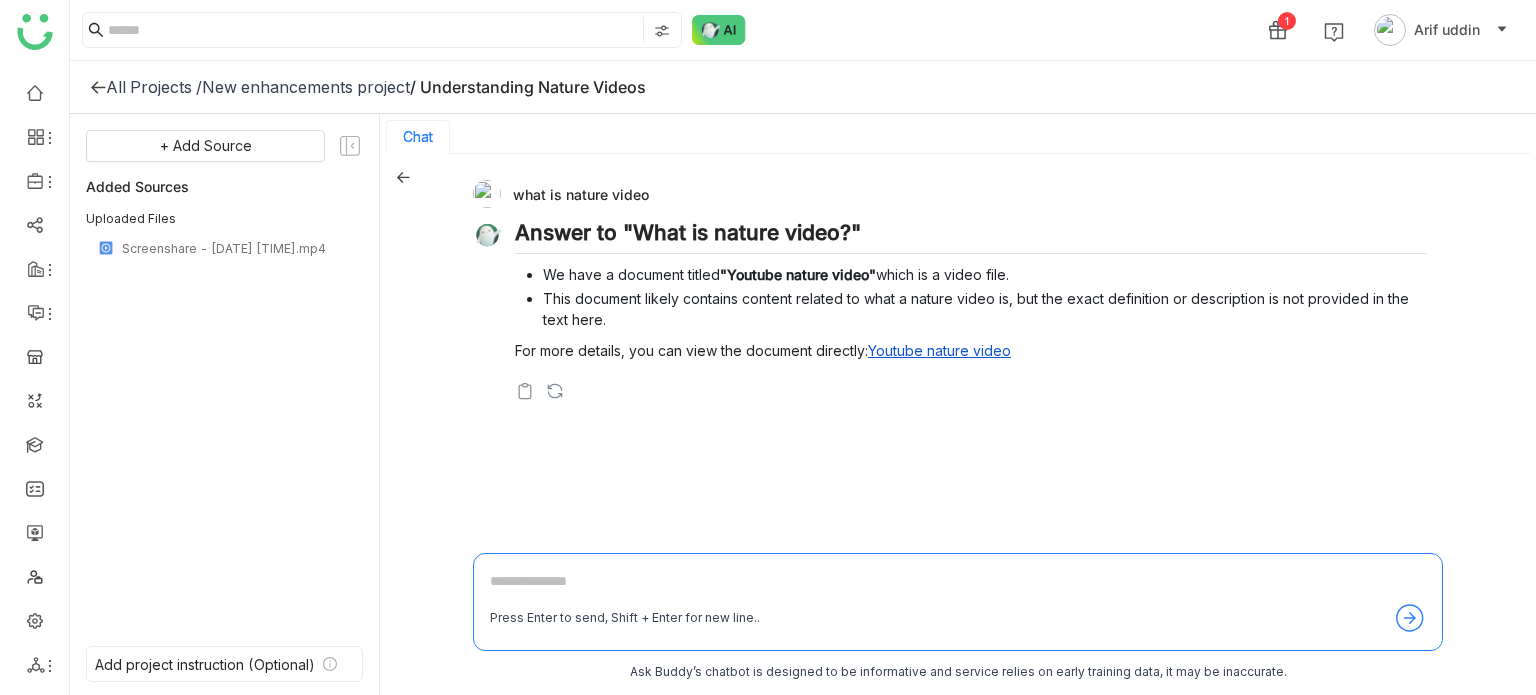 click 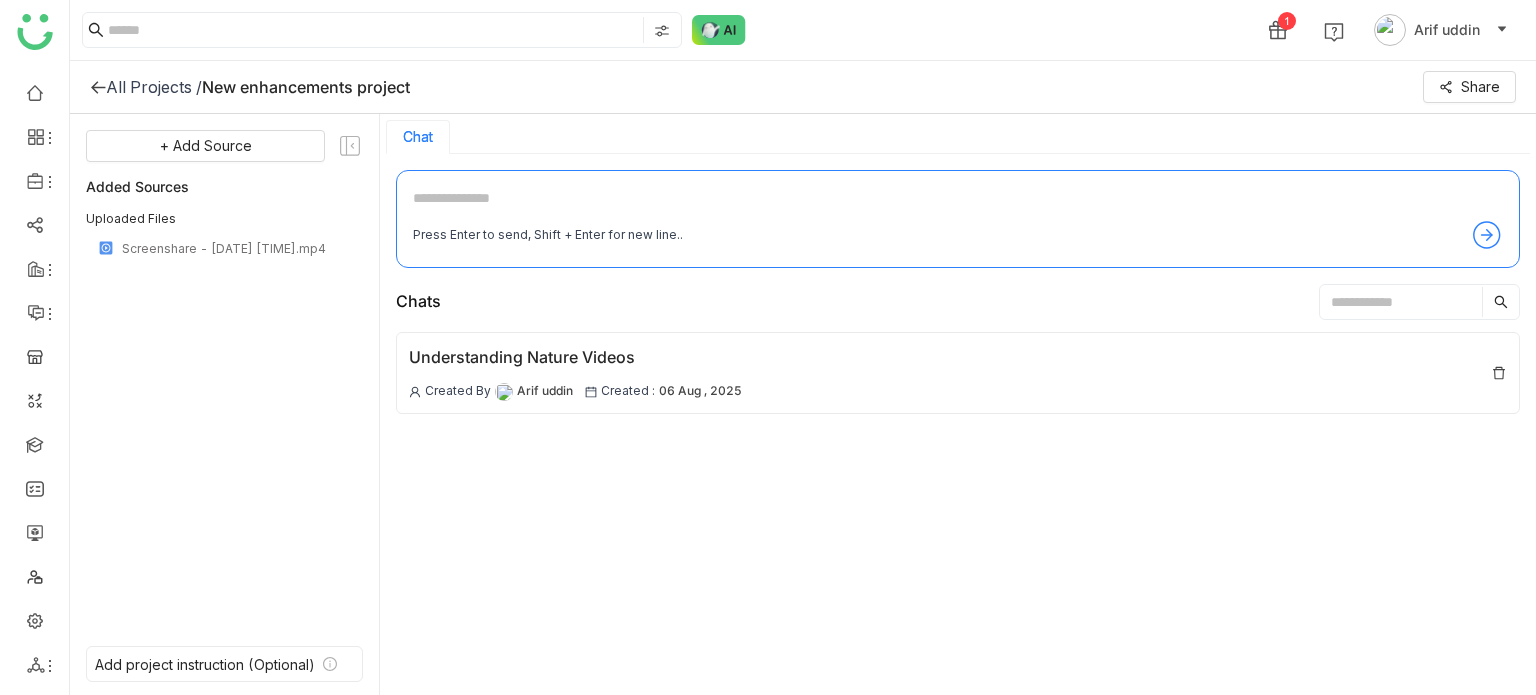 click 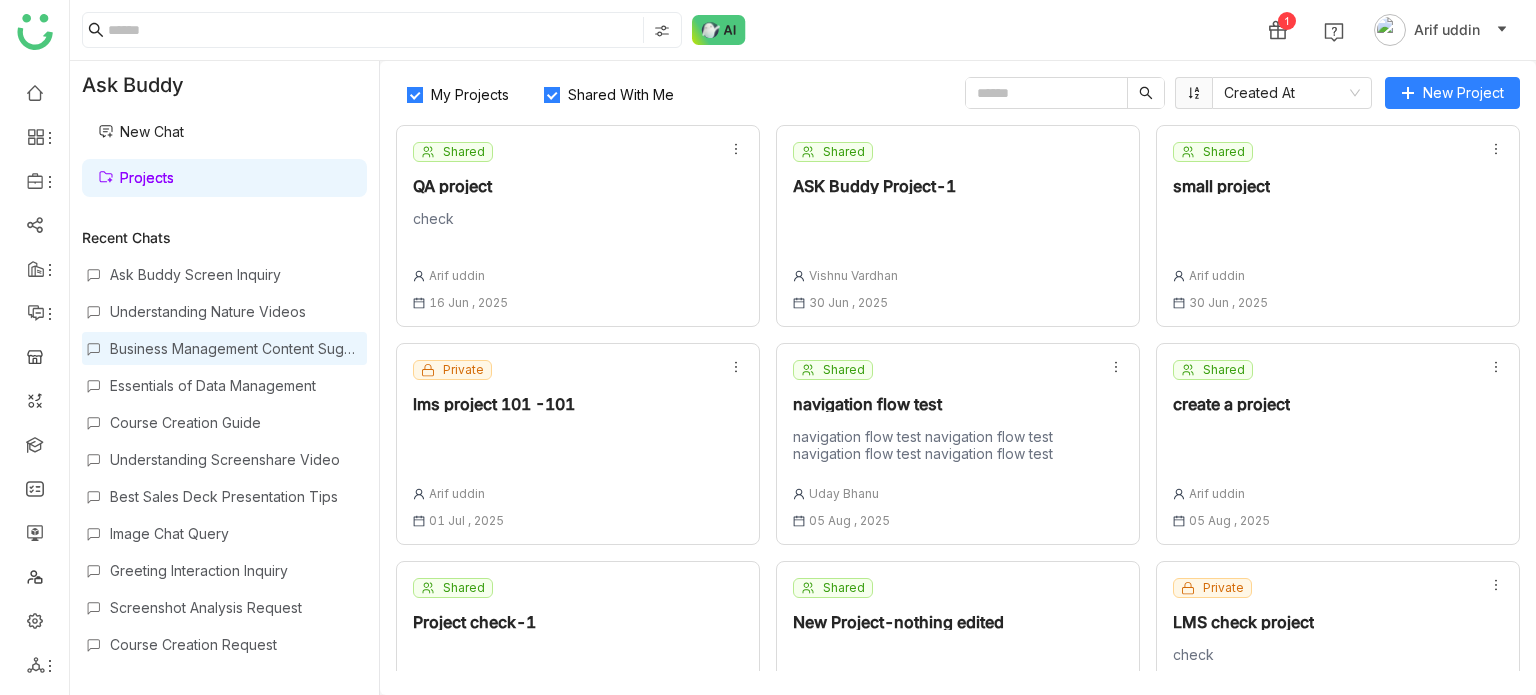 click on "Business Management Content Suggestions" at bounding box center (236, 348) 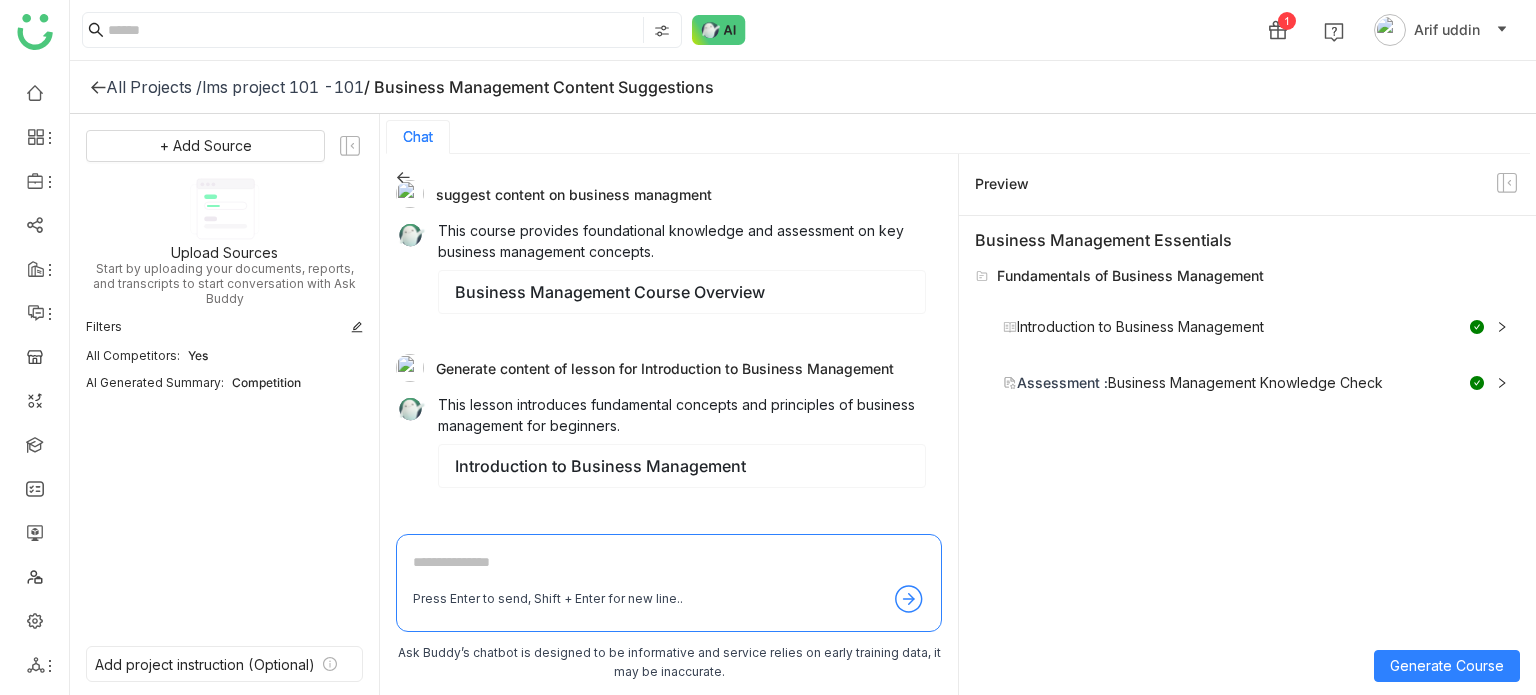 click 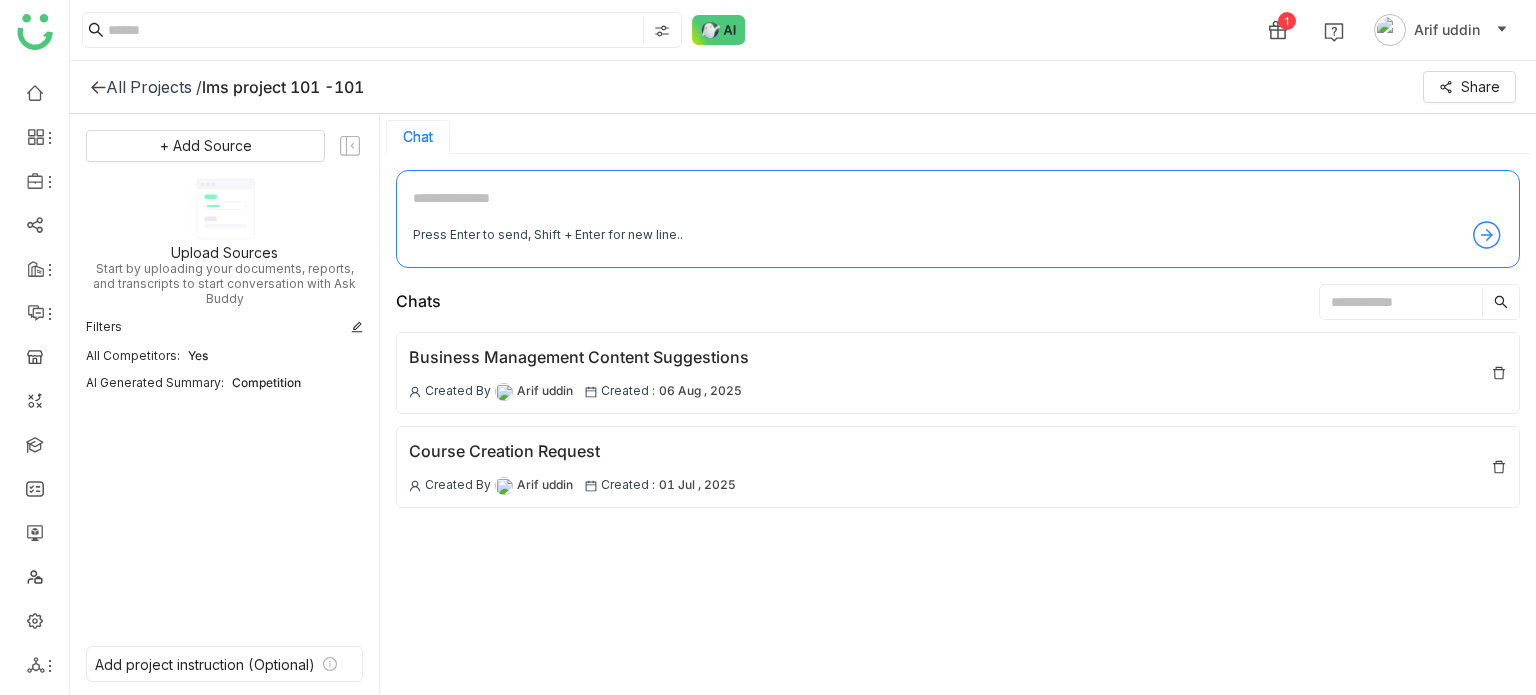 click 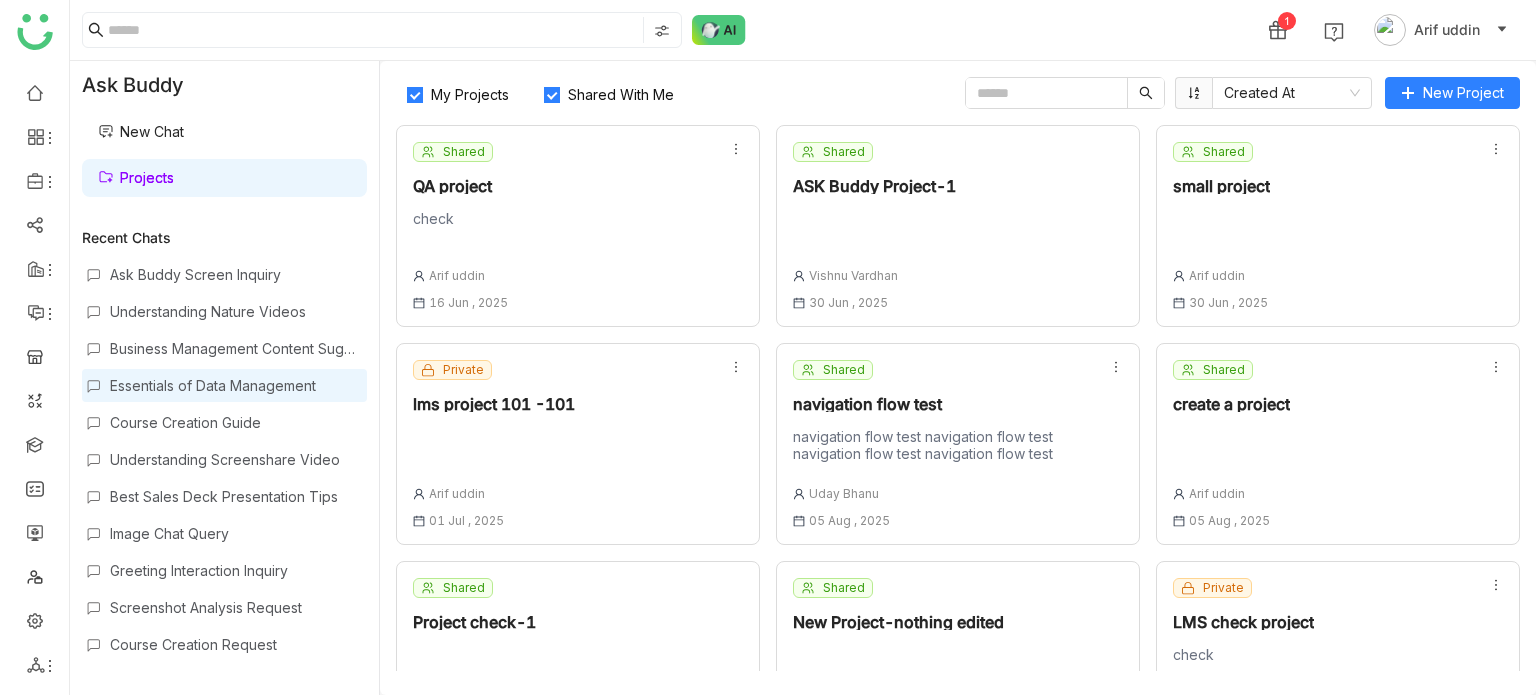 click on "Essentials of Data Management" at bounding box center [236, 385] 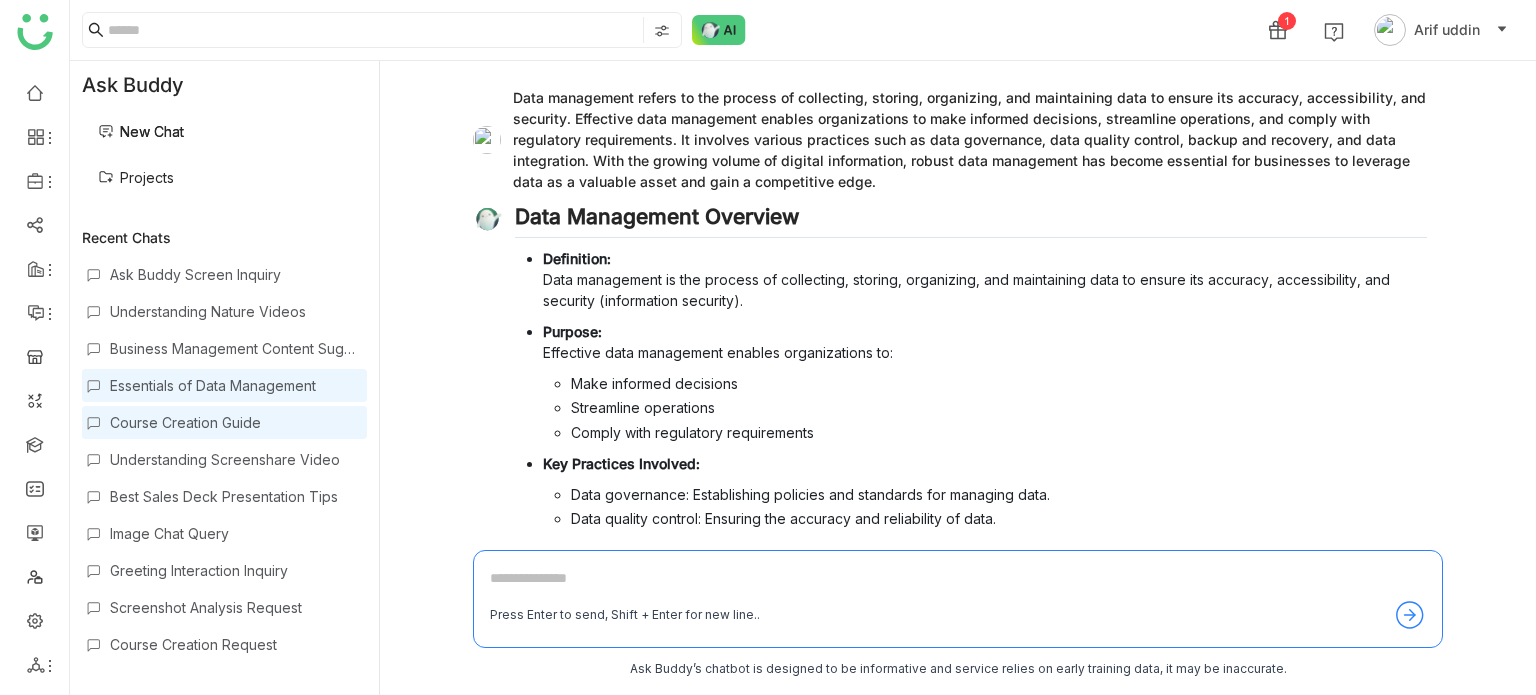 click on "Course Creation Guide" at bounding box center (236, 422) 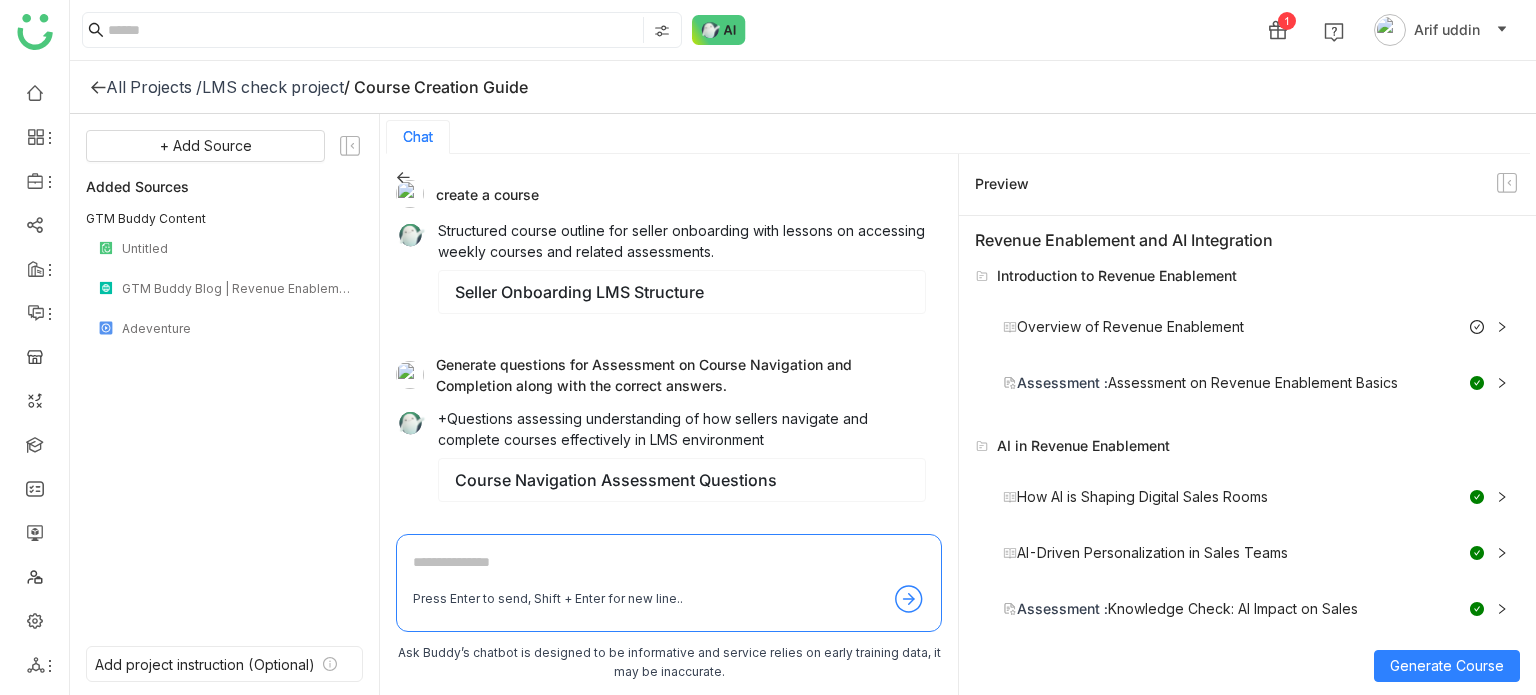 click 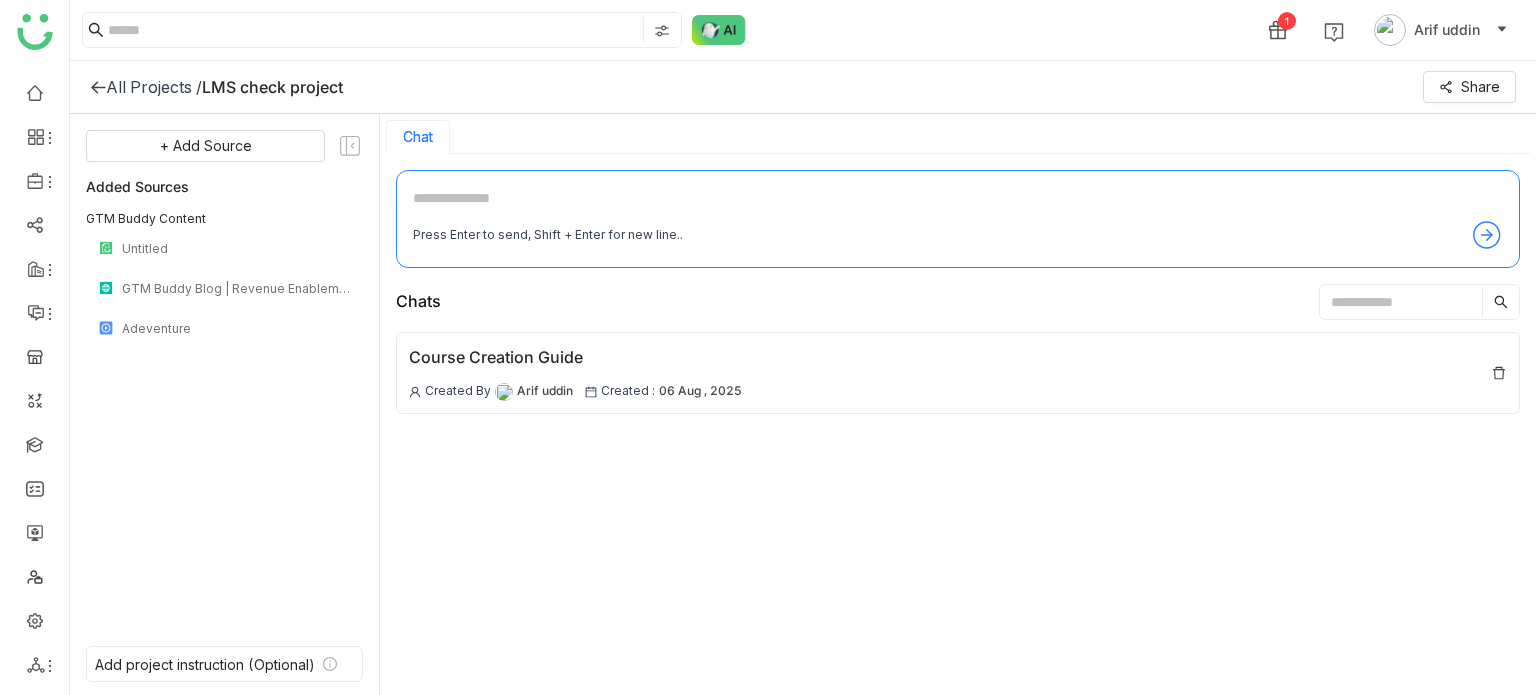 click 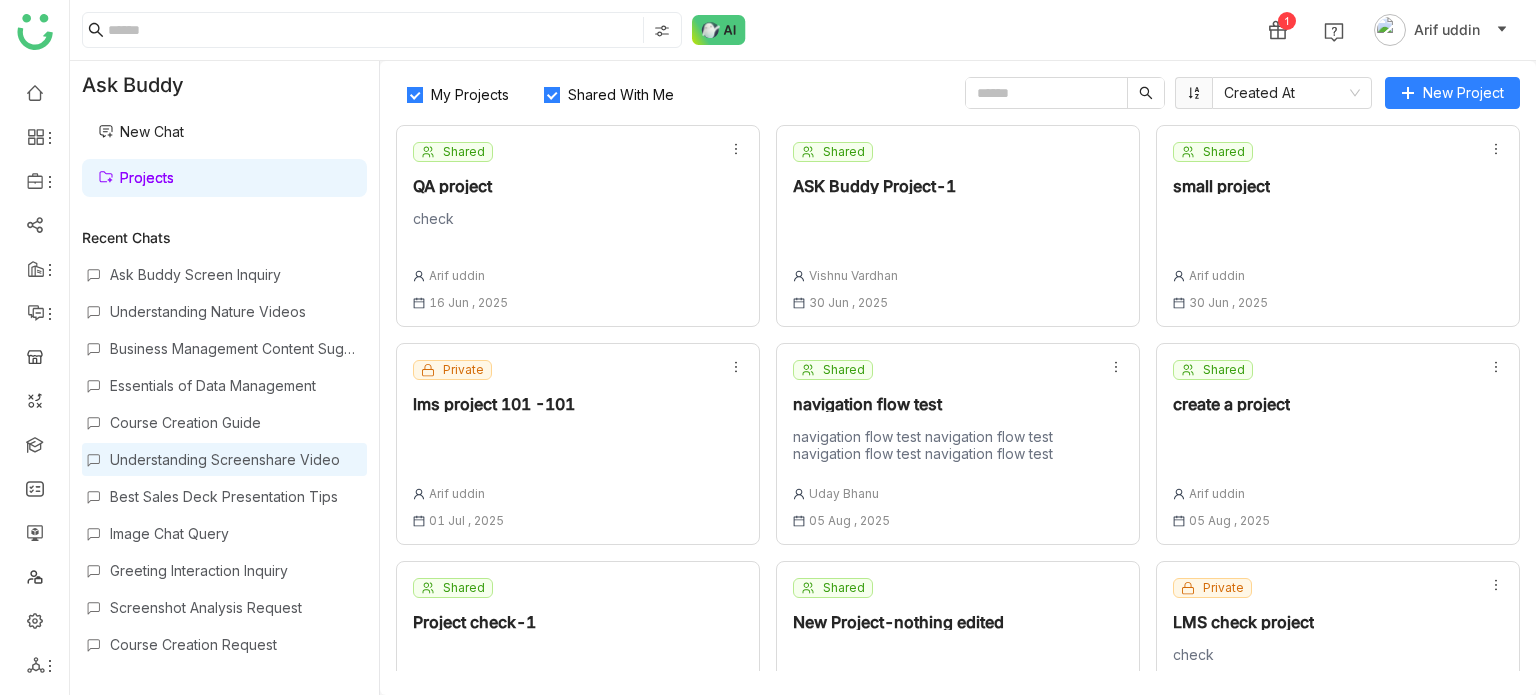 click on "Understanding Screenshare Video" at bounding box center (236, 459) 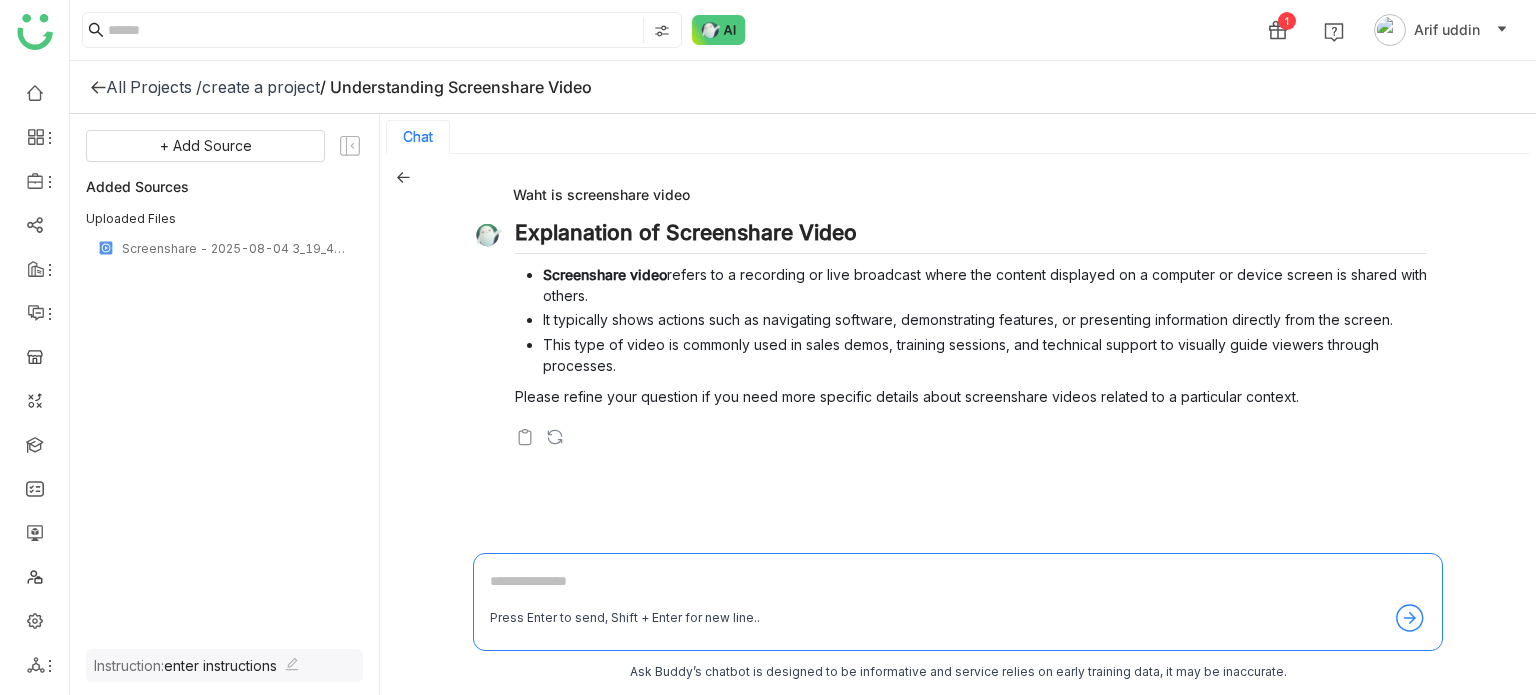 click 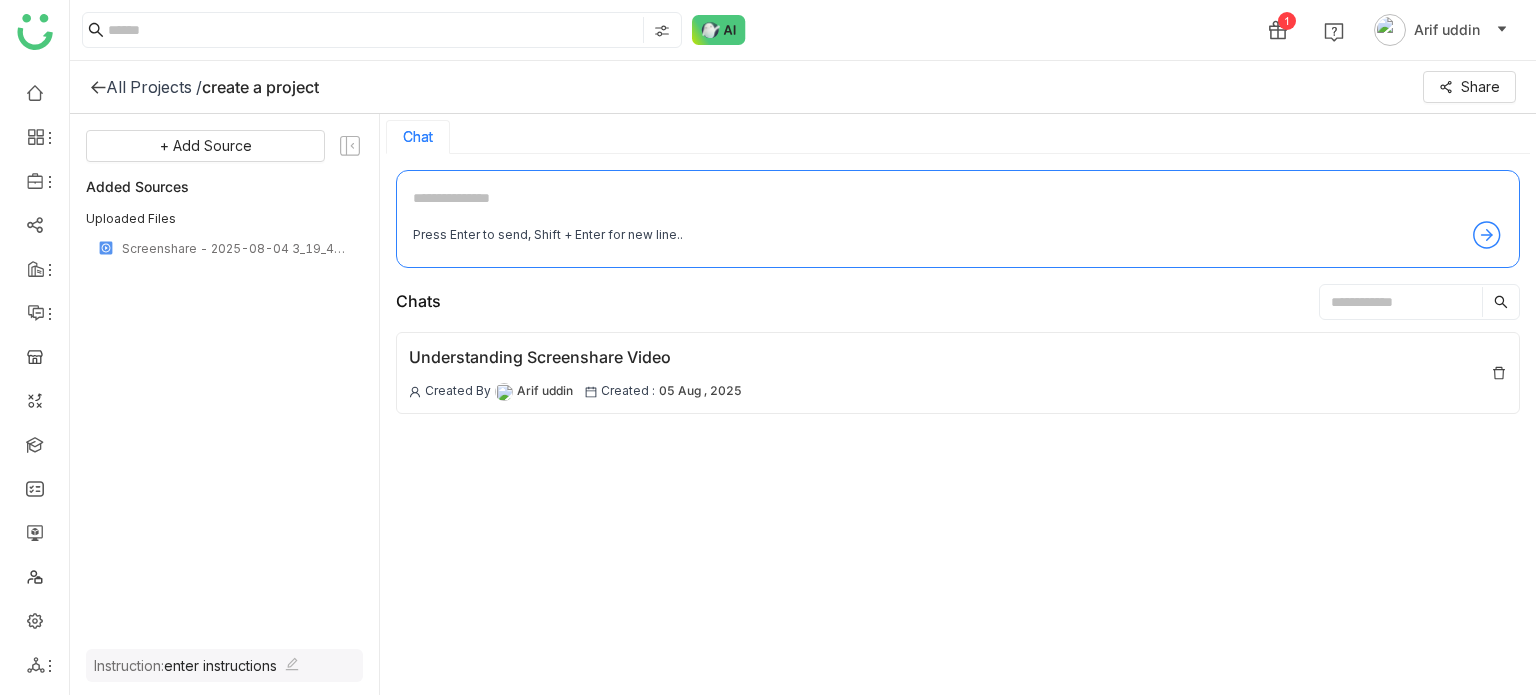 click 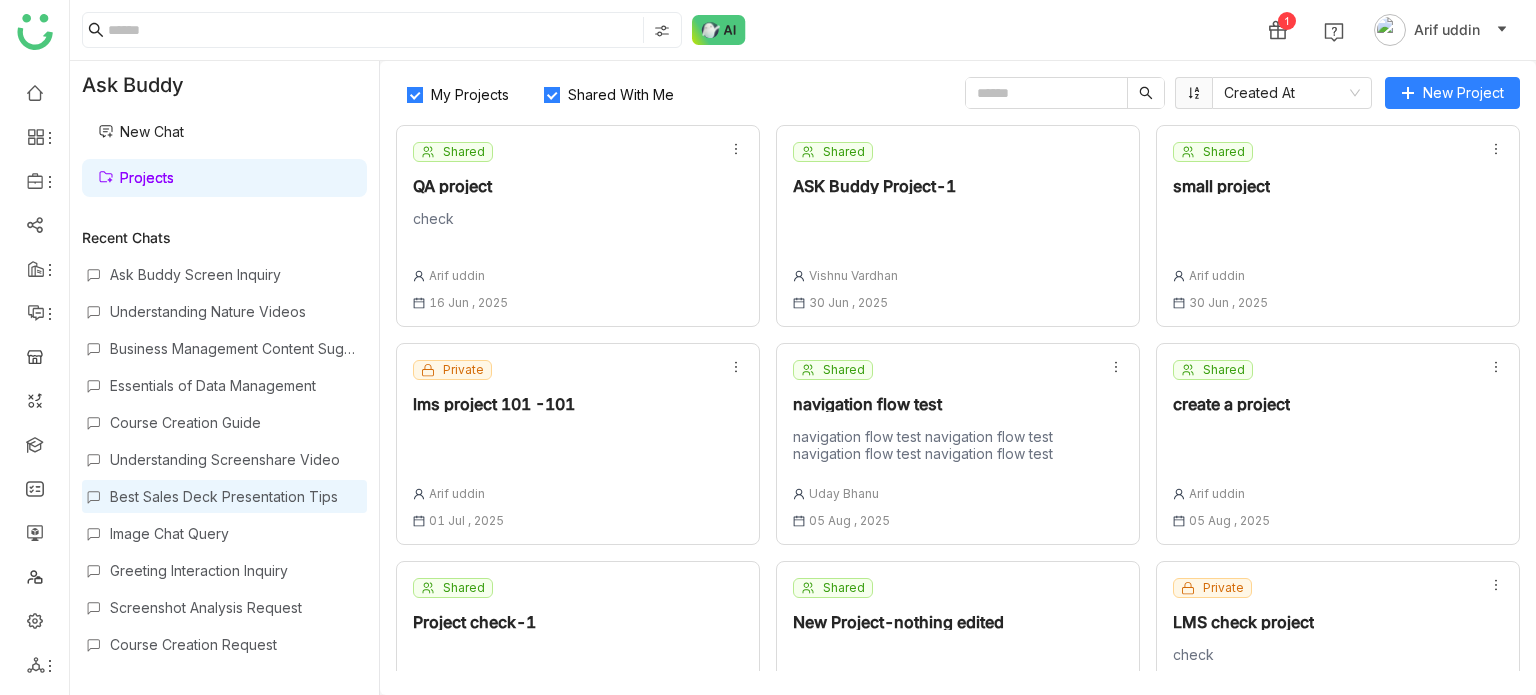 click on "Best Sales Deck Presentation Tips" at bounding box center [236, 496] 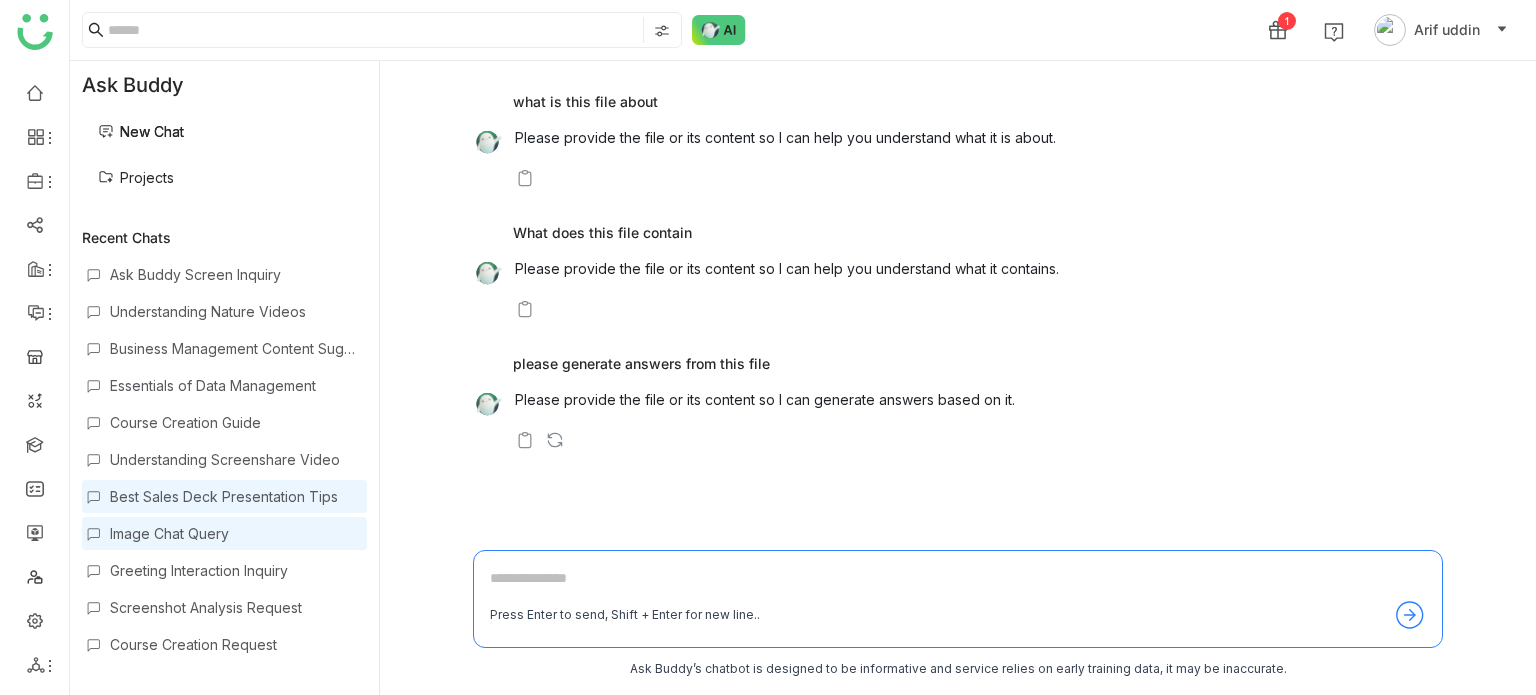 click on "Image Chat Query" at bounding box center (236, 533) 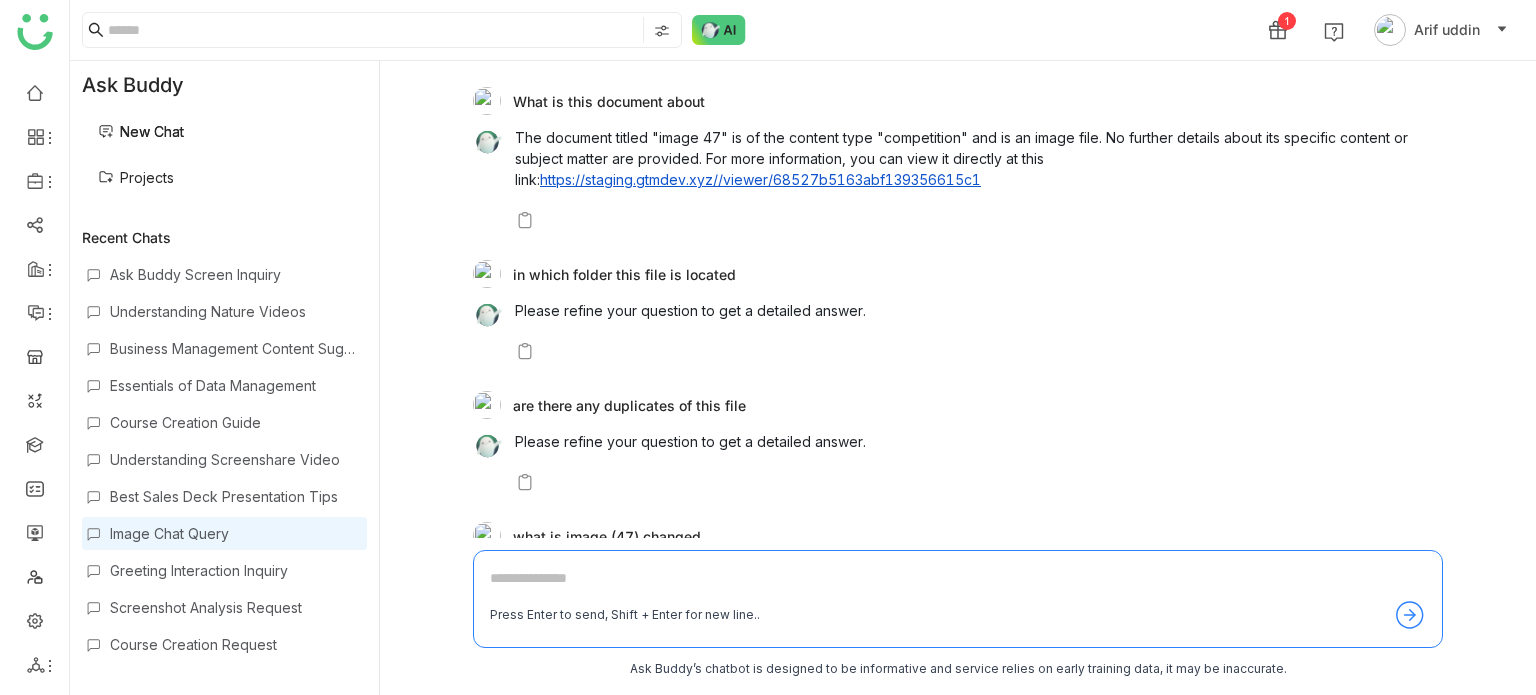click on "Ask Buddy Screen Inquiry
Understanding Nature Videos
Business Management Content Suggestions
Essentials of Data Management
Course Creation Guide
Understanding Screenshare Video
Best Sales Deck Presentation Tips
Image Chat Query
Greeting Interaction Inquiry
Screenshot Analysis Request
Course Creation Request
Understanding Heavy Load File Content
YouTube Video Inquiry
New Thread
YouTube Video Inquiry
PDF Slide Assistance Needed
HRC Onboarding Process Overview
Greetings and Introductions
HRC Onboarding Process Explained
Greeting Variations Ideas
Understanding HRC Acronym
HRC Onboarding Process Overview
Google Sheets Content Inquiry
Finding Google Sheets File Location
G Sheets 1 Content Inquiry
Google Sheets Query Assistance
Hi buddy
Explain me salesforce and hubspot in tabular form
Hello buddy
QA custom content type
New Thread" at bounding box center (224, 464) 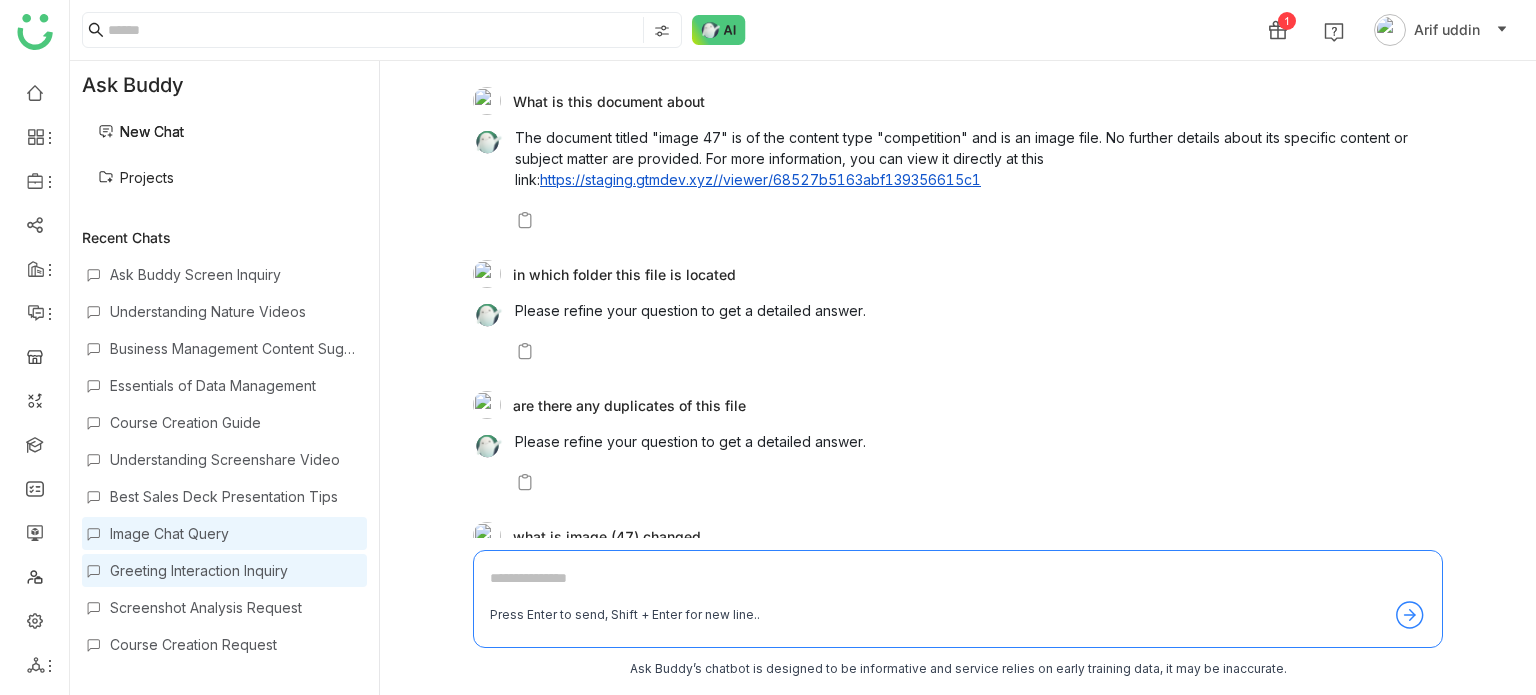 click on "Greeting Interaction Inquiry" at bounding box center (236, 570) 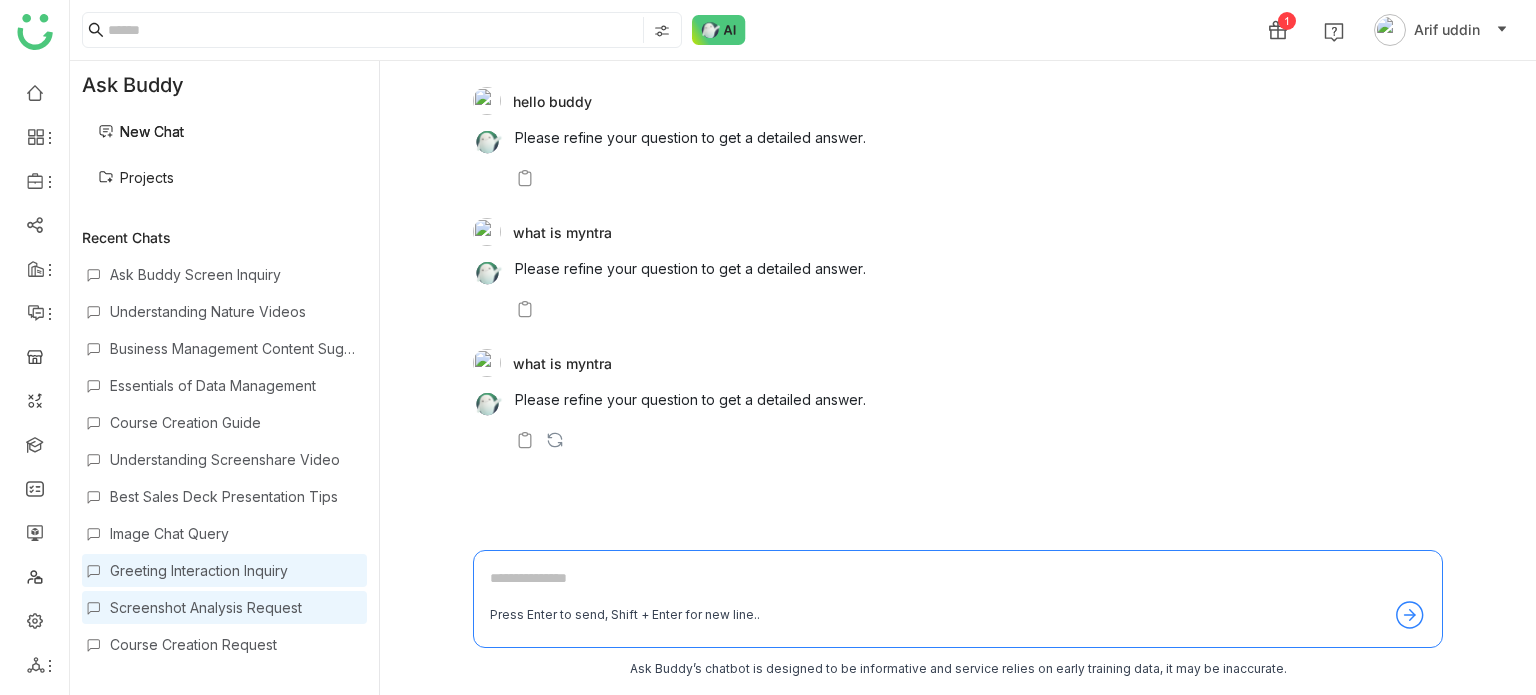 click on "Screenshot Analysis Request" at bounding box center (236, 607) 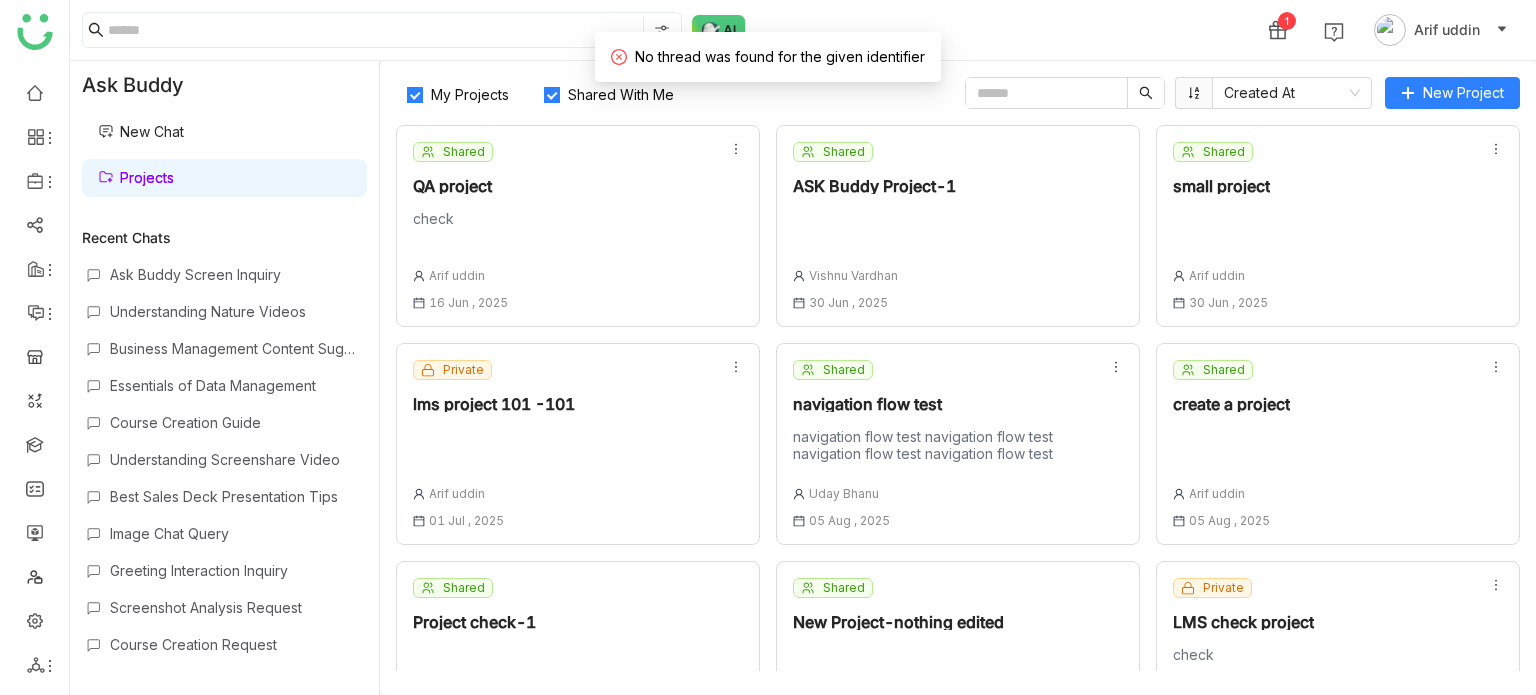 click on "Screenshot Analysis Request" at bounding box center (236, 607) 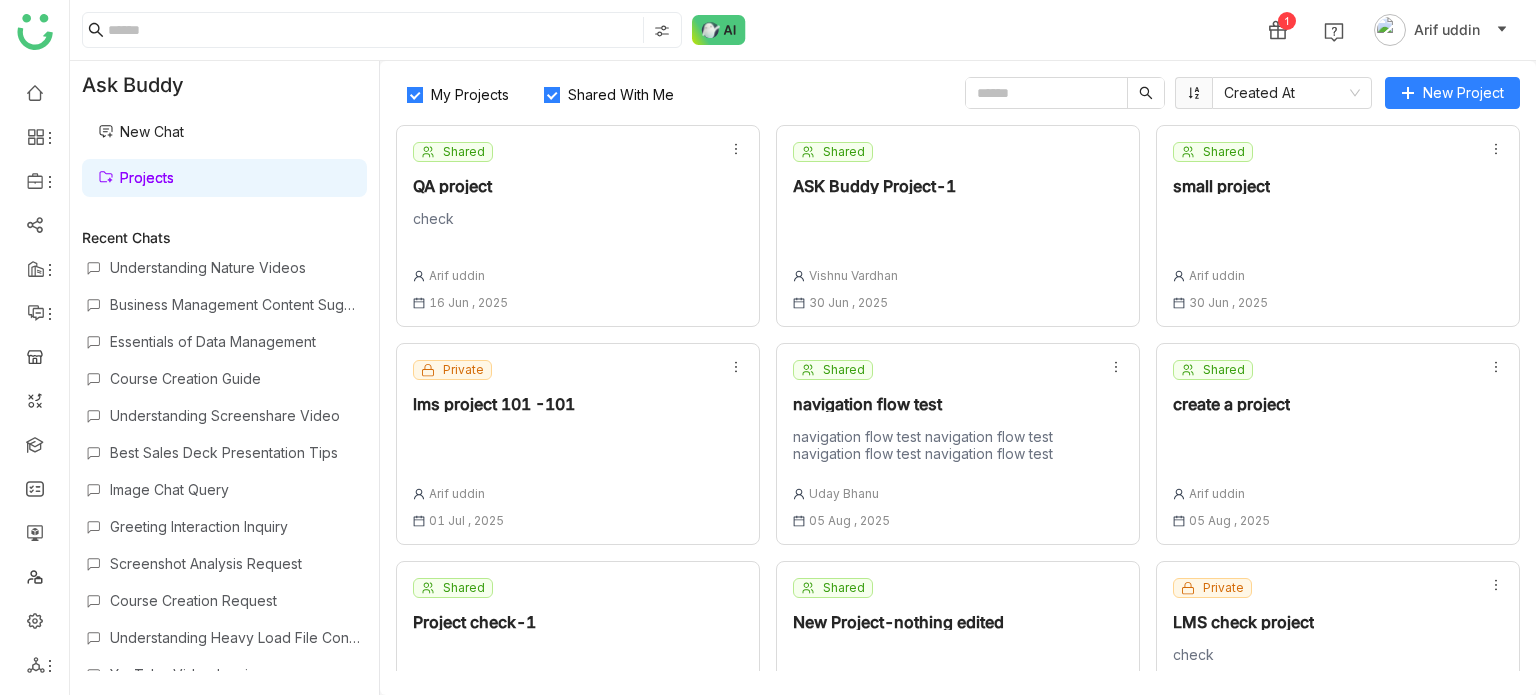 scroll, scrollTop: 46, scrollLeft: 0, axis: vertical 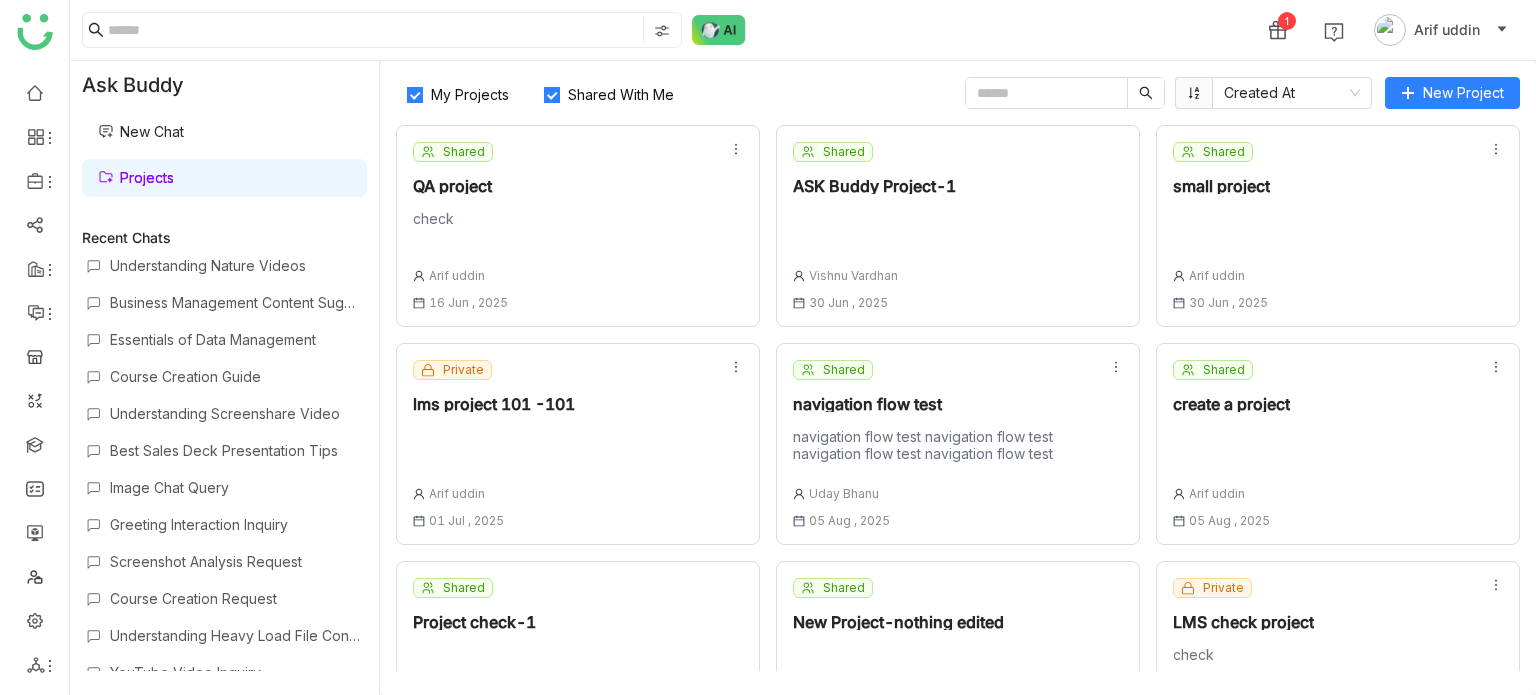 click on "Course Creation Request" at bounding box center (236, 598) 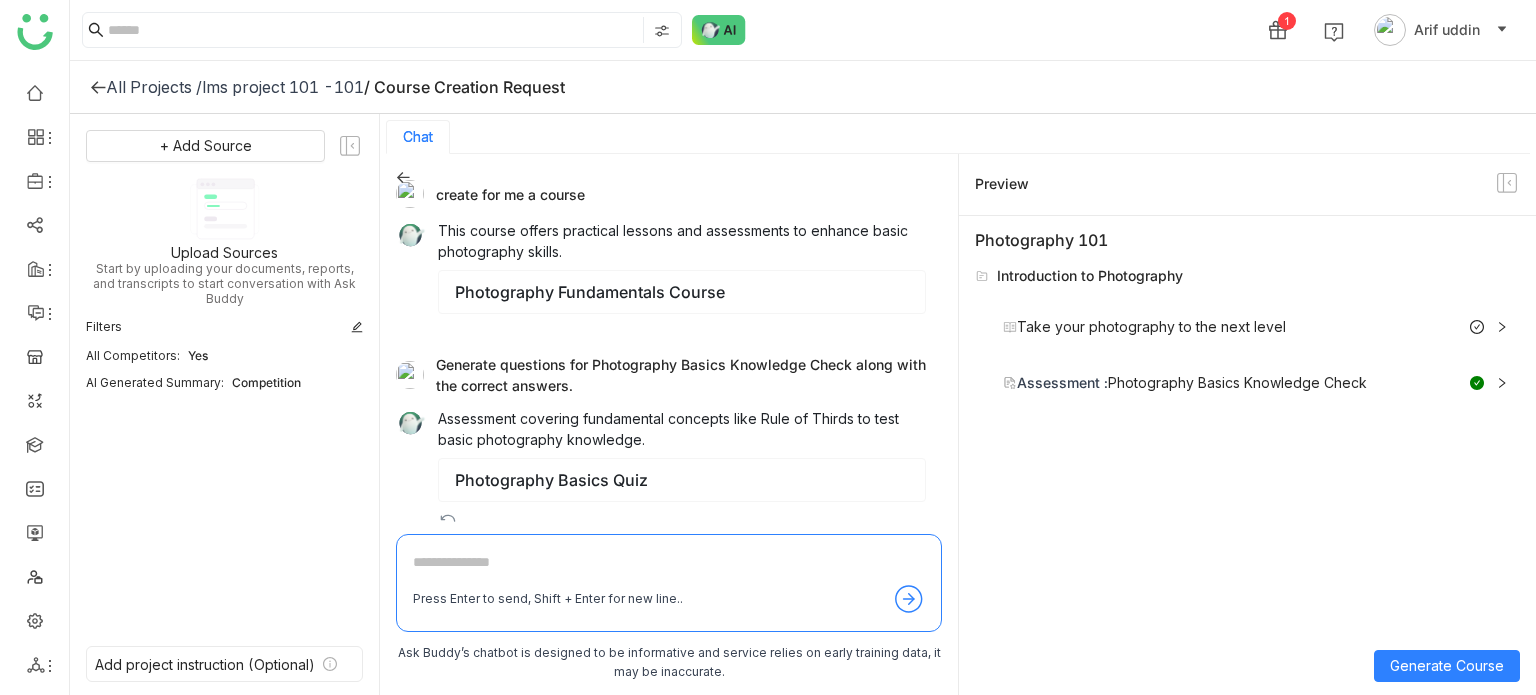 click on "All Projects /" 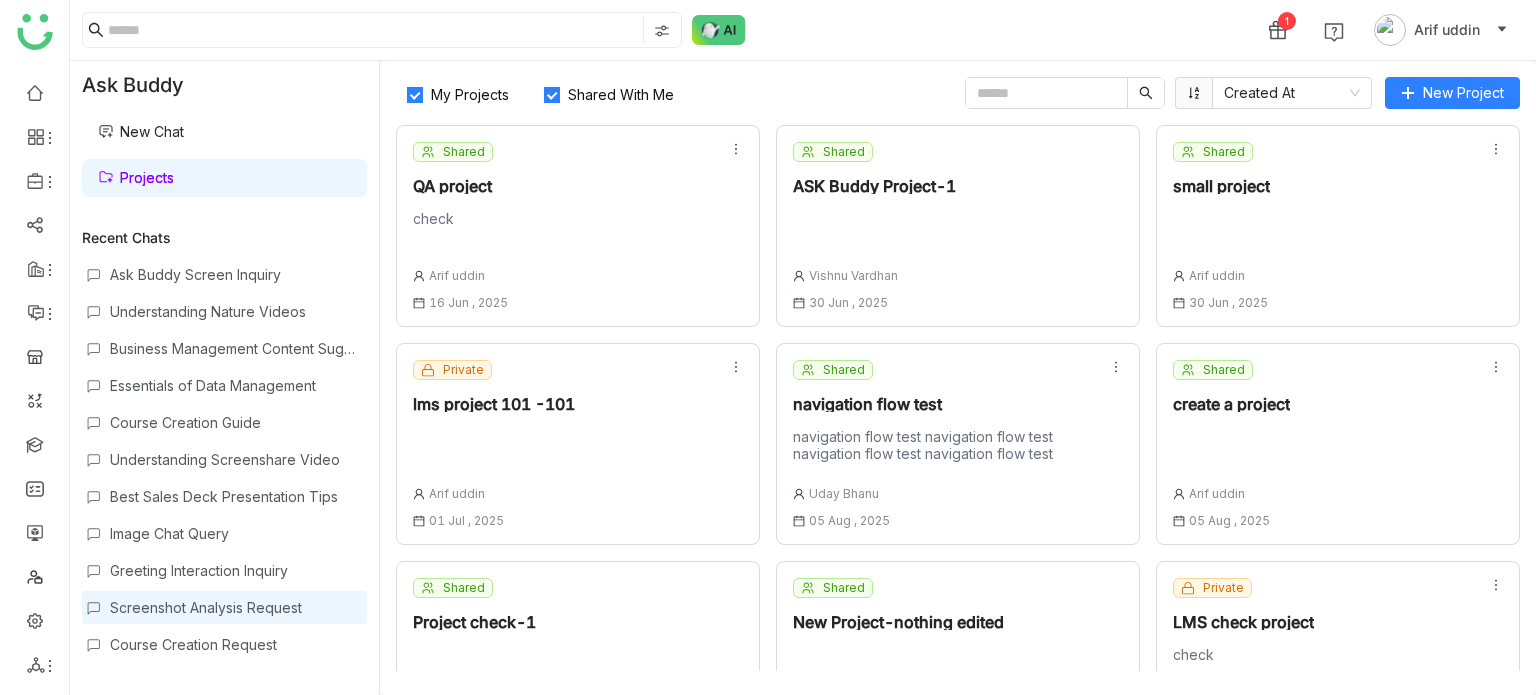 click on "Screenshot Analysis Request" at bounding box center (236, 607) 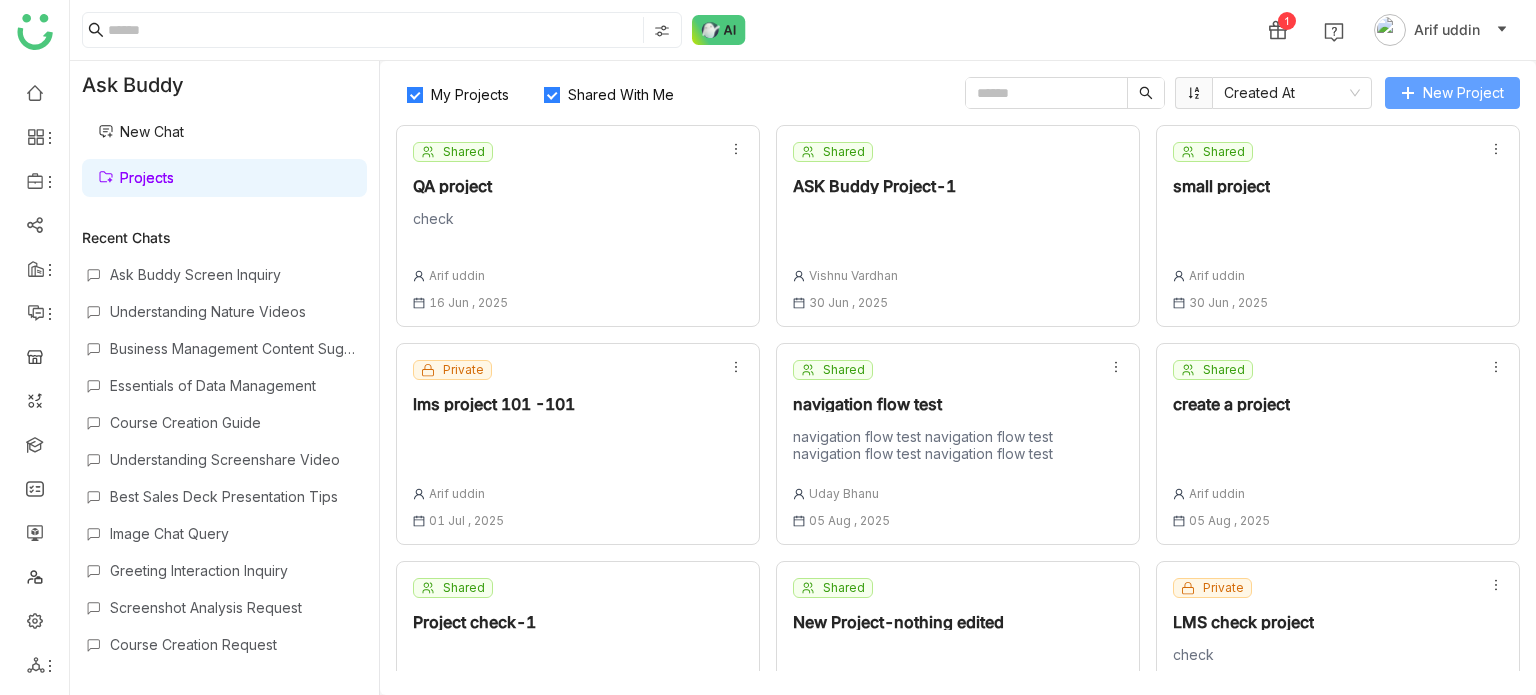 click on "New Project" 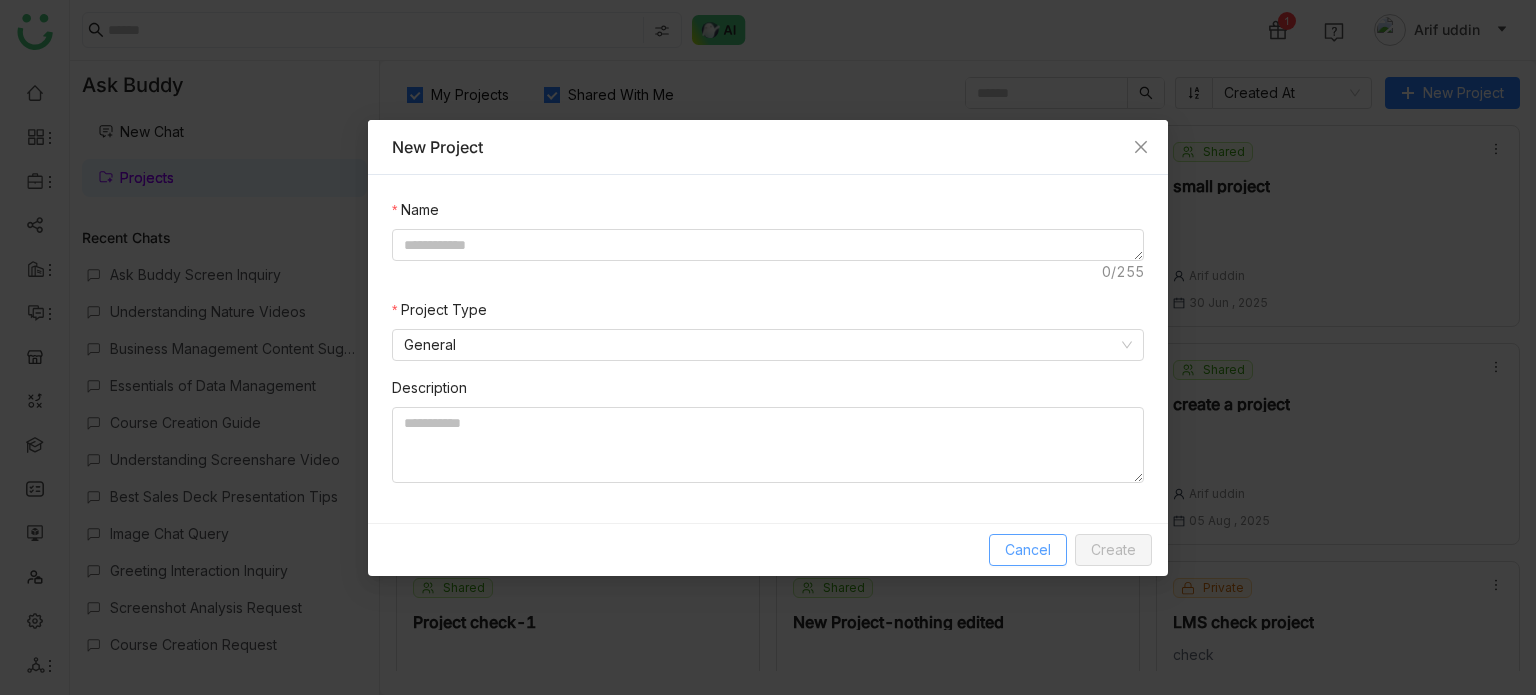click on "Cancel" at bounding box center [1028, 550] 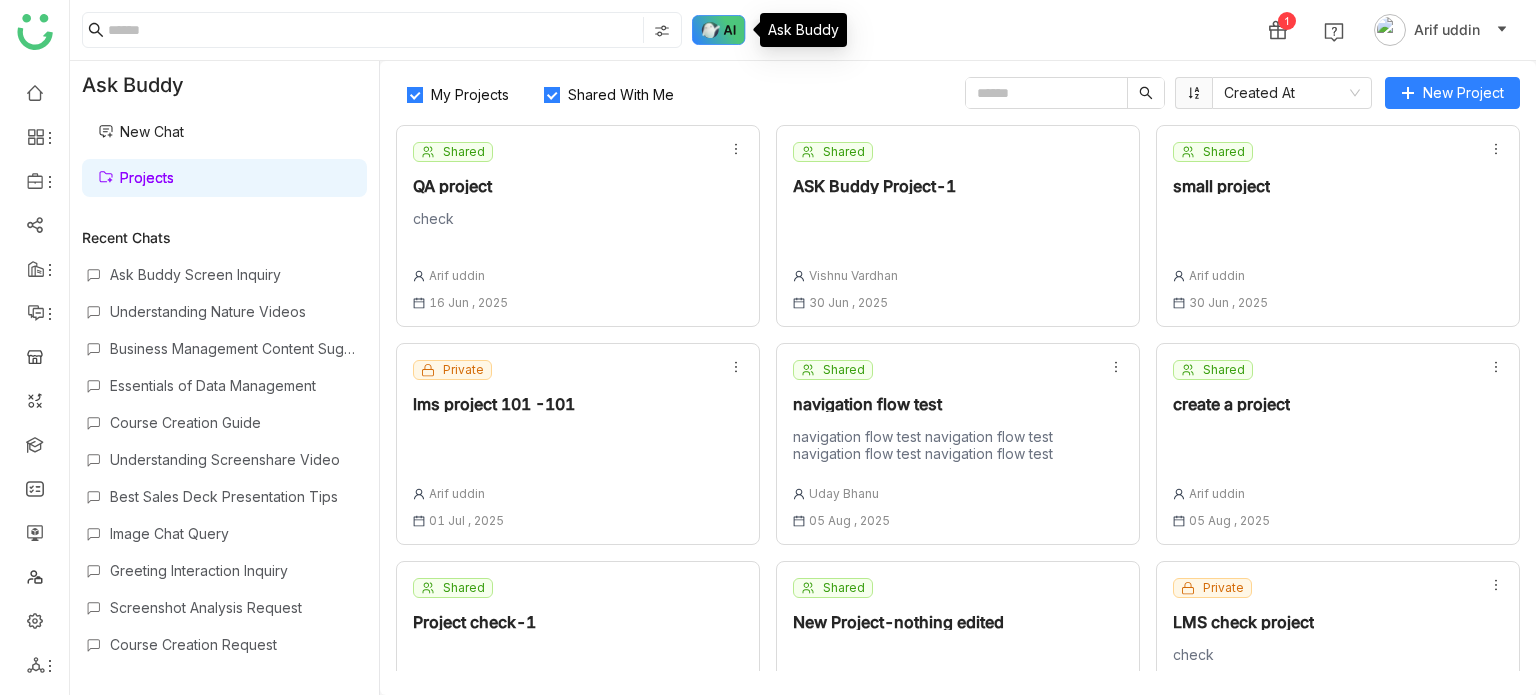 click 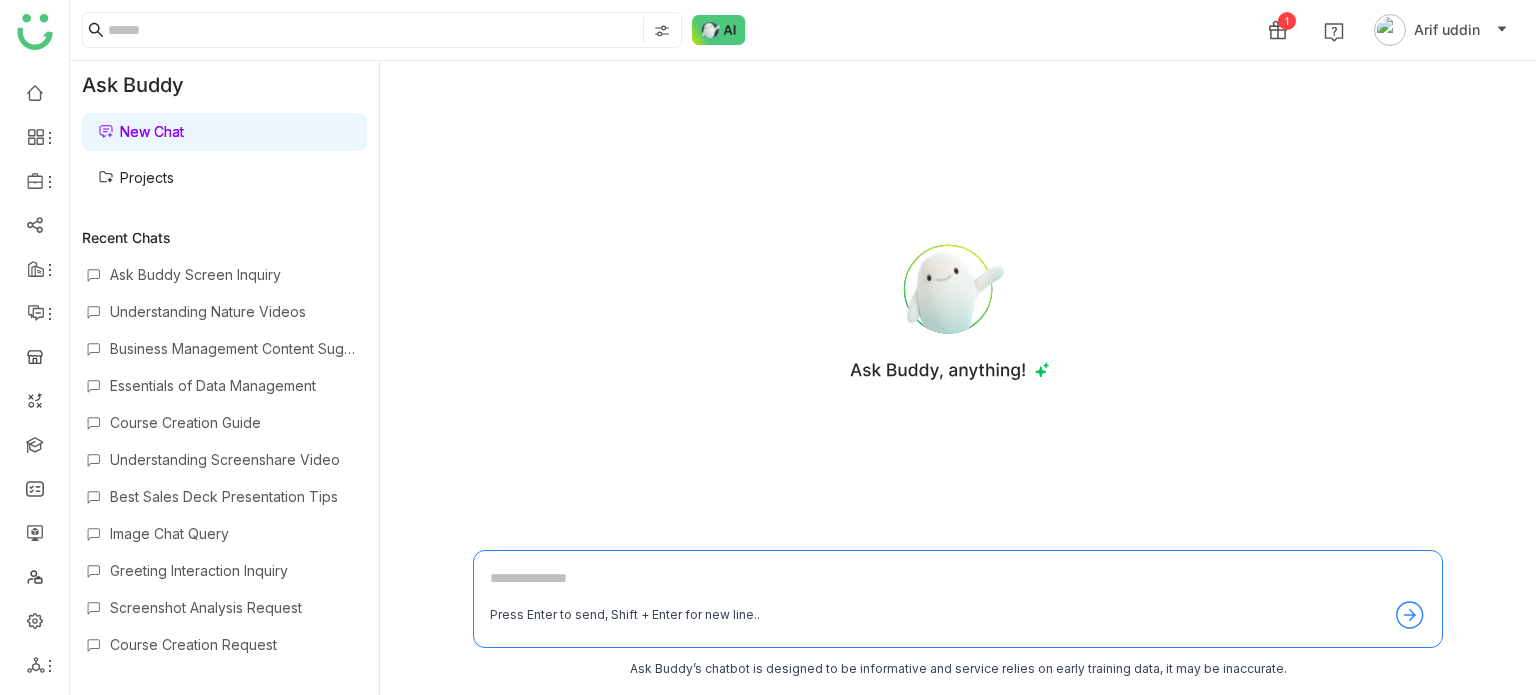 click at bounding box center [958, 583] 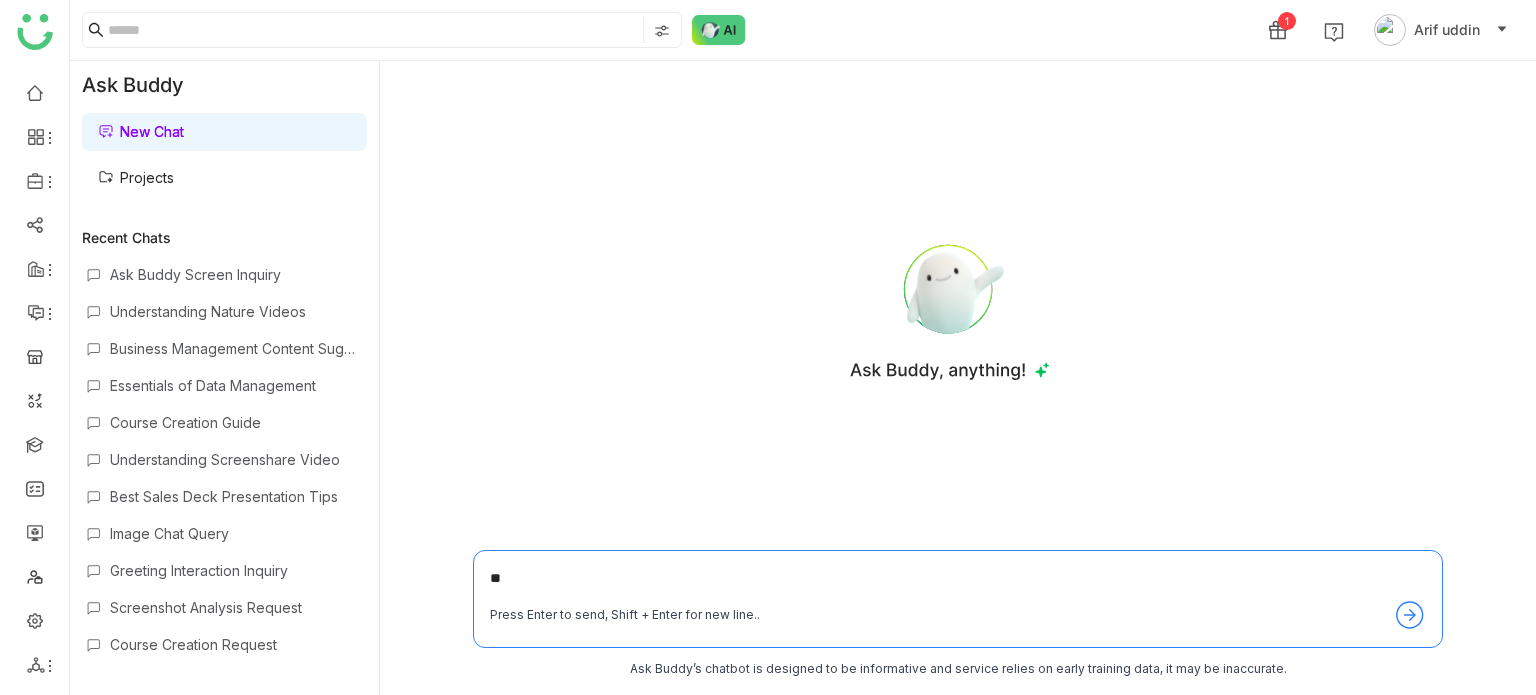 type on "*" 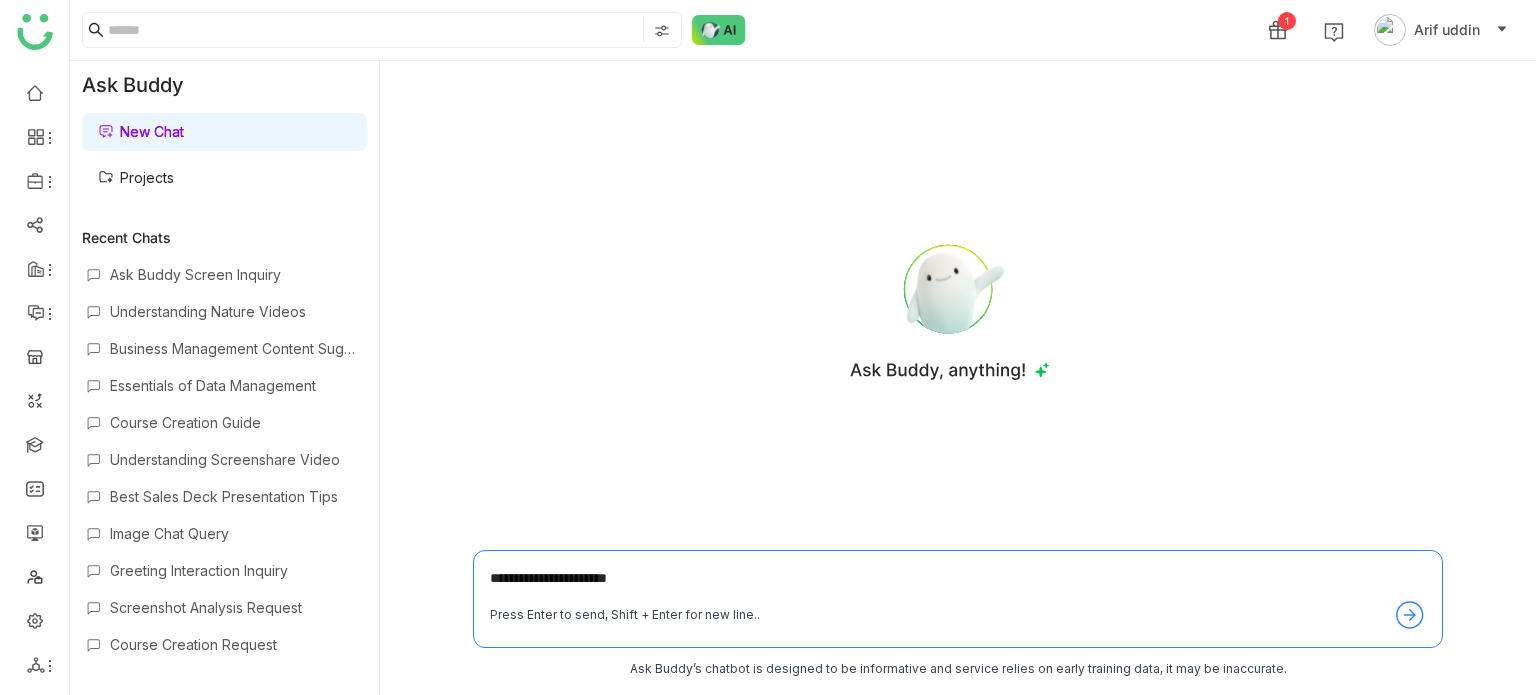 type on "**********" 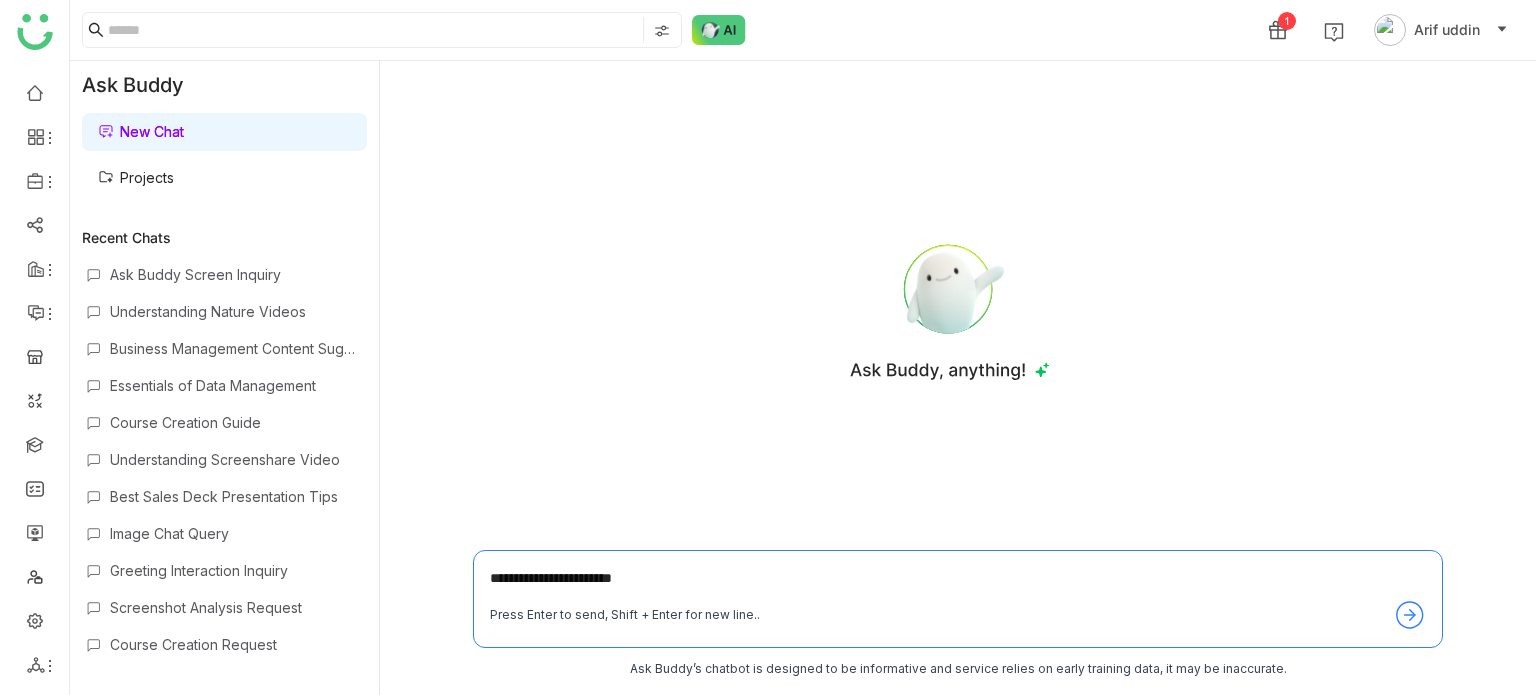 type 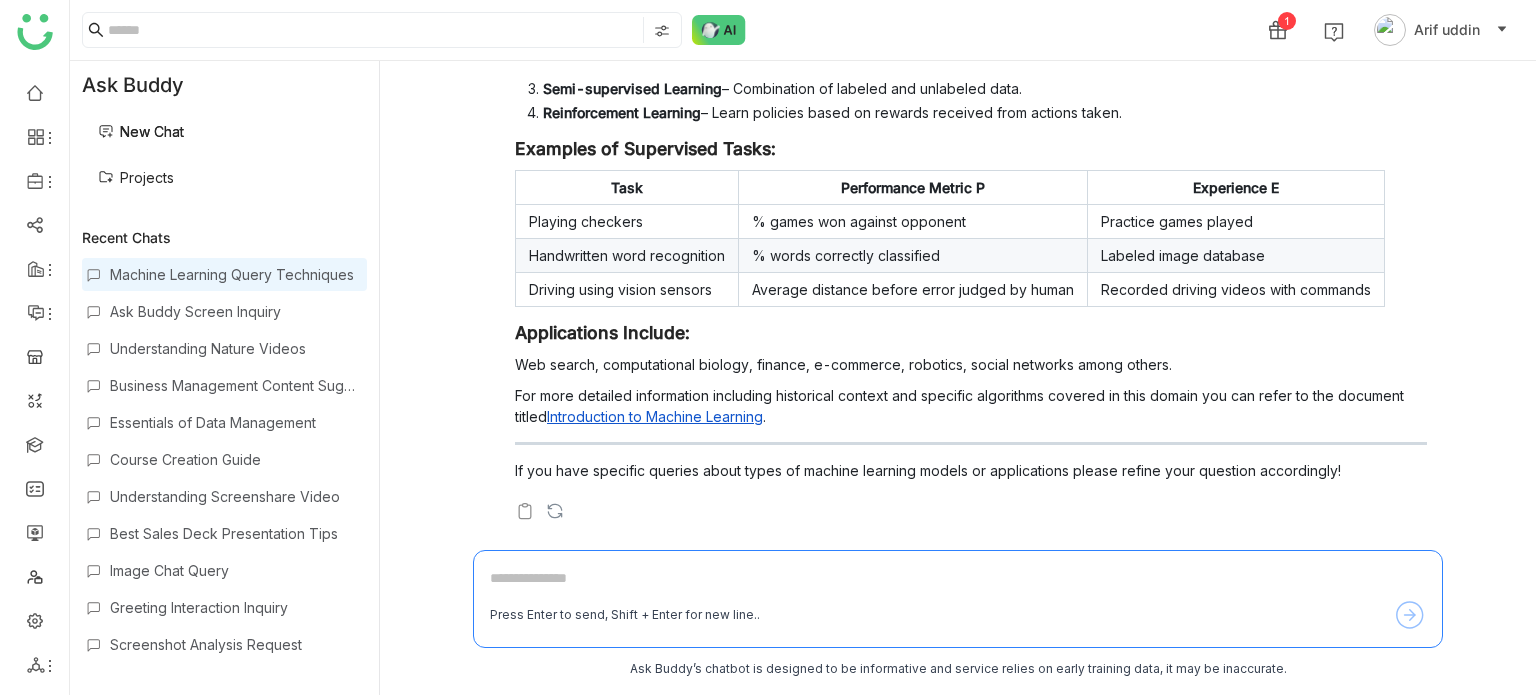 scroll, scrollTop: 653, scrollLeft: 0, axis: vertical 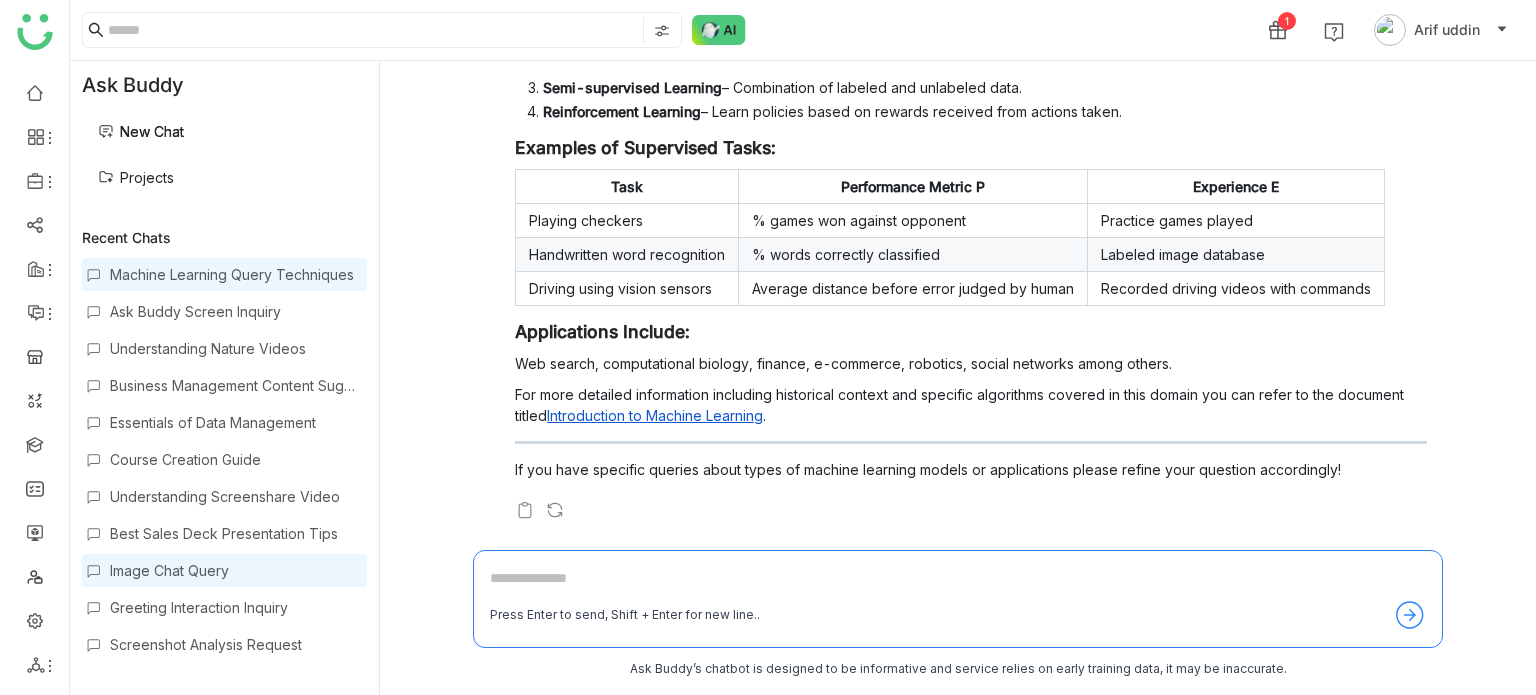 click on "Image Chat Query" at bounding box center [236, 570] 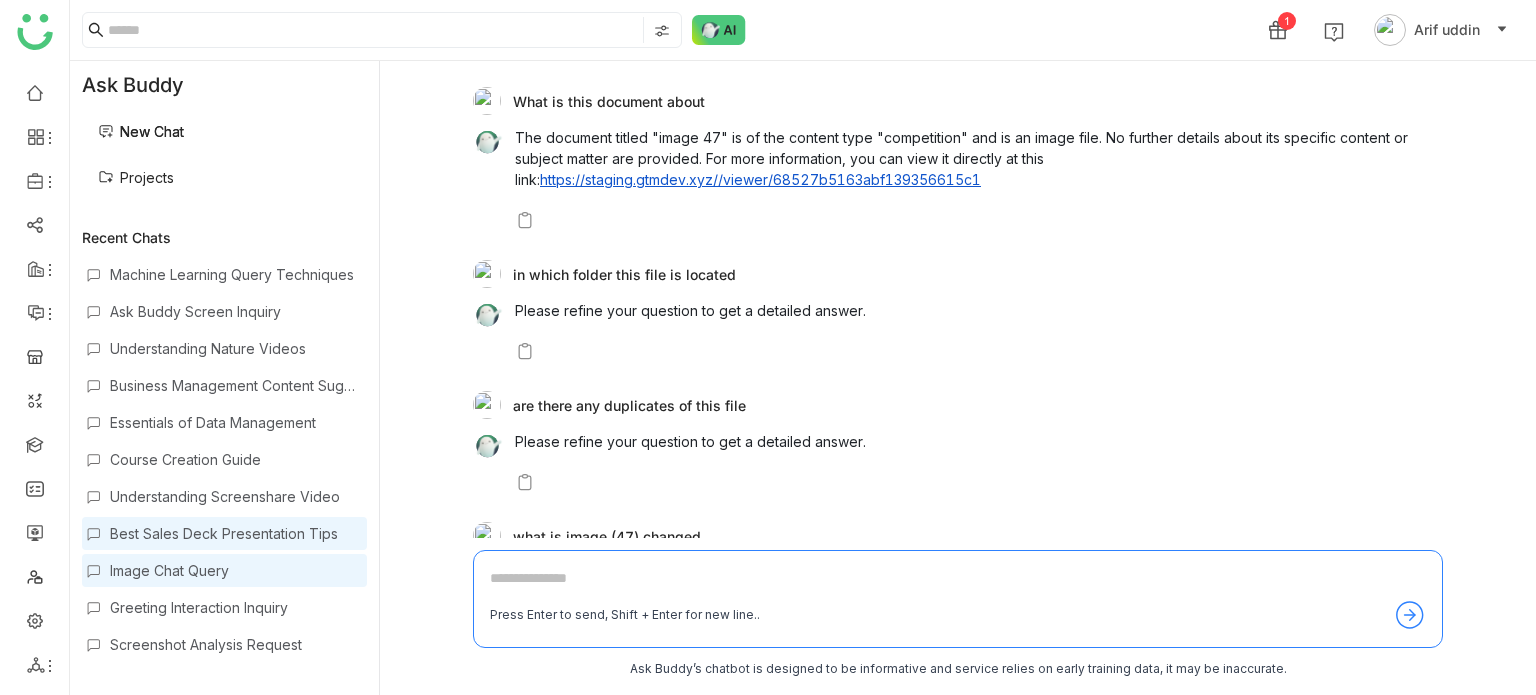 click on "Best Sales Deck Presentation Tips" at bounding box center [236, 533] 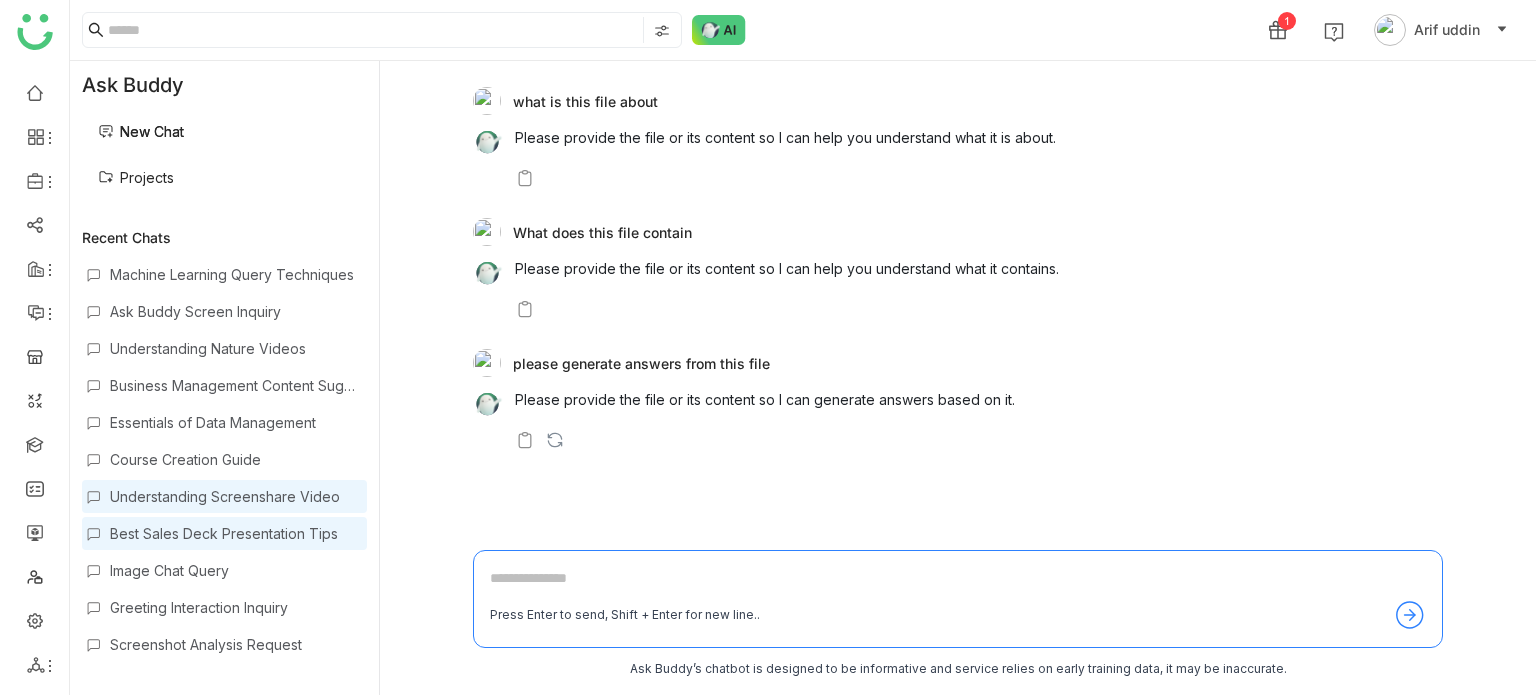 click on "Understanding Screenshare Video" at bounding box center (236, 496) 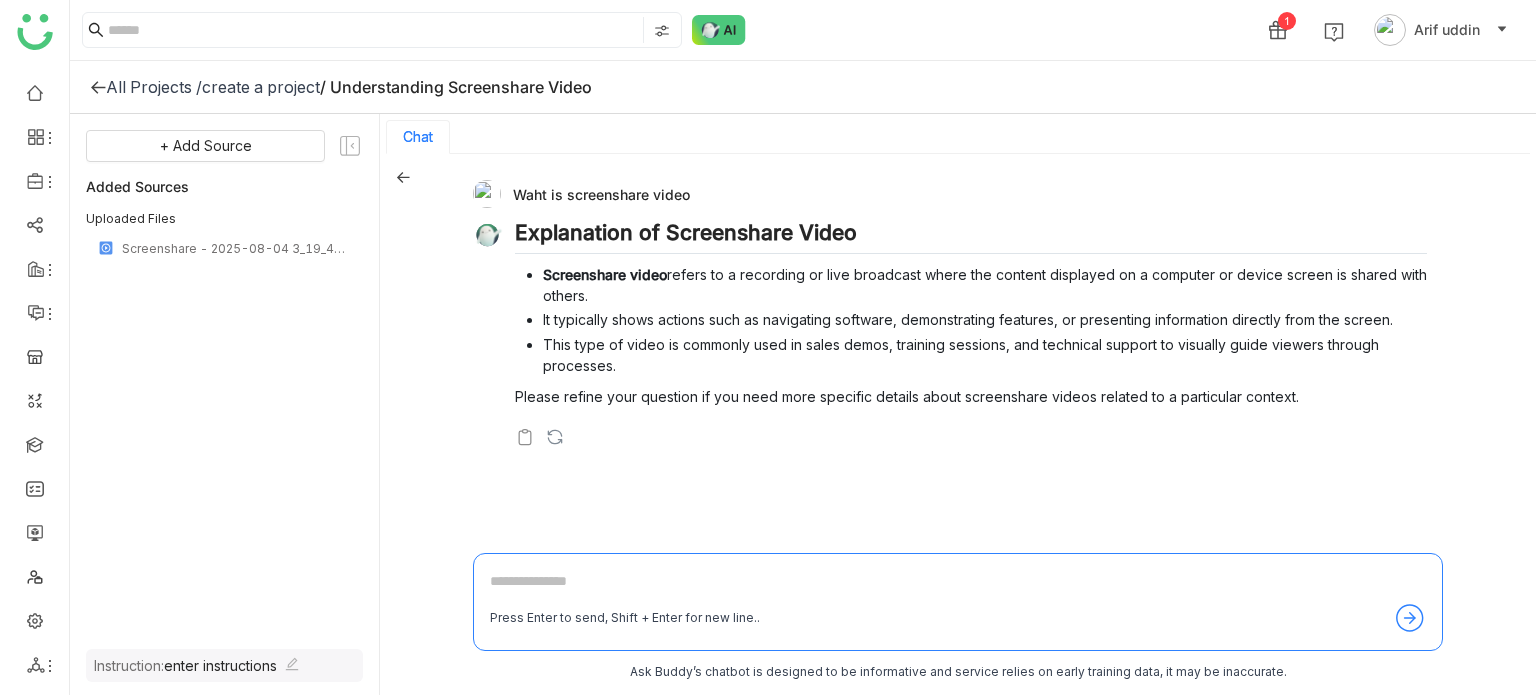 click 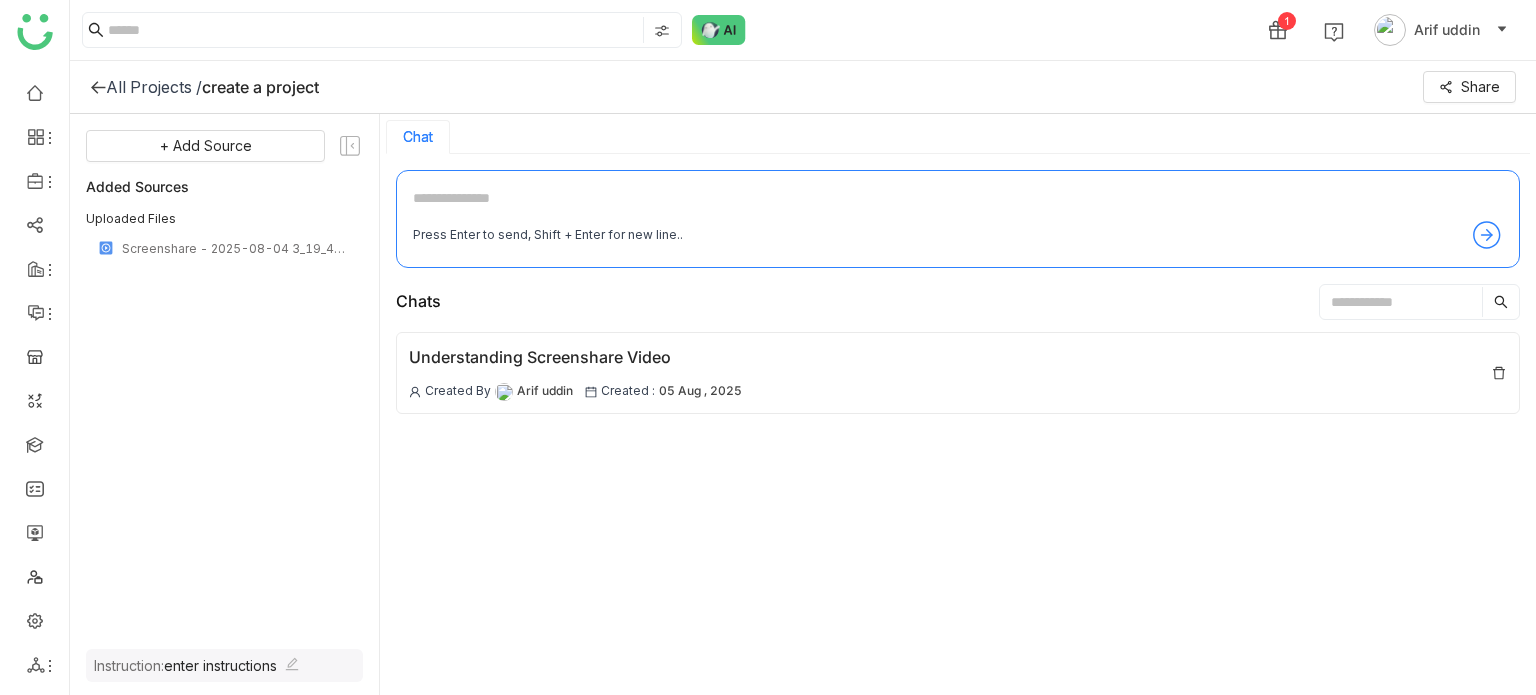 click 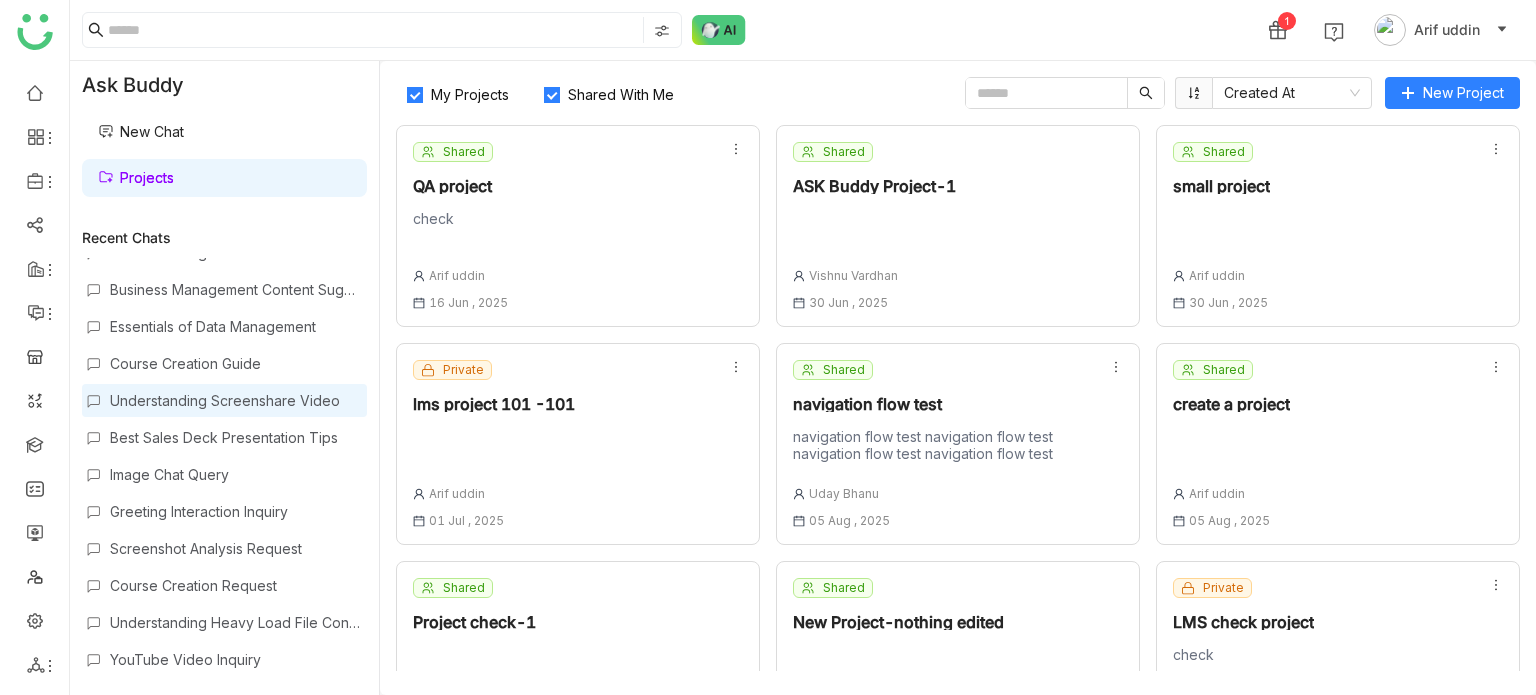 scroll, scrollTop: 96, scrollLeft: 0, axis: vertical 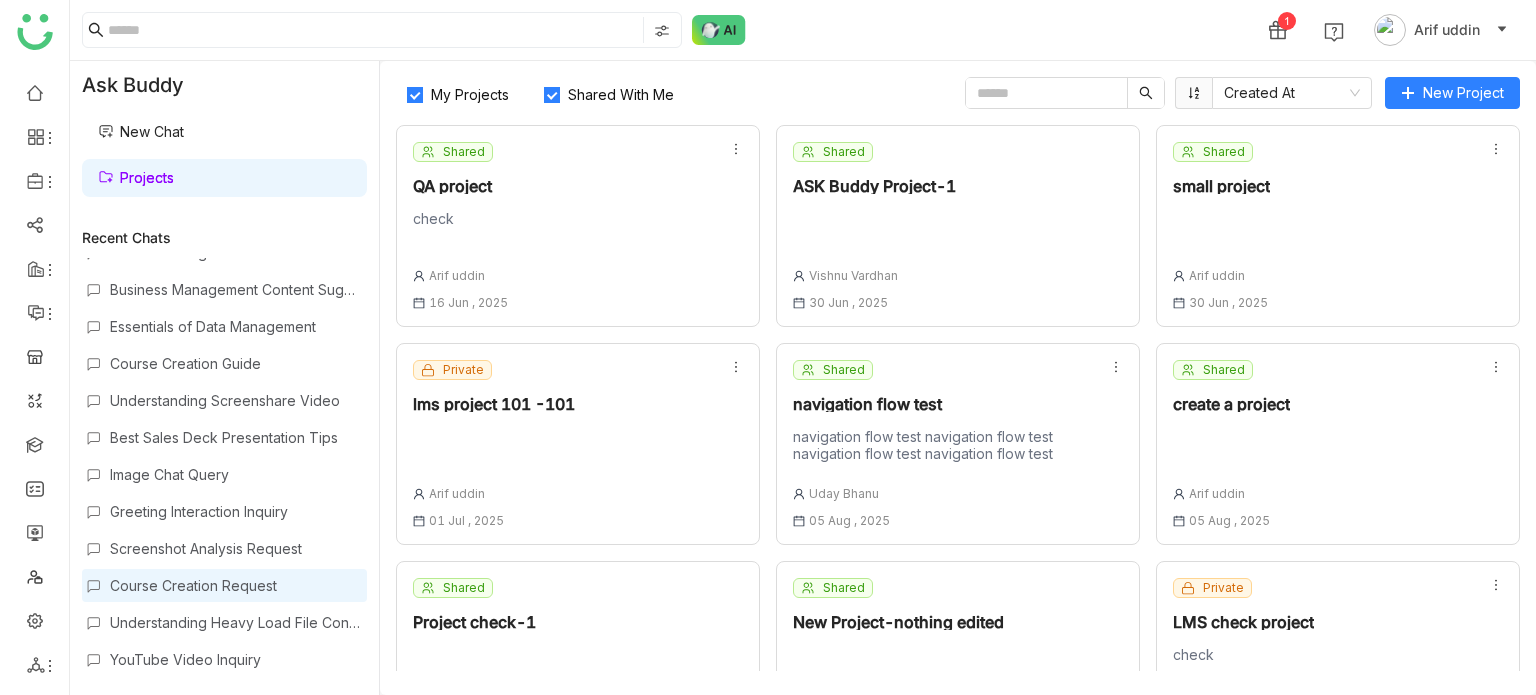 click on "Course Creation Request" at bounding box center (224, 585) 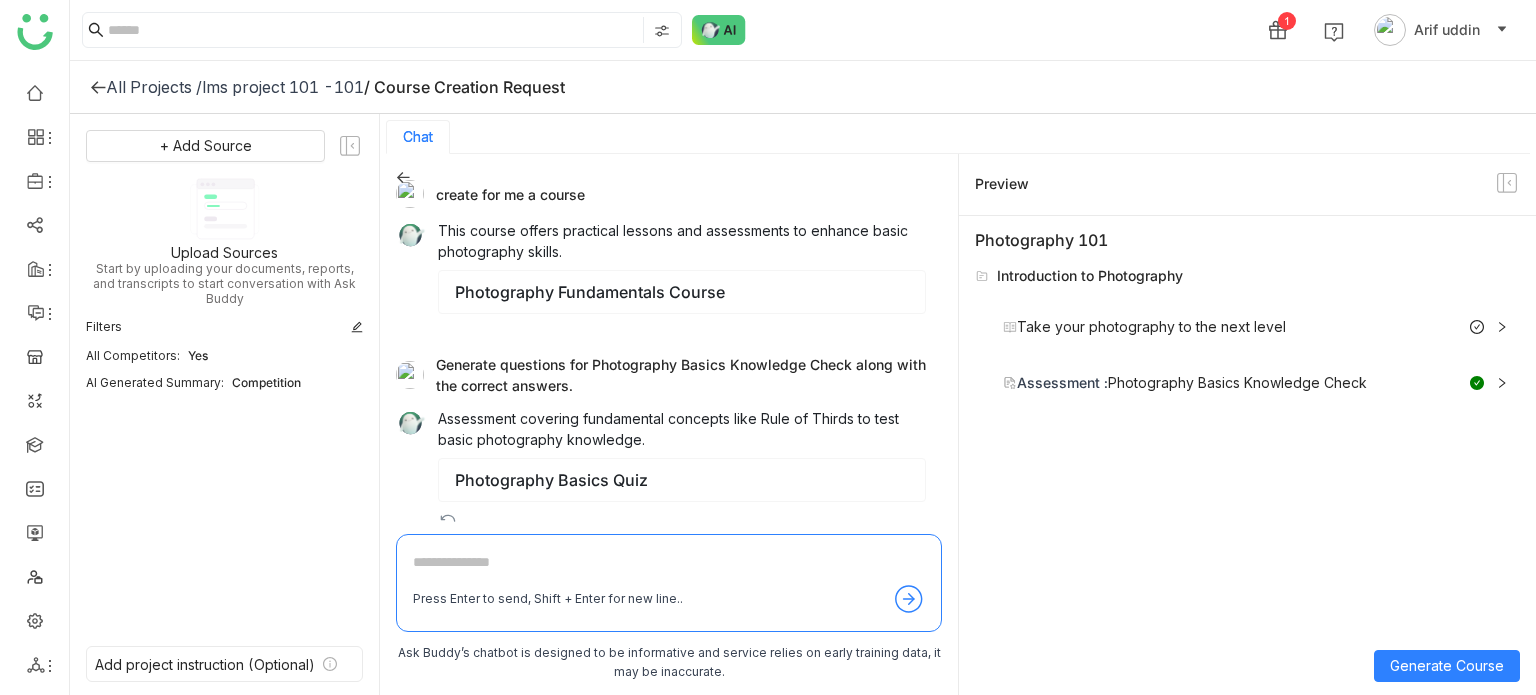 click 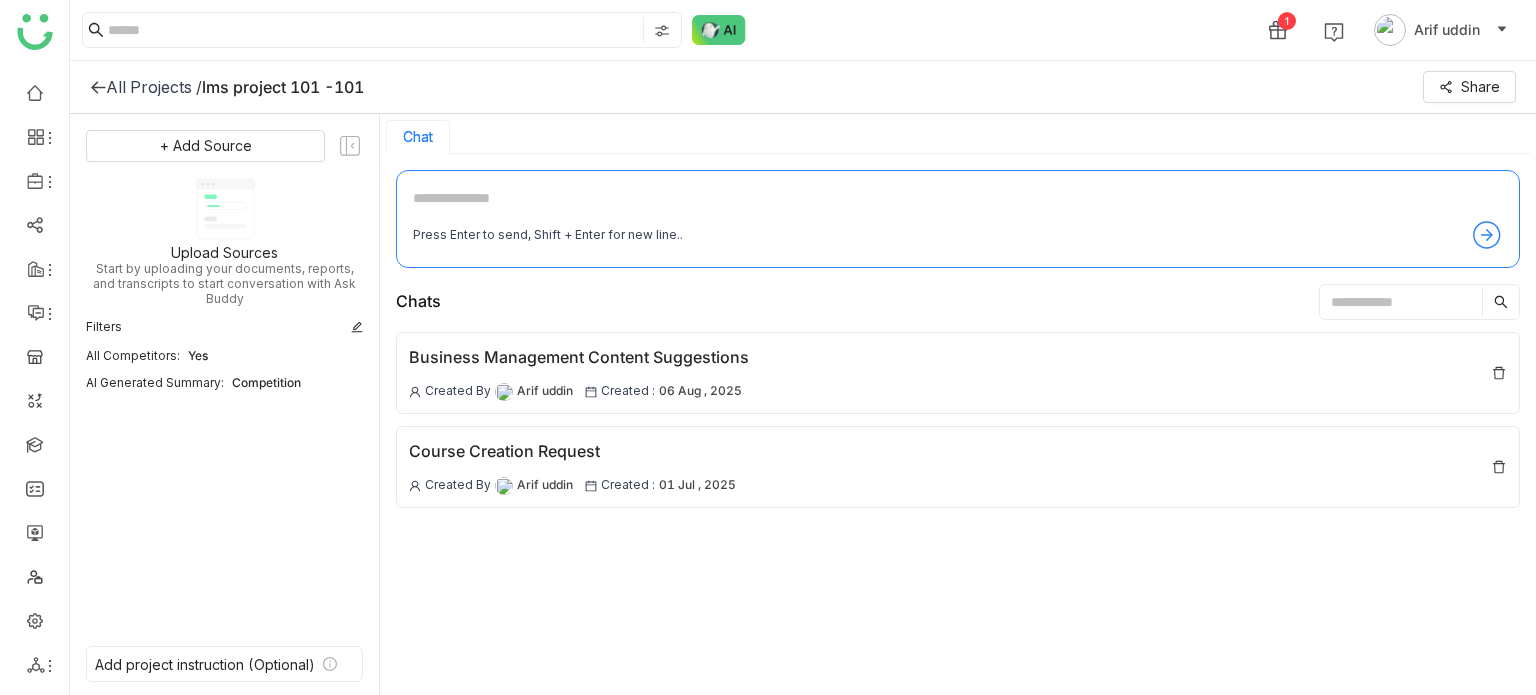 click 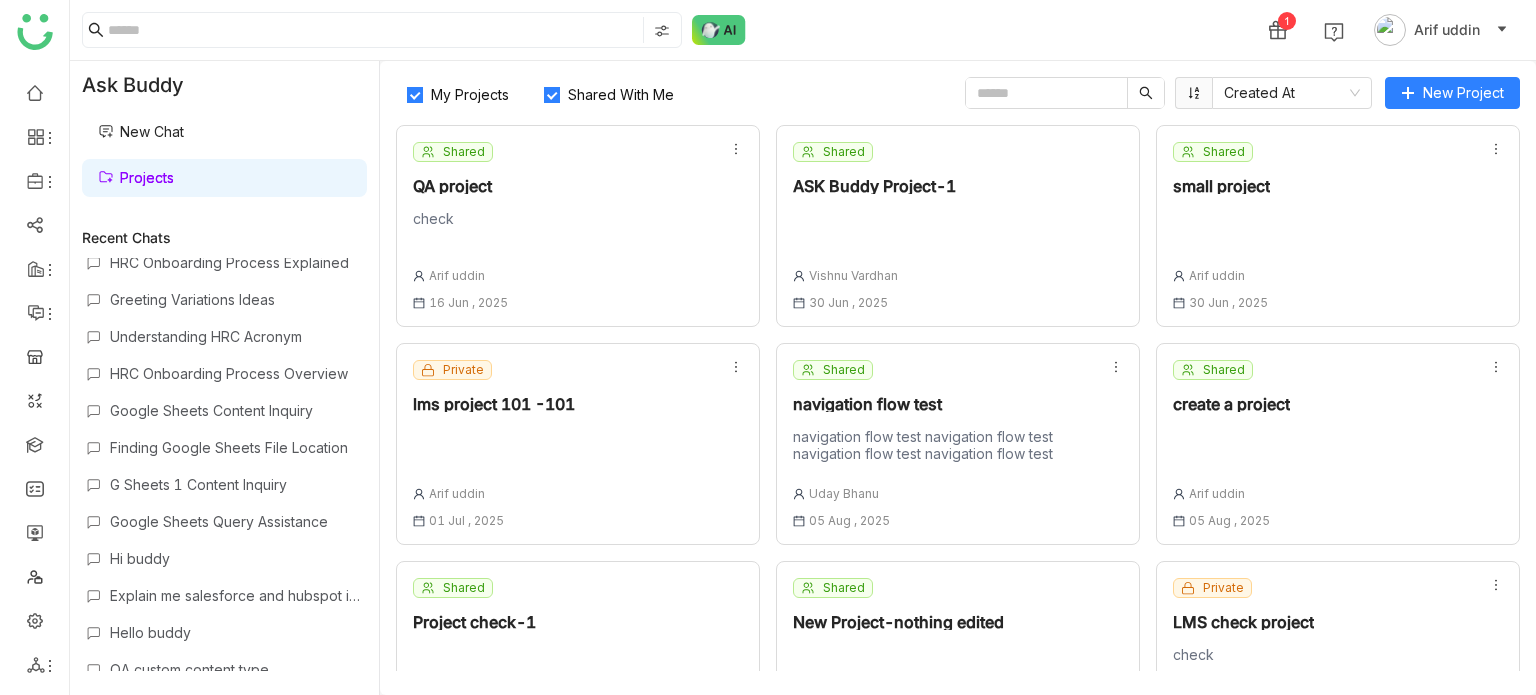 scroll, scrollTop: 724, scrollLeft: 0, axis: vertical 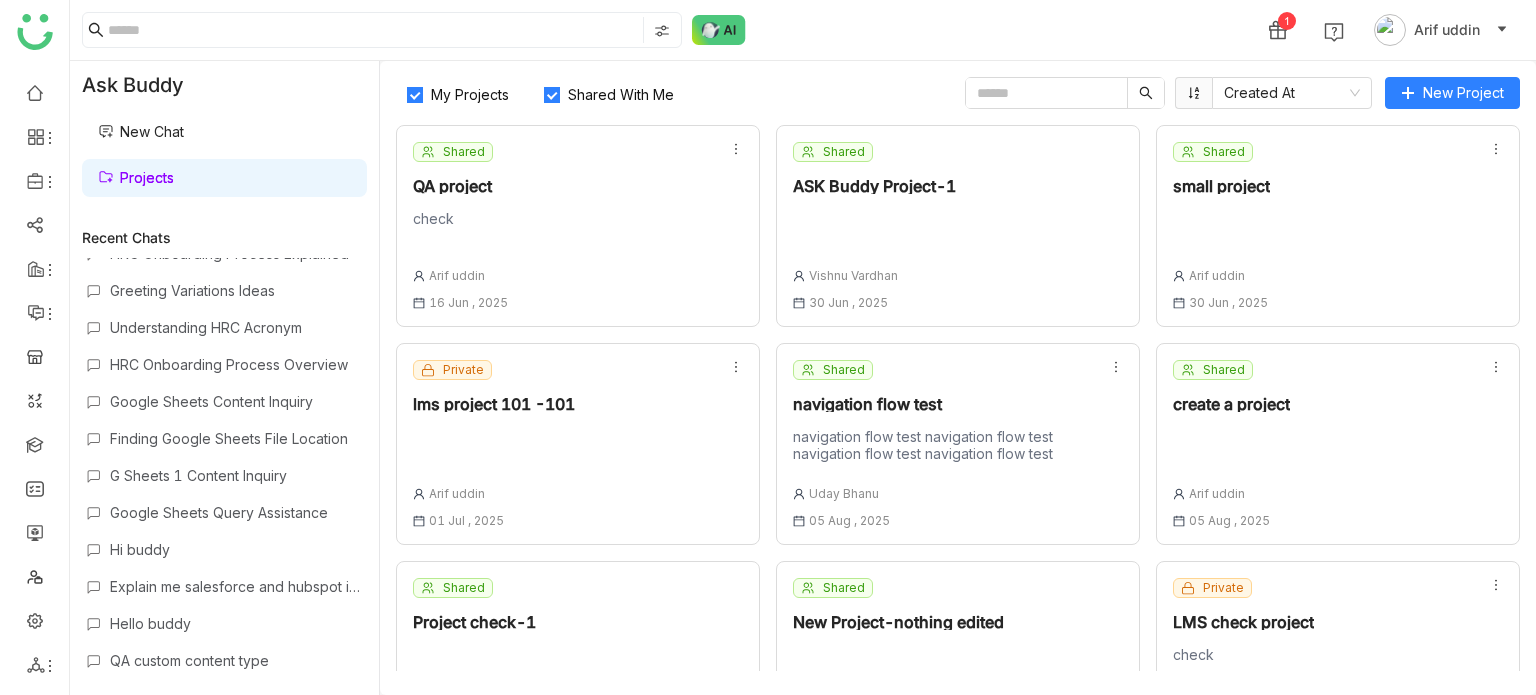 click on "Hi buddy" at bounding box center (236, 549) 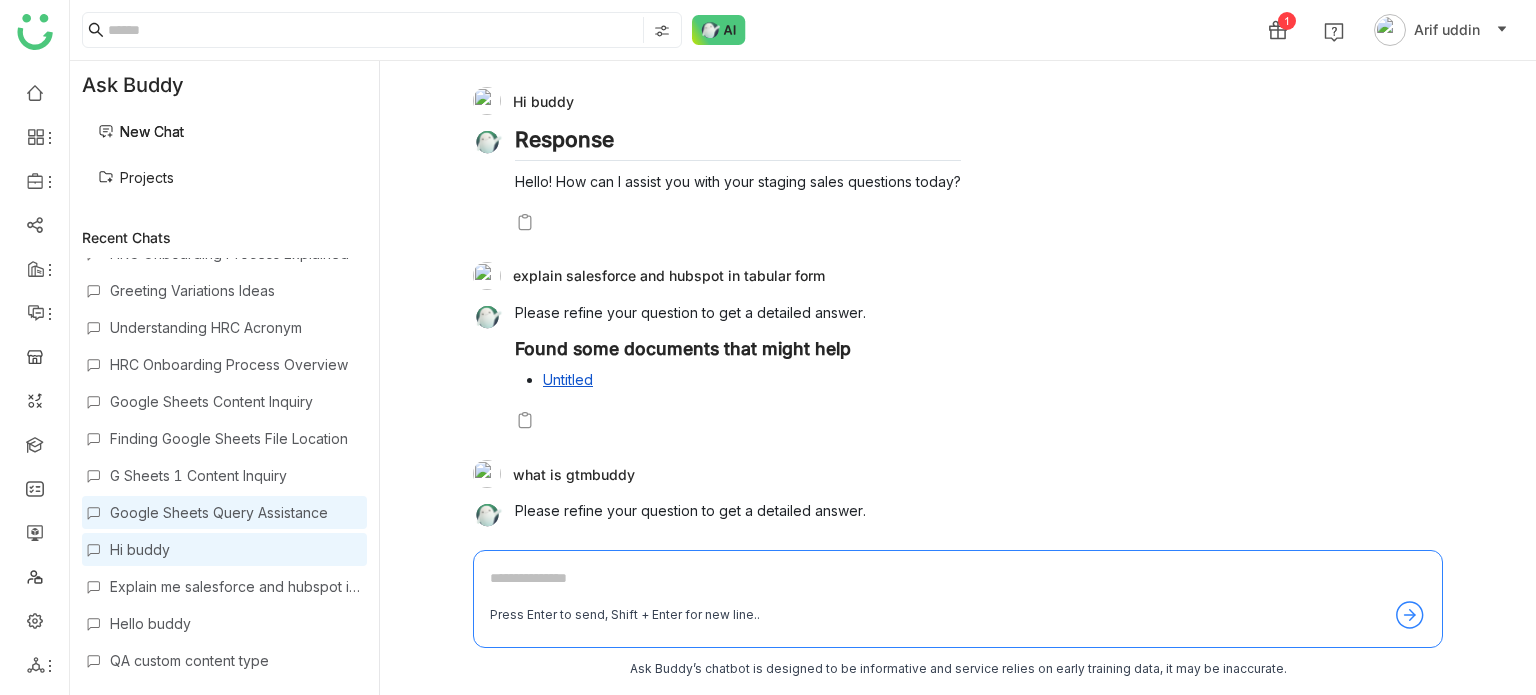 click on "Google Sheets Query Assistance" at bounding box center [236, 512] 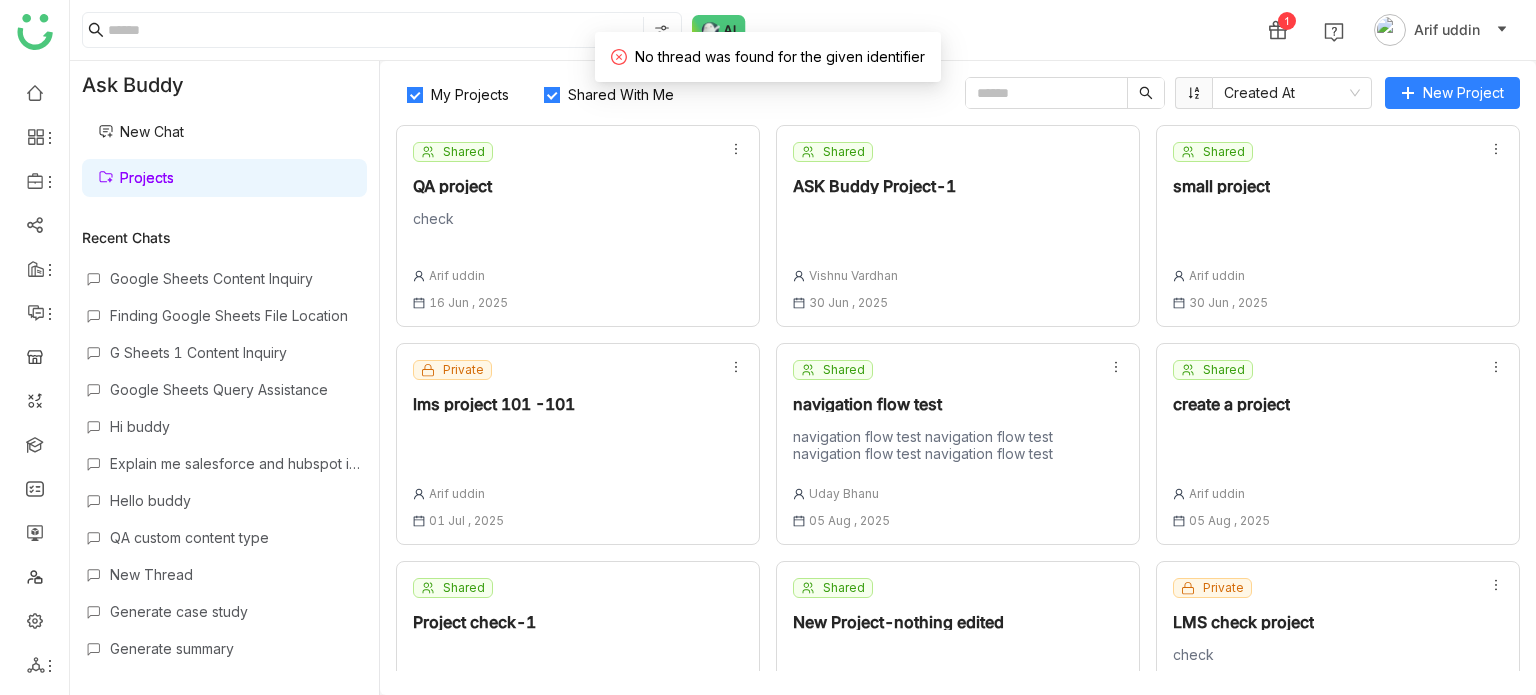 scroll, scrollTop: 927, scrollLeft: 0, axis: vertical 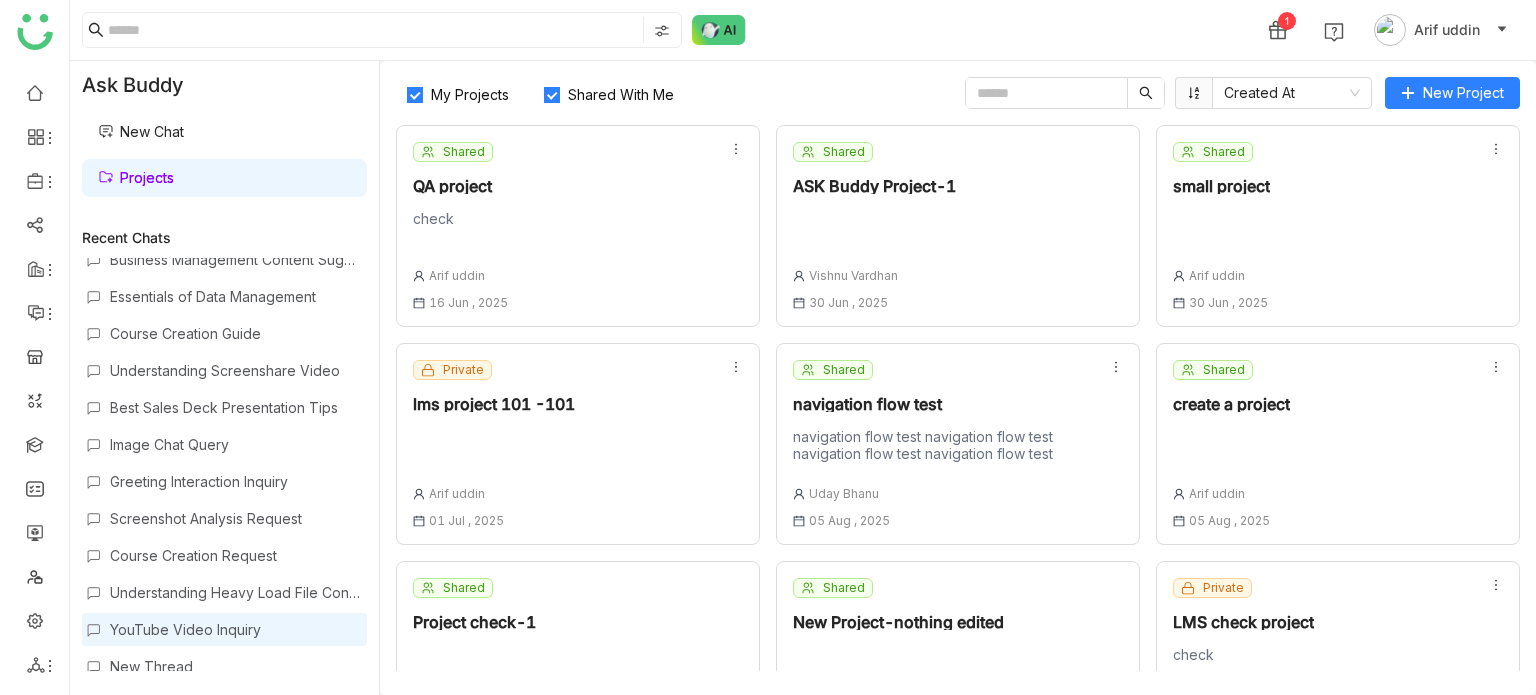 click on "YouTube Video Inquiry" at bounding box center (236, 629) 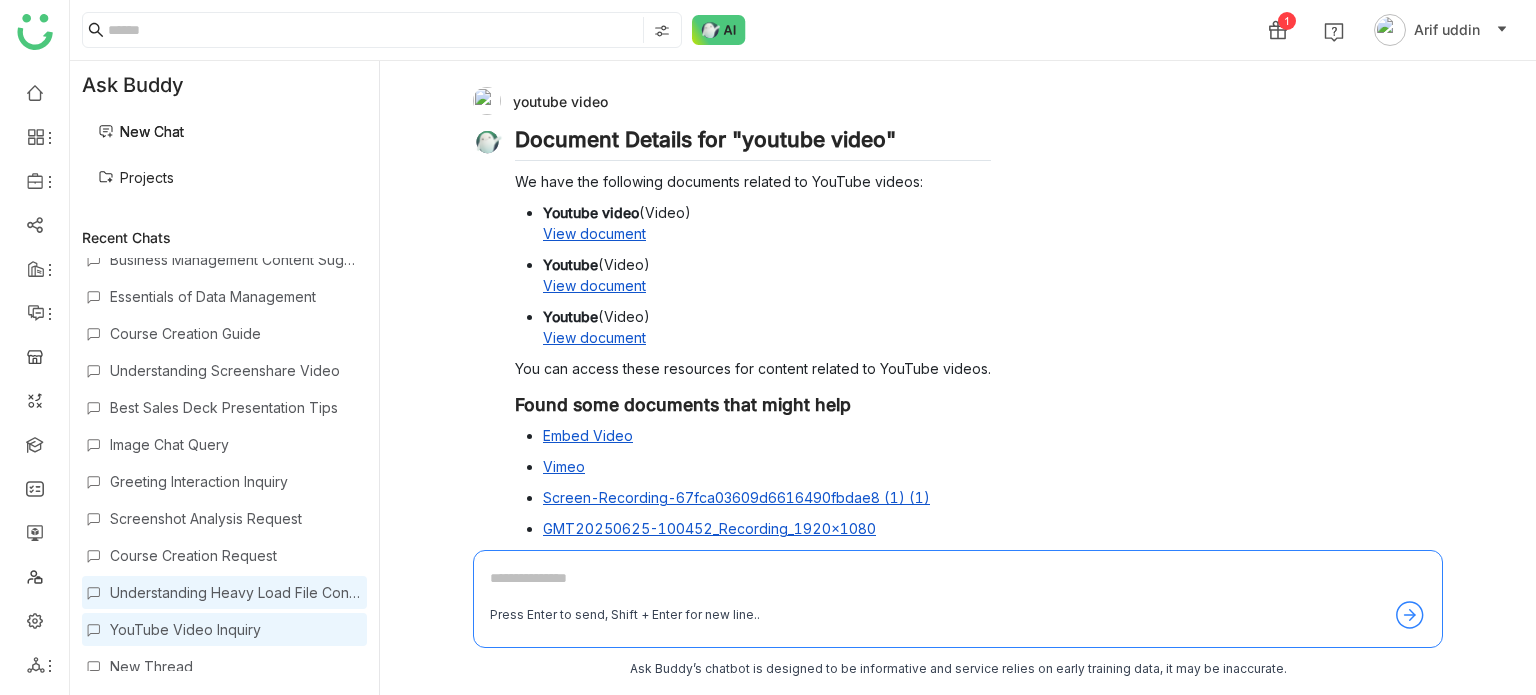 click on "Understanding Heavy Load File Content" at bounding box center [236, 592] 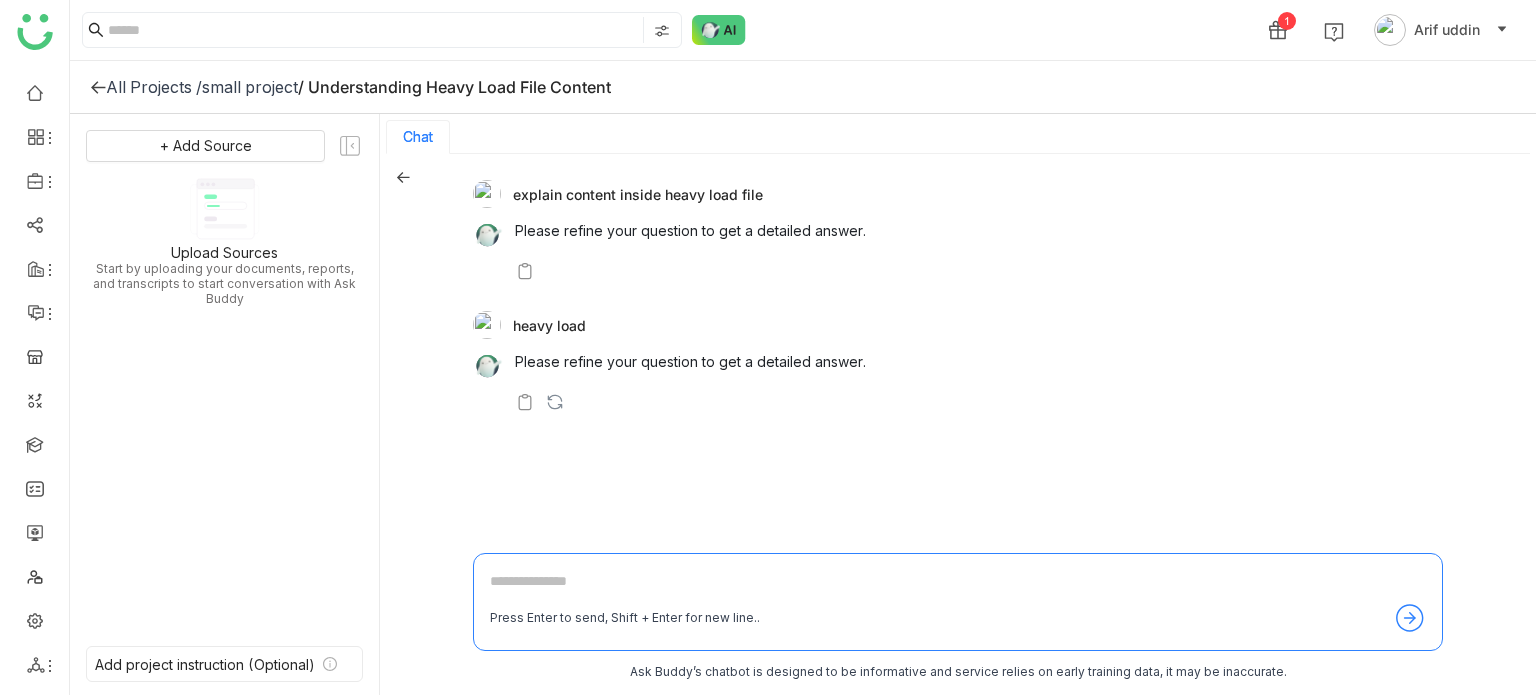 click 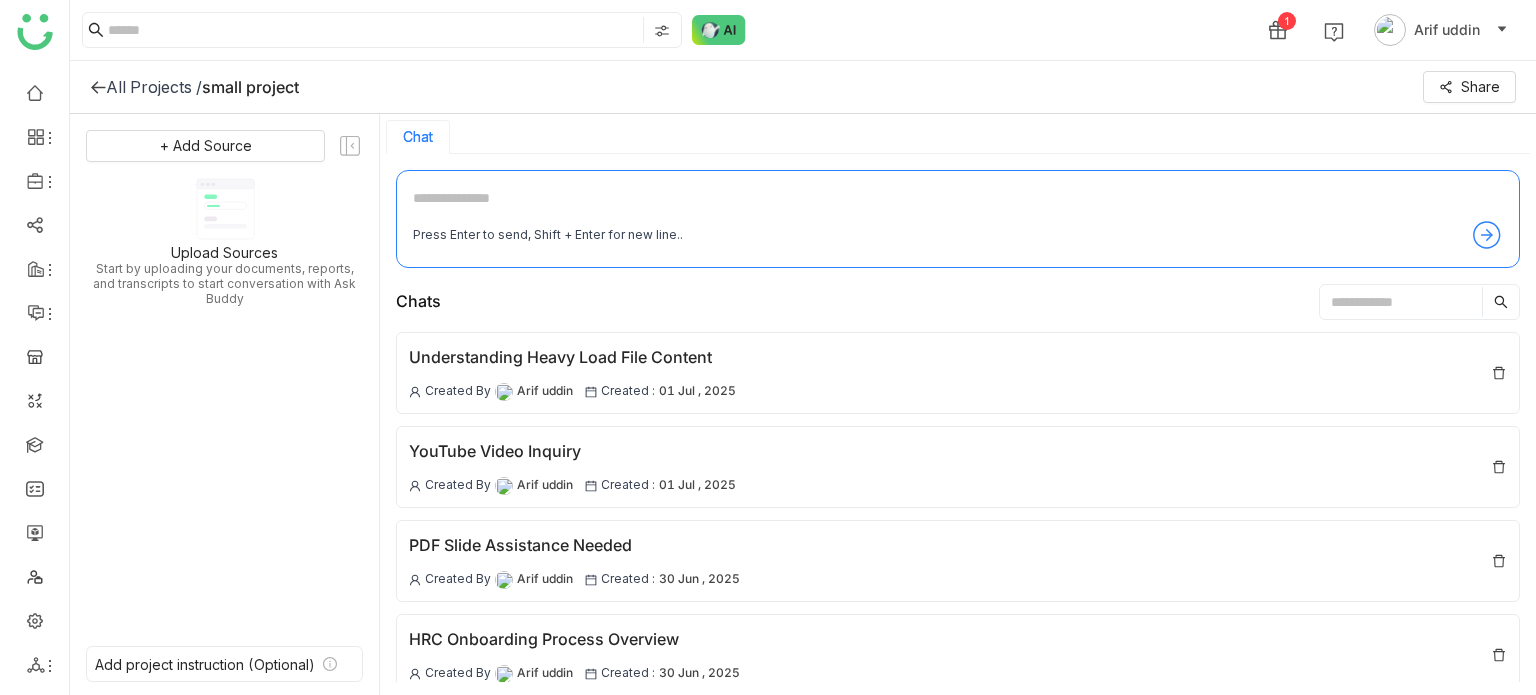 click 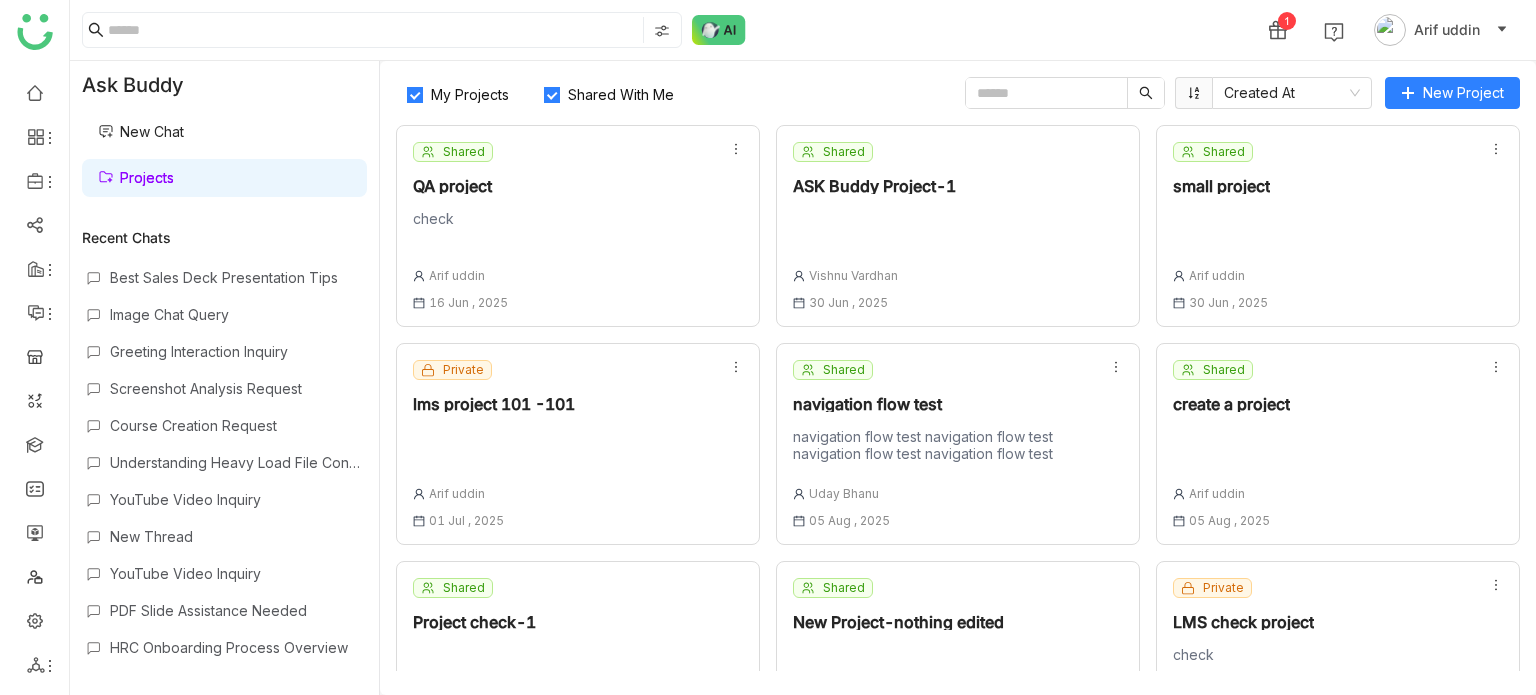 scroll, scrollTop: 280, scrollLeft: 0, axis: vertical 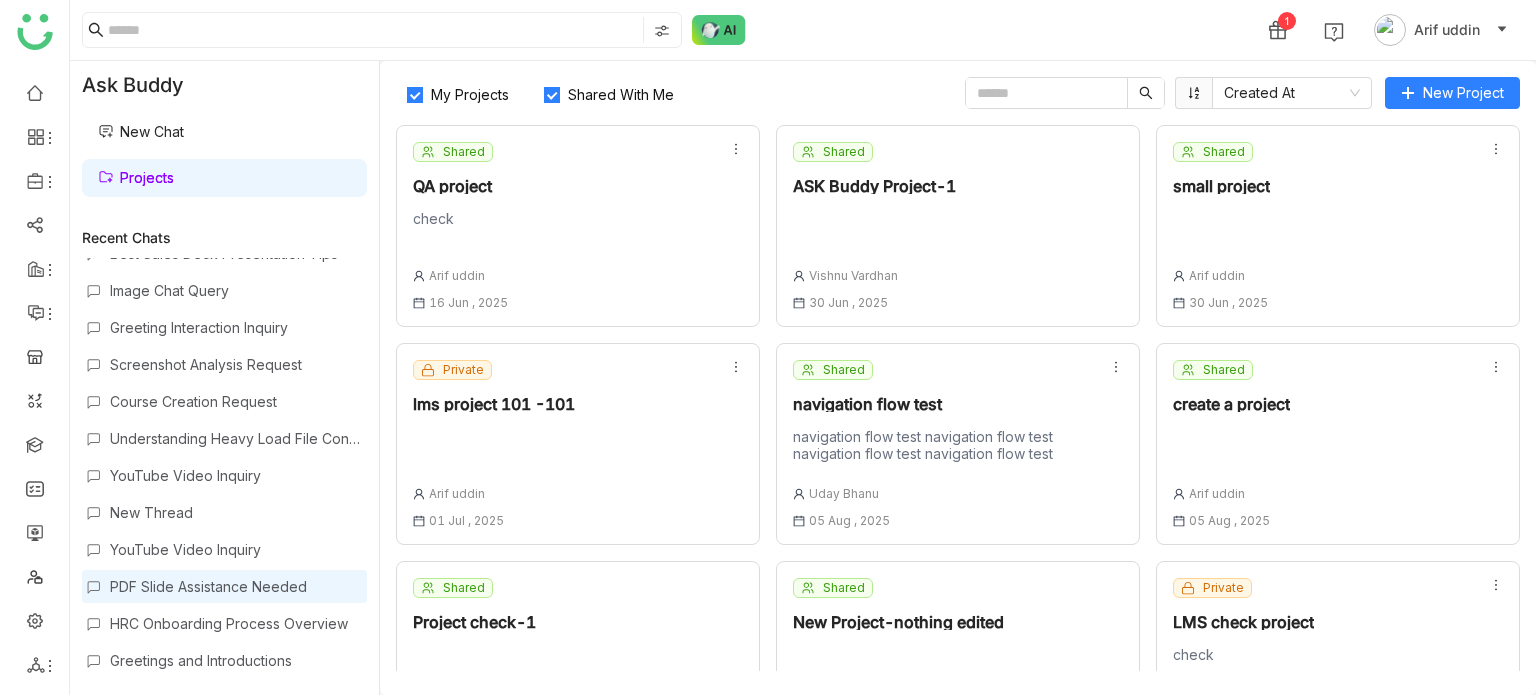 click on "PDF Slide Assistance Needed" at bounding box center (236, 586) 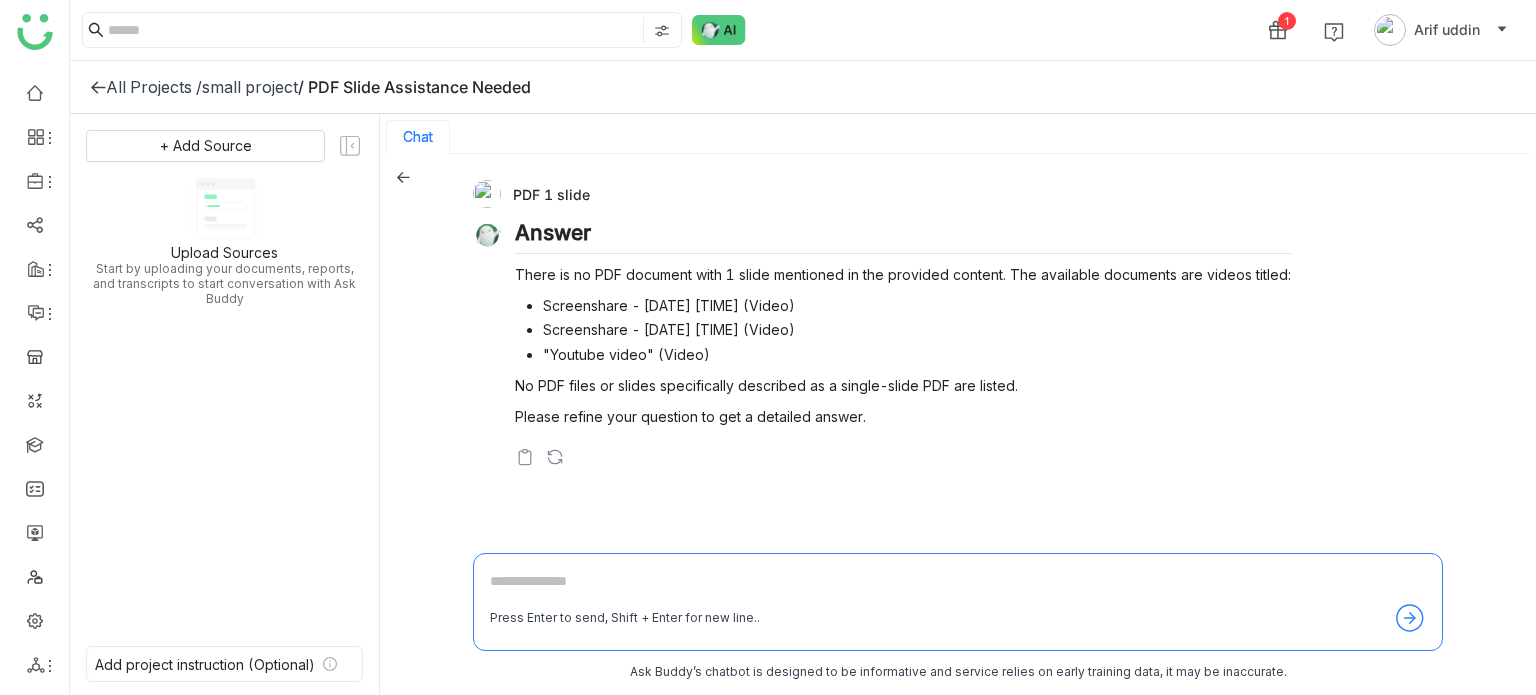 click 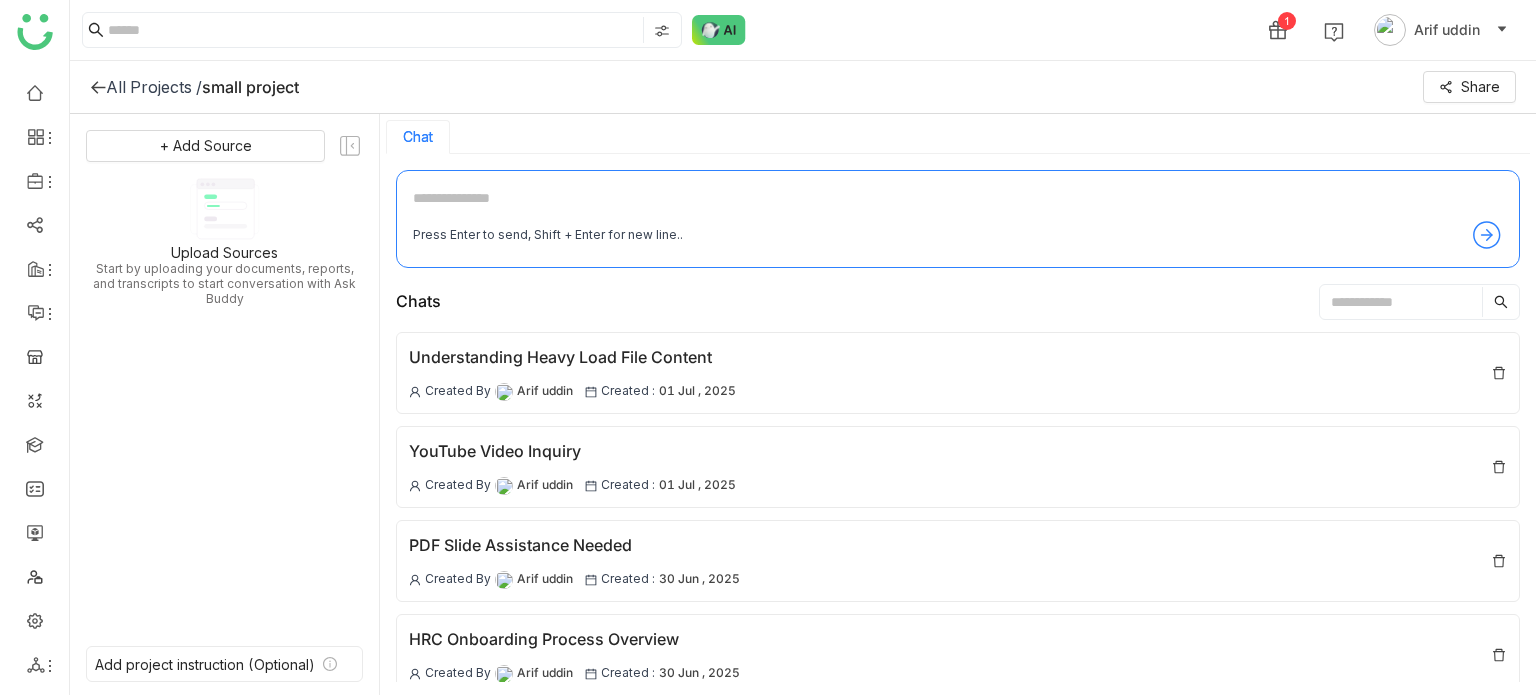 click 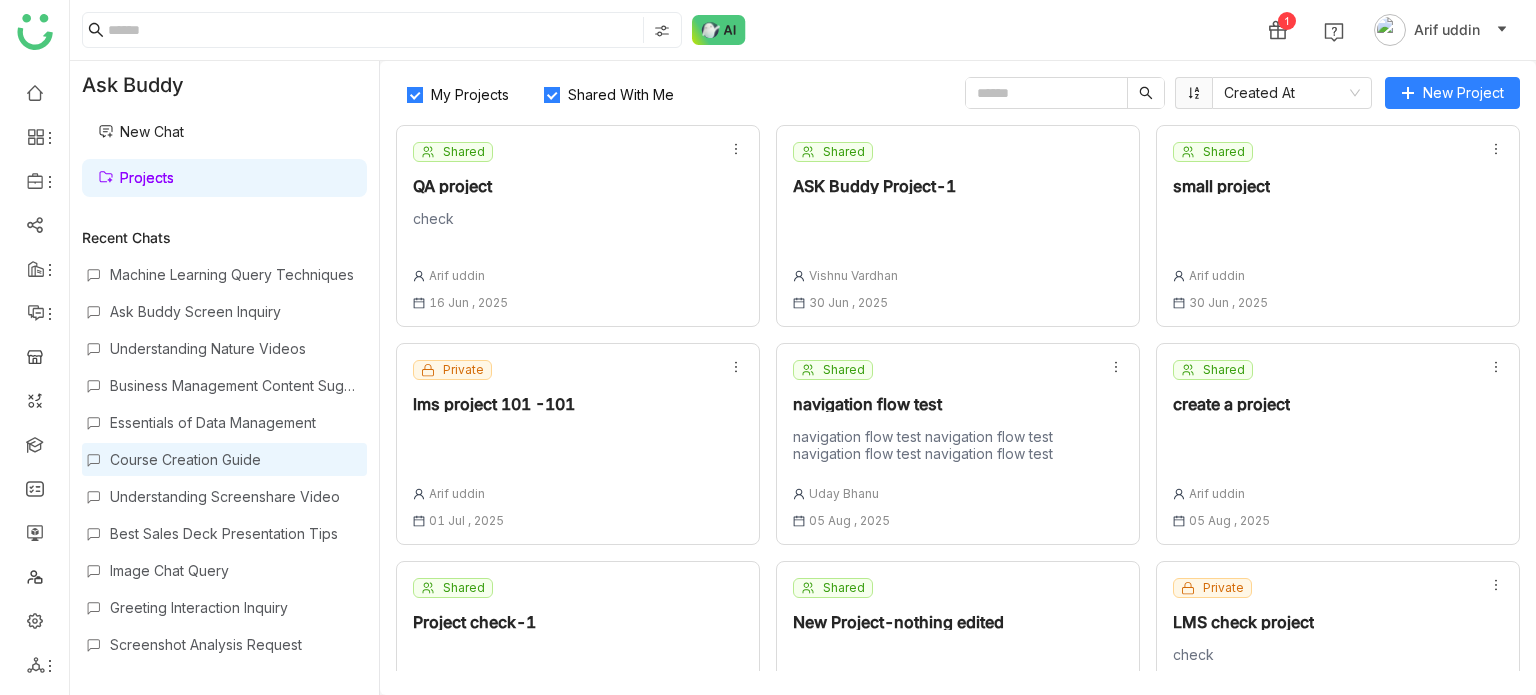 scroll, scrollTop: 52, scrollLeft: 0, axis: vertical 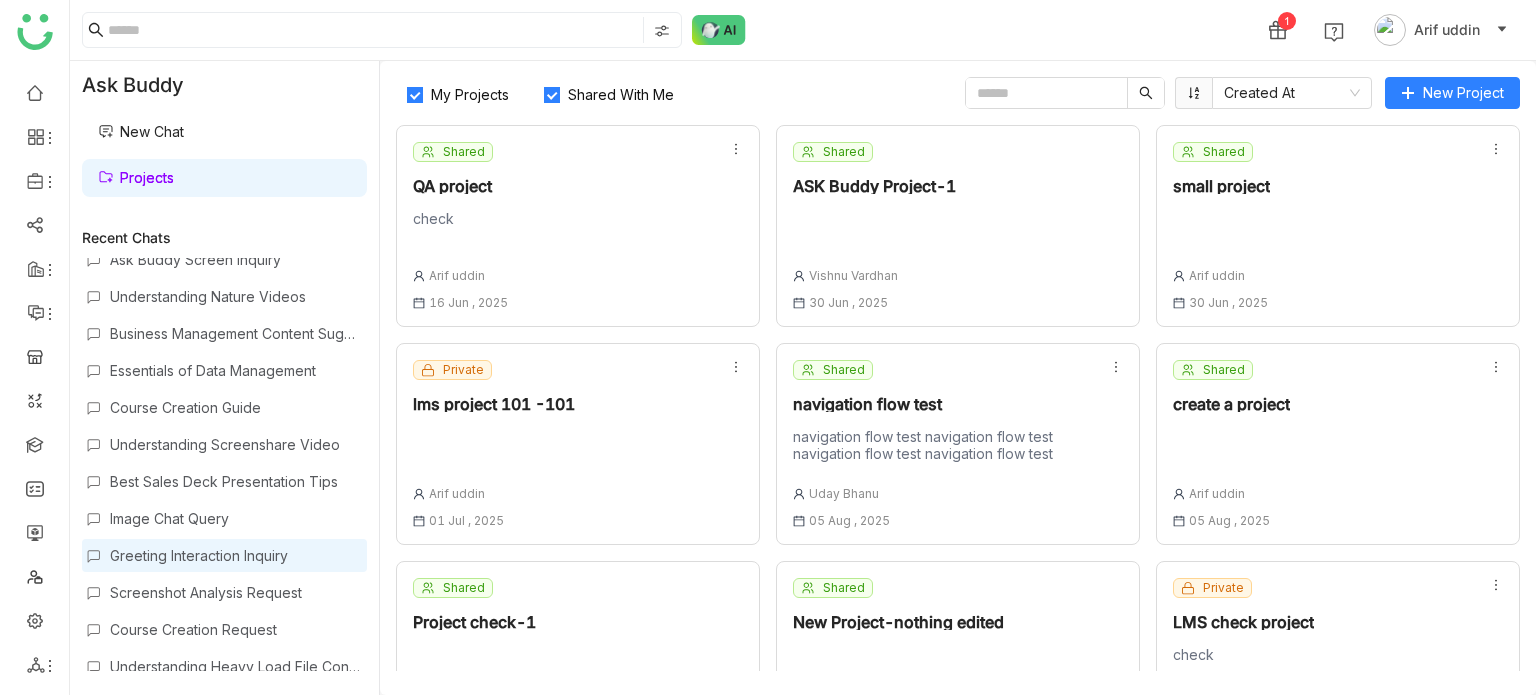 click on "Greeting Interaction Inquiry" at bounding box center [236, 555] 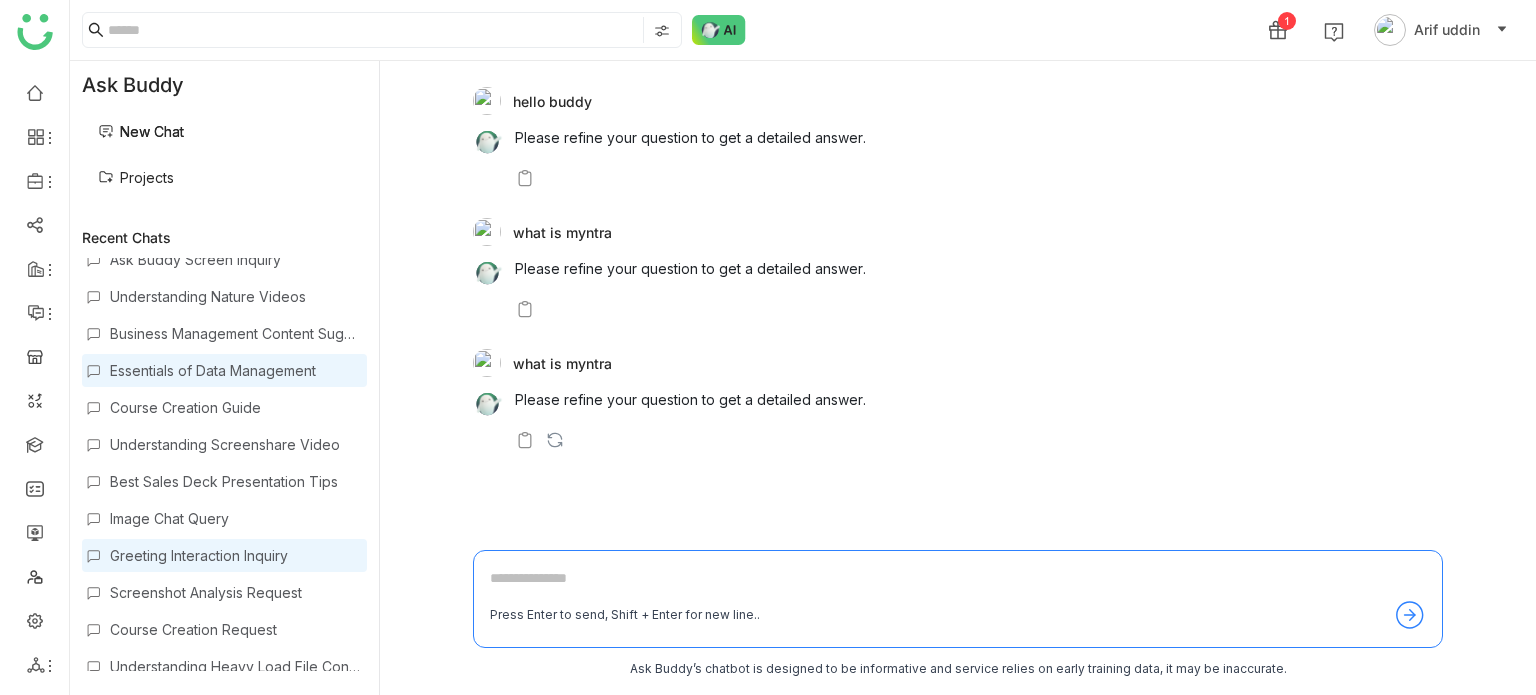 scroll, scrollTop: 0, scrollLeft: 0, axis: both 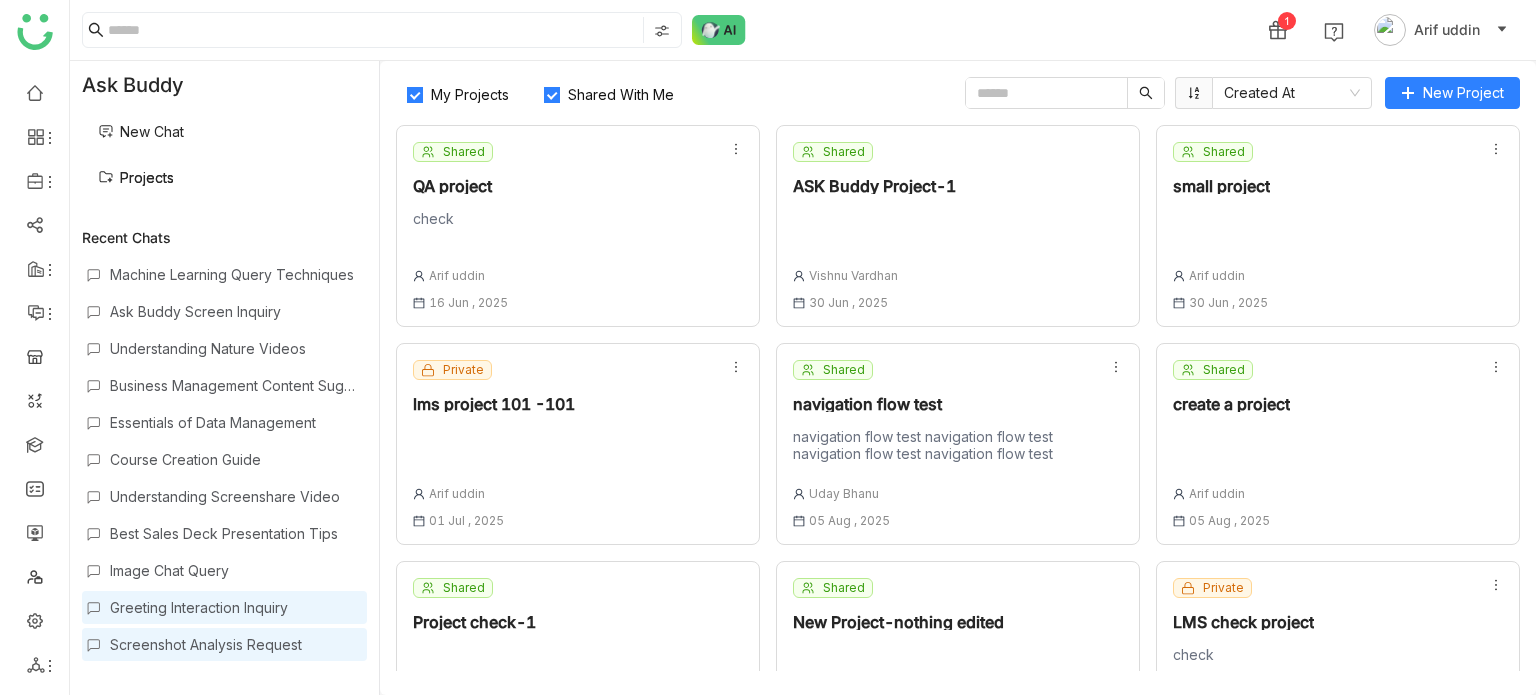 click on "Screenshot Analysis Request" at bounding box center (236, 644) 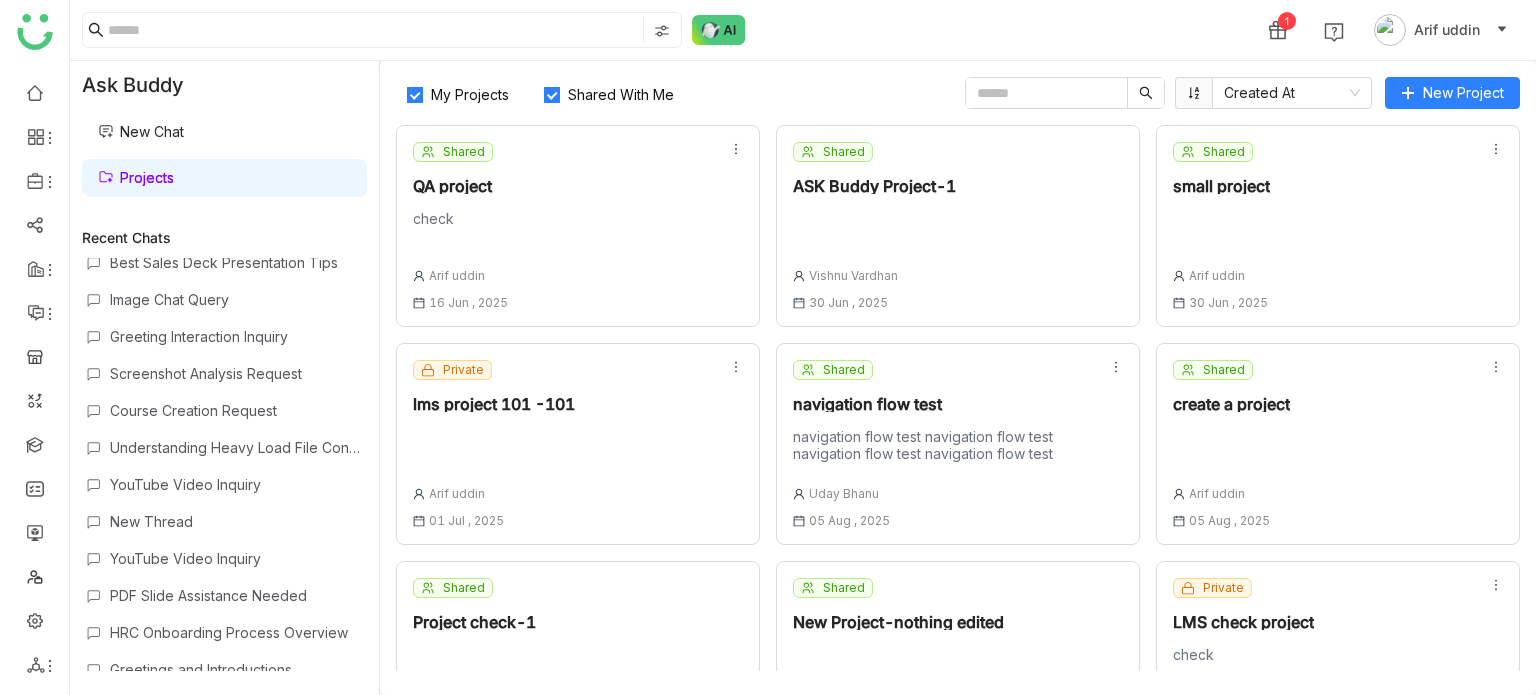 scroll, scrollTop: 272, scrollLeft: 0, axis: vertical 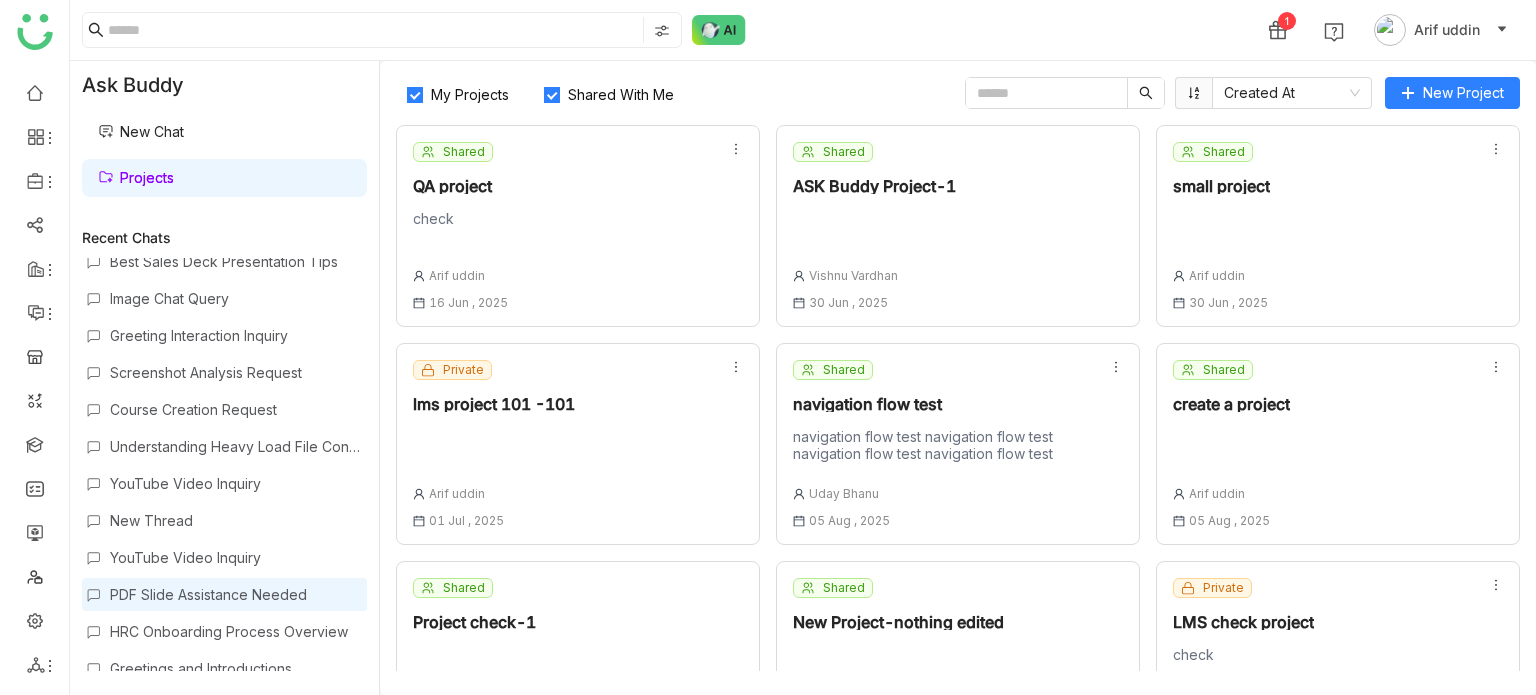 click on "PDF Slide Assistance Needed" at bounding box center (236, 594) 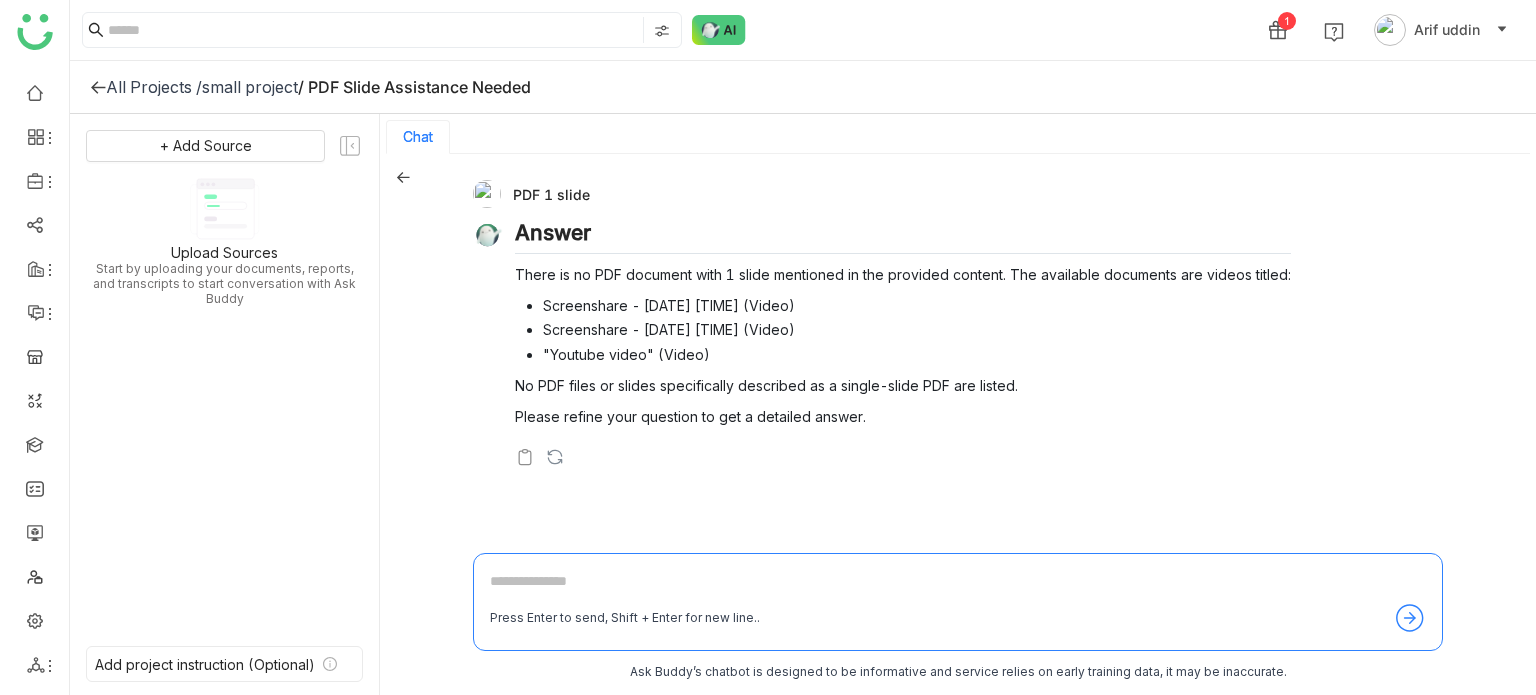 click 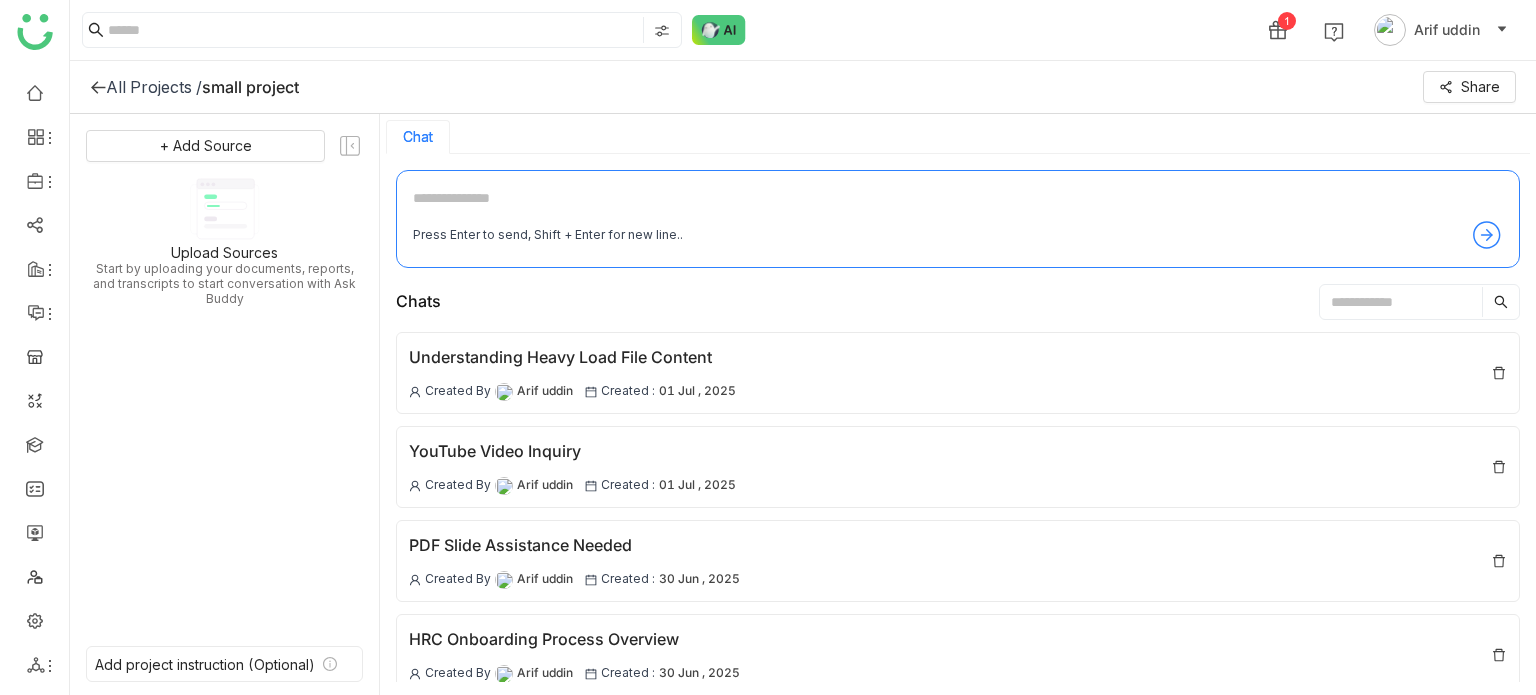 click 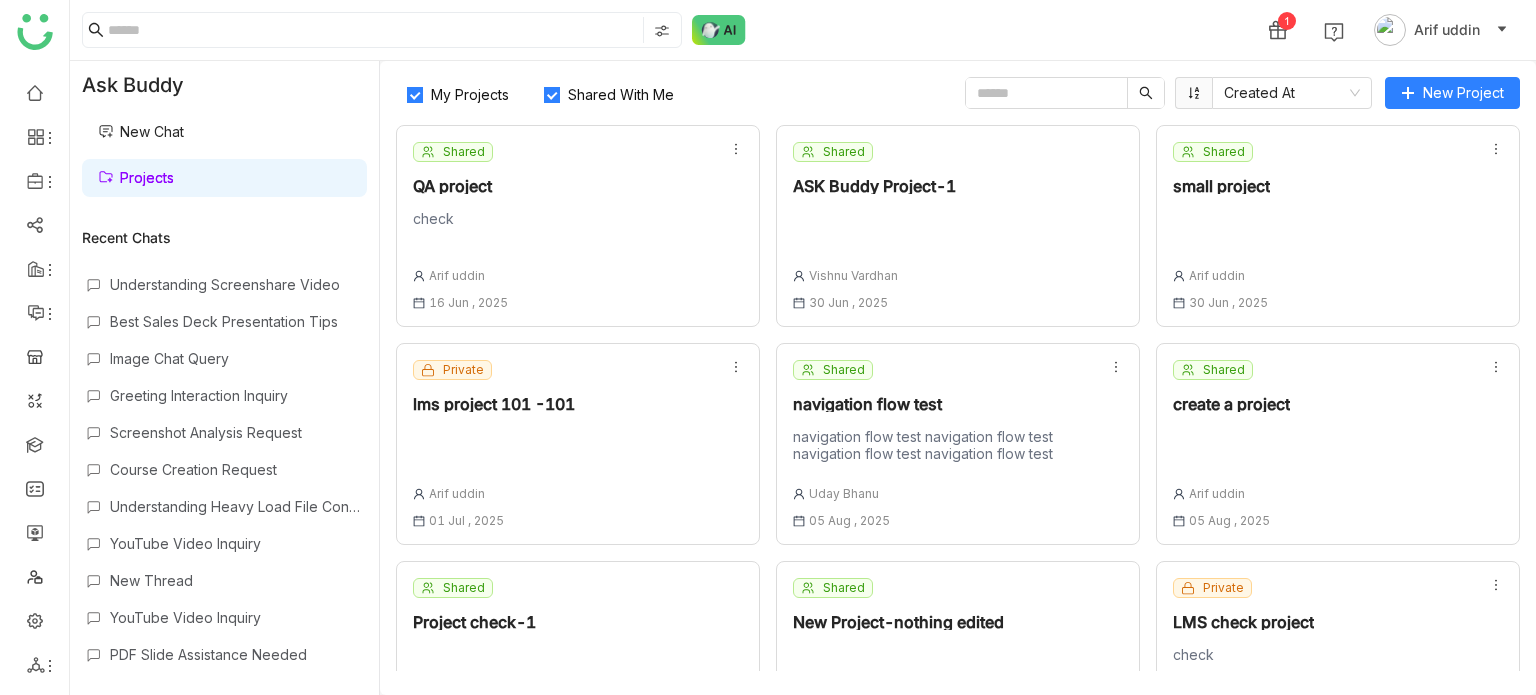 scroll, scrollTop: 215, scrollLeft: 0, axis: vertical 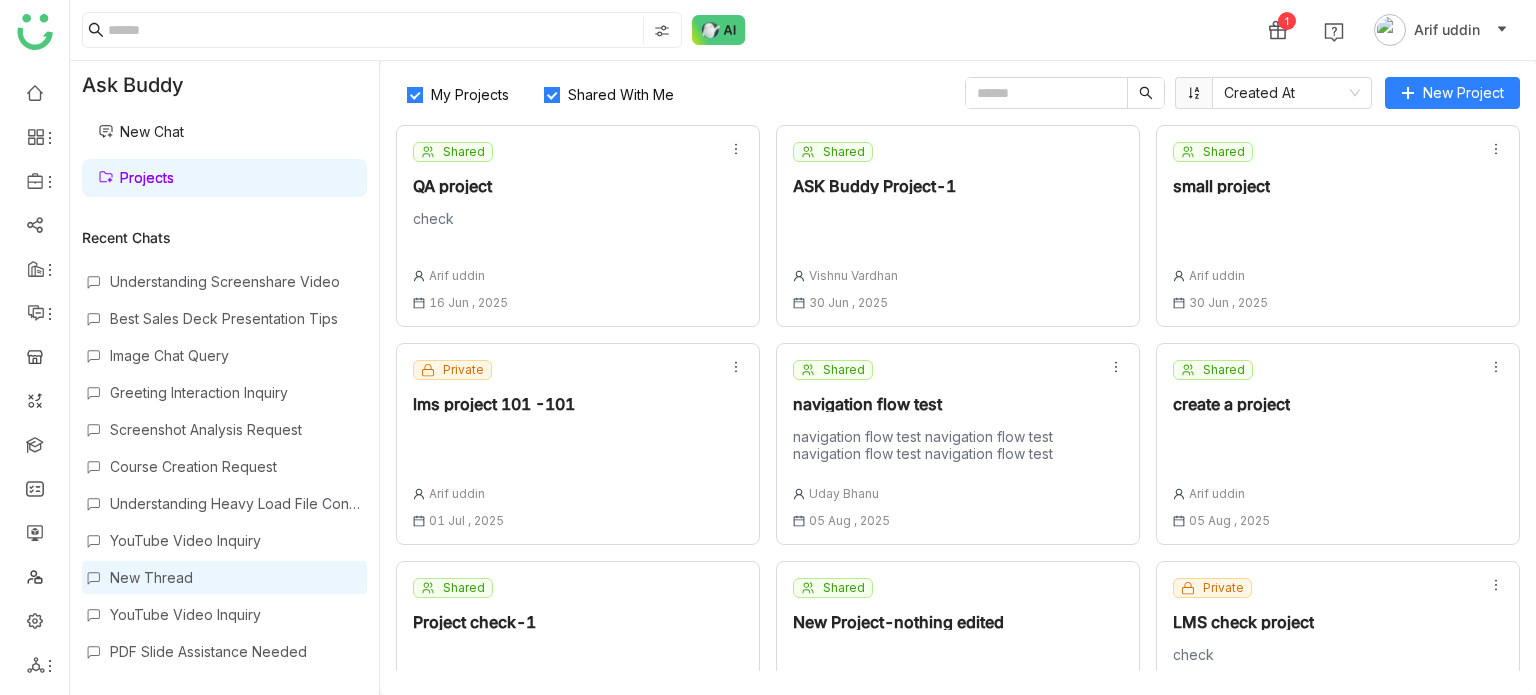 click on "New Thread" at bounding box center [236, 577] 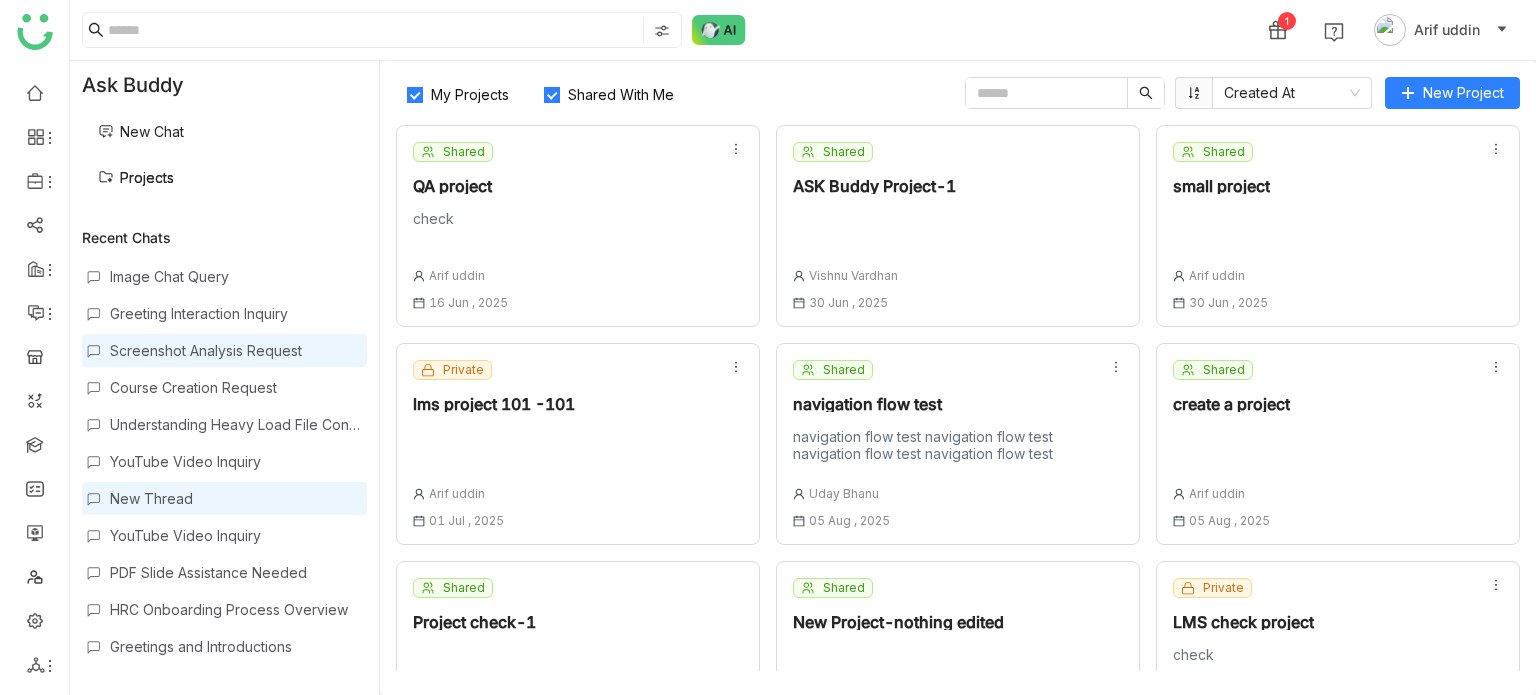 scroll, scrollTop: 304, scrollLeft: 0, axis: vertical 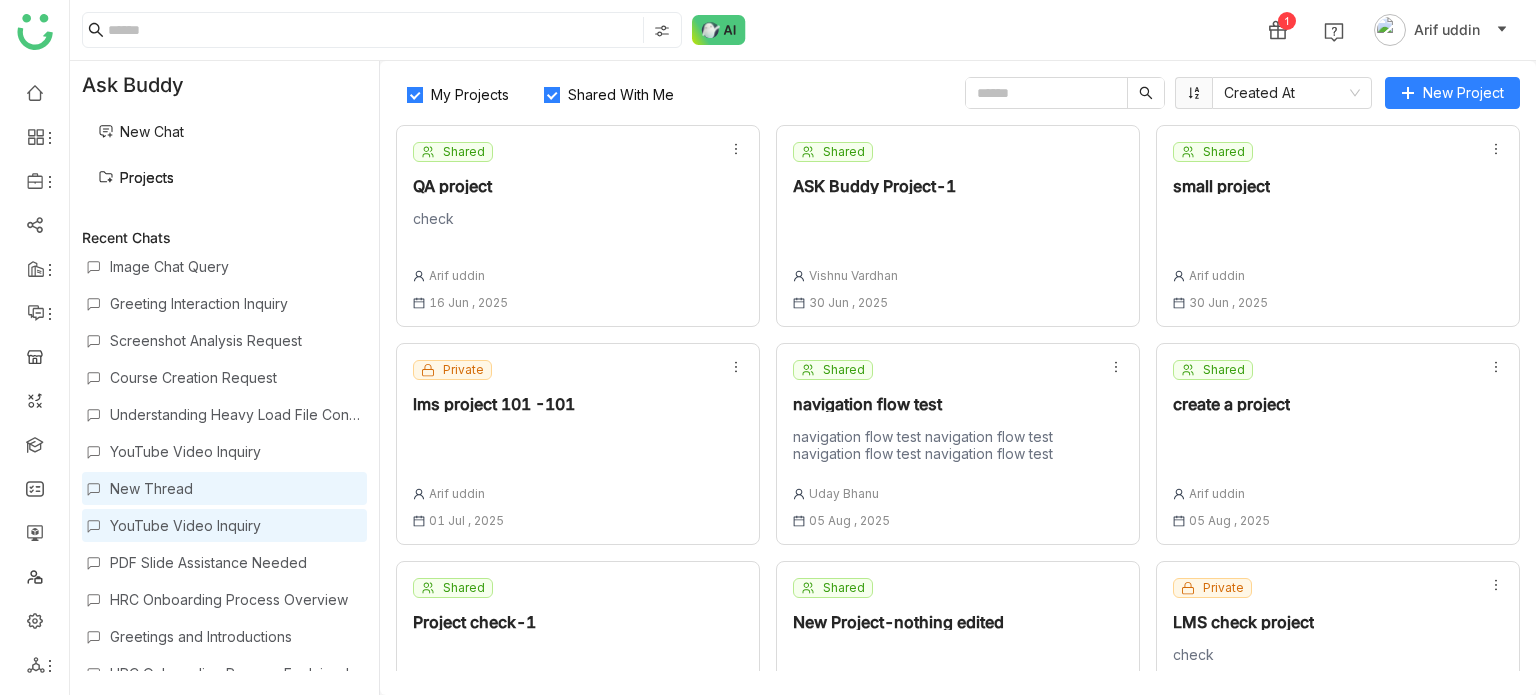 click on "YouTube Video Inquiry" at bounding box center [236, 525] 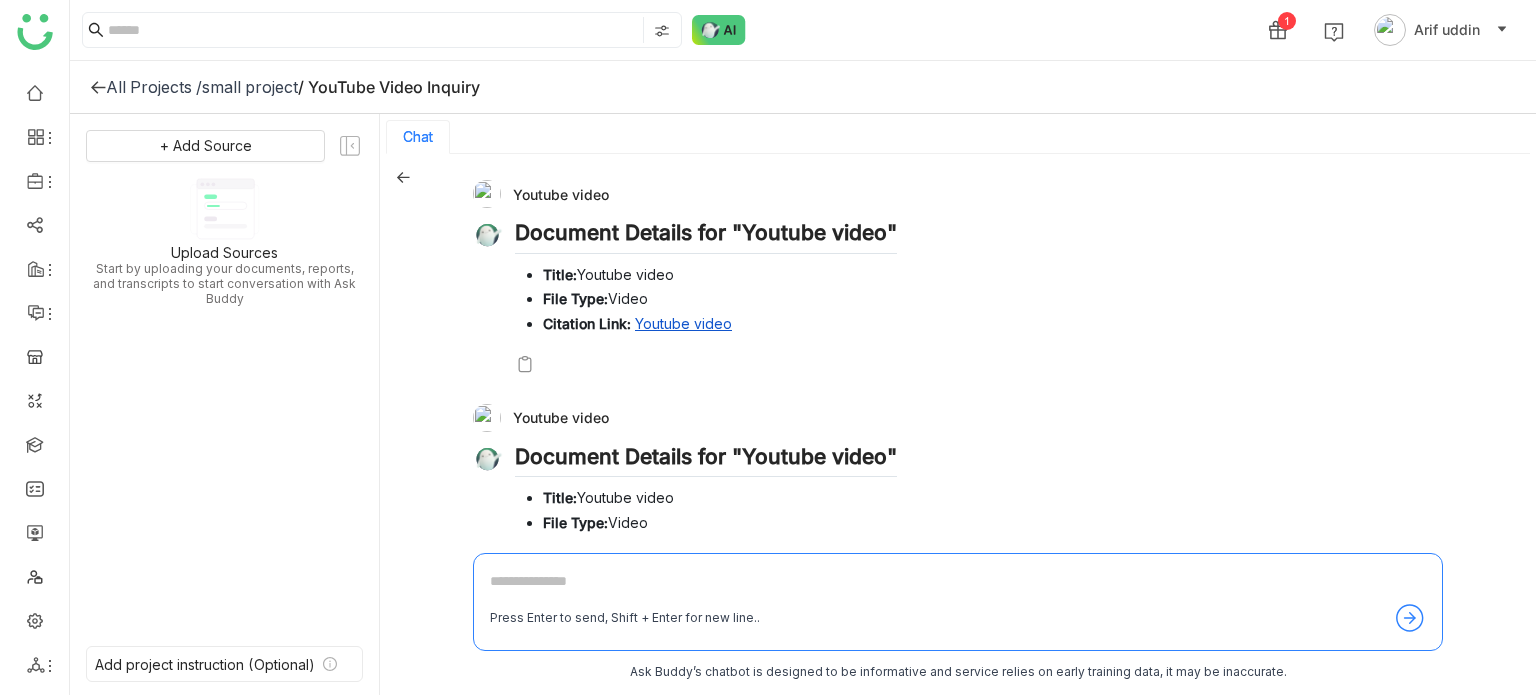 click 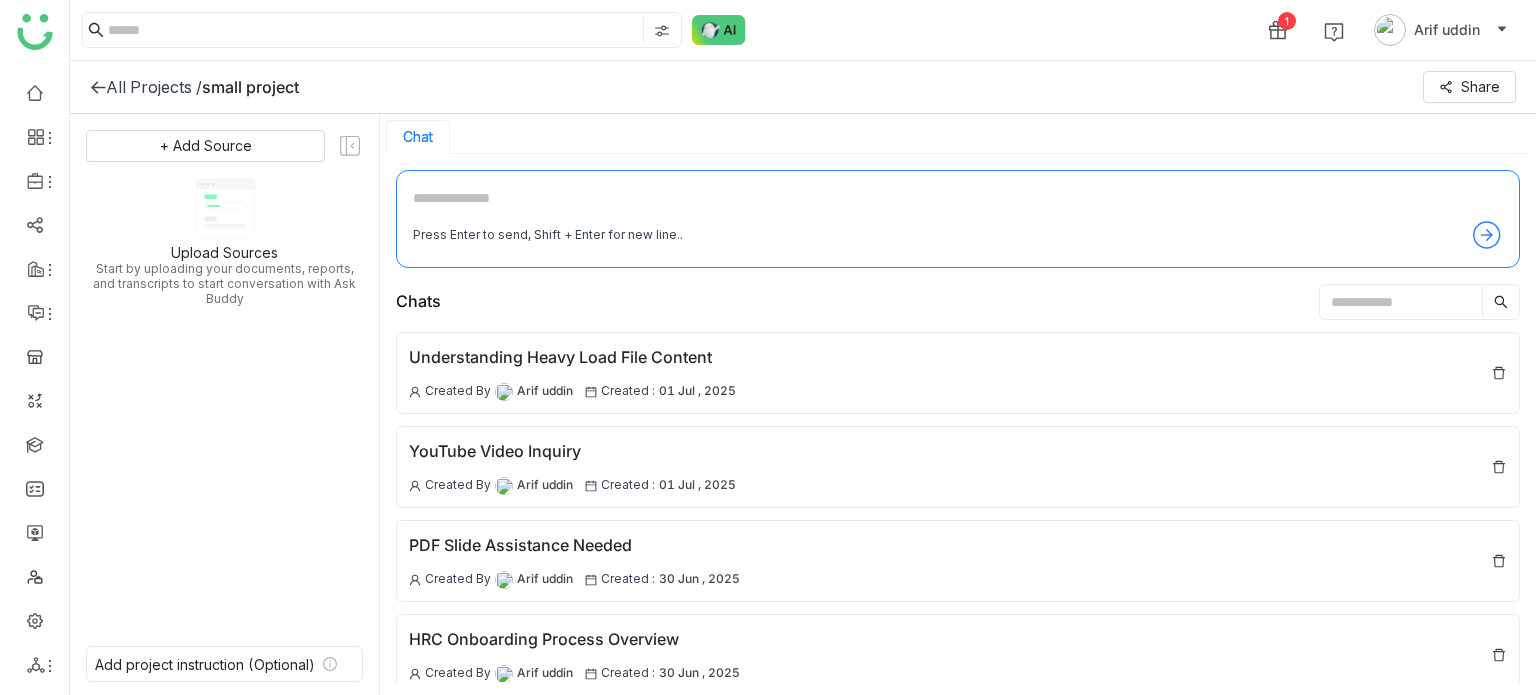 click on "All Projects /    small project   Share" 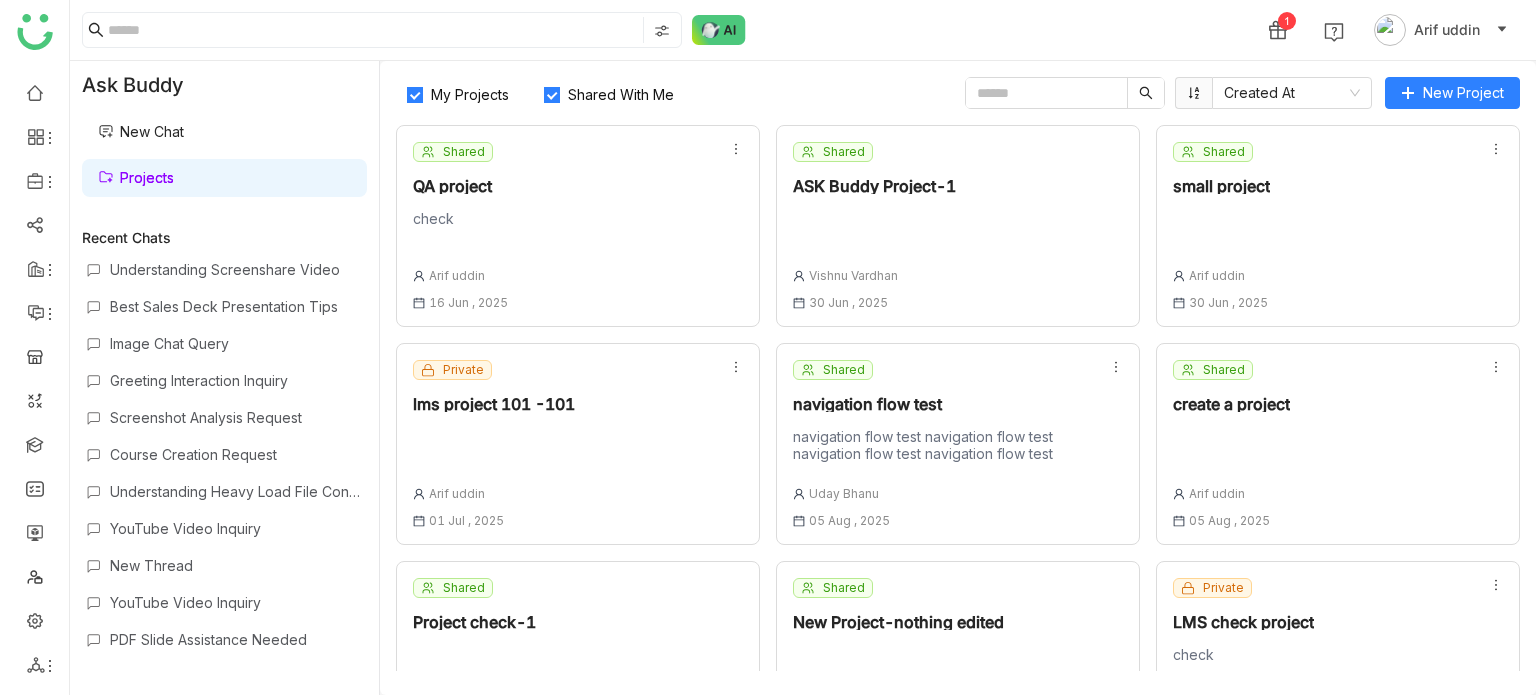 scroll, scrollTop: 231, scrollLeft: 0, axis: vertical 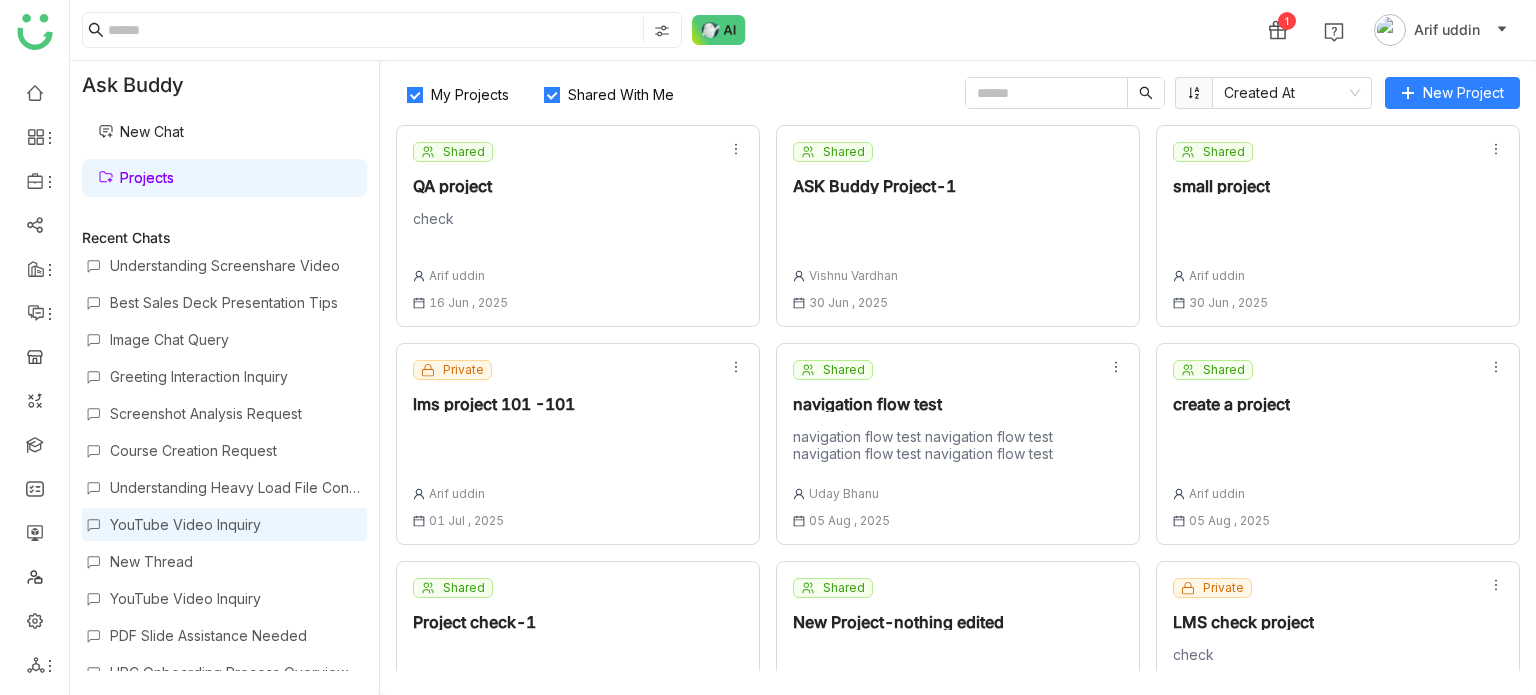 click on "YouTube Video Inquiry" at bounding box center [236, 524] 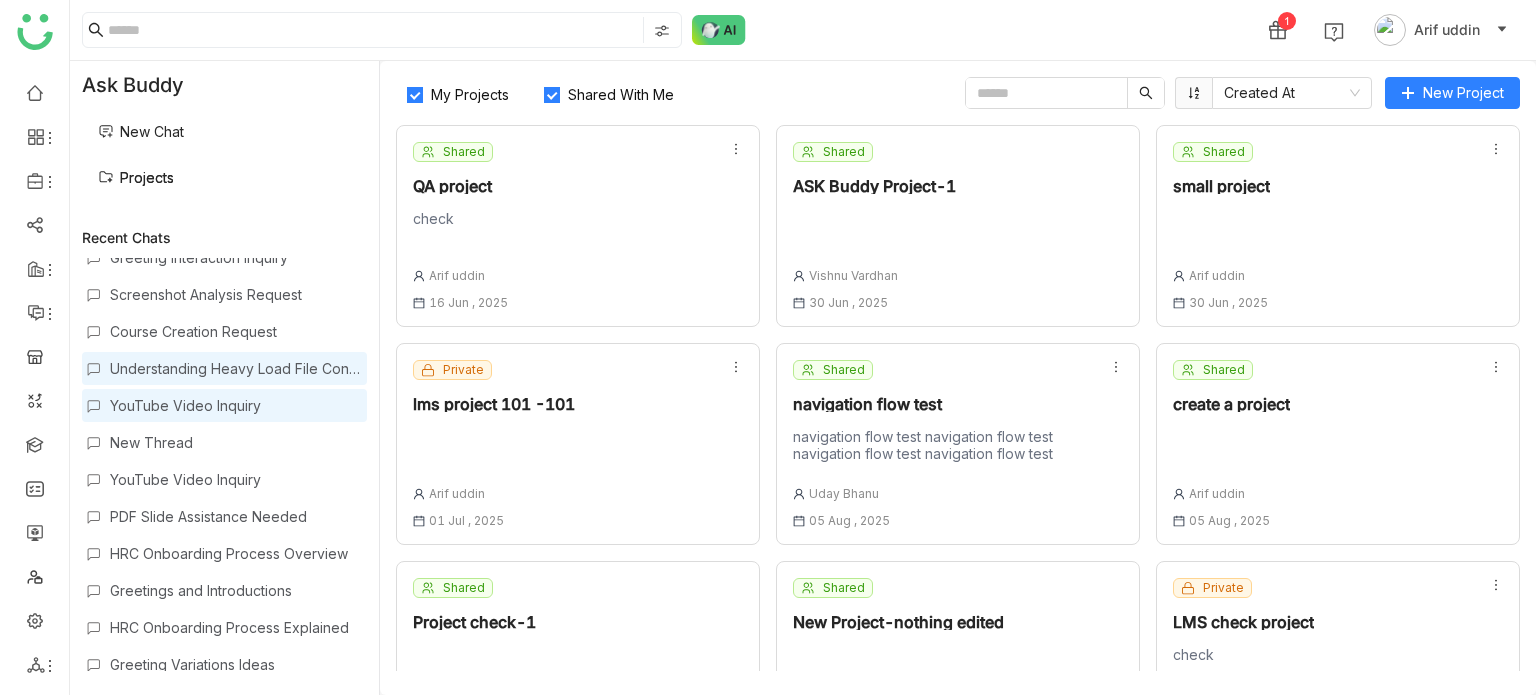 scroll, scrollTop: 354, scrollLeft: 0, axis: vertical 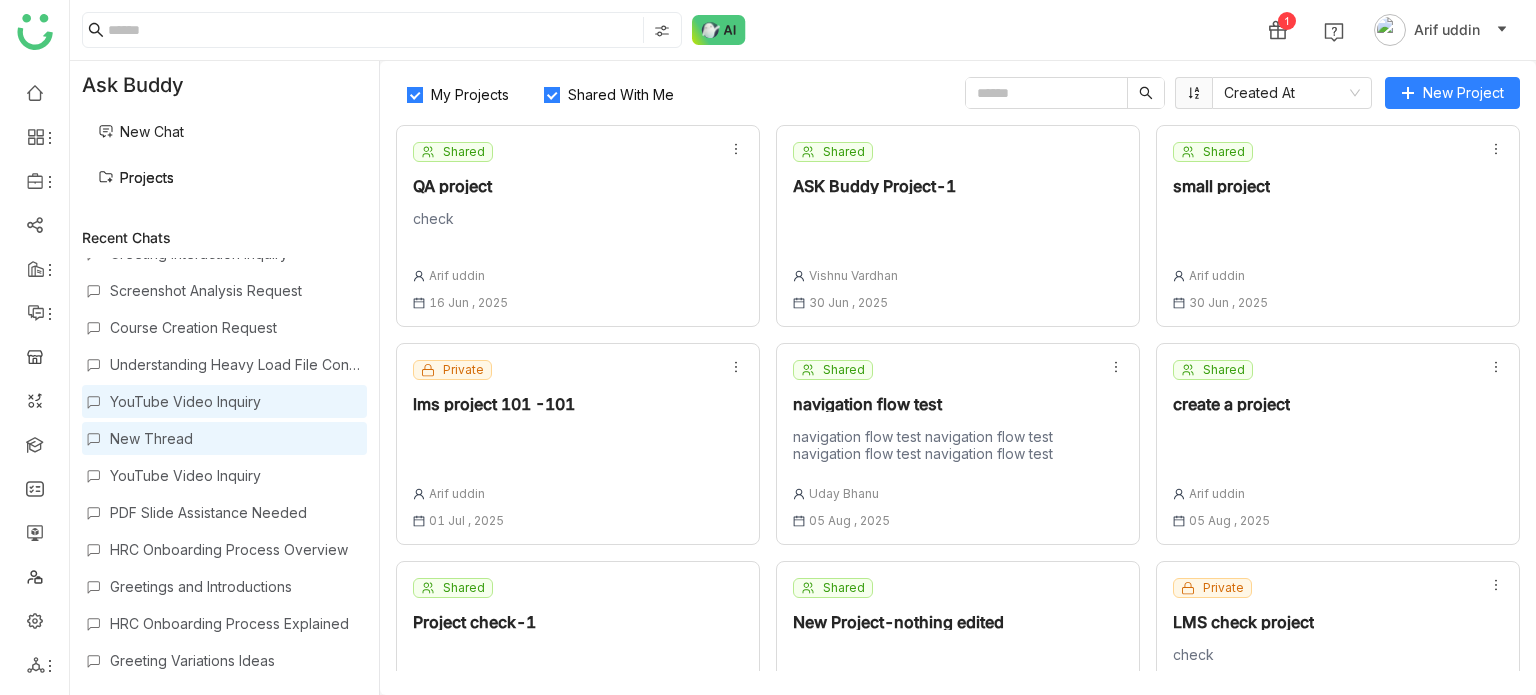 click on "New Thread" at bounding box center (236, 438) 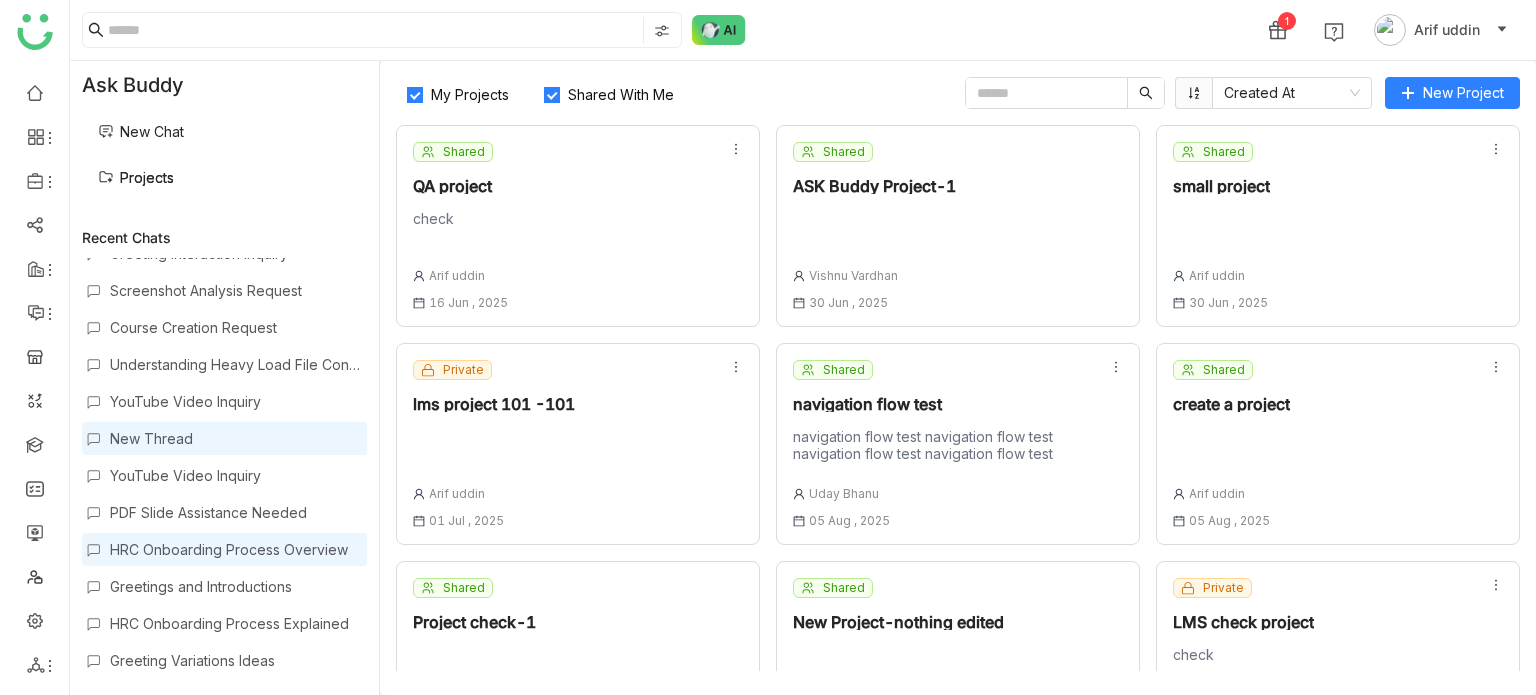 click on "HRC Onboarding Process Overview" at bounding box center (224, 549) 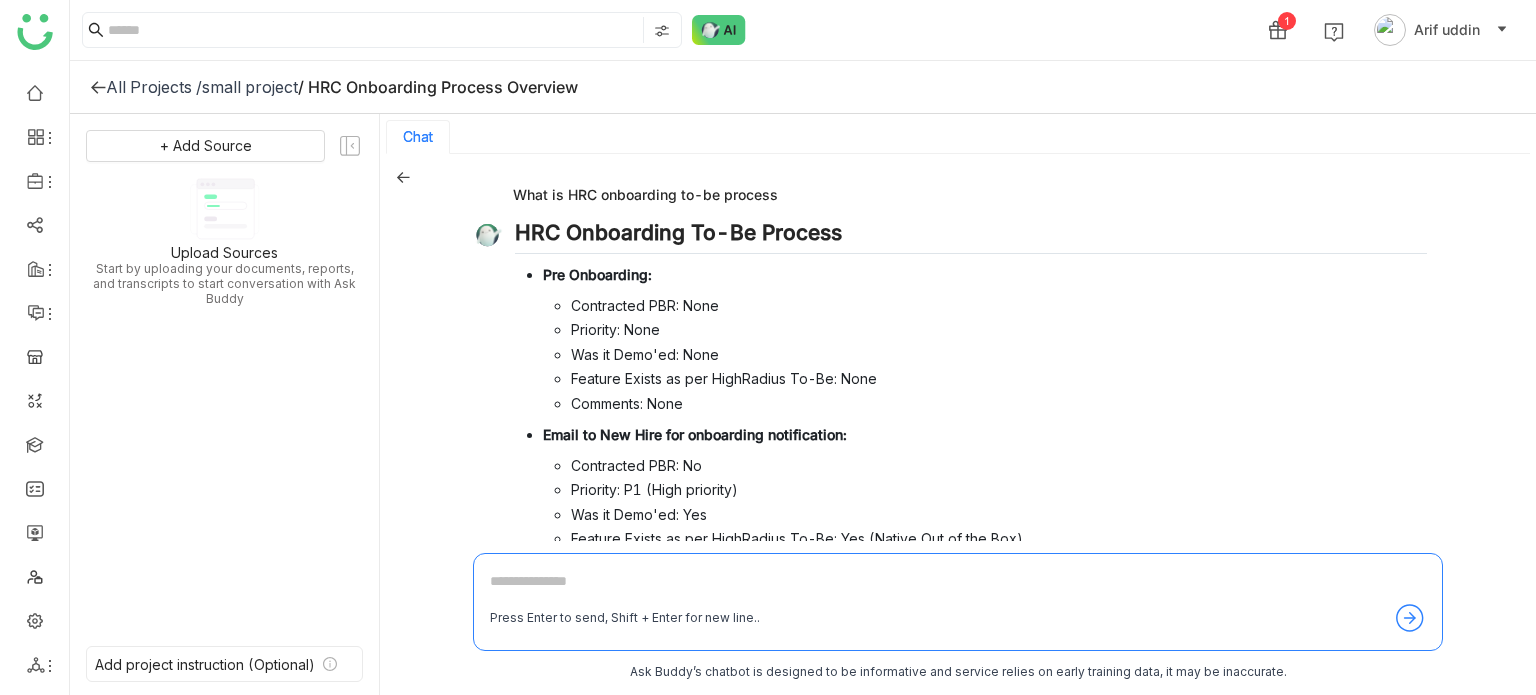 click 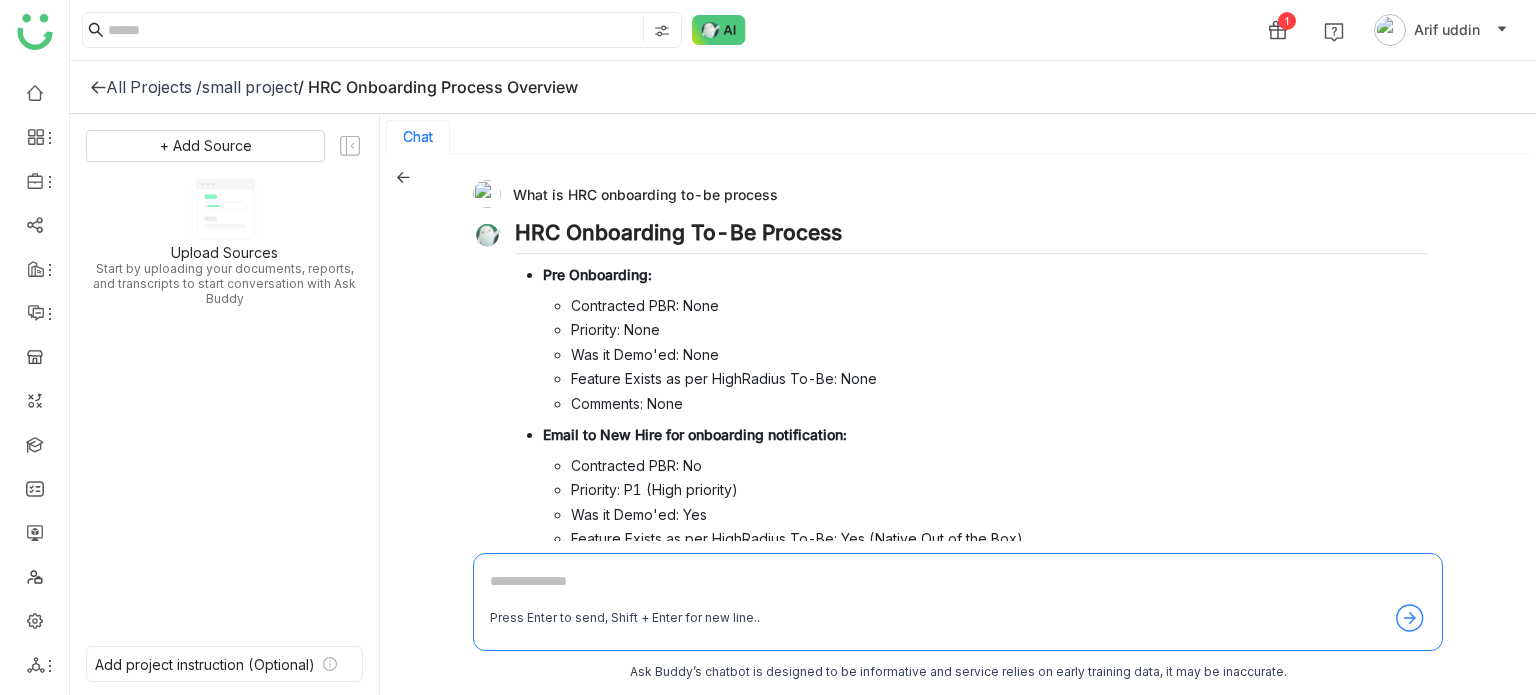 click on "What is HRC onboarding to-be process
HRC Onboarding To-Be Process
Pre Onboarding:
Contracted PBR: None
Priority: None
Was it Demo'ed: None
Feature Exists as per HighRadius To-Be: None
Comments: None
Email to New Hire for onboarding notification:
Contracted PBR: No
Priority: P1 (High priority)
Was it Demo'ed: Yes
Feature Exists as per HighRadius To-Be: Yes (Native Out of the Box)
During Onboarding:
Contracted PBR: None
Priority: None
Was it Demo'ed: None
Feature Exists as per HighRadius To-Be: None
Comments: None
Post Onboarding:
Contracted PBR, Priority, Demo status, and feature existence are all marked as none or not applicable.
source .
Press Enter to send, Shift + Enter for new line.." at bounding box center (958, 426) 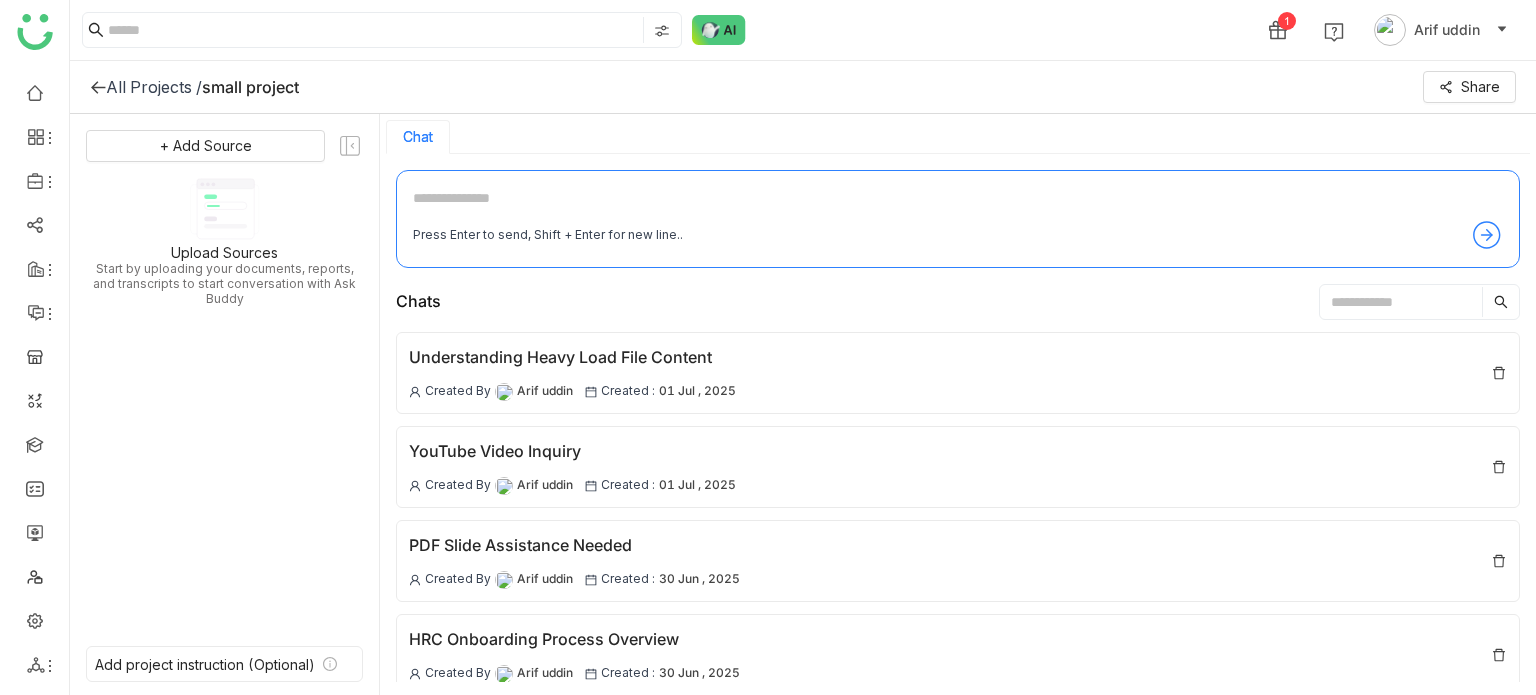click 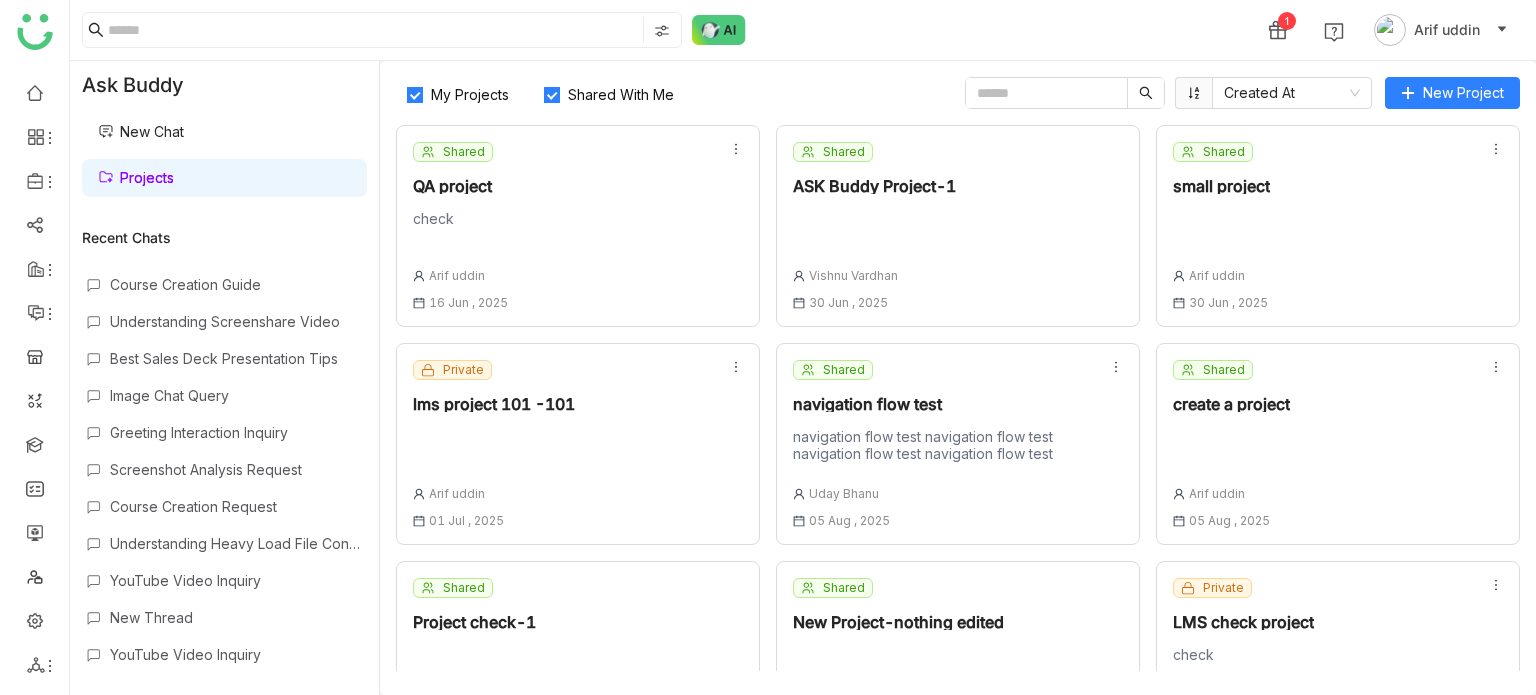 scroll, scrollTop: 176, scrollLeft: 0, axis: vertical 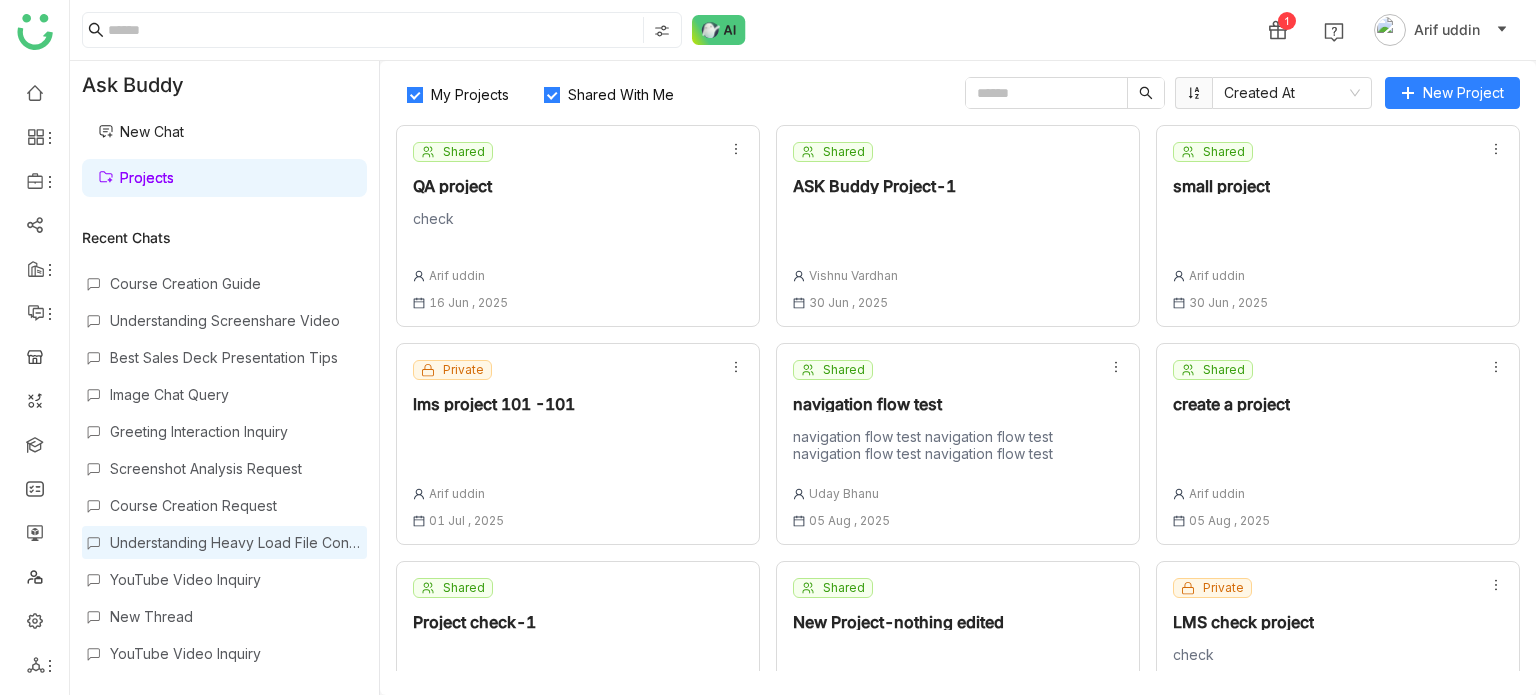 click on "Understanding Heavy Load File Content" at bounding box center [236, 542] 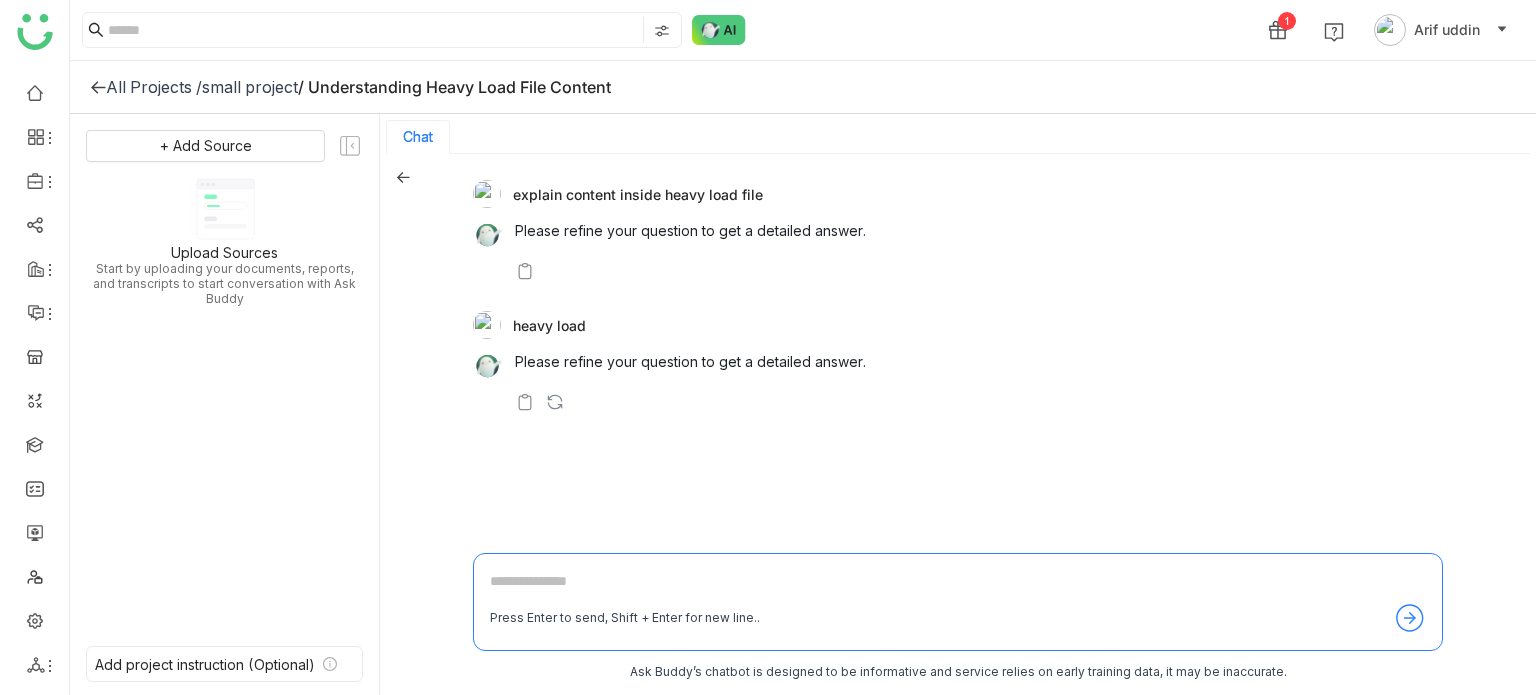 click 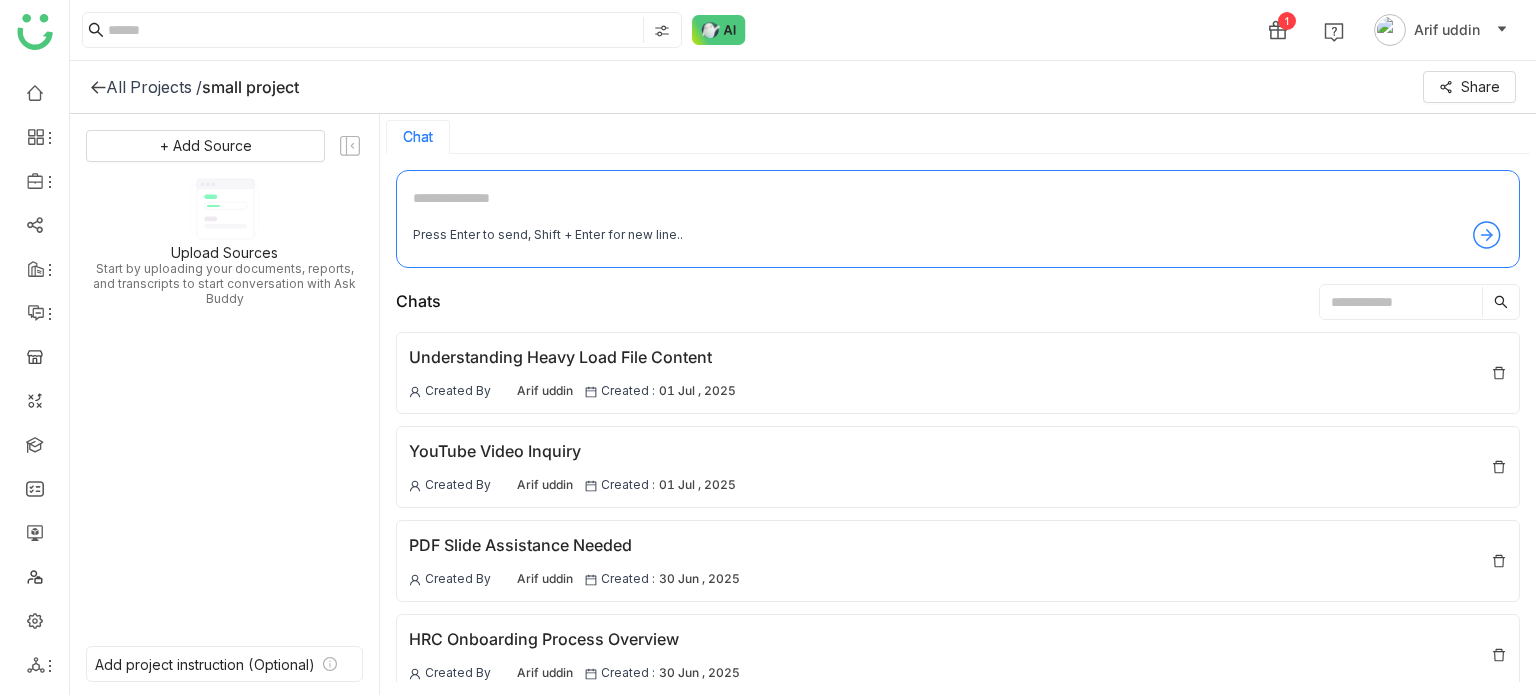 click 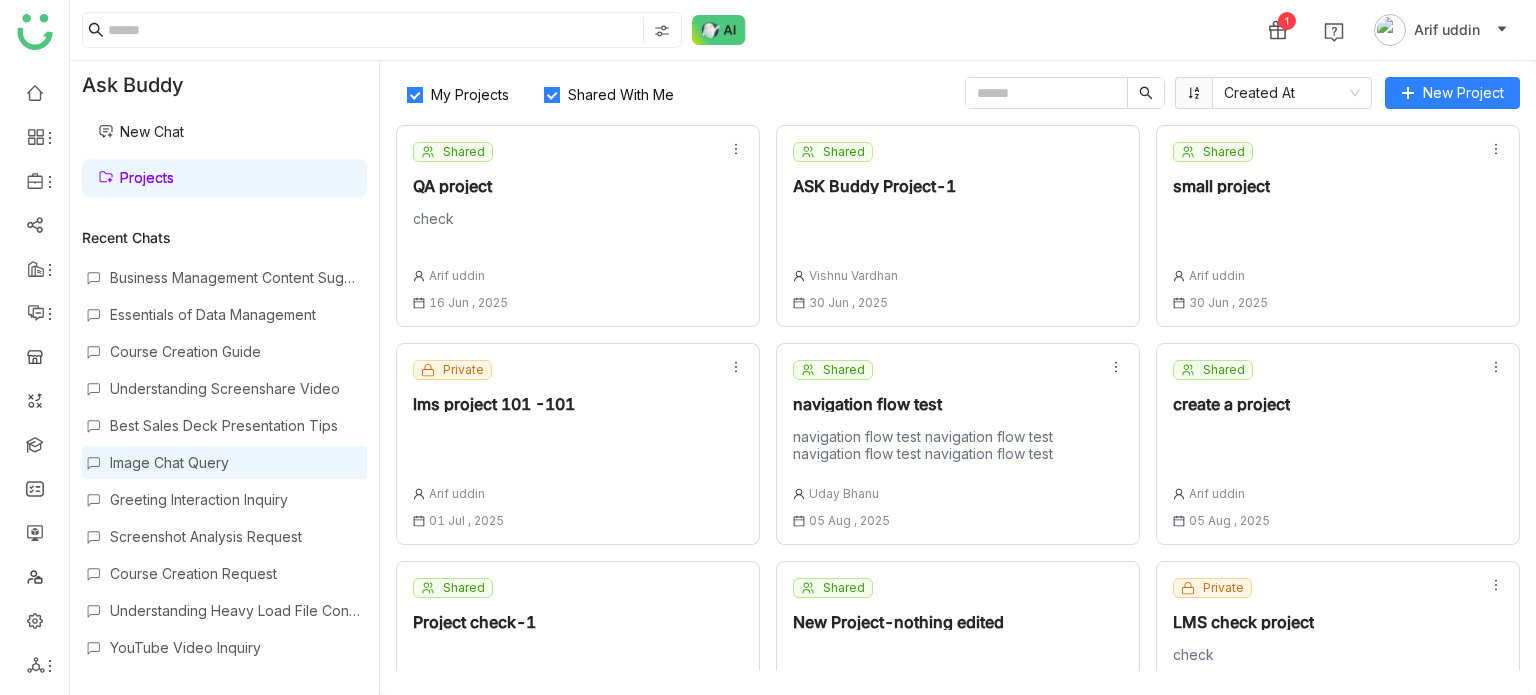 scroll, scrollTop: 108, scrollLeft: 0, axis: vertical 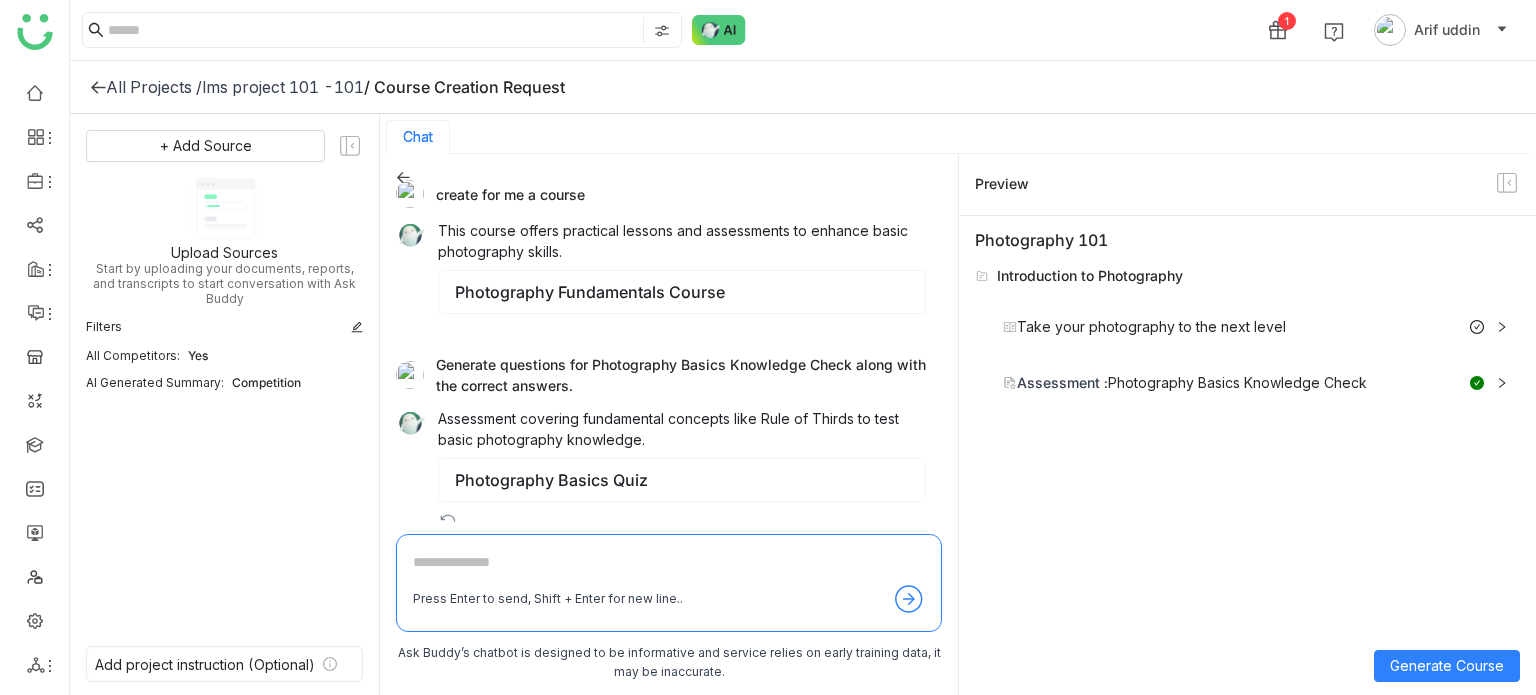 click on "All Projects /" 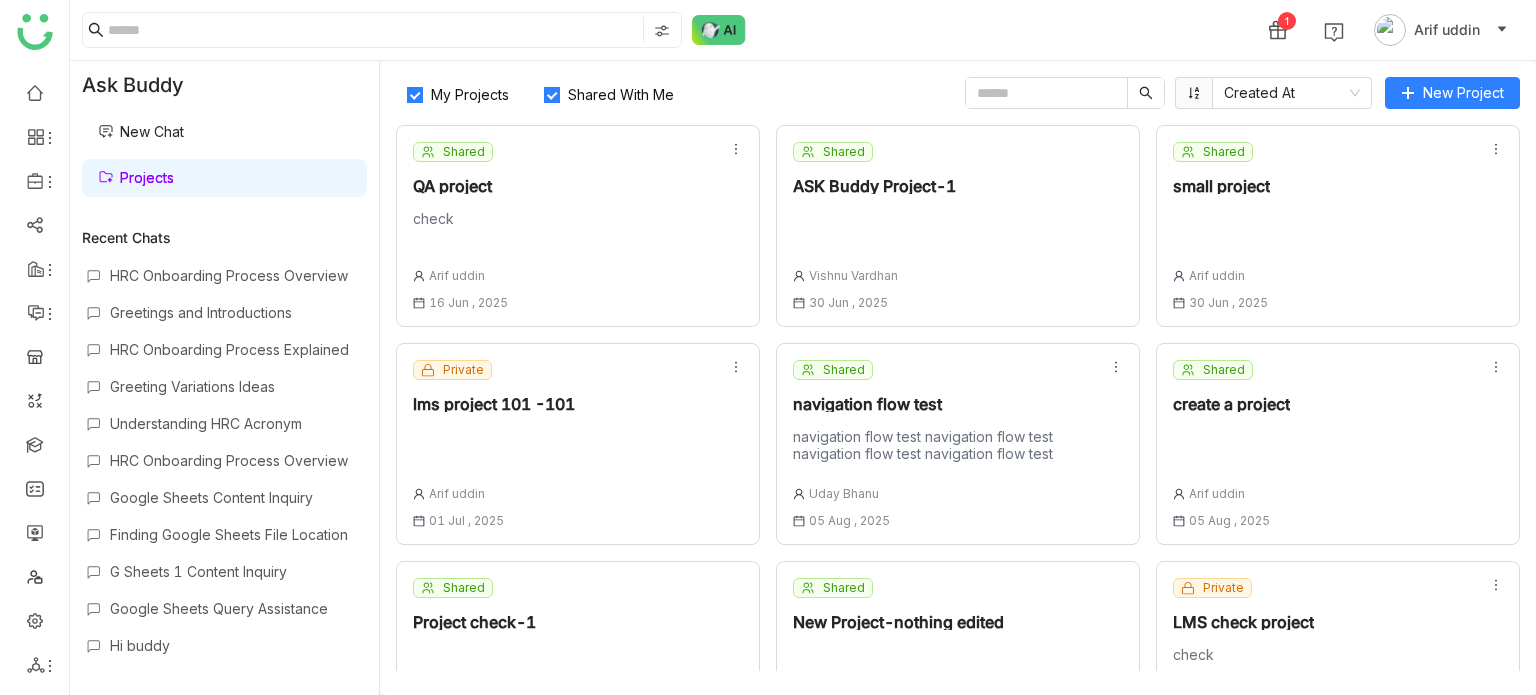 scroll, scrollTop: 630, scrollLeft: 0, axis: vertical 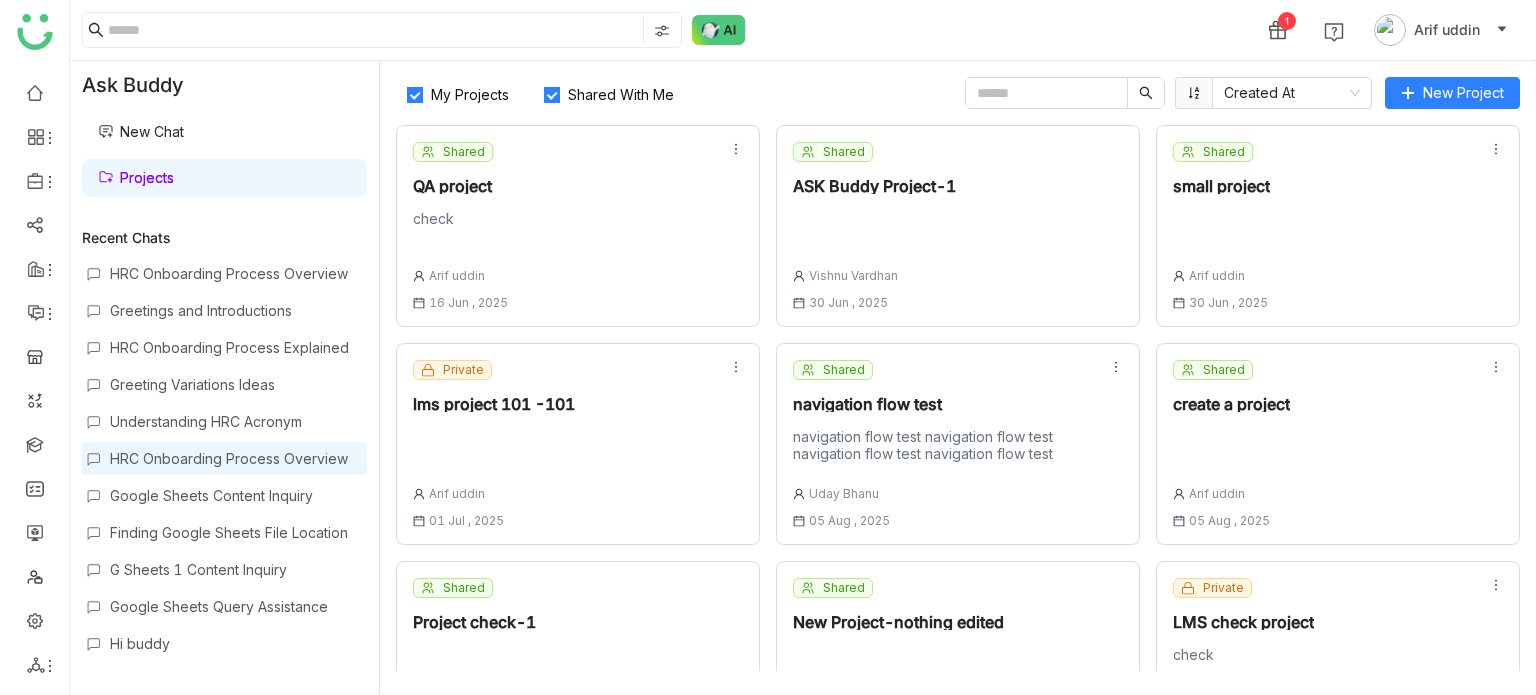 click on "HRC Onboarding Process Overview" at bounding box center [224, 458] 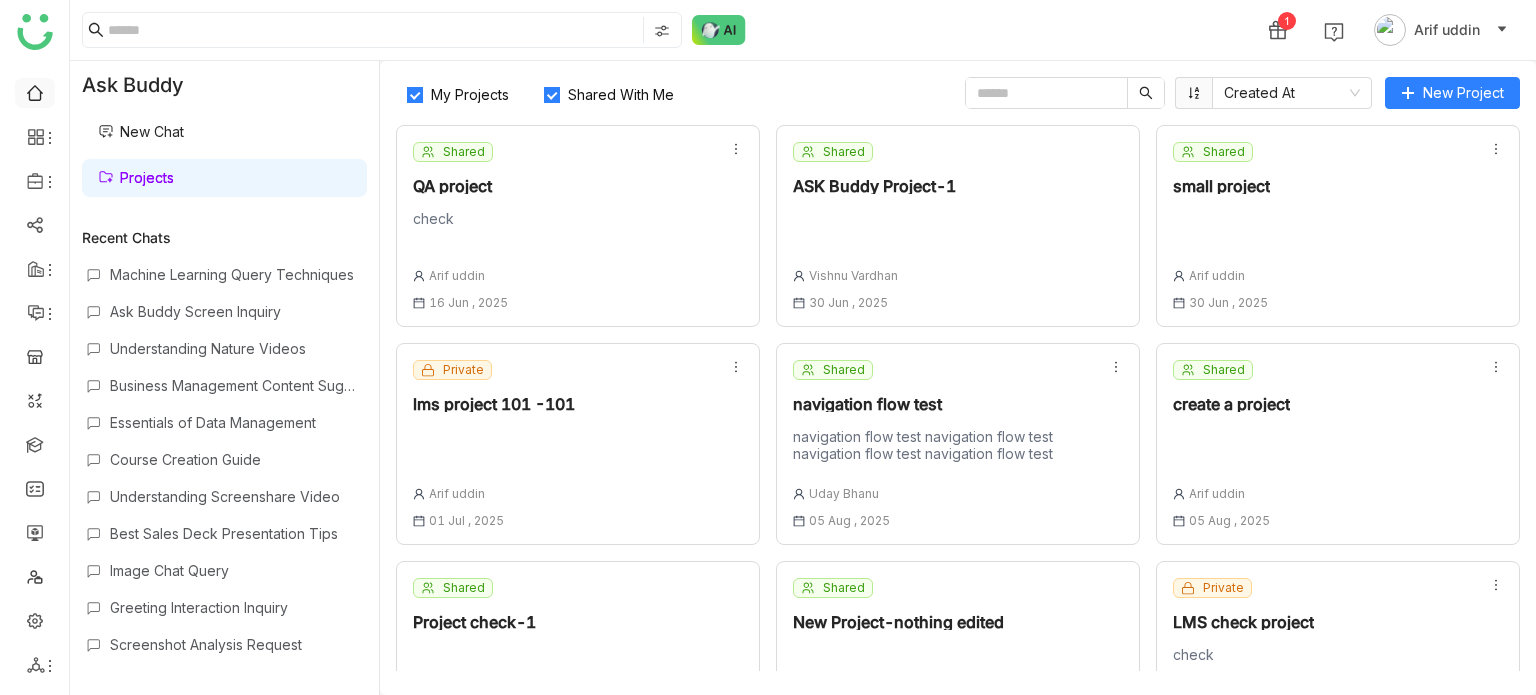 click at bounding box center (35, 91) 